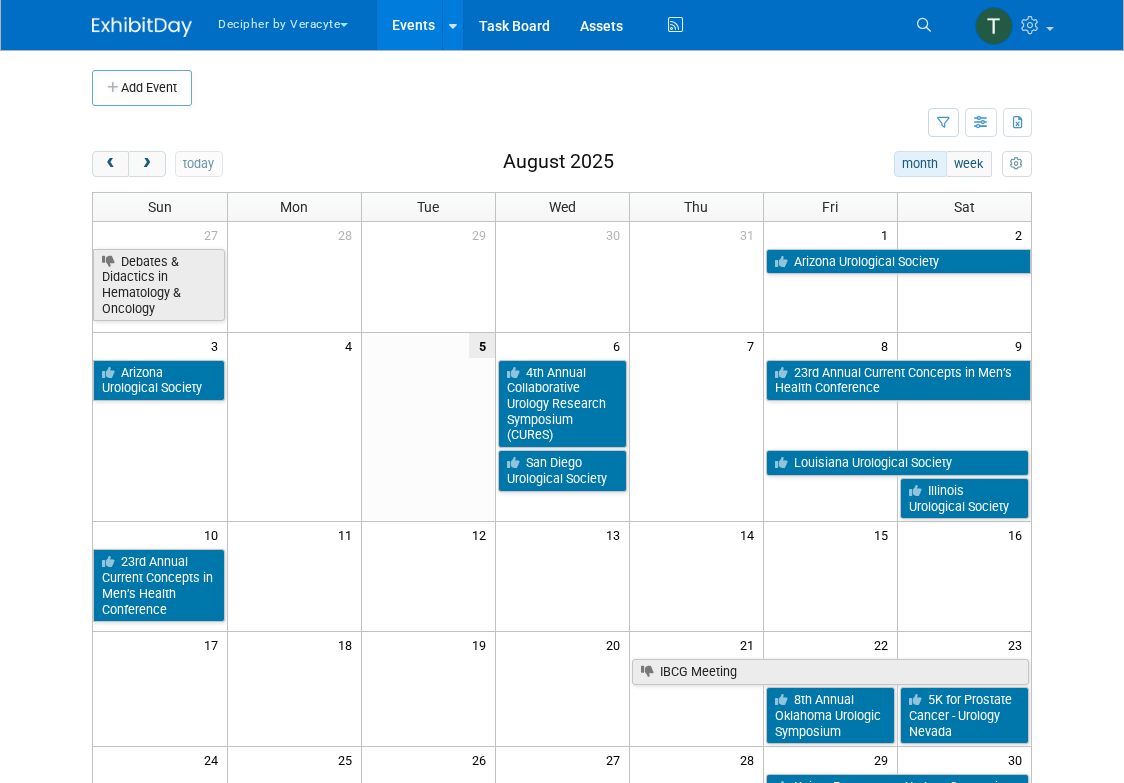 scroll, scrollTop: 0, scrollLeft: 0, axis: both 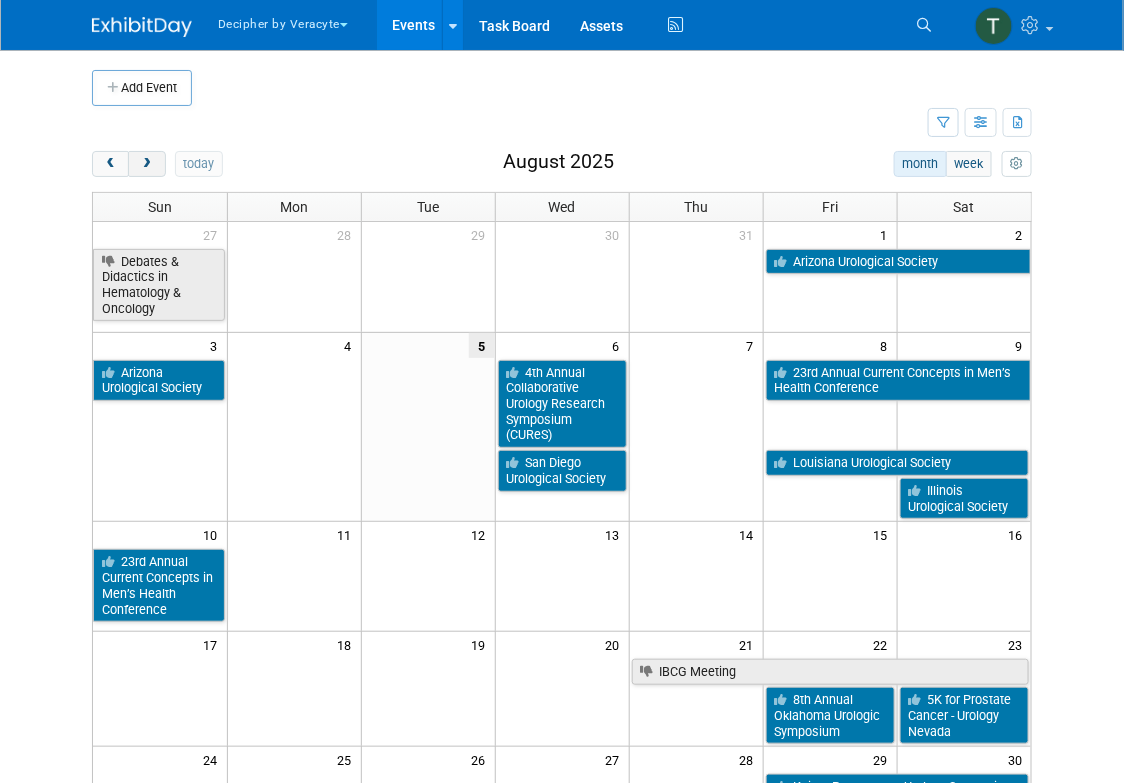 click at bounding box center [146, 164] 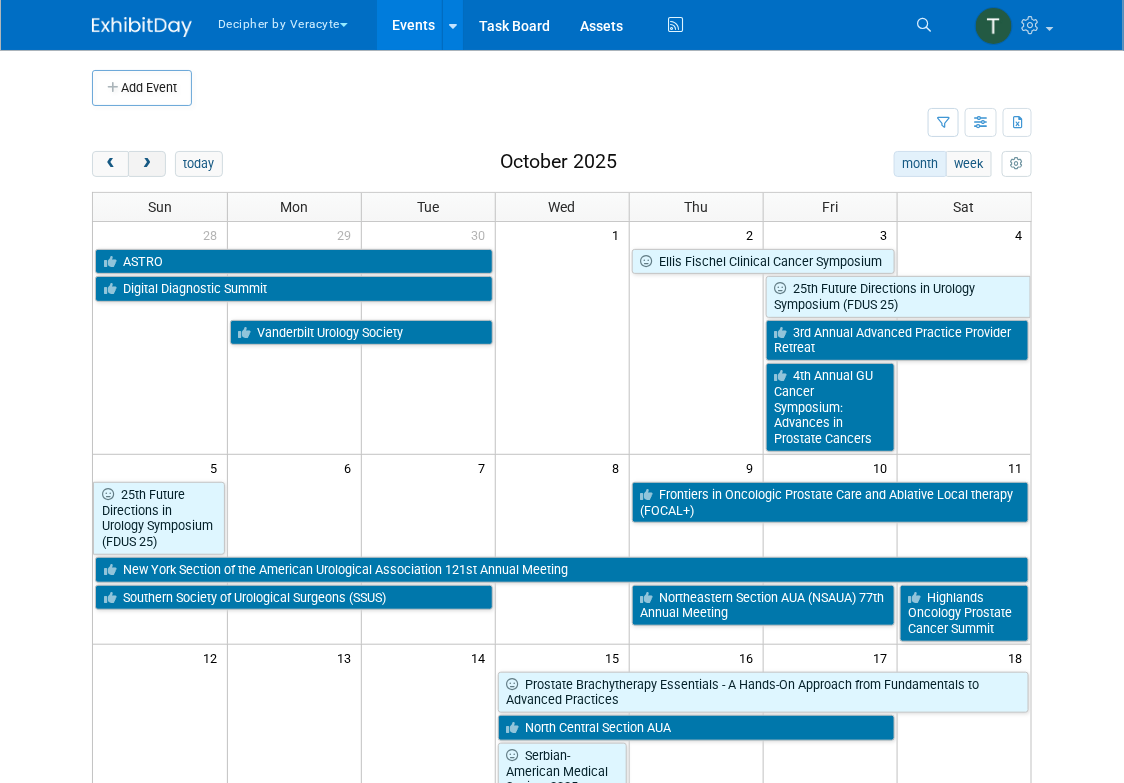 click at bounding box center (146, 164) 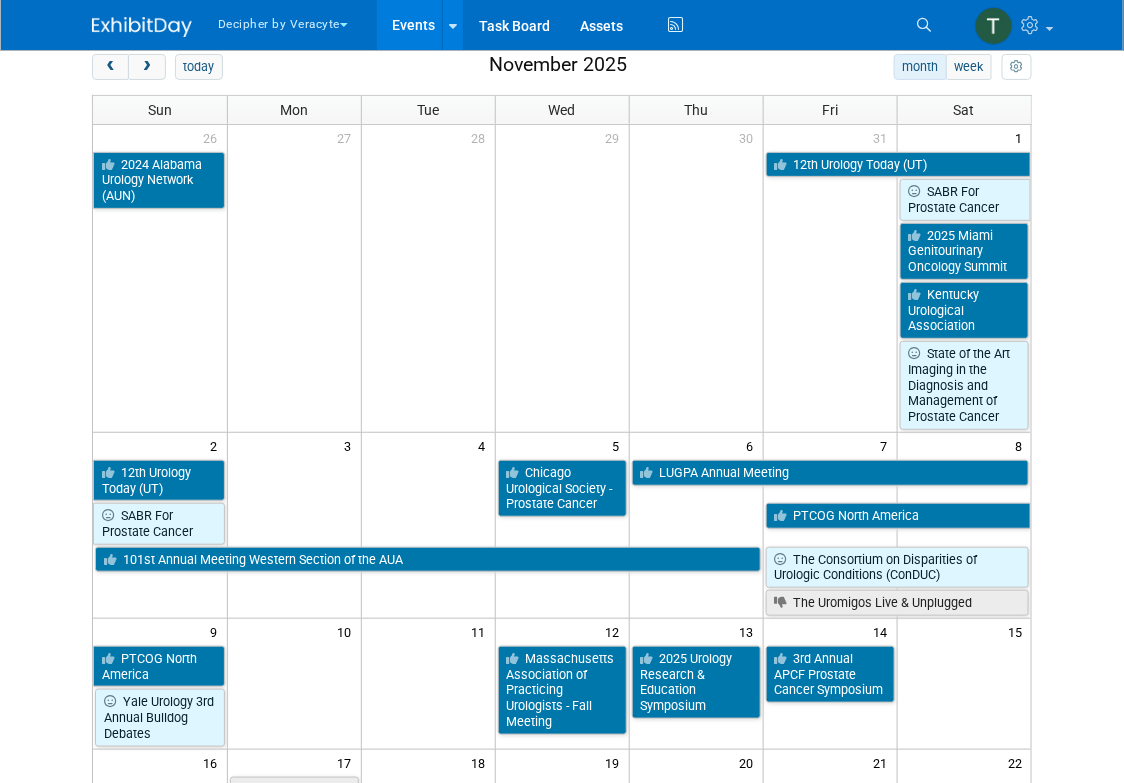 scroll, scrollTop: 102, scrollLeft: 0, axis: vertical 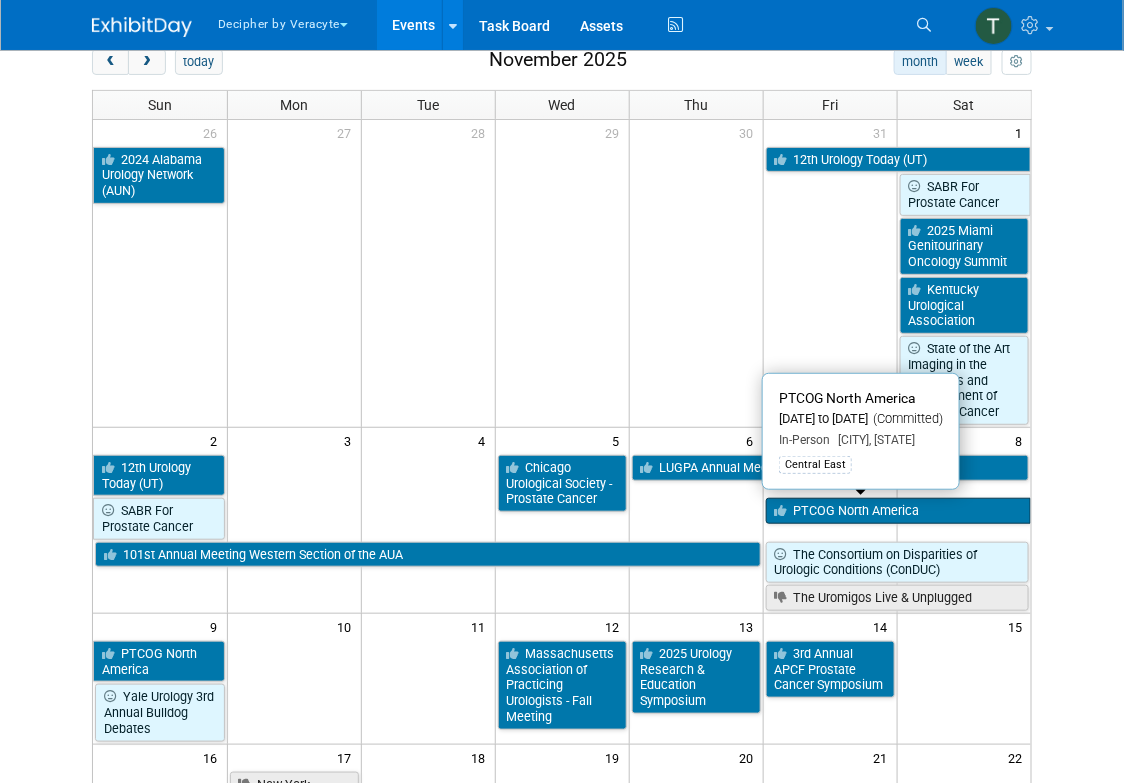 click on "PTCOG North America" at bounding box center (899, 511) 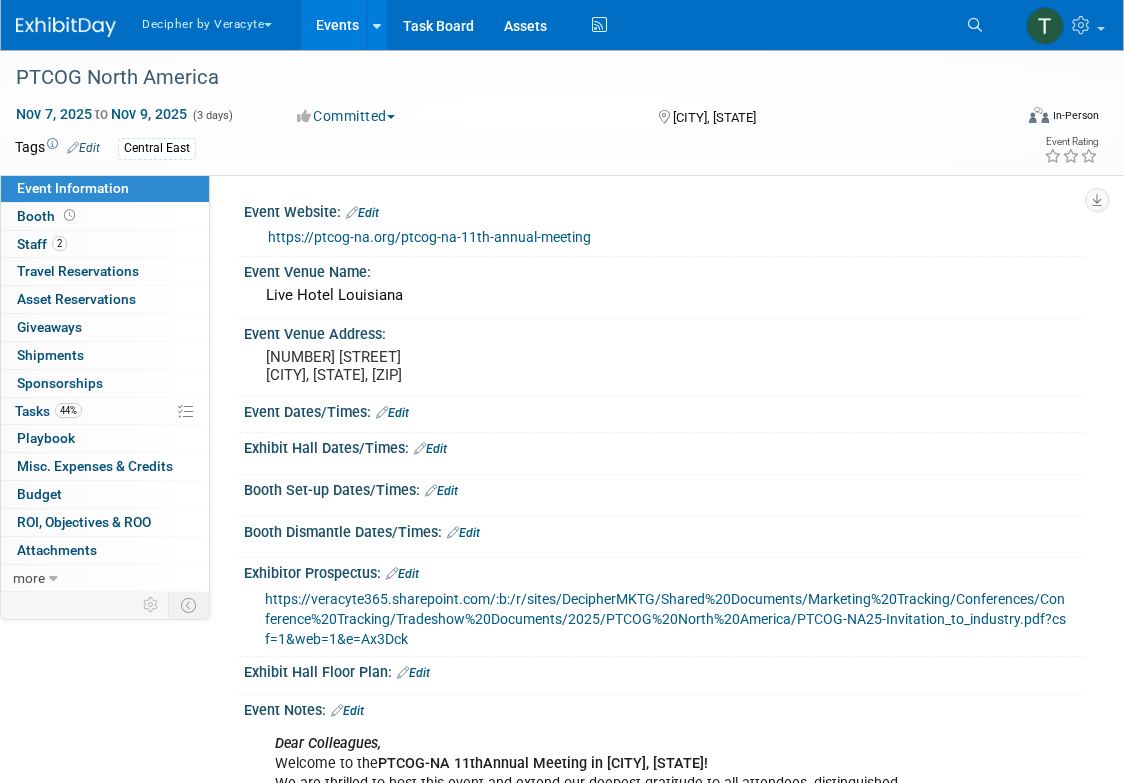 scroll, scrollTop: 0, scrollLeft: 0, axis: both 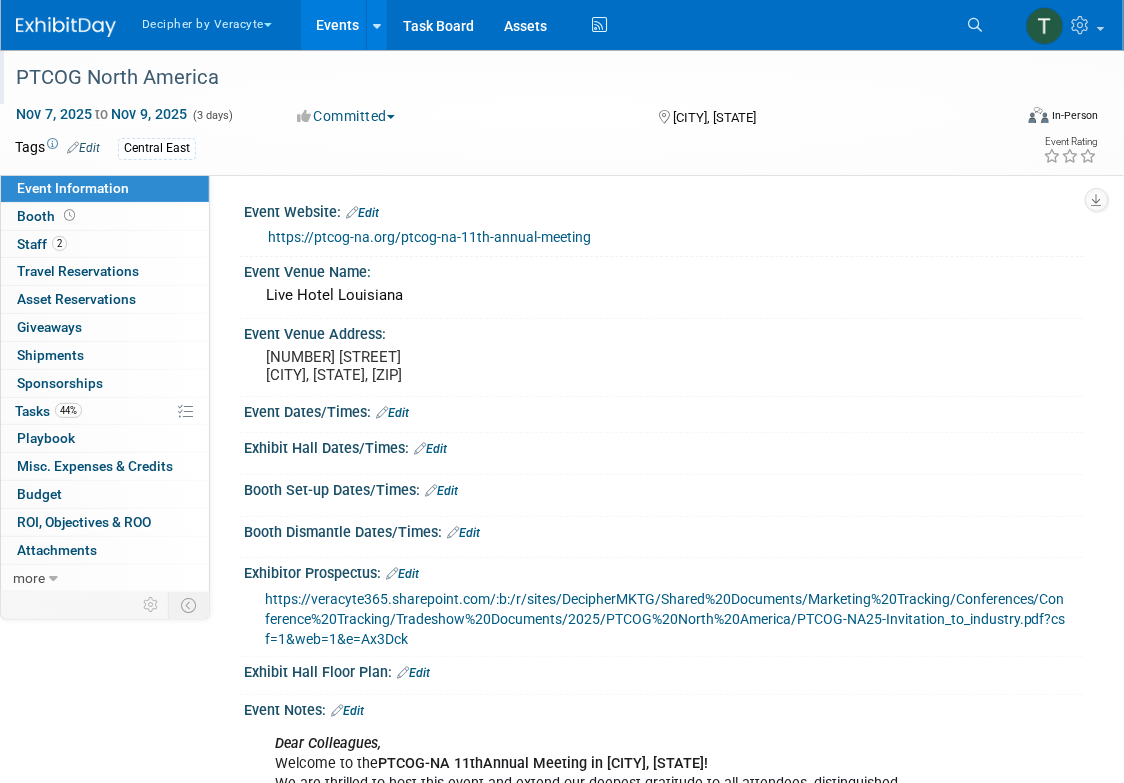click on "PTCOG North America" at bounding box center [500, 78] 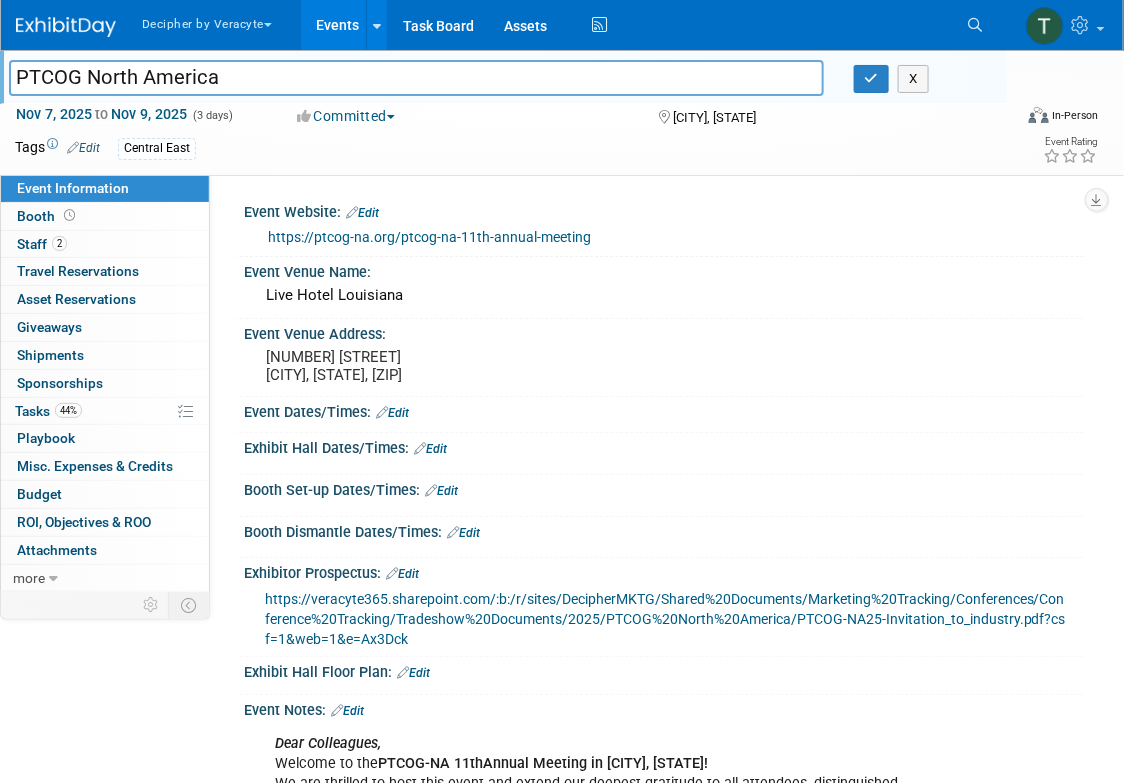 click on "PTCOG North America" at bounding box center [416, 77] 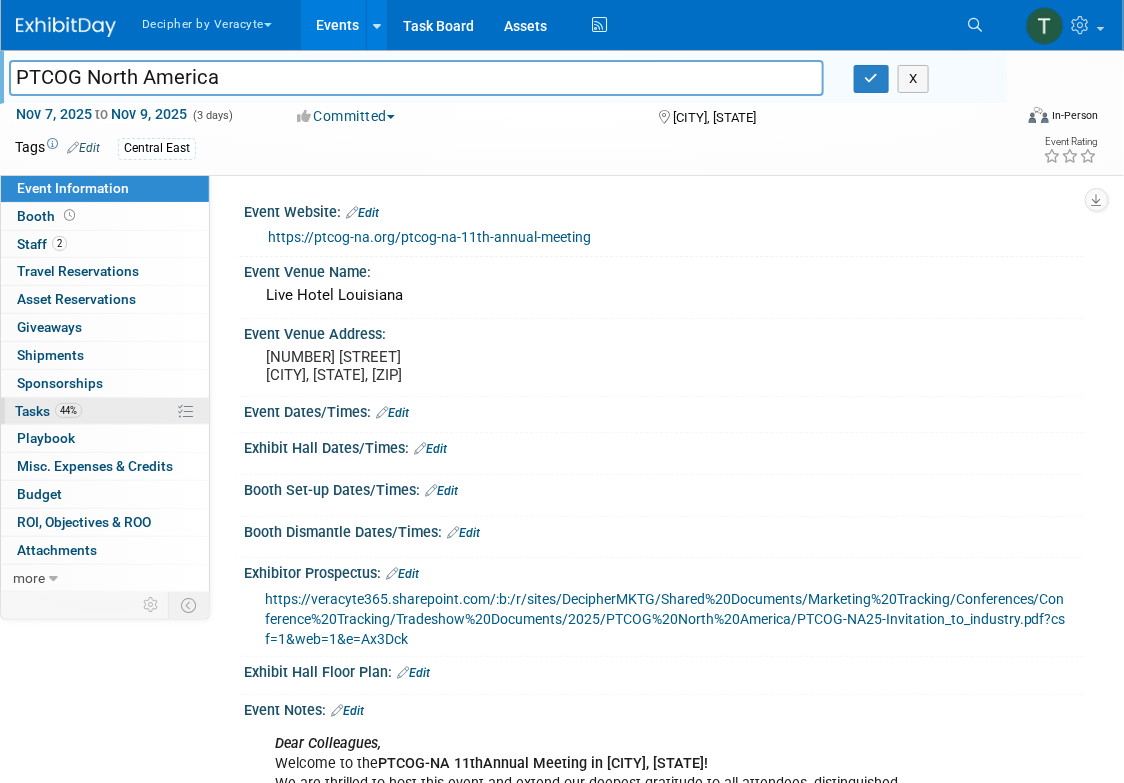 click on "44%
Tasks 44%" at bounding box center (105, 411) 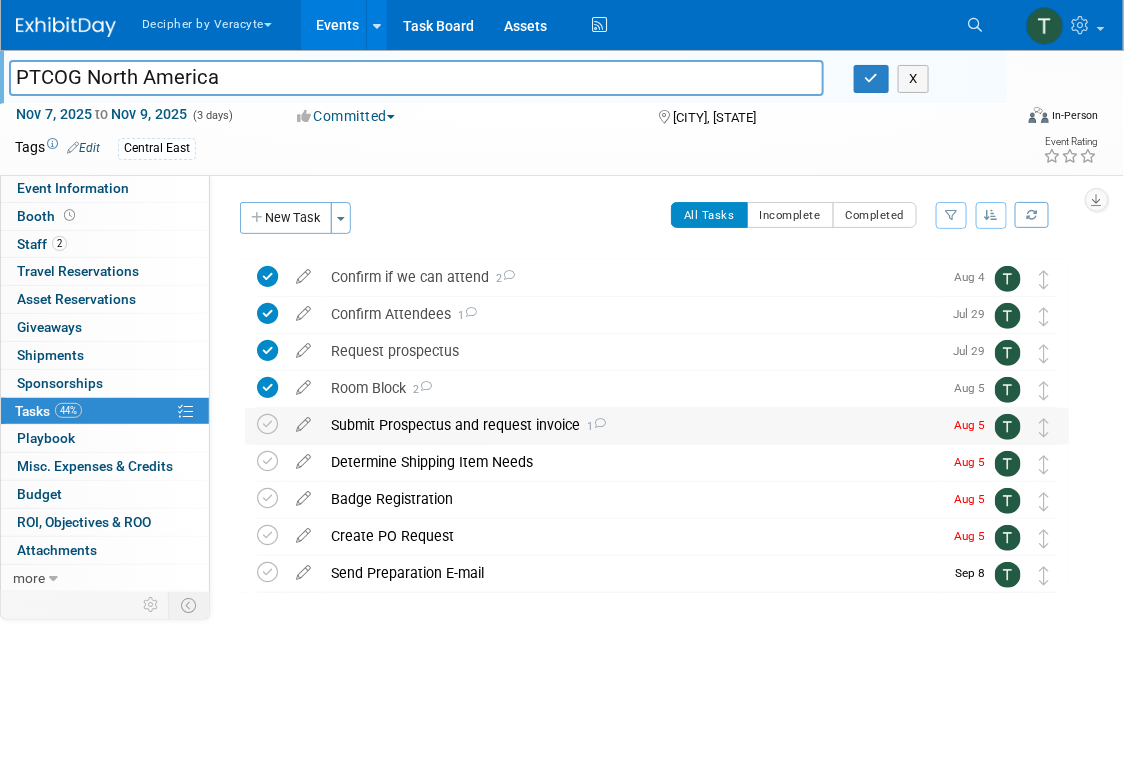 click on "Submit Prospectus and request invoice
1" at bounding box center [631, 425] 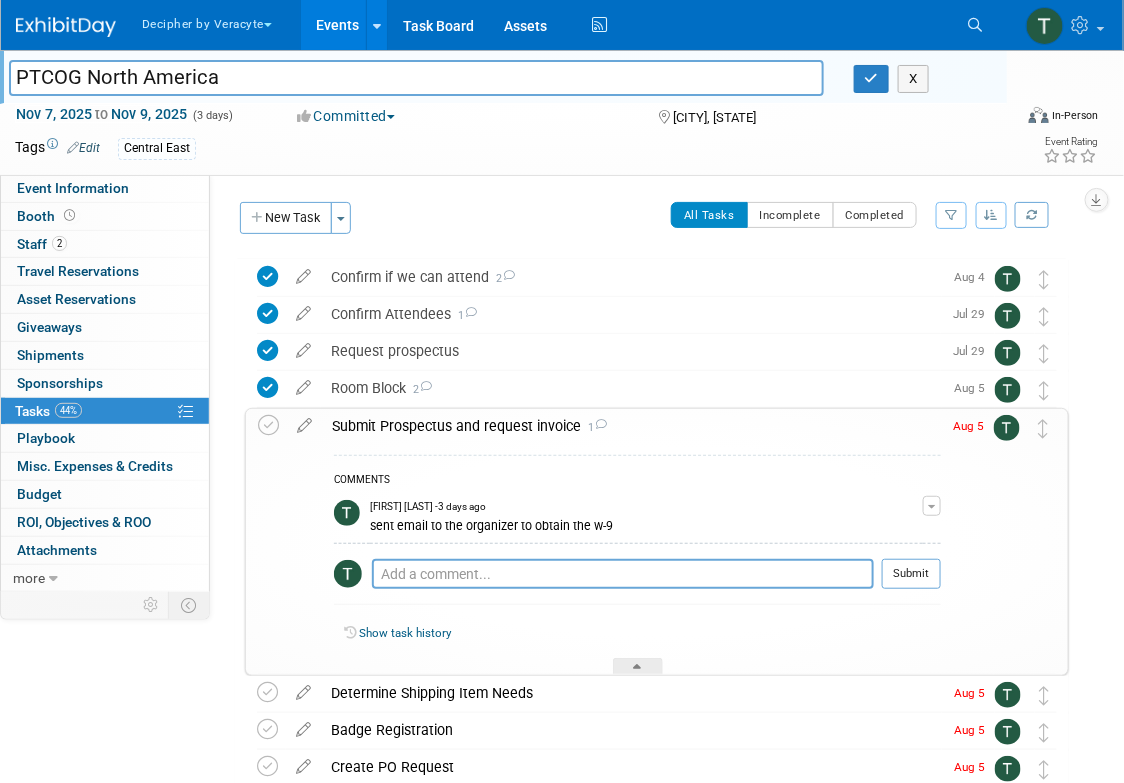 click on "COMMENTS
Tony Alvarado -   3 days ago
sent email to the organizer to obtain the w-9
Edit Comment
Remove
Pro tip: Press Ctrl-Enter to submit comment.
Submit" at bounding box center (637, 535) 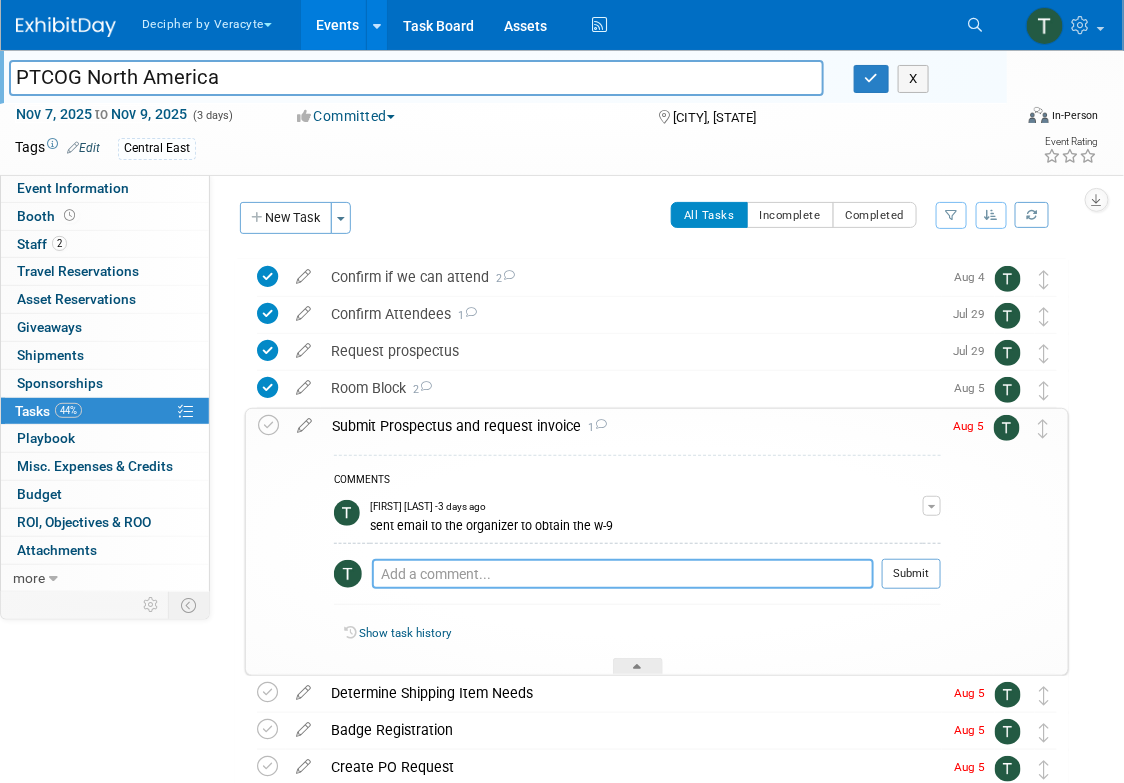 click at bounding box center [623, 574] 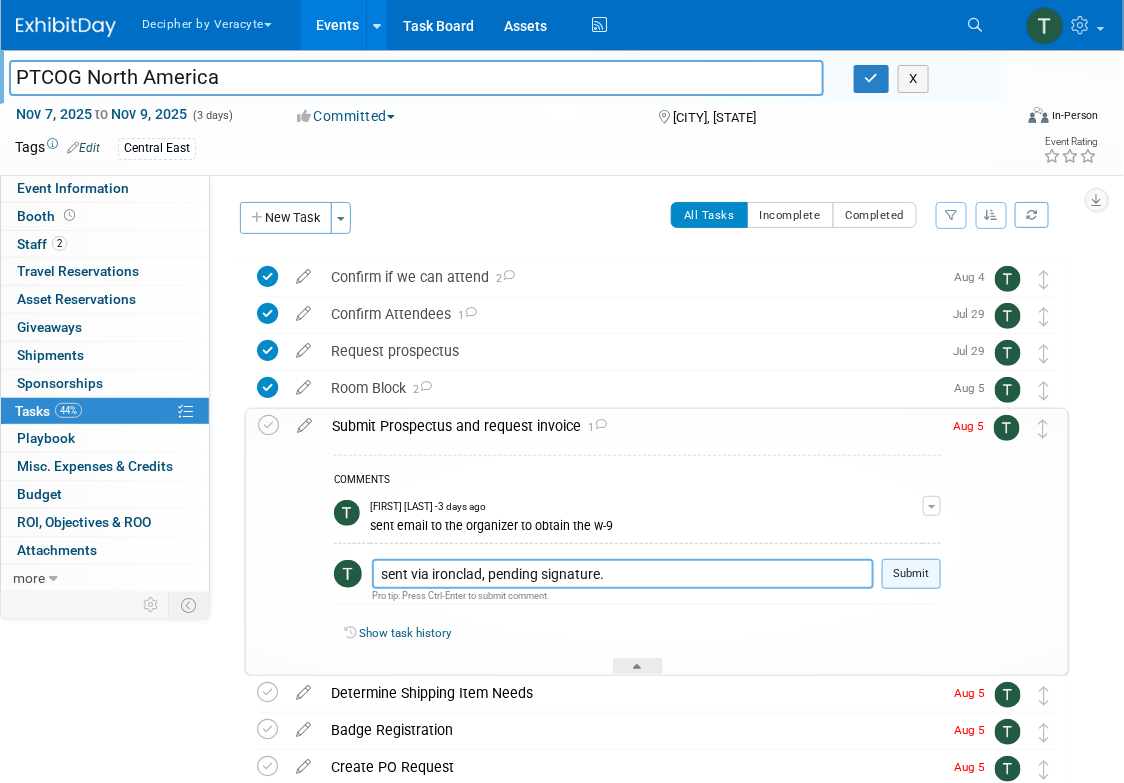 type on "sent via ironclad, pending signature." 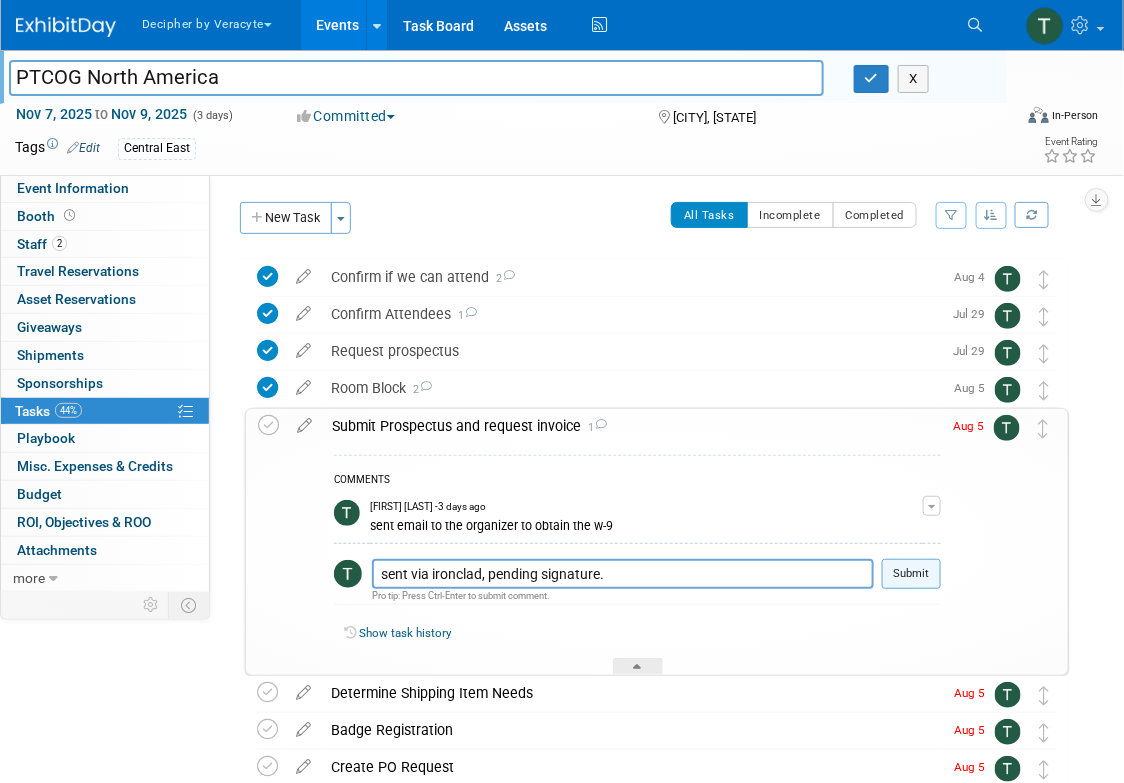 click on "Submit" at bounding box center [911, 574] 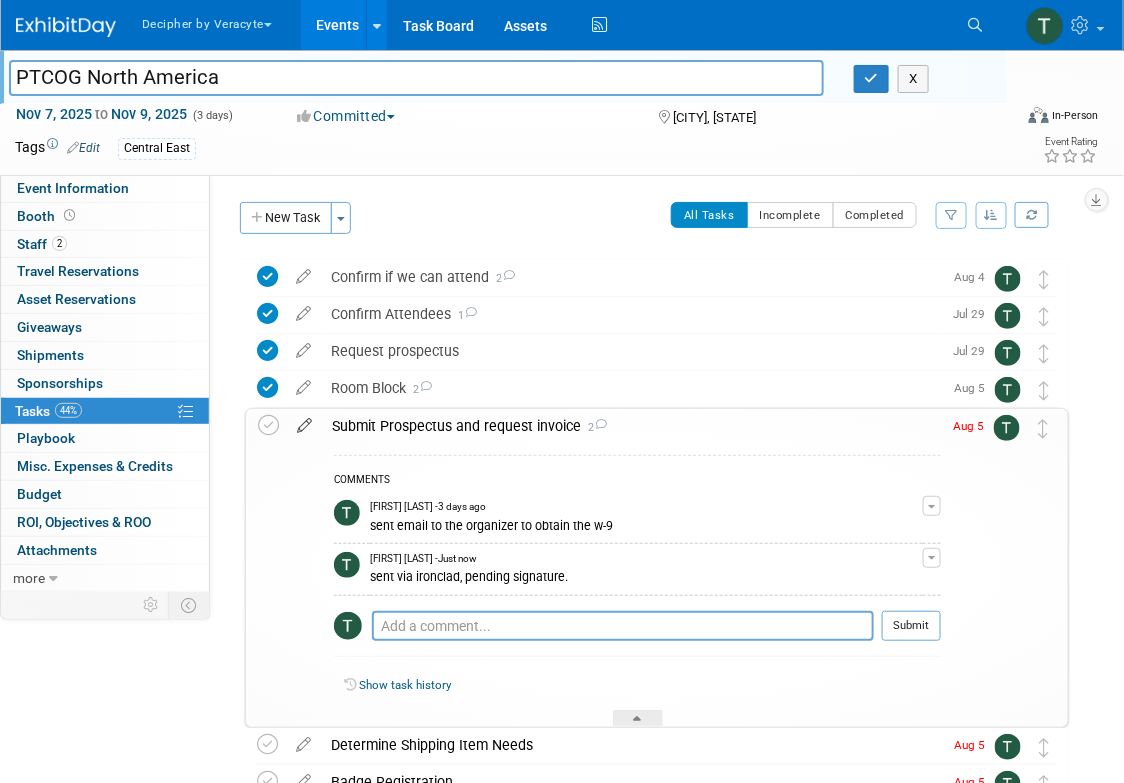 click at bounding box center [304, 421] 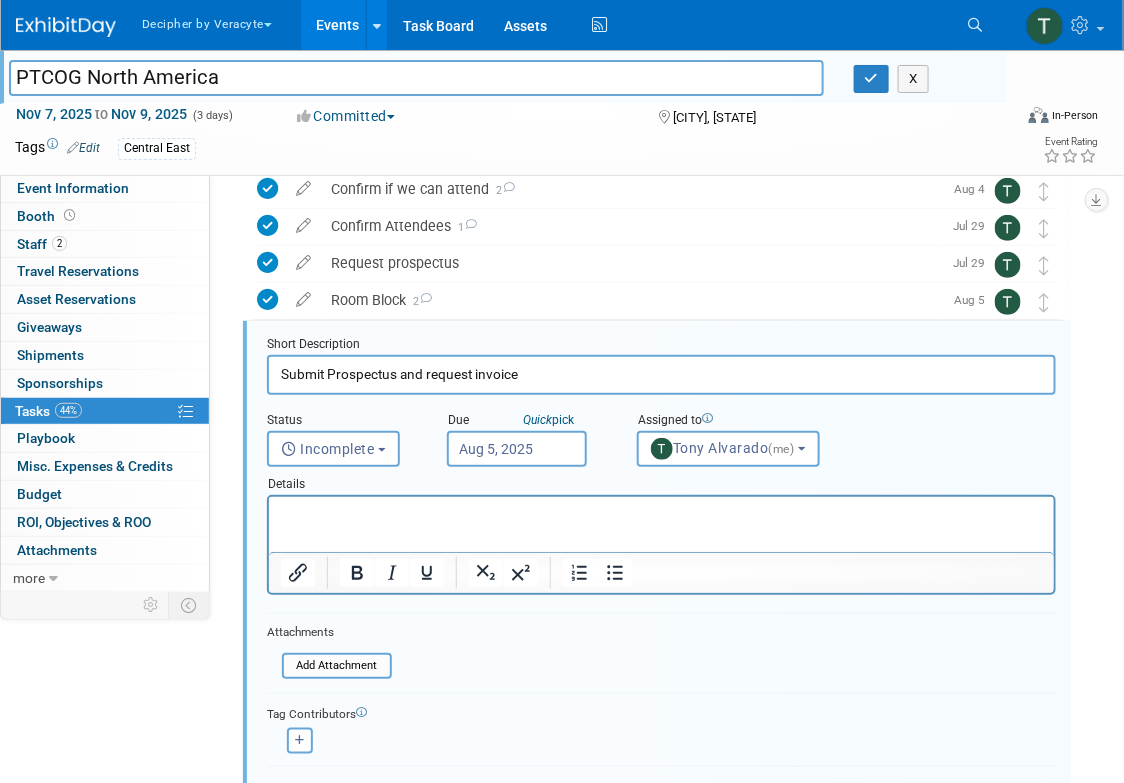 scroll, scrollTop: 115, scrollLeft: 0, axis: vertical 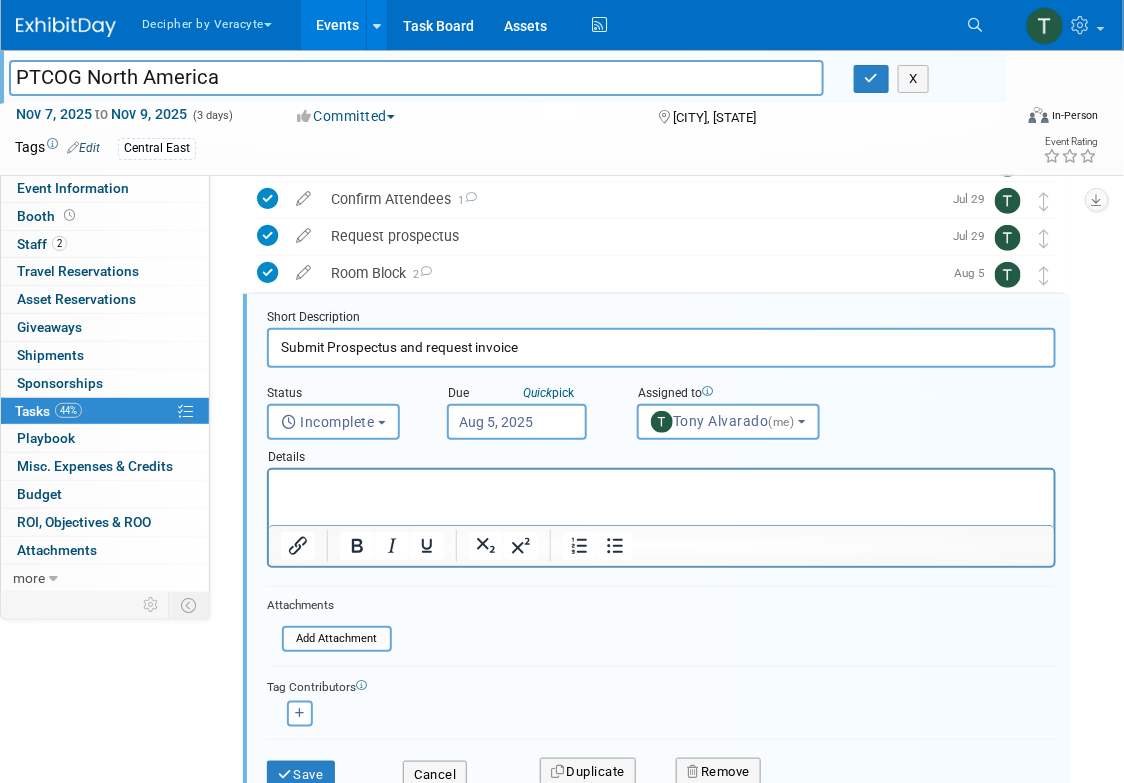 click on "Aug 5, 2025" at bounding box center (517, 422) 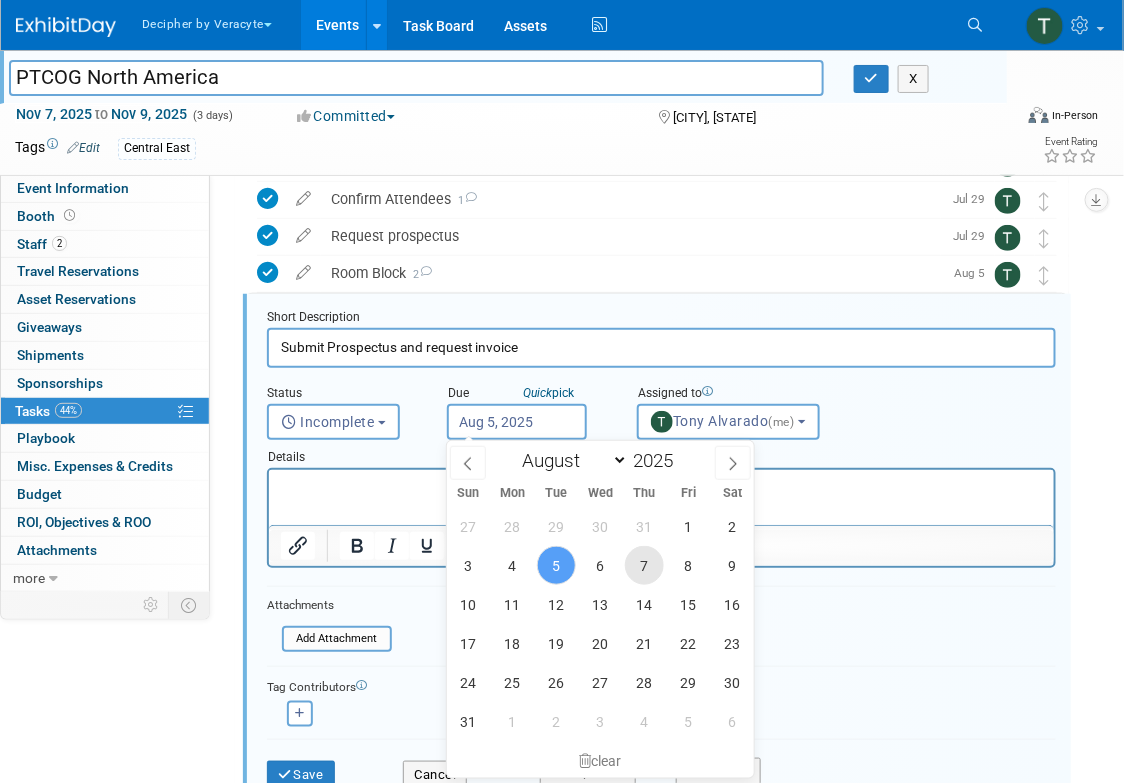 click on "7" at bounding box center (644, 565) 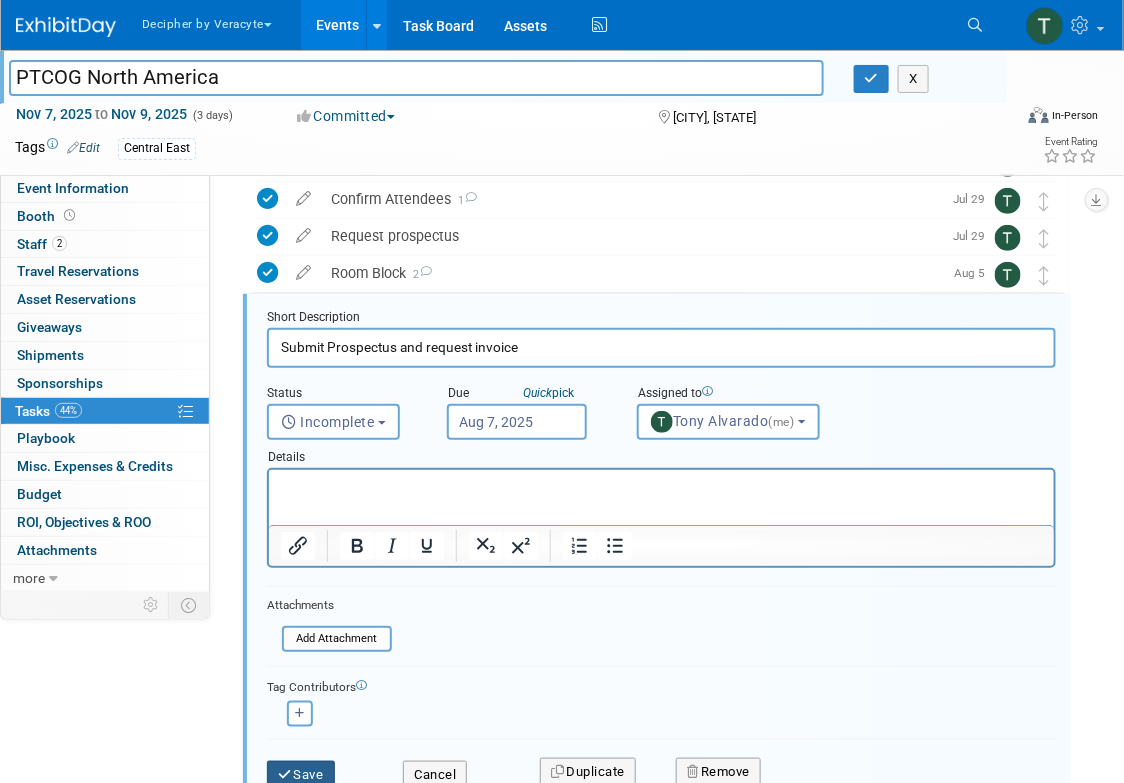click on "Save" at bounding box center [301, 775] 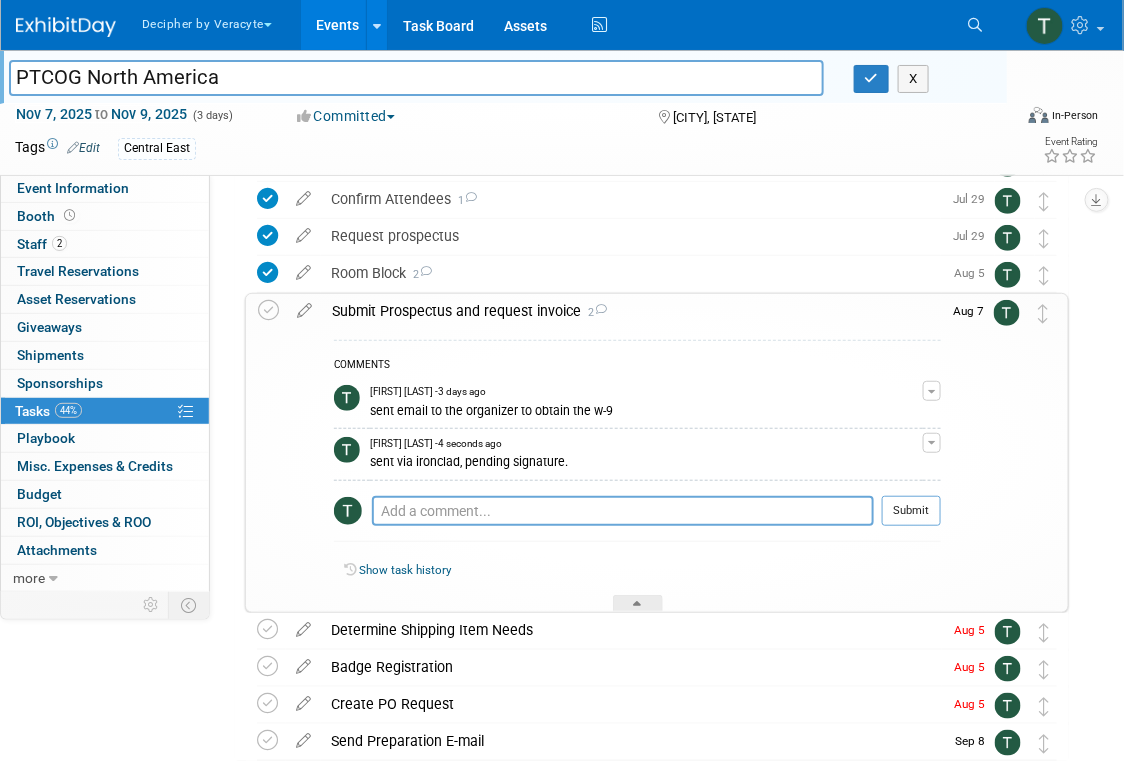click on "Submit Prospectus and request invoice
2" at bounding box center [631, 311] 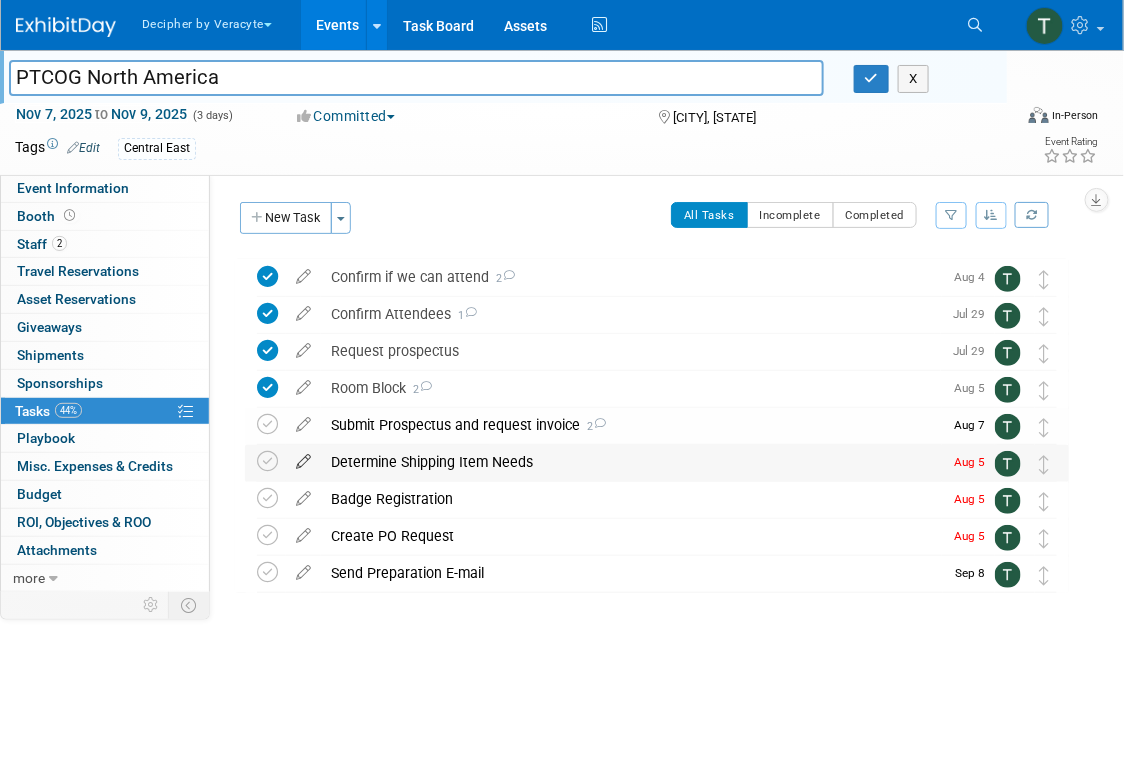 click at bounding box center (303, 457) 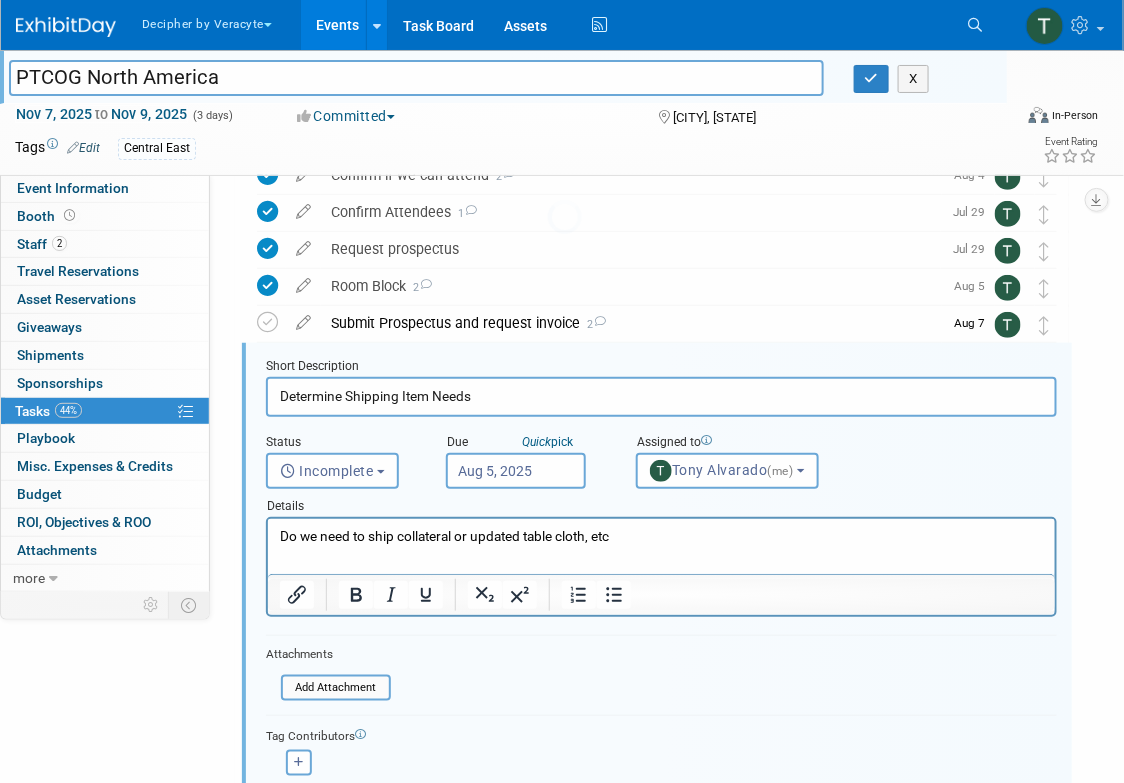 scroll, scrollTop: 151, scrollLeft: 0, axis: vertical 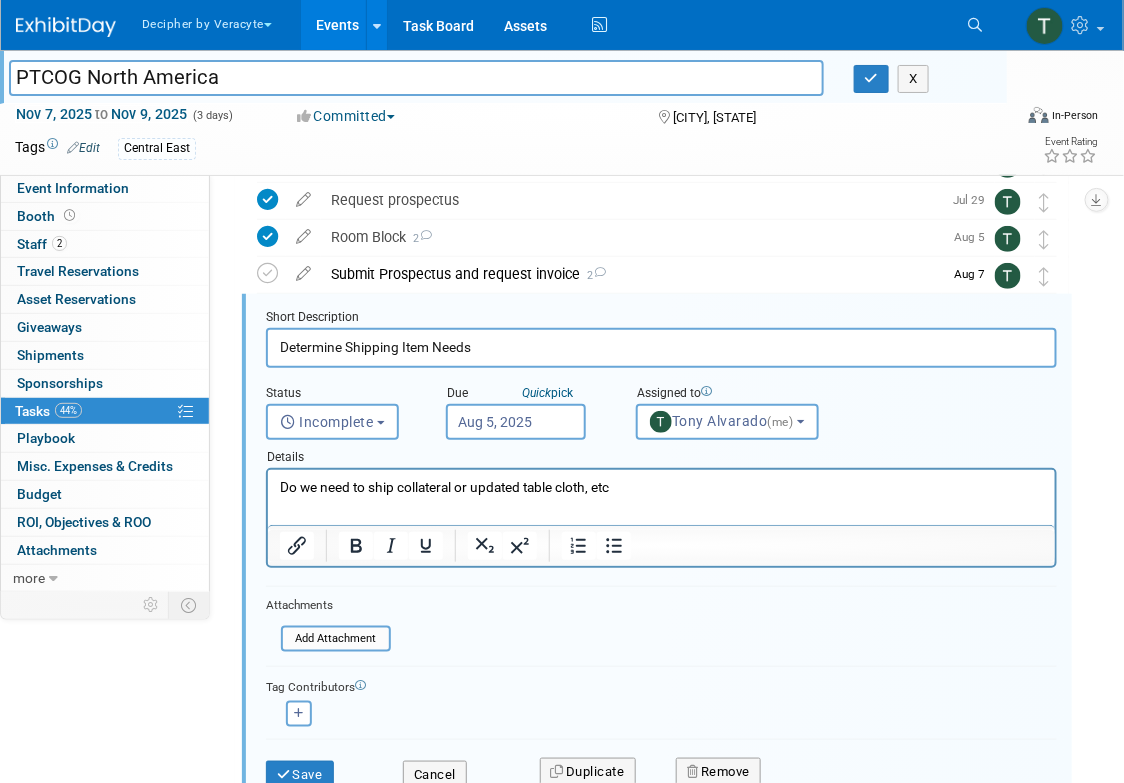 click on "Due  Quick  pick" at bounding box center [526, 394] 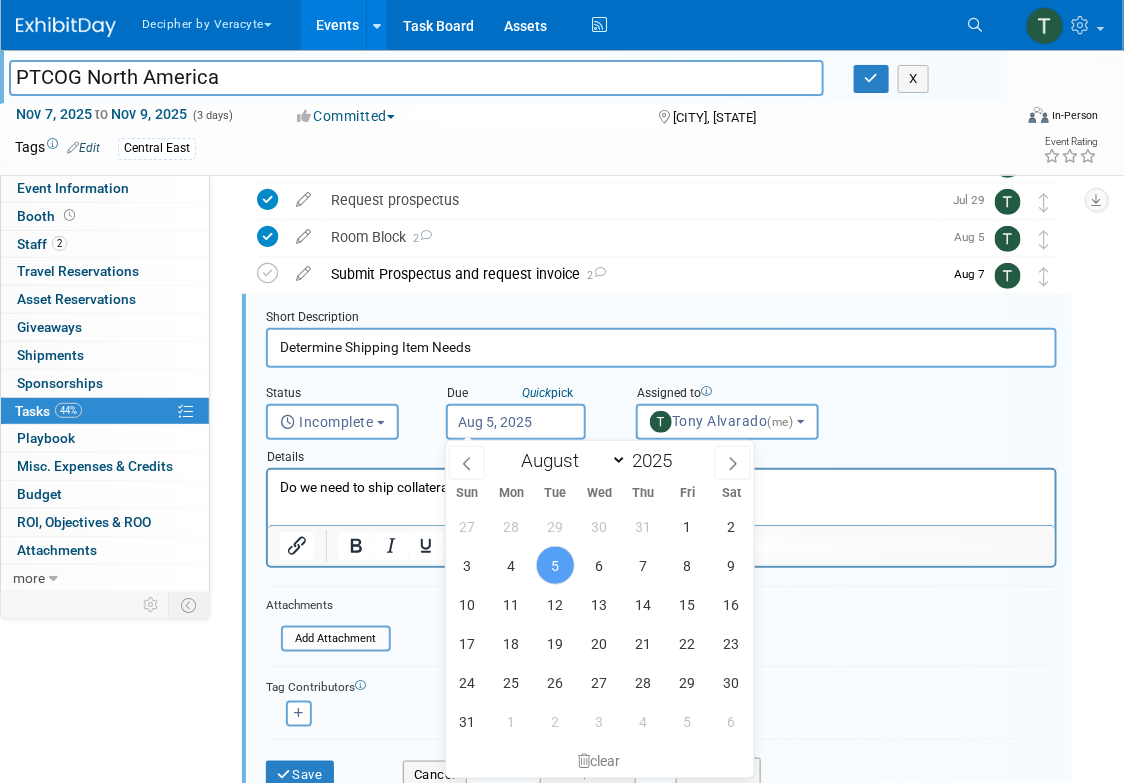 click on "Aug 5, 2025" at bounding box center (516, 422) 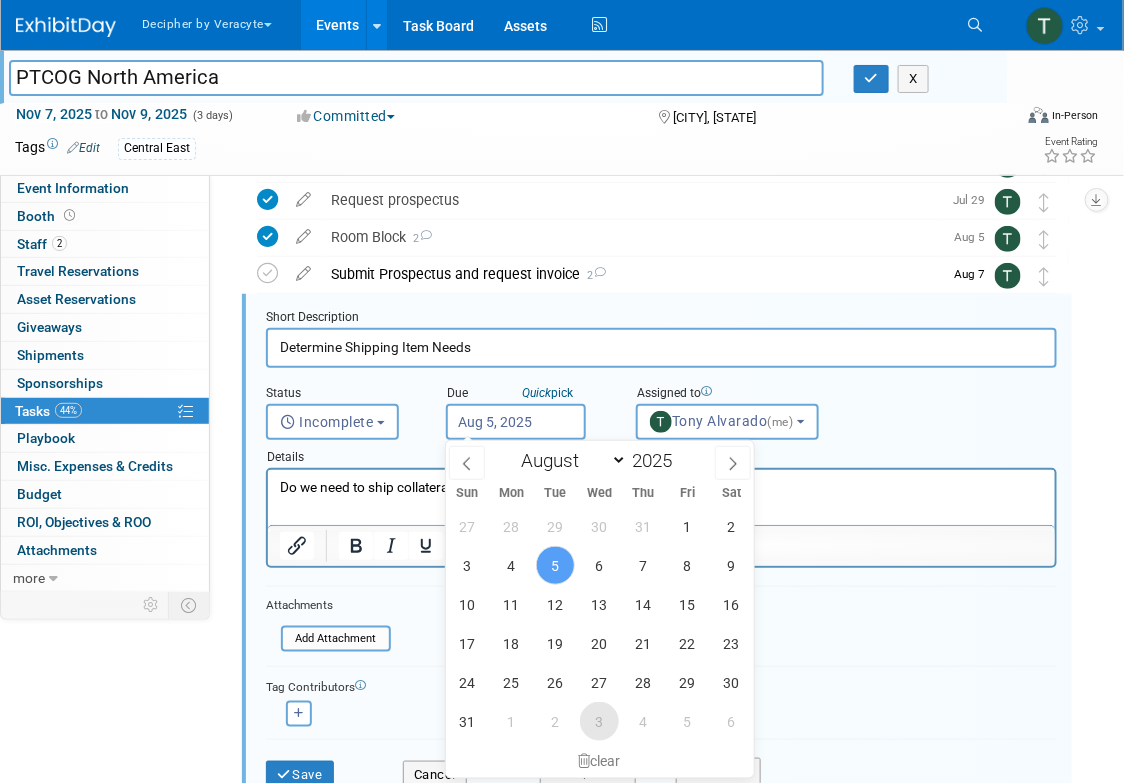 click on "3" at bounding box center [599, 721] 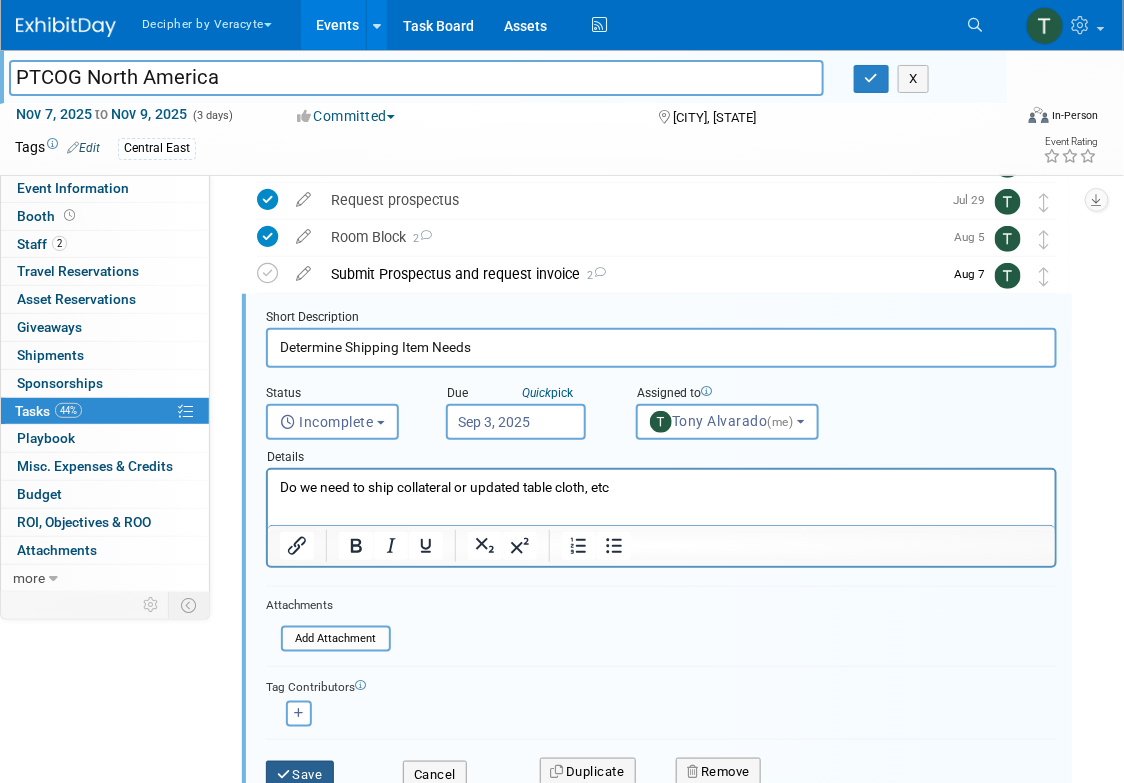 click on "Save" at bounding box center (300, 775) 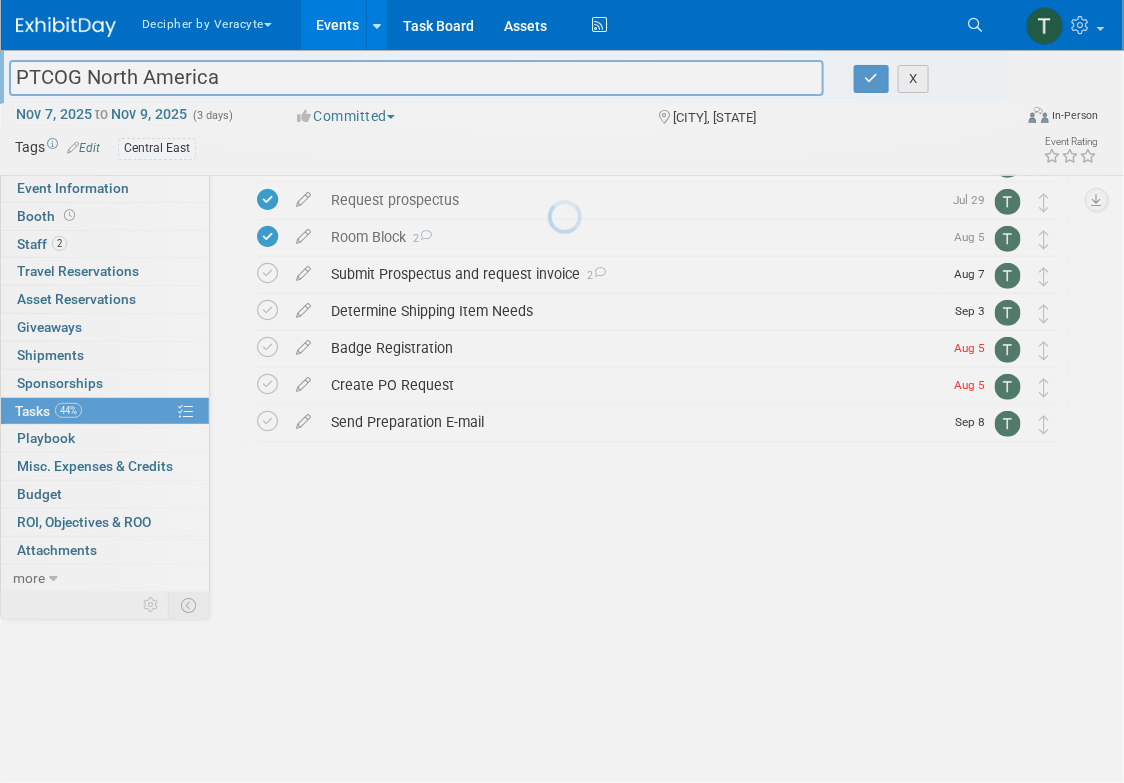scroll, scrollTop: 0, scrollLeft: 0, axis: both 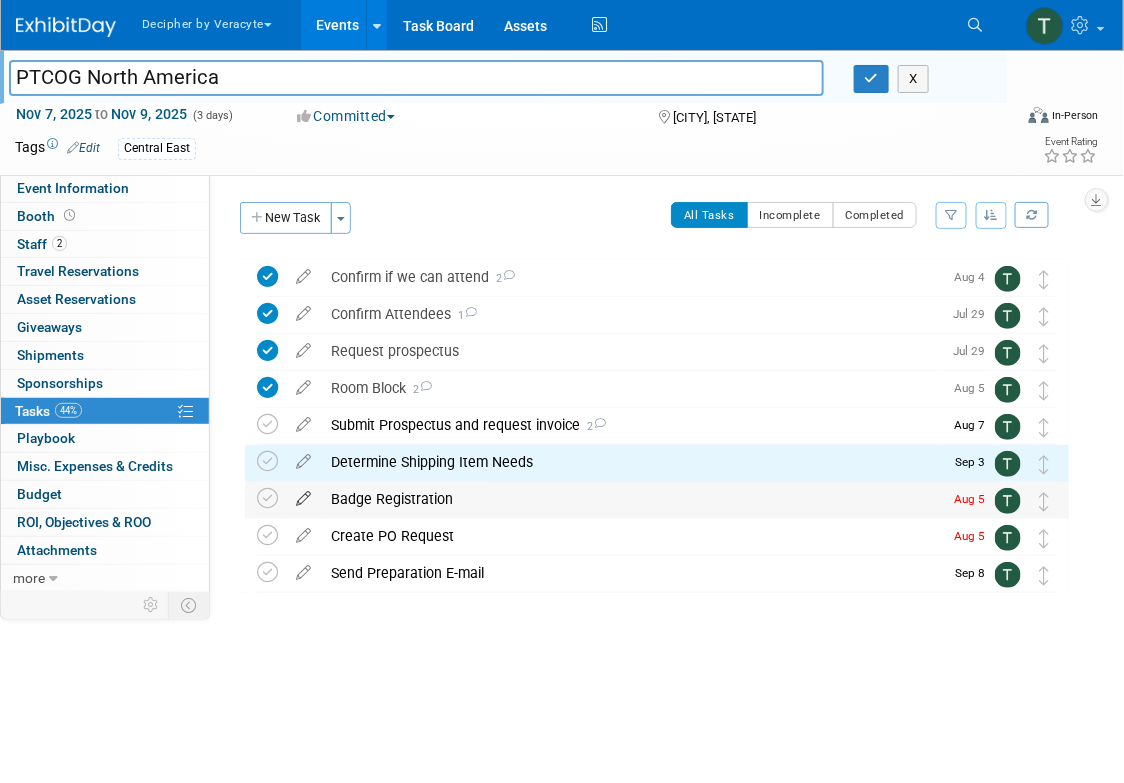 click at bounding box center (303, 494) 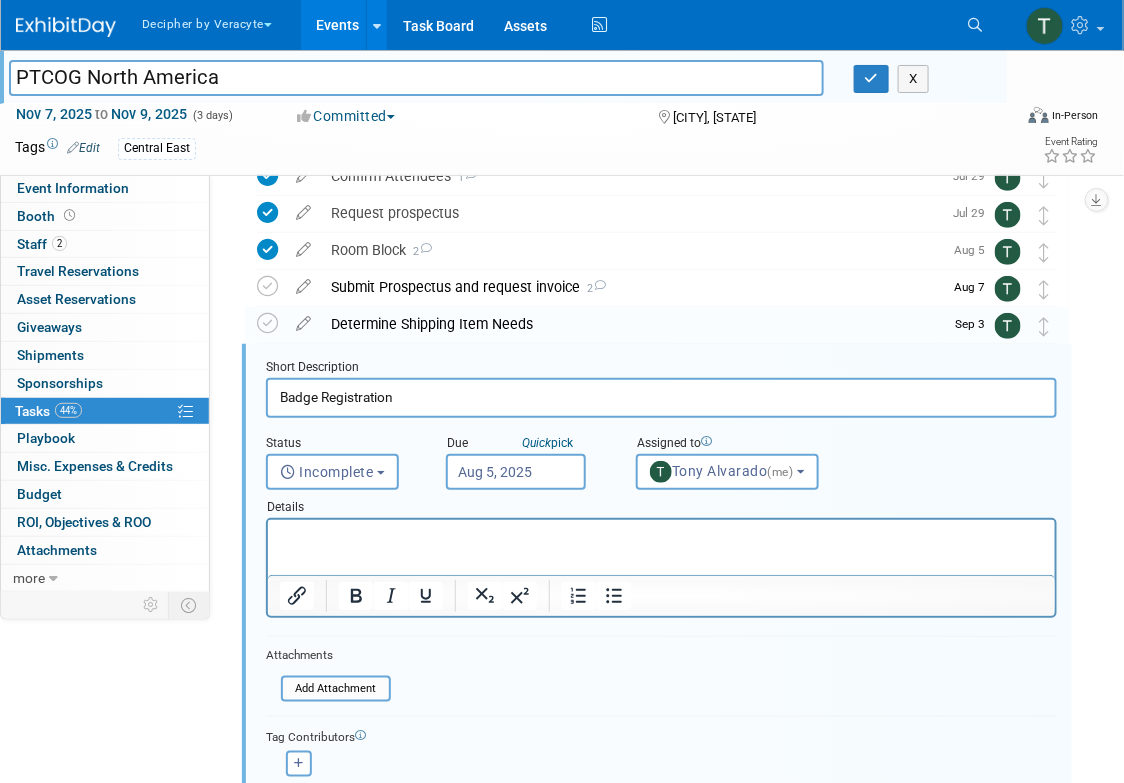 scroll, scrollTop: 188, scrollLeft: 0, axis: vertical 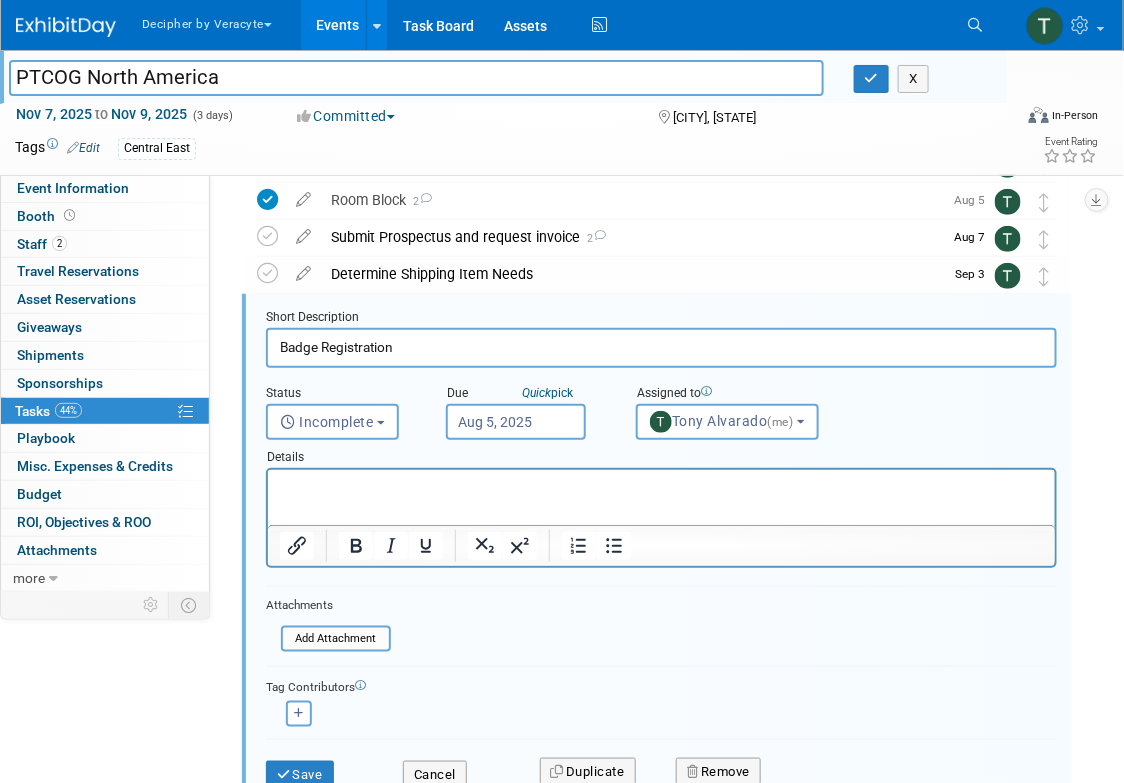 click on "Aug 5, 2025" at bounding box center (516, 422) 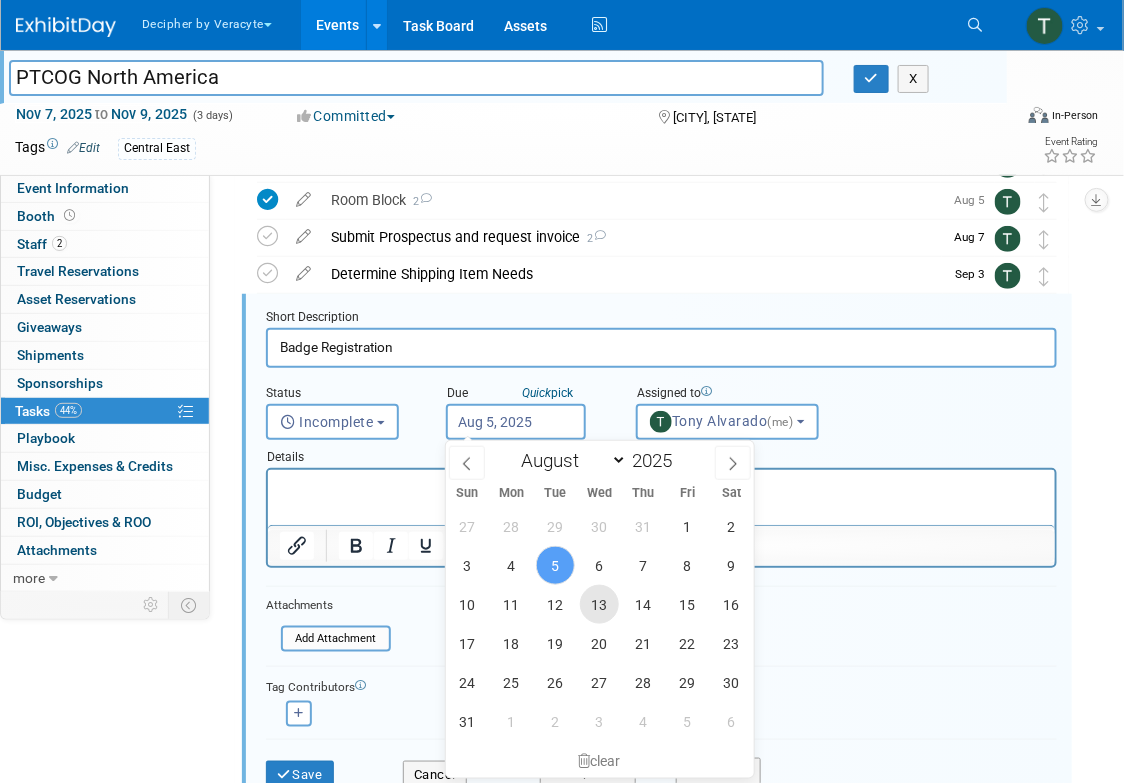click on "13" at bounding box center [599, 604] 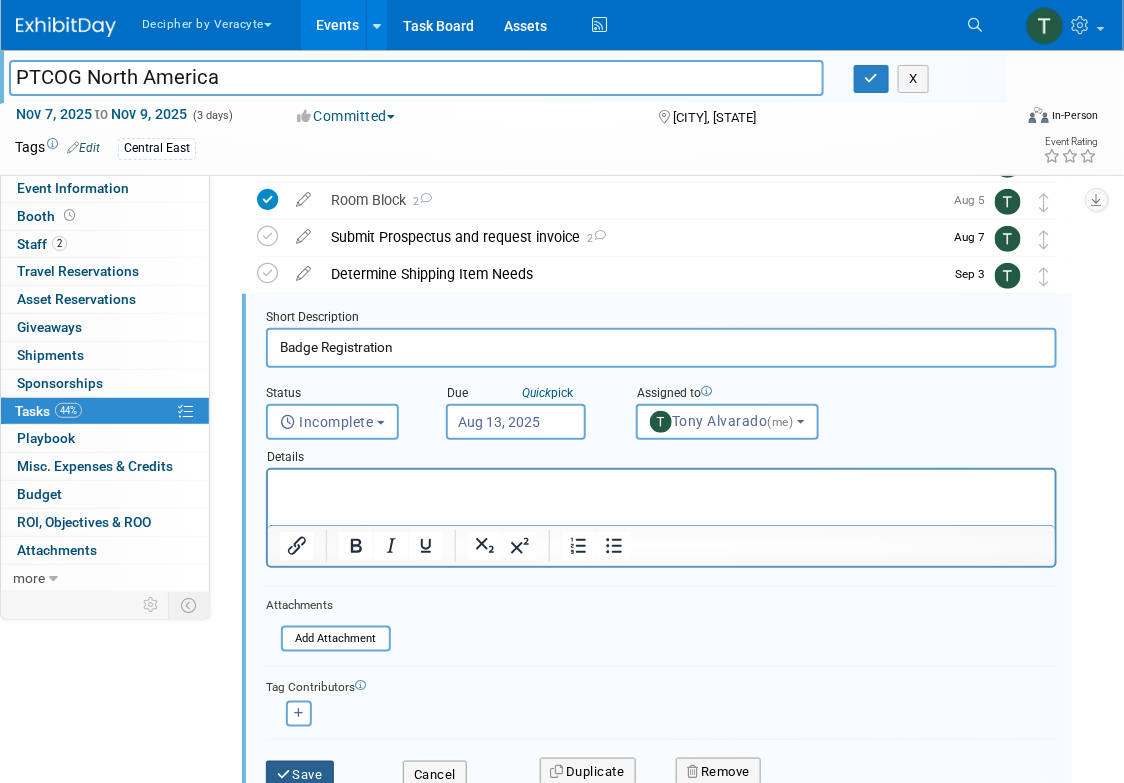 click on "Save" at bounding box center [300, 775] 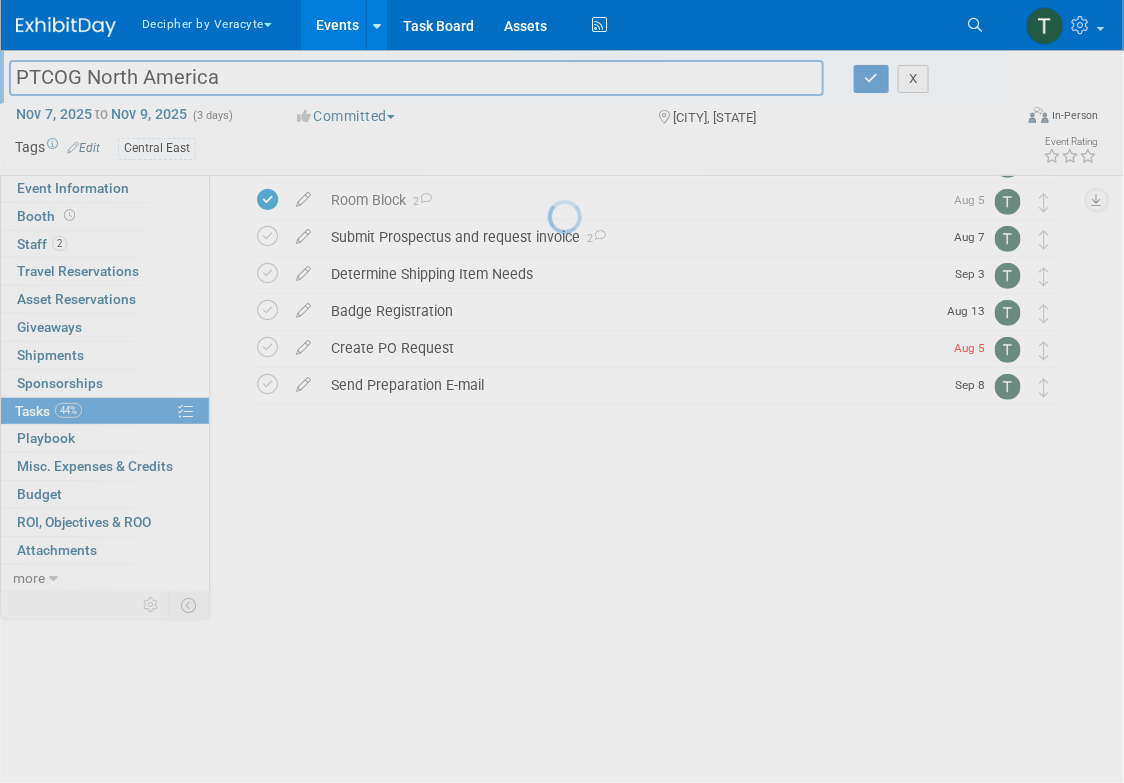 scroll, scrollTop: 0, scrollLeft: 0, axis: both 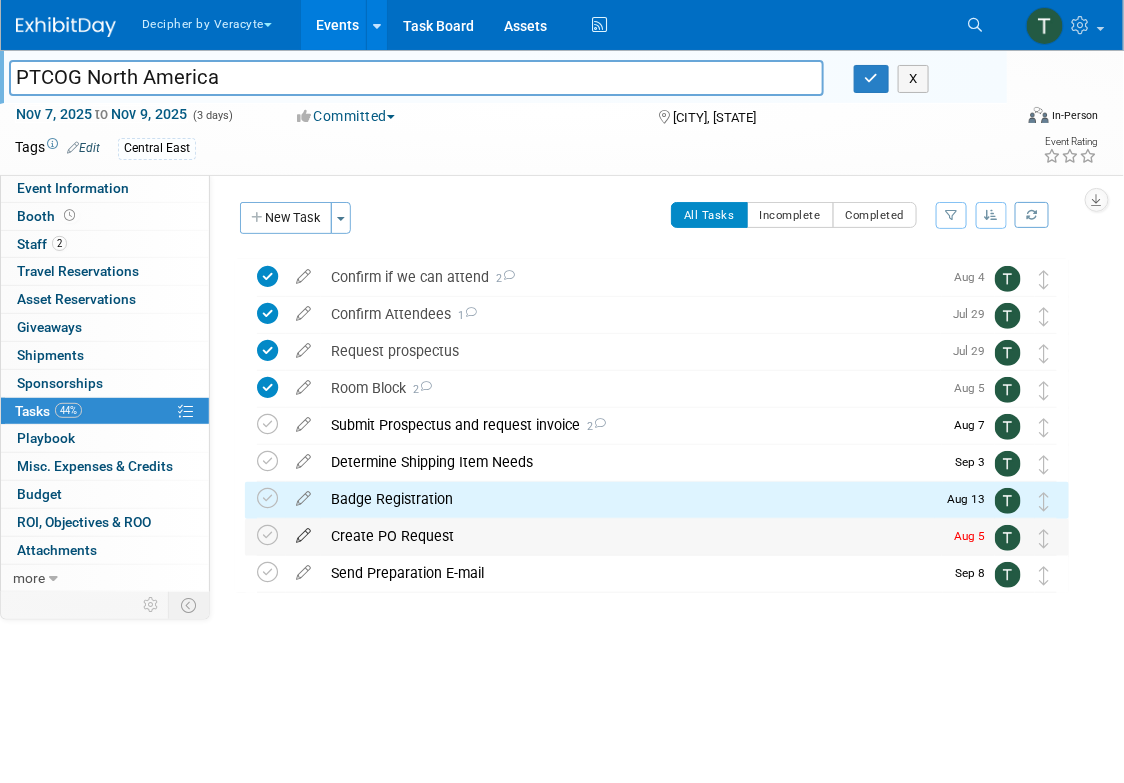 click at bounding box center [303, 531] 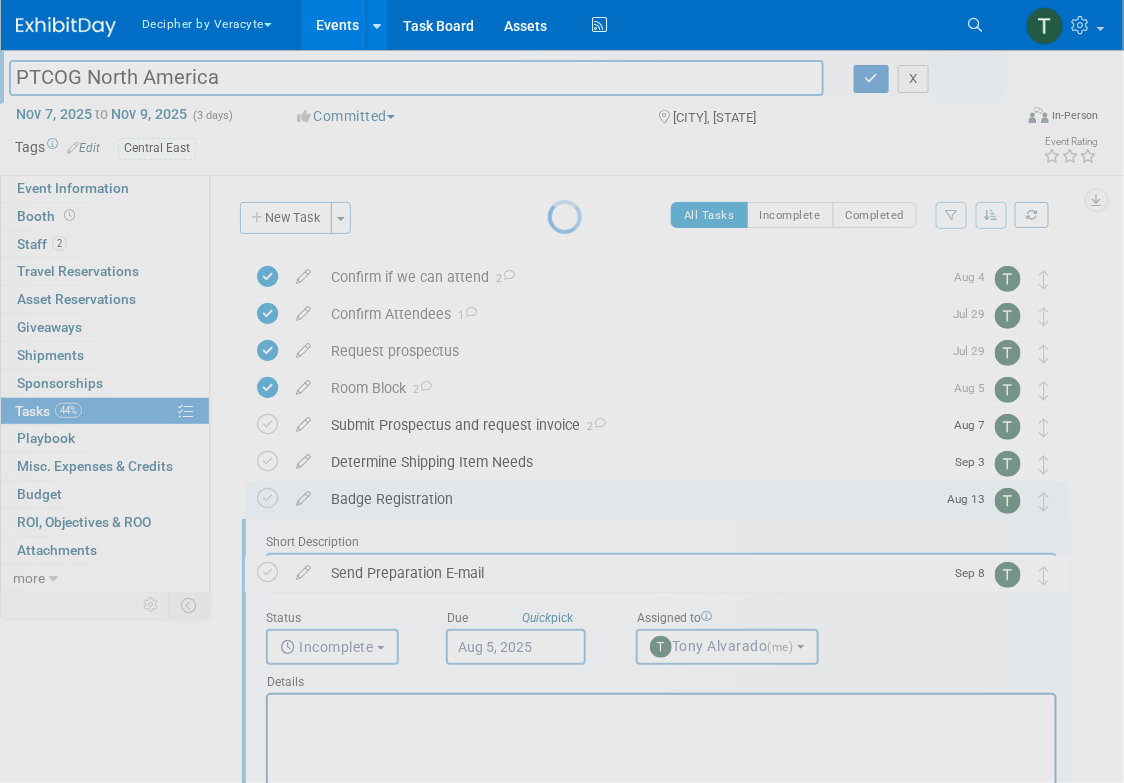 scroll, scrollTop: 0, scrollLeft: 0, axis: both 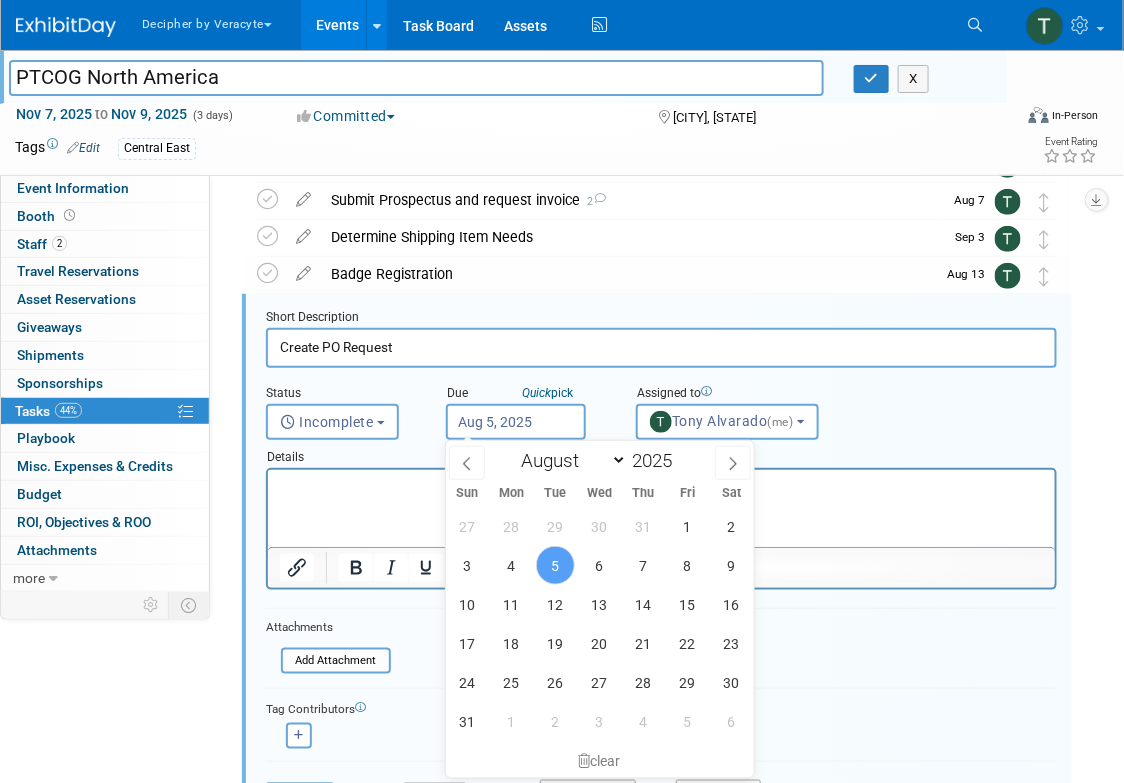 click on "Aug 5, 2025" at bounding box center [516, 422] 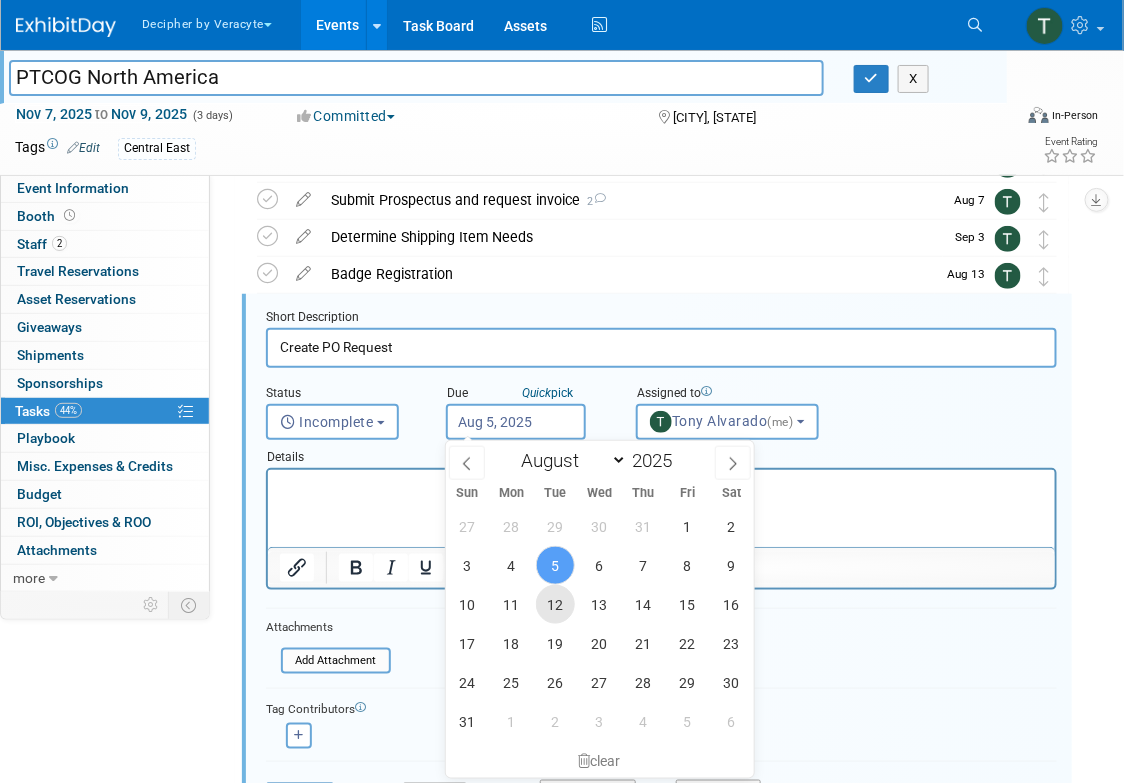 click on "12" at bounding box center [555, 604] 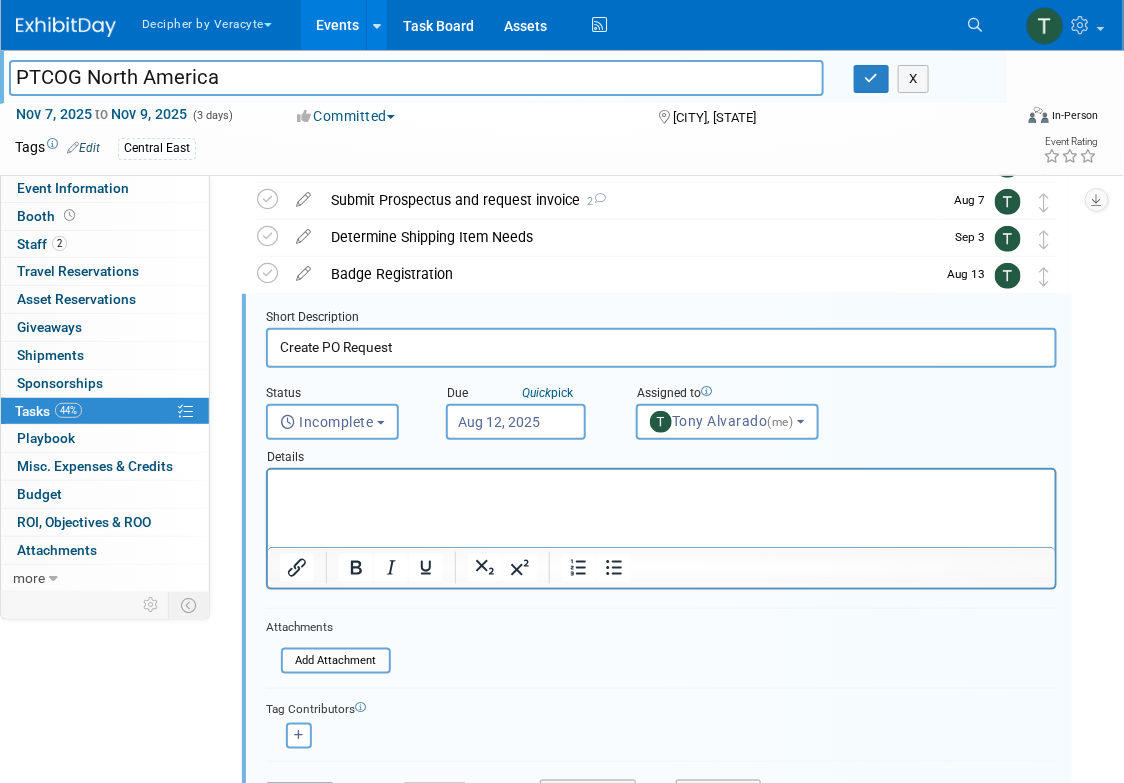 scroll, scrollTop: 312, scrollLeft: 0, axis: vertical 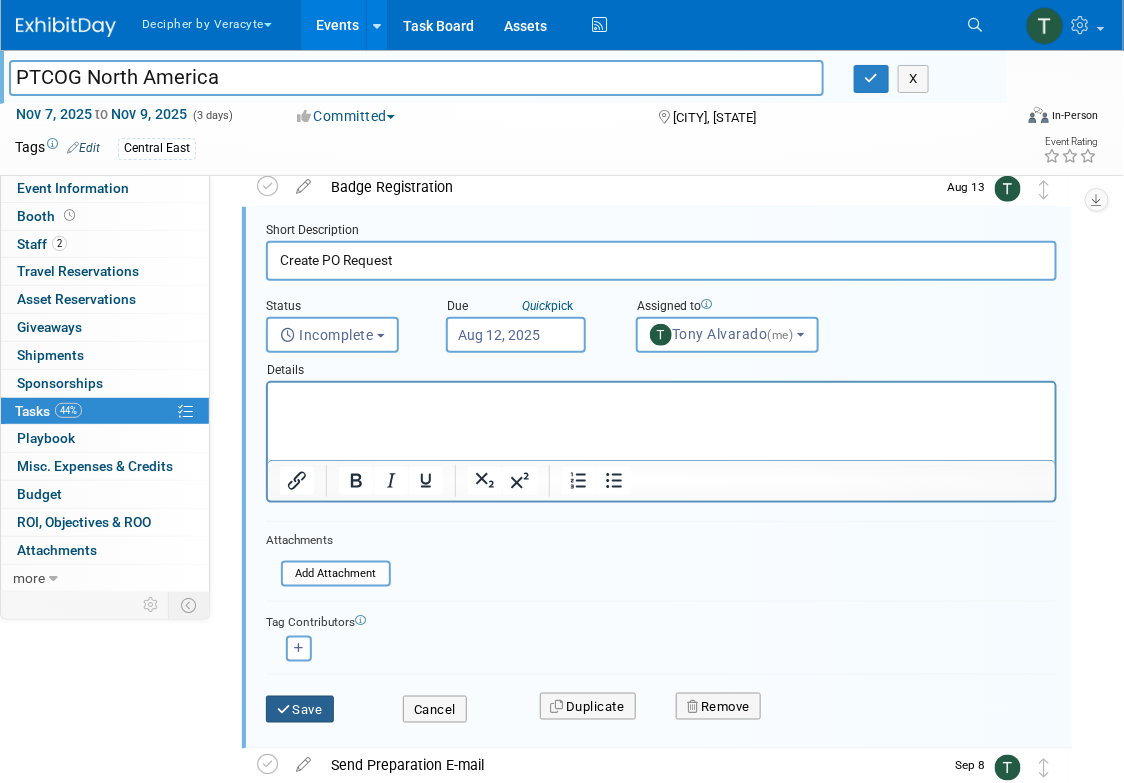 click on "Save" at bounding box center [300, 710] 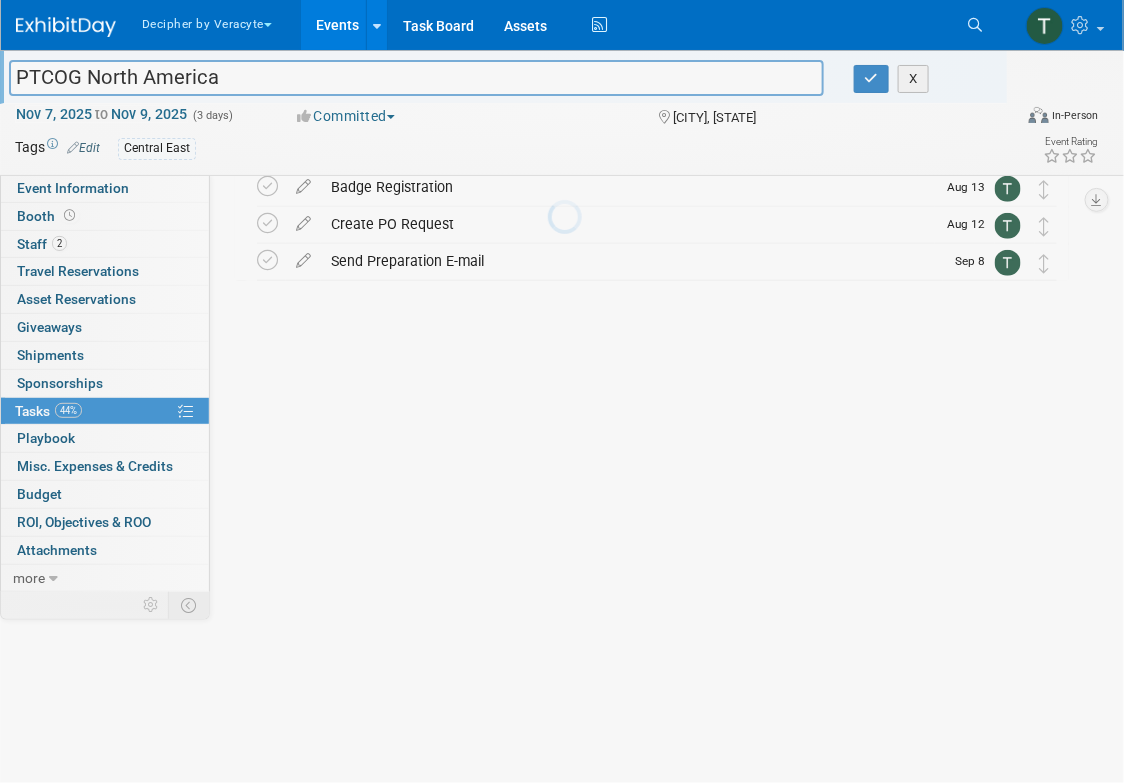 scroll, scrollTop: 0, scrollLeft: 0, axis: both 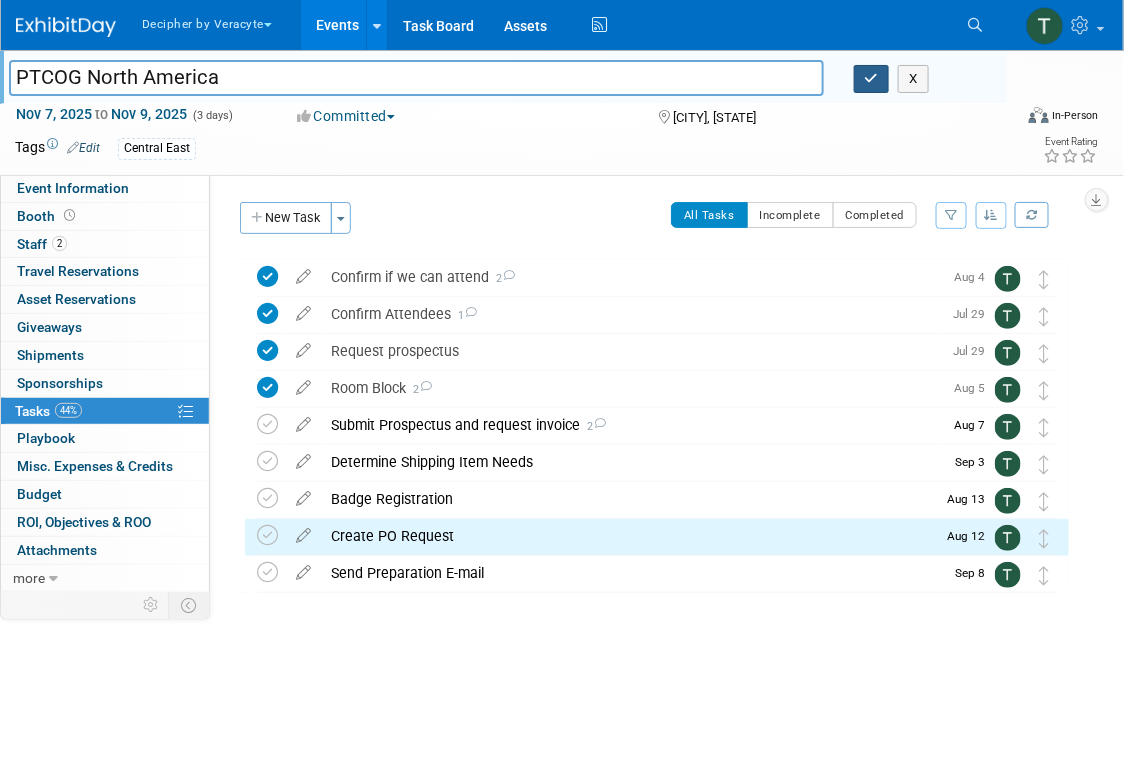 click at bounding box center (872, 79) 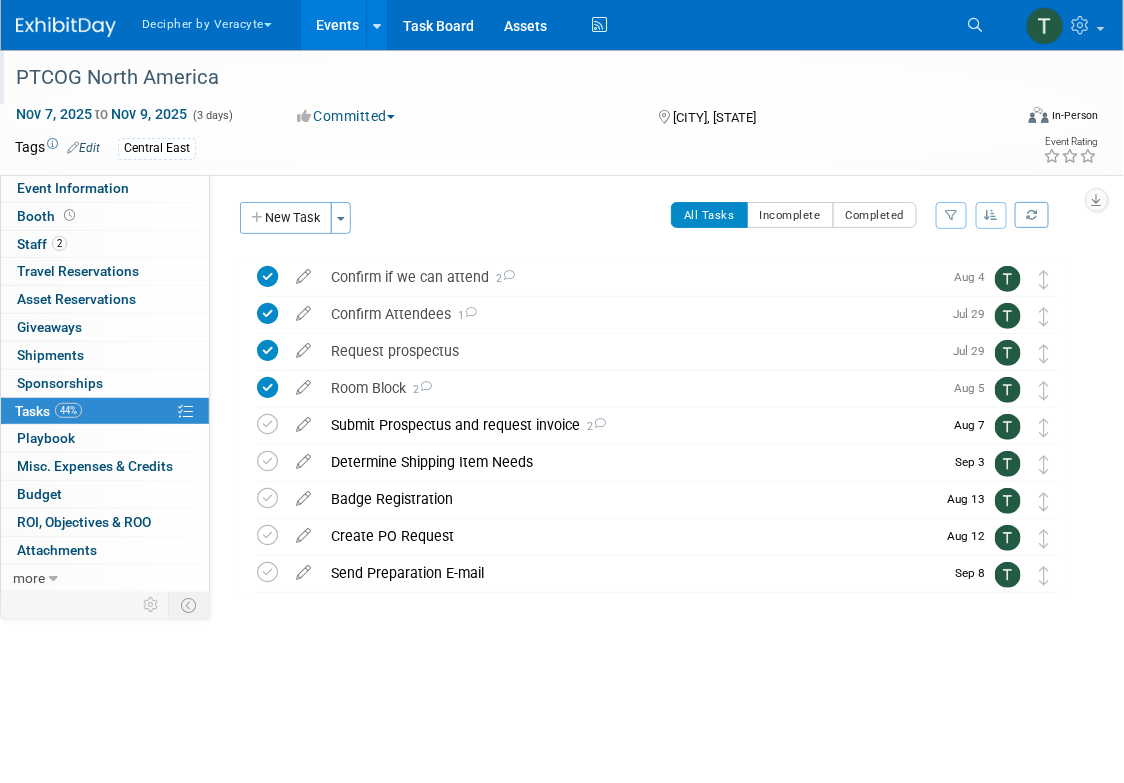 click on "Events" at bounding box center (337, 25) 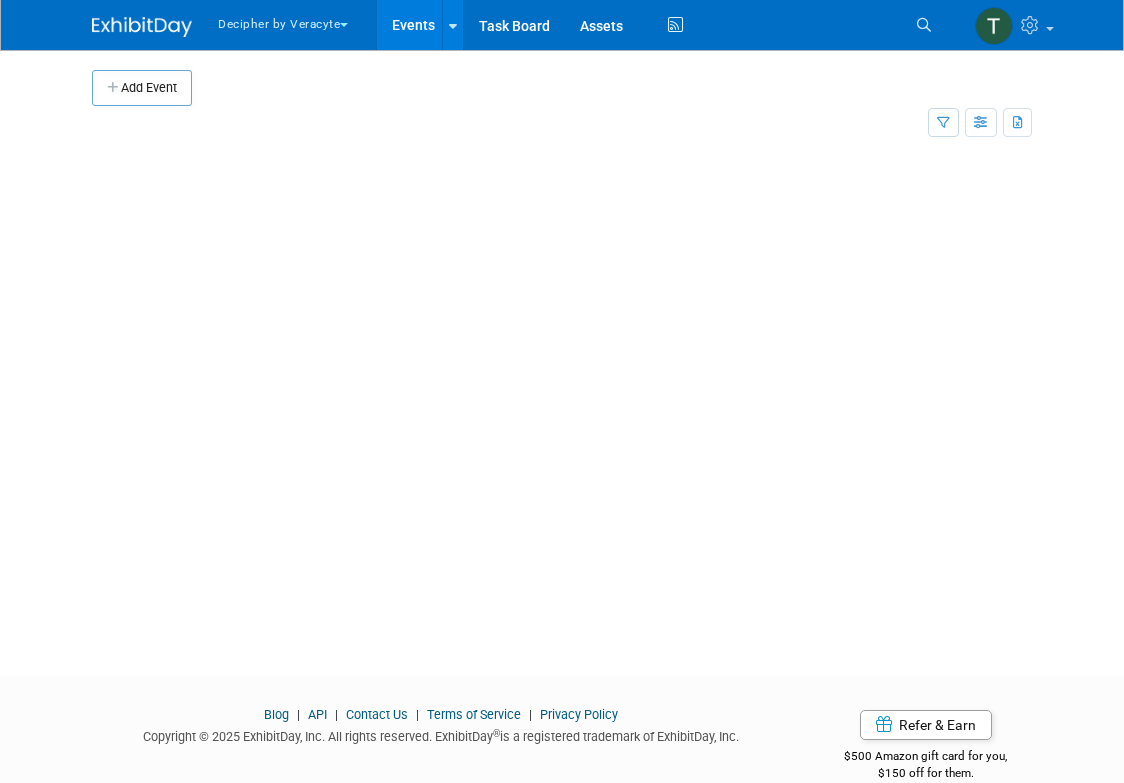 scroll, scrollTop: 0, scrollLeft: 0, axis: both 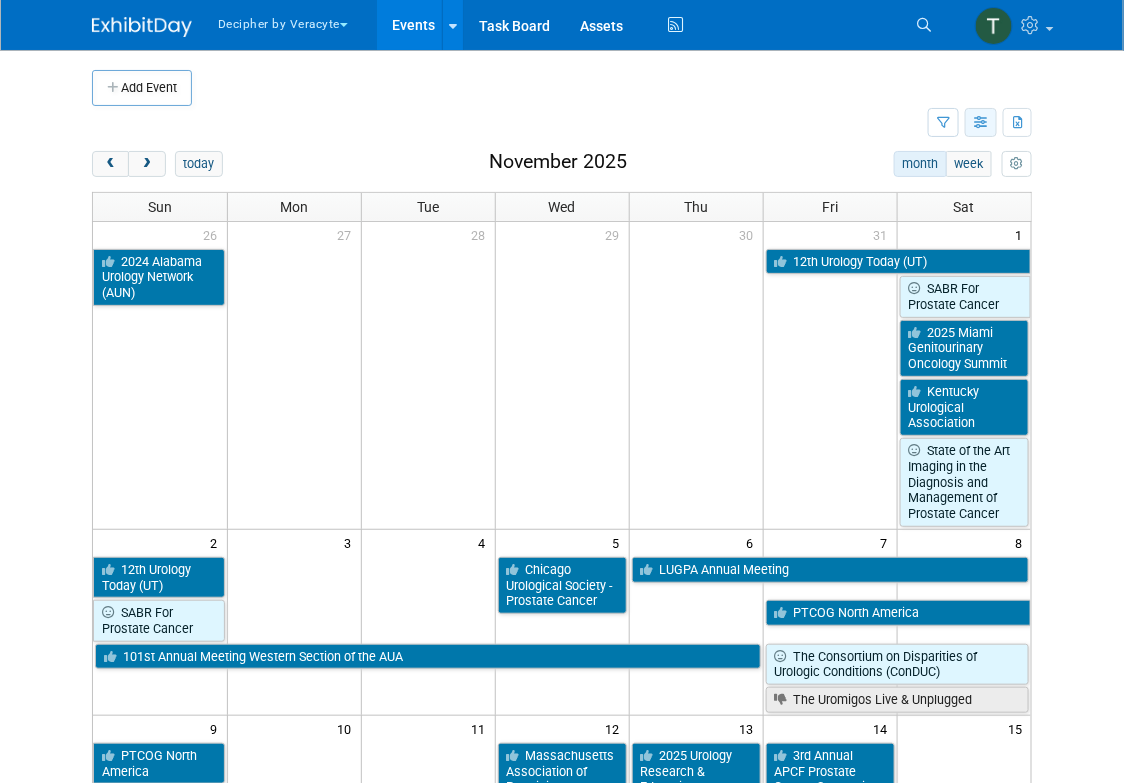click at bounding box center [981, 122] 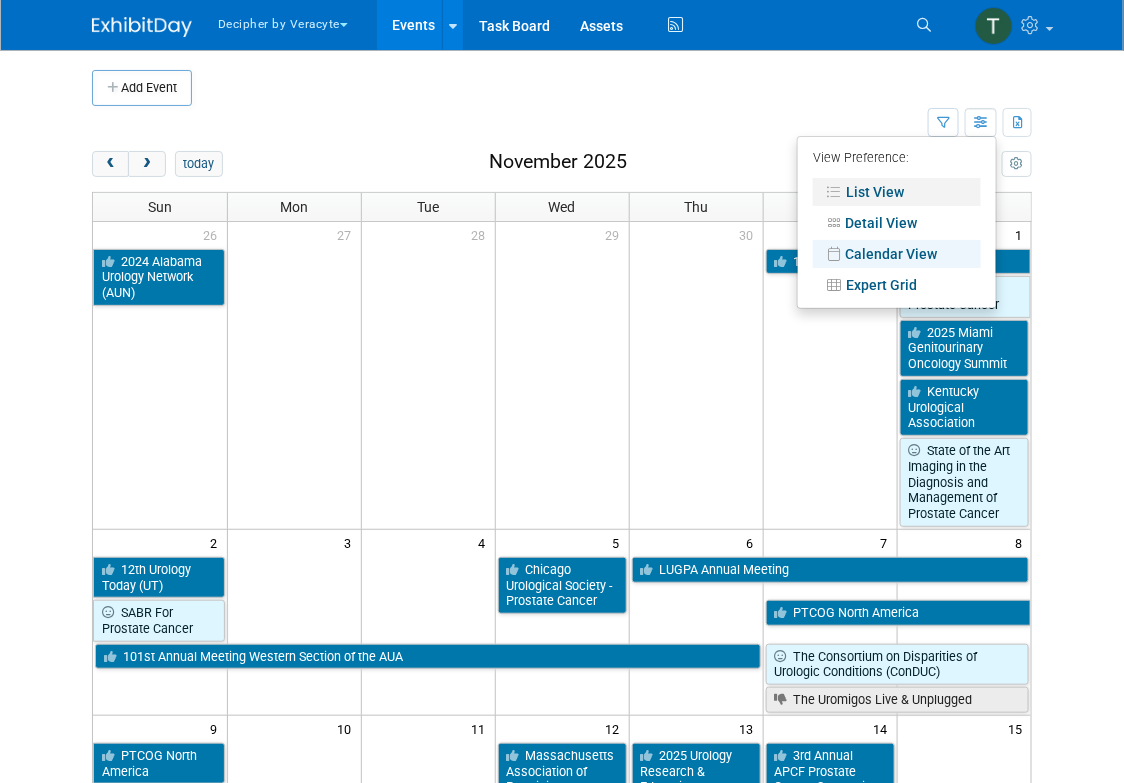 click on "List View" at bounding box center [897, 192] 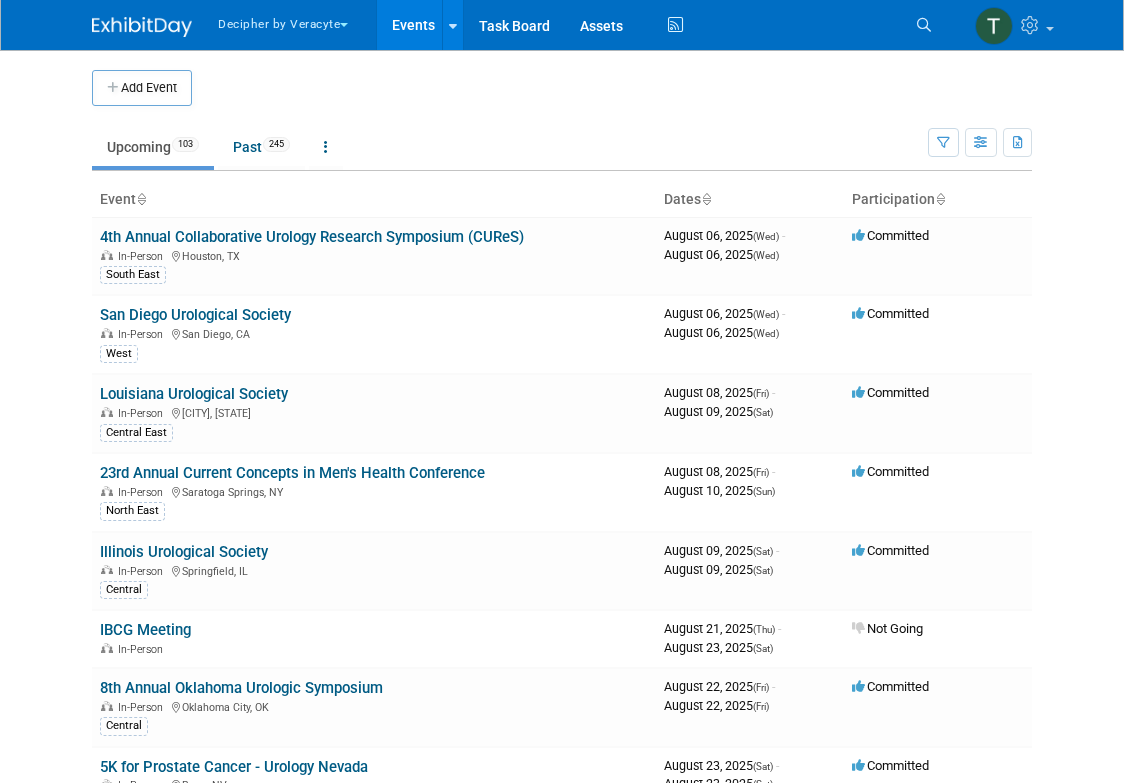 scroll, scrollTop: 0, scrollLeft: 0, axis: both 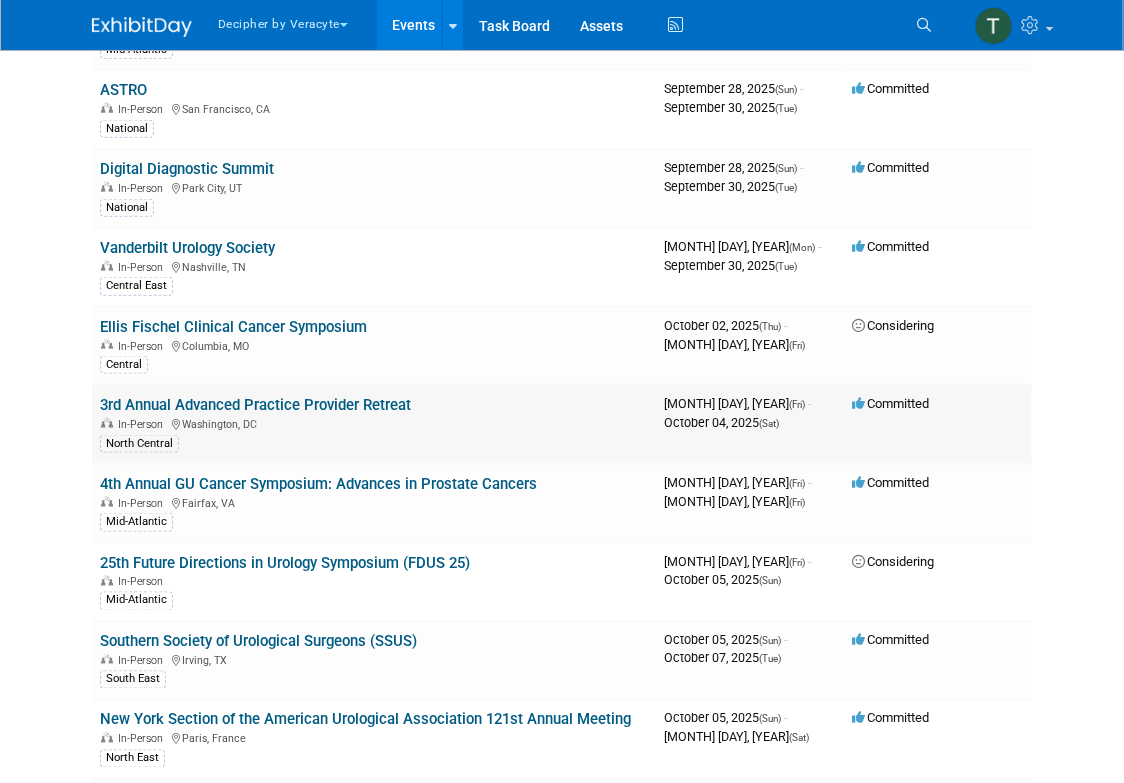 click on "[ORDINAL] Annual Advanced Practice Provider Retreat
In-Person
[CITY], [STATE]
North Central" at bounding box center (374, 424) 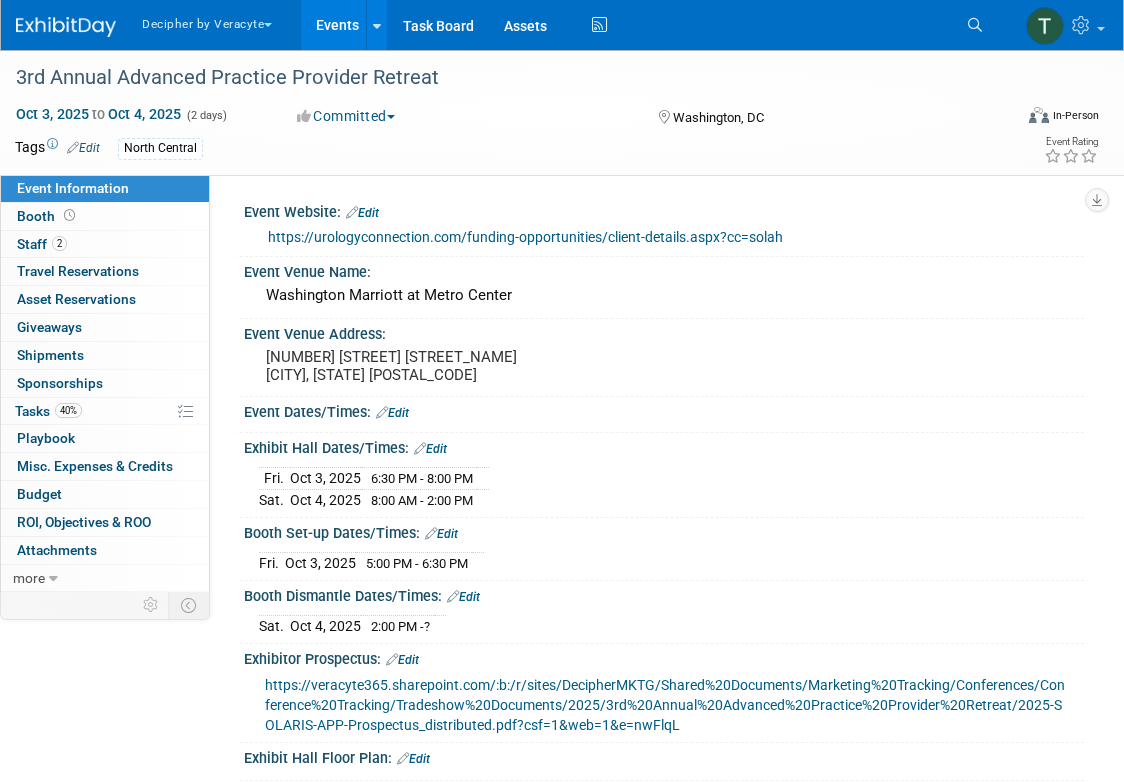 scroll, scrollTop: 0, scrollLeft: 0, axis: both 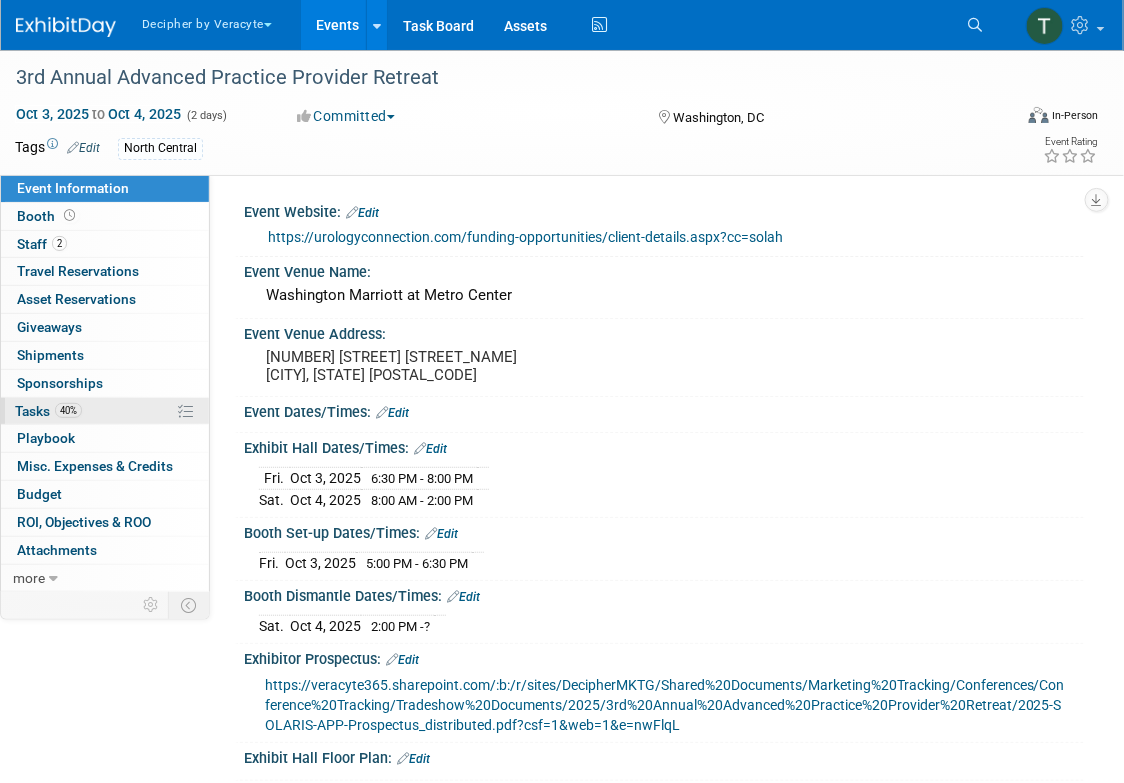 click on "40%
Tasks 40%" at bounding box center (105, 411) 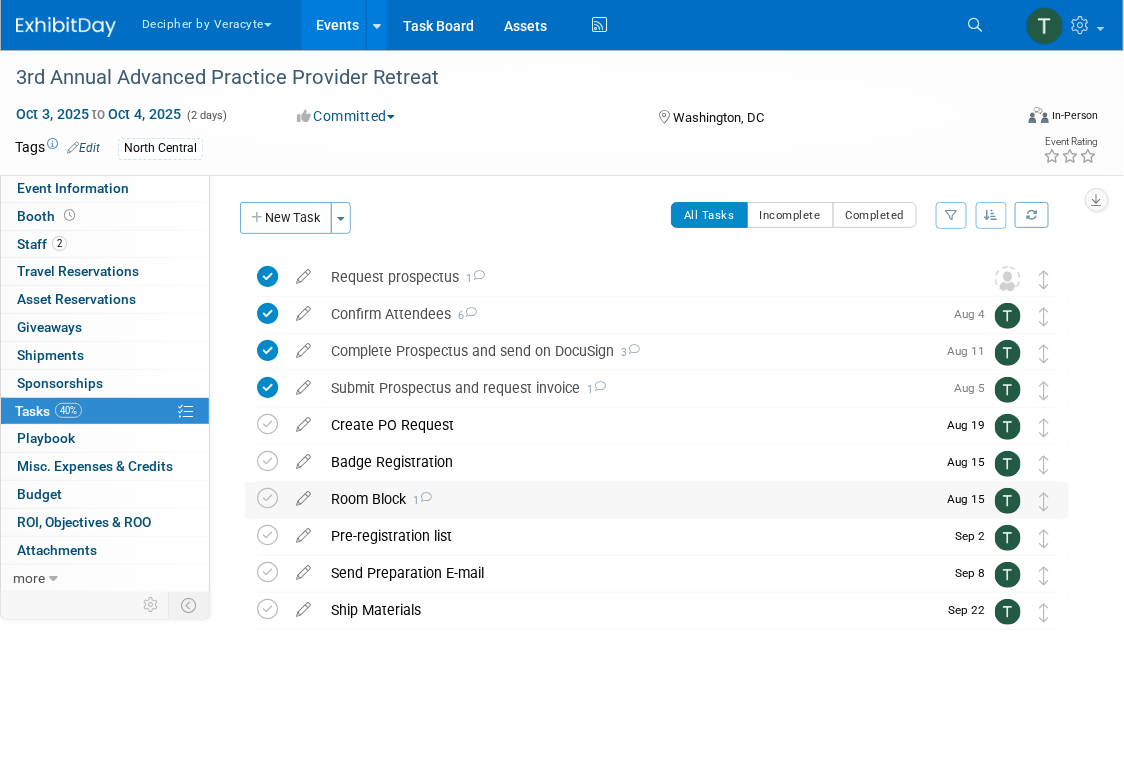 click on "Room Block
1" at bounding box center (628, 499) 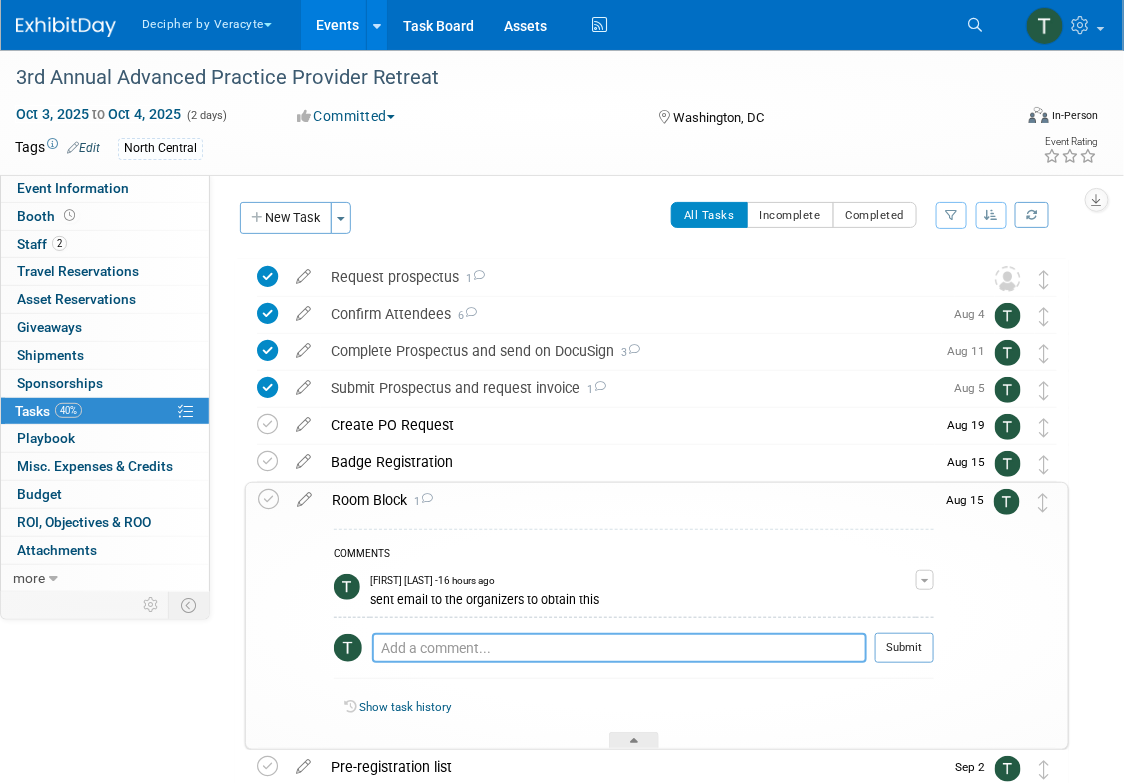 click at bounding box center [619, 648] 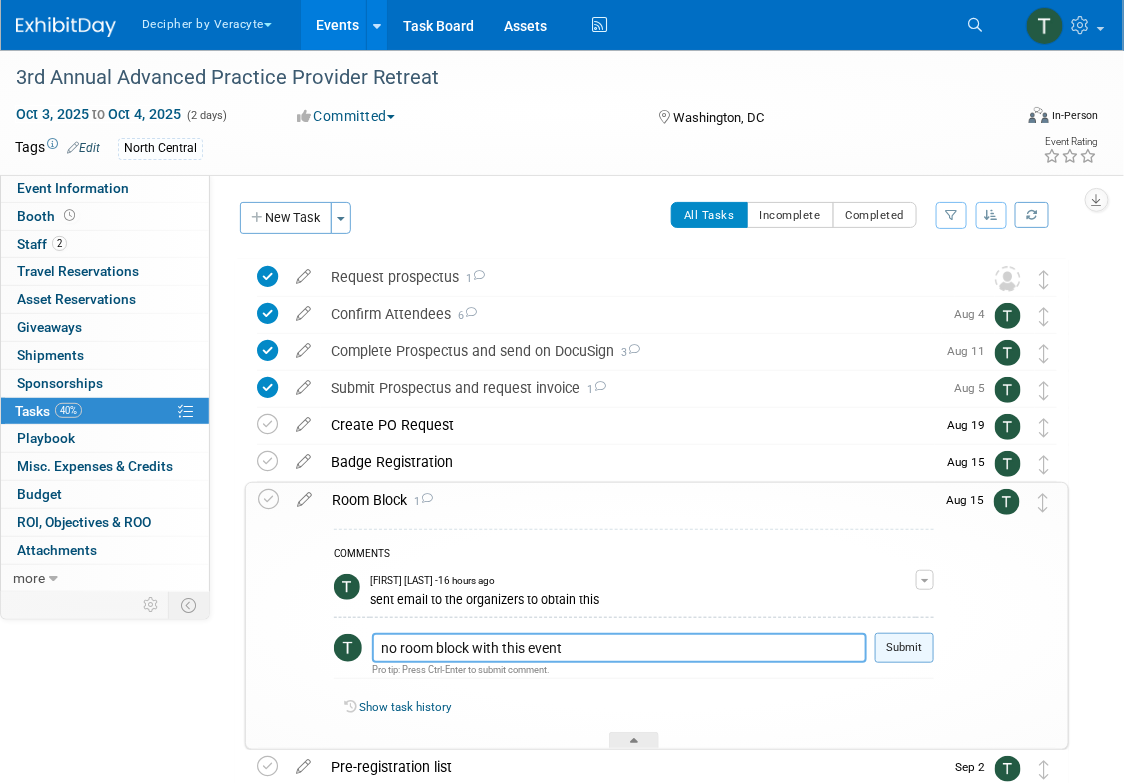 type on "no room block with this event" 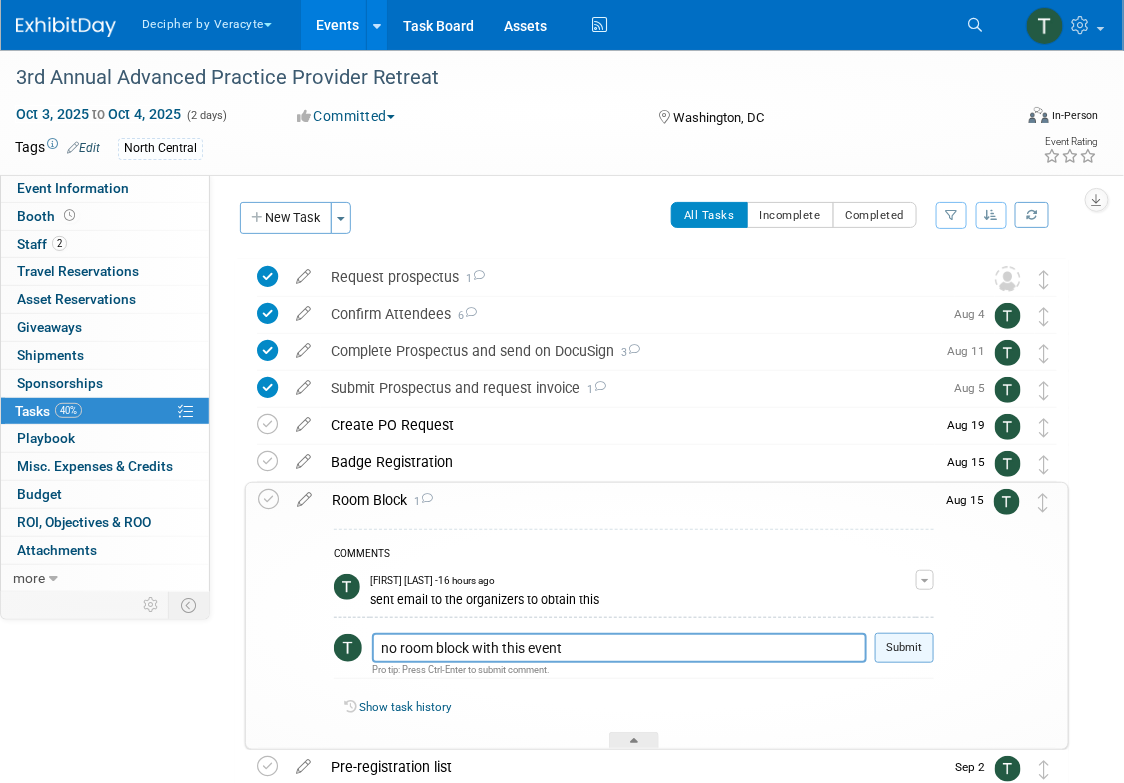 click on "Submit" at bounding box center [904, 648] 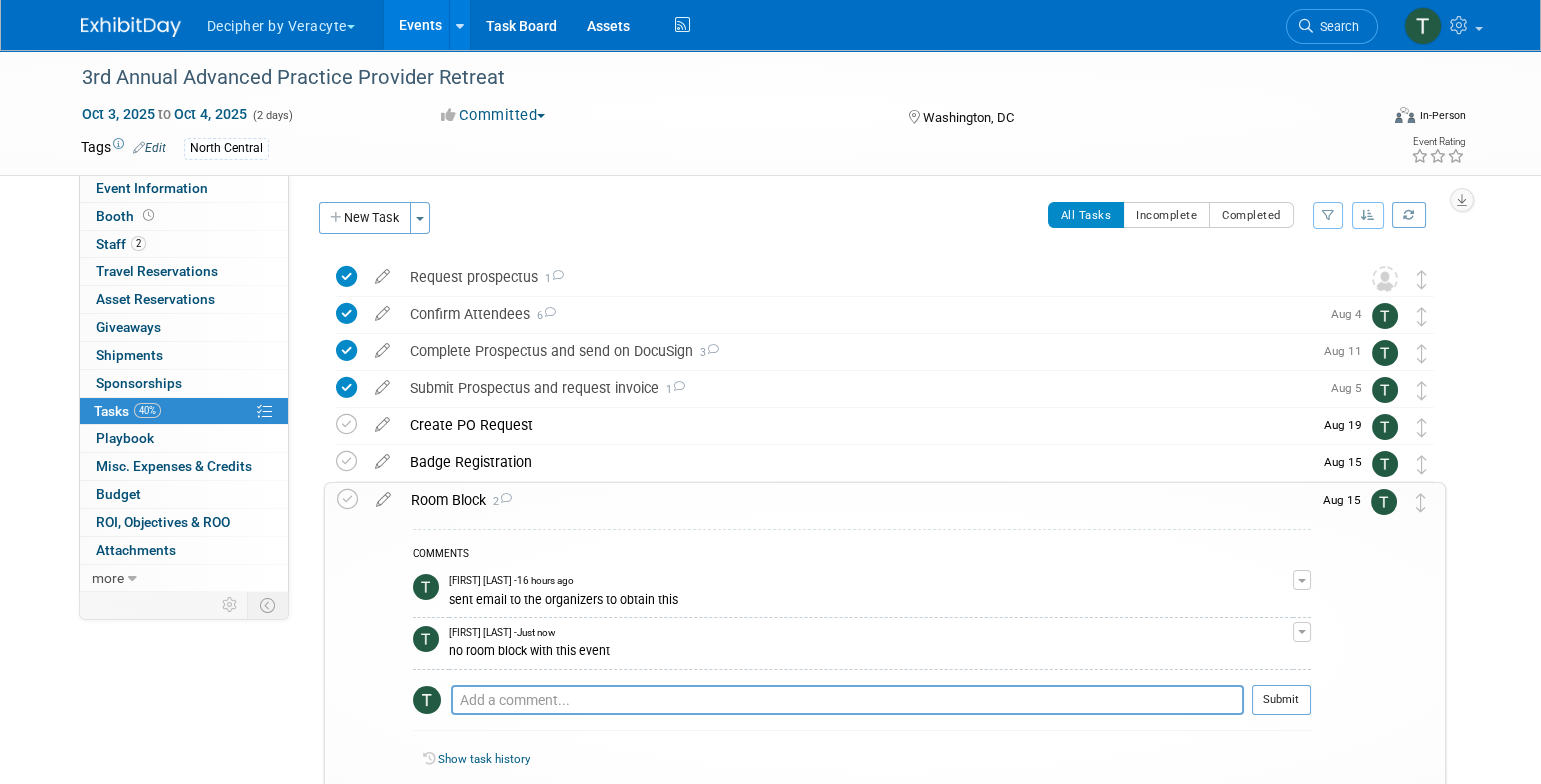 click on "Events" at bounding box center [420, 25] 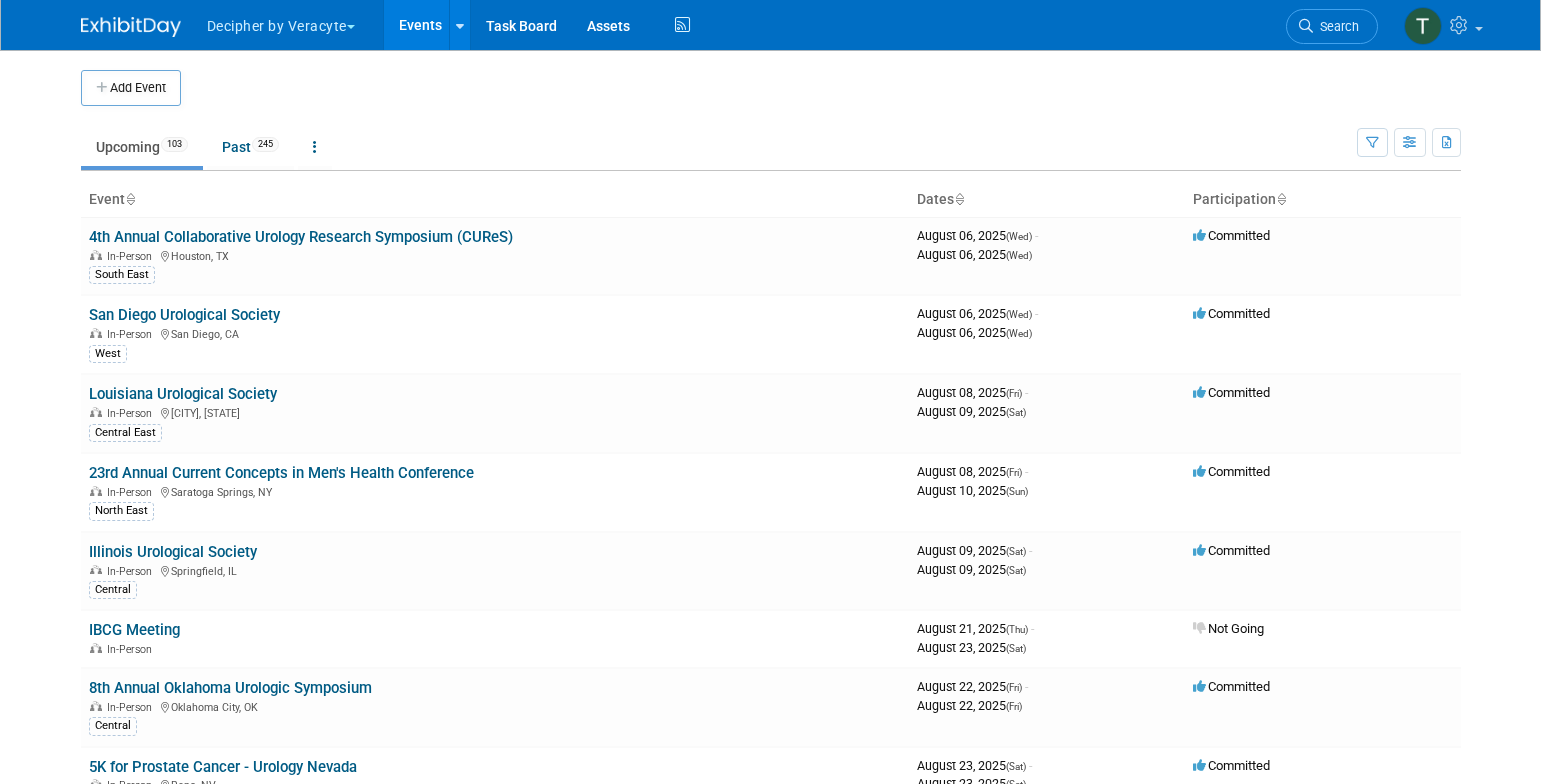 scroll, scrollTop: 0, scrollLeft: 0, axis: both 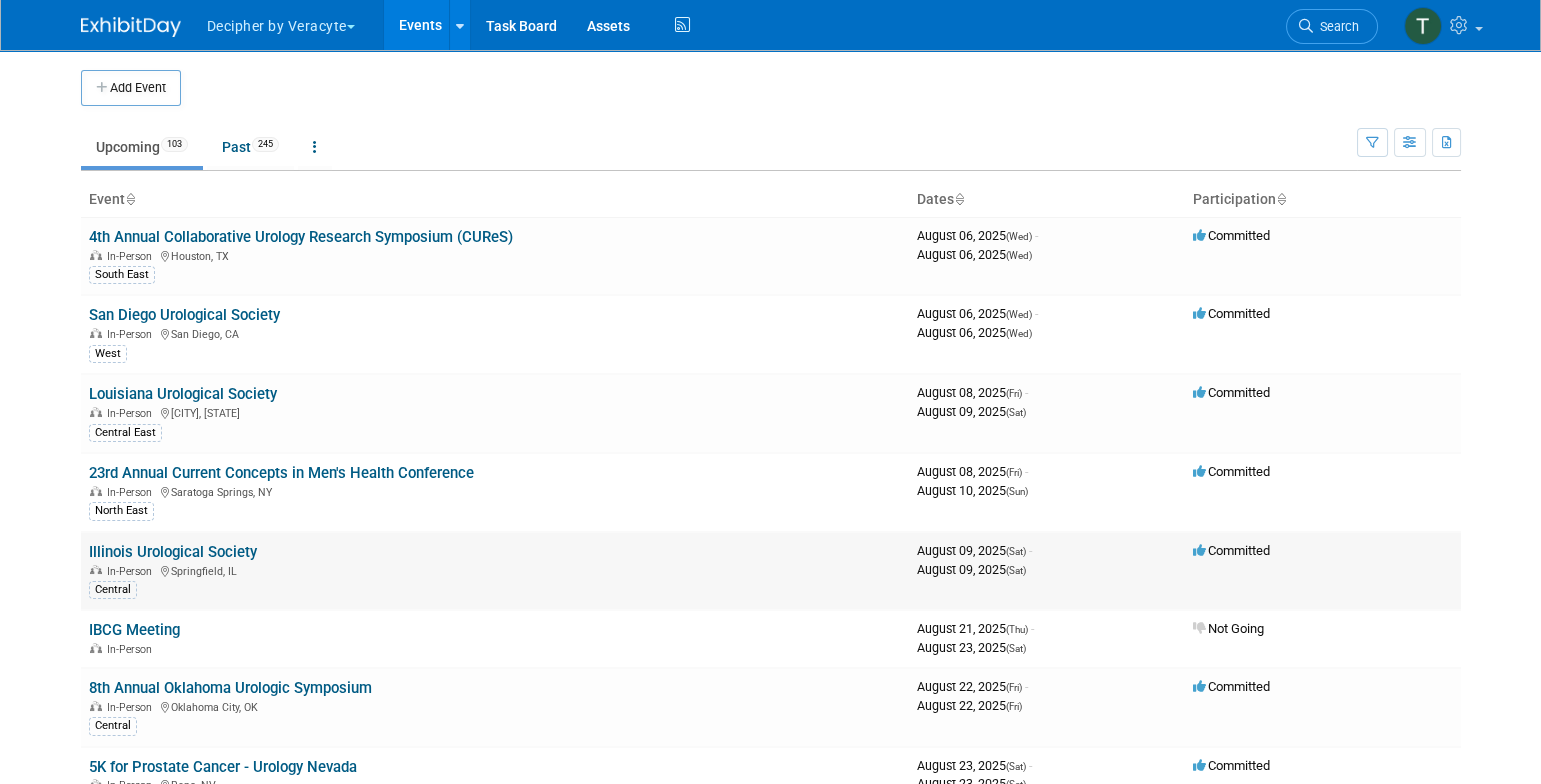 click on "Illinois Urological Society" at bounding box center [173, 552] 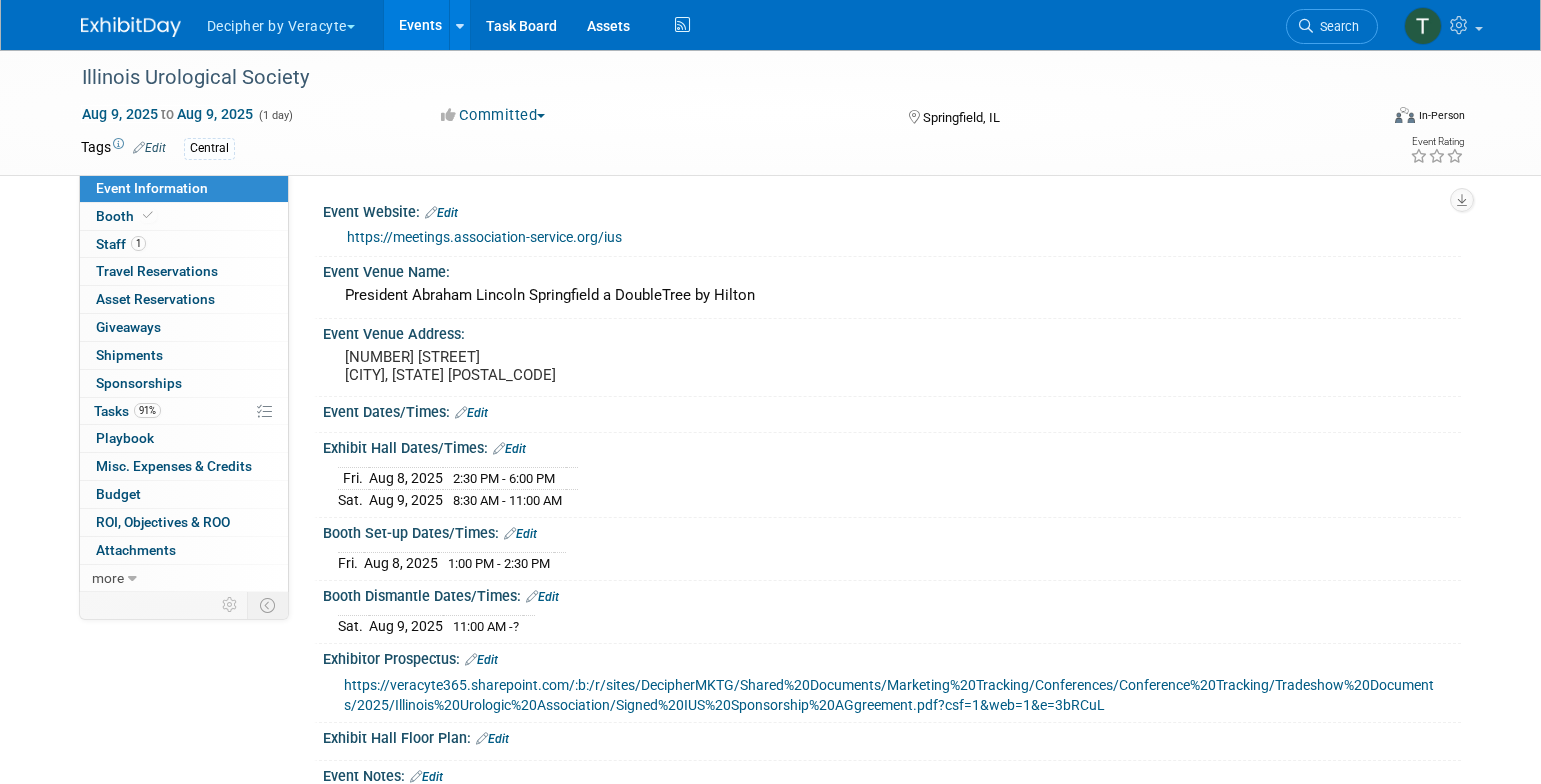 scroll, scrollTop: 0, scrollLeft: 0, axis: both 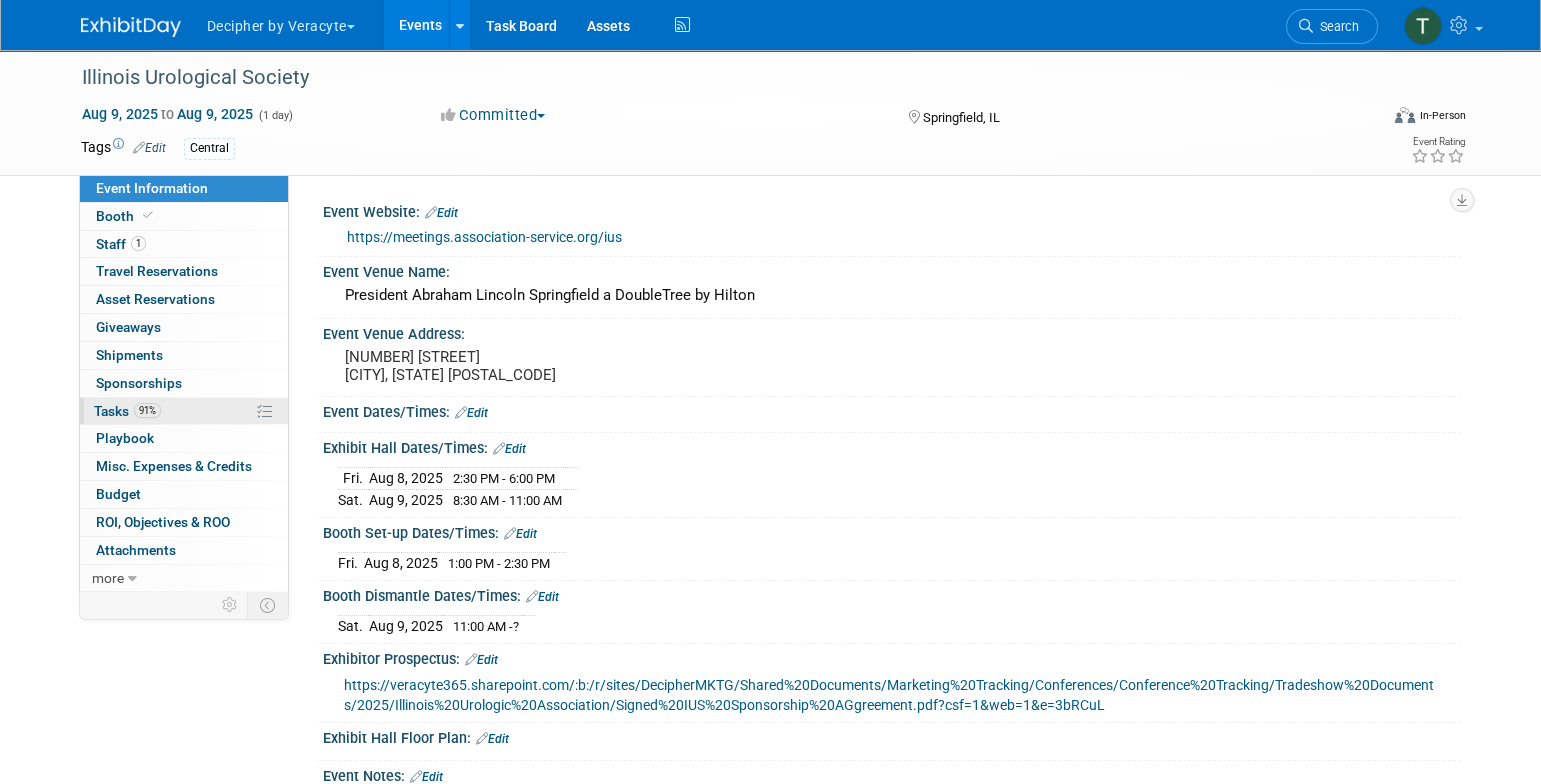 click on "91%
Tasks 91%" at bounding box center (184, 411) 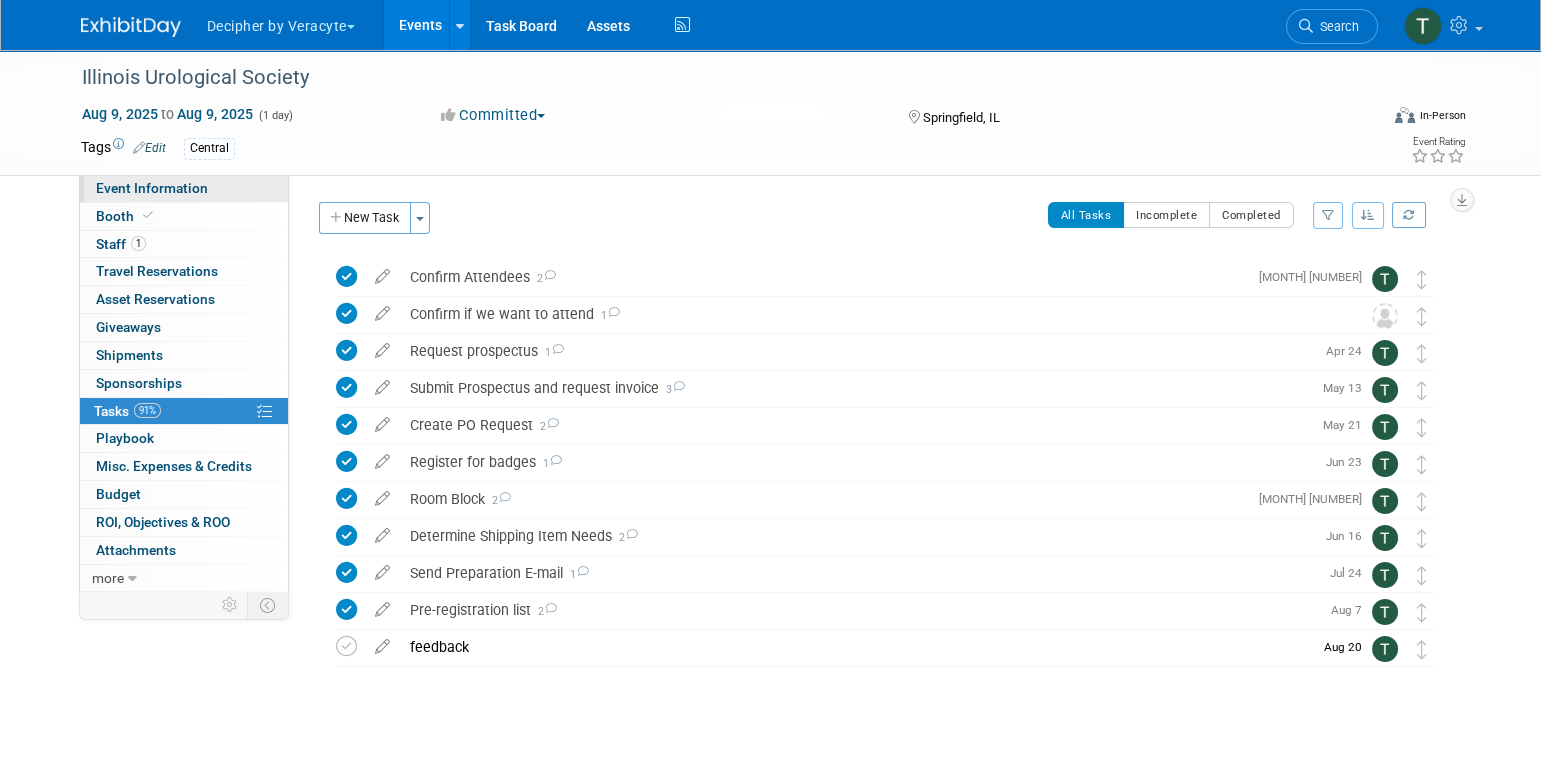 click on "Event Information" at bounding box center (184, 188) 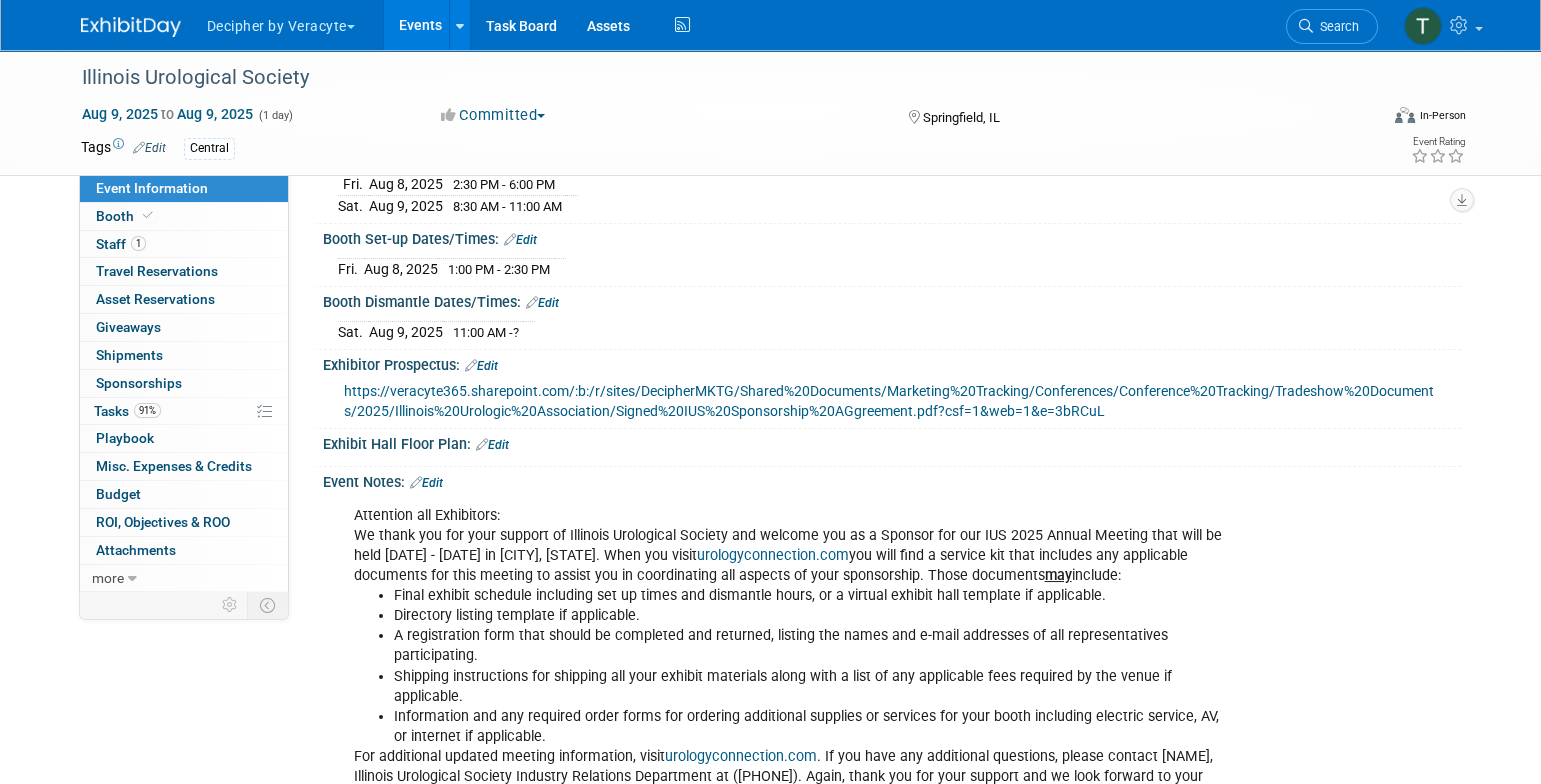 scroll, scrollTop: 390, scrollLeft: 0, axis: vertical 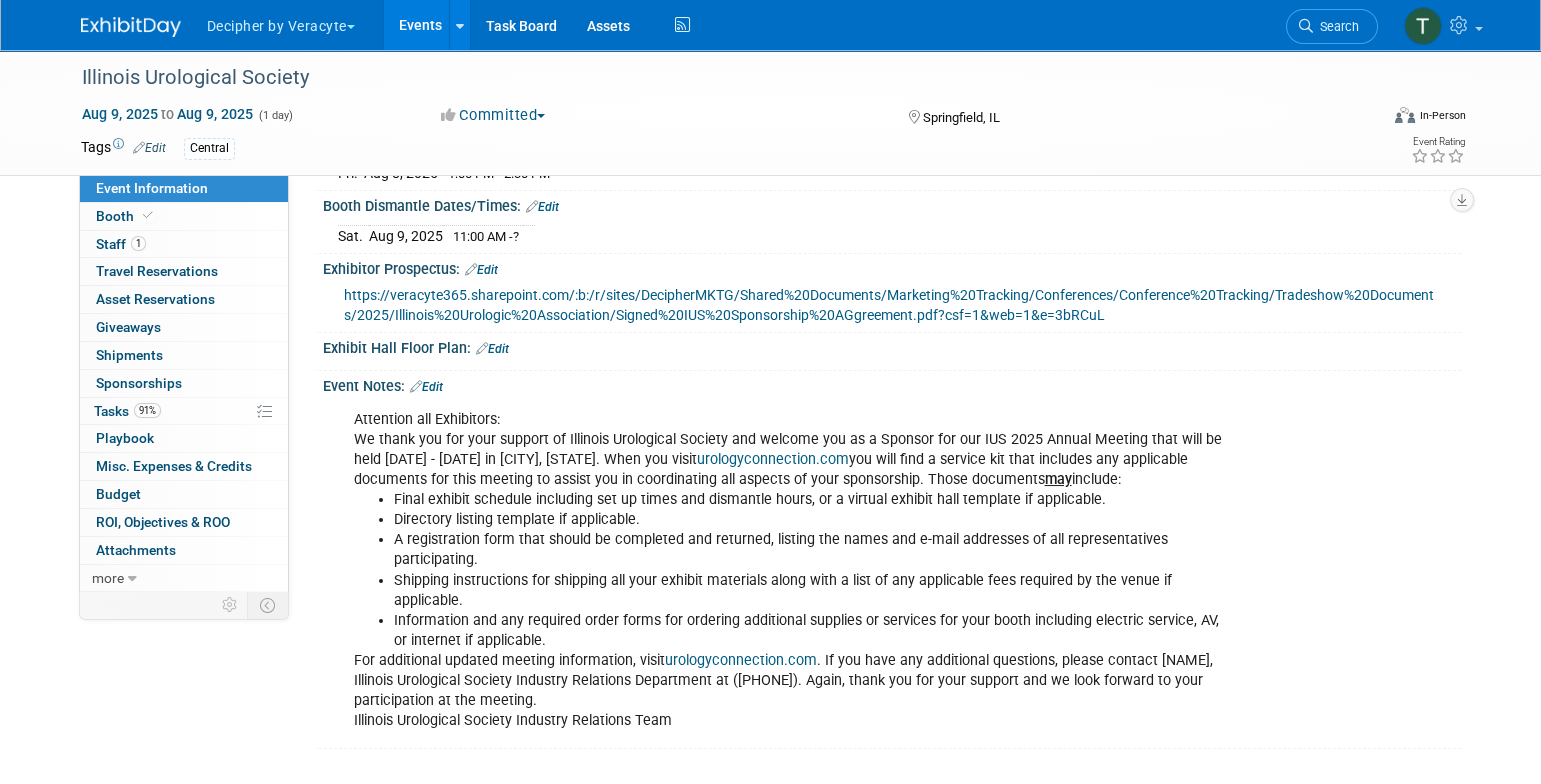 click on "Attention all Exhibitors: We thank you for your support of Illinois Urological Society and welcome you as a Sponsor for our IUS 2025 Annual Meeting that will be held 08/09/2025 - 08/09/2025 in Springfield, IL. When you visit  urologyconnection.com  you will find a service kit that includes any applicable documents for this meeting to assist you in coordinating all aspects of your sponsorship. Those documents  may  include: Final exhibit schedule including set up times and dismantle hours, or a virtual exhibit hall template if applicable. Directory listing template if applicable. A registration form that should be completed and returned, listing the names and e-mail addresses of all representatives participating. Shipping instructions for shipping all your exhibit materials along with a list of any applicable fees required by the venue if applicable. urologyconnection.com X" at bounding box center [889, 400] 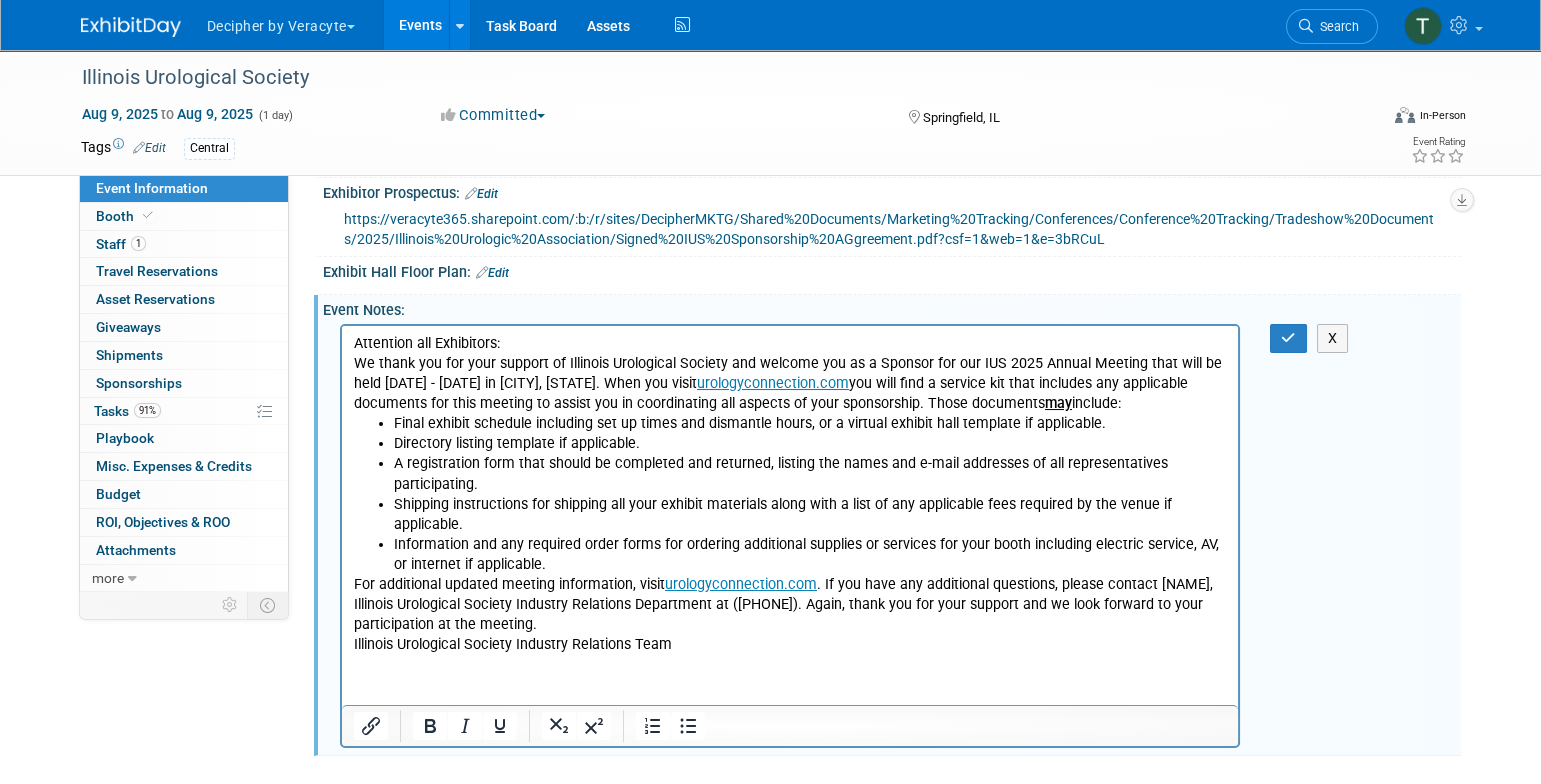scroll, scrollTop: 472, scrollLeft: 0, axis: vertical 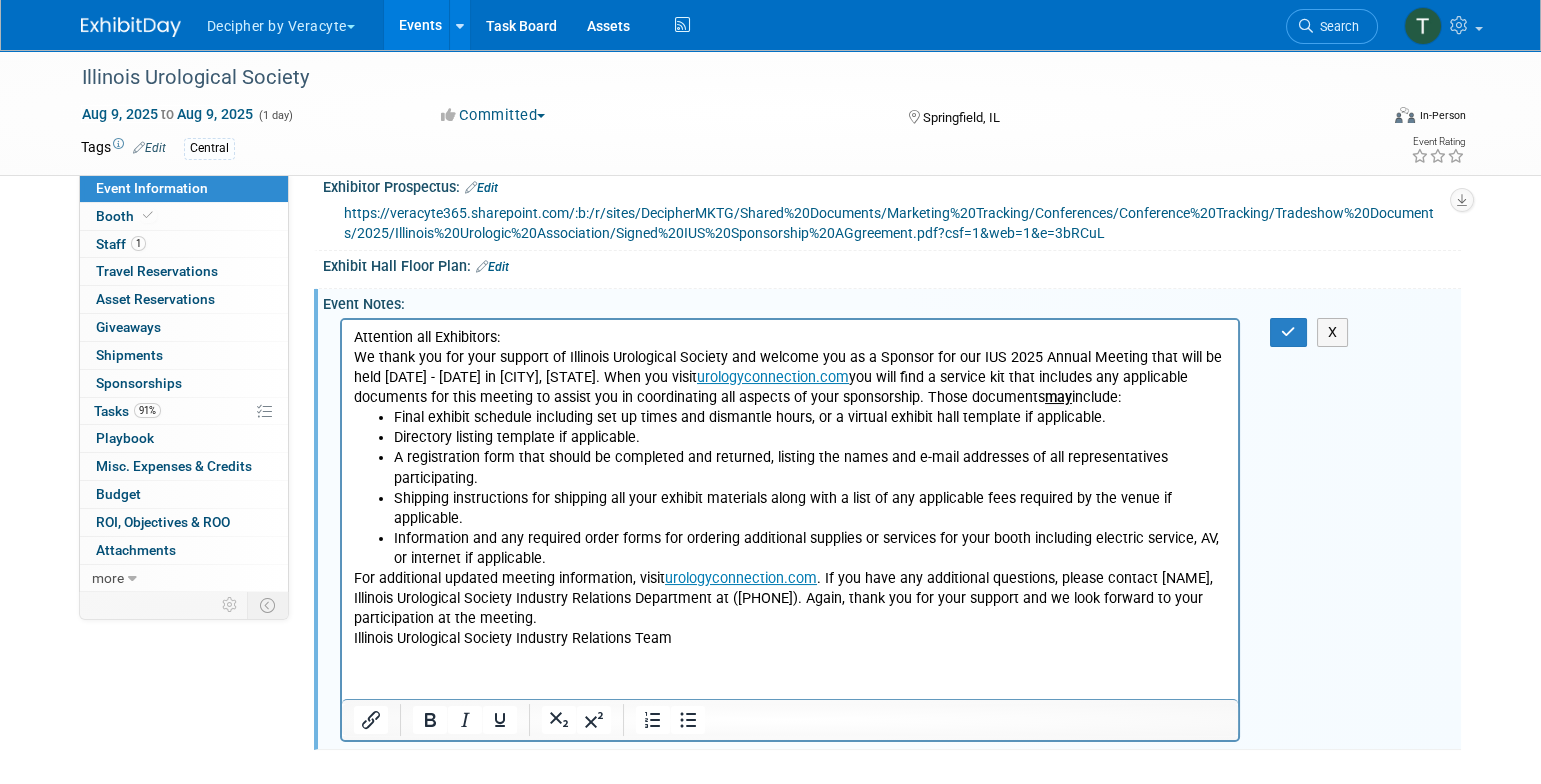 click on "For additional updated meeting information, visit  urologyconnection.com . If you have any additional questions, please contact Melinda Conforti, Illinois Urological Society Industry Relations Department at (847) 264-5979. Again, thank you for your support and we look forward to your participation at the meeting. Illinois Urological Society Industry Relations Team" at bounding box center (790, 608) 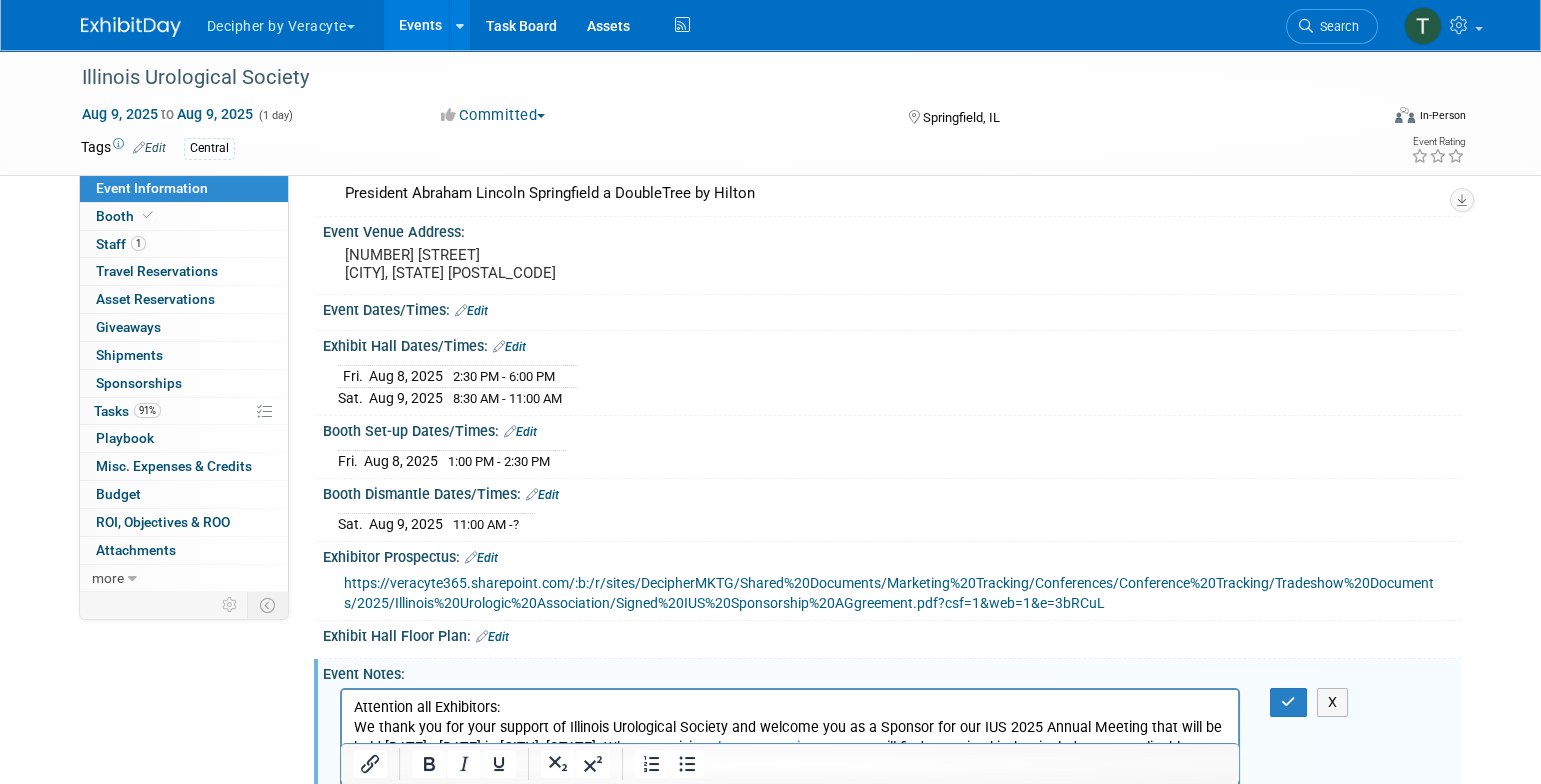 scroll, scrollTop: 118, scrollLeft: 0, axis: vertical 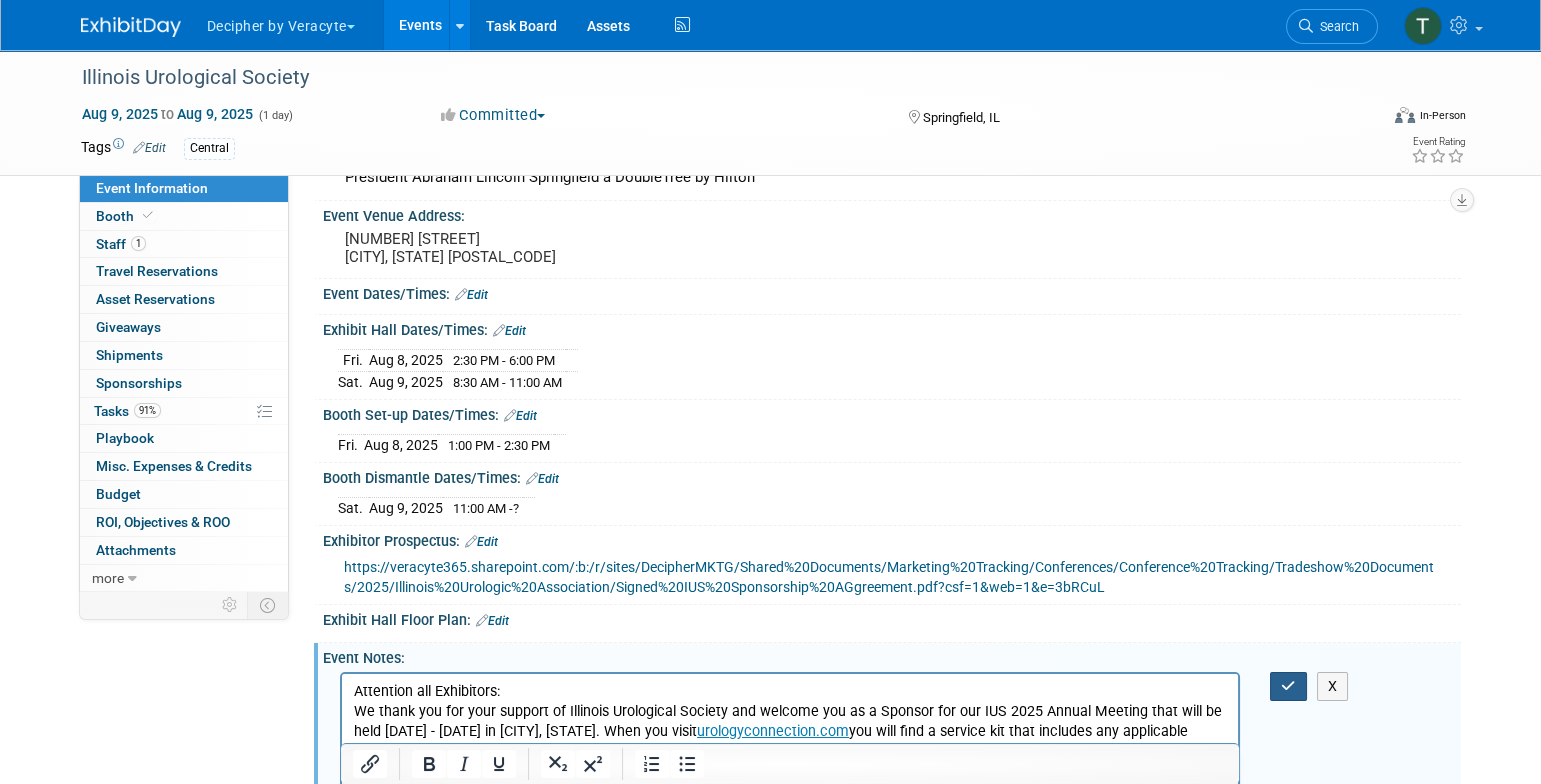 click at bounding box center [1288, 686] 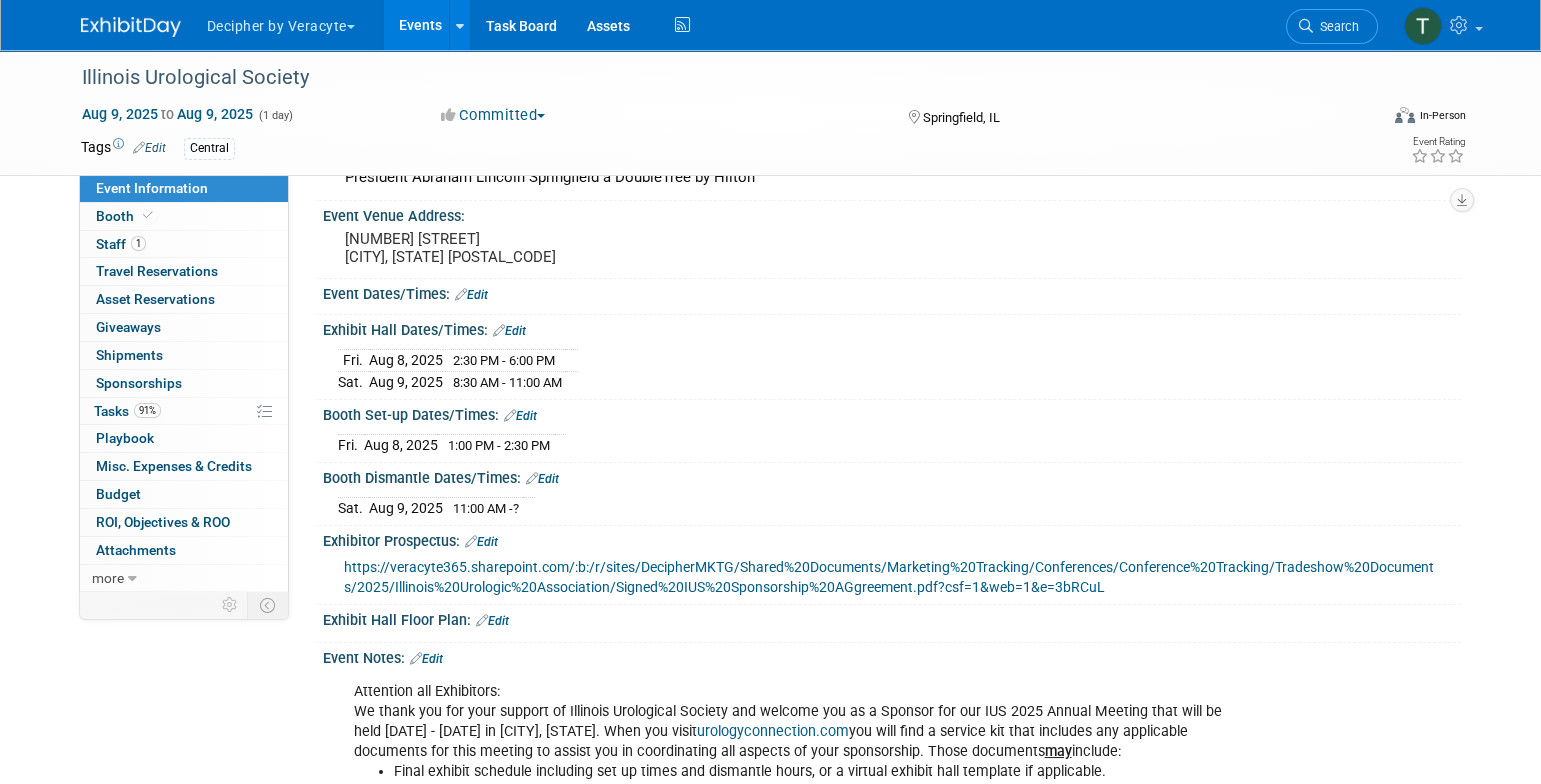 click on "Events" at bounding box center (420, 25) 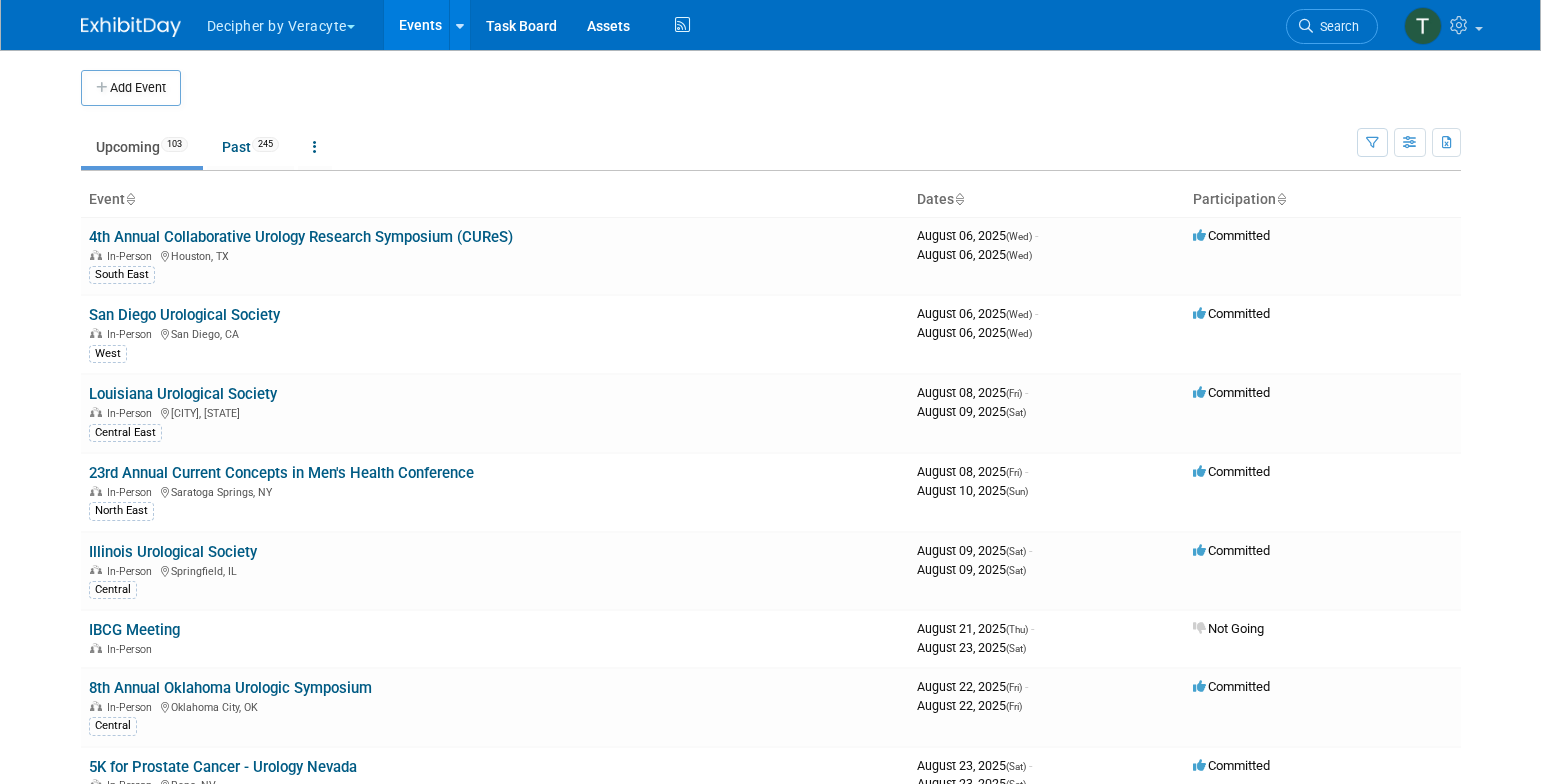 scroll, scrollTop: 0, scrollLeft: 0, axis: both 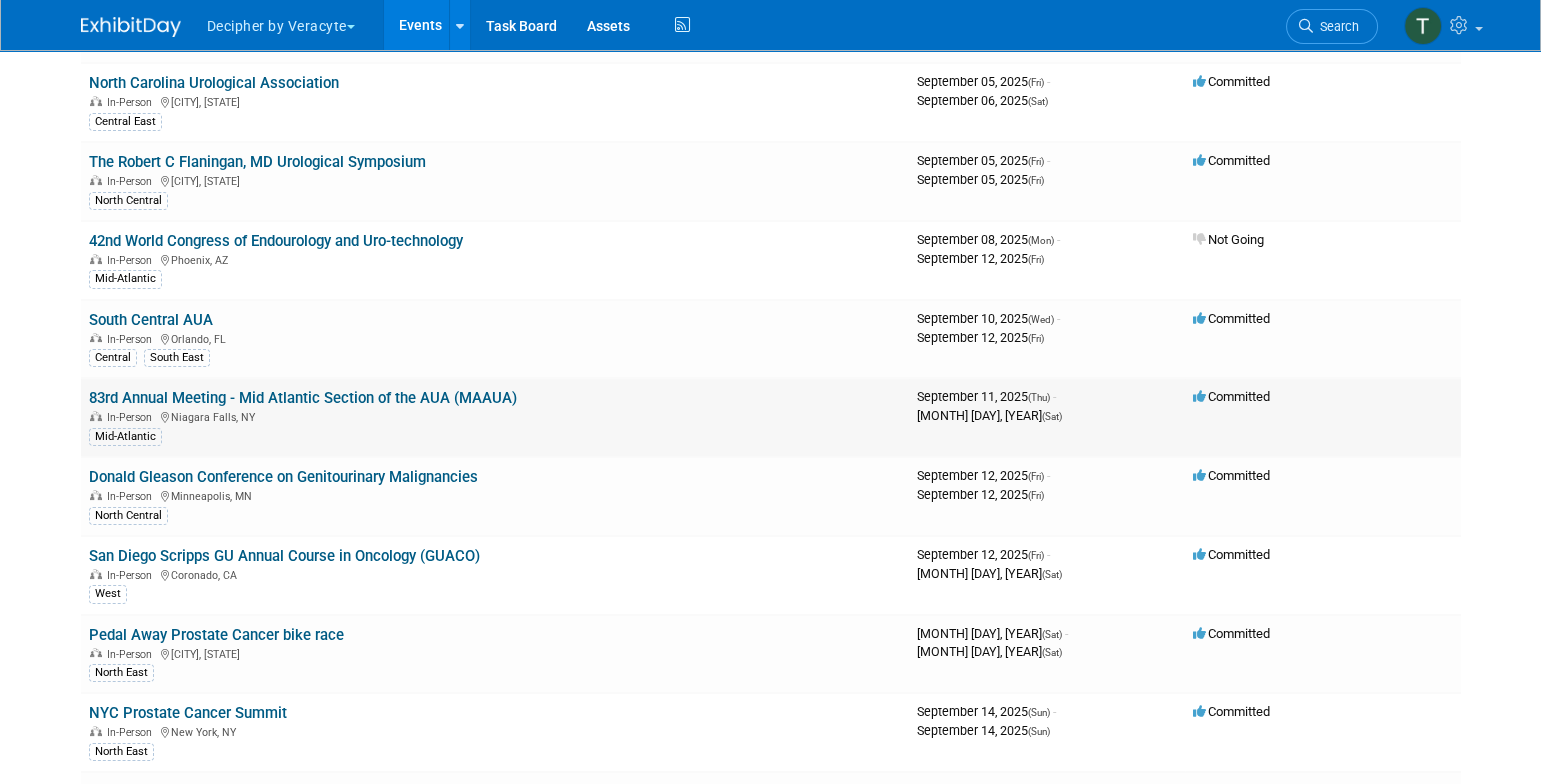 click on "83rd Annual Meeting - Mid Atlantic Section of the AUA (MAAUA)" at bounding box center (303, 398) 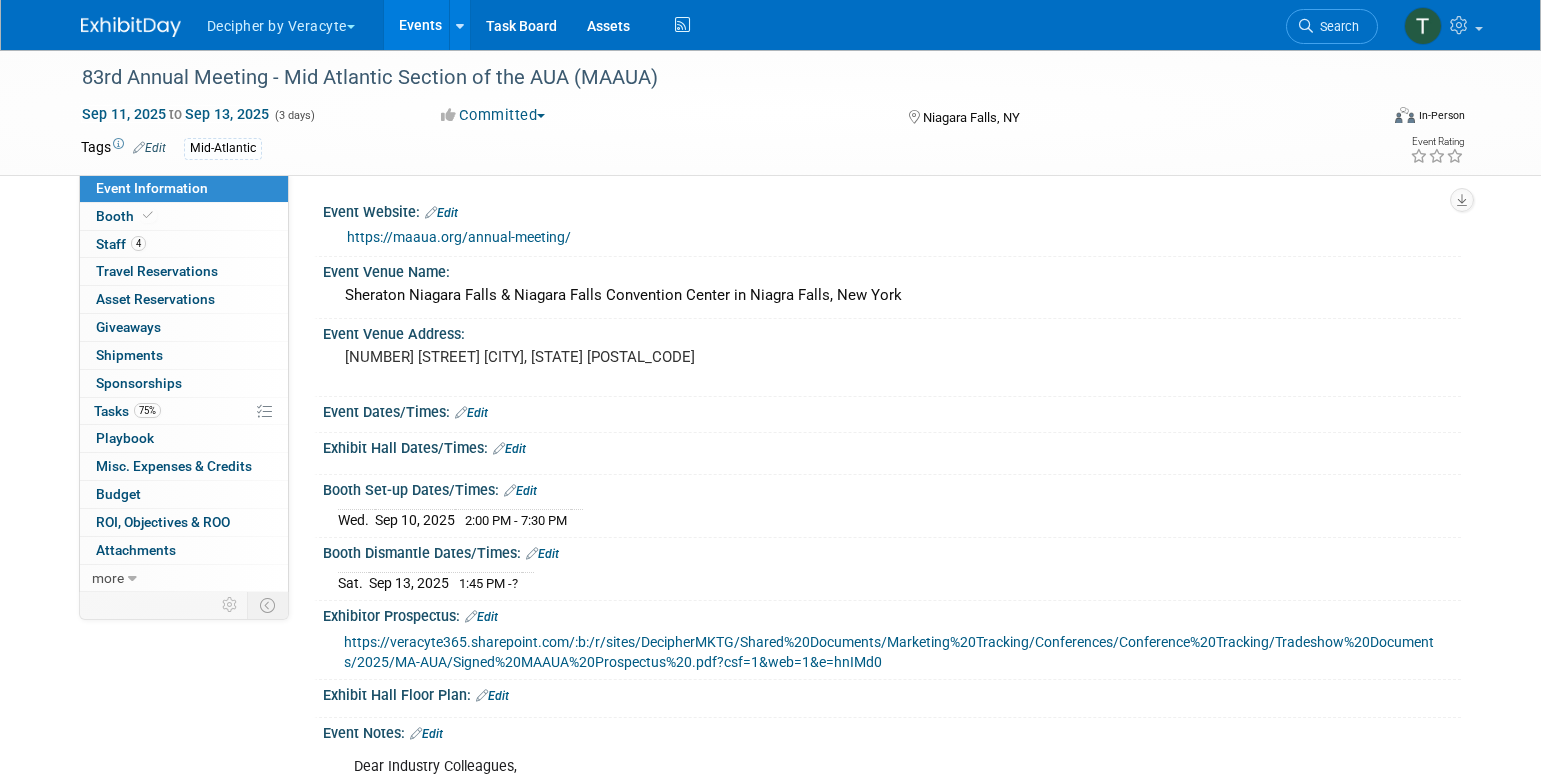 scroll, scrollTop: 0, scrollLeft: 0, axis: both 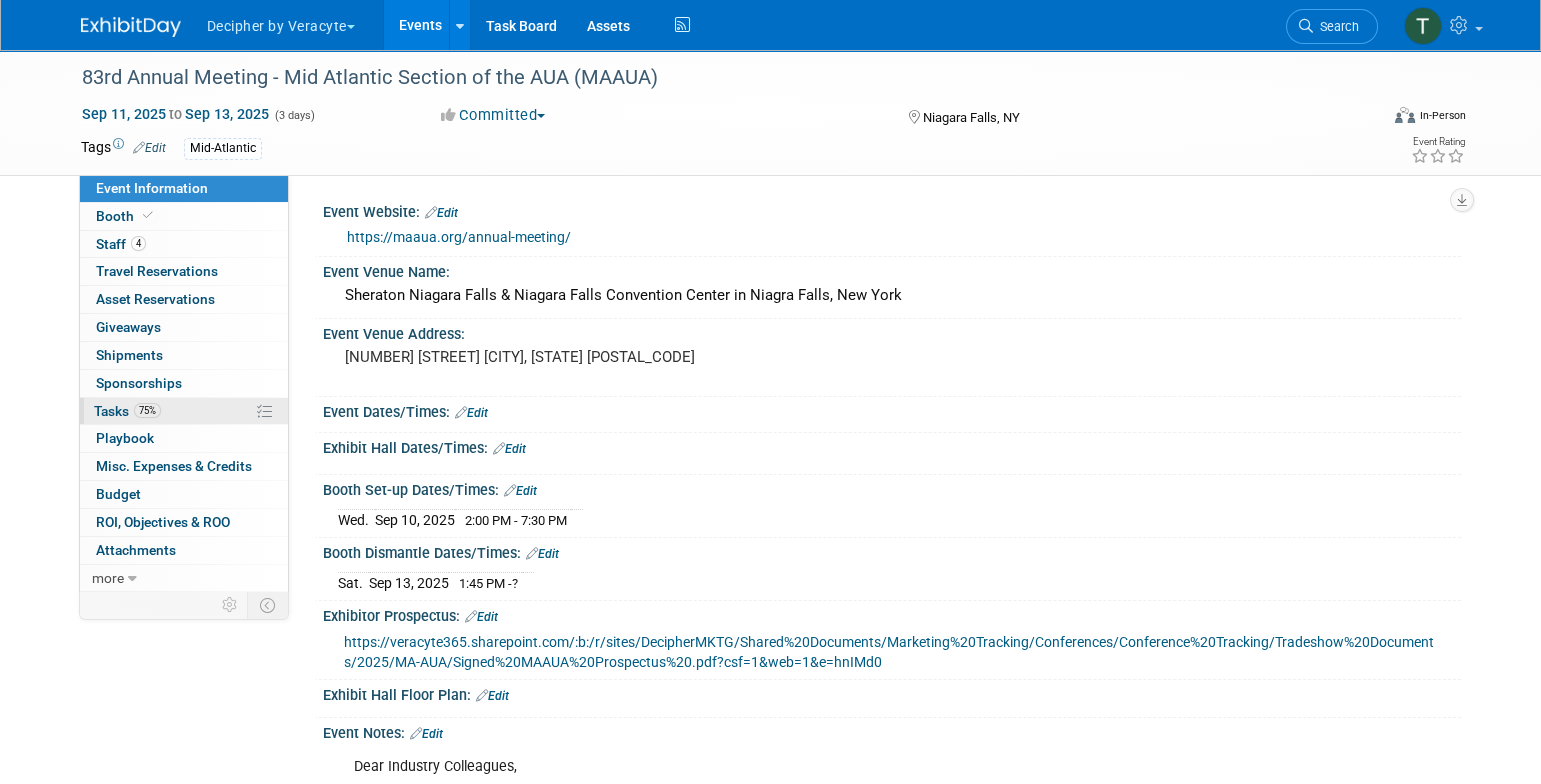 click on "75%
Tasks 75%" at bounding box center [184, 411] 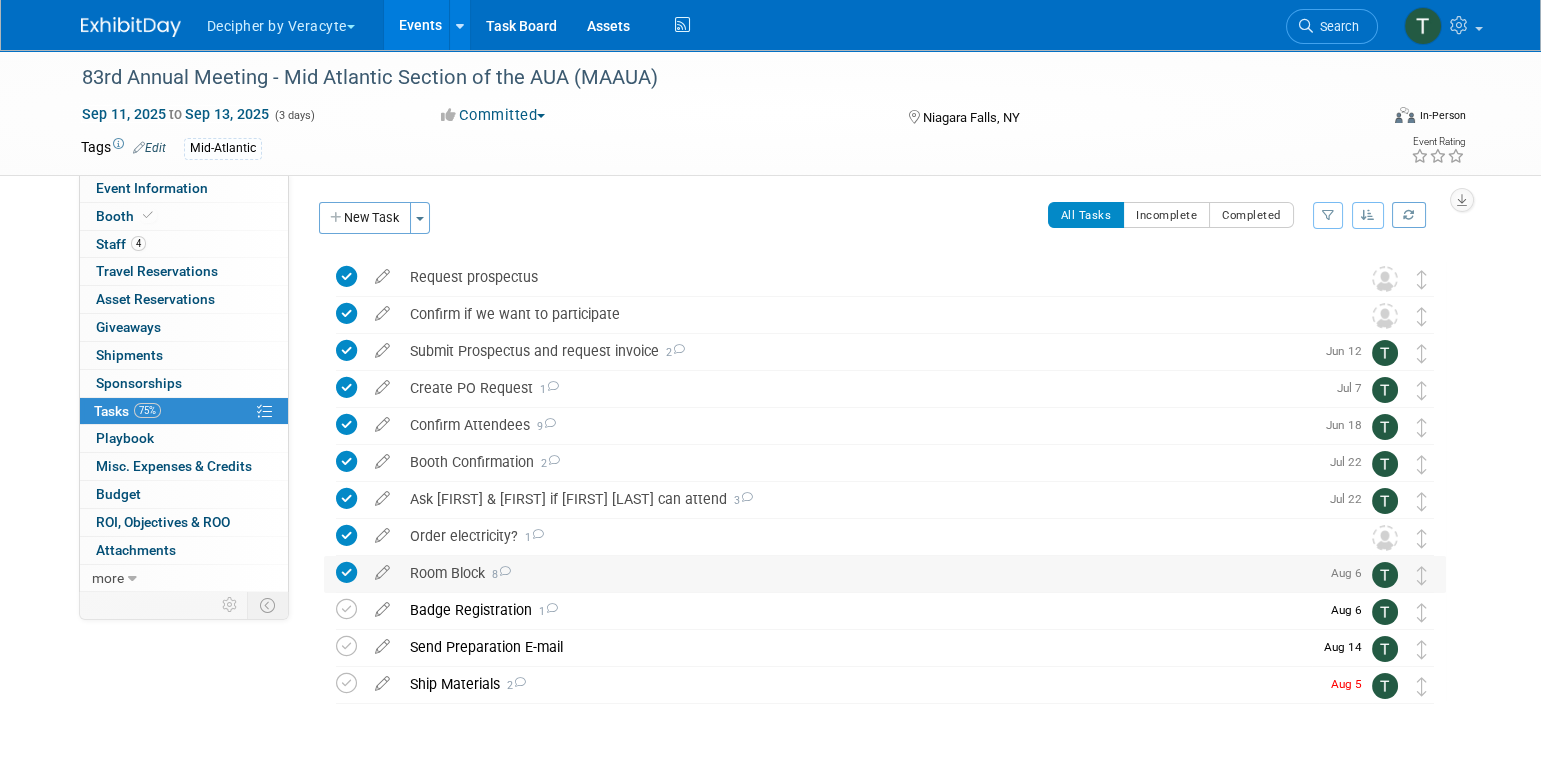 click on "Room Block
8" at bounding box center (859, 573) 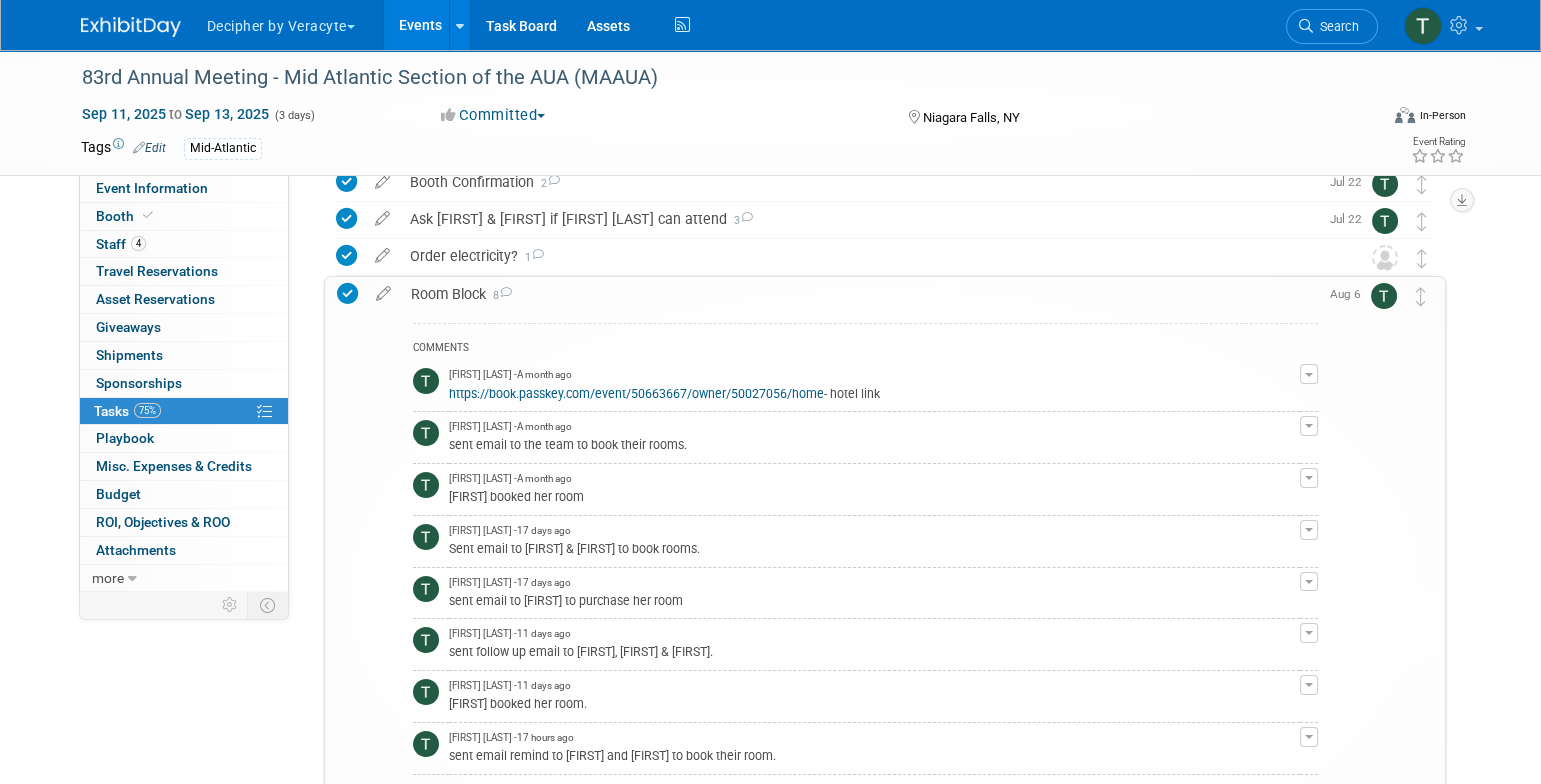 scroll, scrollTop: 322, scrollLeft: 0, axis: vertical 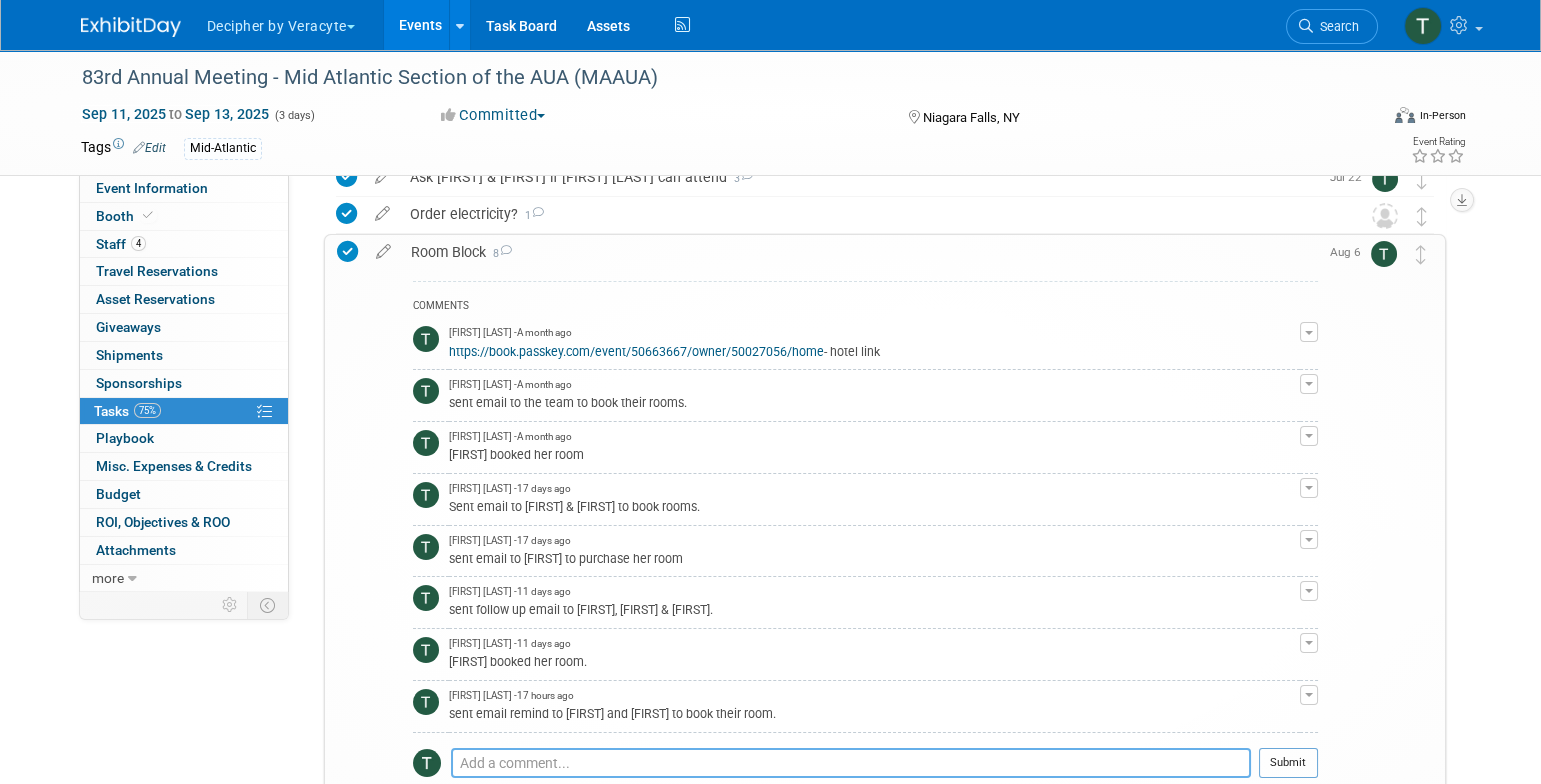 click at bounding box center (851, 763) 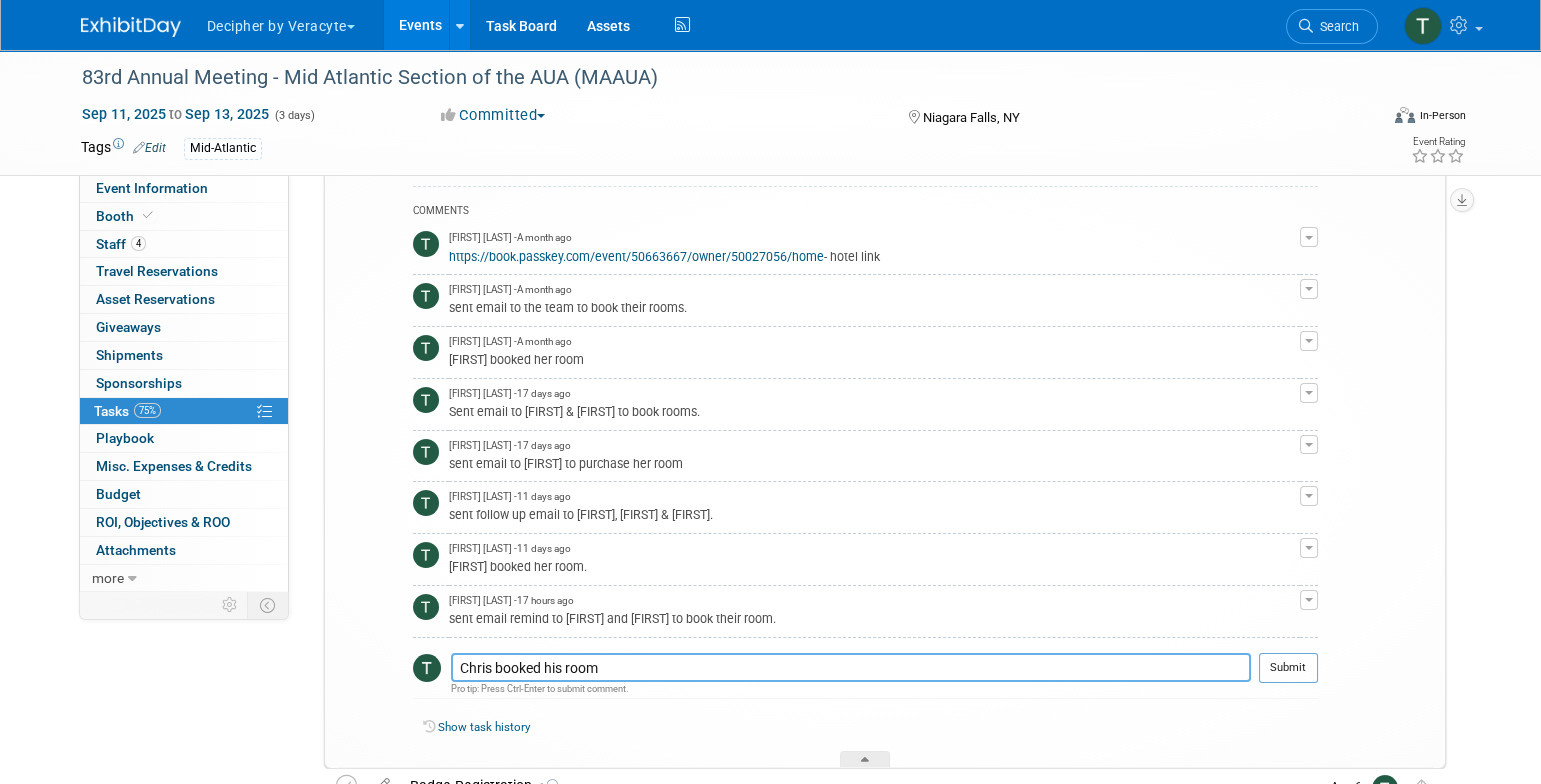 scroll, scrollTop: 420, scrollLeft: 0, axis: vertical 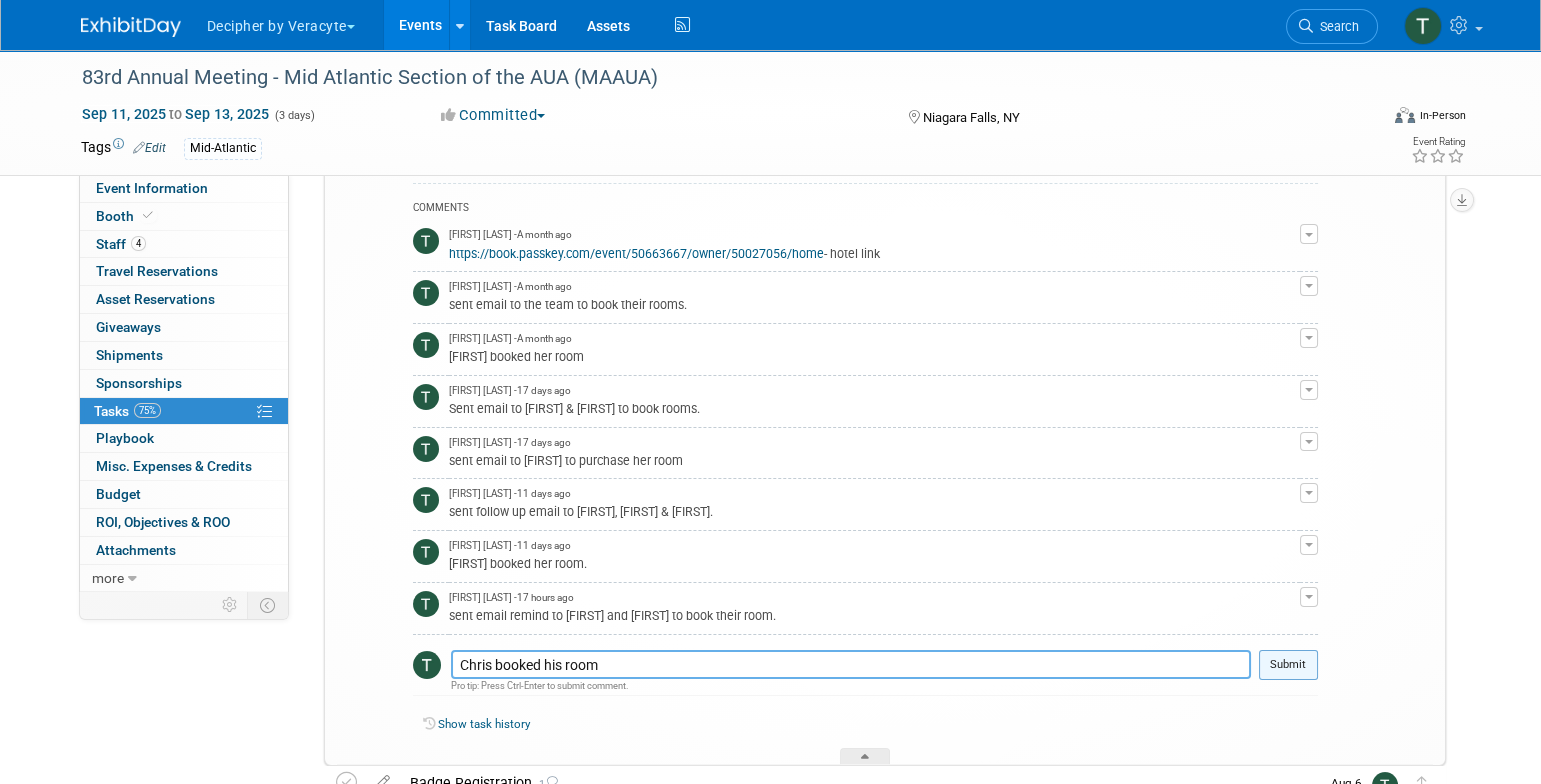 type on "Chris booked his room" 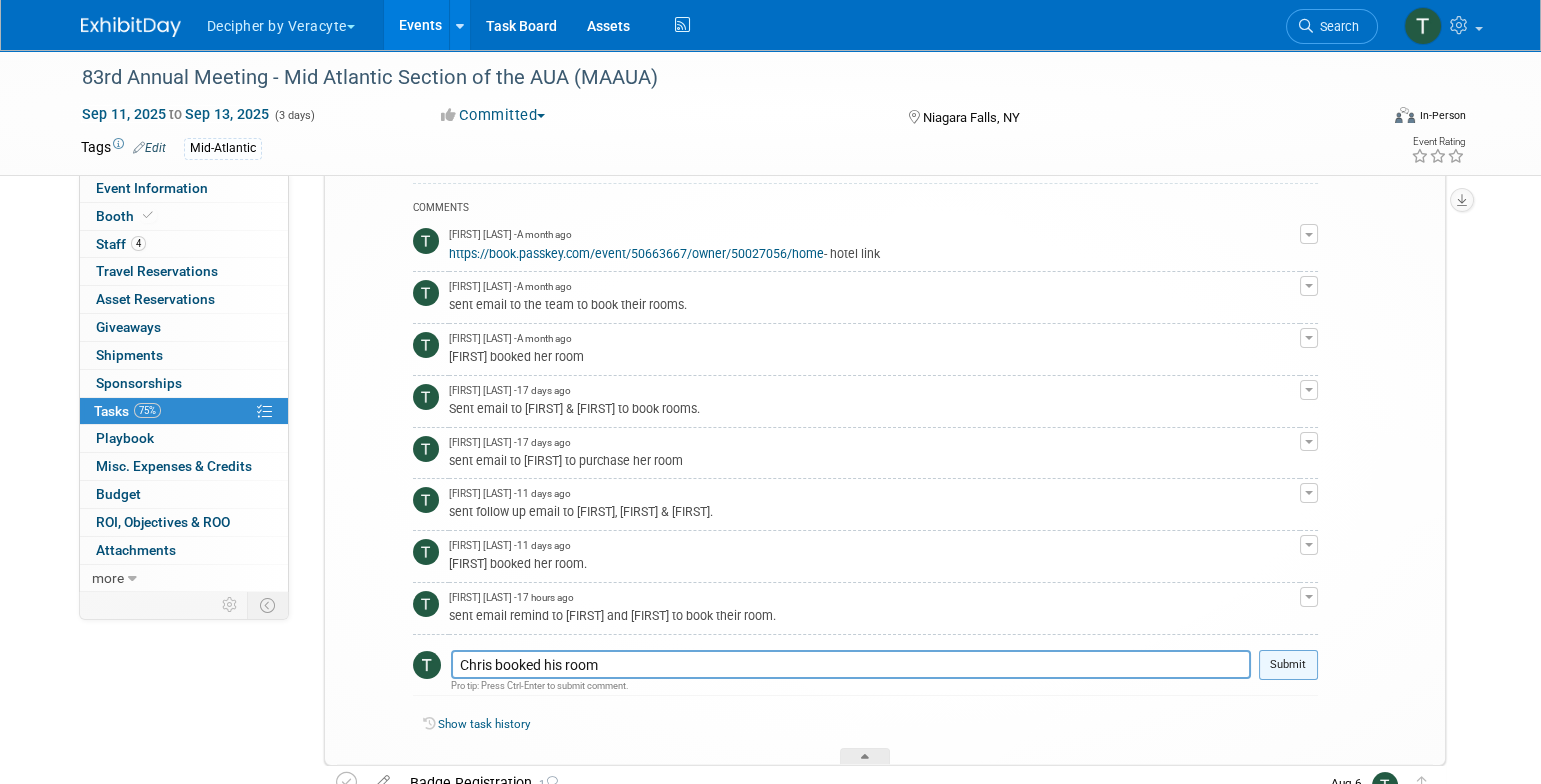 click on "Submit" at bounding box center [1288, 665] 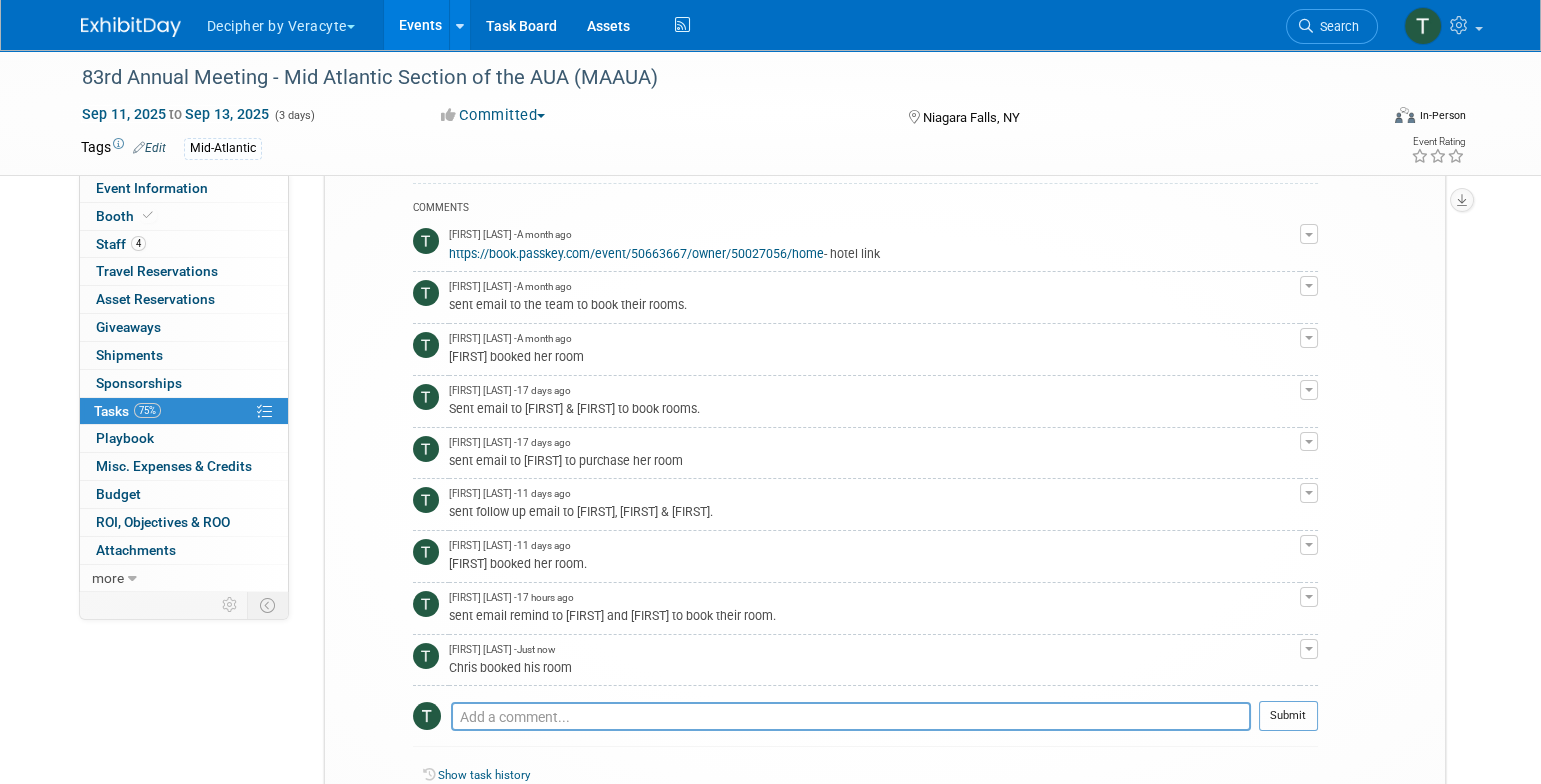 click on "Events" at bounding box center [420, 25] 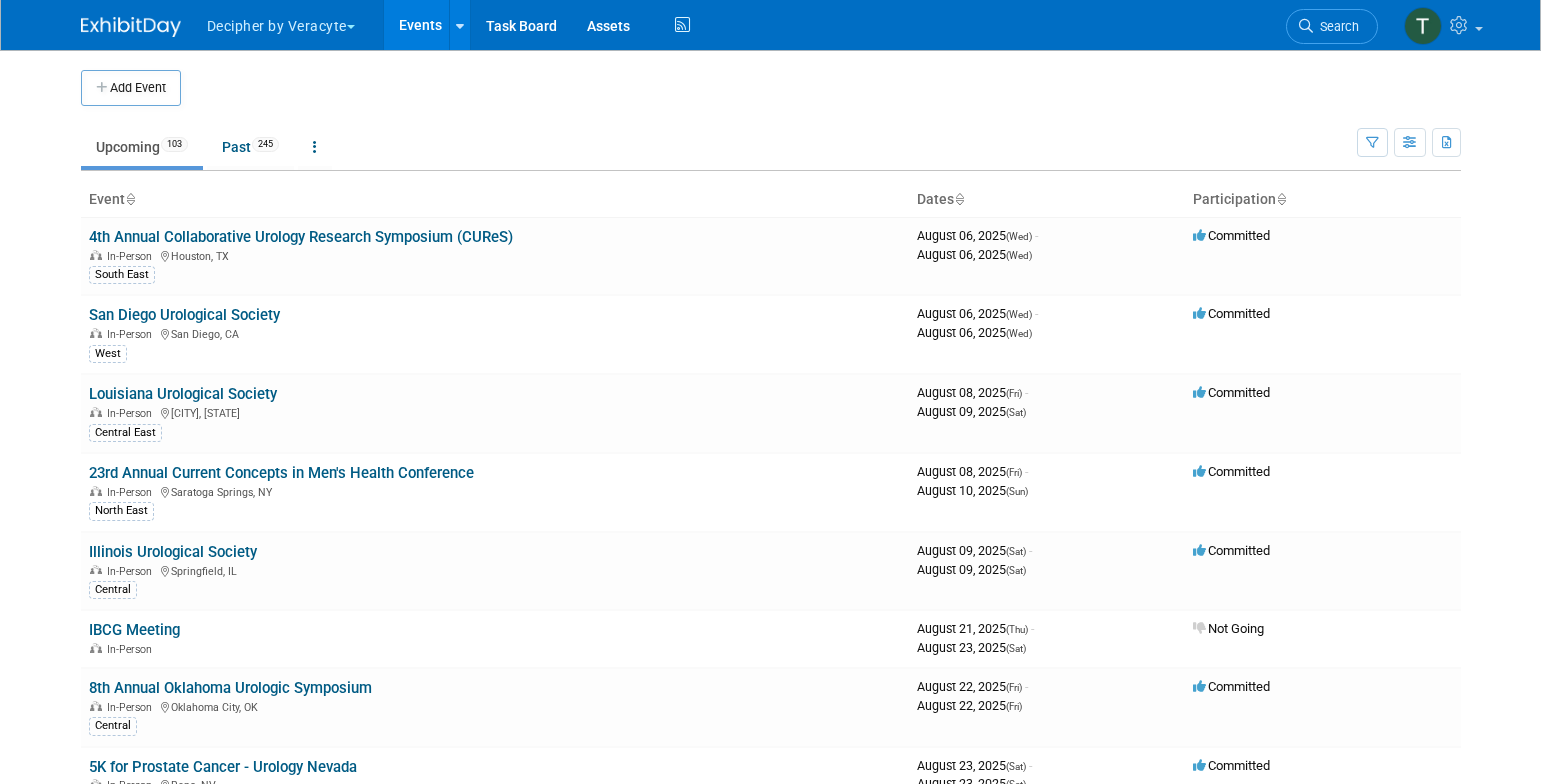 scroll, scrollTop: 0, scrollLeft: 0, axis: both 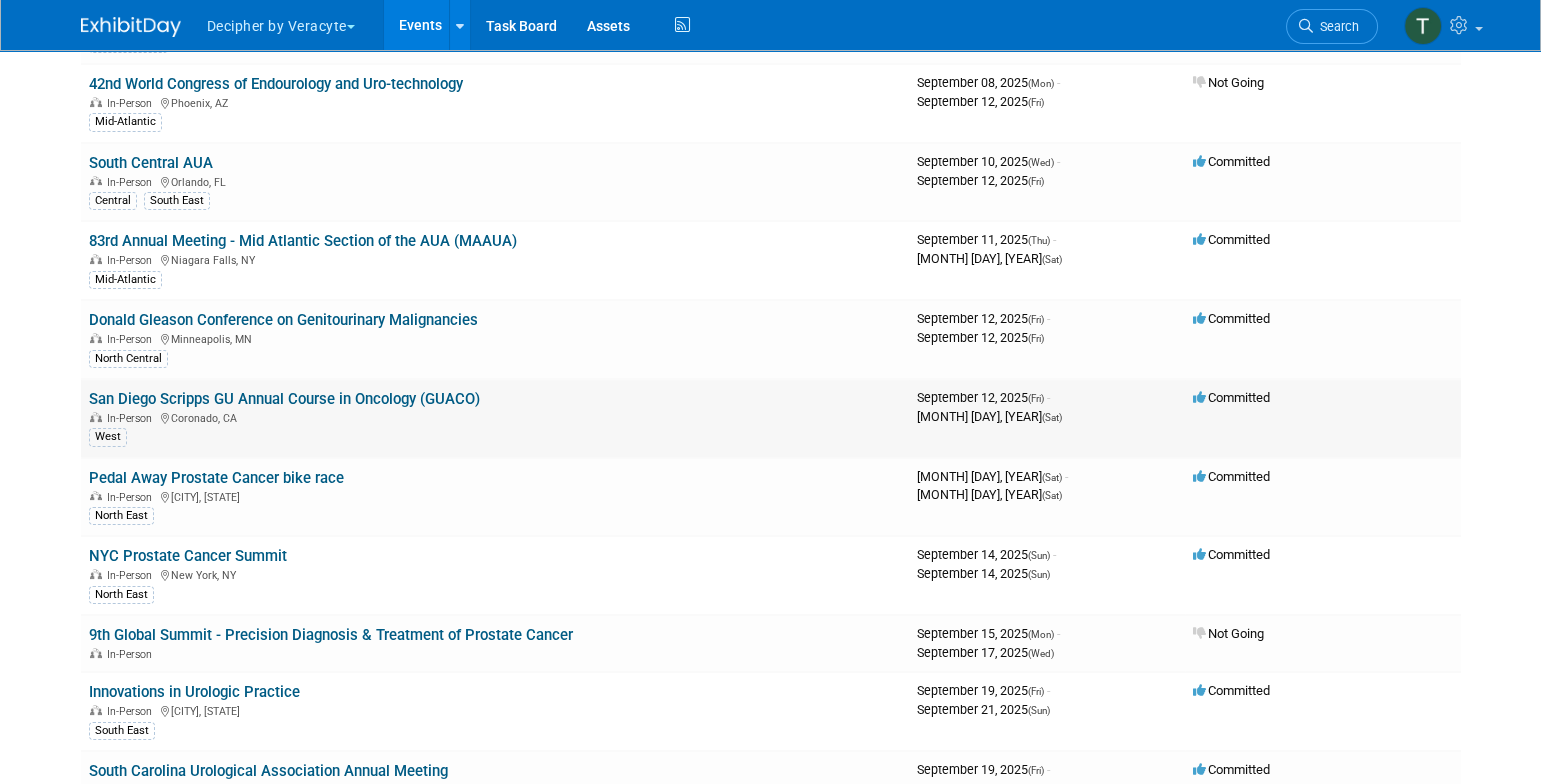 click on "San Diego Scripps GU Annual Course in Oncology (GUACO)" at bounding box center [284, 399] 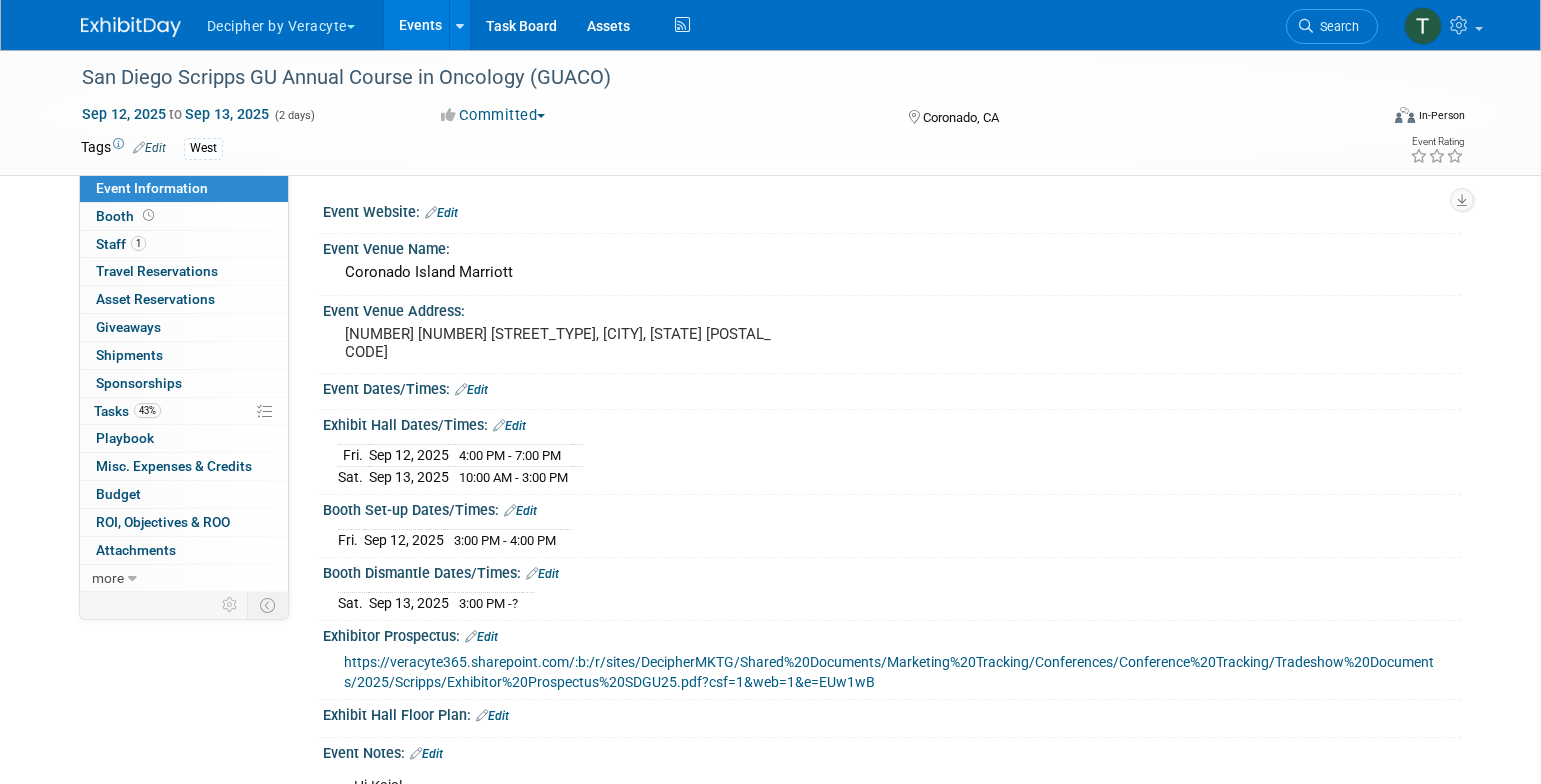 scroll, scrollTop: 0, scrollLeft: 0, axis: both 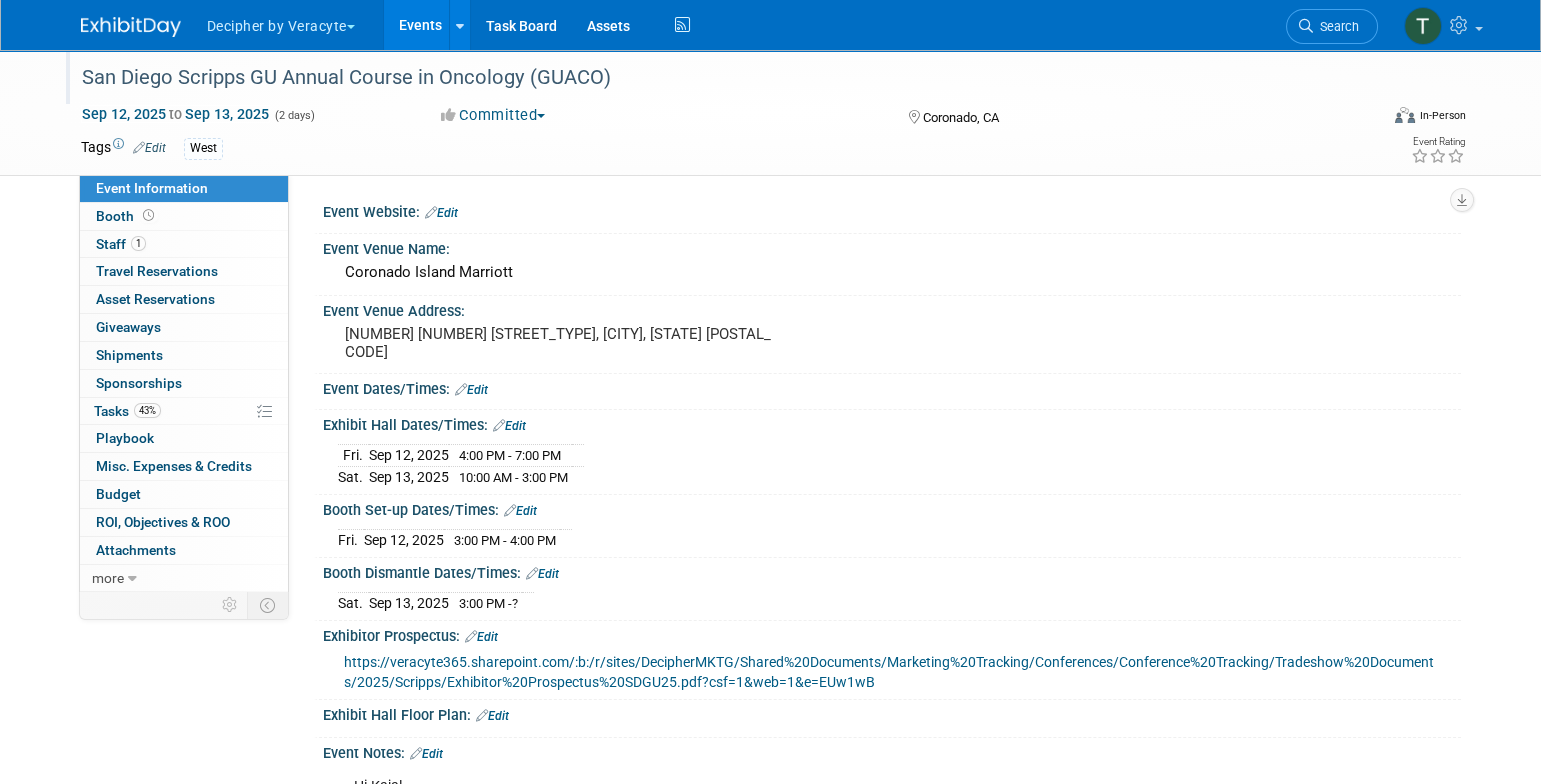 click on "San Diego Scripps GU Annual Course in Oncology (GUACO)" at bounding box center [711, 78] 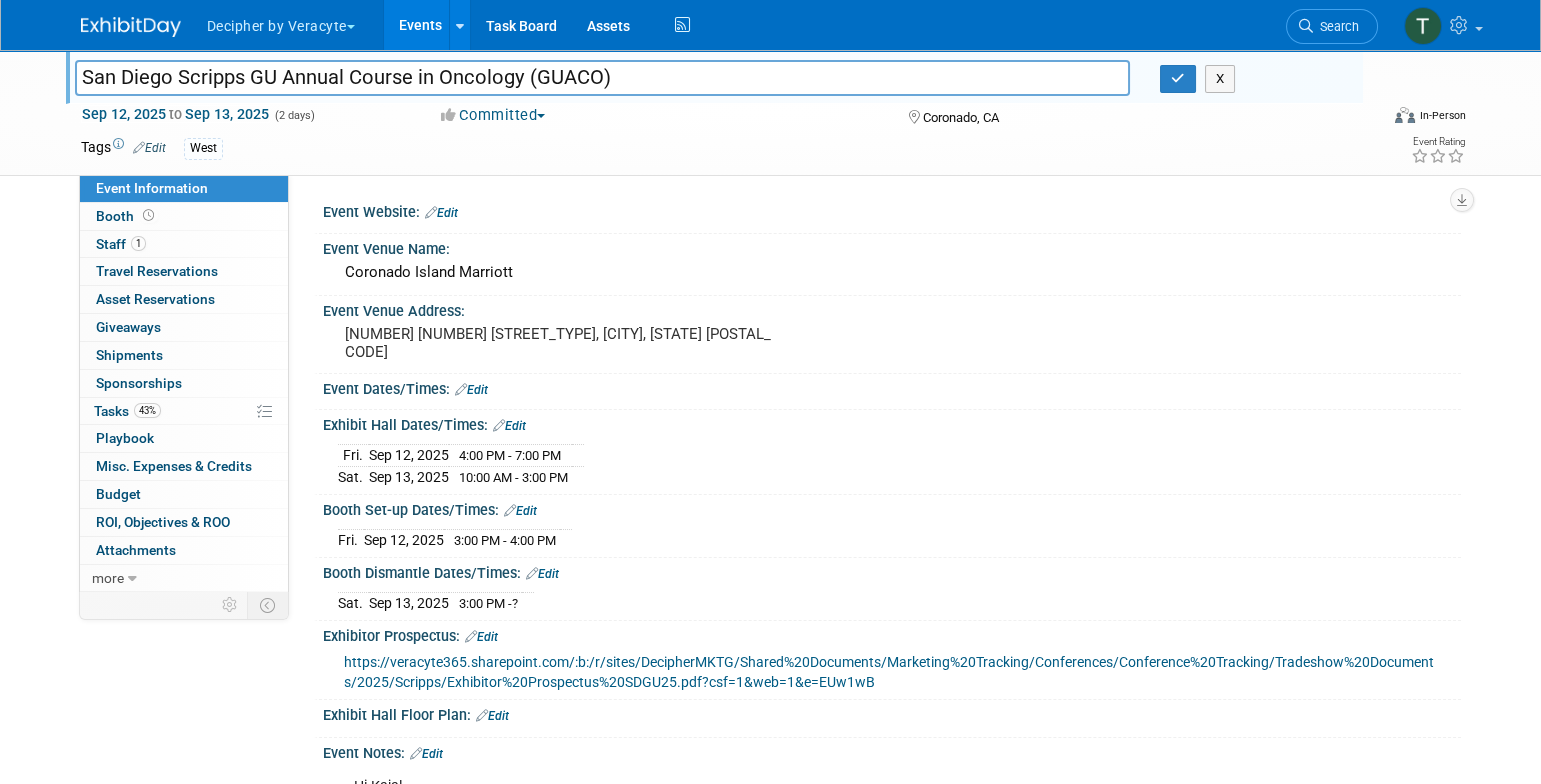 click on "San Diego Scripps GU Annual Course in Oncology (GUACO)" at bounding box center [603, 77] 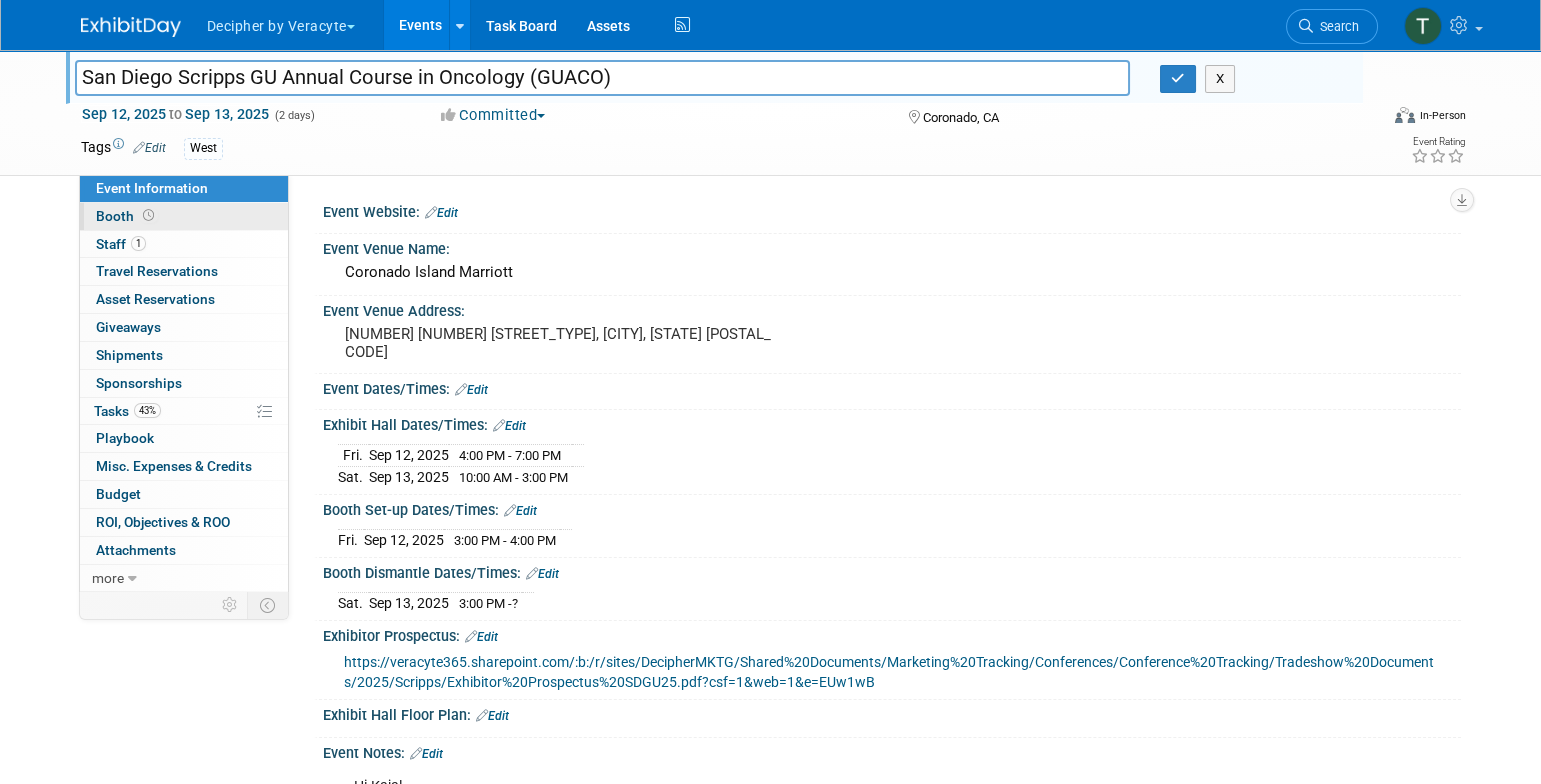 click on "Booth" at bounding box center (184, 216) 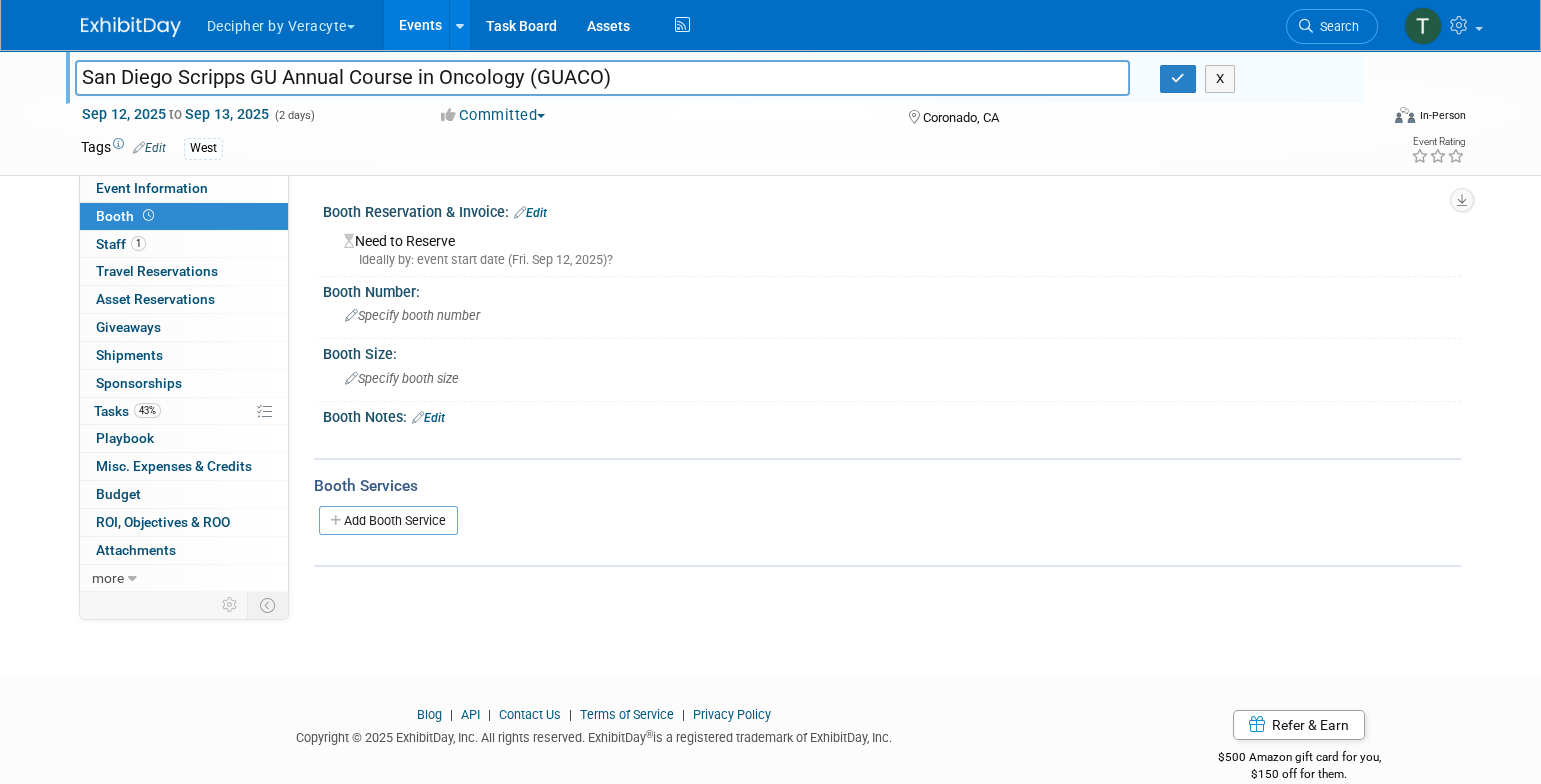 click on "Edit" at bounding box center [530, 213] 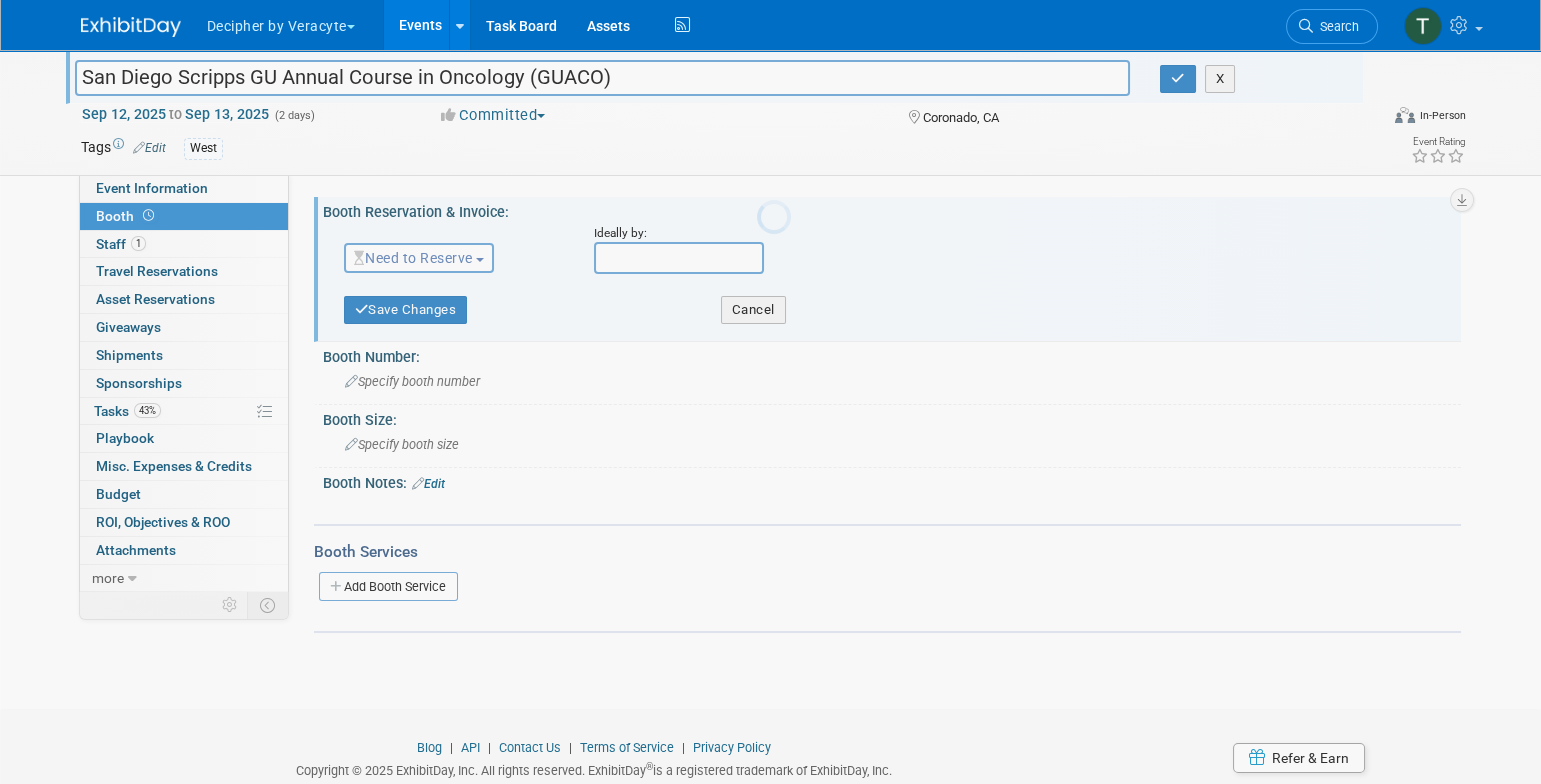 click on "Decipher by Veracyte
Explore:
My Workspaces  2
Go to Workspace:
Corporate Events
Decipher by Veracyte
Events
Add Event
Bulk Upload Events
Shareable Event Boards
Recently Viewed Events:
San Diego Scripps GU Annual Course in Oncology (GUACO)
Coronado, CA
Sep 12, 2025  to  Sep 13, 2025
83rd Annual Meeting - Mid Atlantic Section of the AUA (MAAUA)
Niagara Falls, NY
Sep 11, 2025  to  Sep 13, 2025
Illinois Urological Society
Springfield, IL
Aug 9, 2025  to  Aug 9, 2025
Task Board
Assets
Activity Feed
My Account
My Profile & Preferences
Sync to External Calendar...
Team Workspace
Users and Permissions
Workspace Settings
Metrics & Analytics
Budgeting, ROI & ROO" at bounding box center [770, 392] 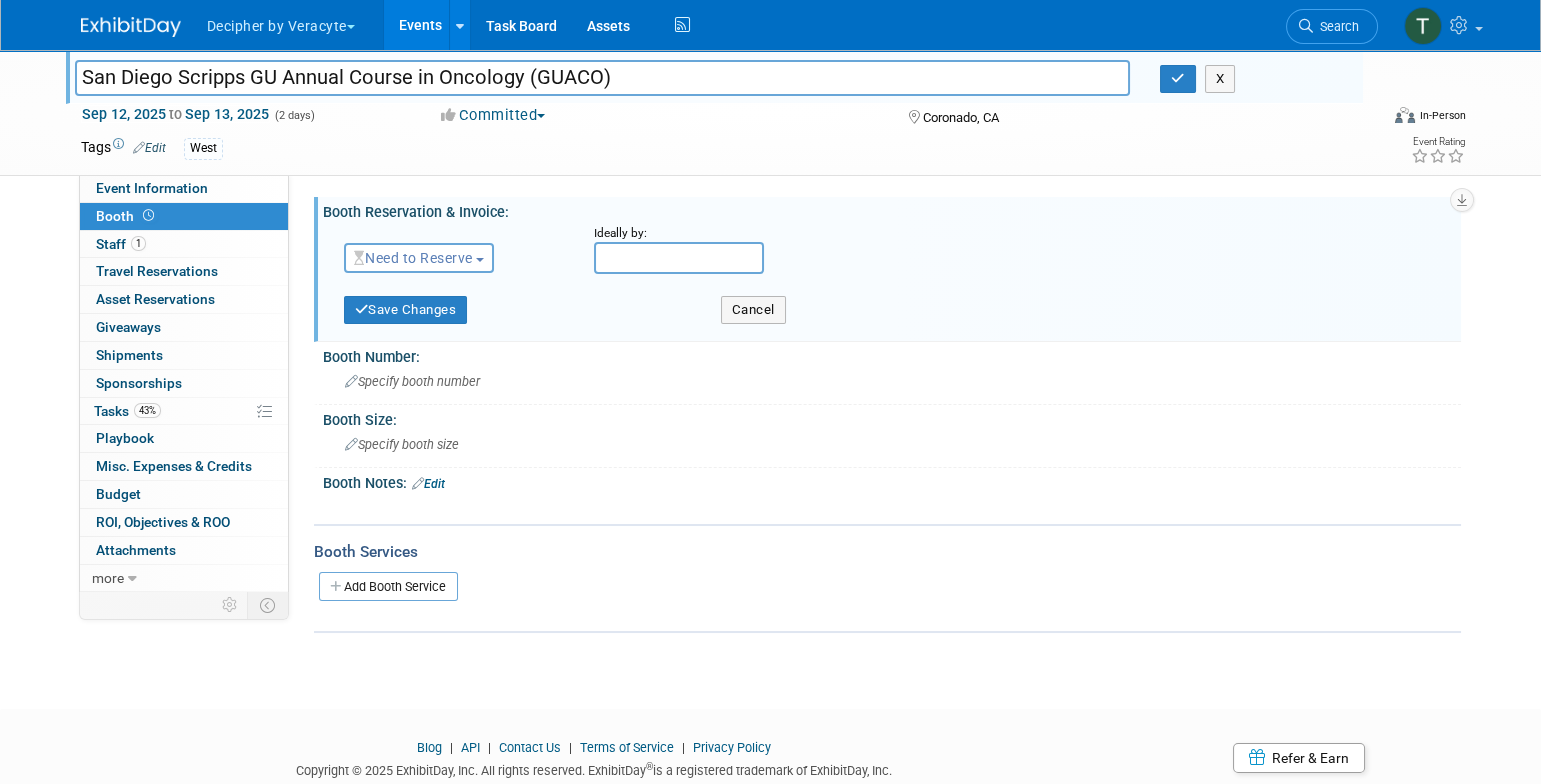 click on "Need to Reserve" at bounding box center (413, 258) 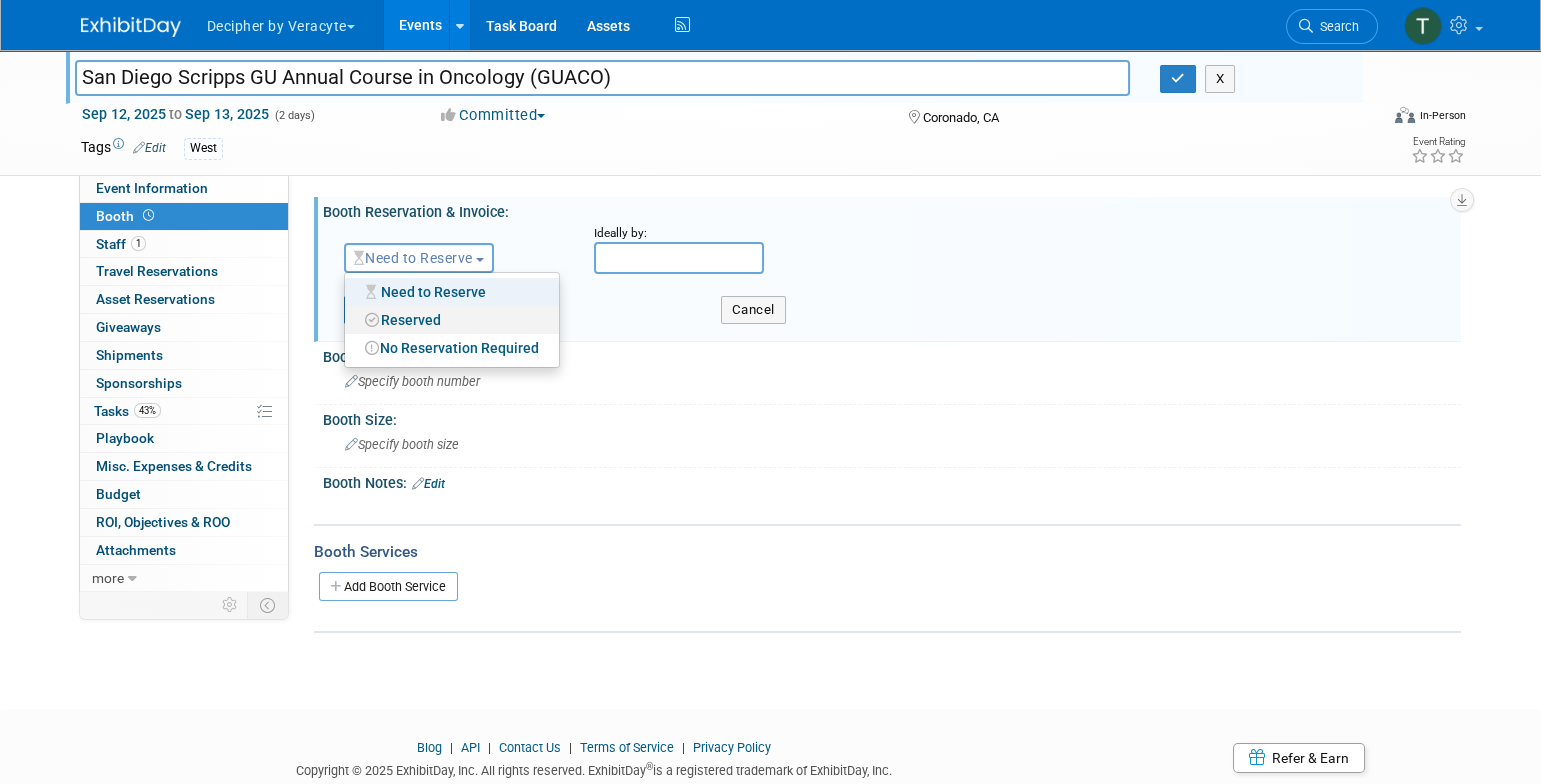 click on "Reserved" at bounding box center (452, 320) 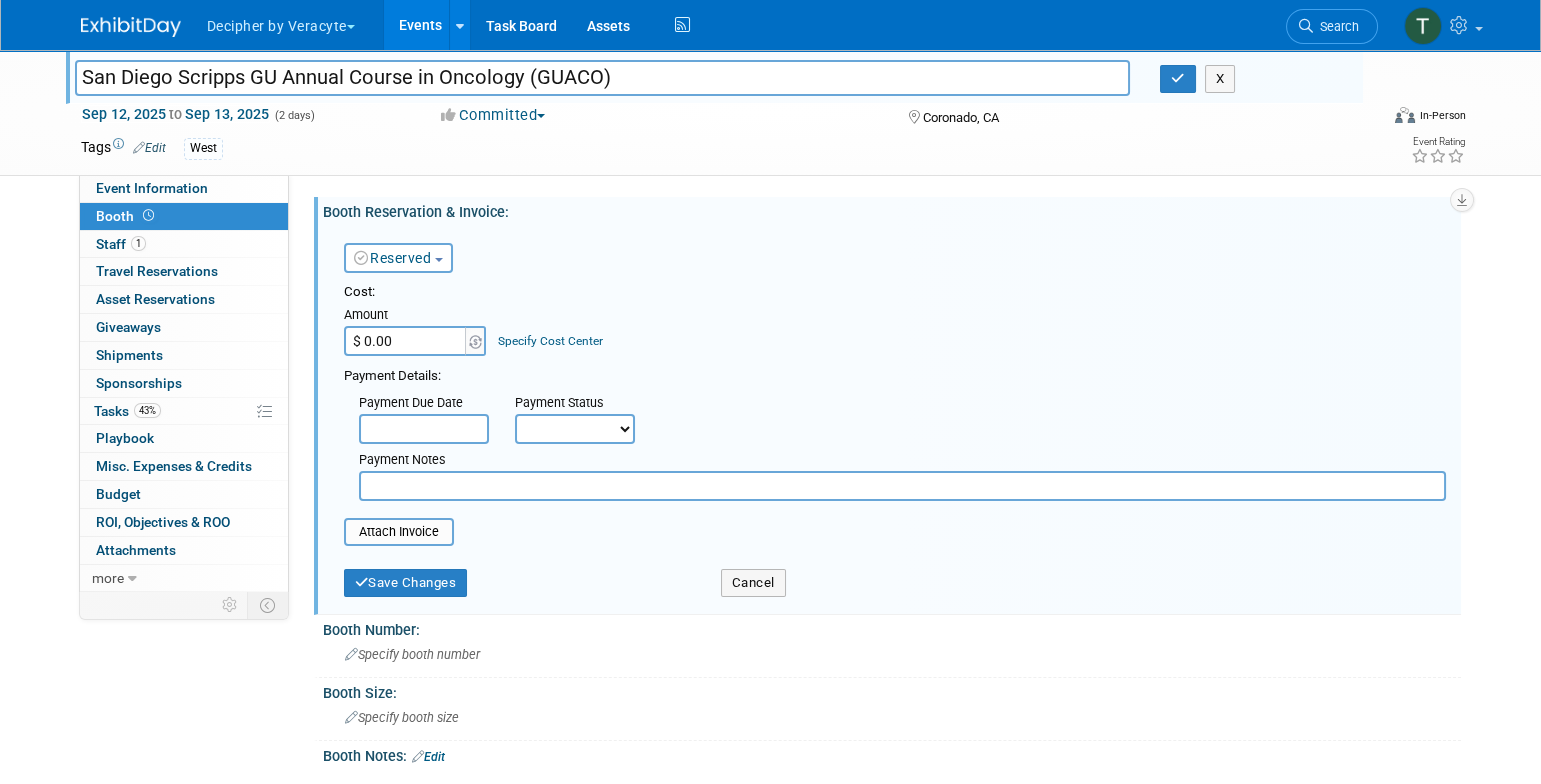 click on "$ 0.00" at bounding box center (406, 341) 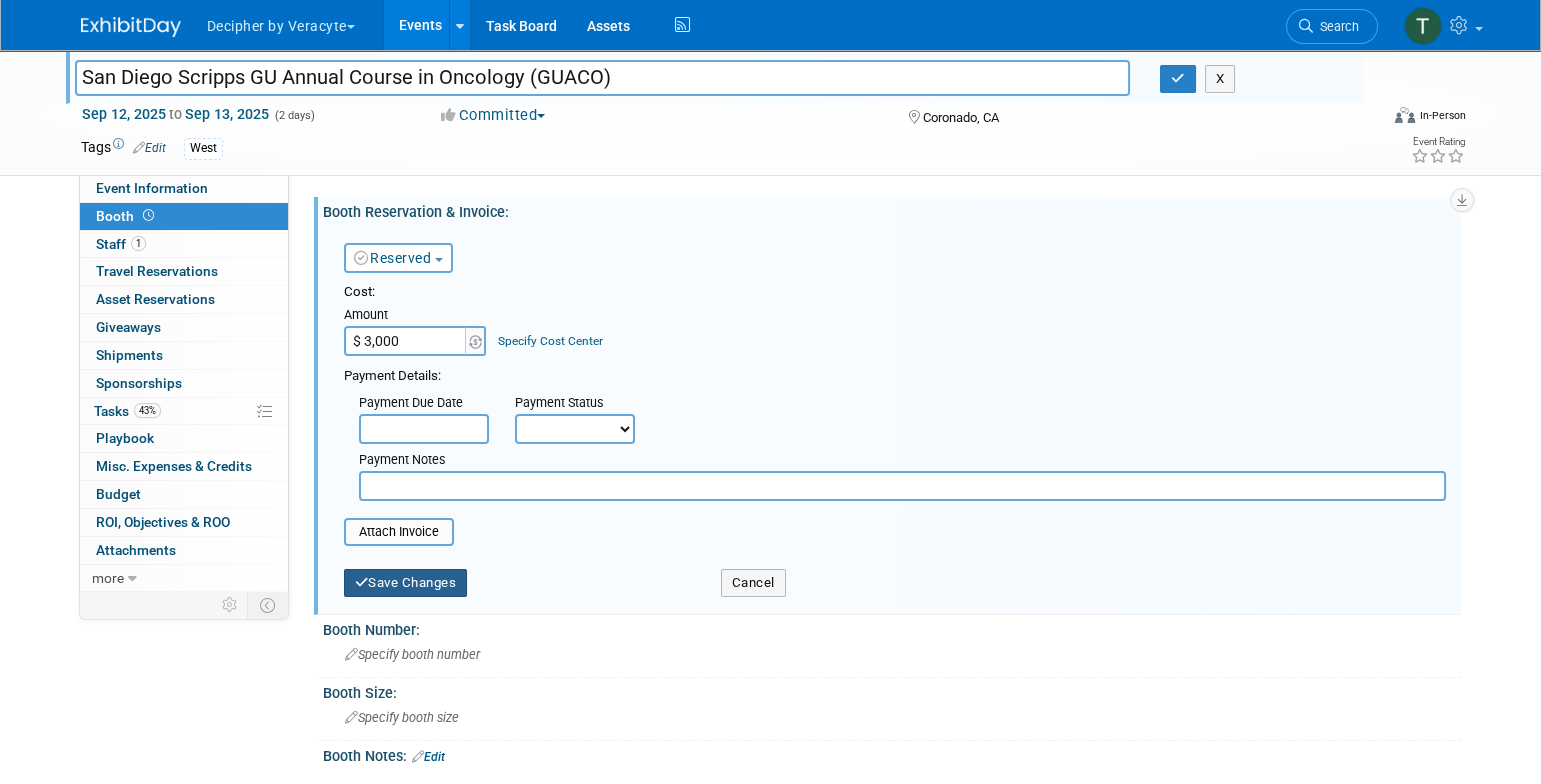 type on "$ 3,000.00" 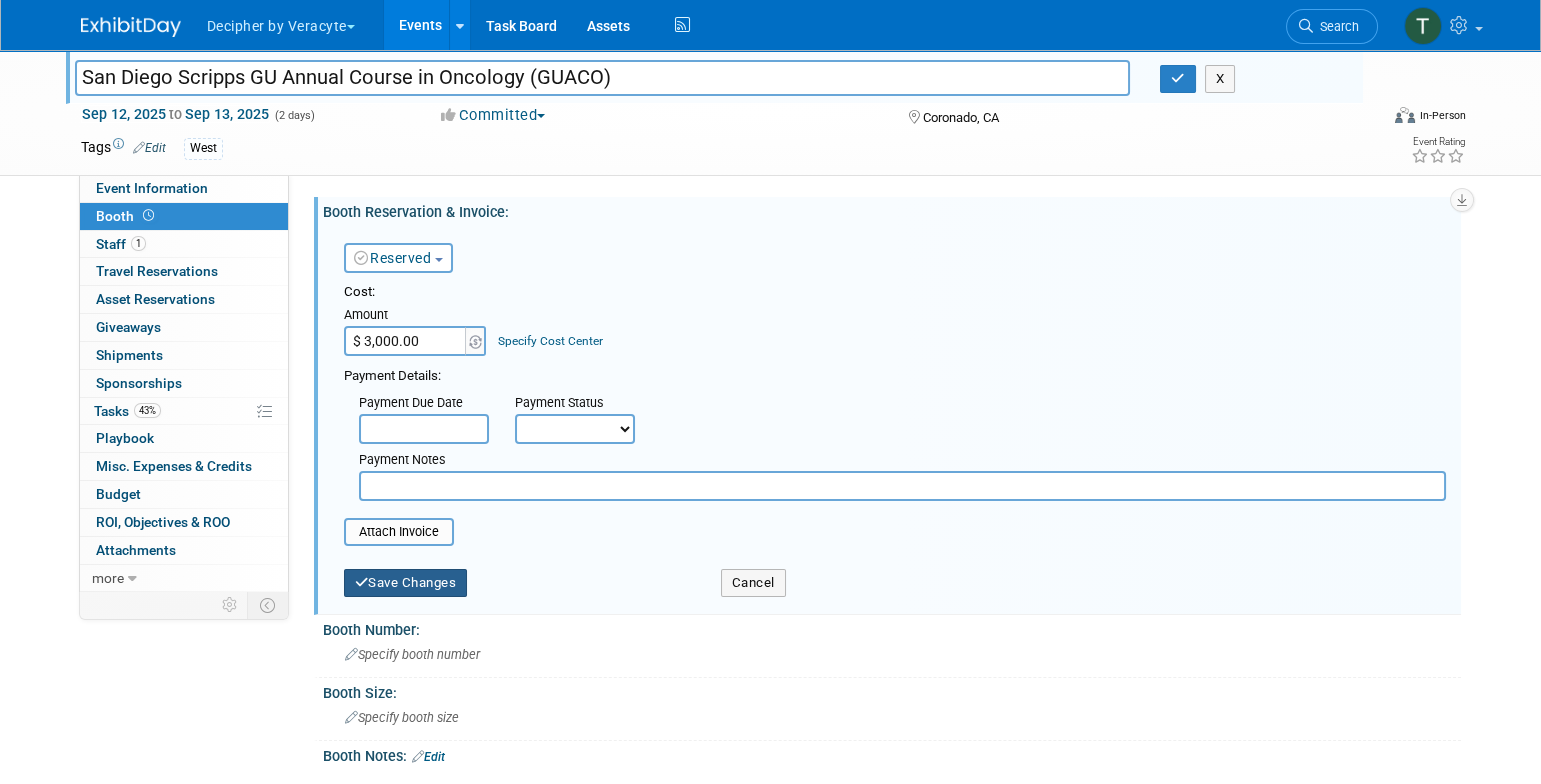 click on "Save Changes" at bounding box center [406, 583] 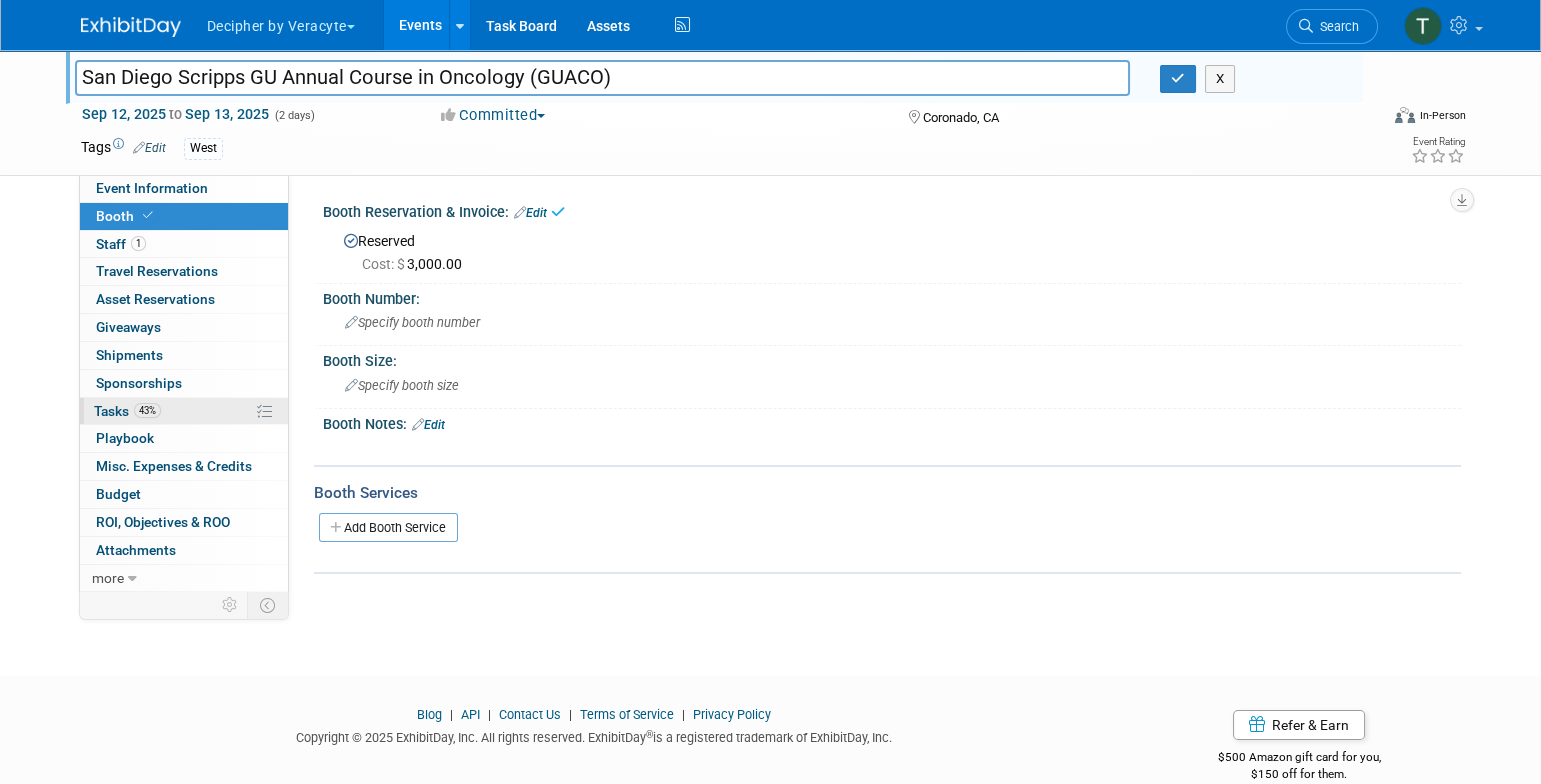 click on "43%
Tasks 43%" at bounding box center [184, 411] 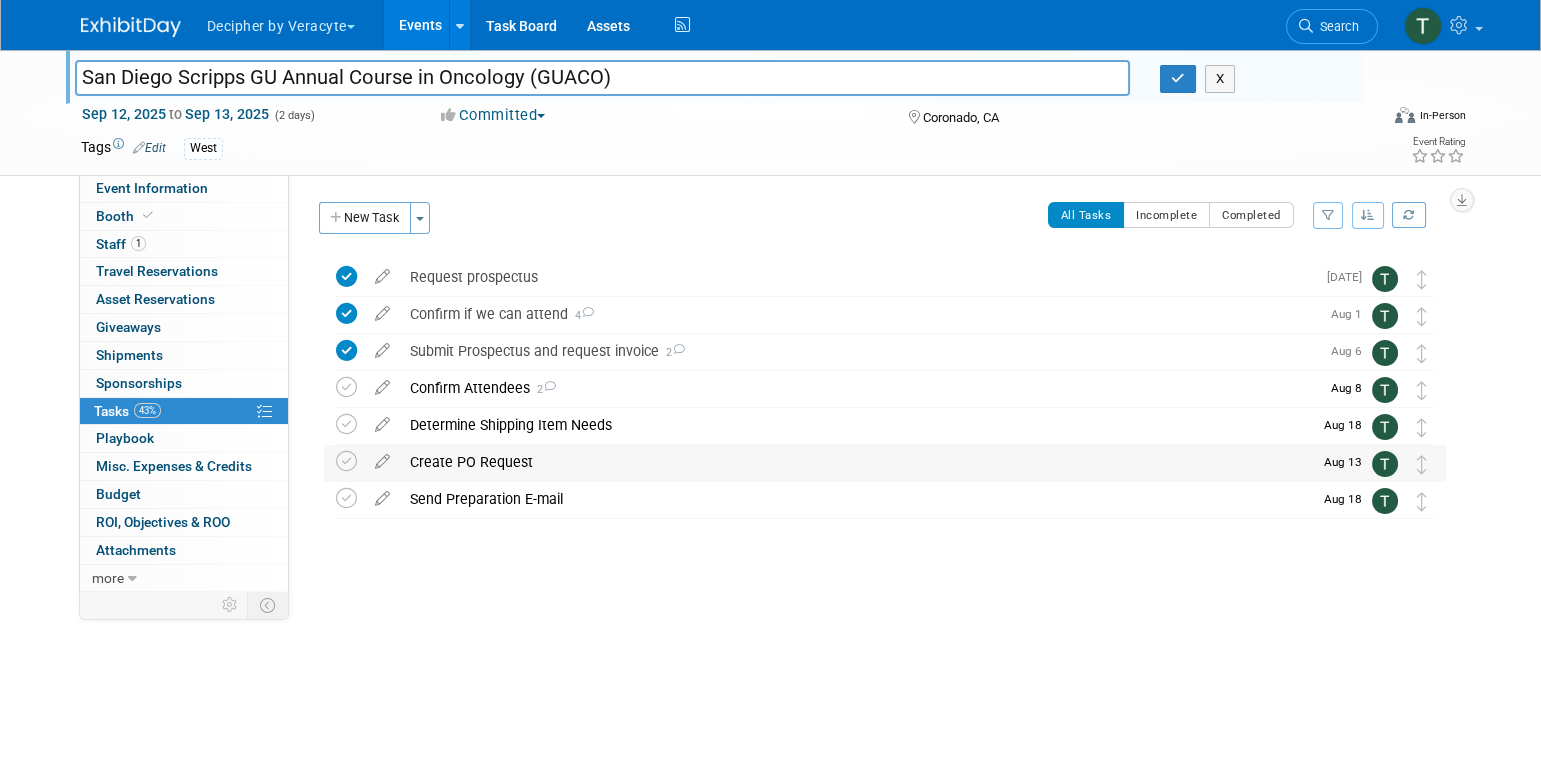 click on "Create PO Request" at bounding box center (856, 462) 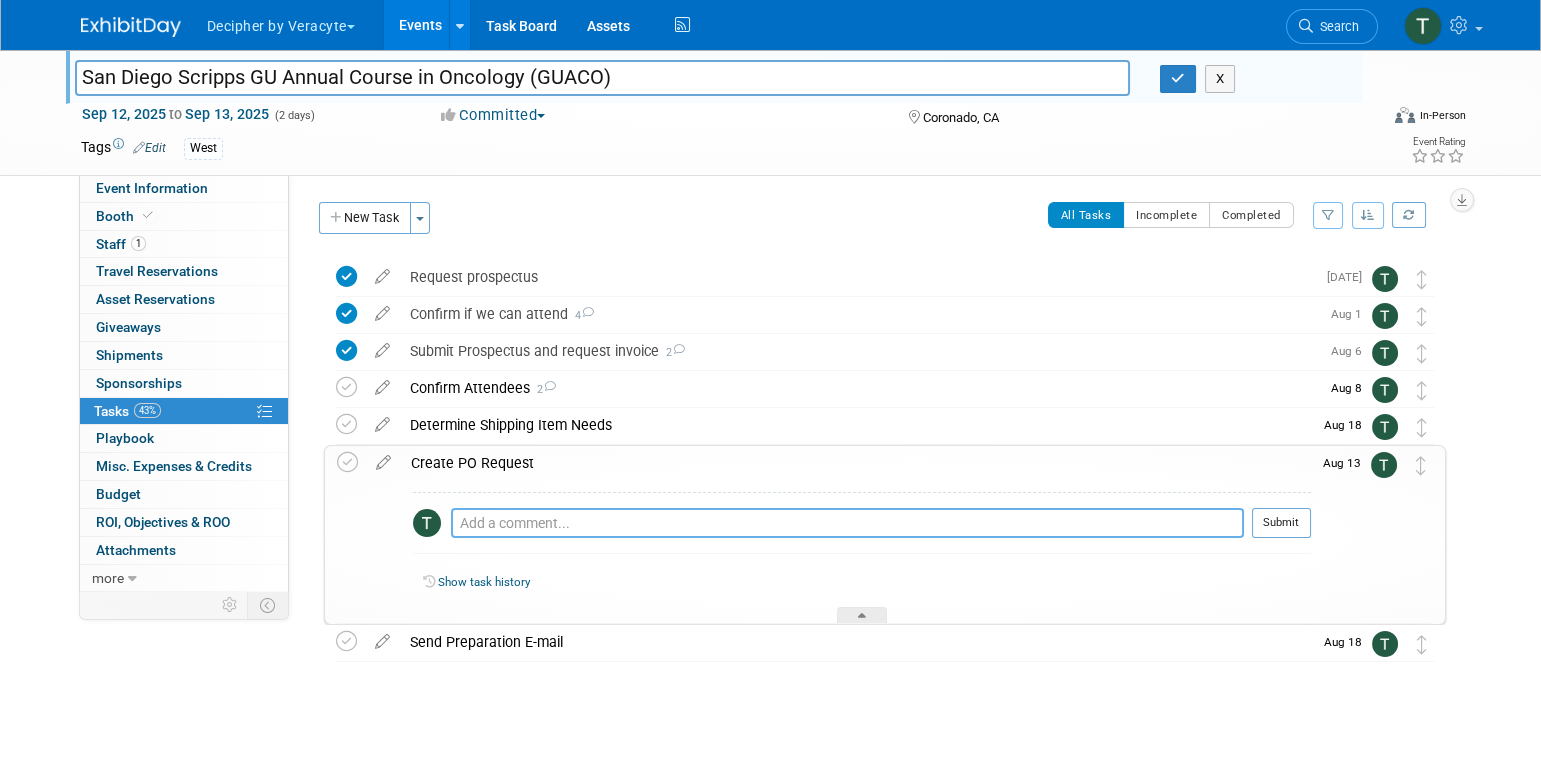 click at bounding box center [847, 523] 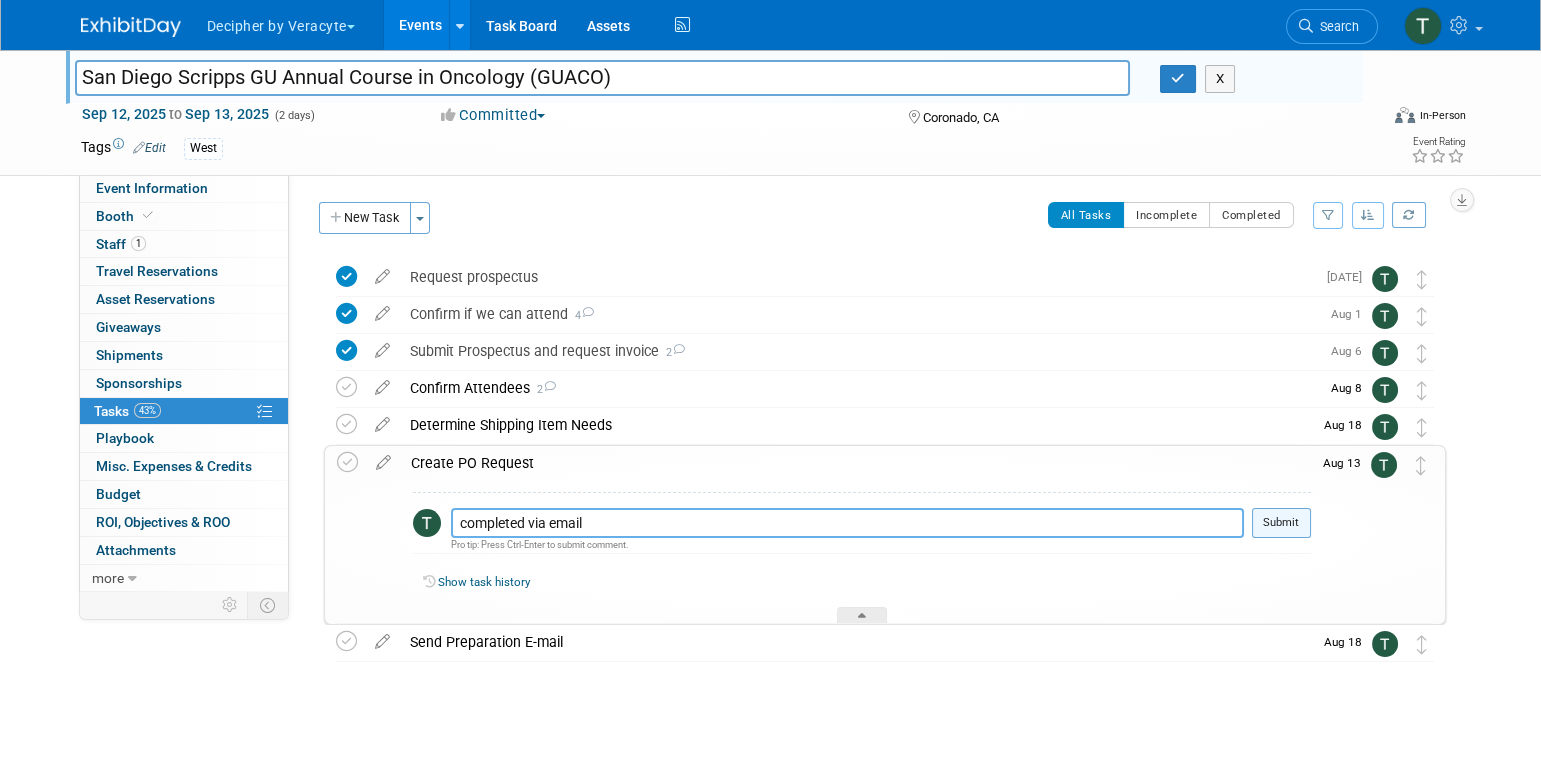 type on "completed via email" 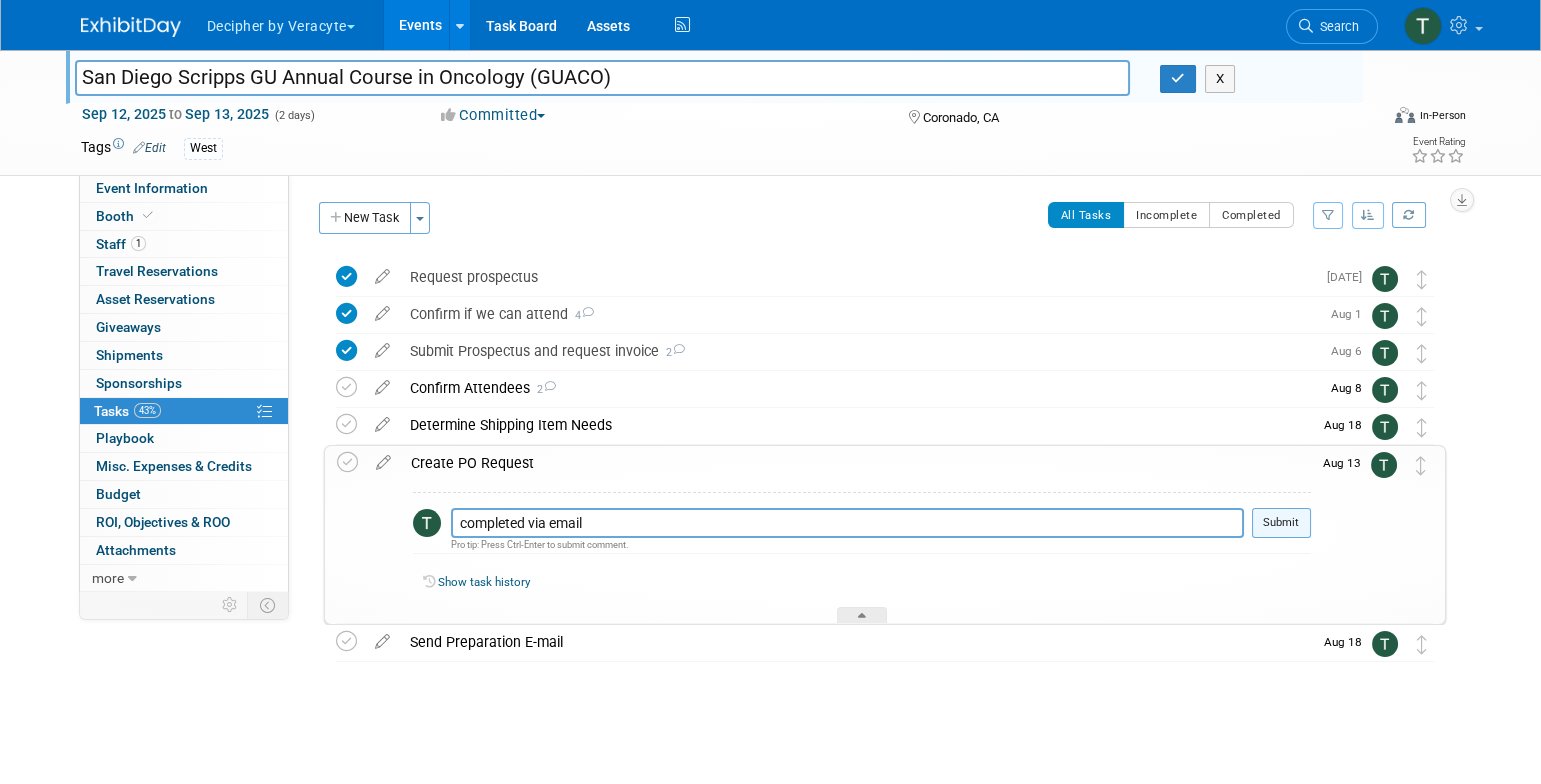 click on "Submit" at bounding box center [1281, 523] 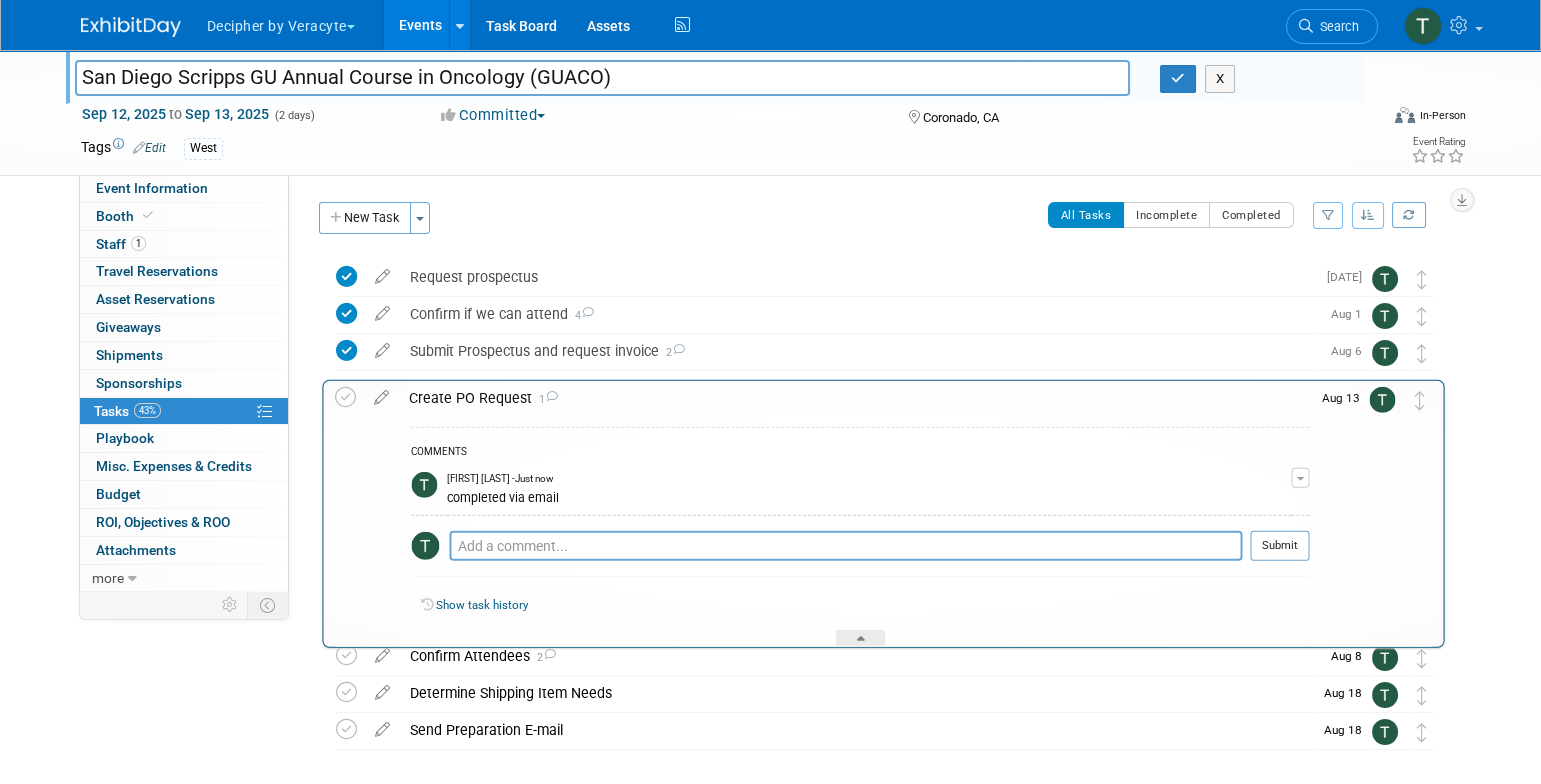 drag, startPoint x: 1421, startPoint y: 462, endPoint x: 1420, endPoint y: 398, distance: 64.00781 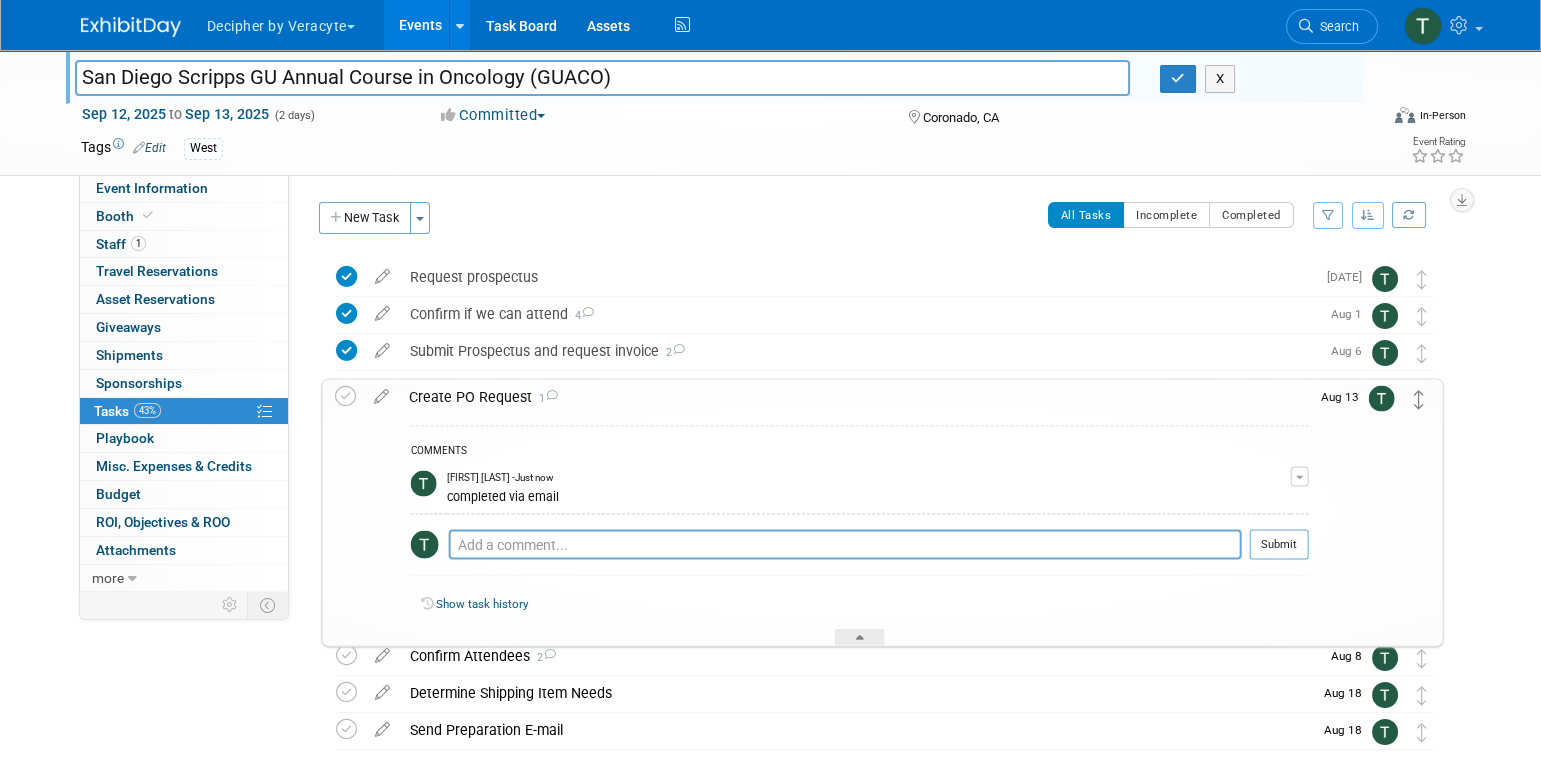 click at bounding box center [1419, 399] 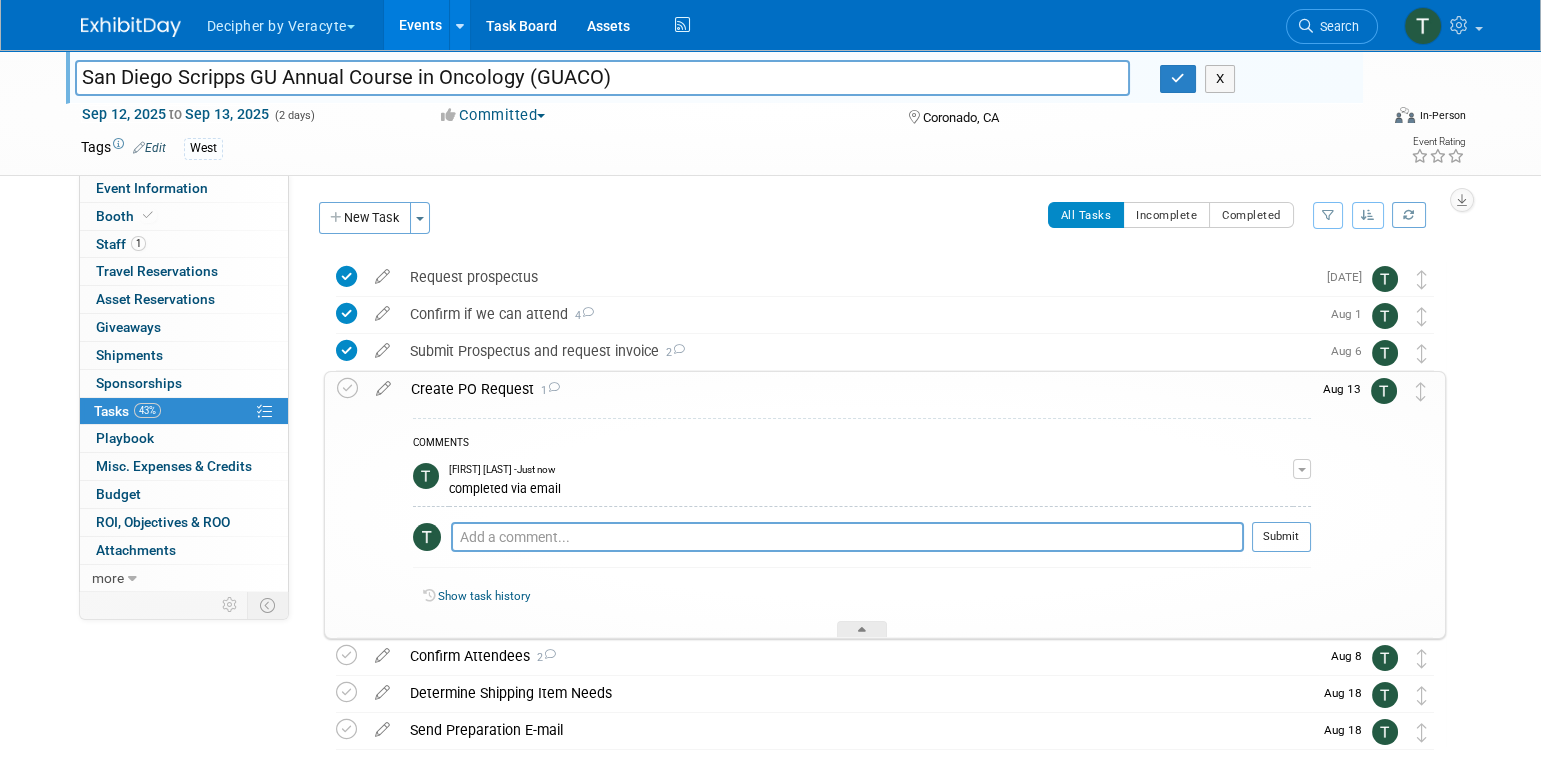 click on "Create PO Request
1" at bounding box center (856, 389) 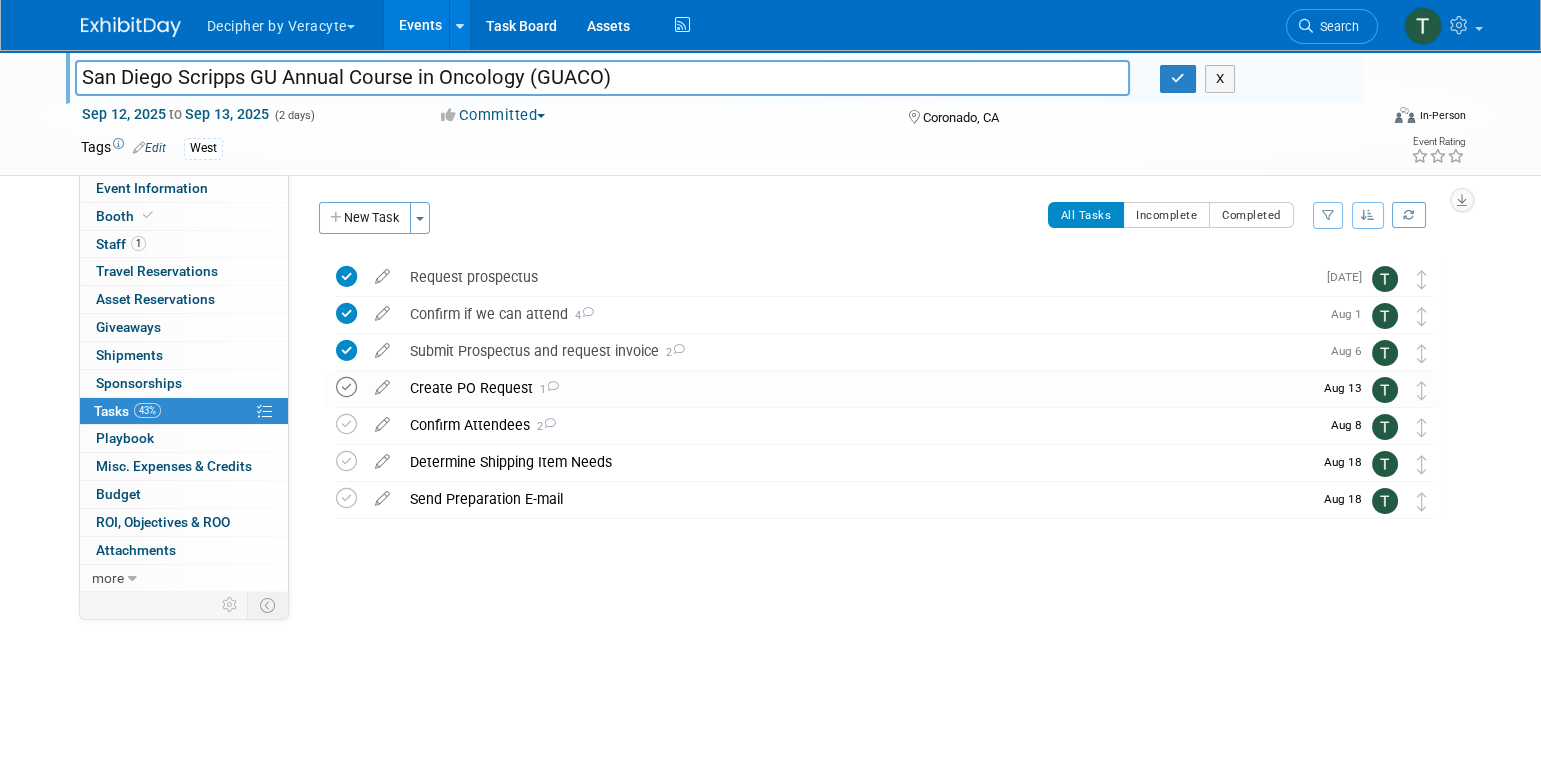 click at bounding box center [346, 387] 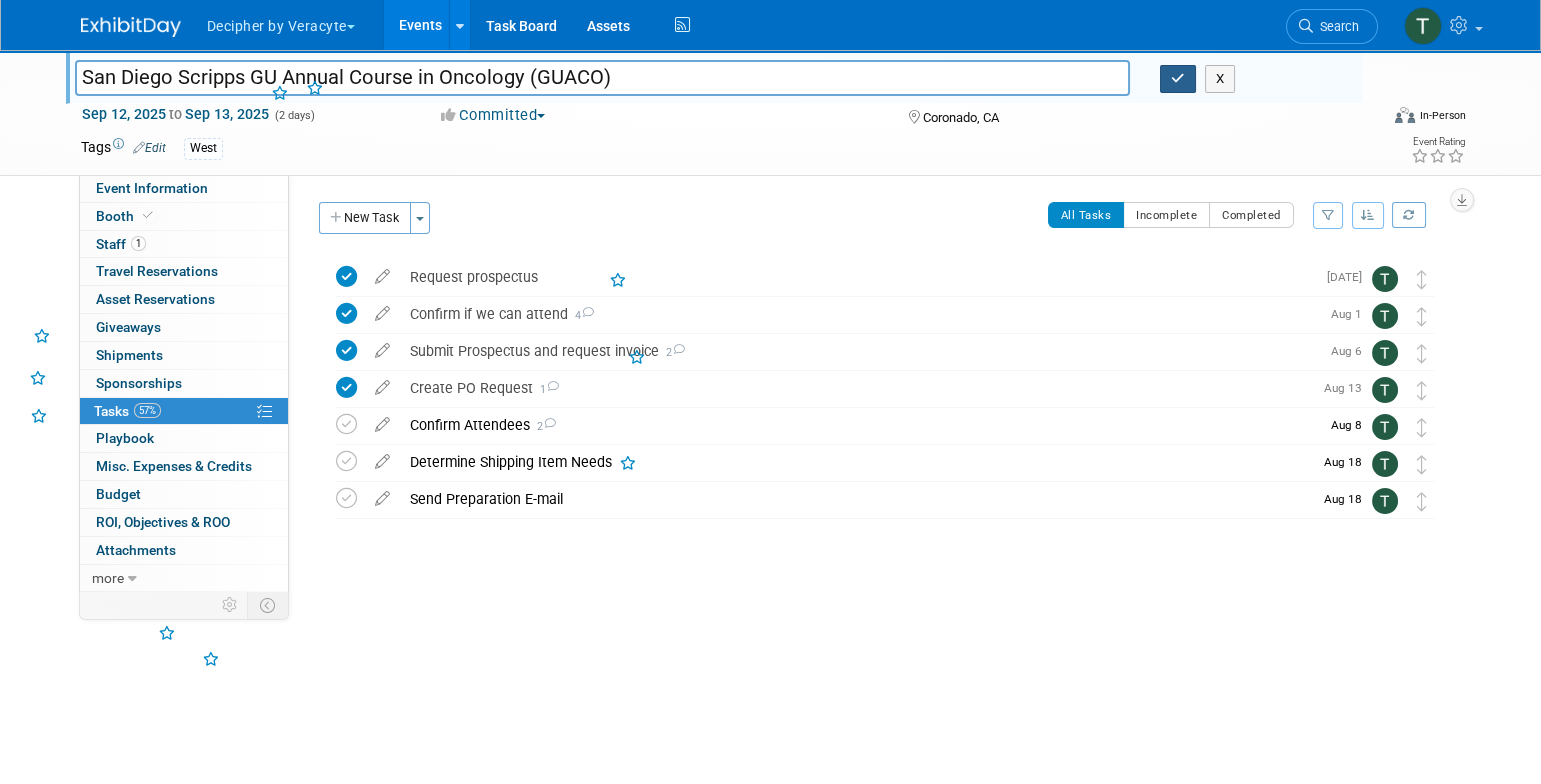 click at bounding box center [1178, 79] 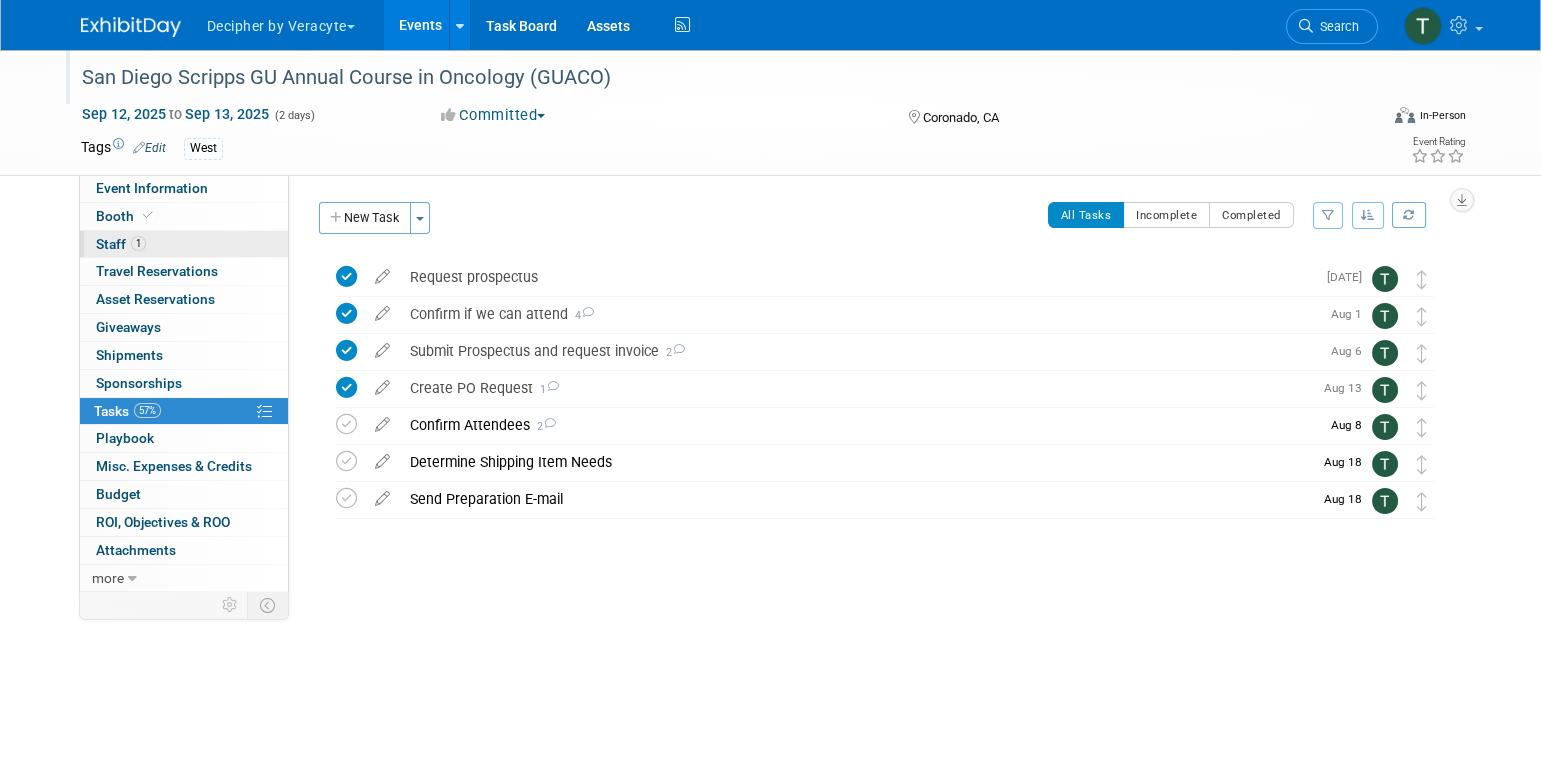 click on "1
Staff 1" at bounding box center (184, 244) 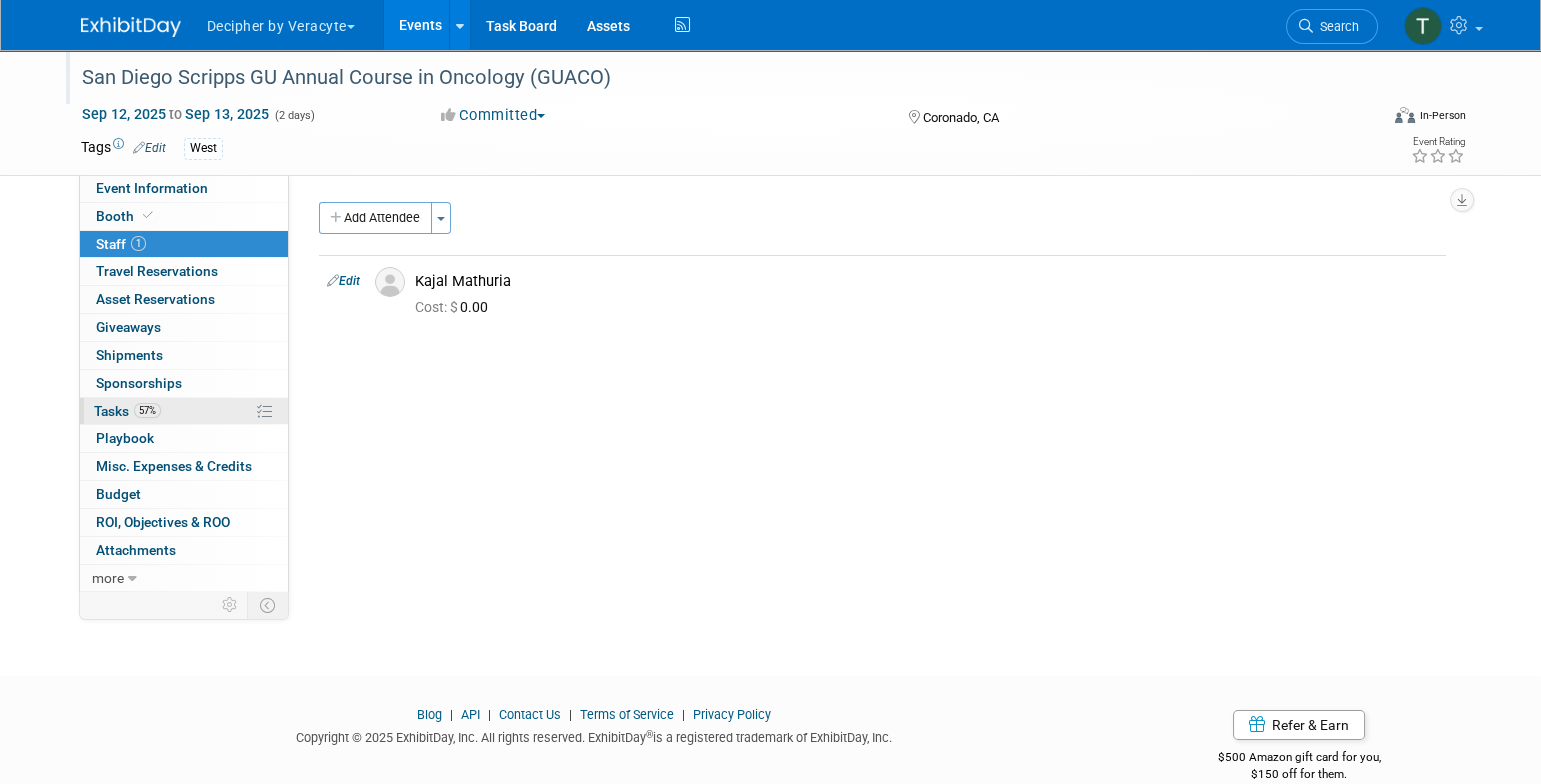 click on "57%
Tasks 57%" at bounding box center [184, 411] 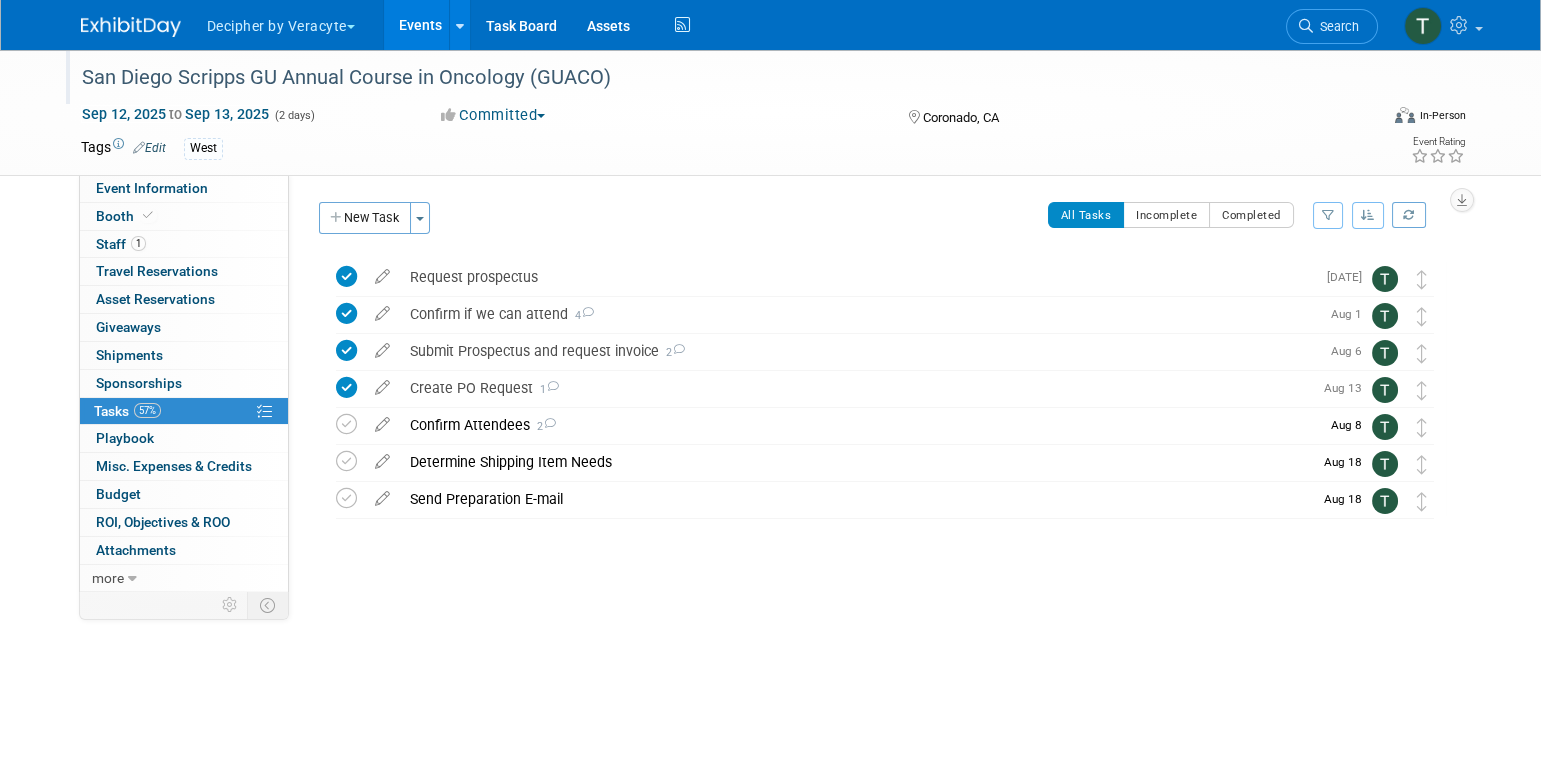 click on "Events" at bounding box center (420, 25) 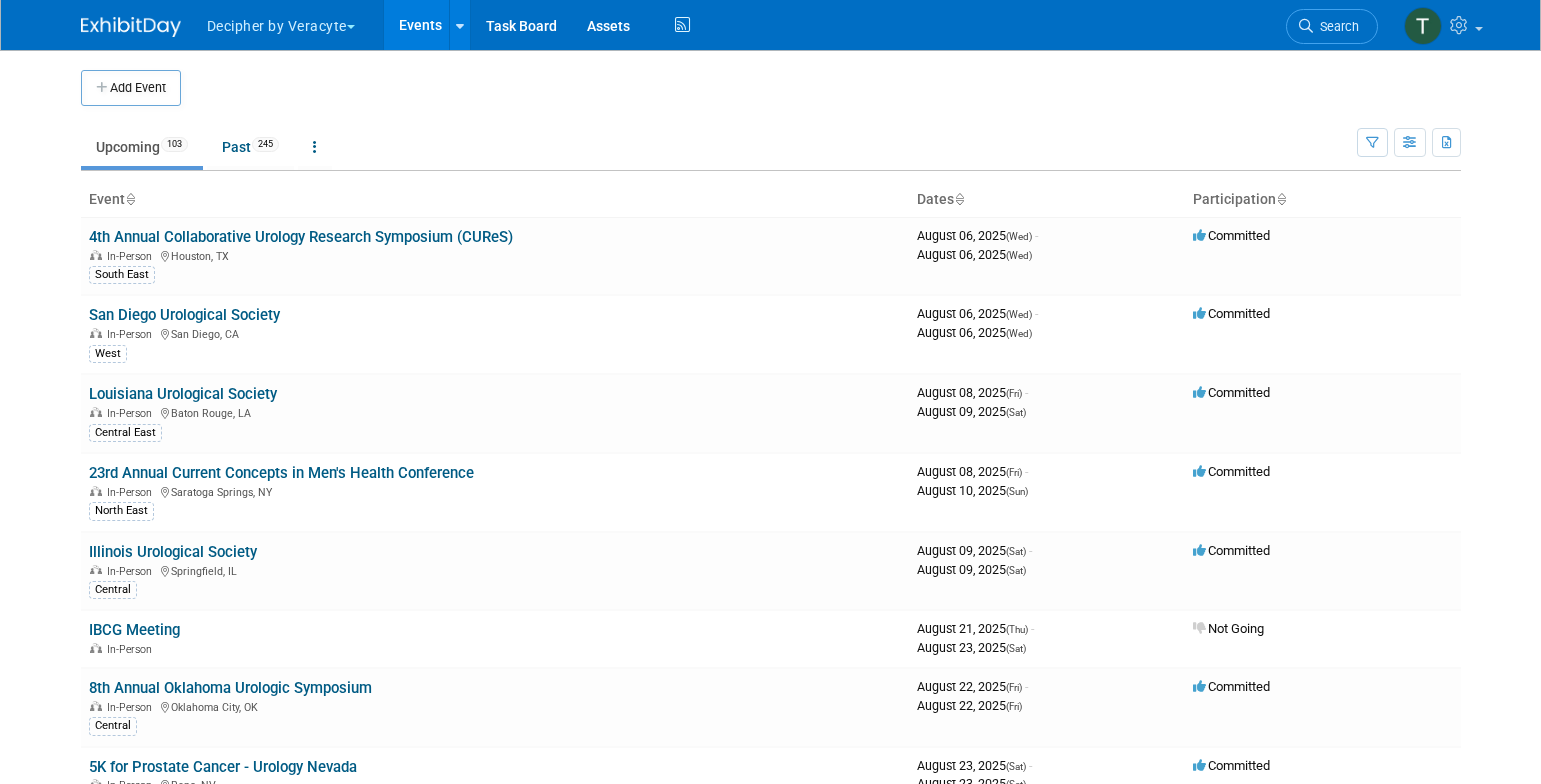 scroll, scrollTop: 0, scrollLeft: 0, axis: both 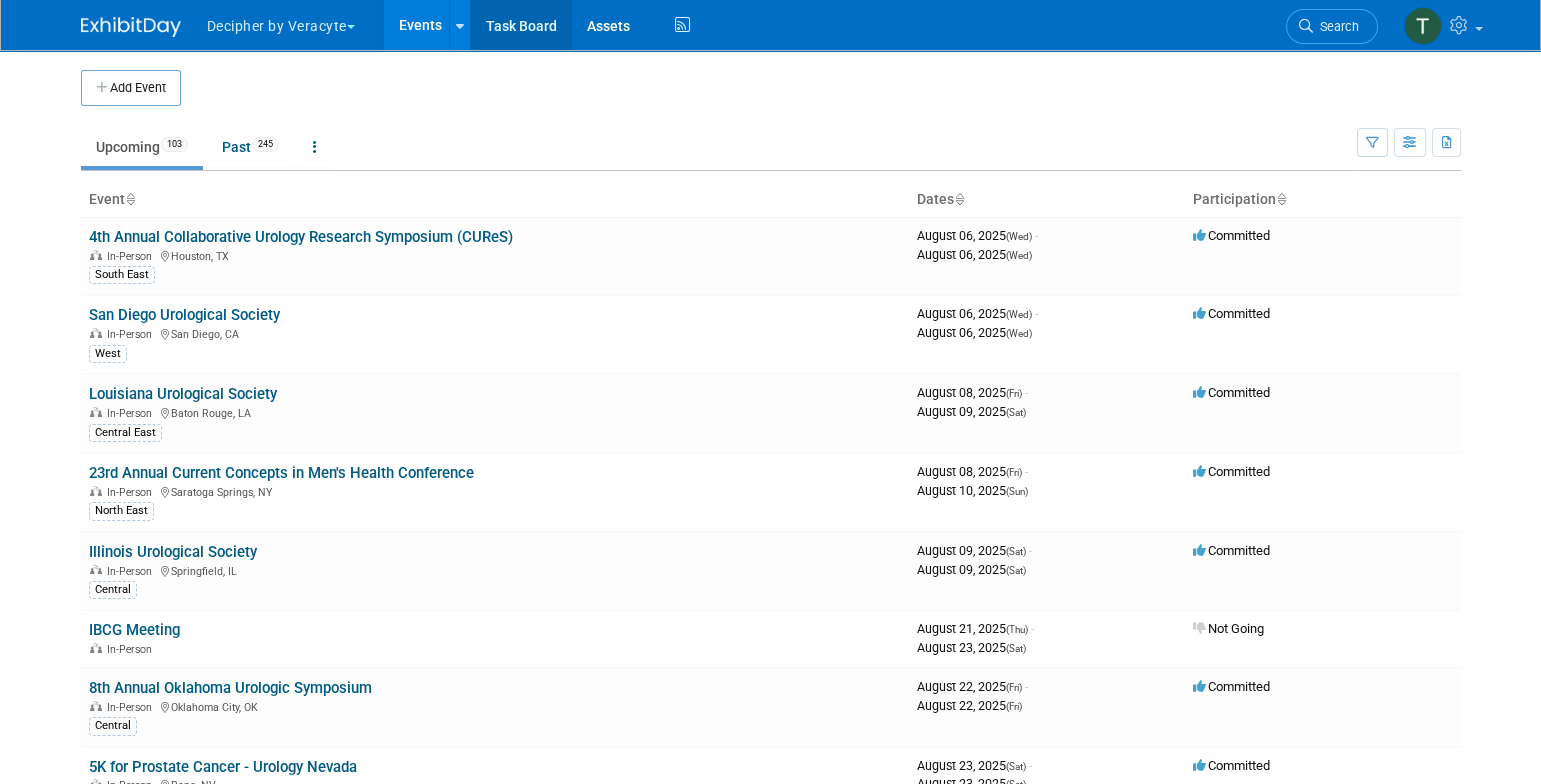 click on "Task Board" at bounding box center [521, 25] 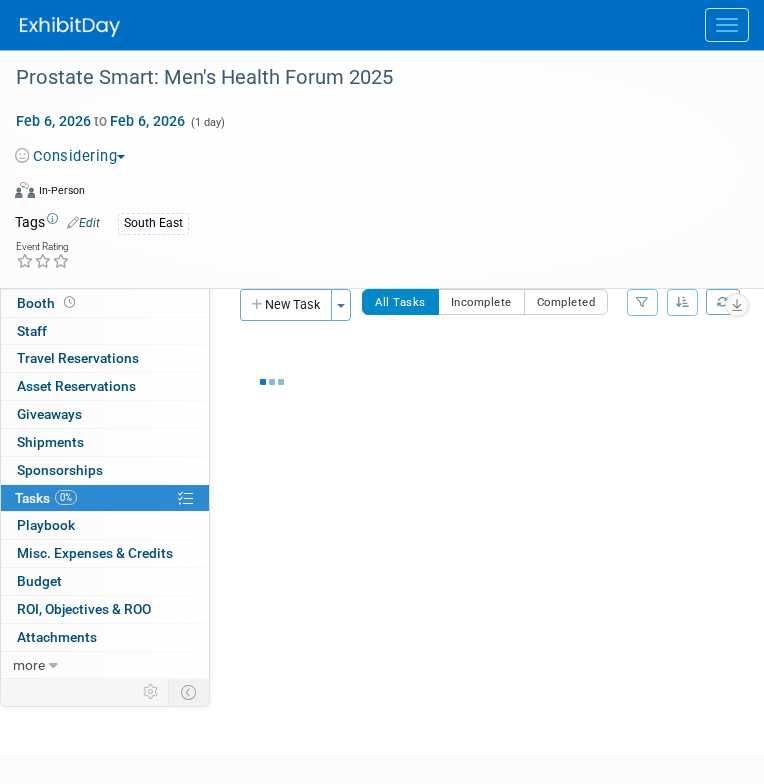 scroll, scrollTop: 0, scrollLeft: 0, axis: both 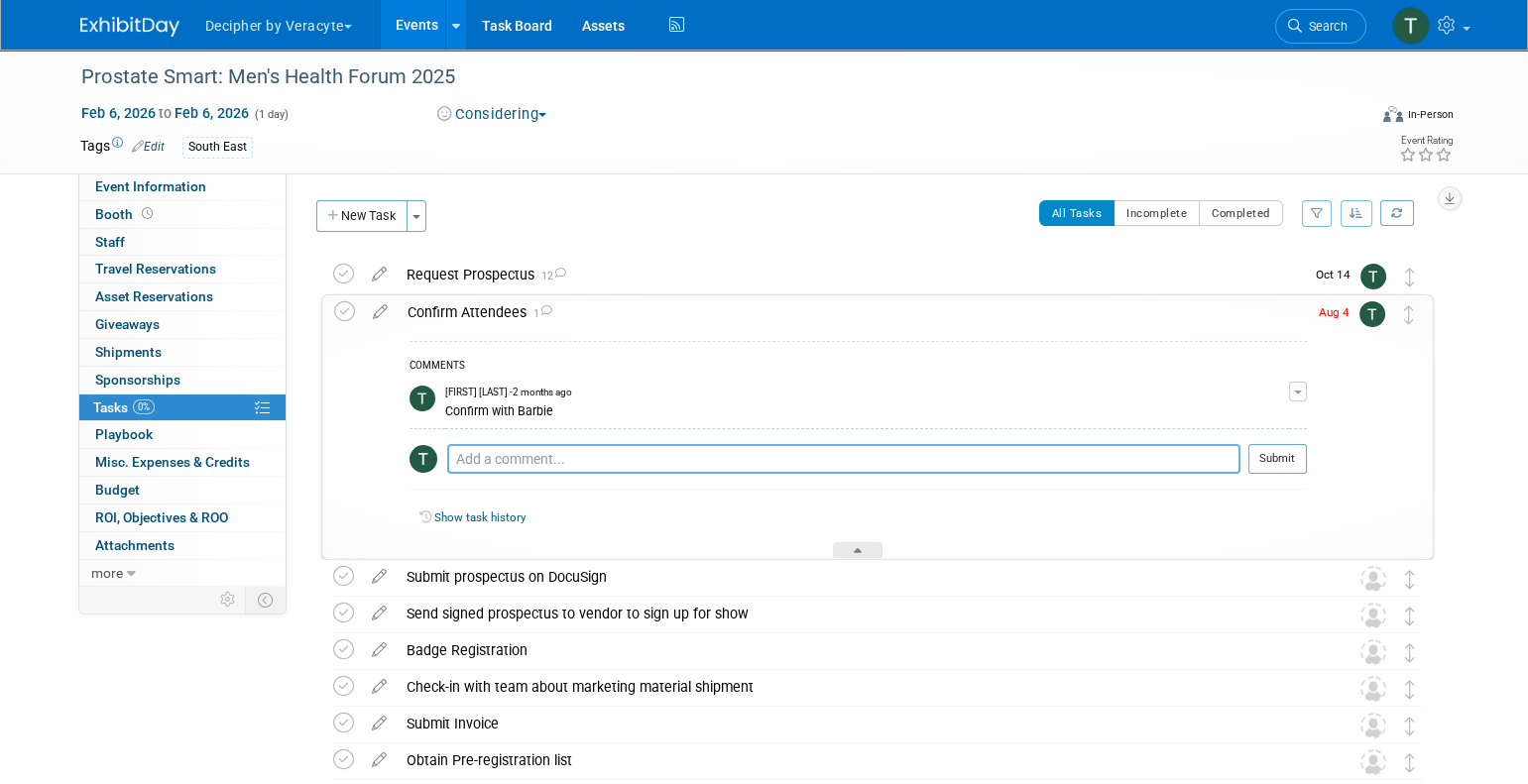 click at bounding box center (844, 459) 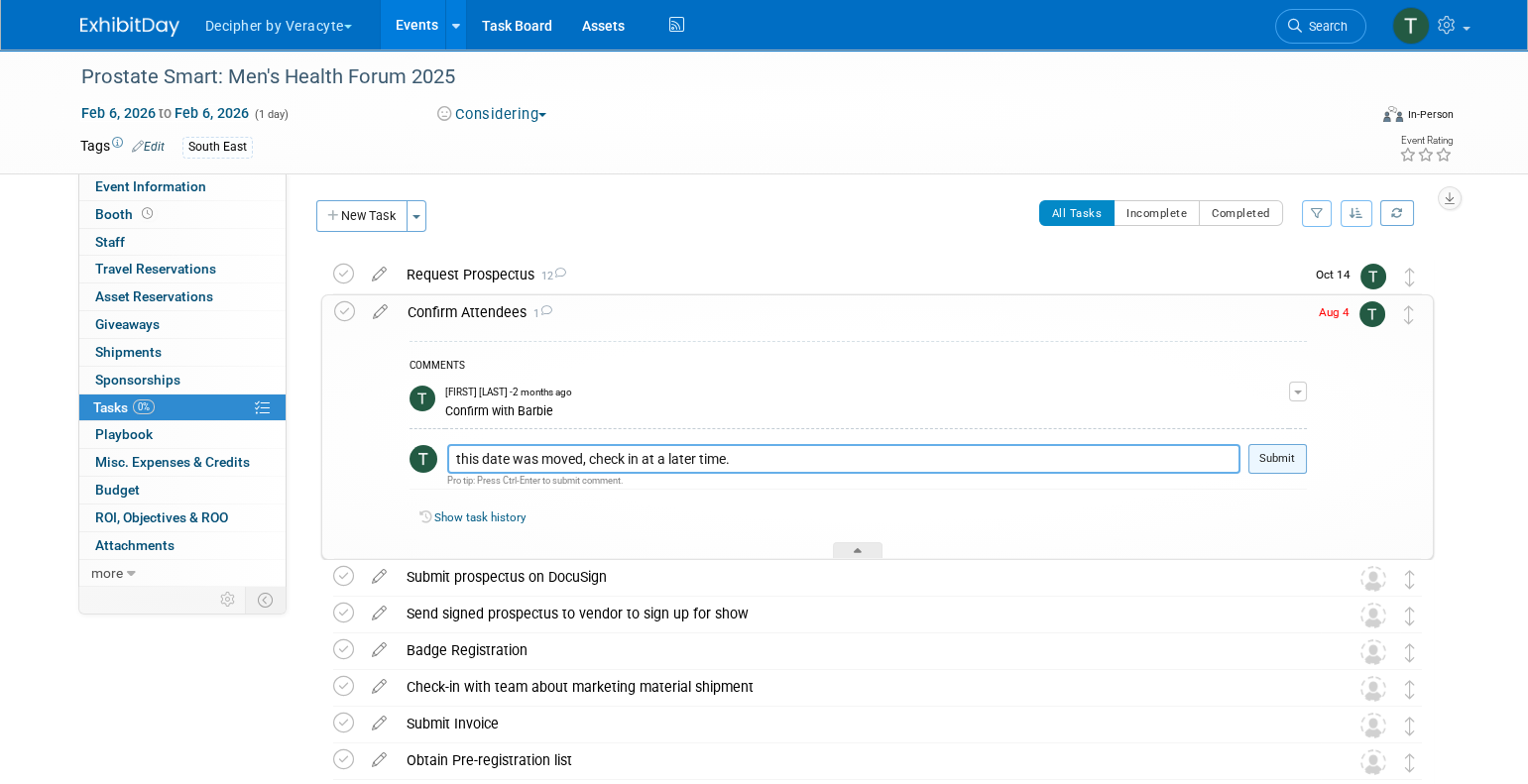 type on "this date was moved, check in at a later time." 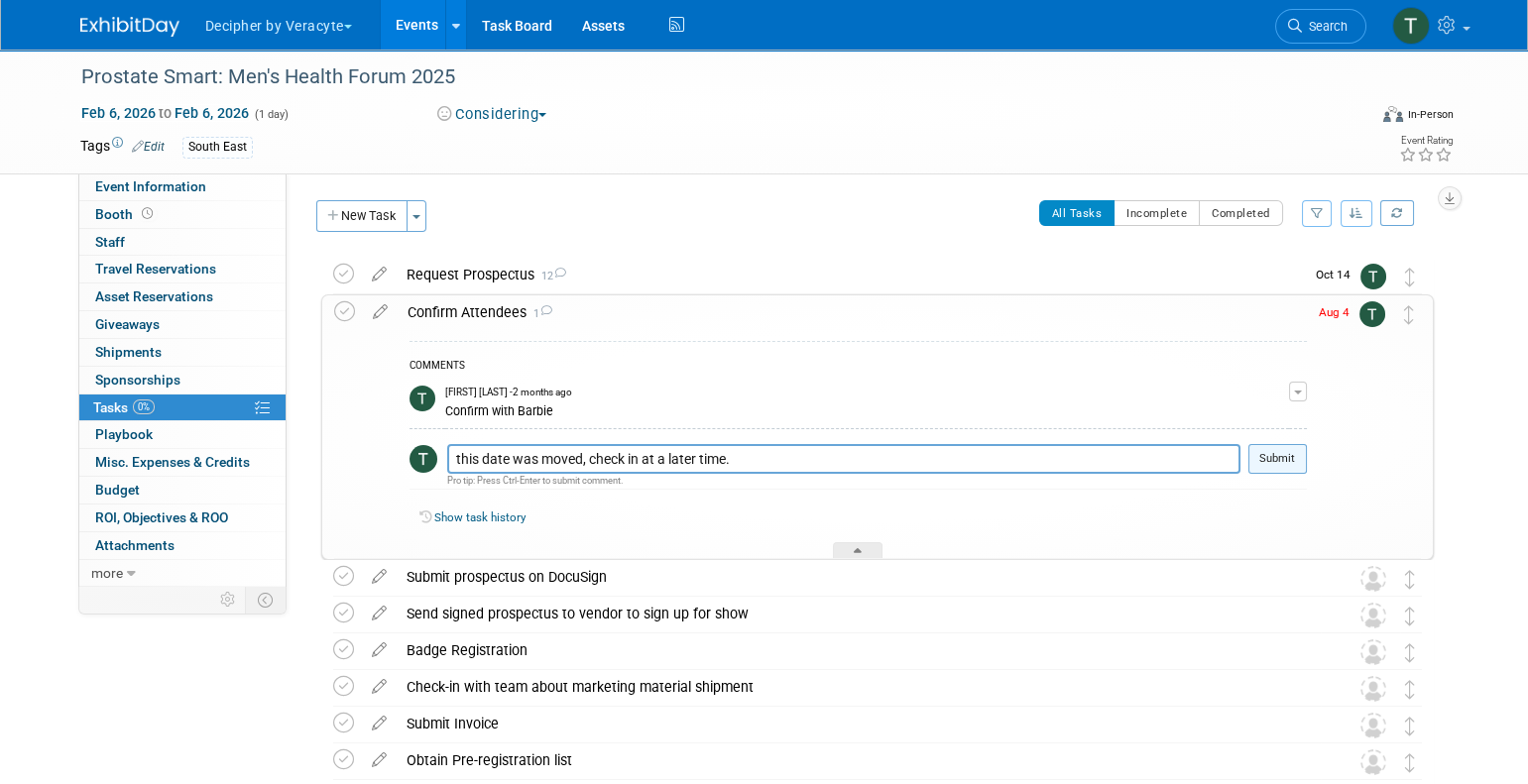 click on "Submit" at bounding box center (1277, 459) 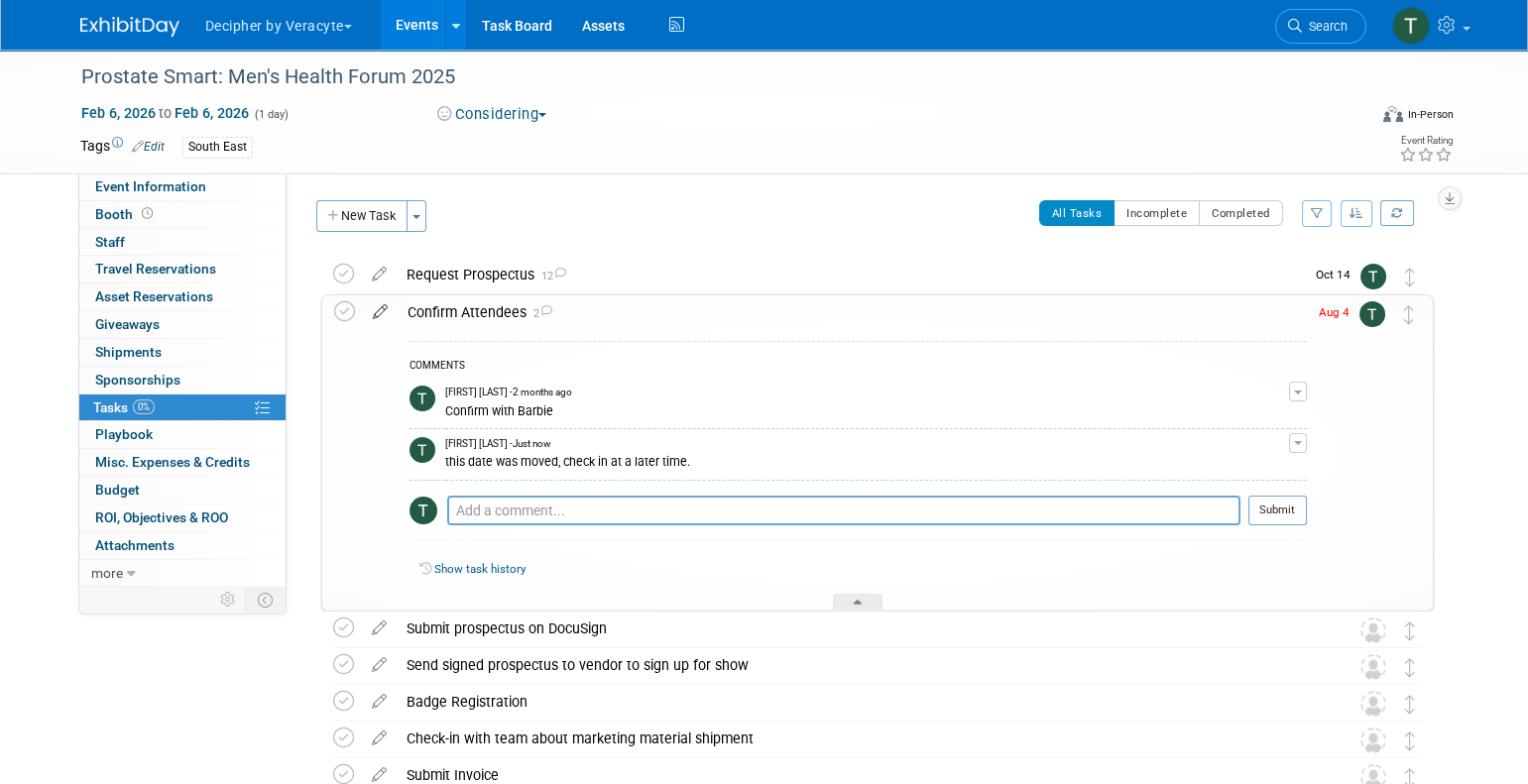 click at bounding box center [380, 307] 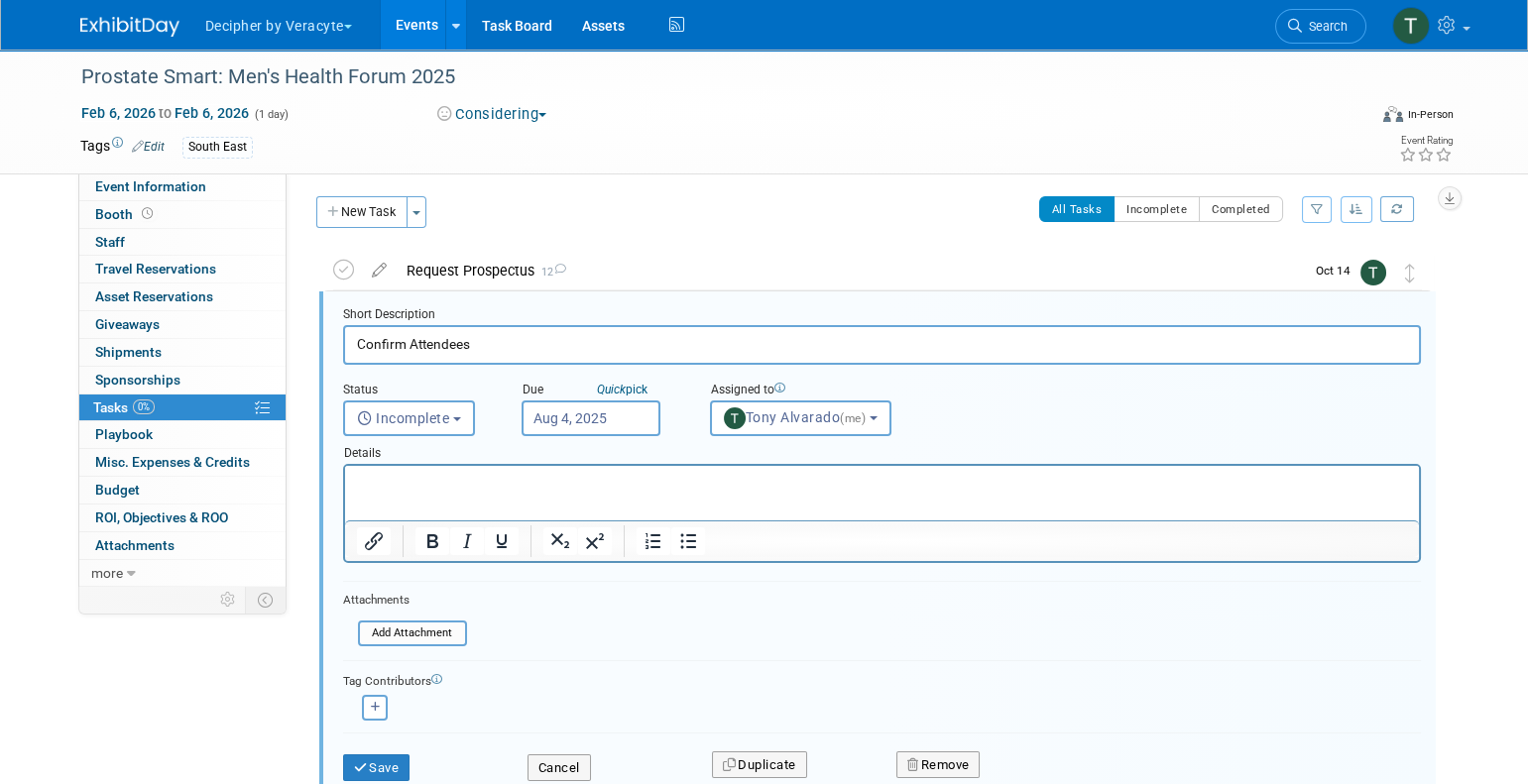 scroll, scrollTop: 4, scrollLeft: 0, axis: vertical 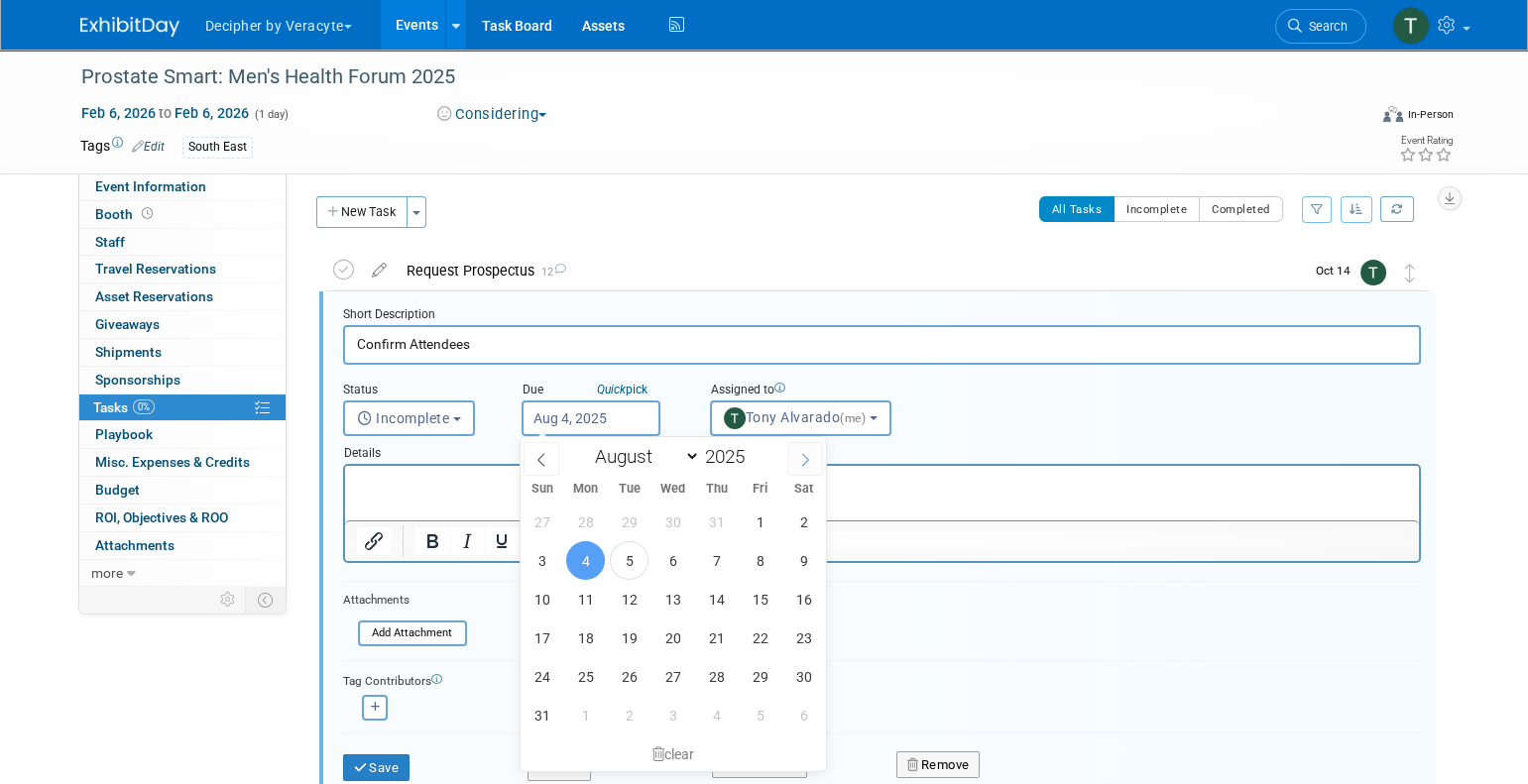 click at bounding box center (805, 459) 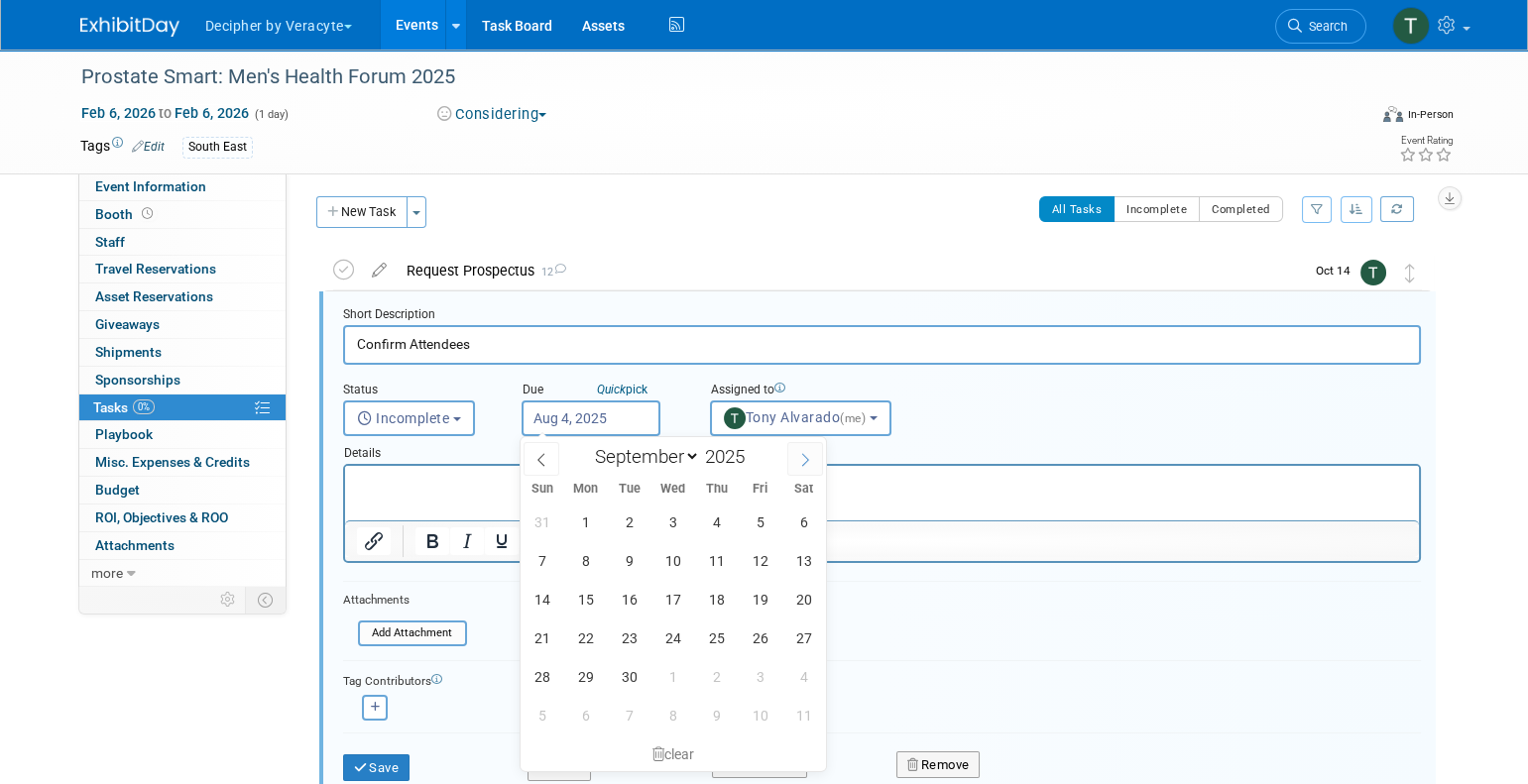 click at bounding box center (805, 459) 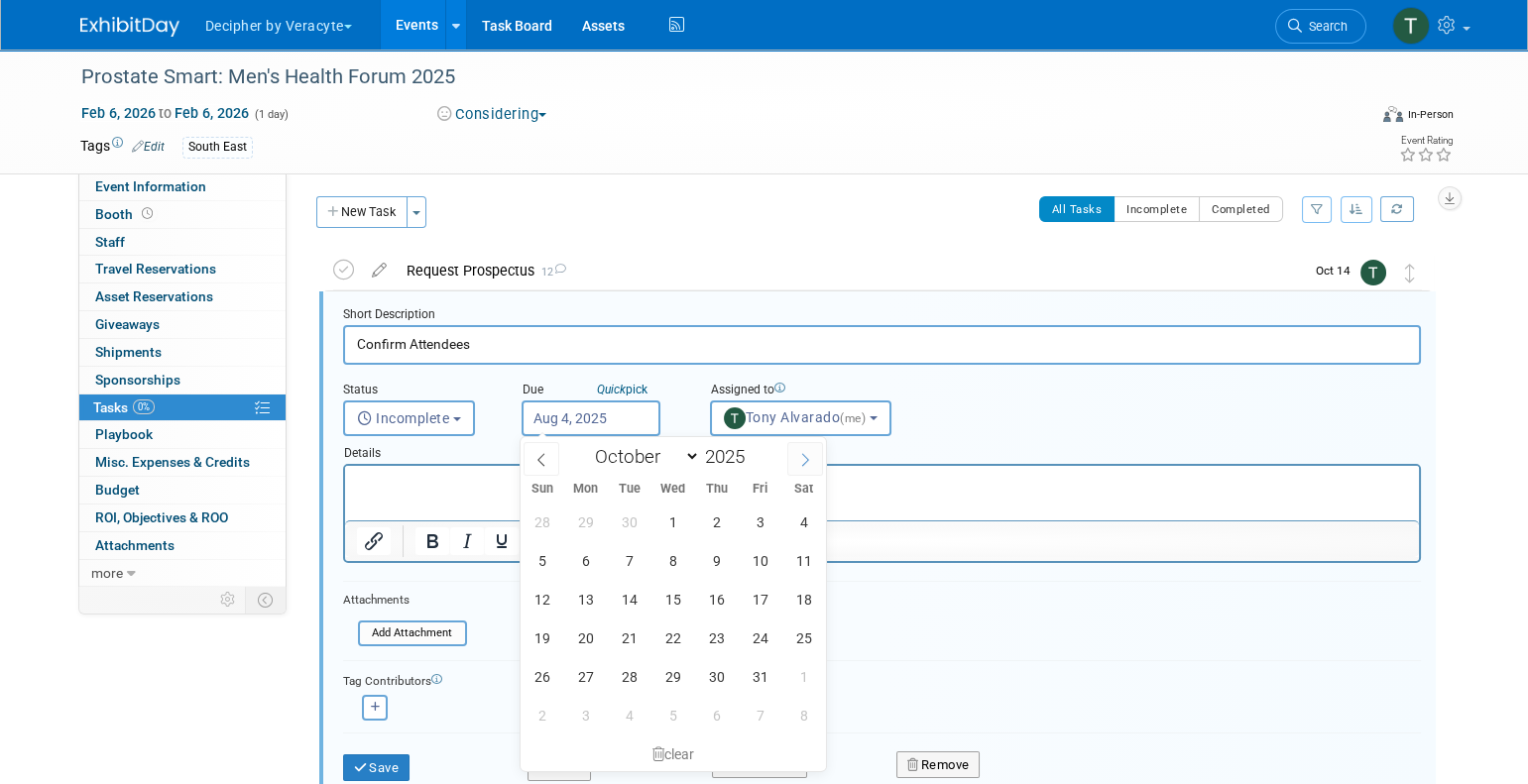 click at bounding box center (805, 459) 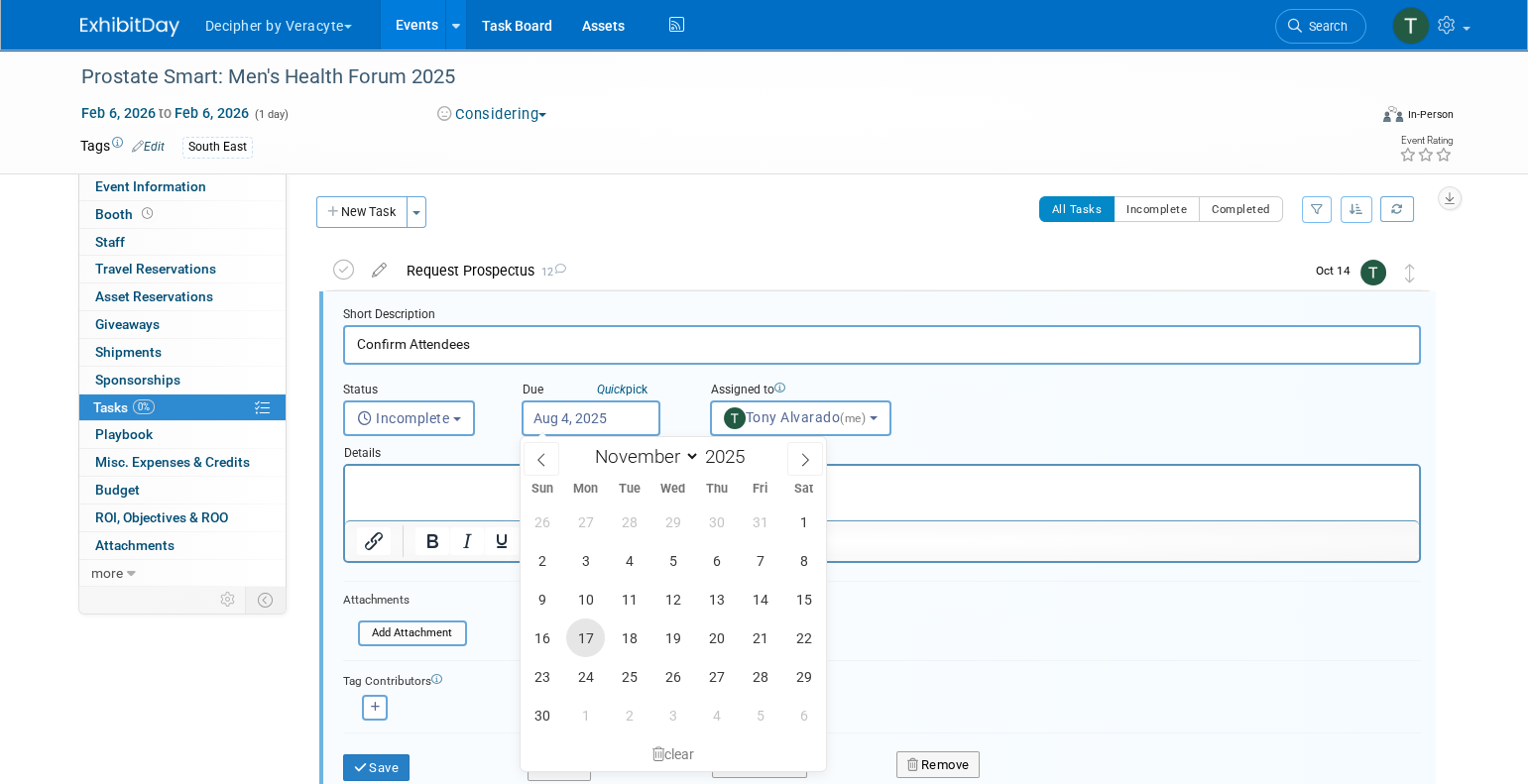 click on "17" at bounding box center (585, 637) 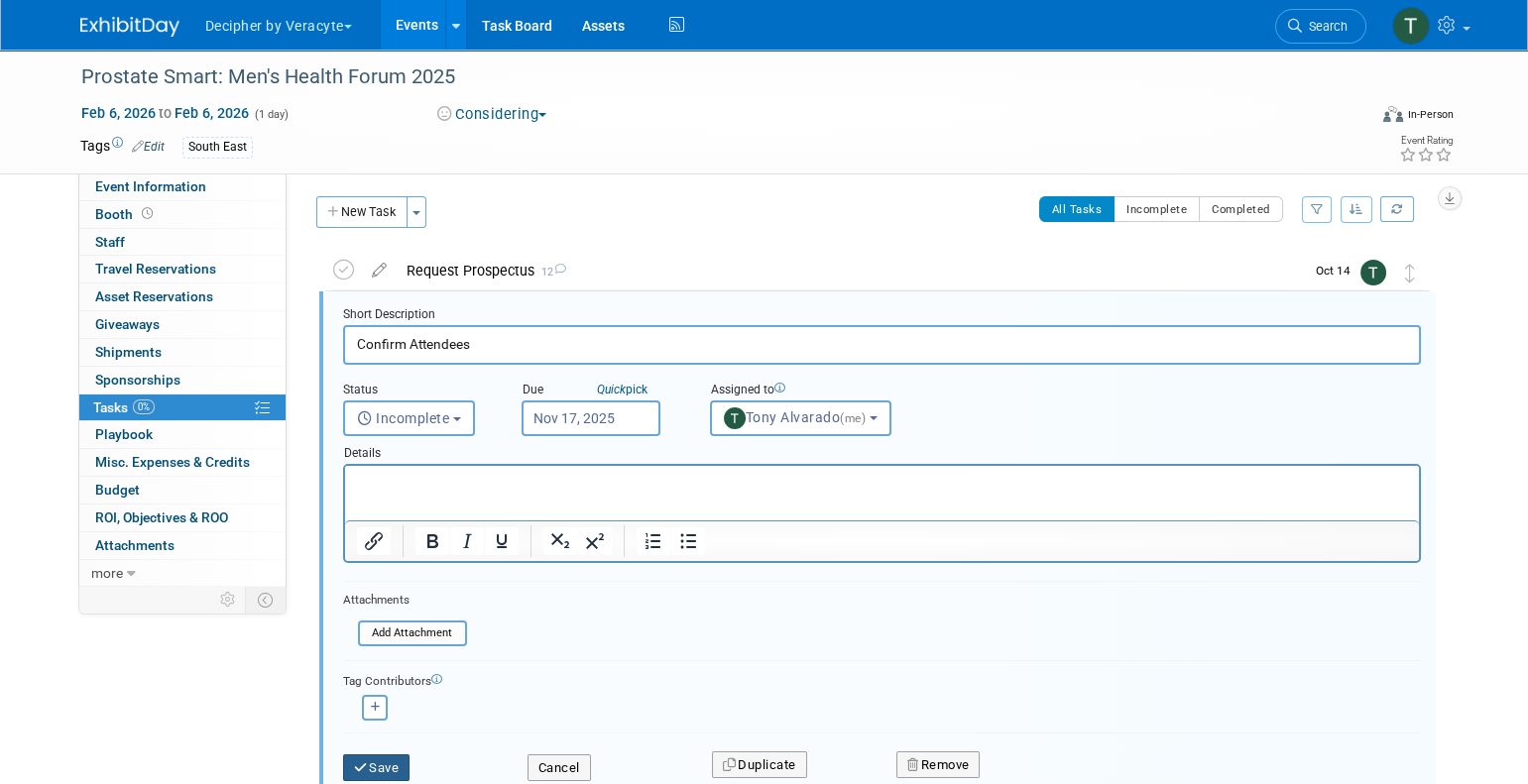 click on "Save" at bounding box center (377, 768) 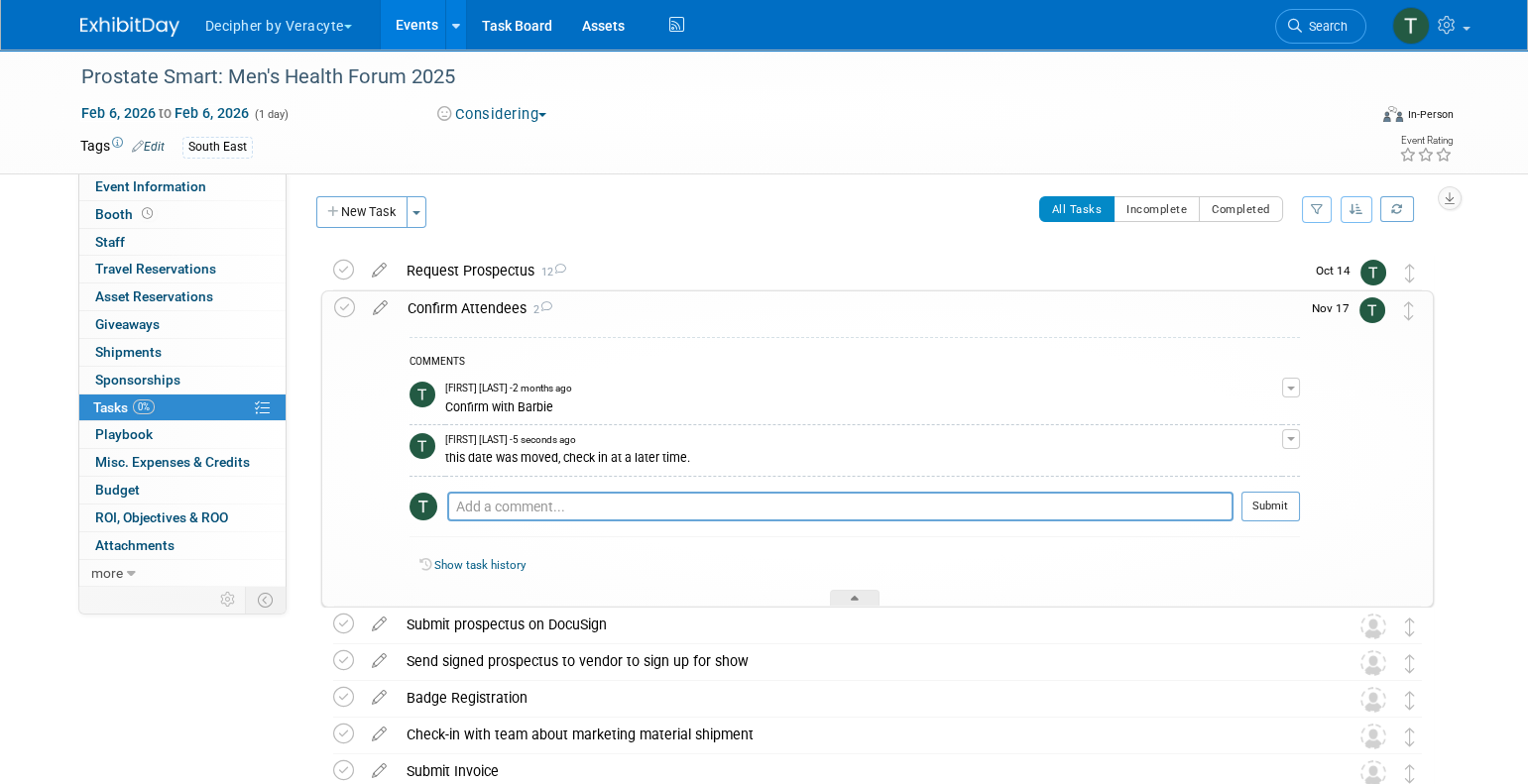 click on "Confirm Attendees
2" at bounding box center [849, 308] 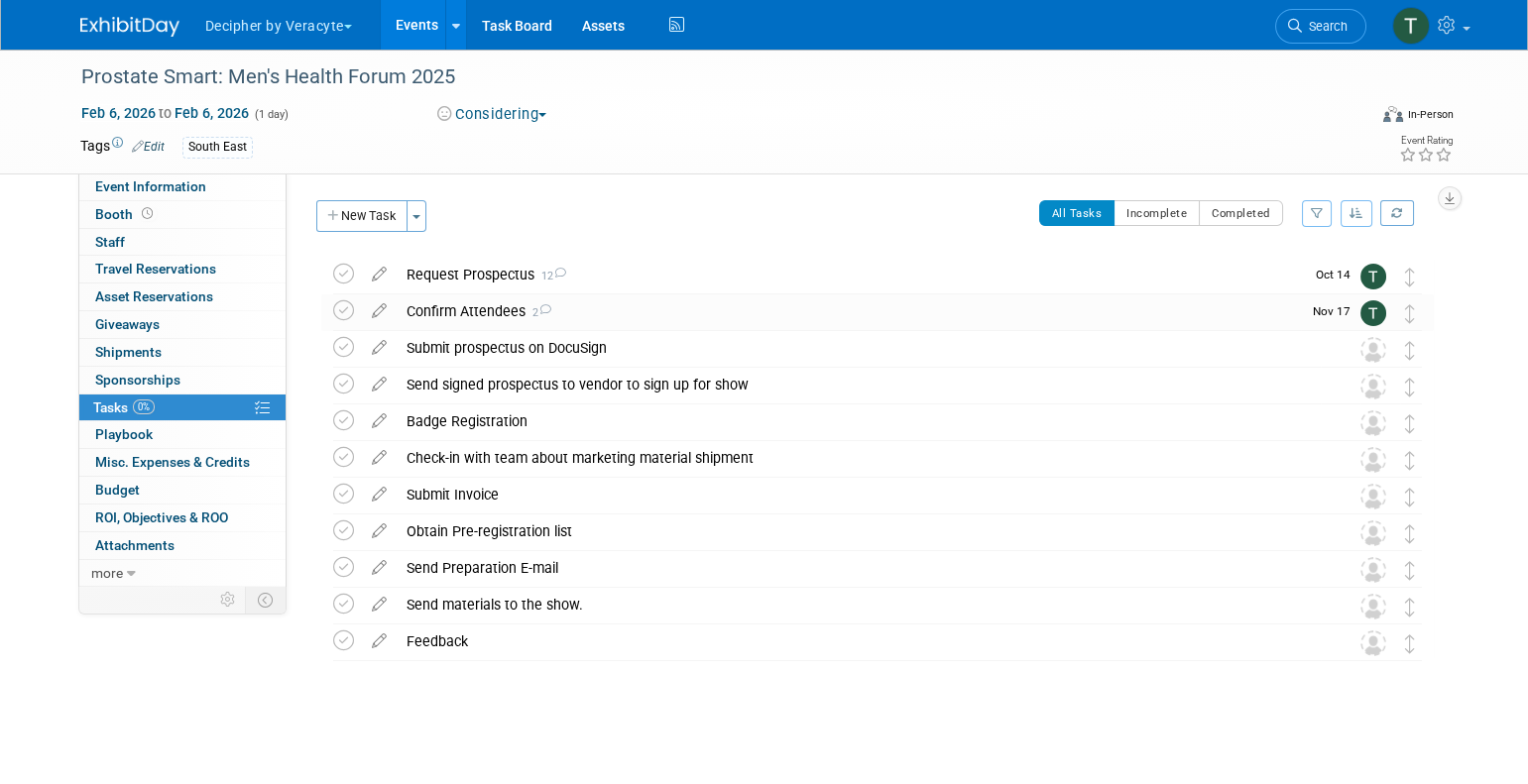 scroll, scrollTop: 0, scrollLeft: 0, axis: both 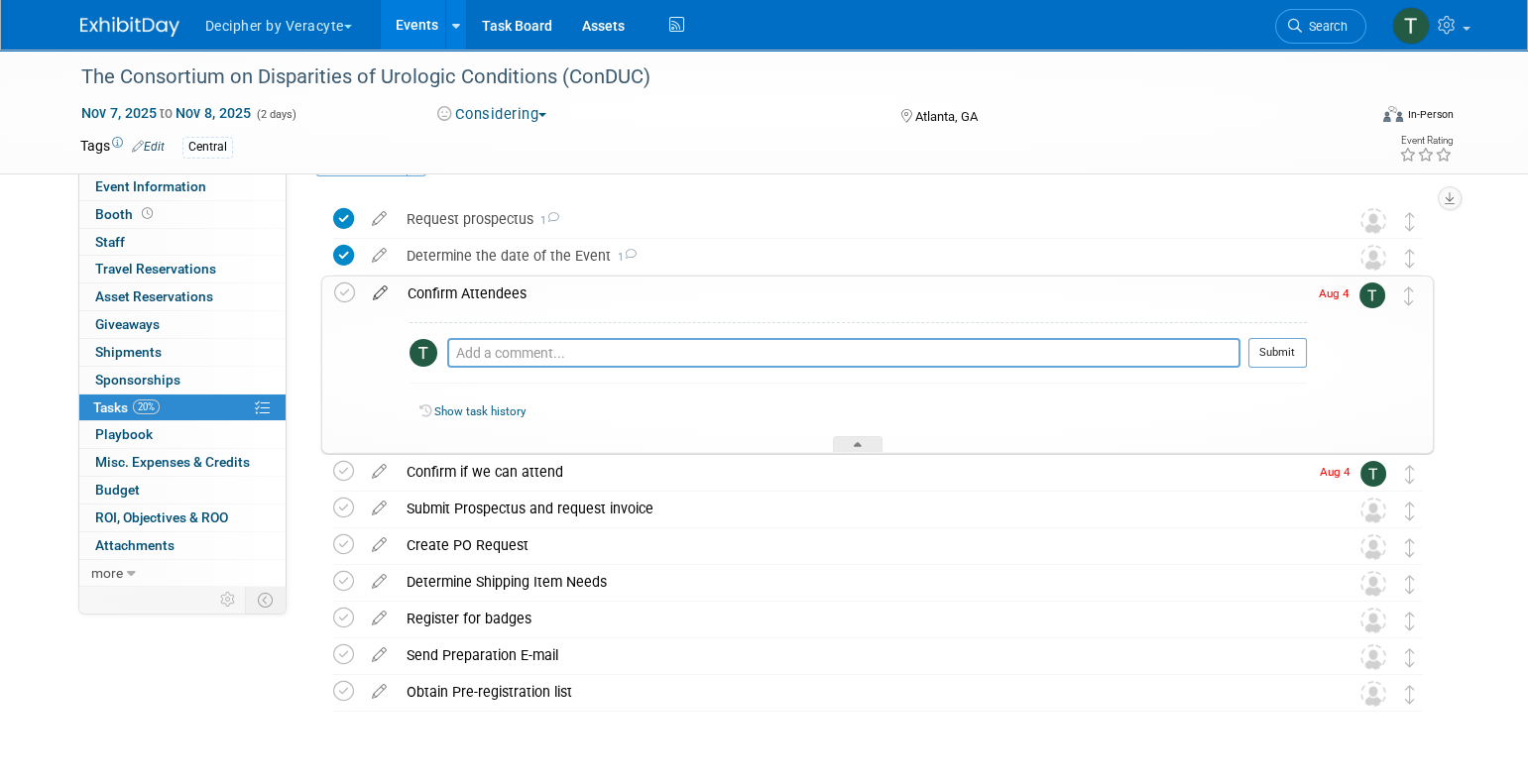click at bounding box center [380, 288] 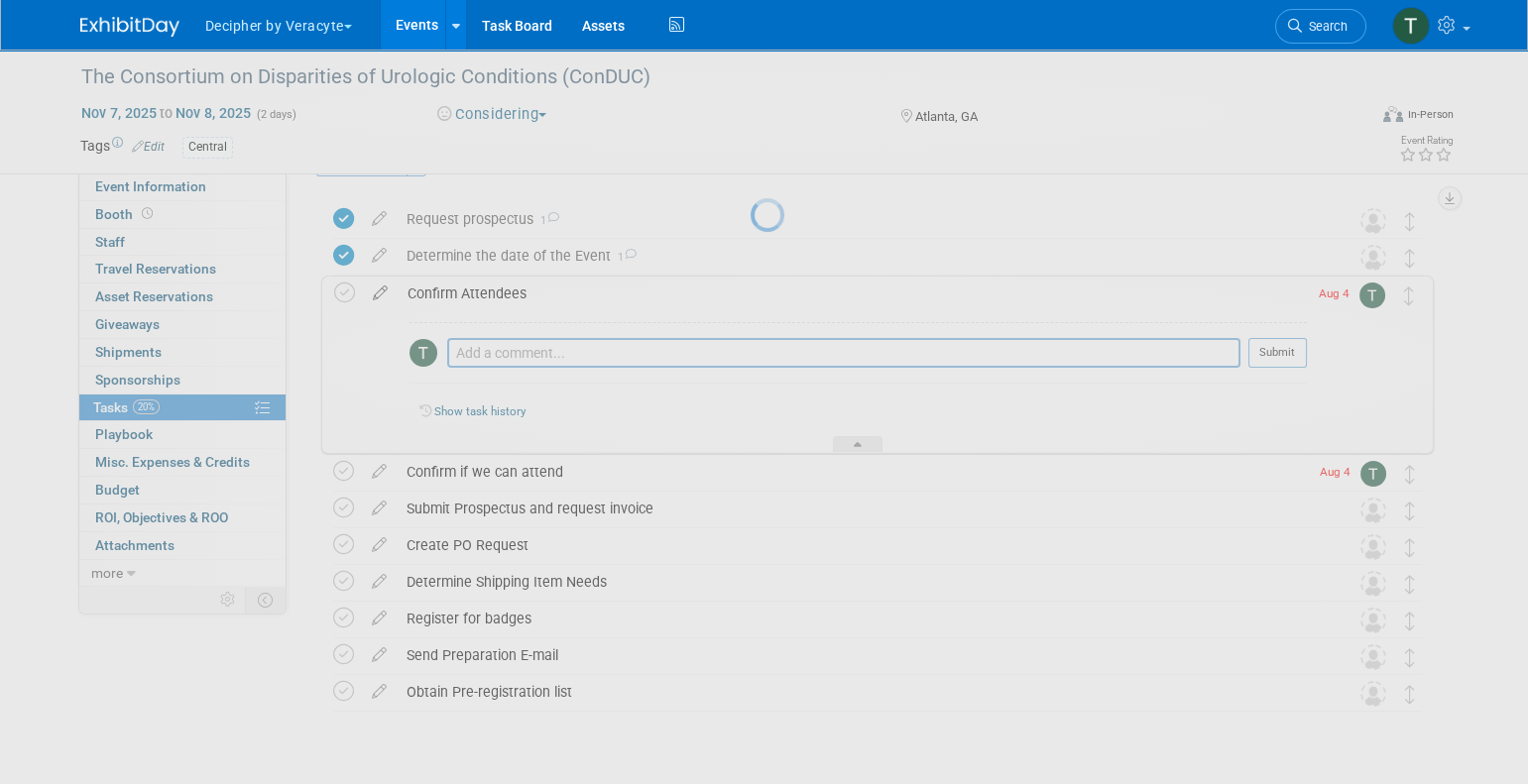 select on "7" 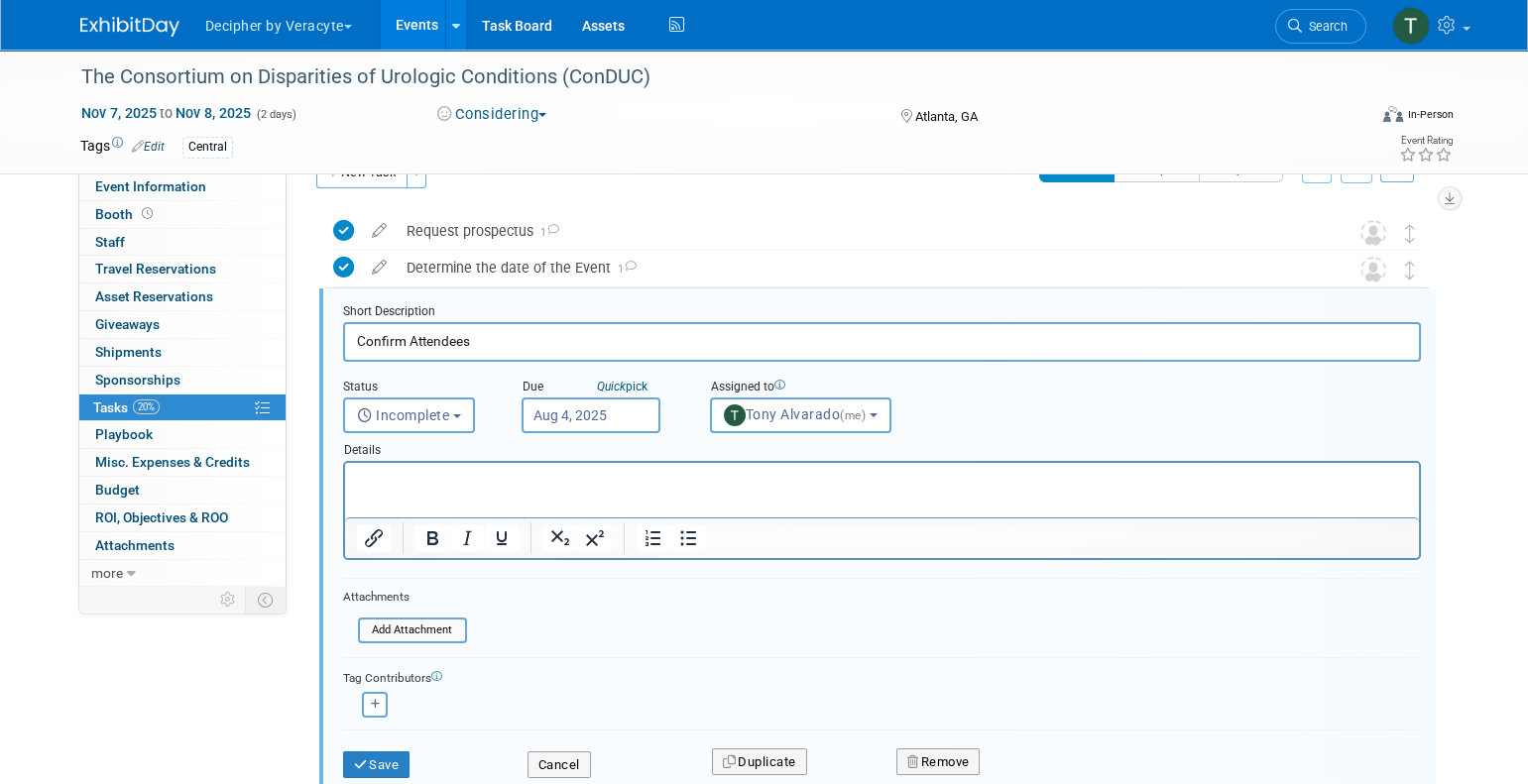 scroll, scrollTop: 0, scrollLeft: 0, axis: both 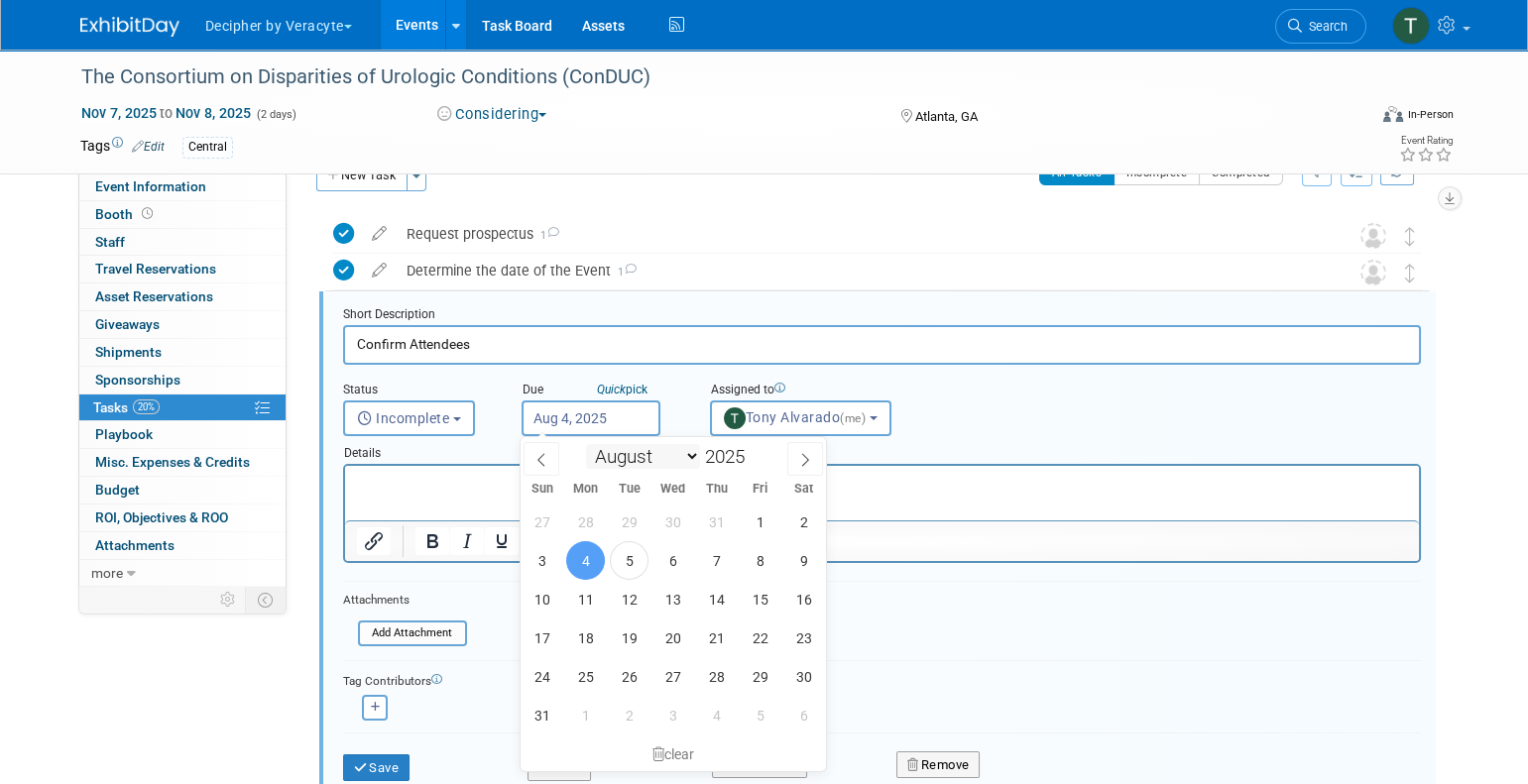 click on "Aug 4, 2025" at bounding box center (591, 418) 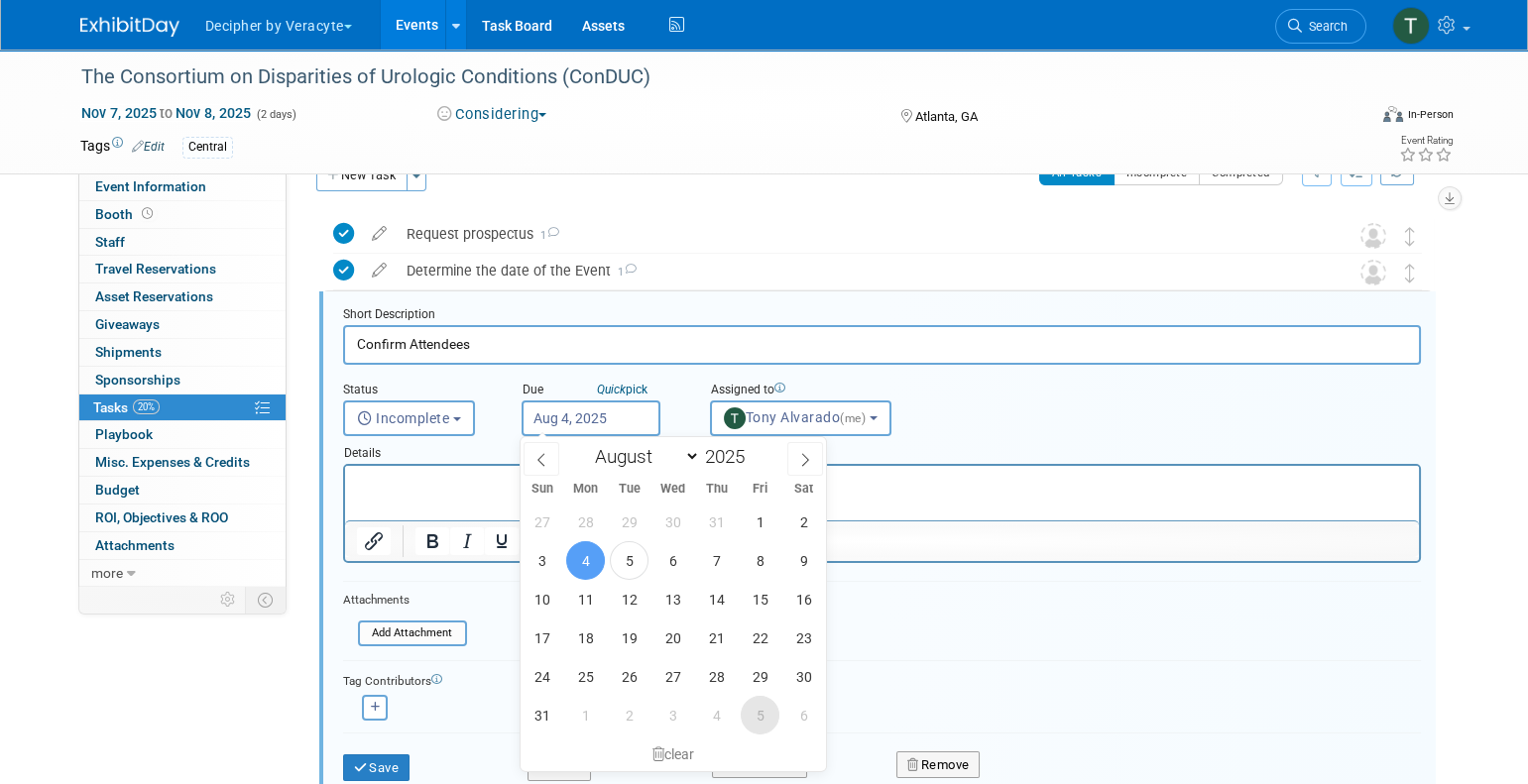 click on "5" at bounding box center (760, 715) 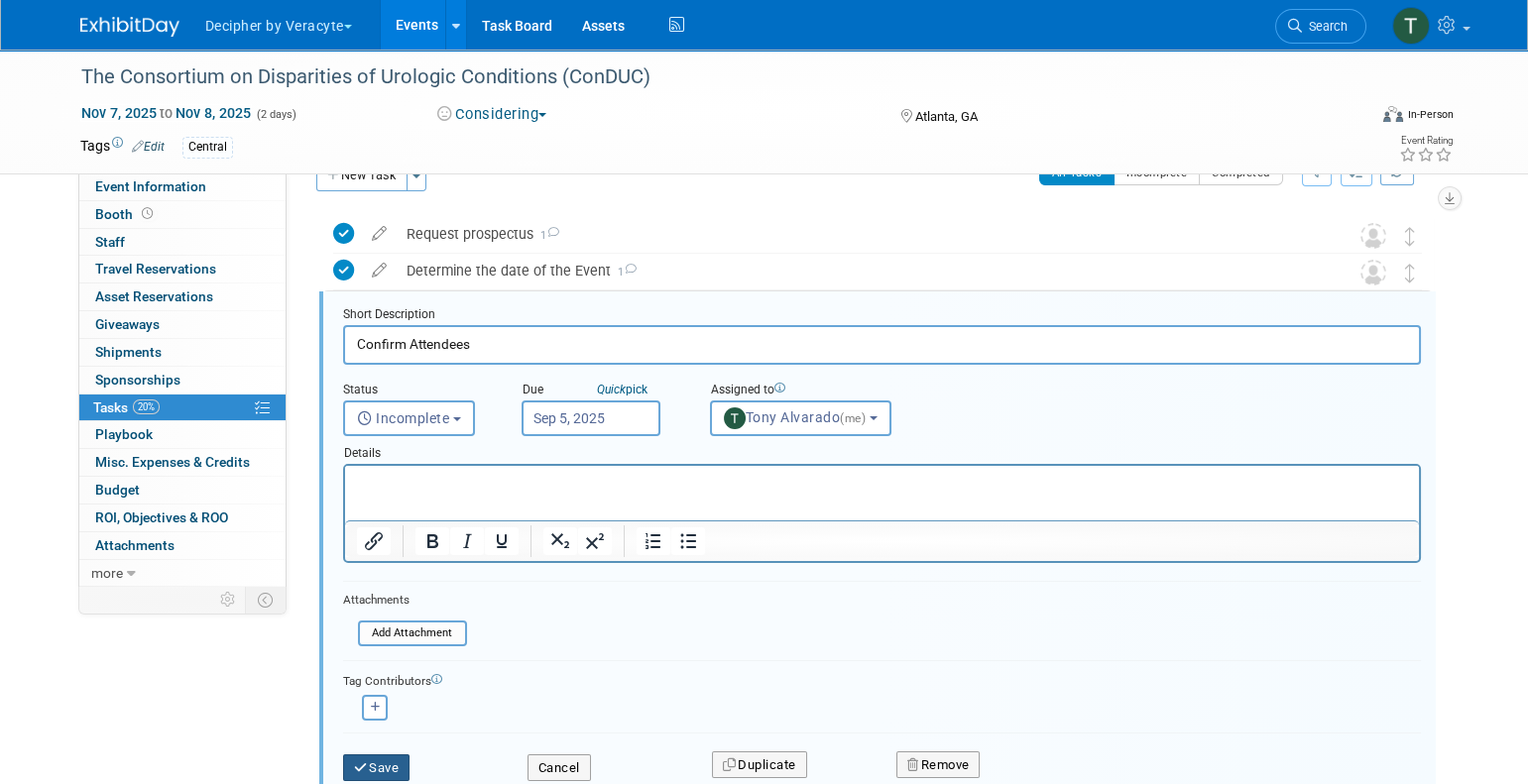 click on "Save" at bounding box center [377, 768] 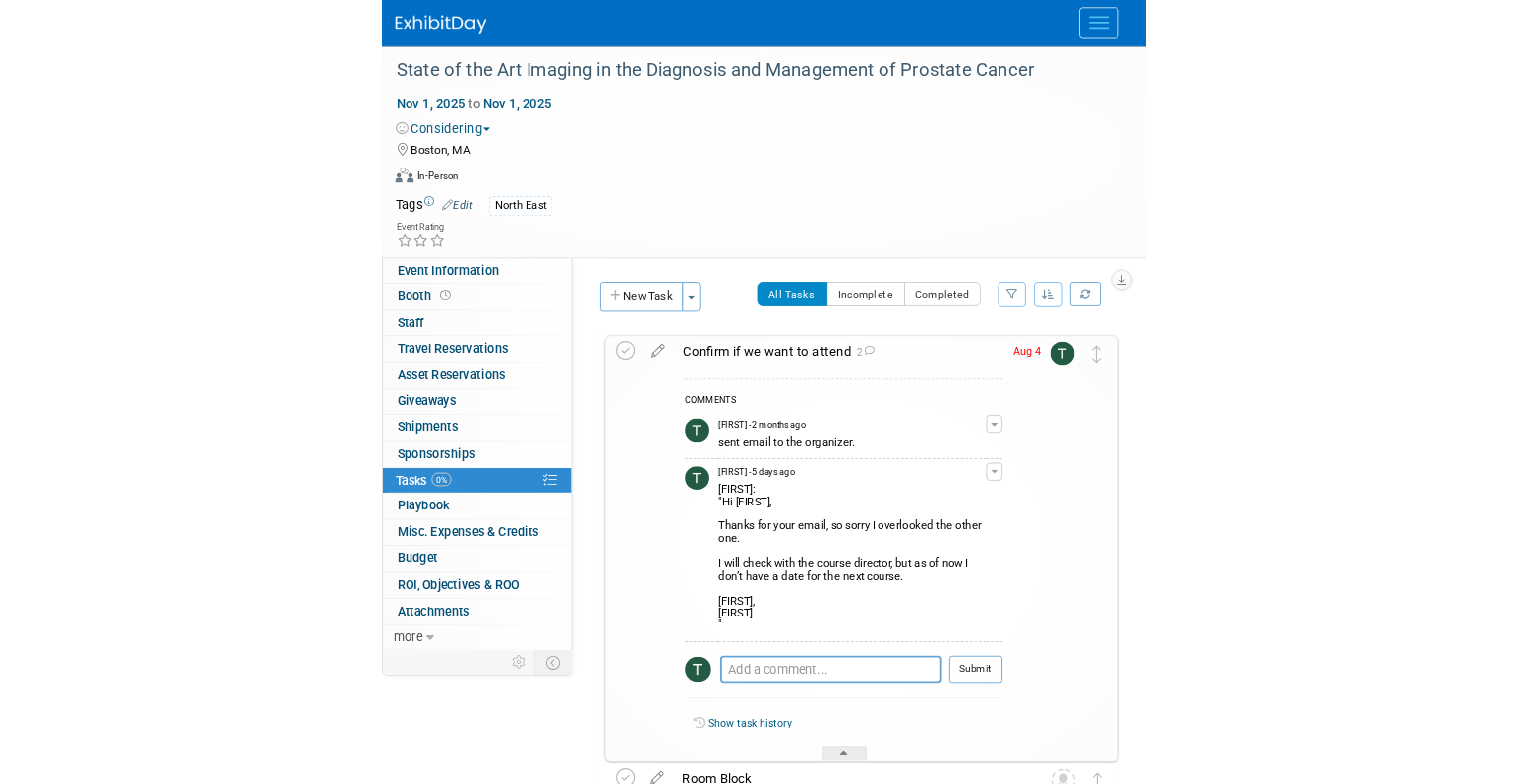 scroll, scrollTop: 0, scrollLeft: 0, axis: both 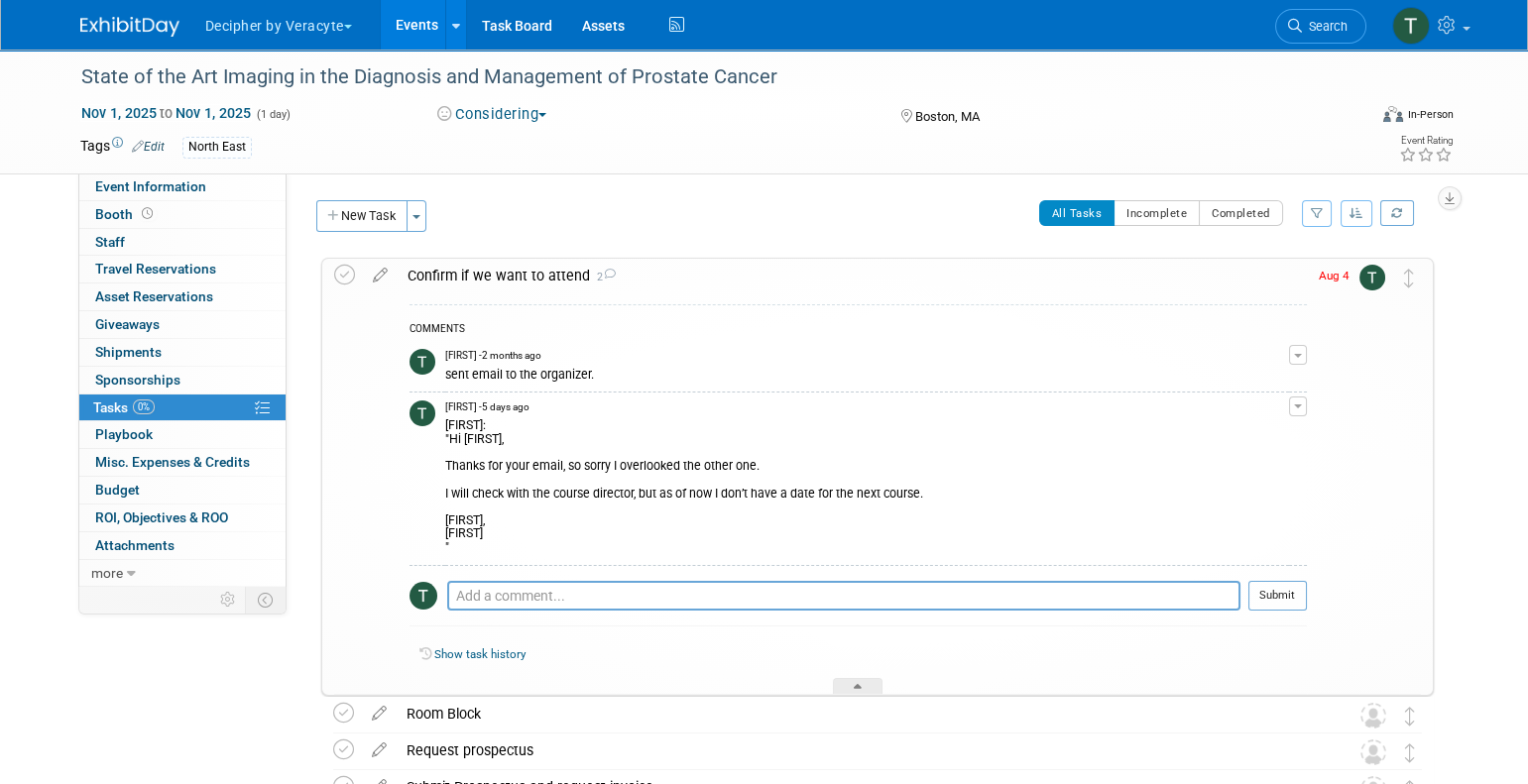 click on "Confirm if we want to attend
2" at bounding box center [852, 276] 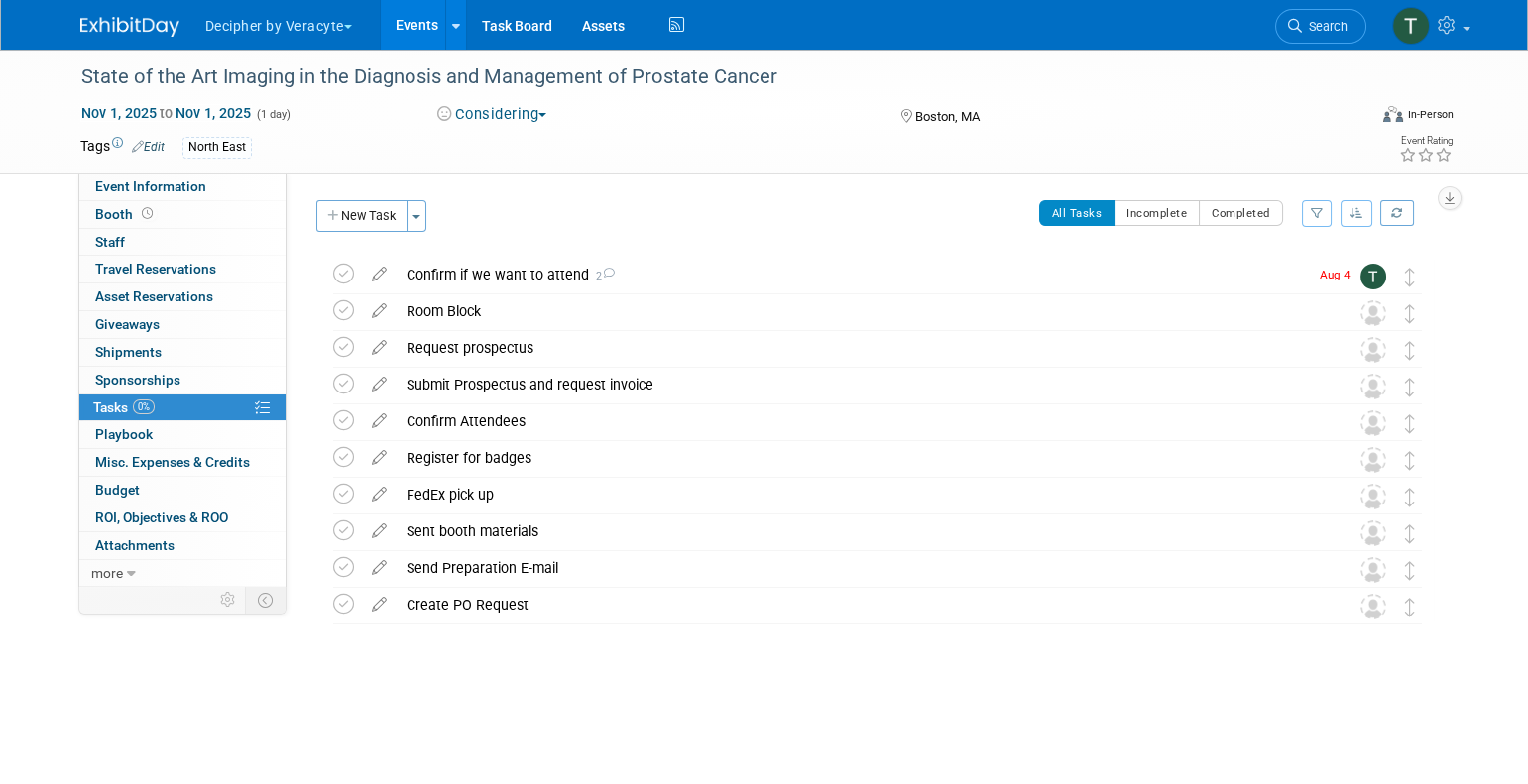 click on "Confirm if we want to attend
2" at bounding box center [852, 275] 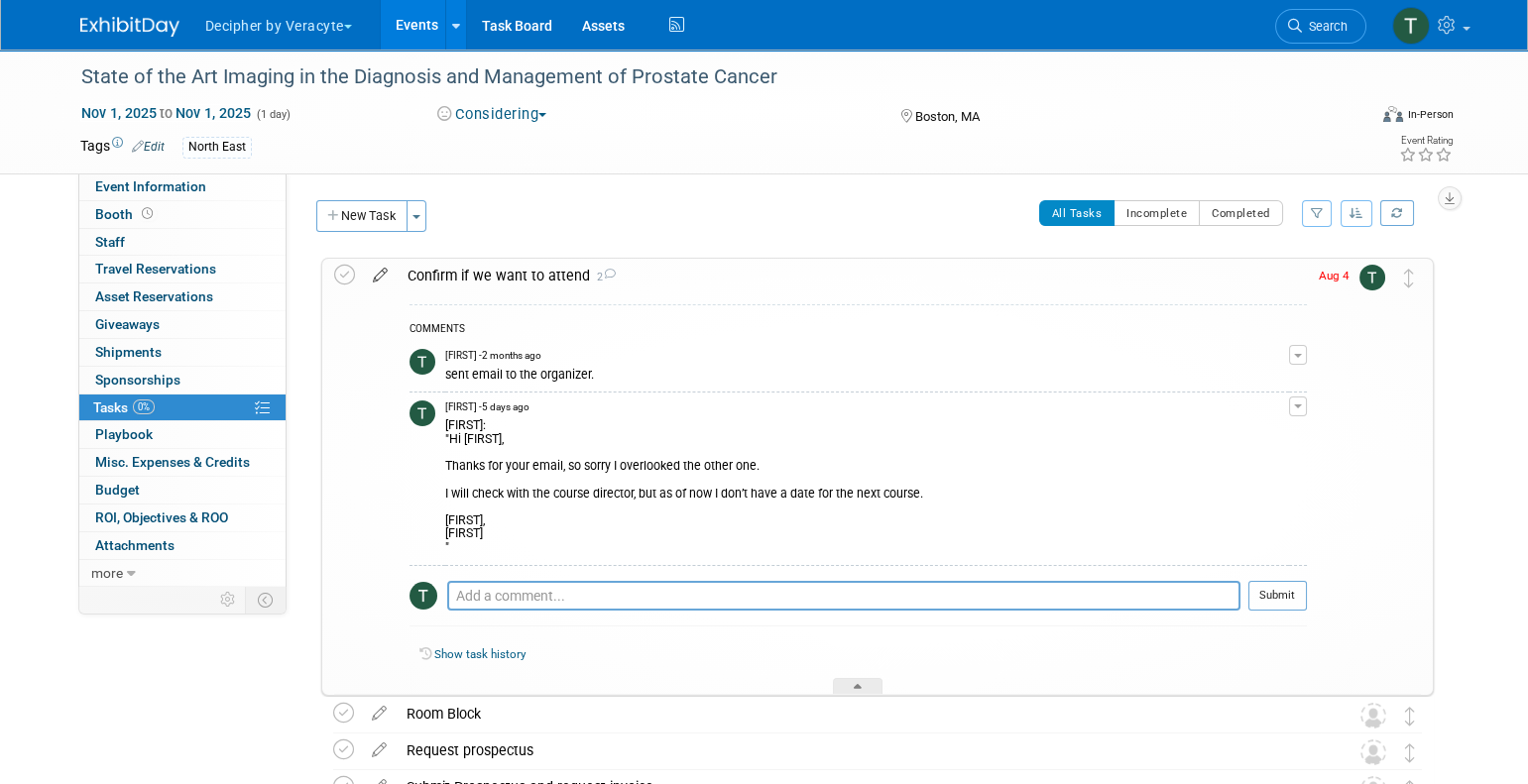 click at bounding box center [380, 271] 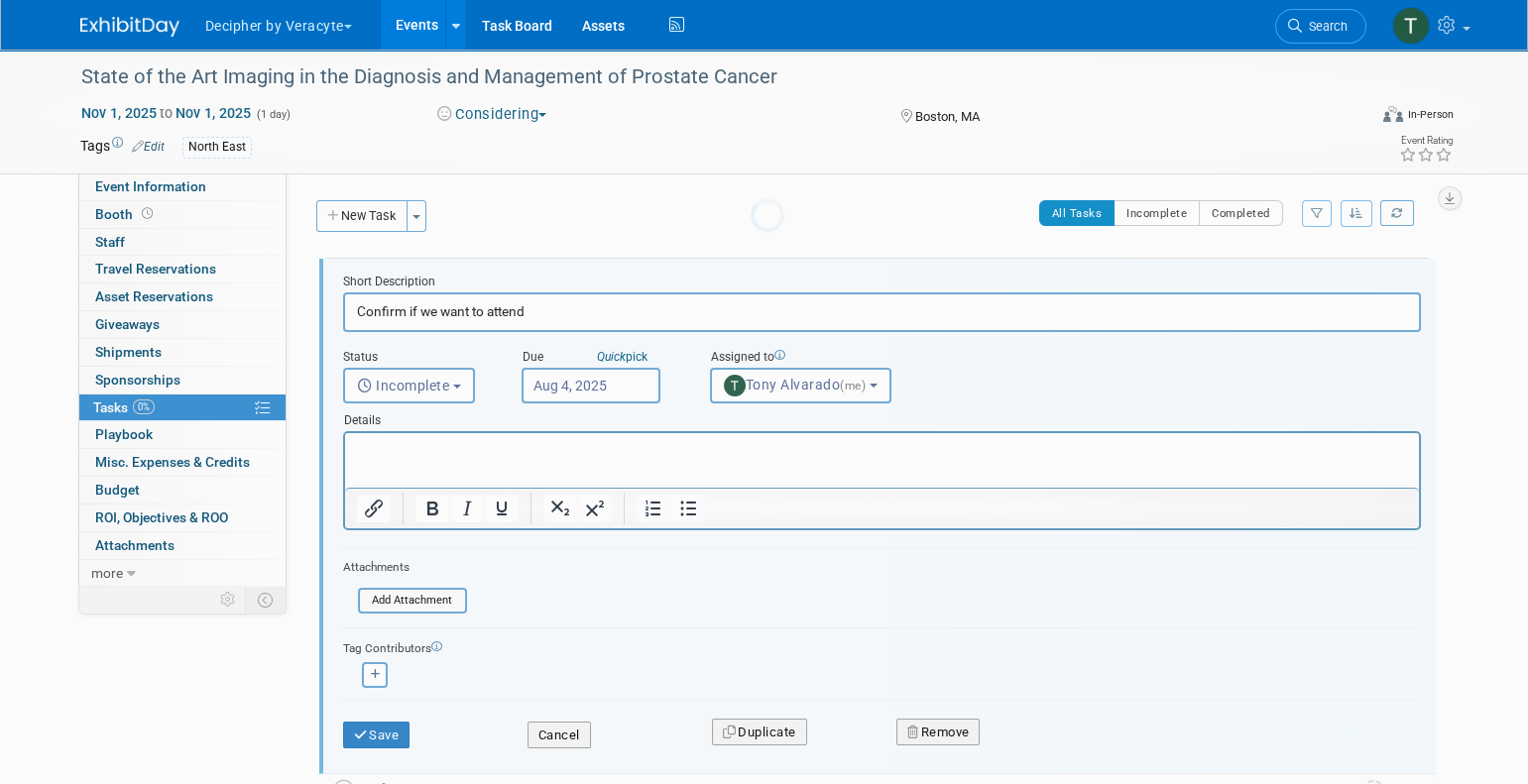 scroll, scrollTop: 0, scrollLeft: 0, axis: both 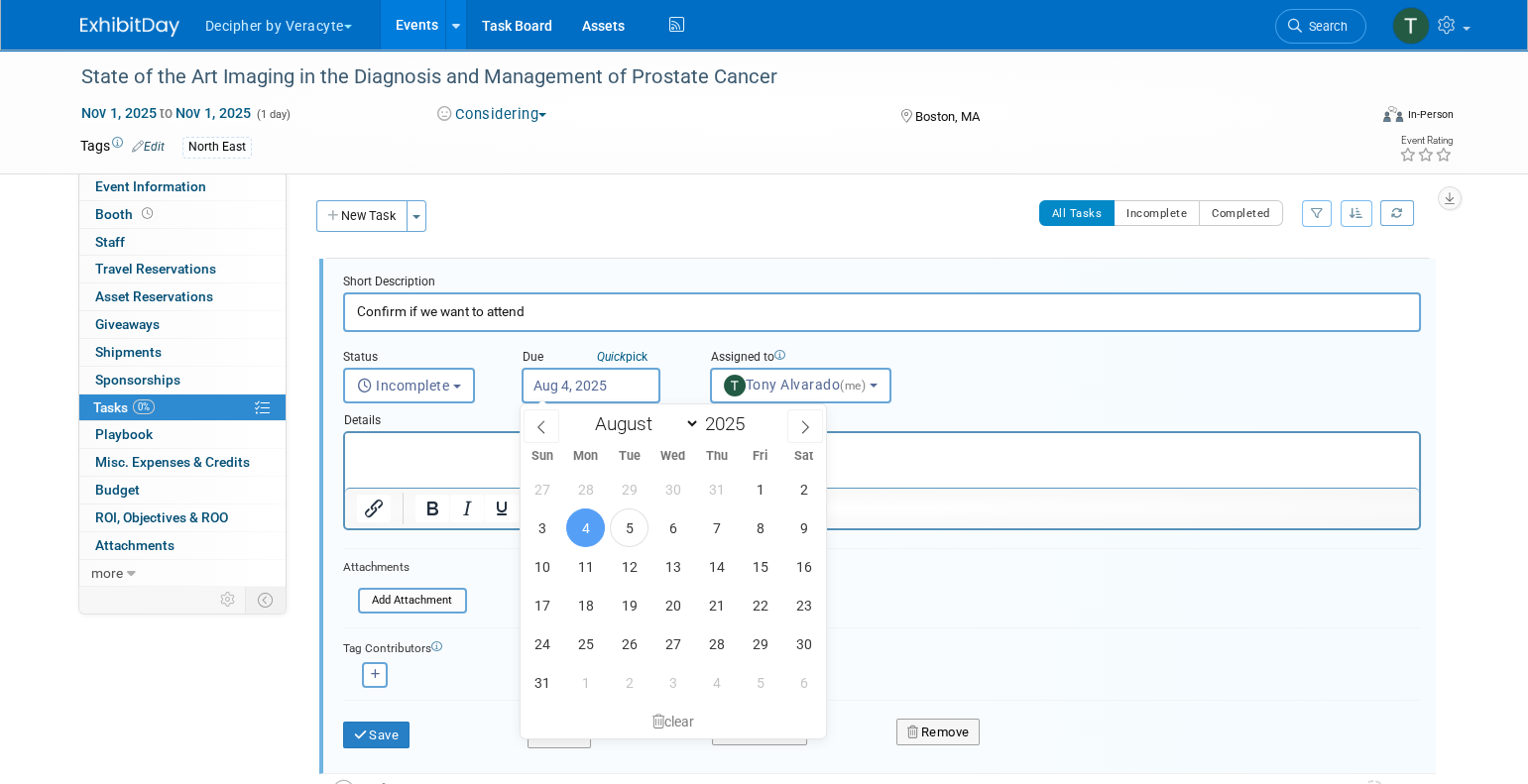 click on "Aug 4, 2025" at bounding box center [591, 386] 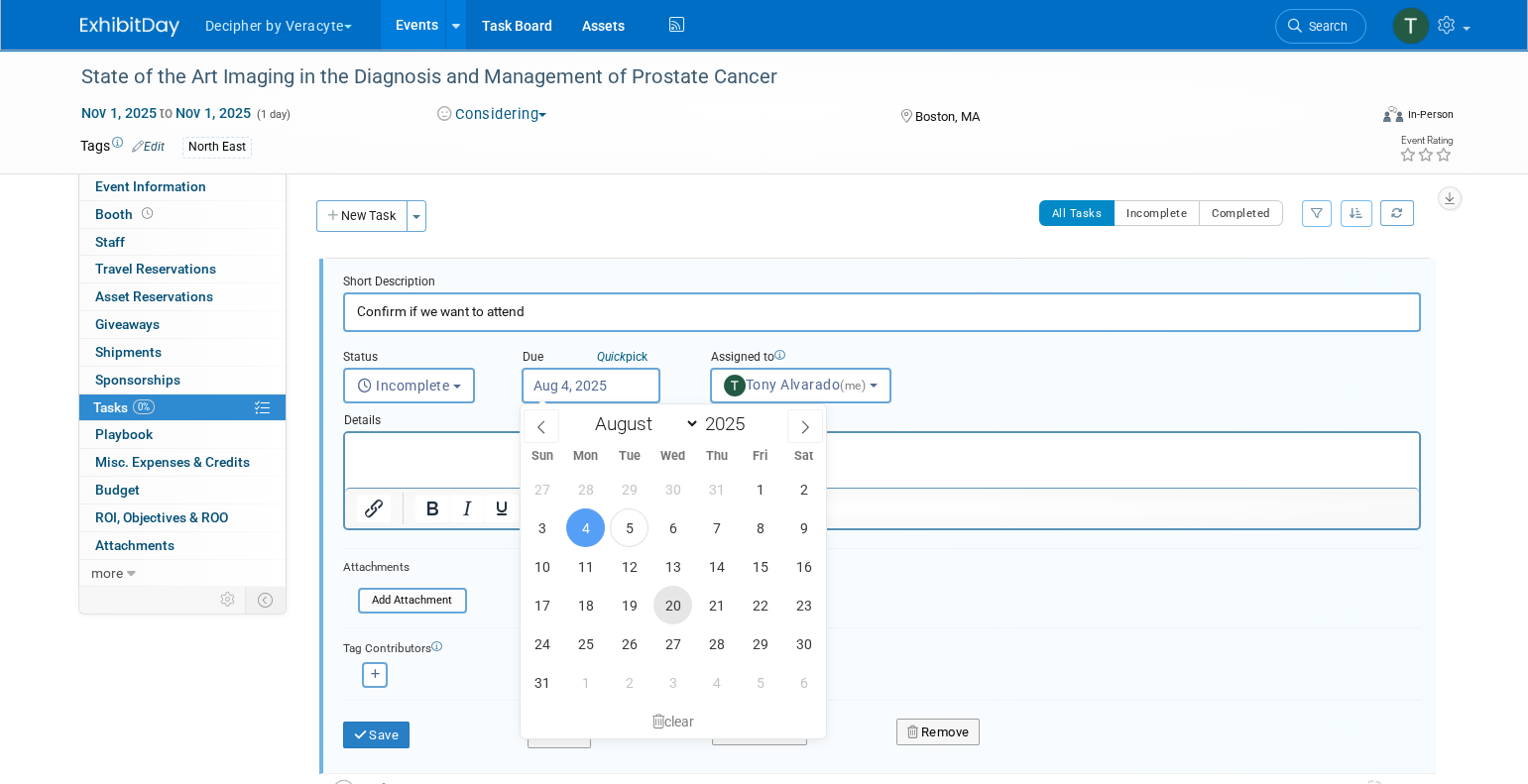 click on "20" at bounding box center (672, 605) 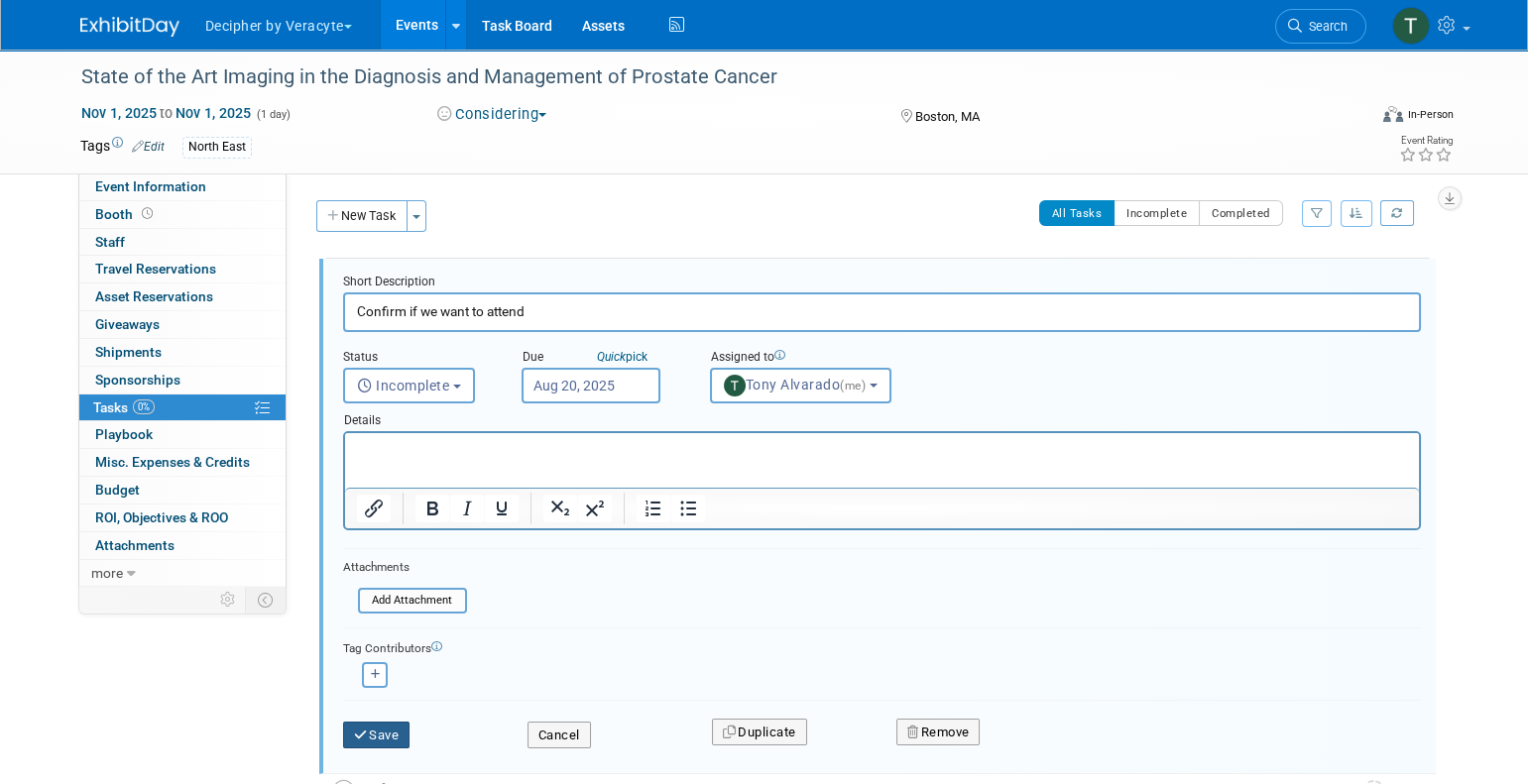 click on "Save" at bounding box center (377, 735) 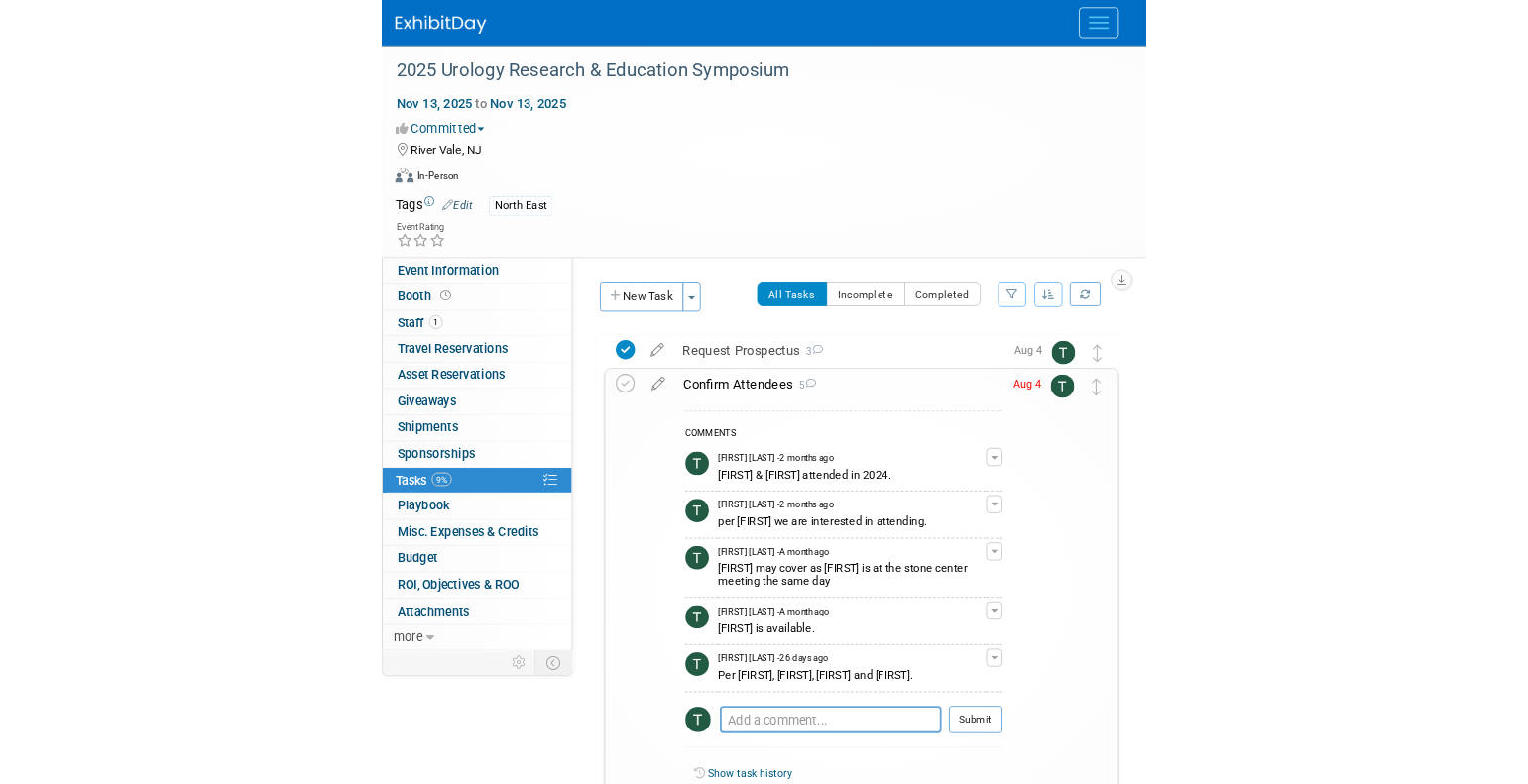 scroll, scrollTop: 0, scrollLeft: 0, axis: both 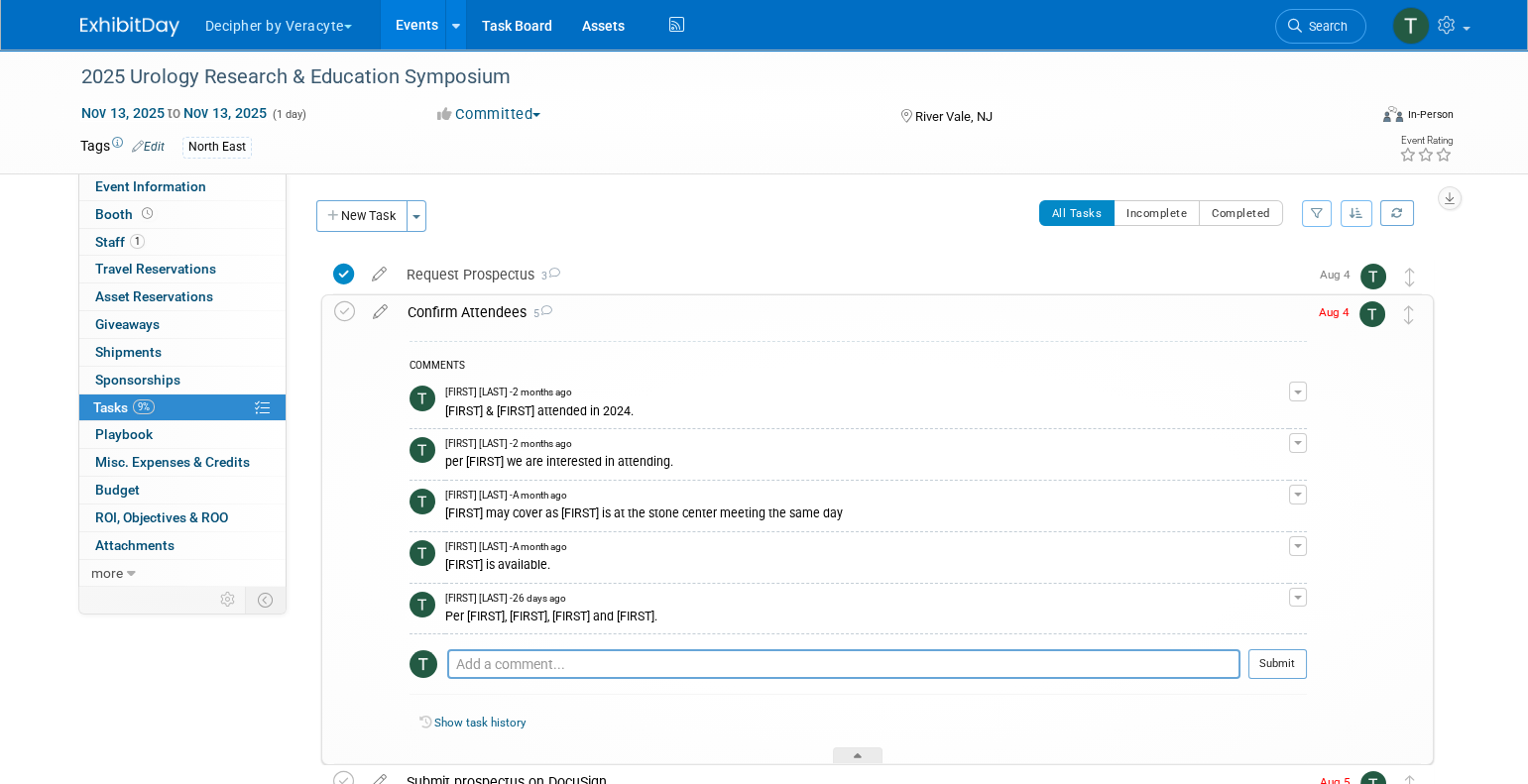 click on "COMMENTS
Tony Alvarado -   2 months ago
Cory & Julie attended in 2024.
Edit Comment
Remove
Tony Alvarado -   2 months ago
per Mark we are interested in attending.
Edit Comment
Remove
Tony Alvarado -   A month ago
Tracy may cover as Pat is at the stone center meeting the same day
Edit Comment
Remove
Tony Alvarado -   A month ago
Tracy is available.
Edit Comment
Remove
Tony Alvarado -   26 days ago
Per Mark, Pat, Kent and Cory.
Edit Comment
Remove
Pro tip: Press Ctrl-Enter to submit comment.
Submit
Show task history" at bounding box center [852, 546] 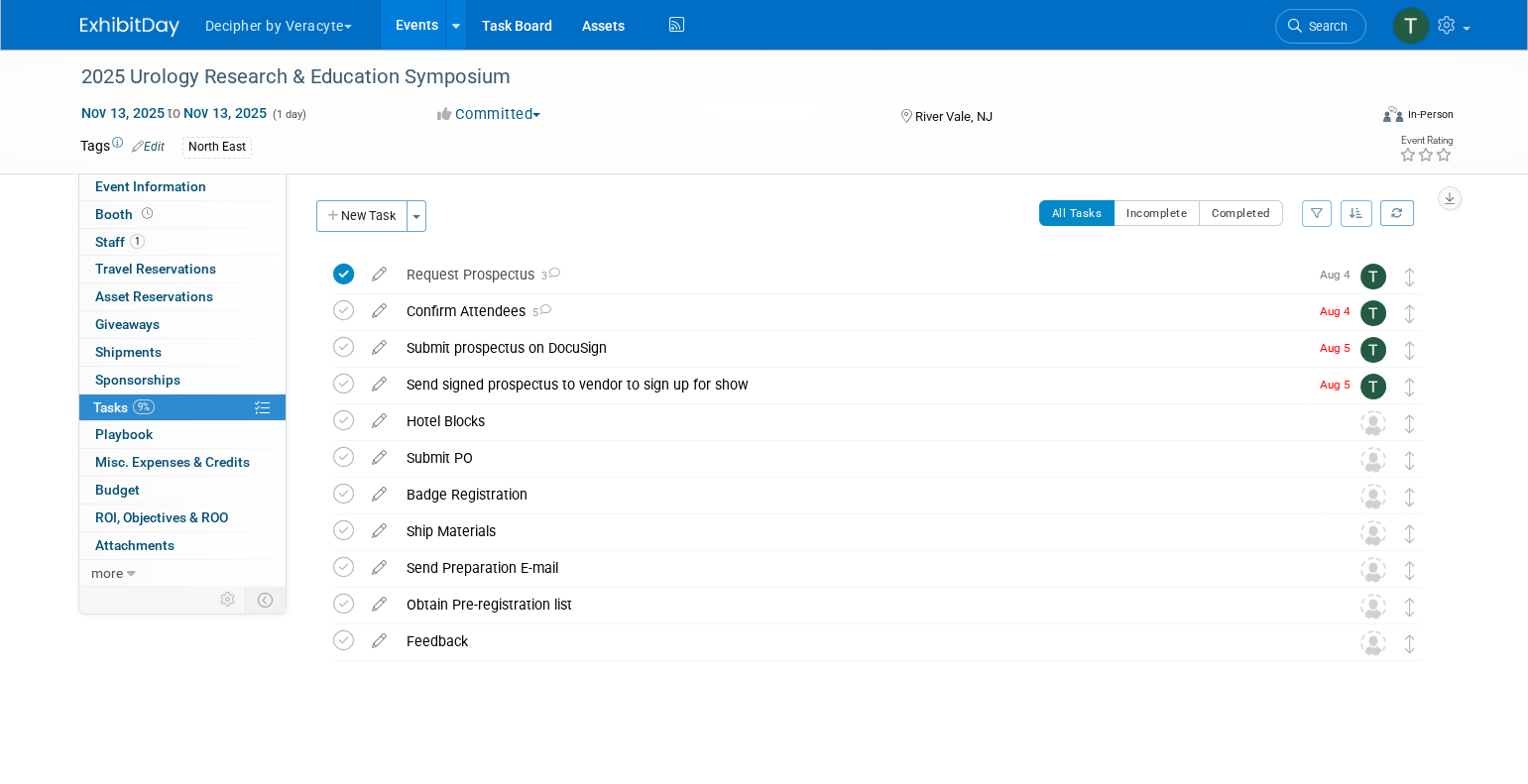 click on "Confirm Attendees
5" at bounding box center (852, 311) 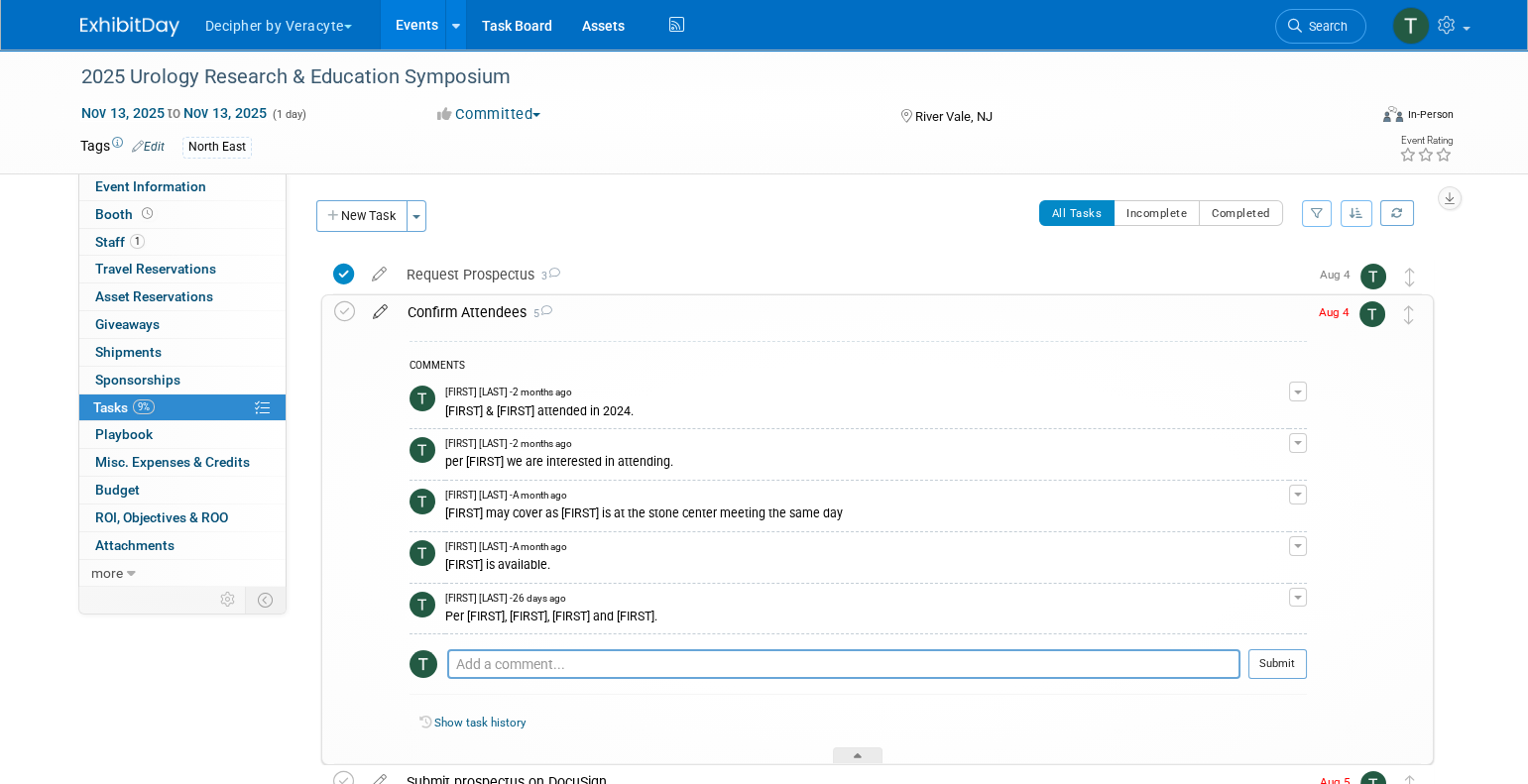 click at bounding box center (380, 307) 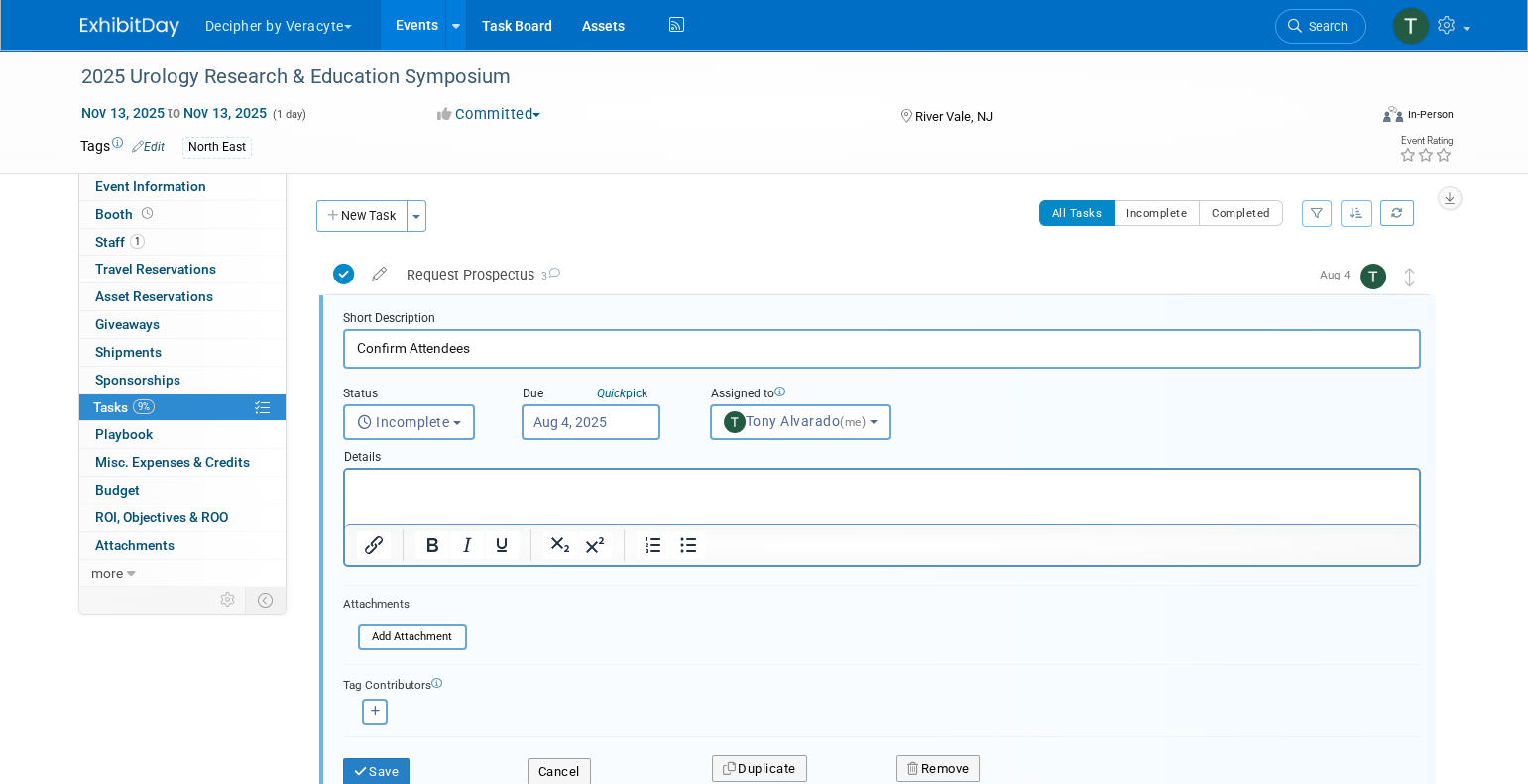 scroll, scrollTop: 4, scrollLeft: 0, axis: vertical 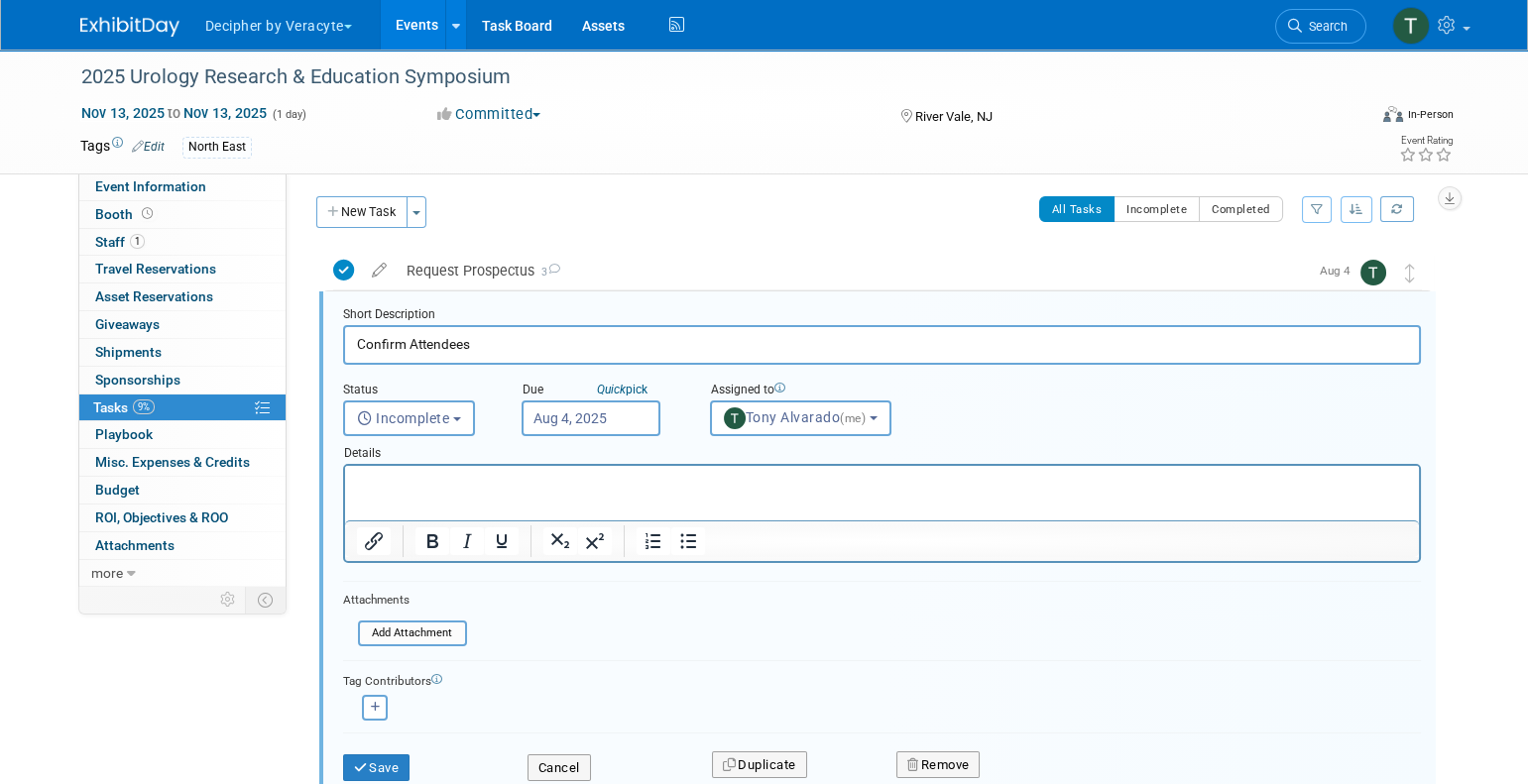 click on "Aug 4, 2025" at bounding box center [591, 418] 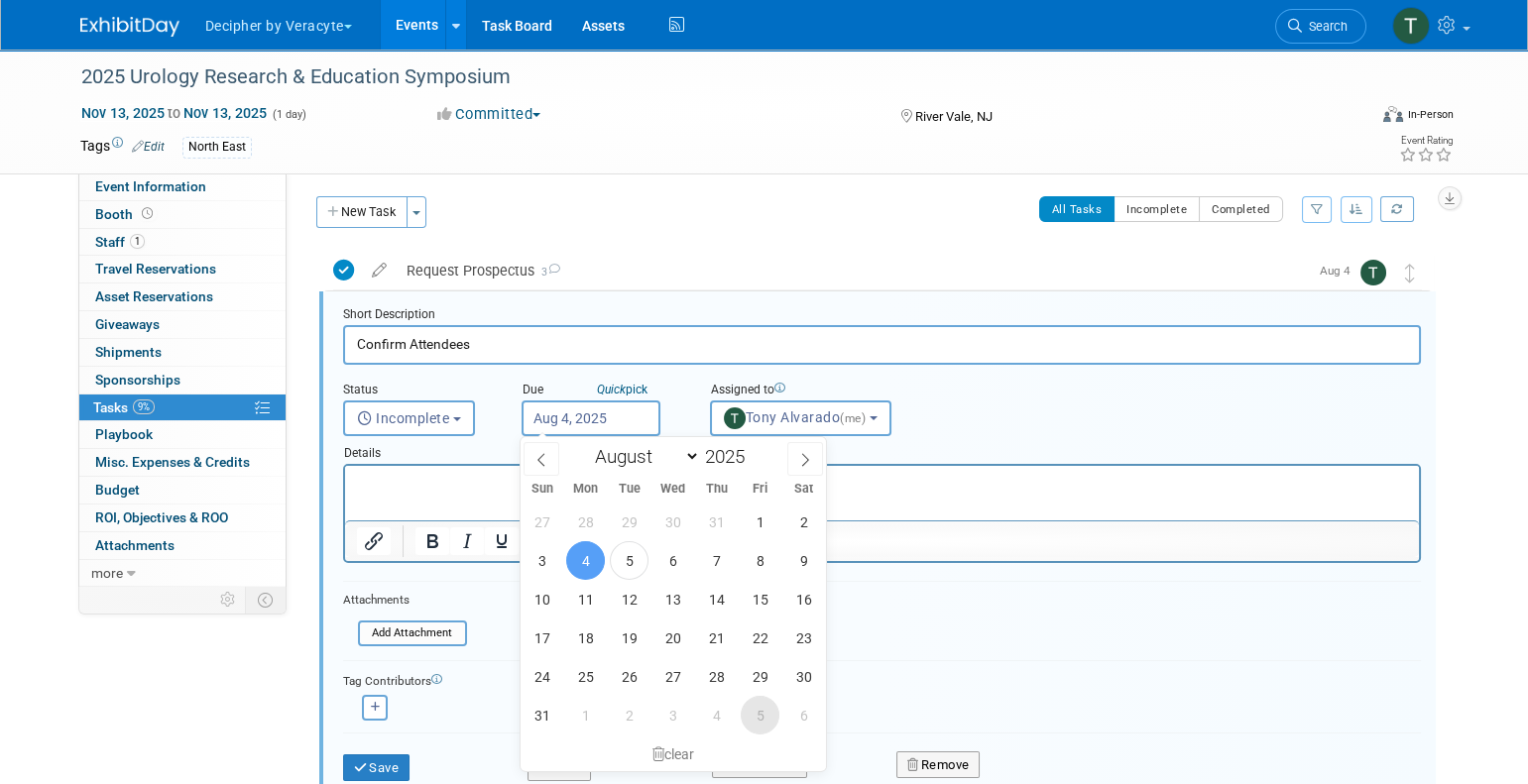 click on "5" at bounding box center (760, 715) 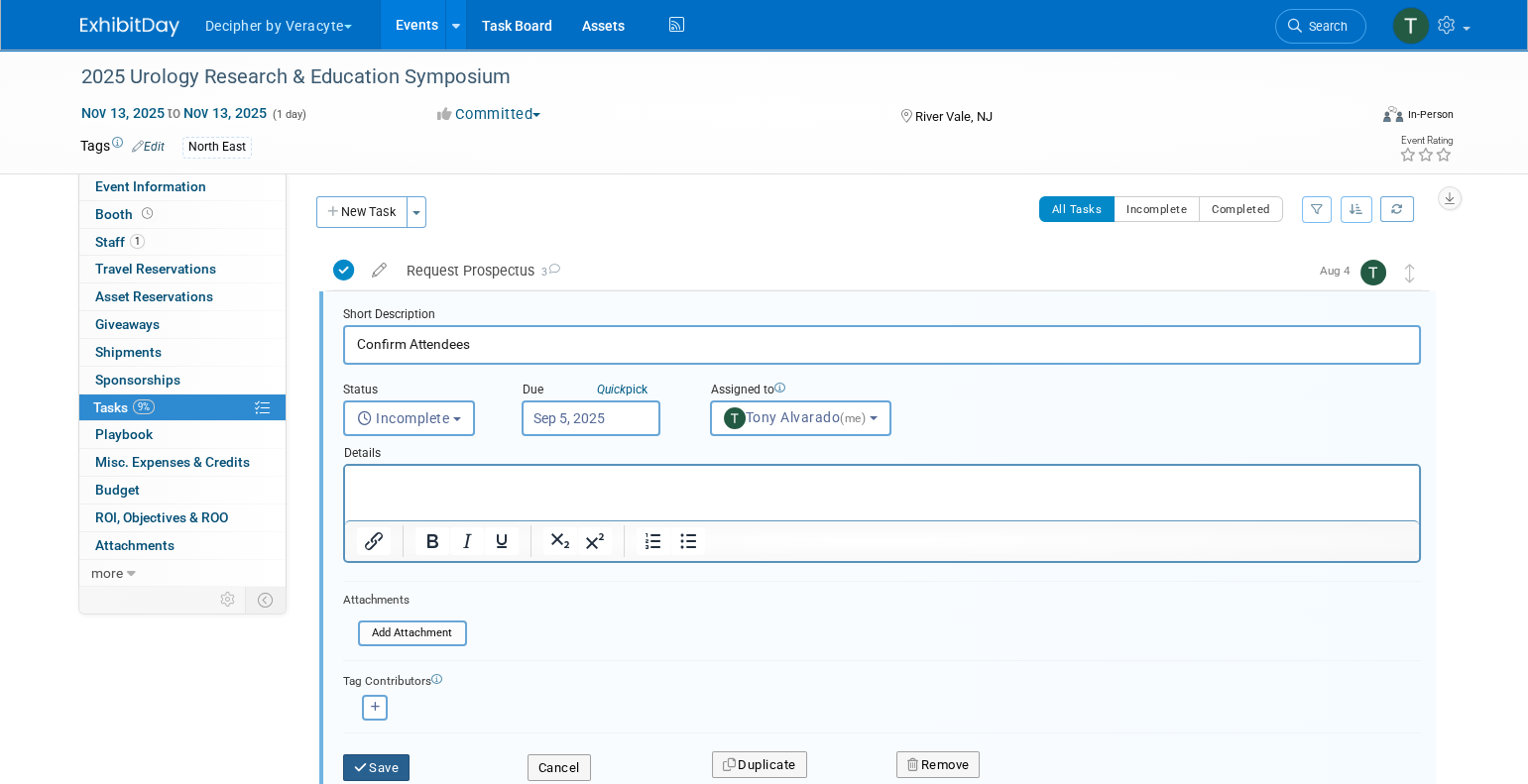 click on "Save" at bounding box center [377, 768] 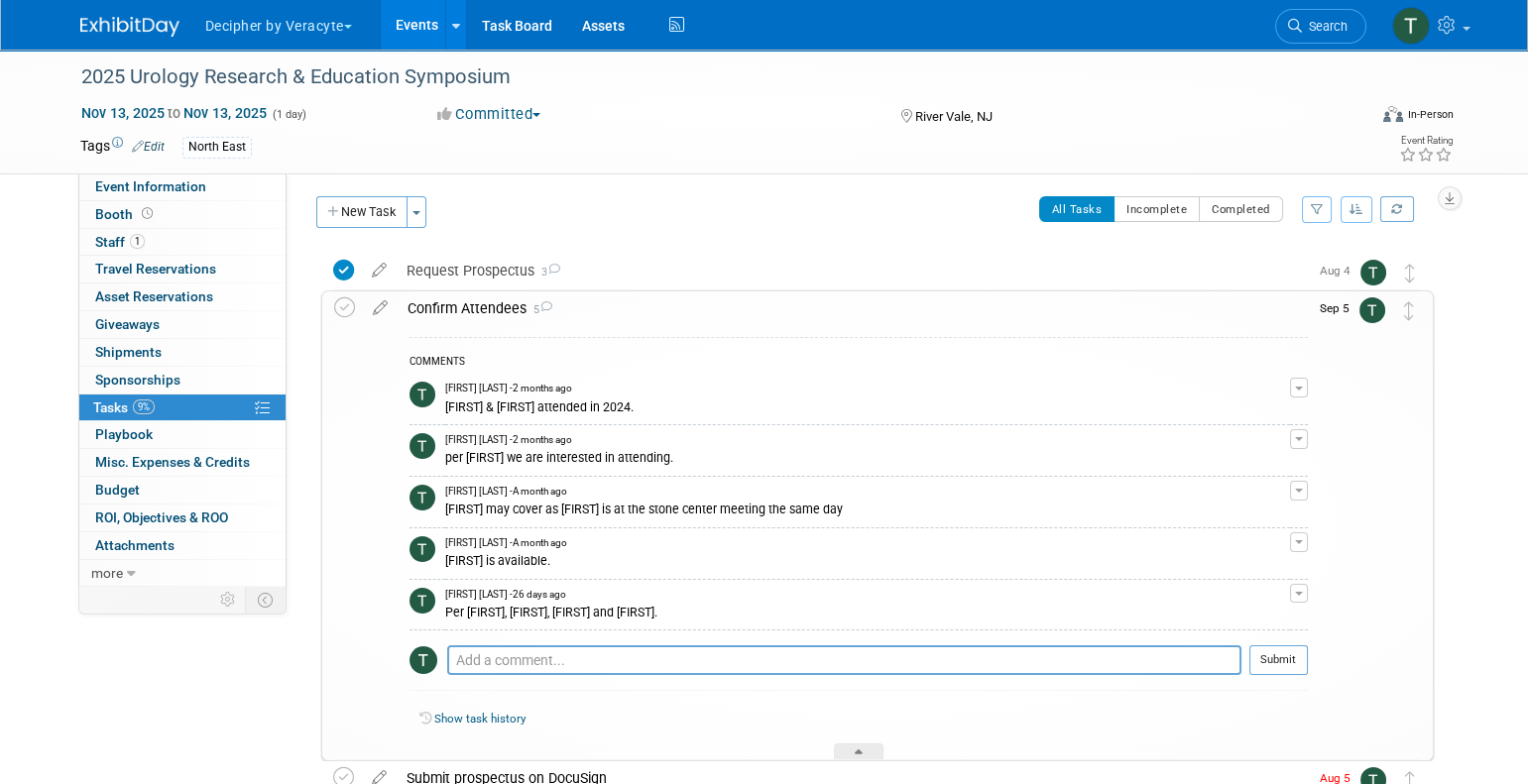 click on "Confirm Attendees
5" at bounding box center [853, 308] 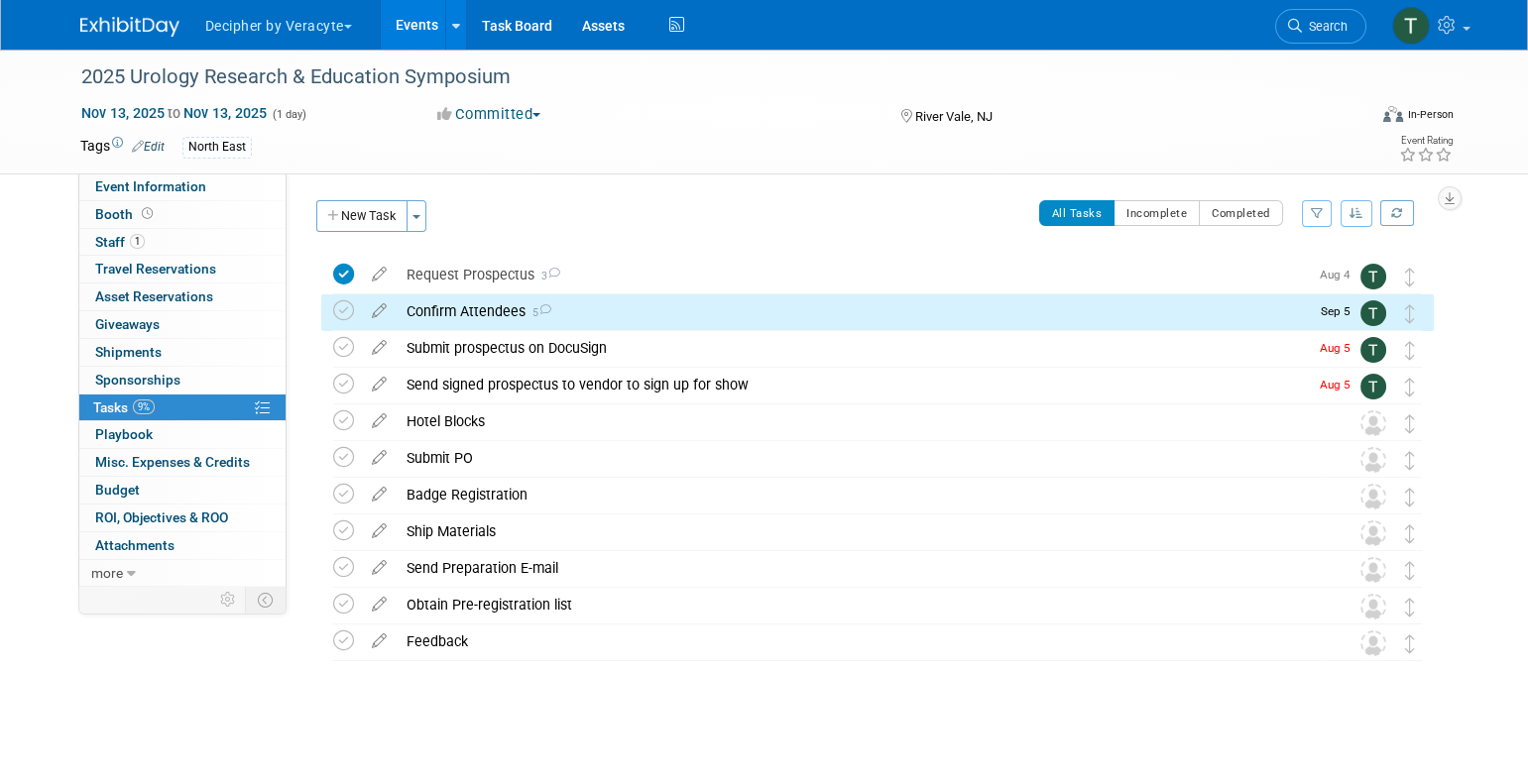 scroll, scrollTop: 0, scrollLeft: 0, axis: both 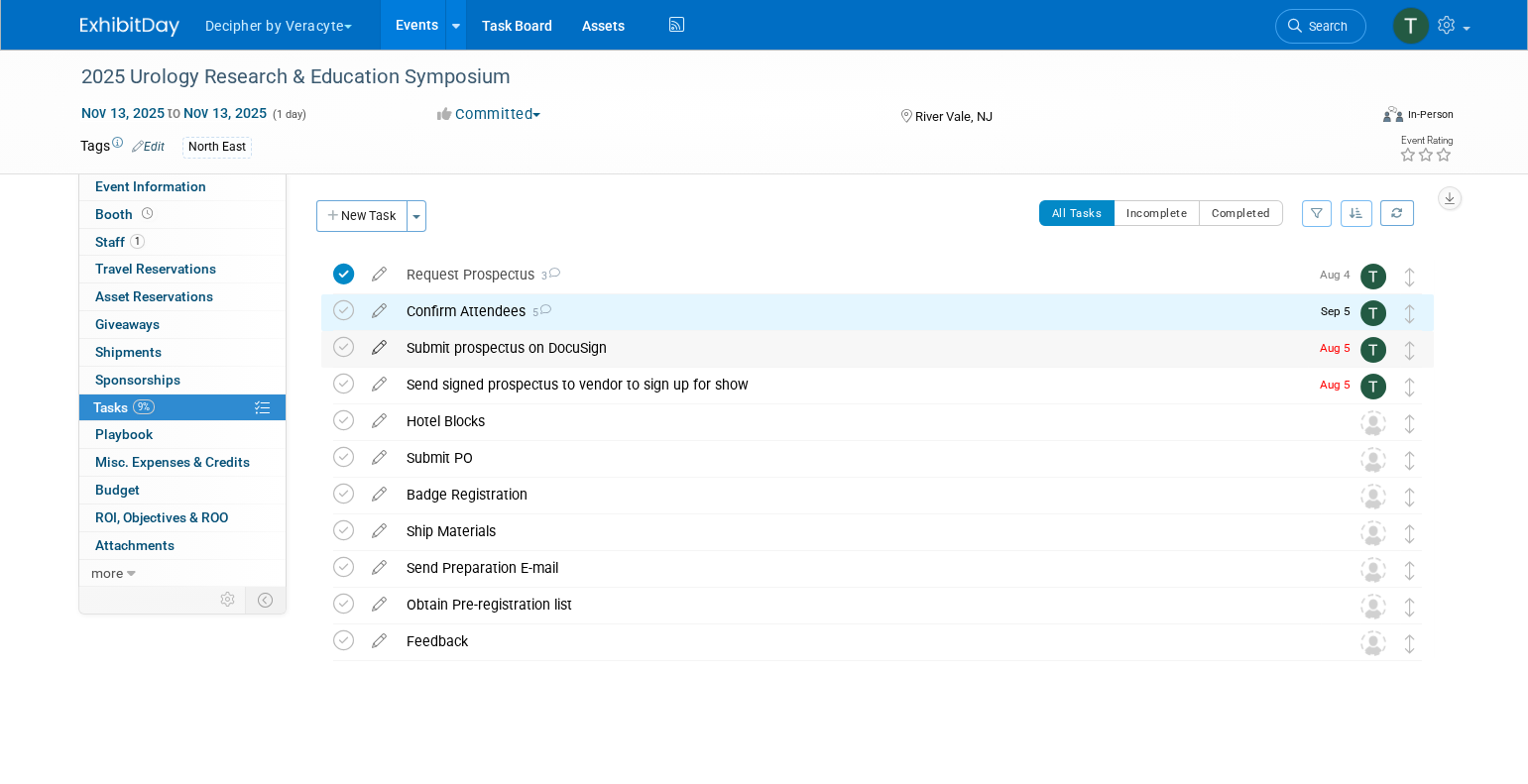 click at bounding box center [379, 343] 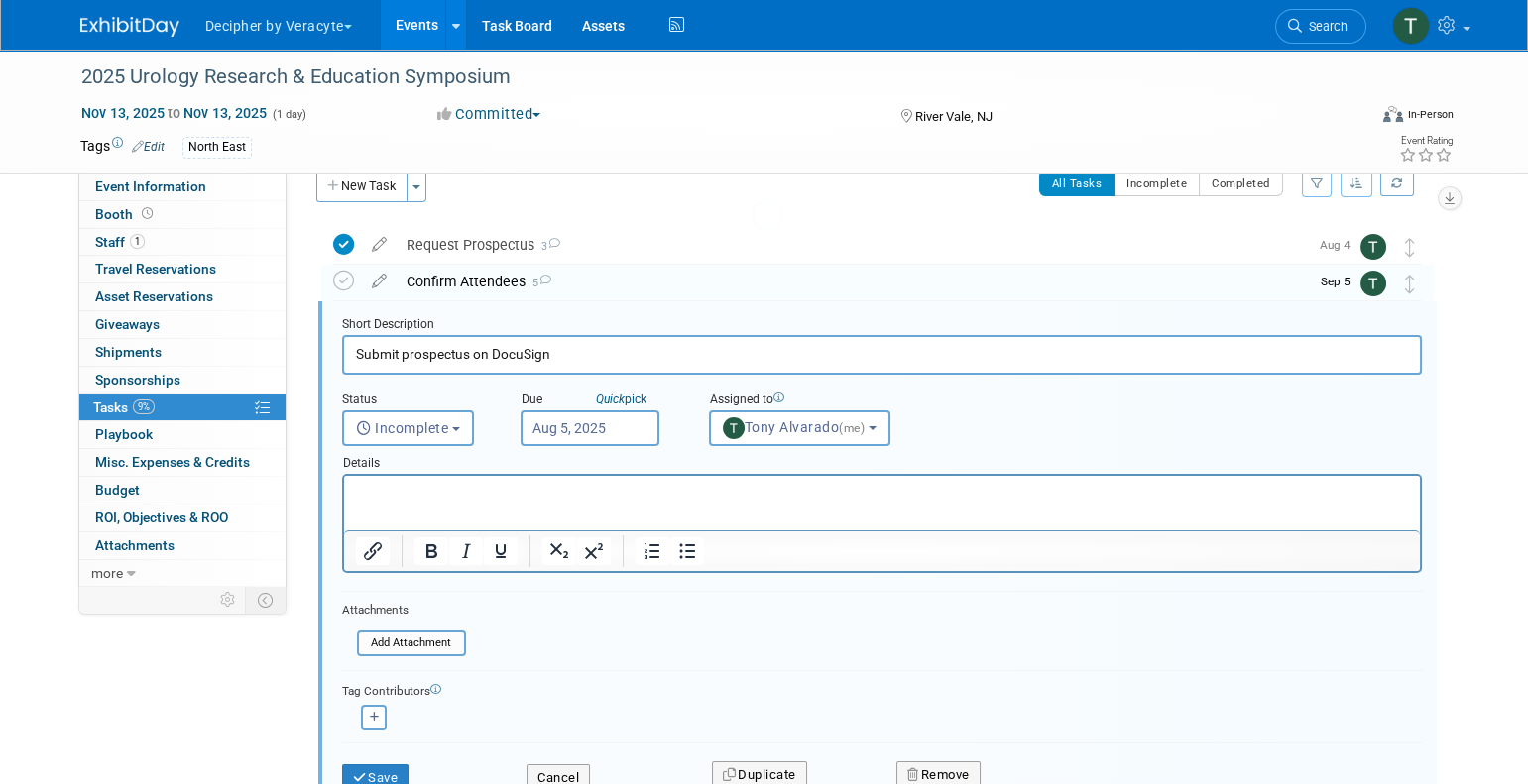 scroll, scrollTop: 40, scrollLeft: 0, axis: vertical 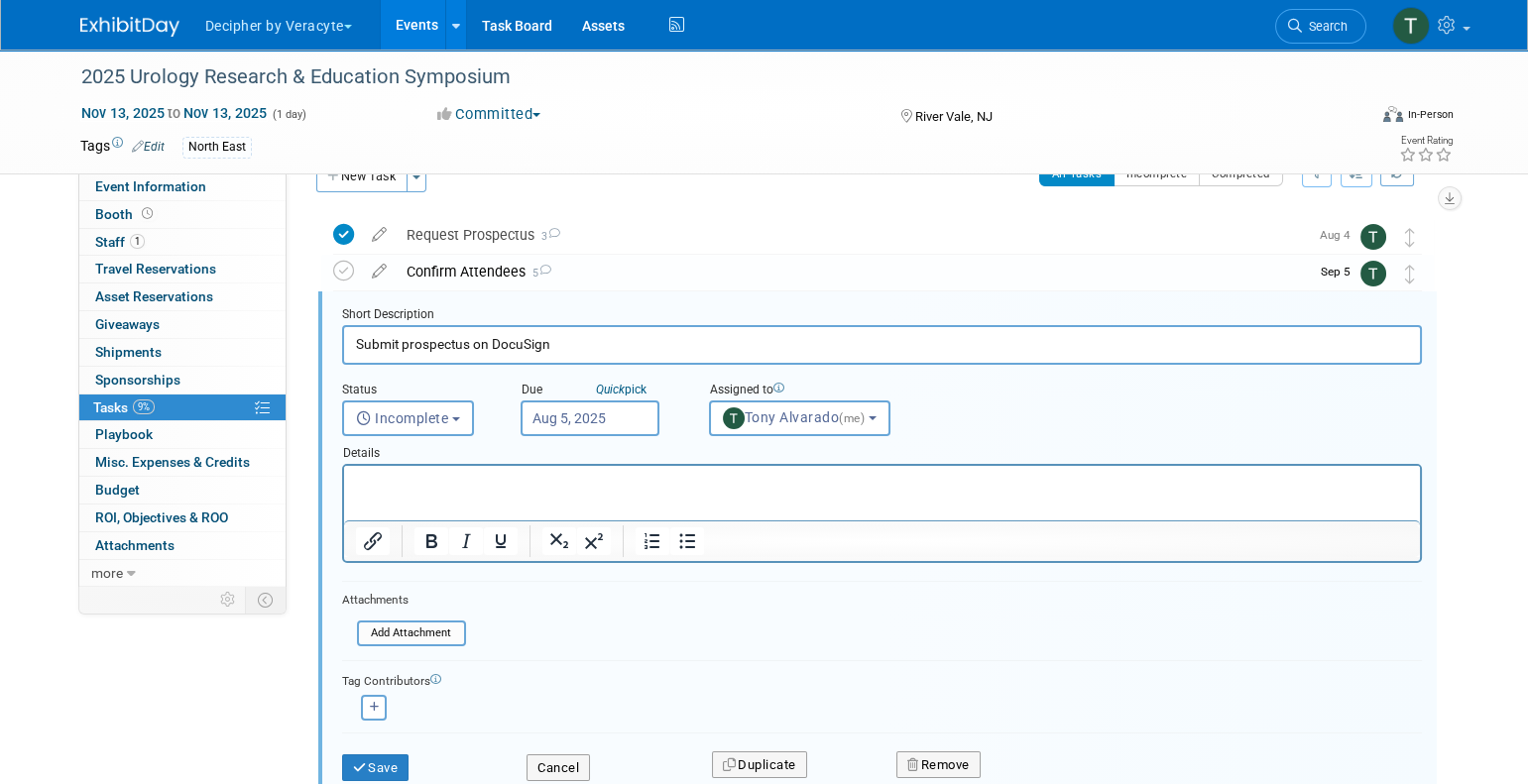 click on "Aug 5, 2025" at bounding box center (590, 418) 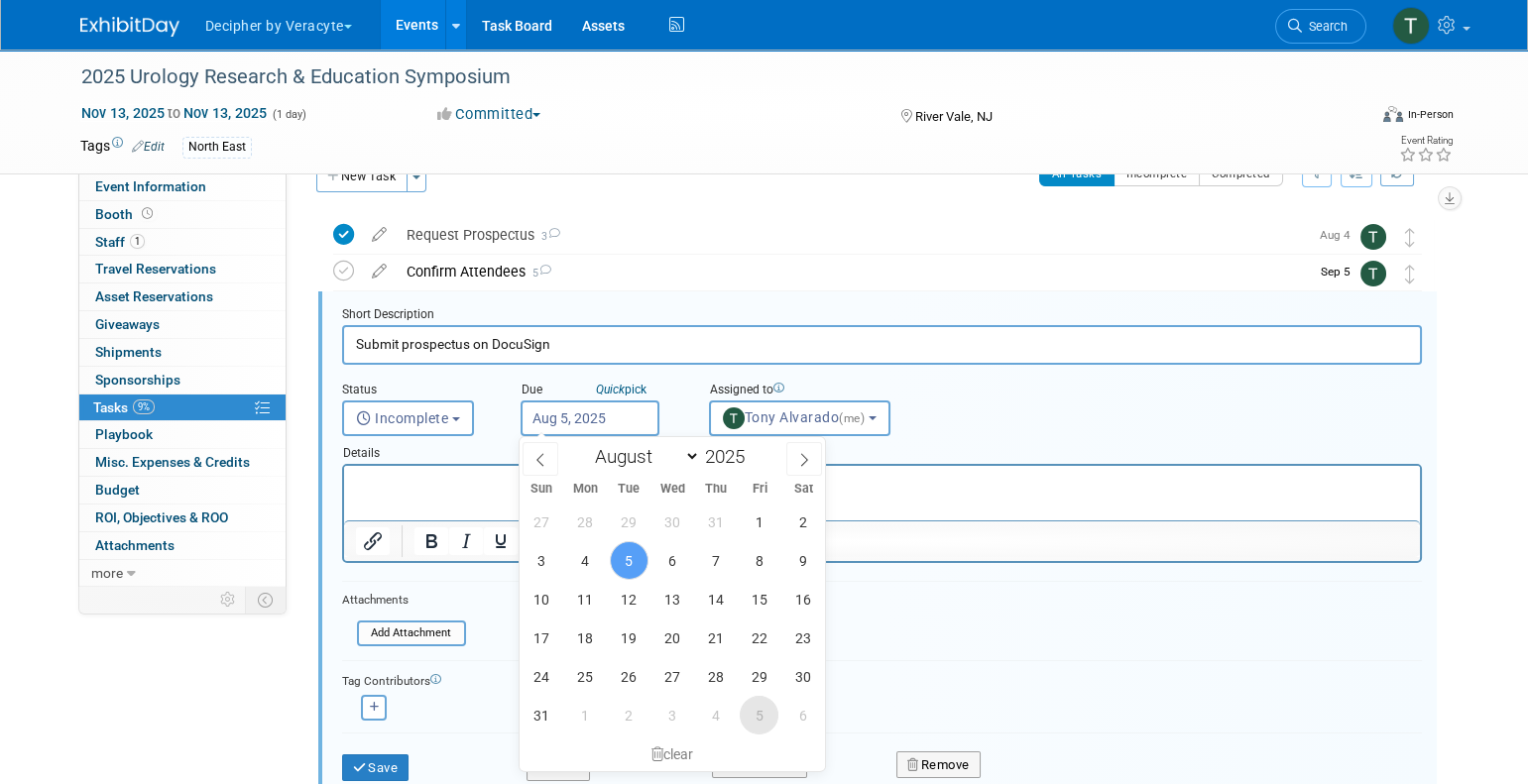 click on "5" at bounding box center [759, 715] 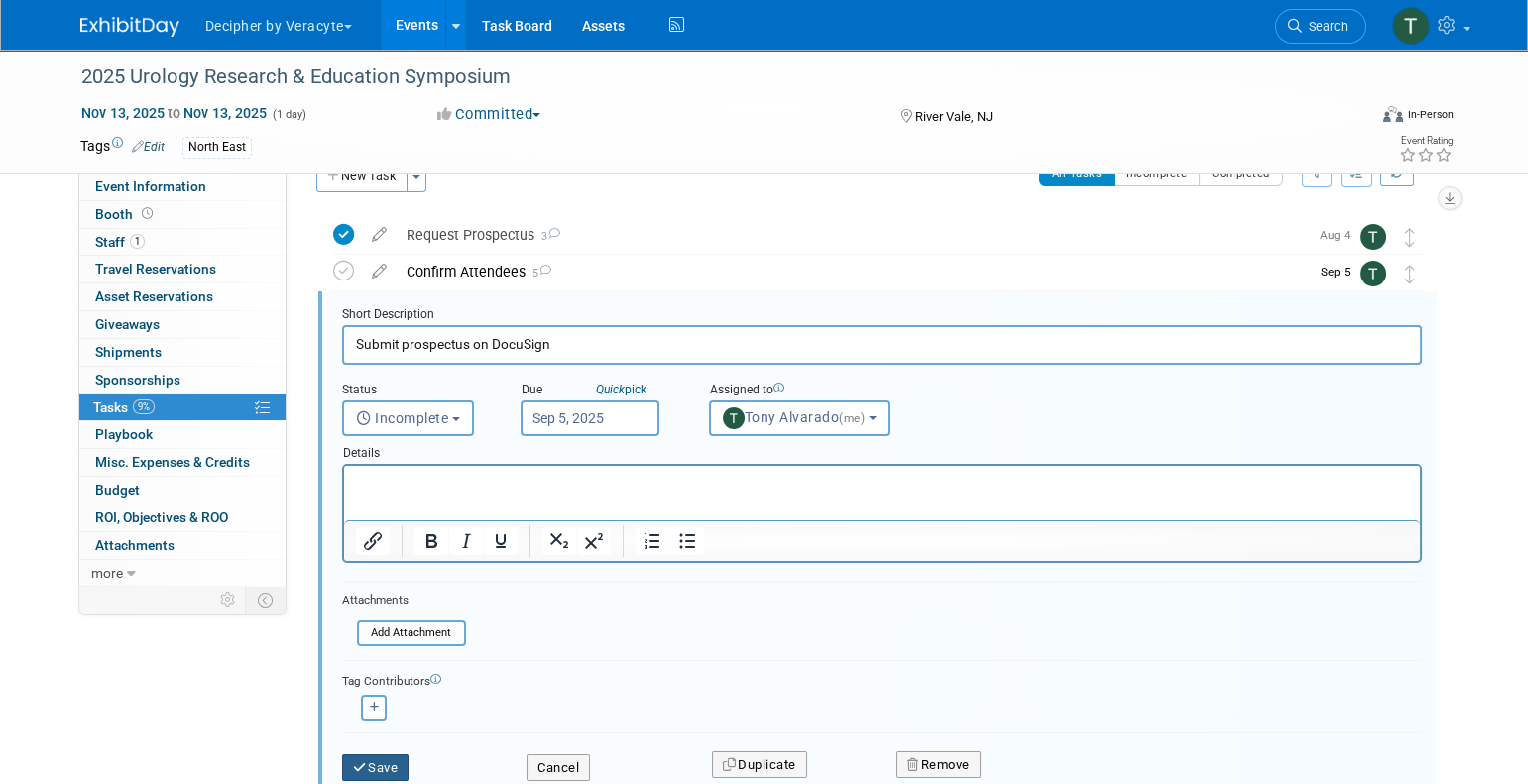 click on "Save" at bounding box center [376, 768] 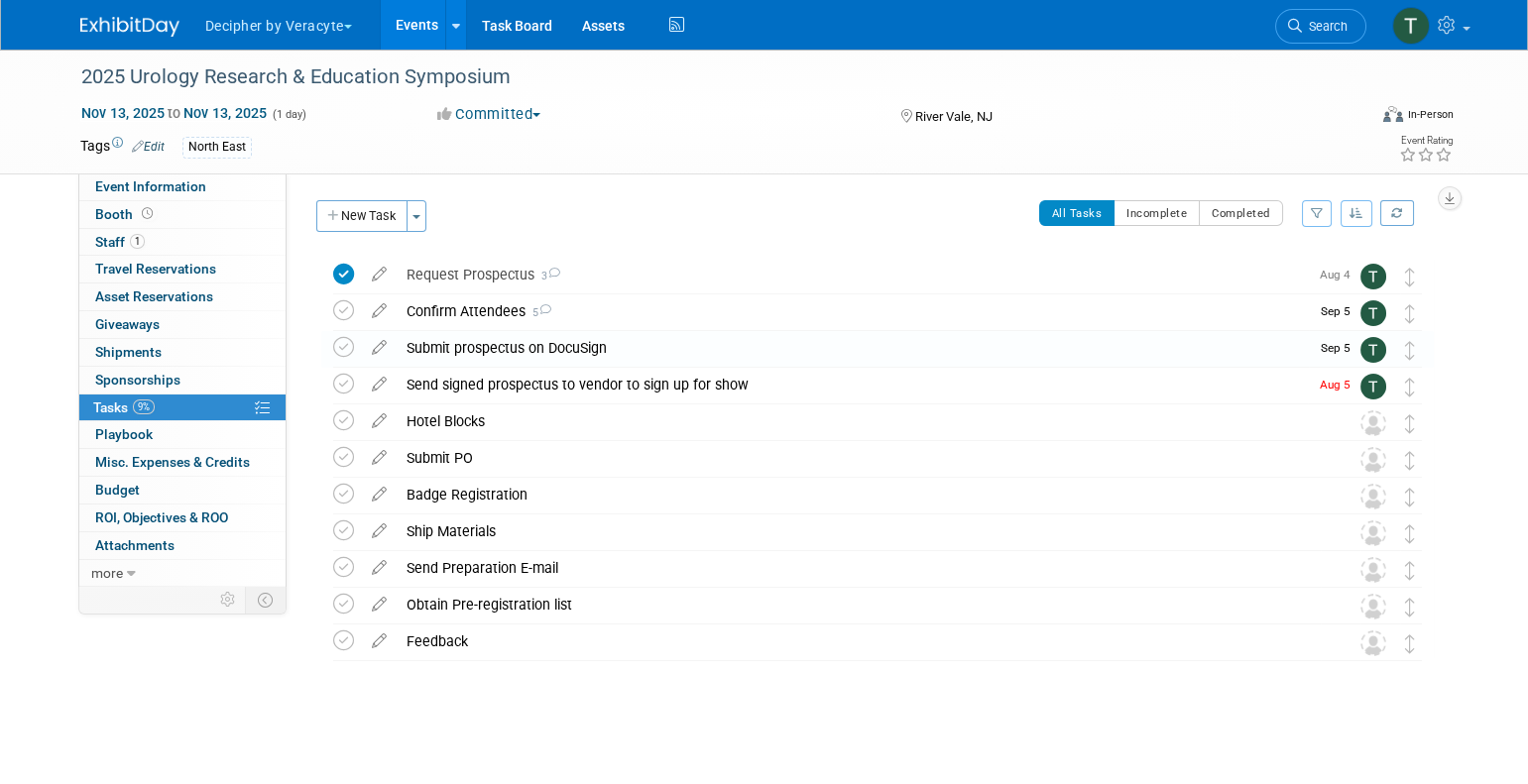 scroll, scrollTop: 0, scrollLeft: 0, axis: both 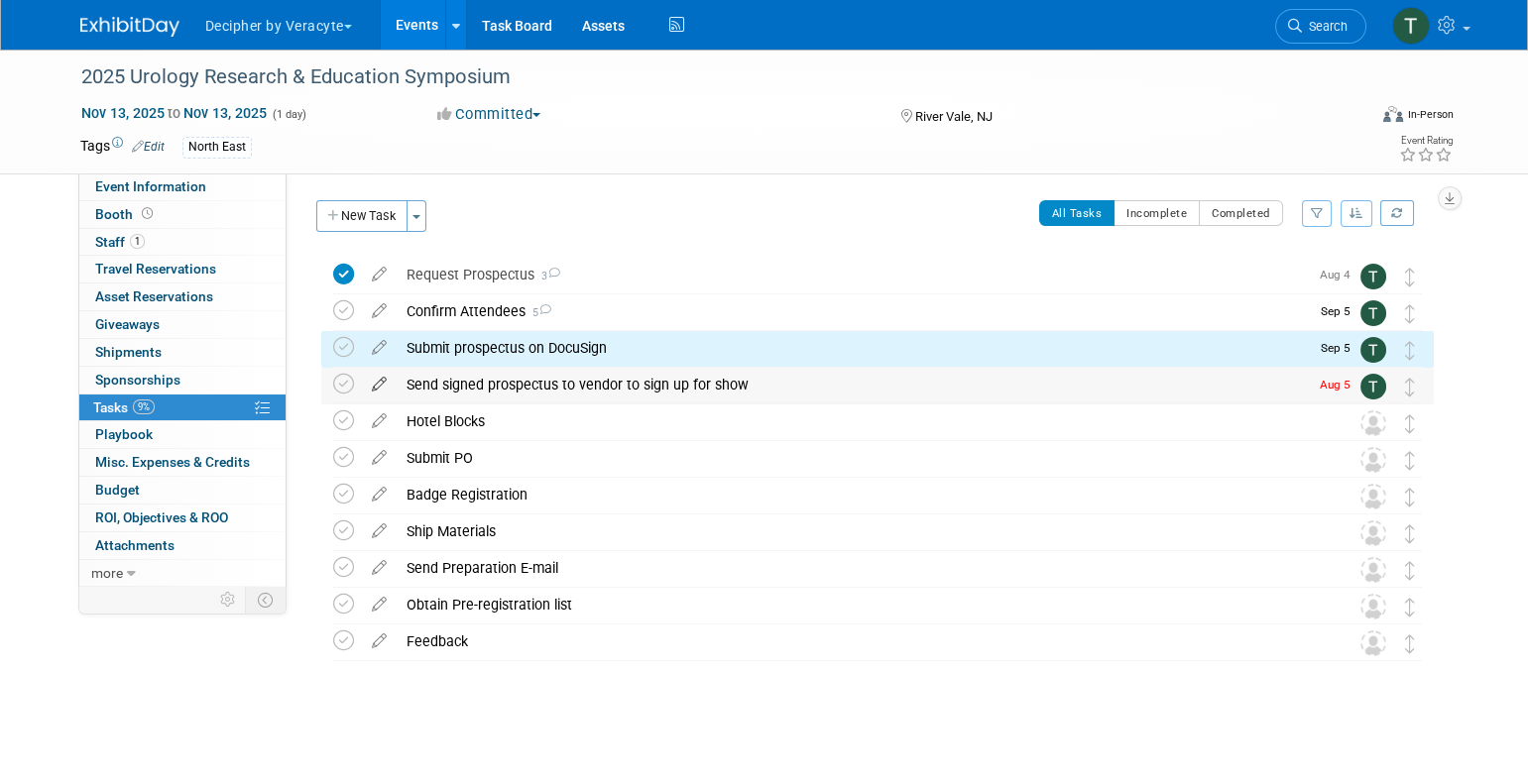 click at bounding box center (379, 380) 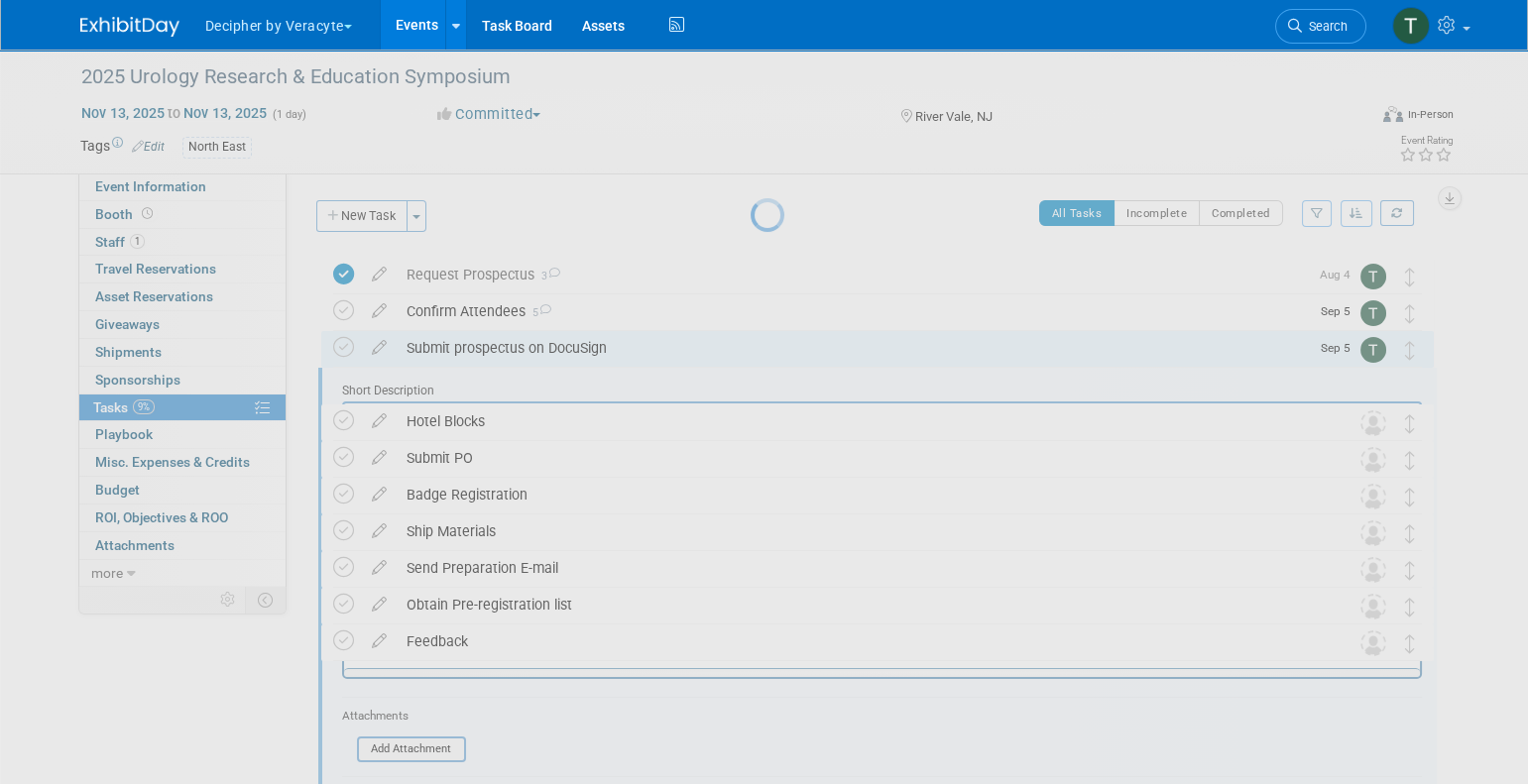 scroll, scrollTop: 0, scrollLeft: 0, axis: both 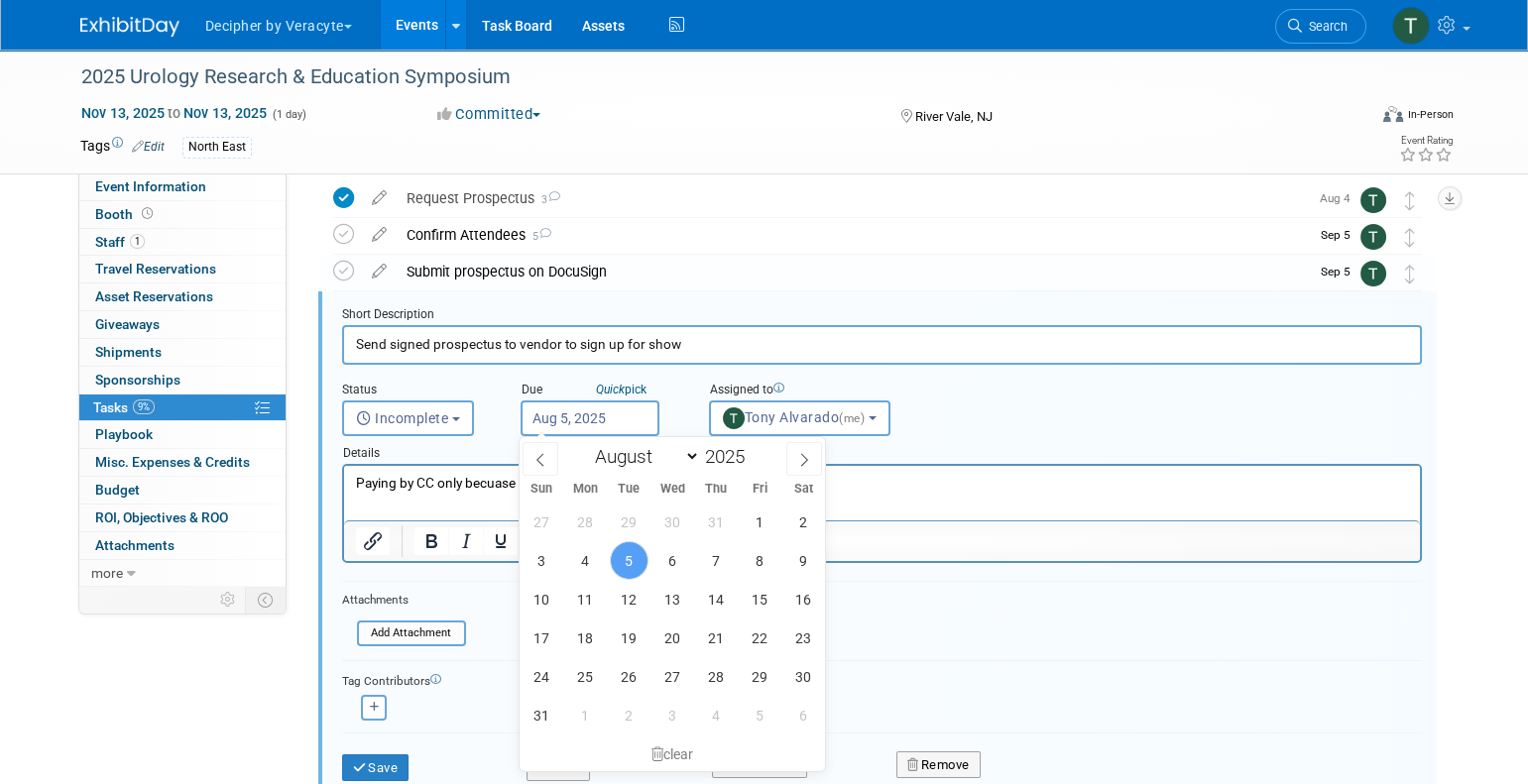 click on "Aug 5, 2025" at bounding box center [590, 418] 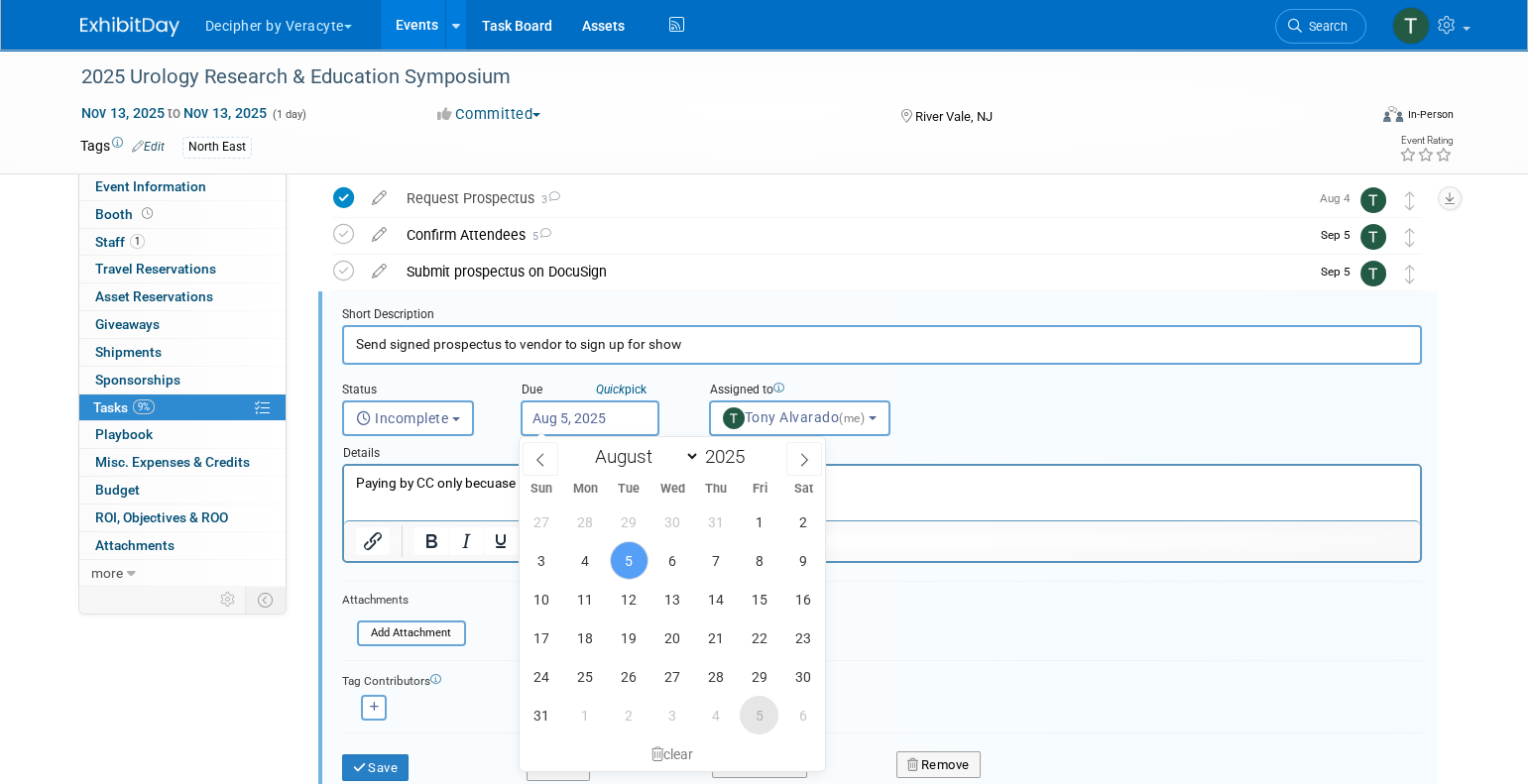 click on "5" at bounding box center (759, 715) 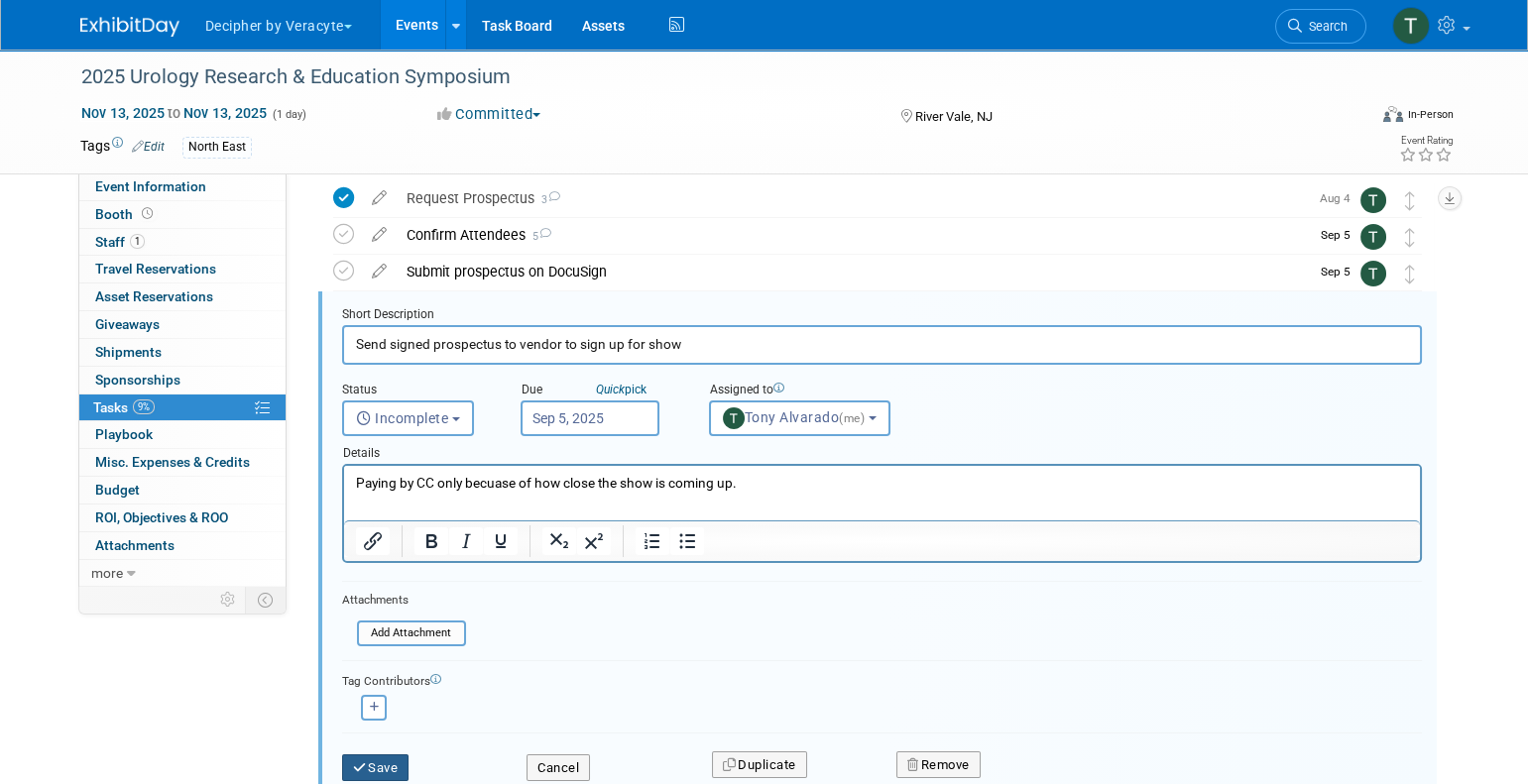 click on "Save" at bounding box center (376, 768) 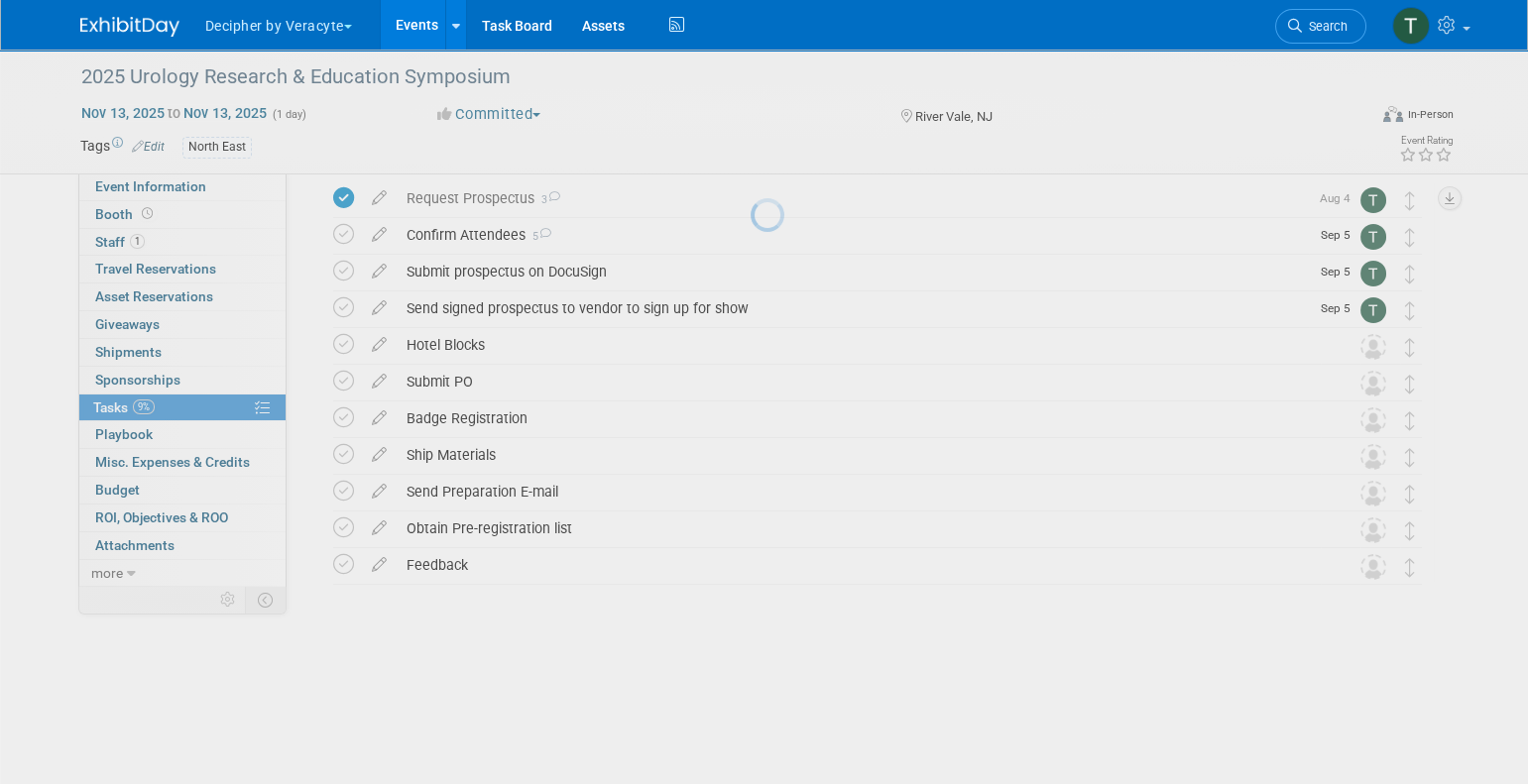scroll, scrollTop: 0, scrollLeft: 0, axis: both 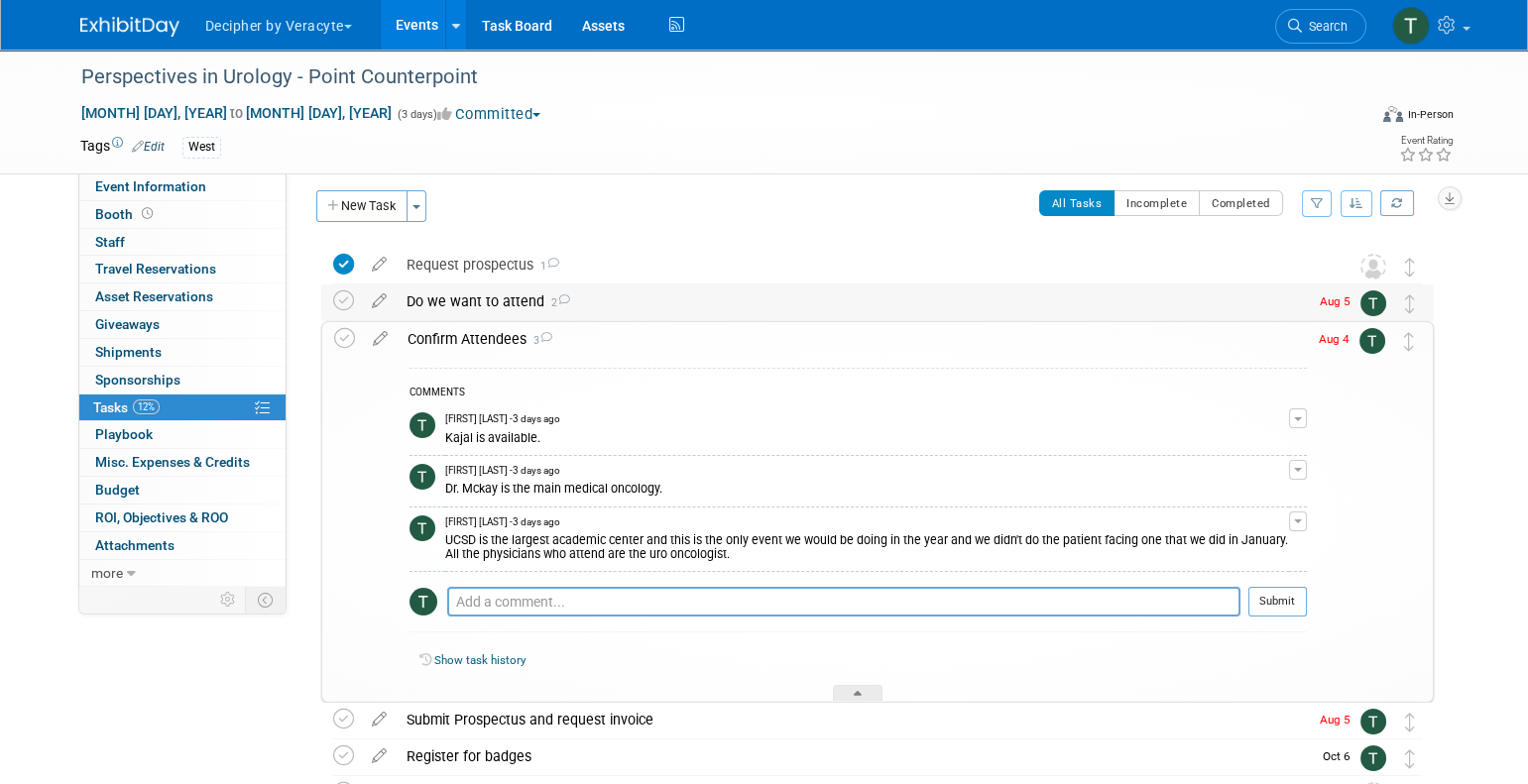 click on "Do we want to attend
2" at bounding box center [852, 301] 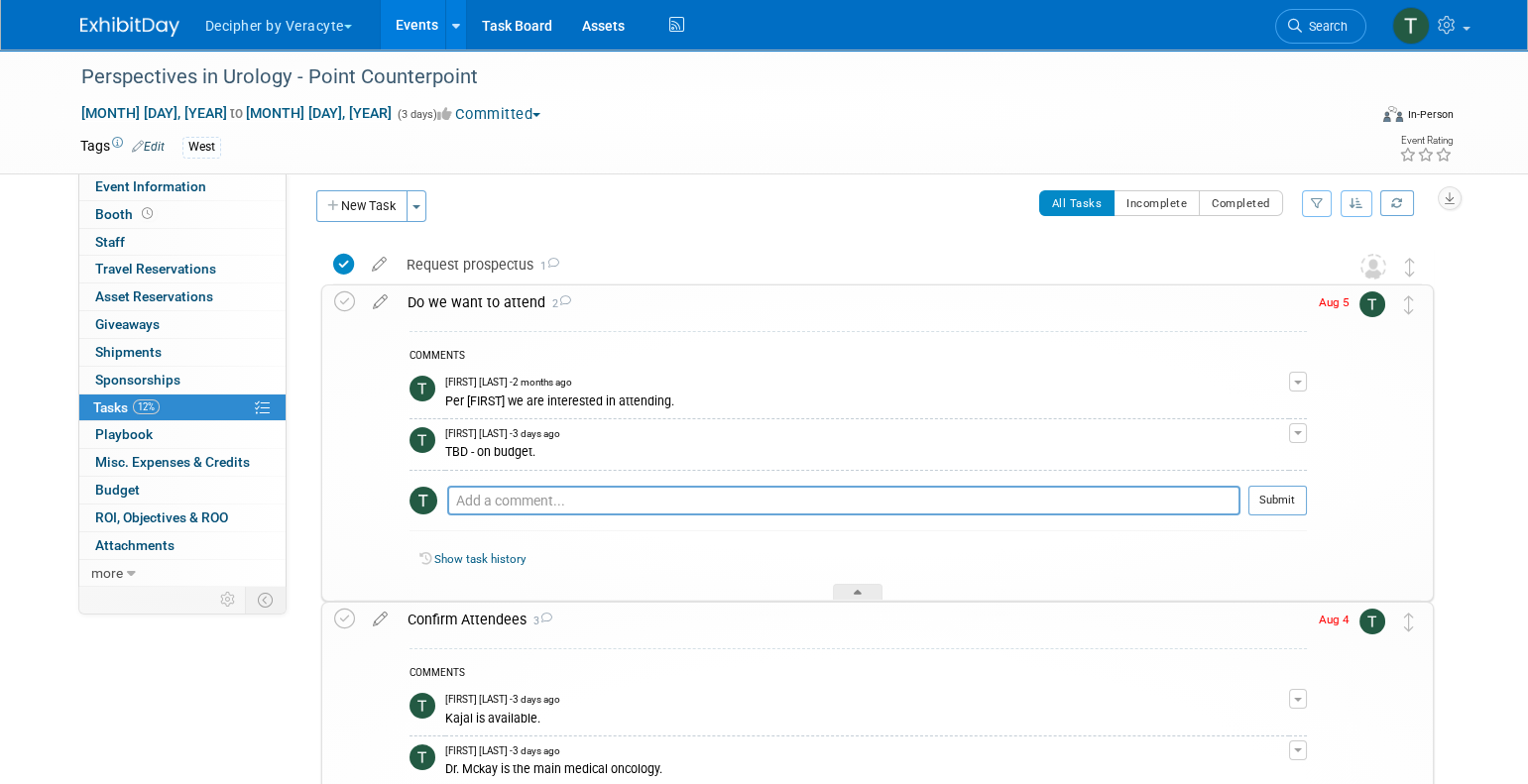 click on "Do we want to attend
2" at bounding box center [852, 302] 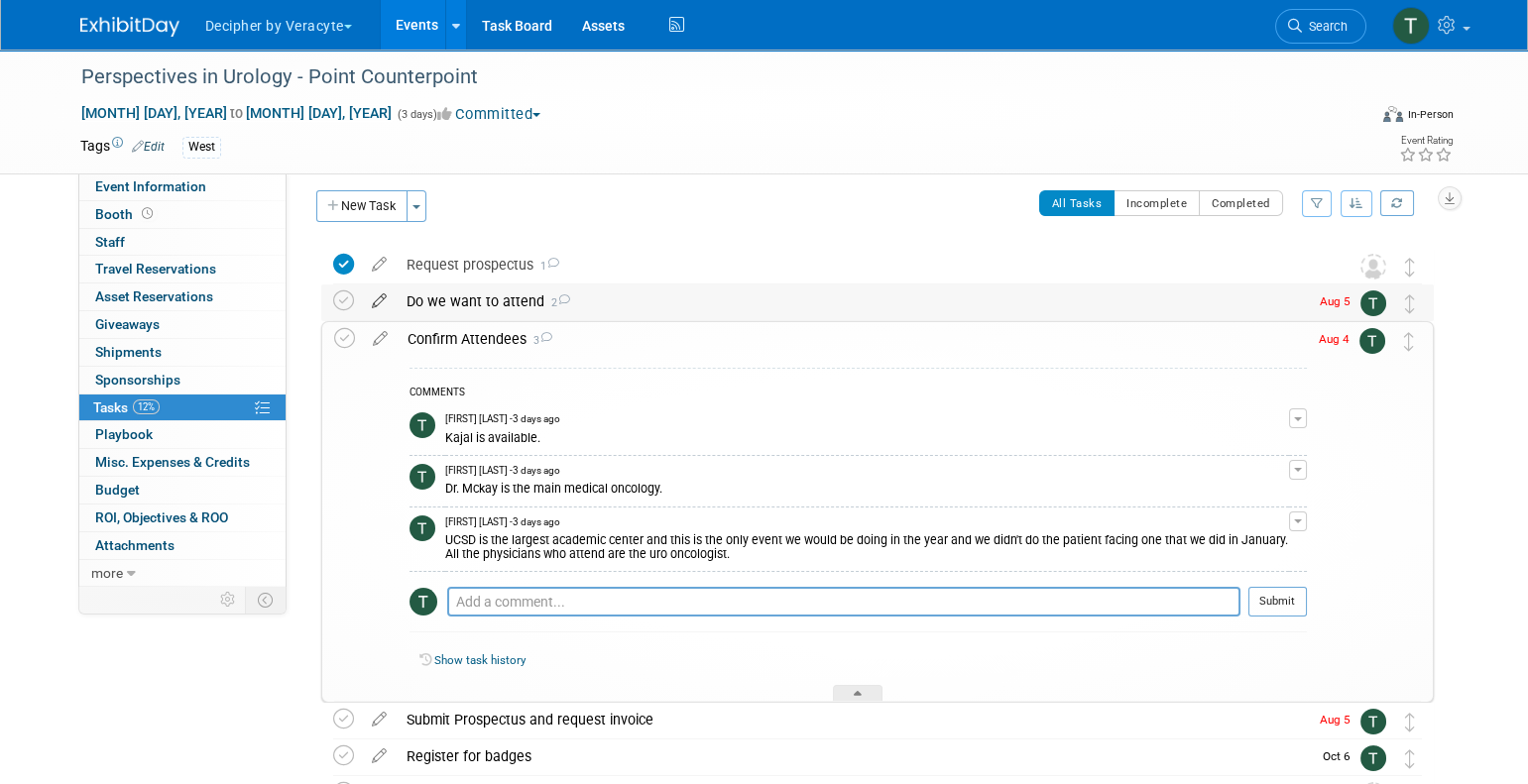 click at bounding box center [379, 296] 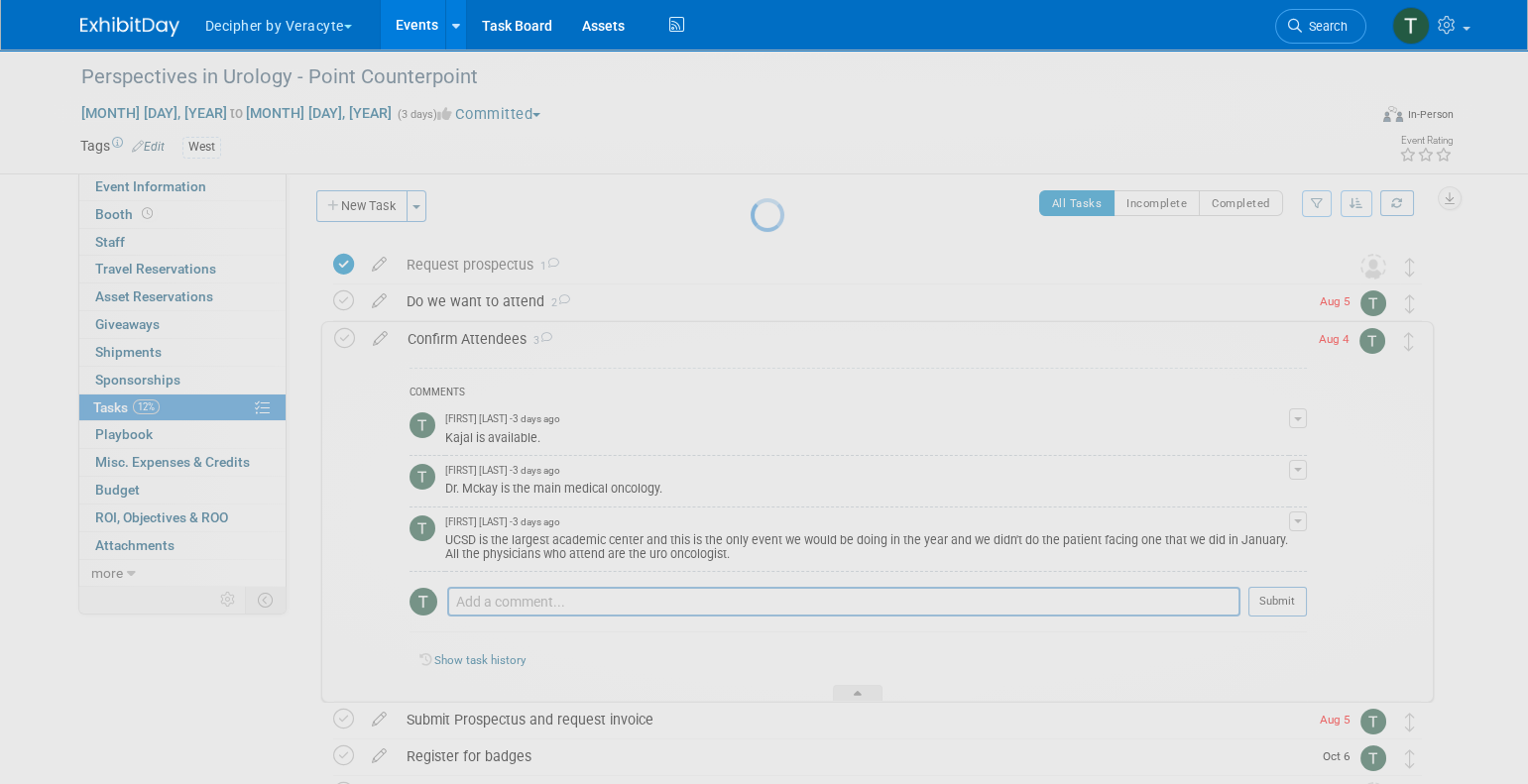 select on "7" 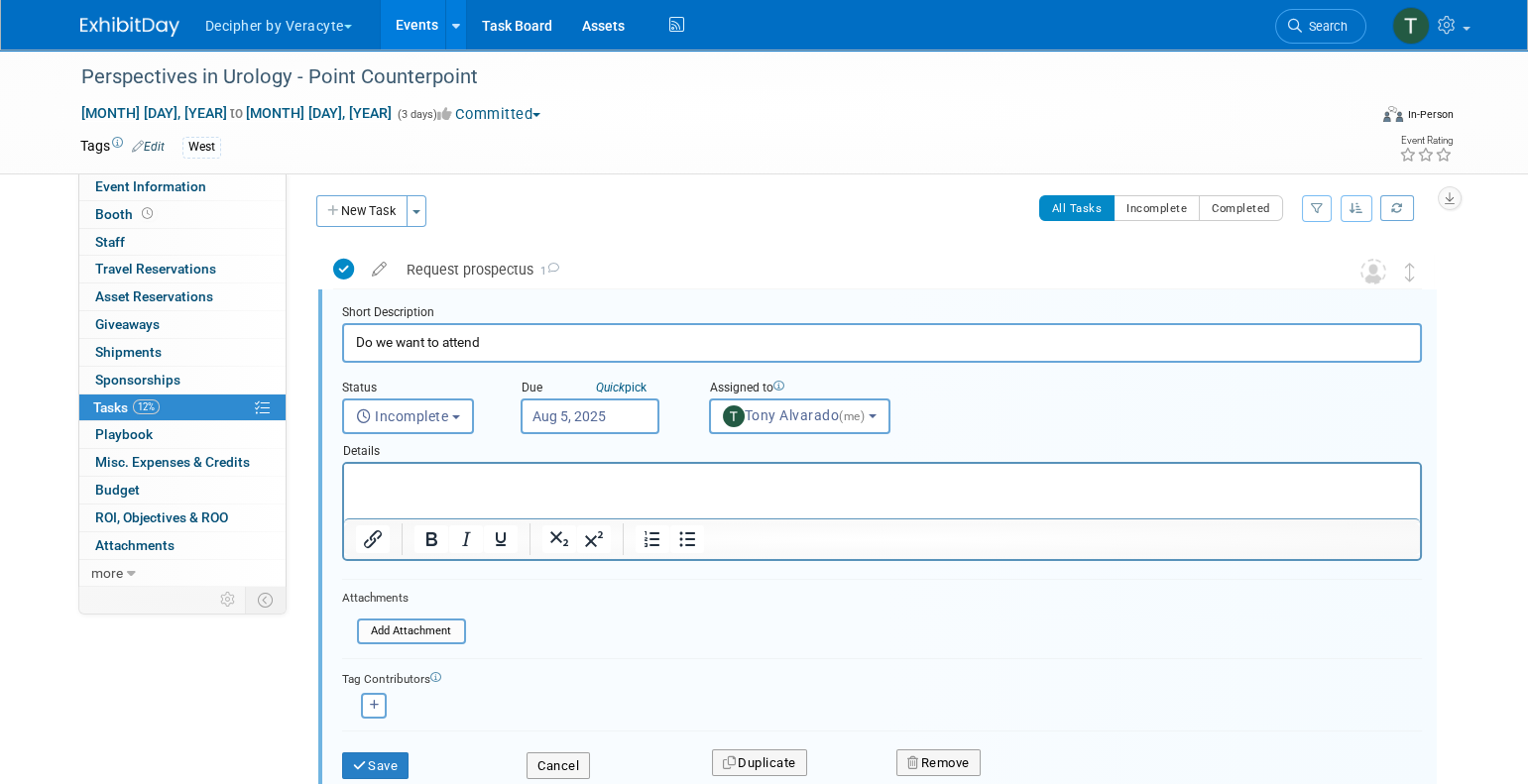 scroll, scrollTop: 3, scrollLeft: 0, axis: vertical 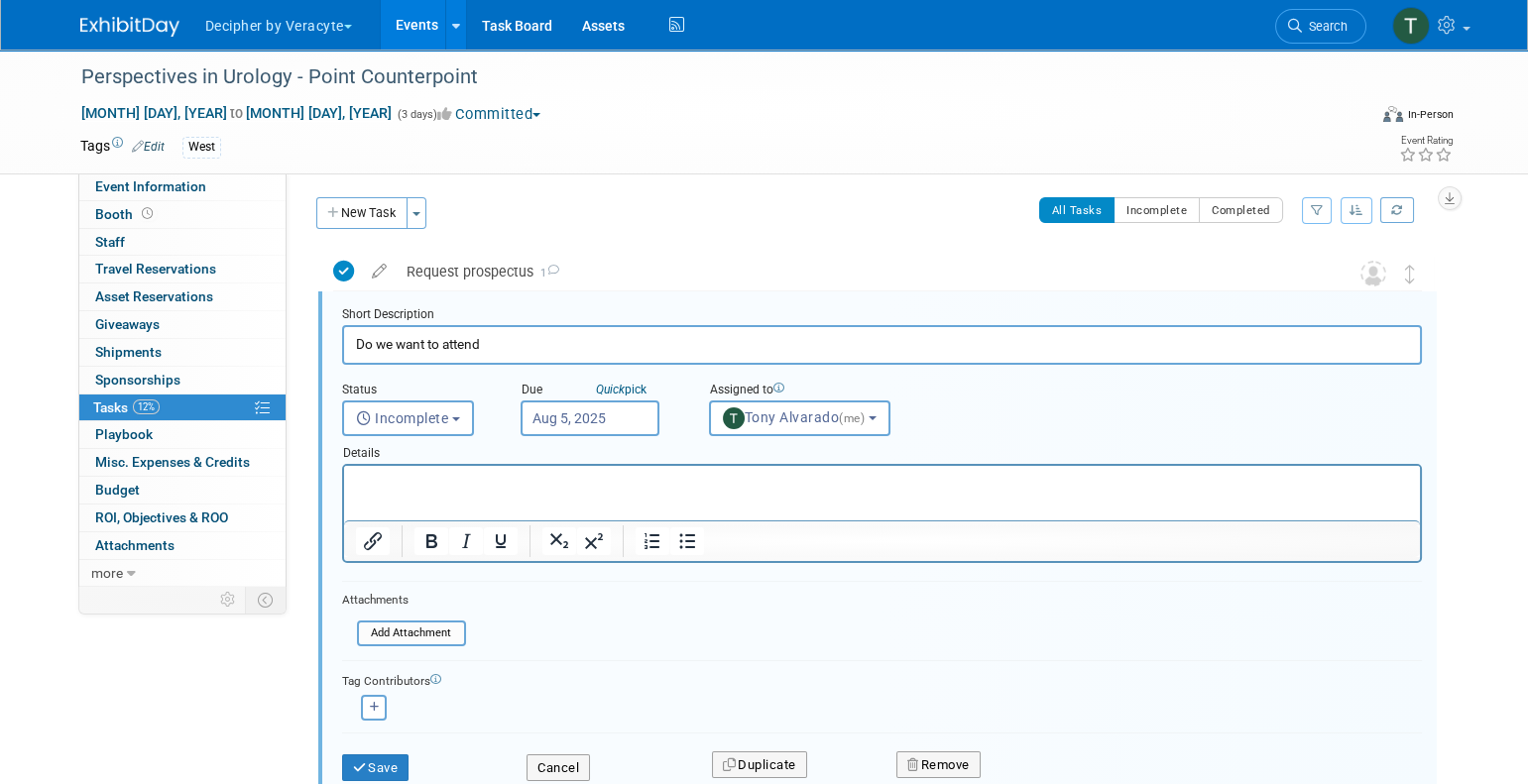 click on "Aug 5, 2025" at bounding box center (590, 418) 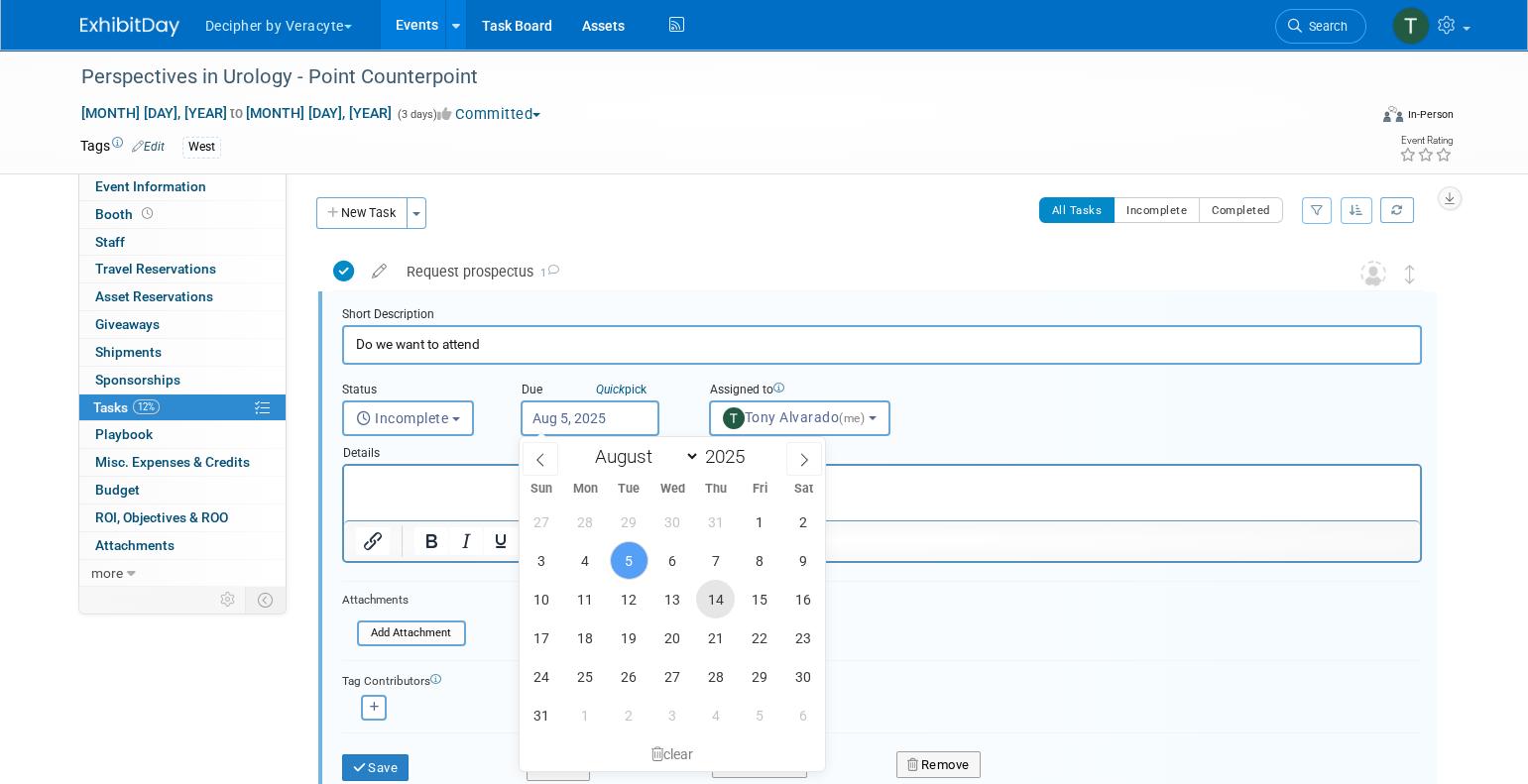 click on "14" at bounding box center (715, 599) 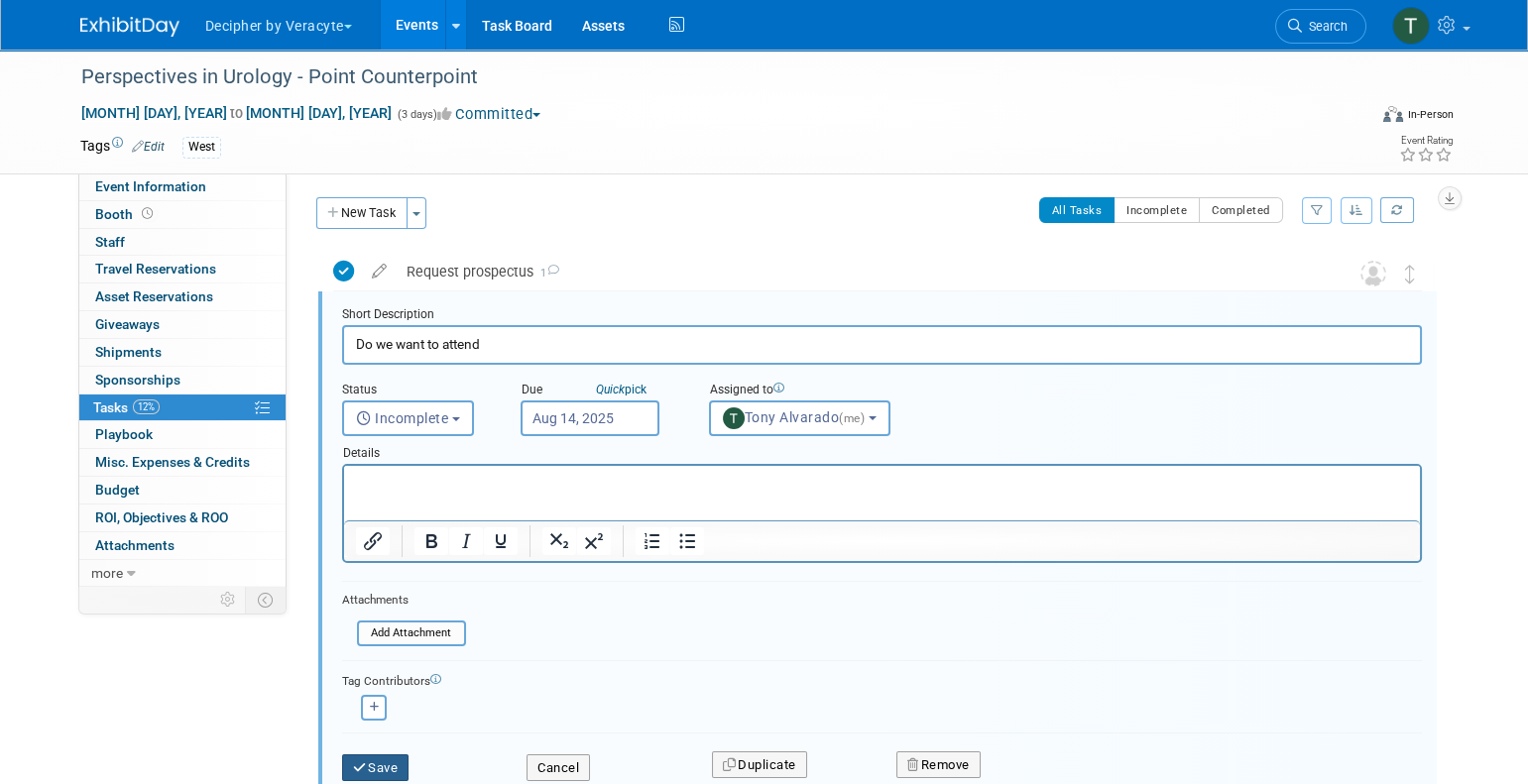 click on "Save" at bounding box center [376, 768] 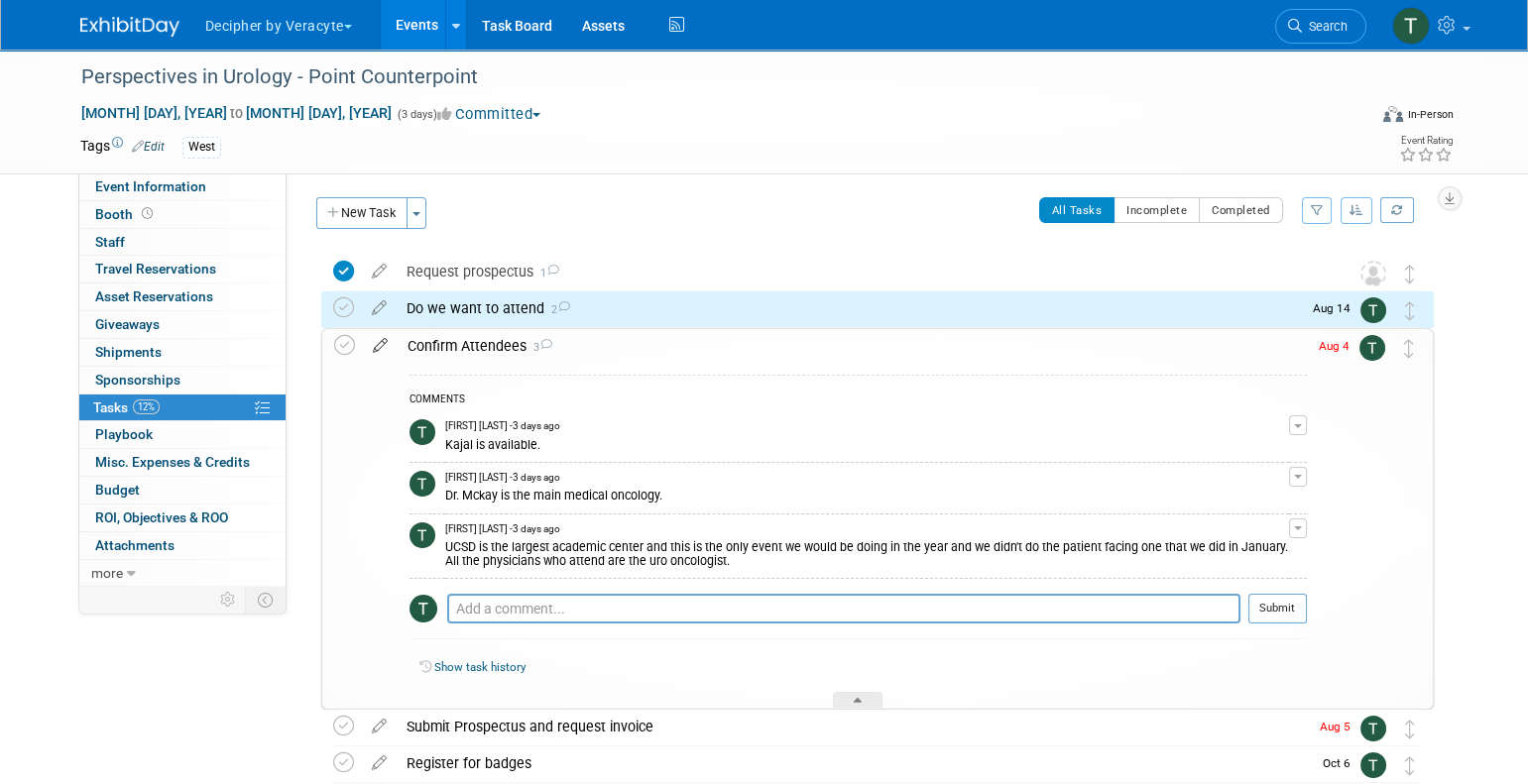 click at bounding box center (380, 341) 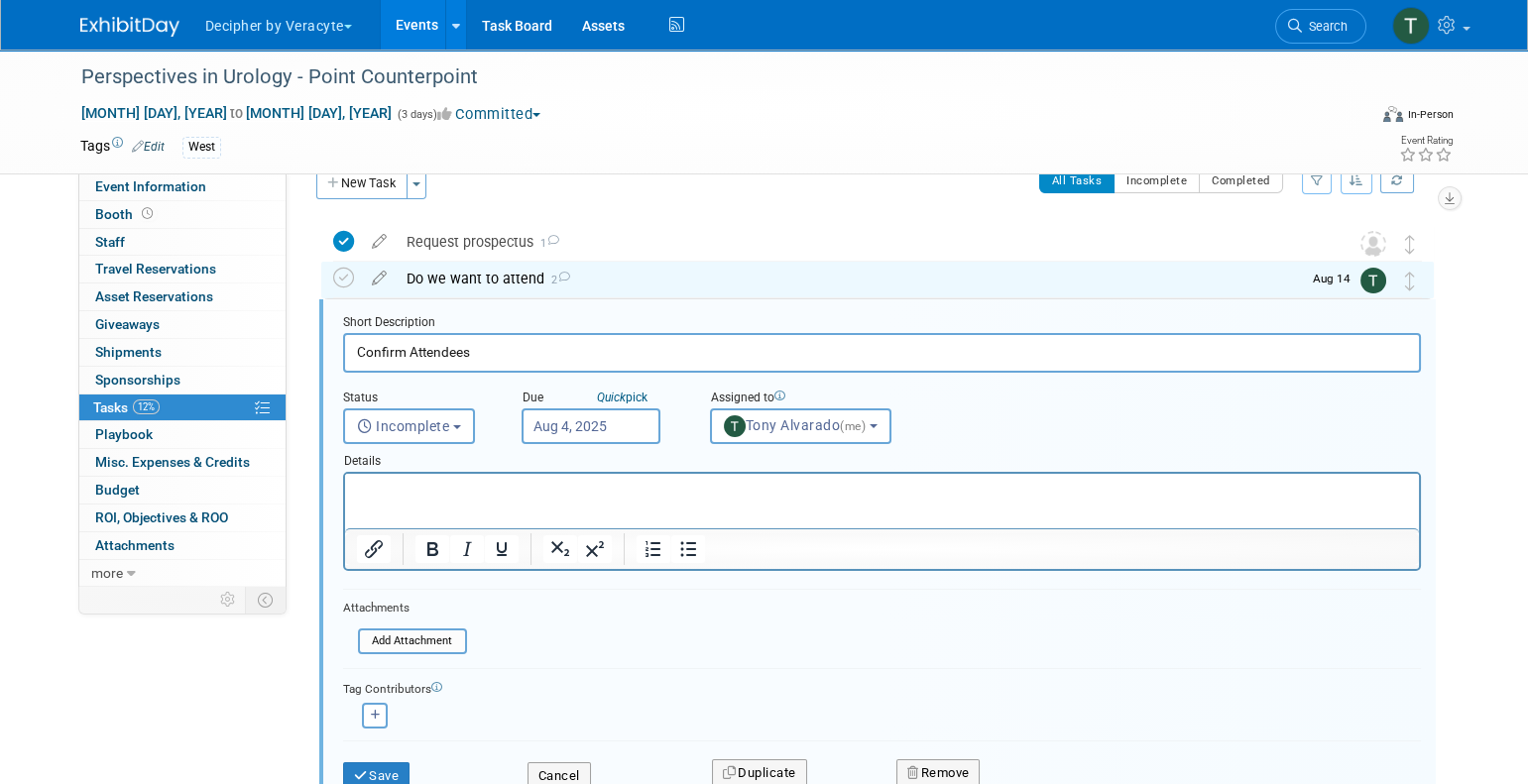scroll, scrollTop: 41, scrollLeft: 0, axis: vertical 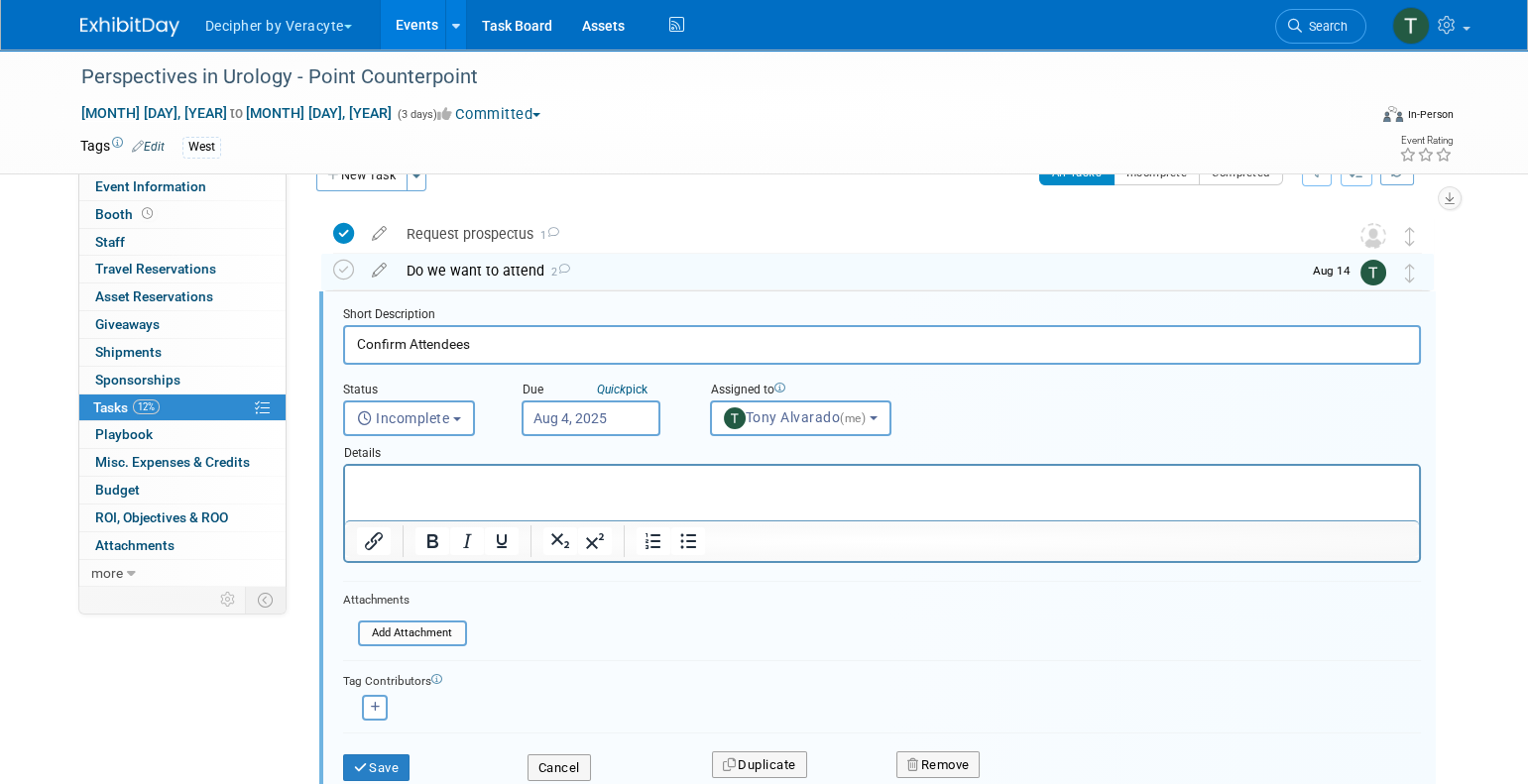 click on "Decipher by Veracyte
Explore:
My Workspaces  2
Go to Workspace:
Corporate Events
Decipher by Veracyte
Events
Add Event
Bulk Upload Events
Shareable Event Boards
Recently Viewed Events:
Perspectives in Urology - Point Counterpoint
Nov 13, 2026  to  Nov 15, 2026
2025 Urology Research & Education Symposium
River Vale, NJ
Nov 13, 2025  to  Nov 13, 2025
State of the Art Imaging in the Diagnosis and Management of Prostate Cancer
Boston, MA
Nov 1, 2025  to  Nov 1, 2025
Task Board
Assets
Activity Feed
My Account
My Profile & Preferences
Sync to External Calendar...
Team Workspace
Users and Permissions
Workspace Settings
Metrics & Analytics
Budgeting, ROI & ROO" at bounding box center [764, 351] 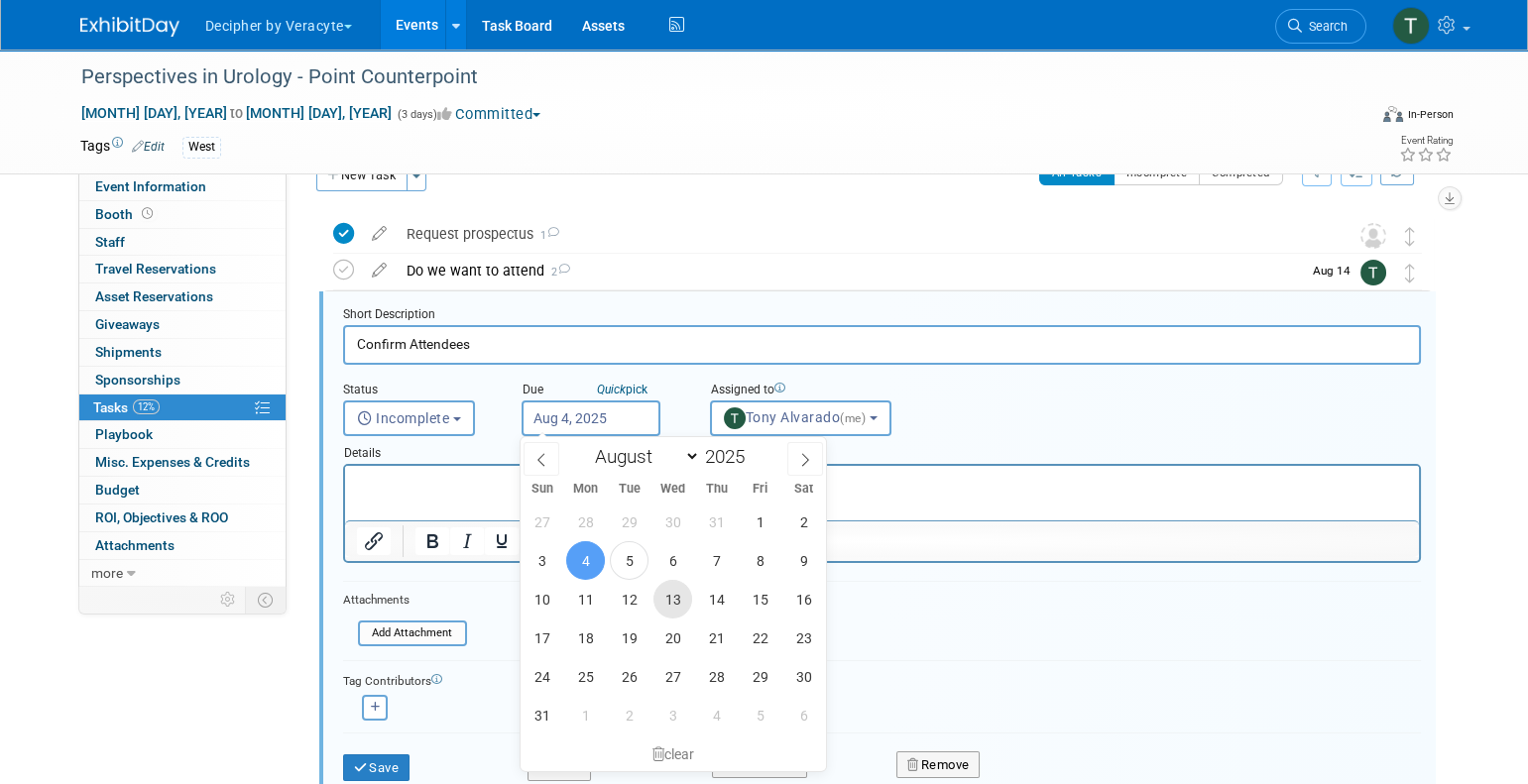click on "13" at bounding box center (672, 599) 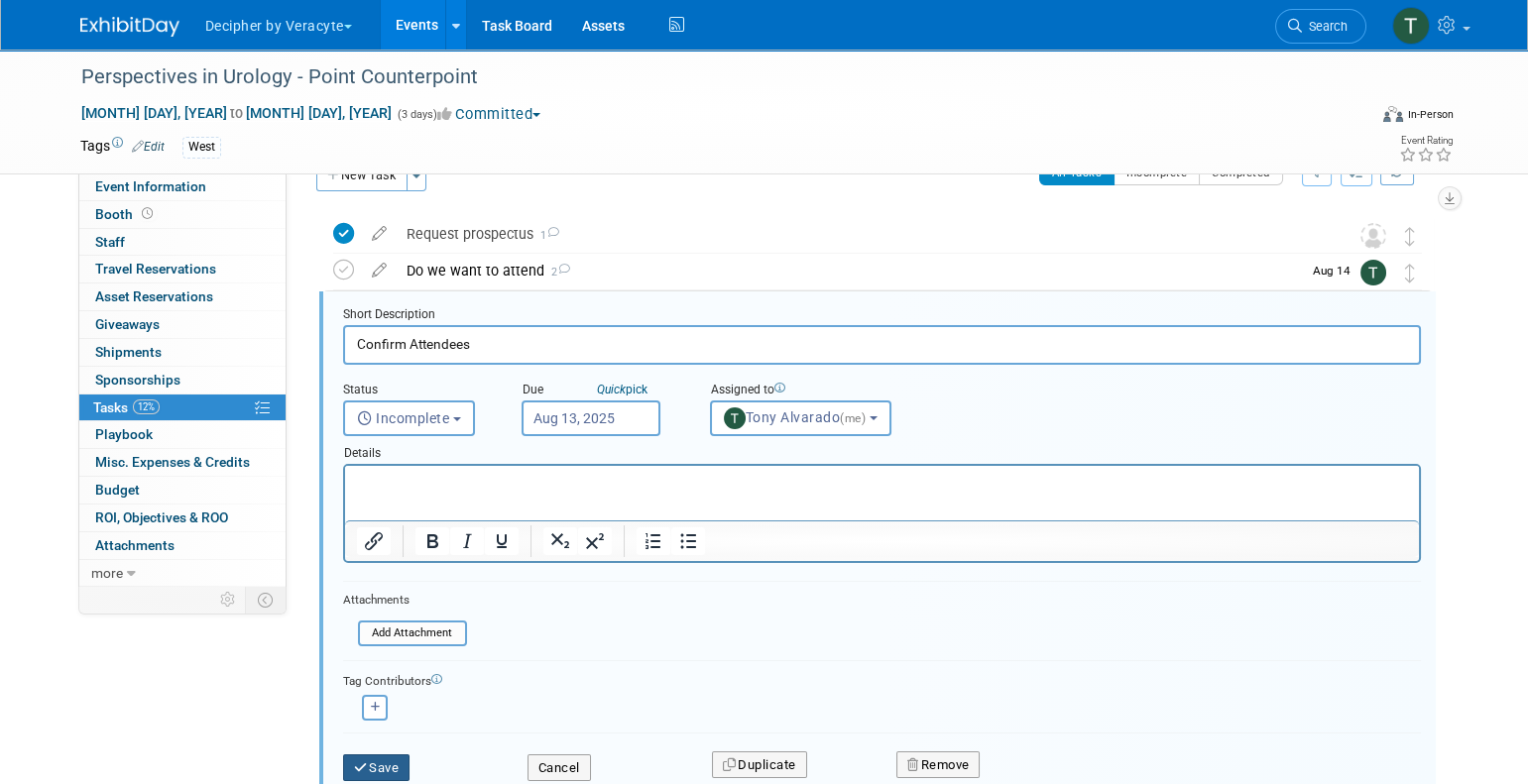 click on "Save" at bounding box center (377, 768) 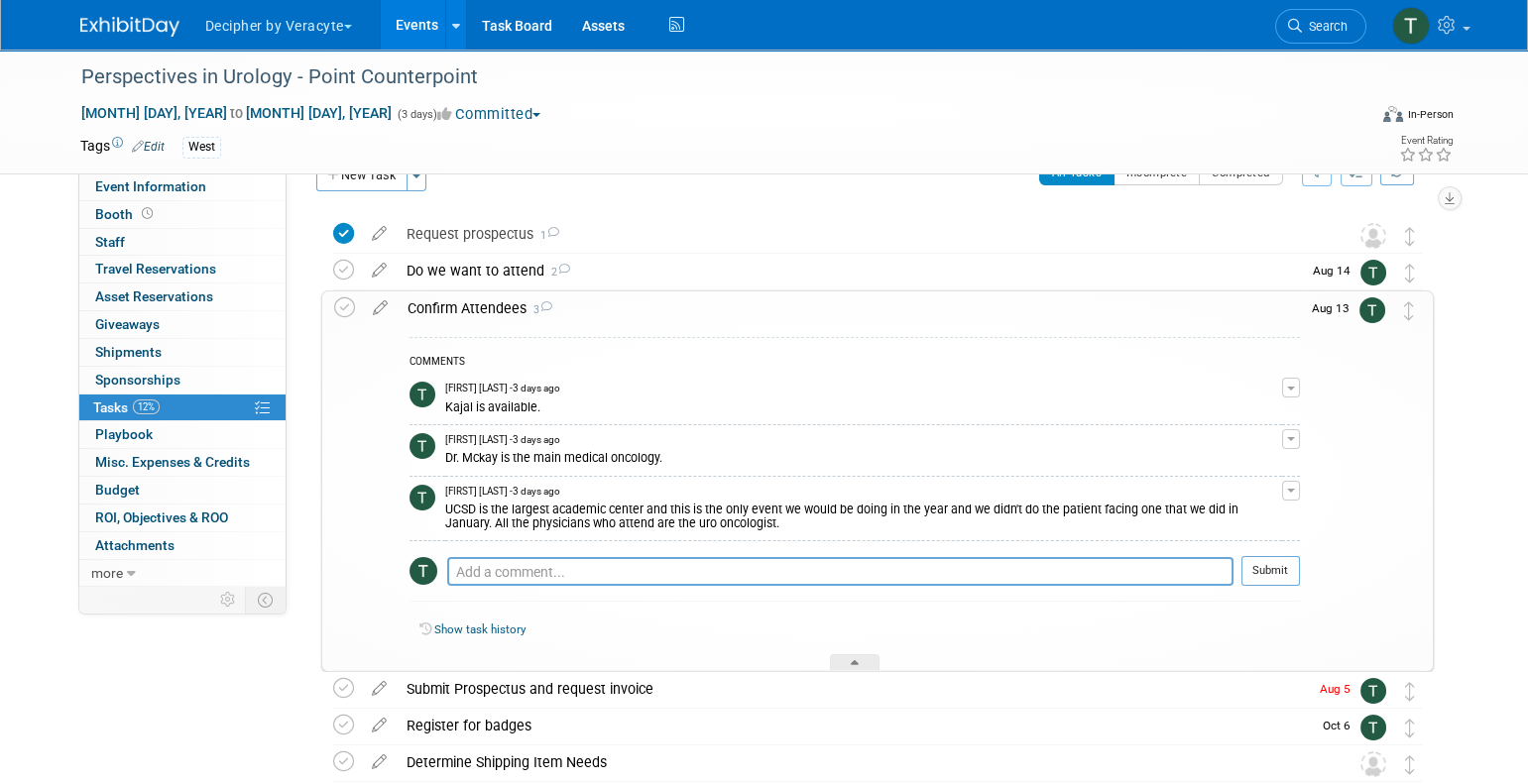 click on "Confirm Attendees
3" at bounding box center [849, 308] 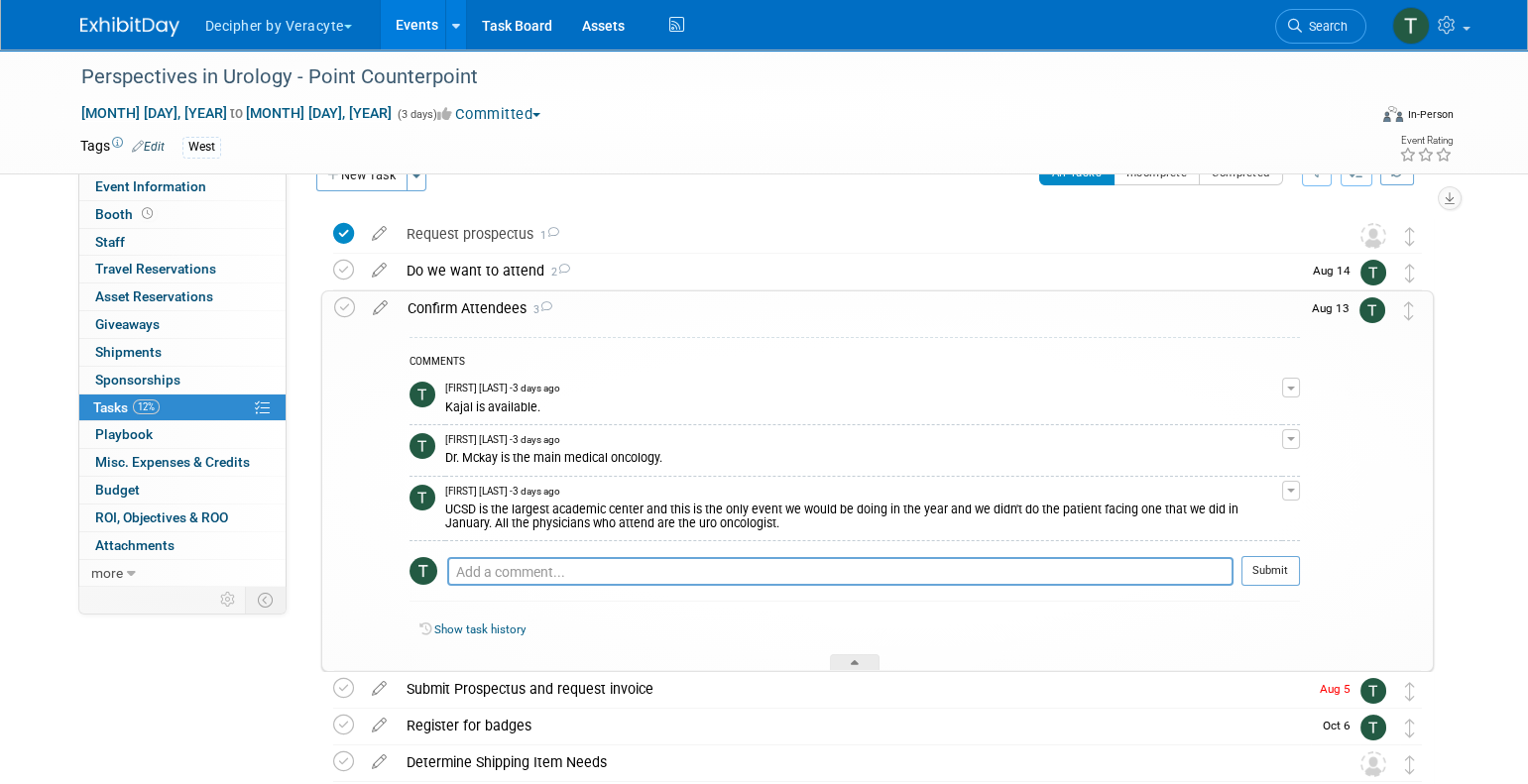 scroll, scrollTop: 0, scrollLeft: 0, axis: both 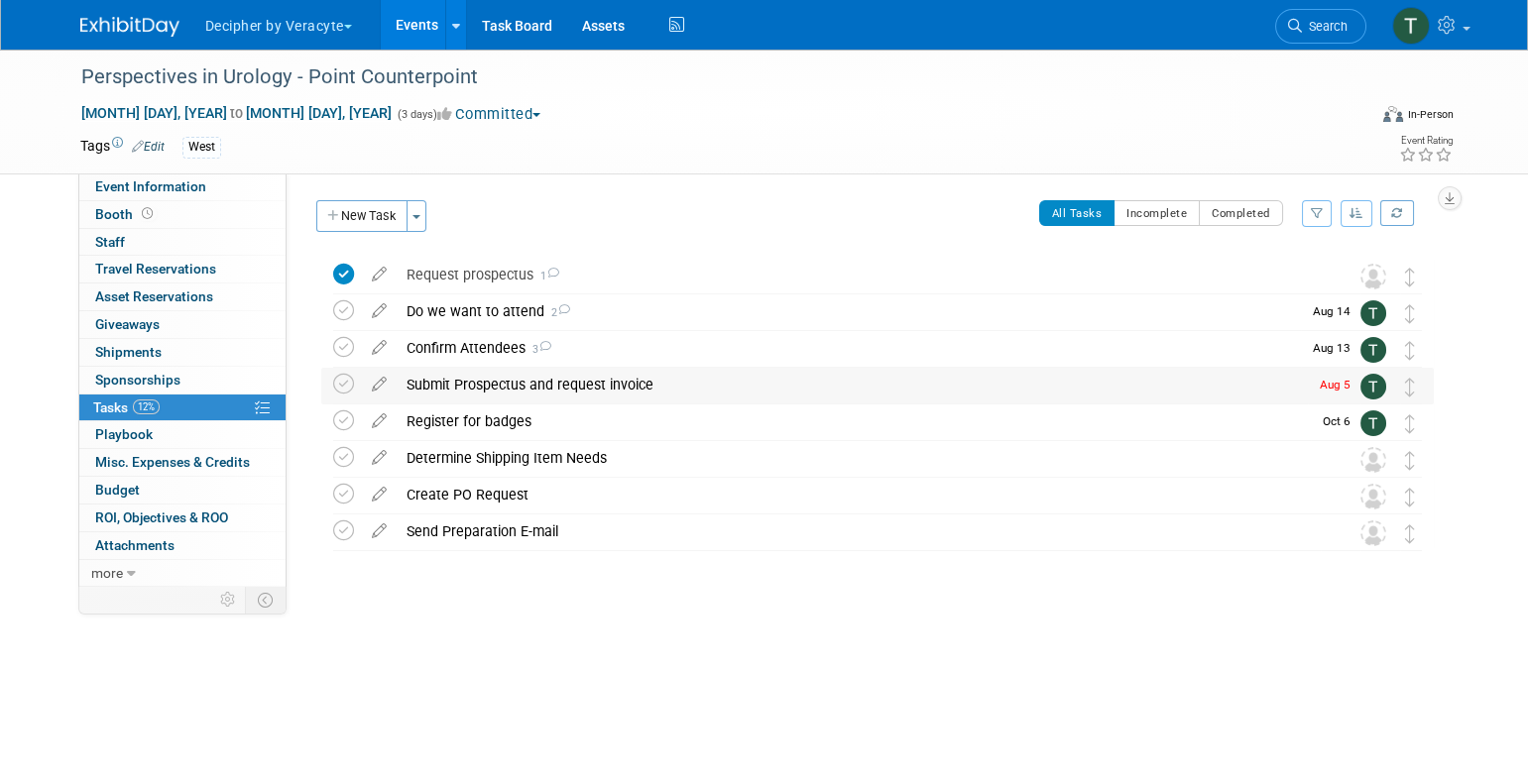 click at bounding box center (379, 386) 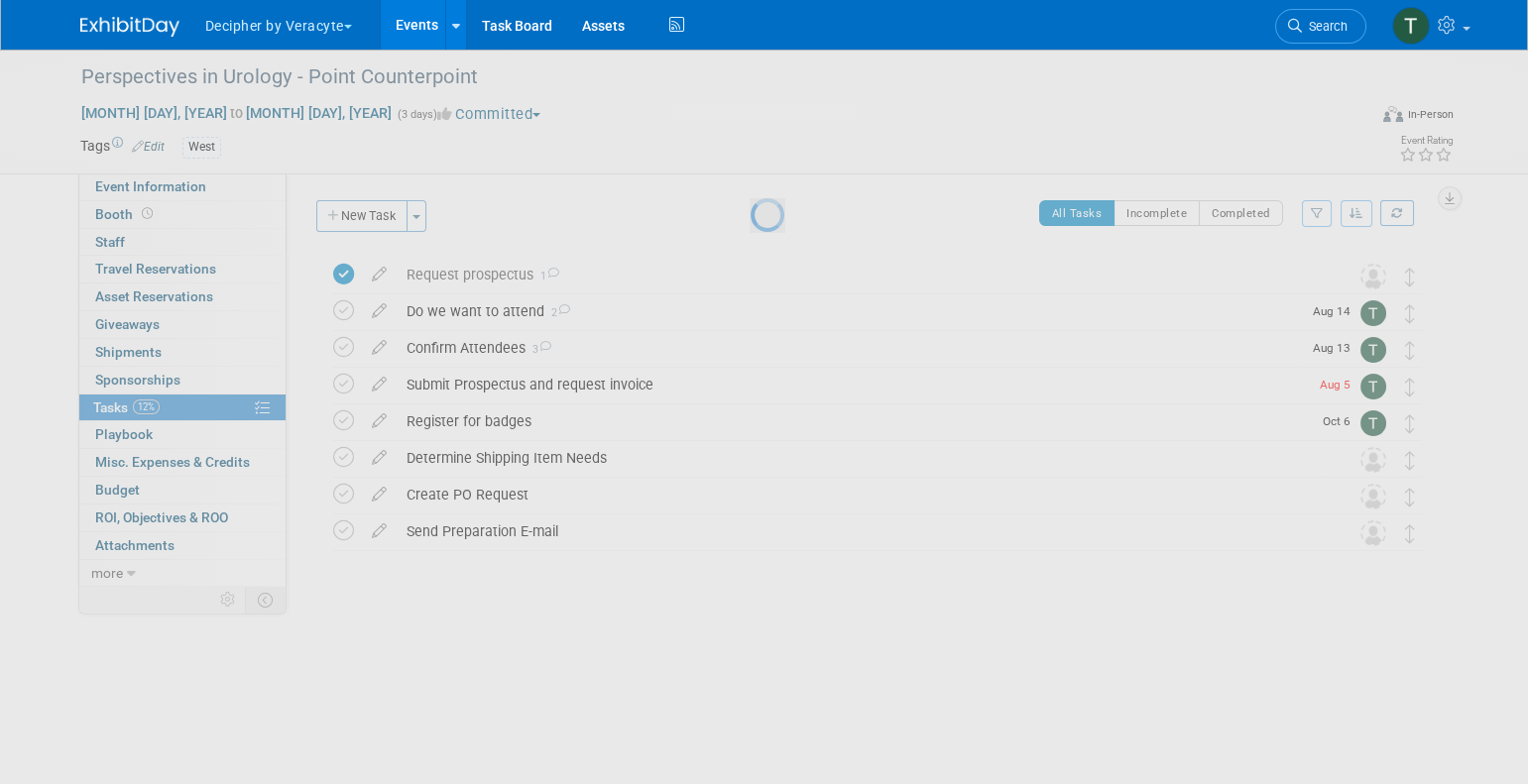 click at bounding box center [764, 392] 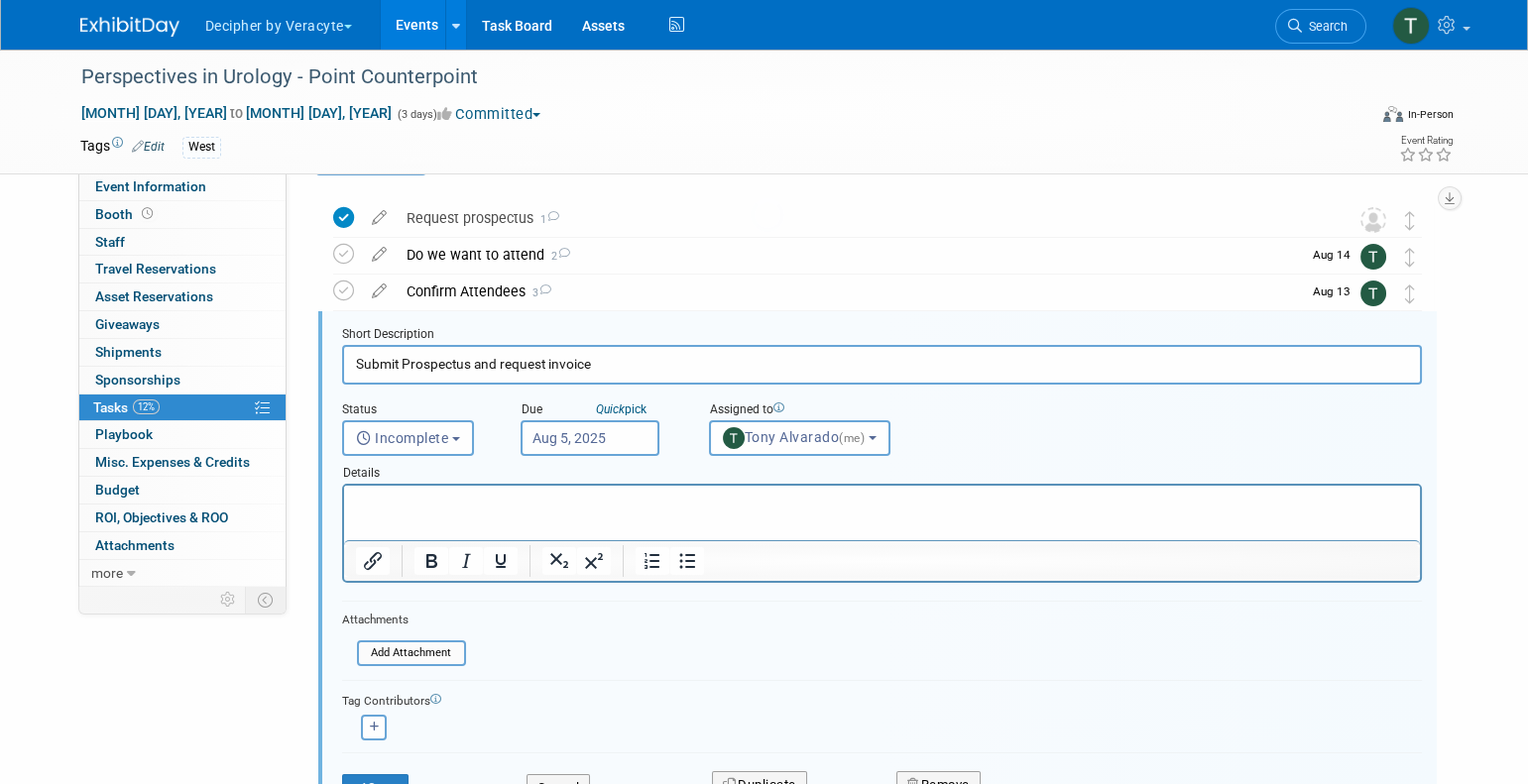 scroll, scrollTop: 76, scrollLeft: 0, axis: vertical 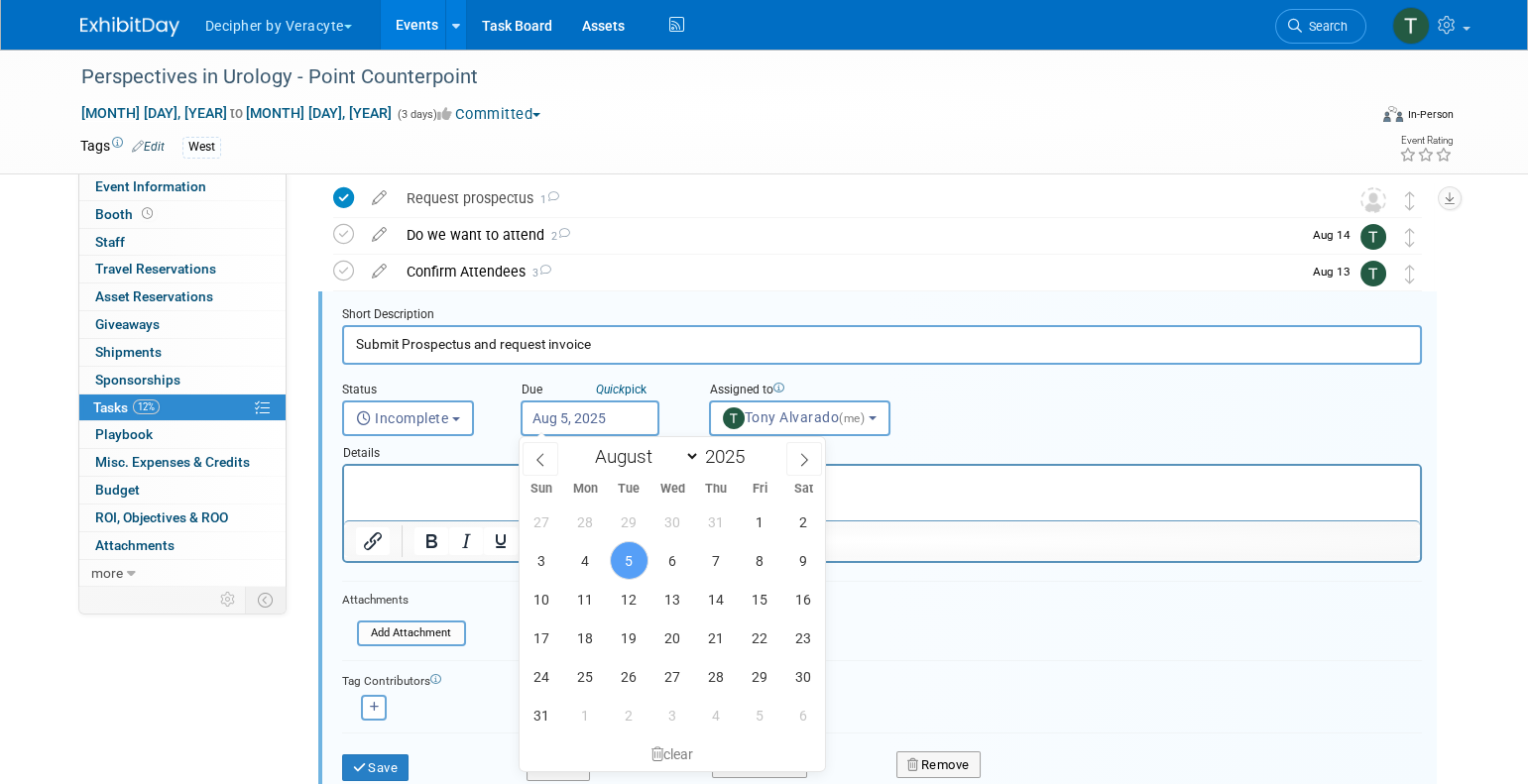 click on "Aug 5, 2025" at bounding box center [590, 418] 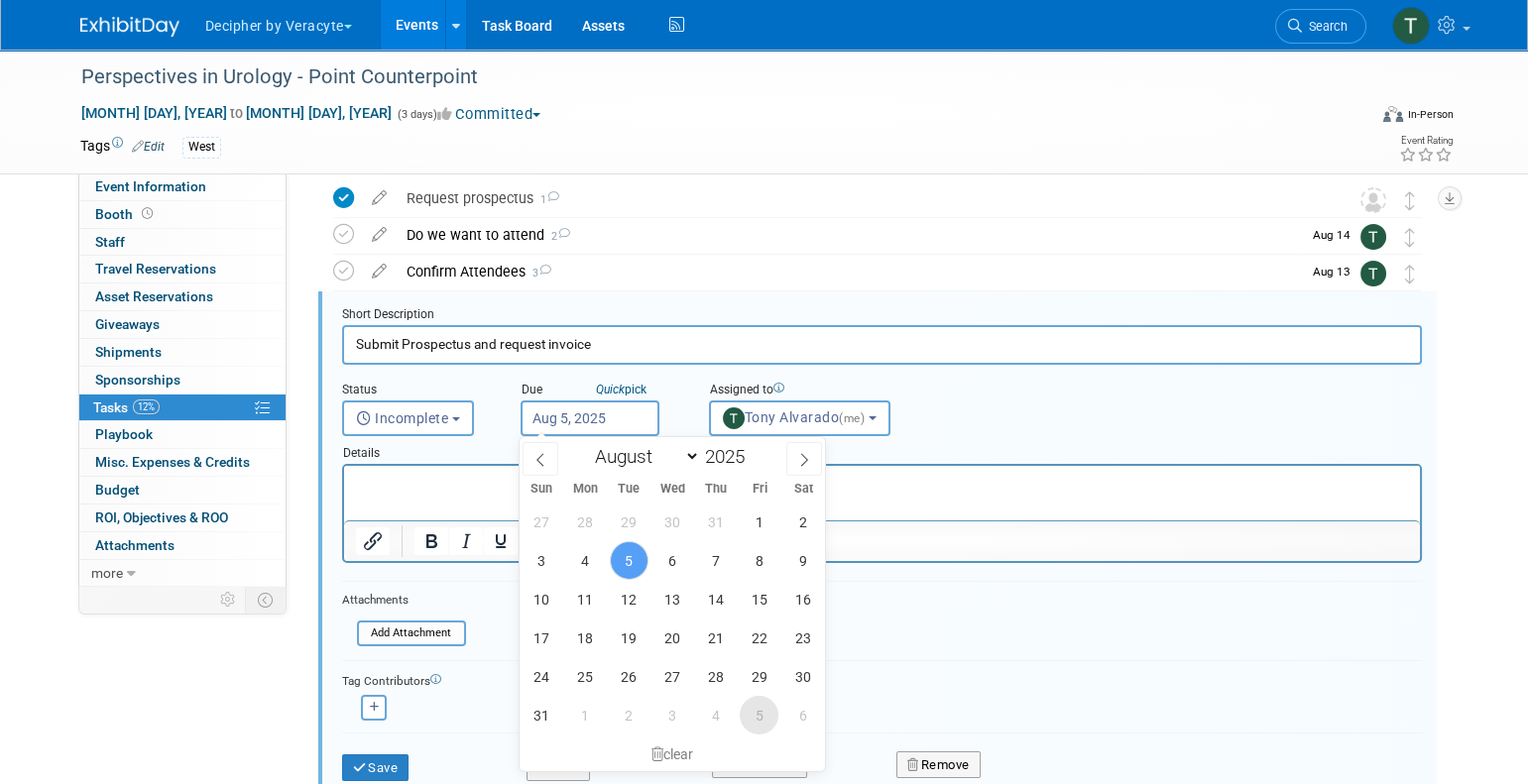 click on "5" at bounding box center (759, 715) 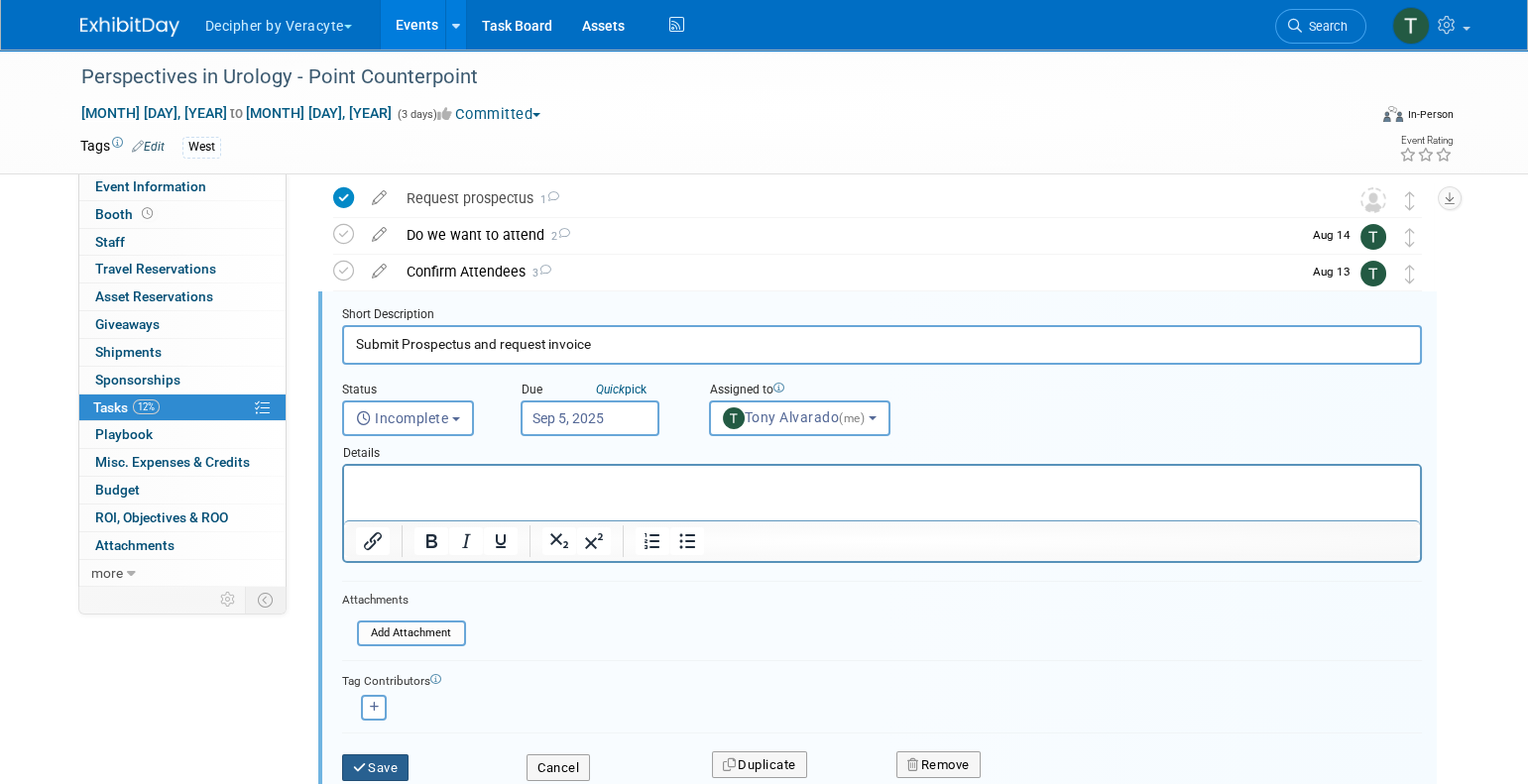 click on "Save" at bounding box center [376, 768] 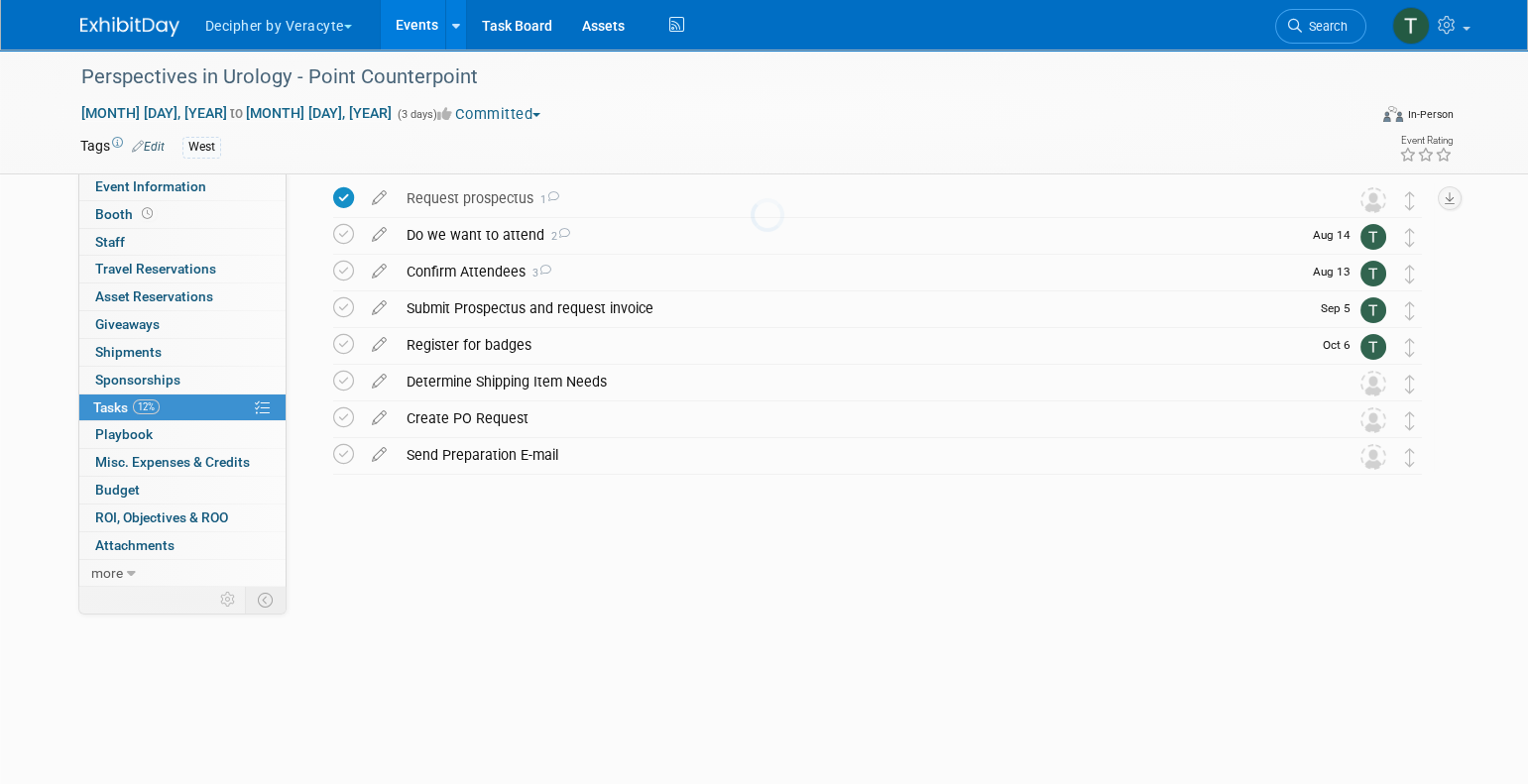 scroll, scrollTop: 0, scrollLeft: 0, axis: both 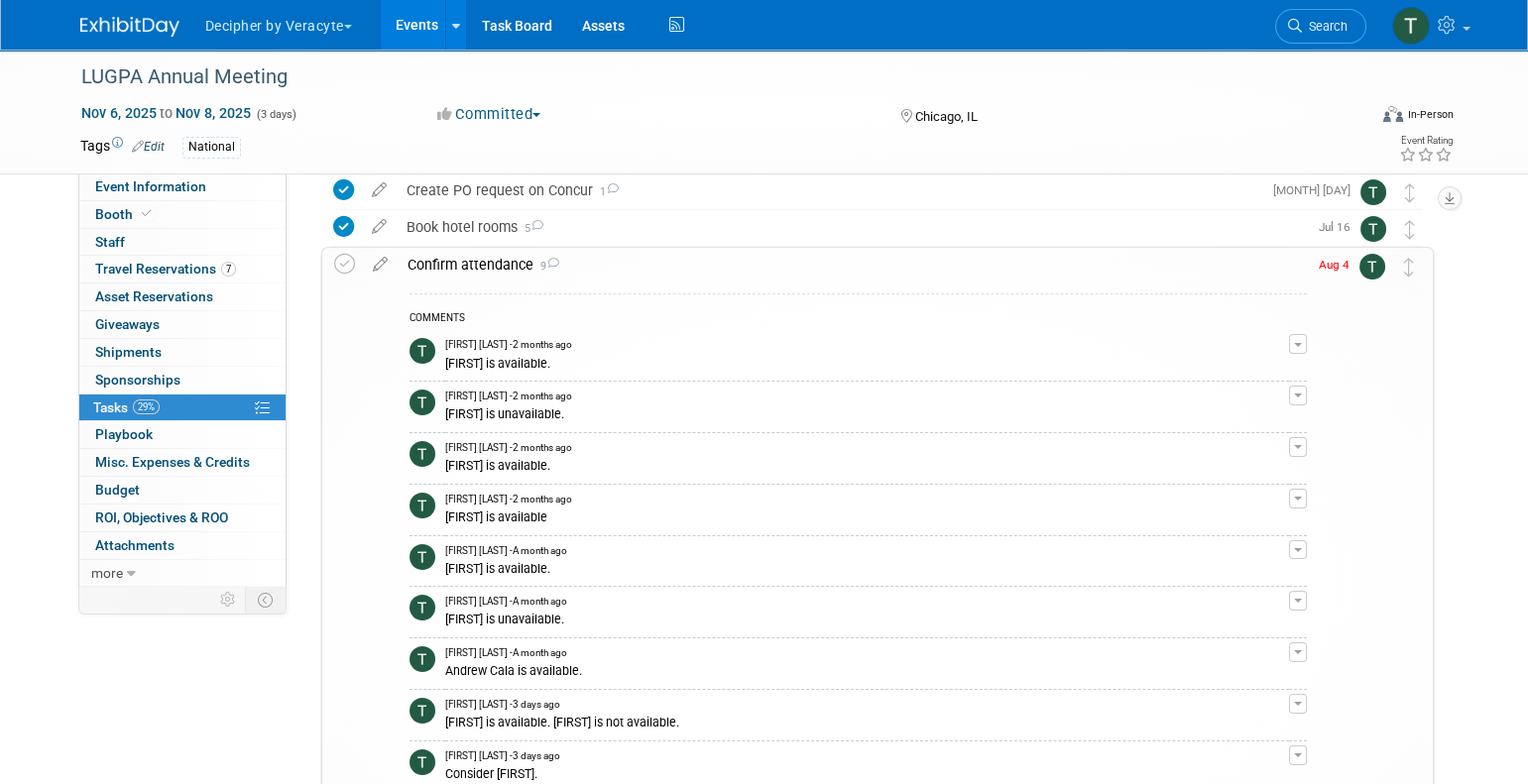 click on "Confirm attendance
9" at bounding box center (852, 265) 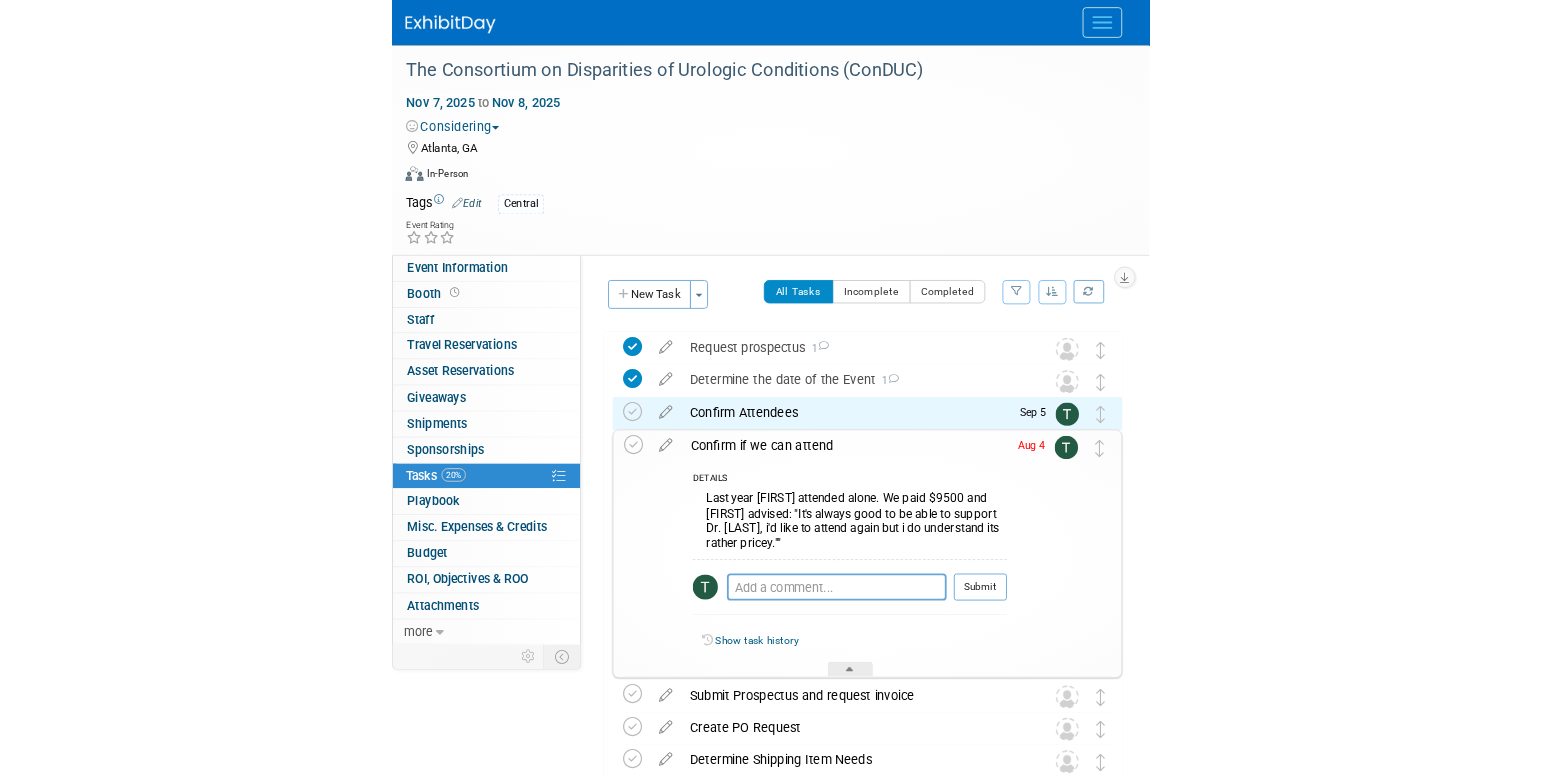 scroll, scrollTop: 0, scrollLeft: 0, axis: both 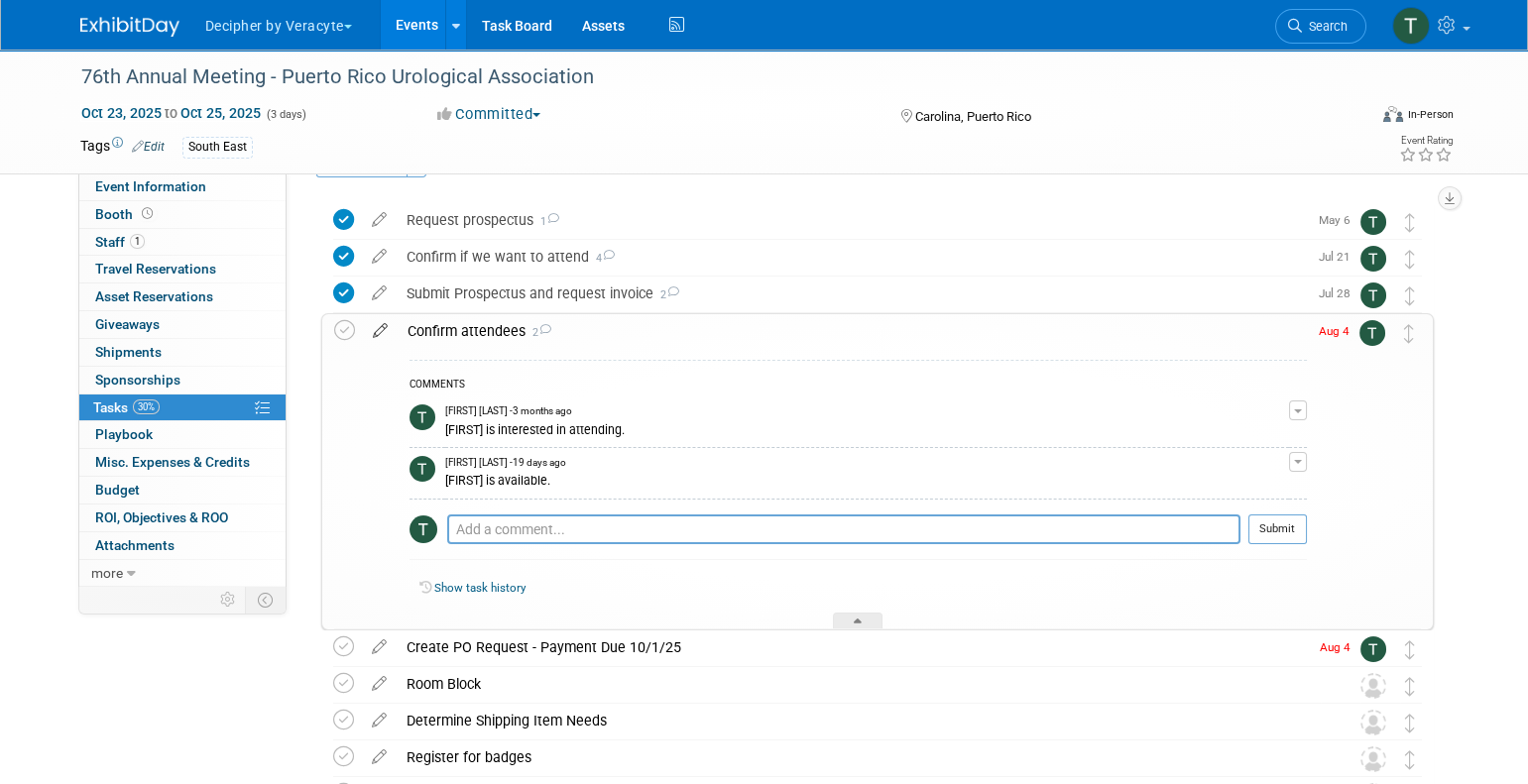 click at bounding box center [380, 326] 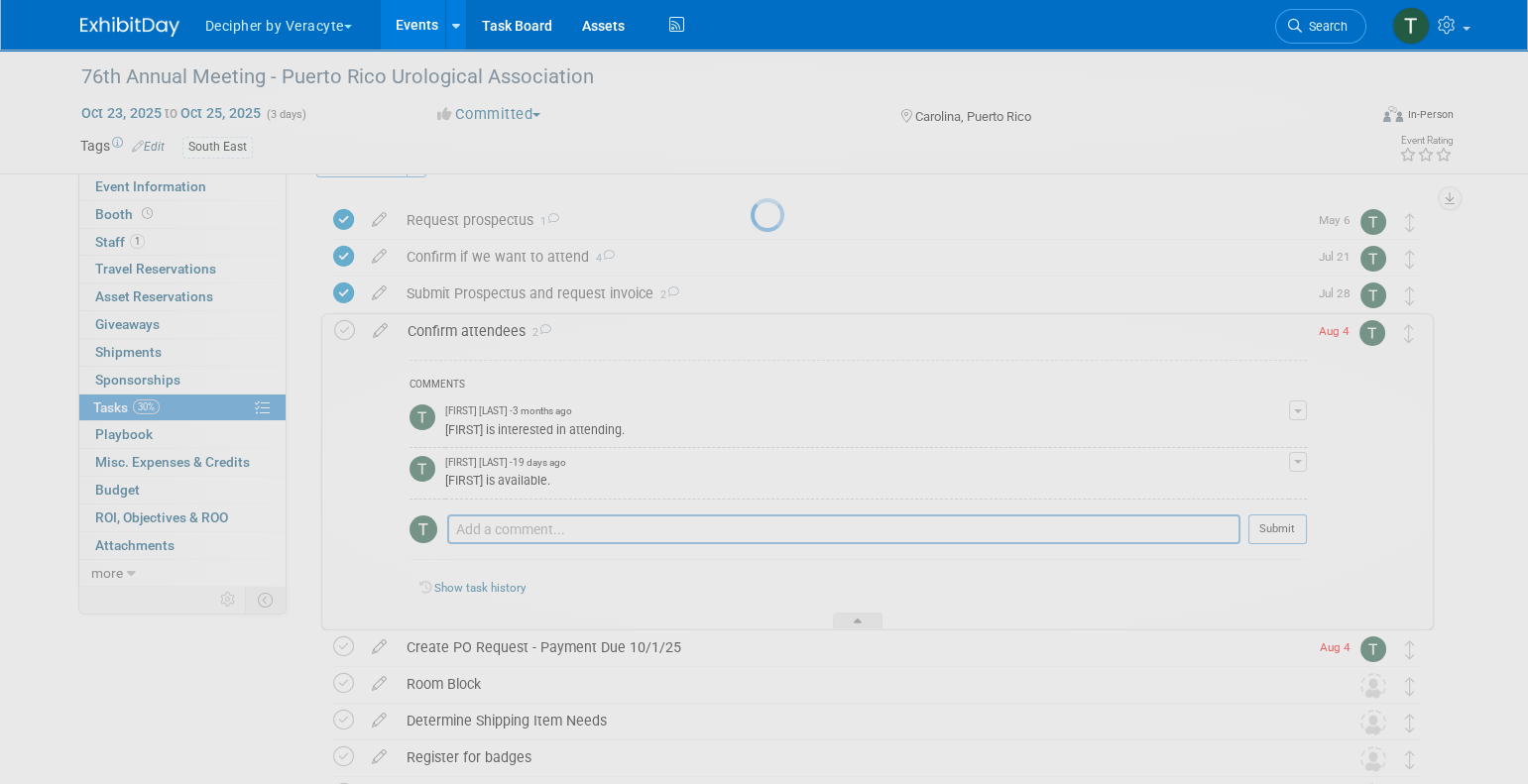 select on "7" 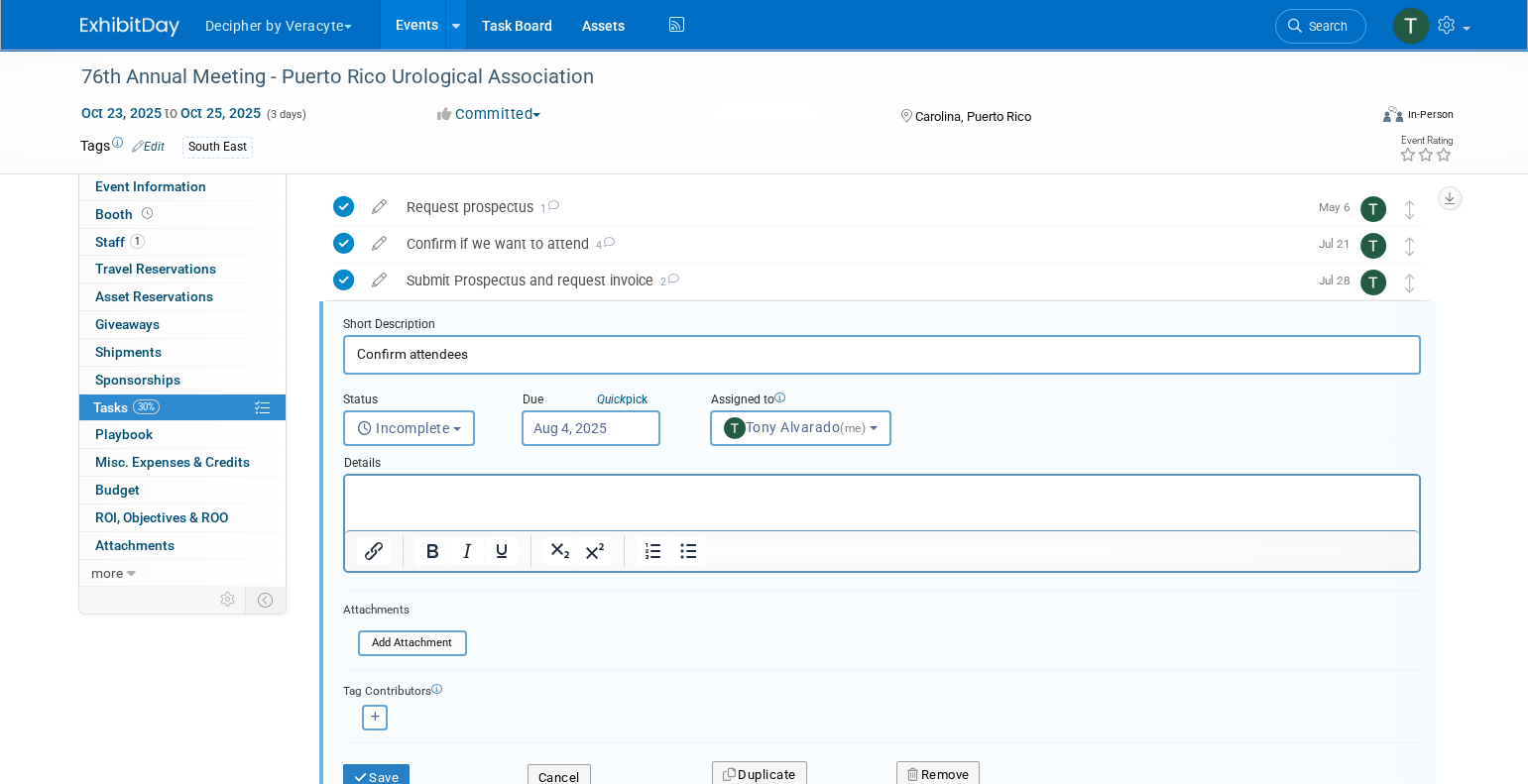 scroll, scrollTop: 77, scrollLeft: 0, axis: vertical 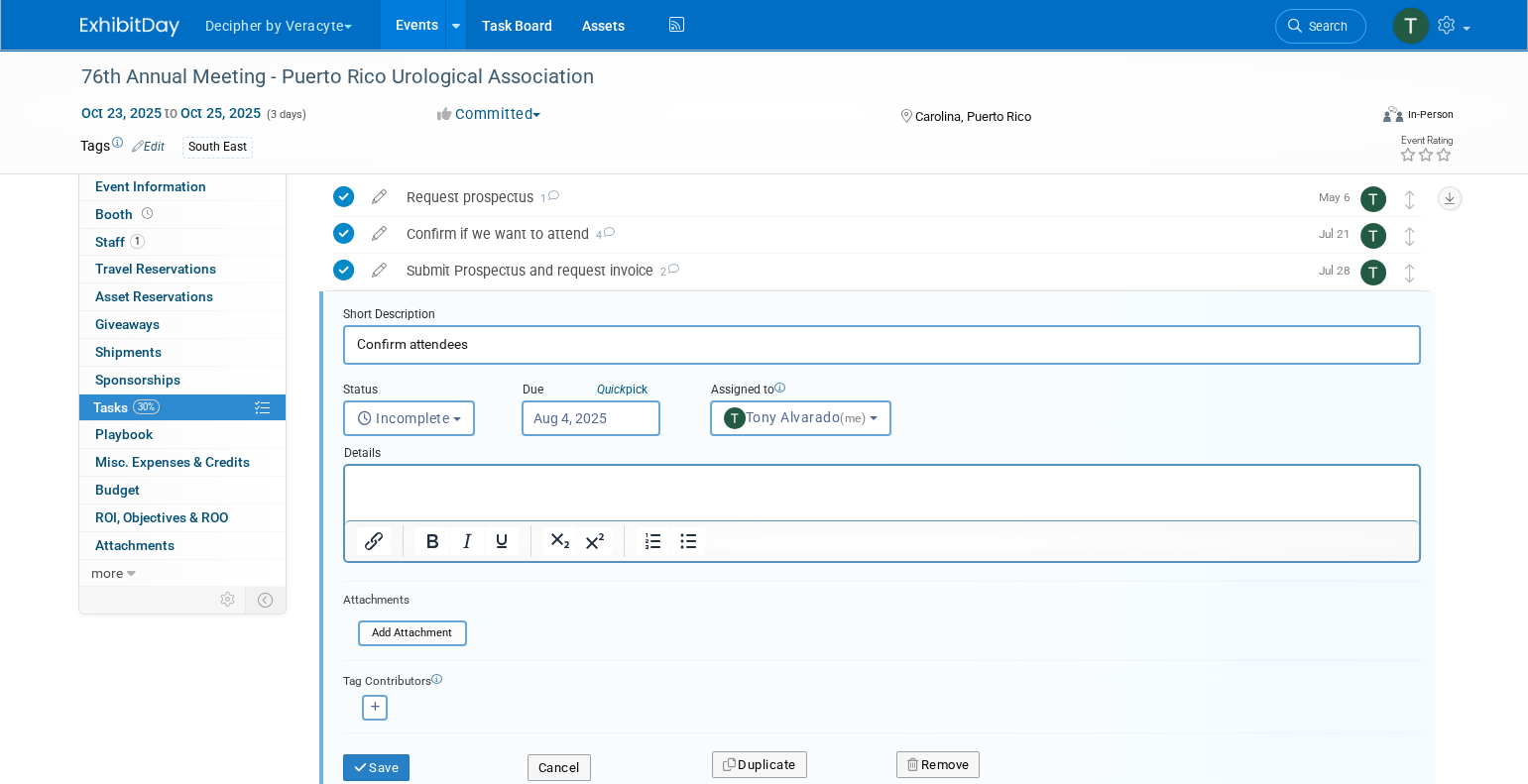 click on "Aug 4, 2025" at bounding box center (591, 418) 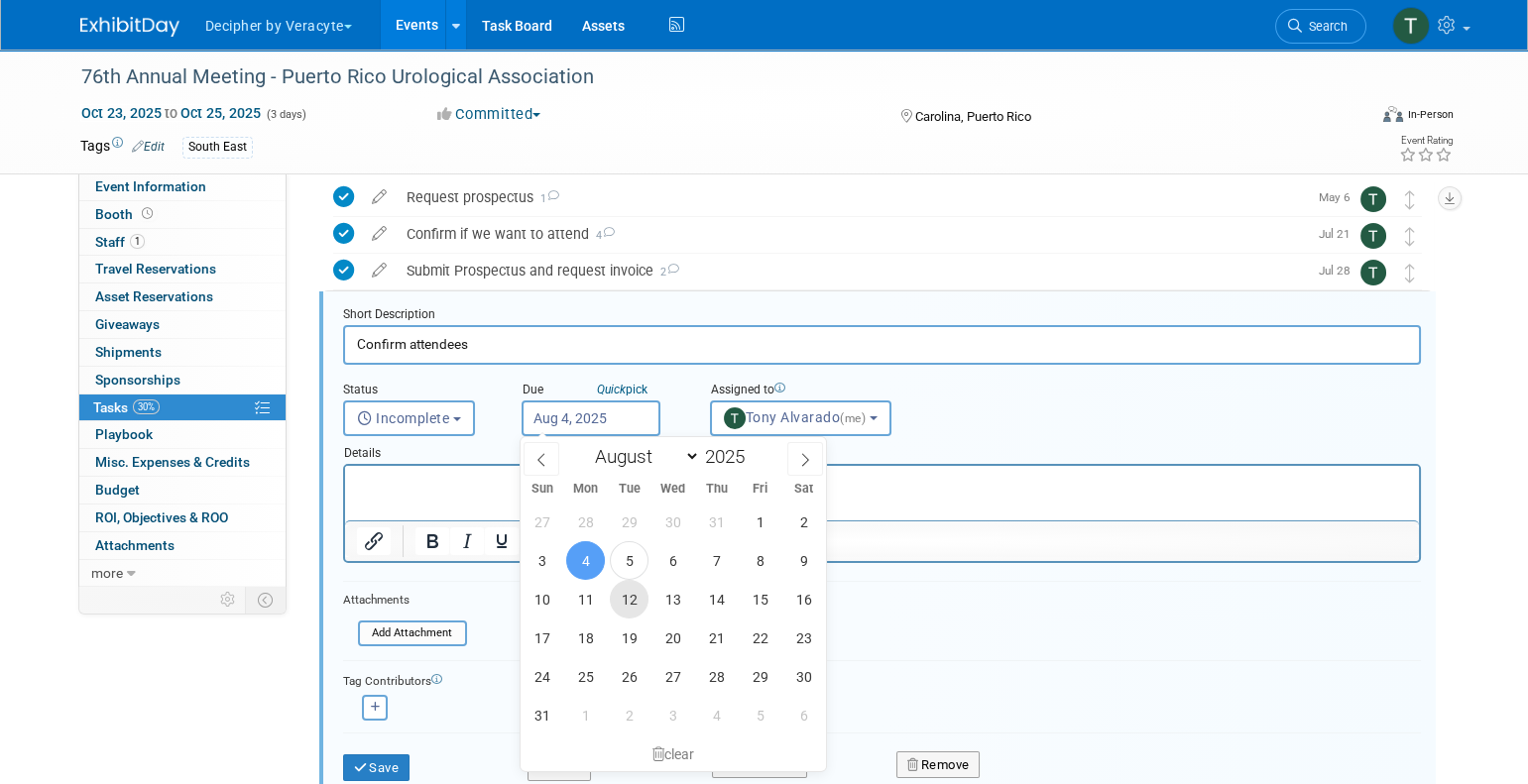 click on "12" at bounding box center (629, 599) 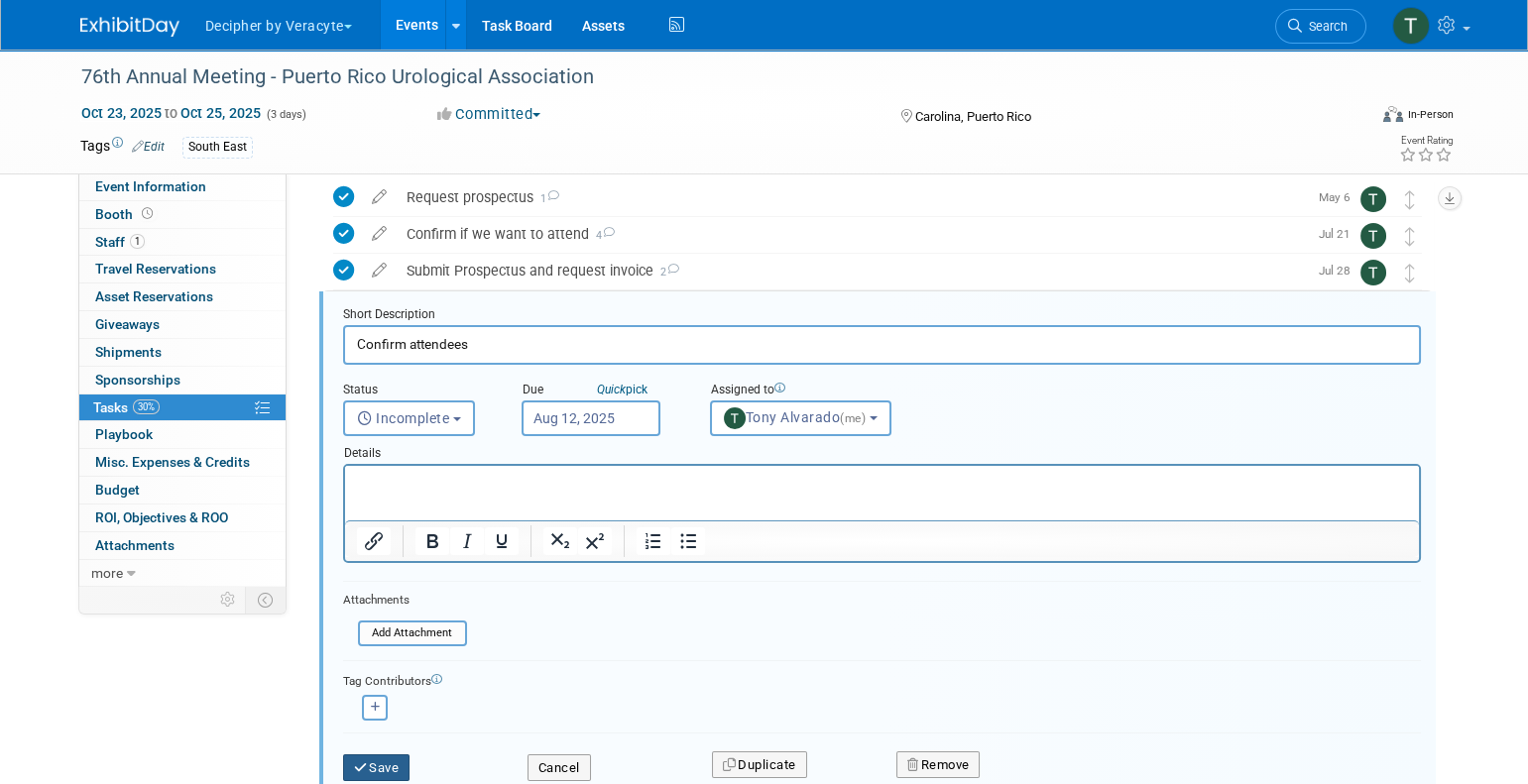 click on "Save" at bounding box center (377, 768) 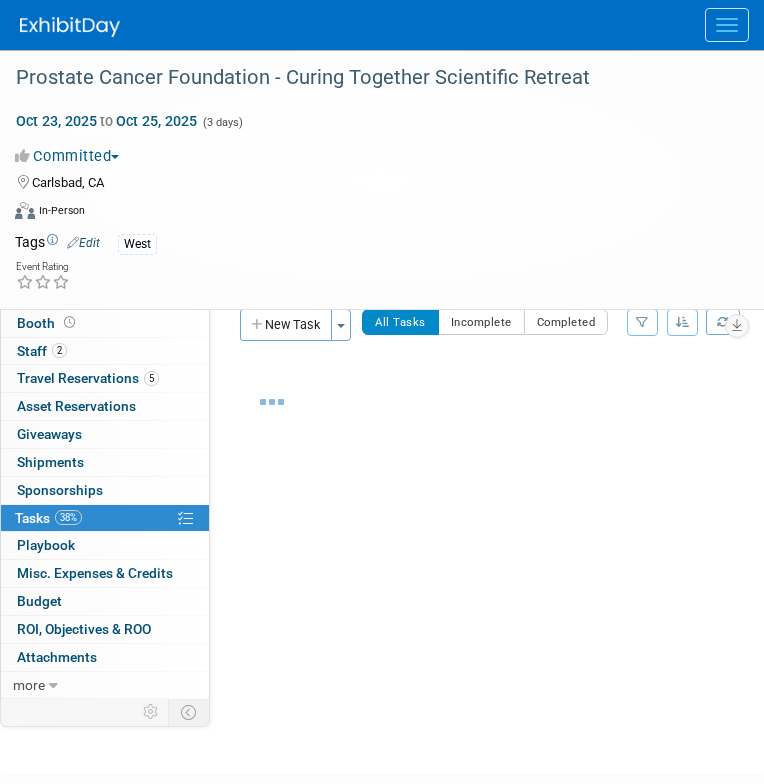 scroll, scrollTop: 0, scrollLeft: 0, axis: both 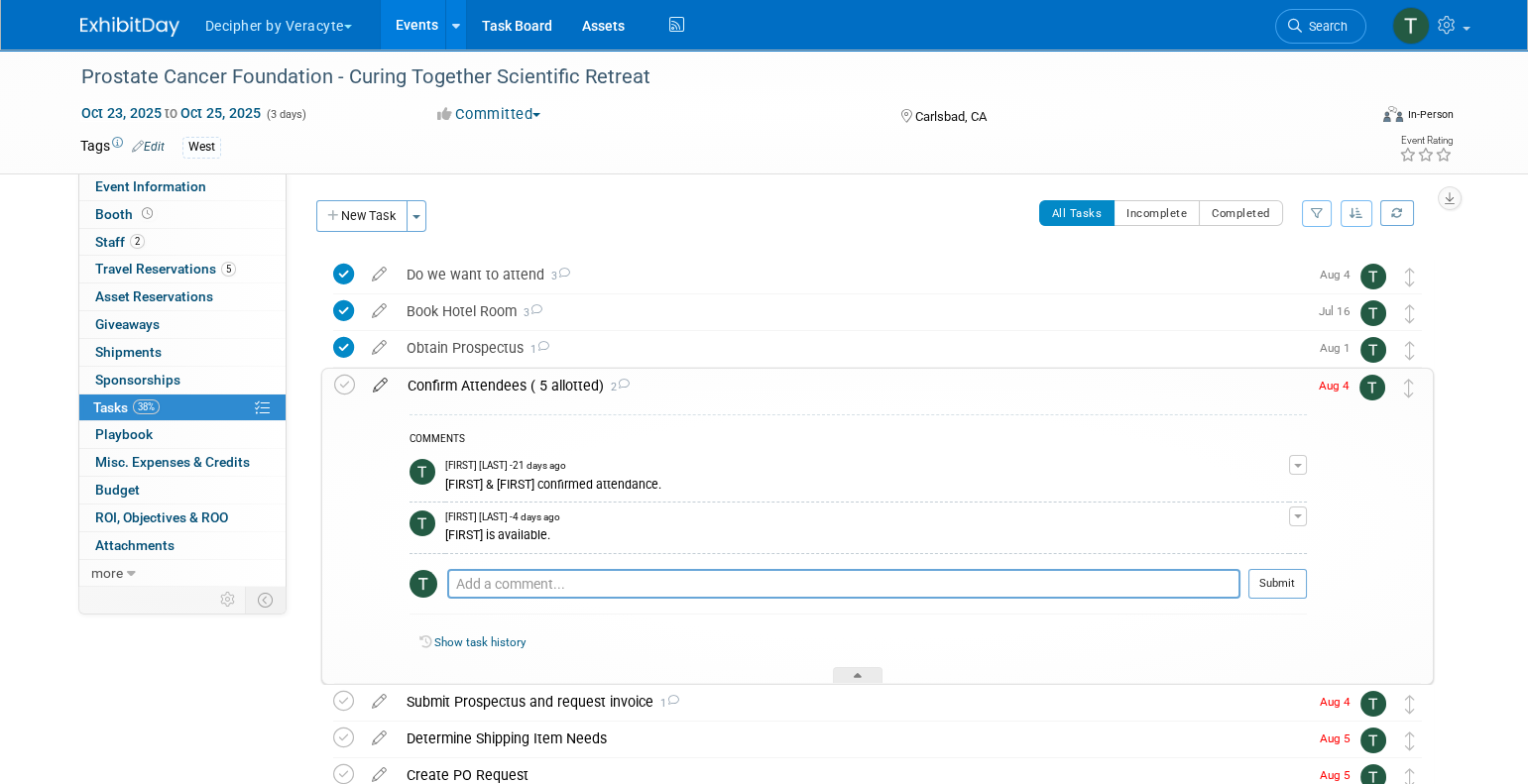 click at bounding box center (380, 381) 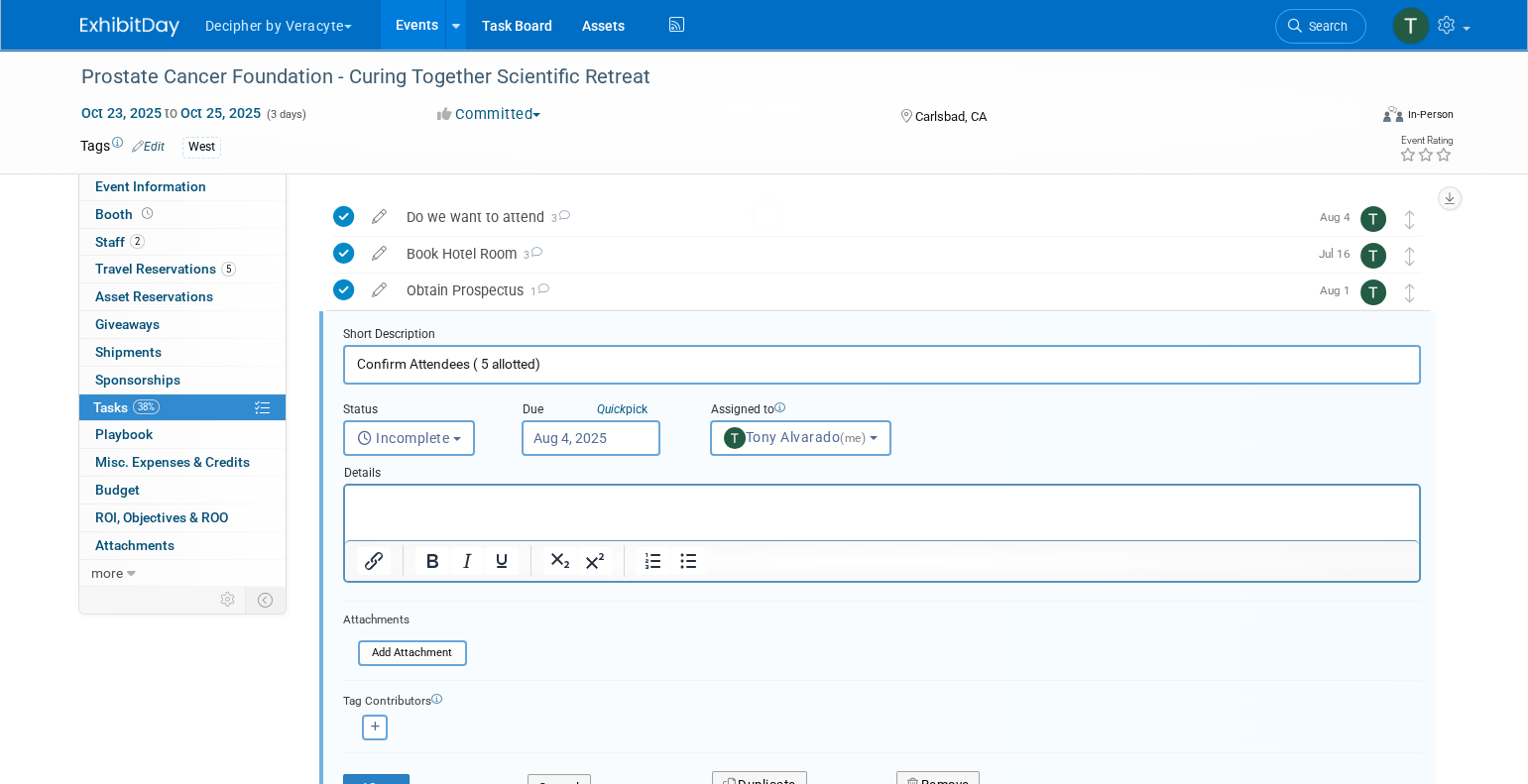 scroll, scrollTop: 77, scrollLeft: 0, axis: vertical 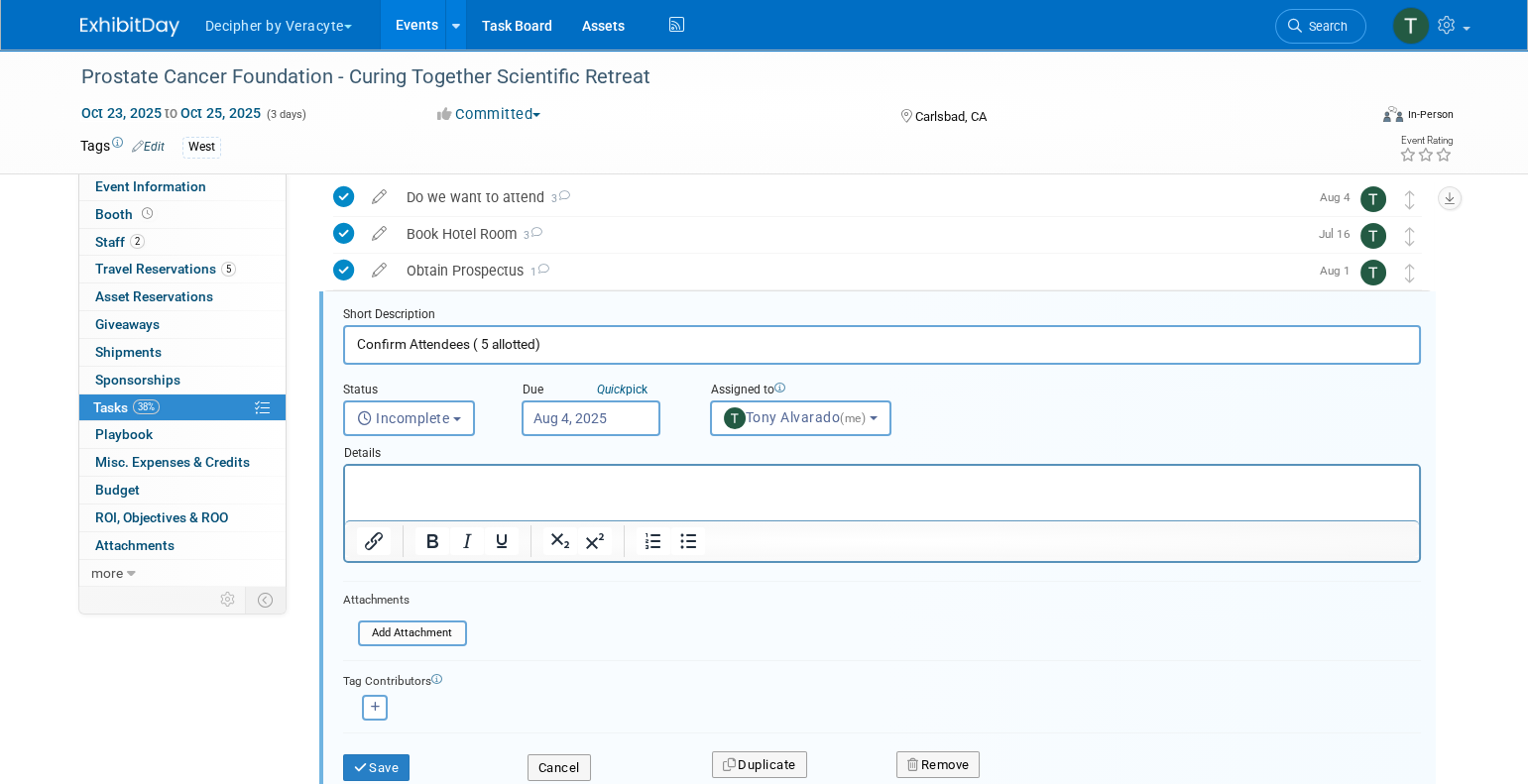 click on "Aug 4, 2025" at bounding box center [591, 418] 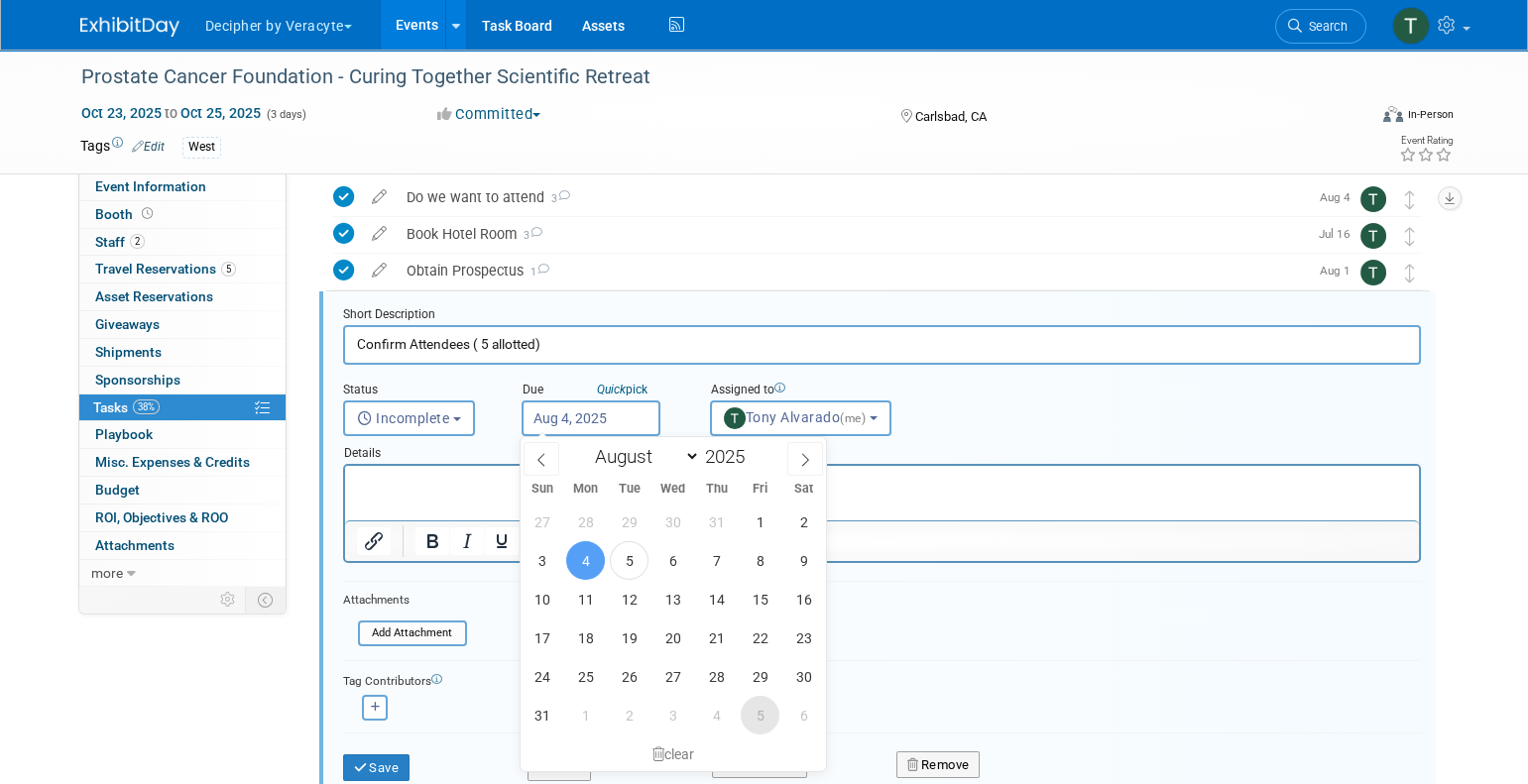 click on "5" at bounding box center [760, 715] 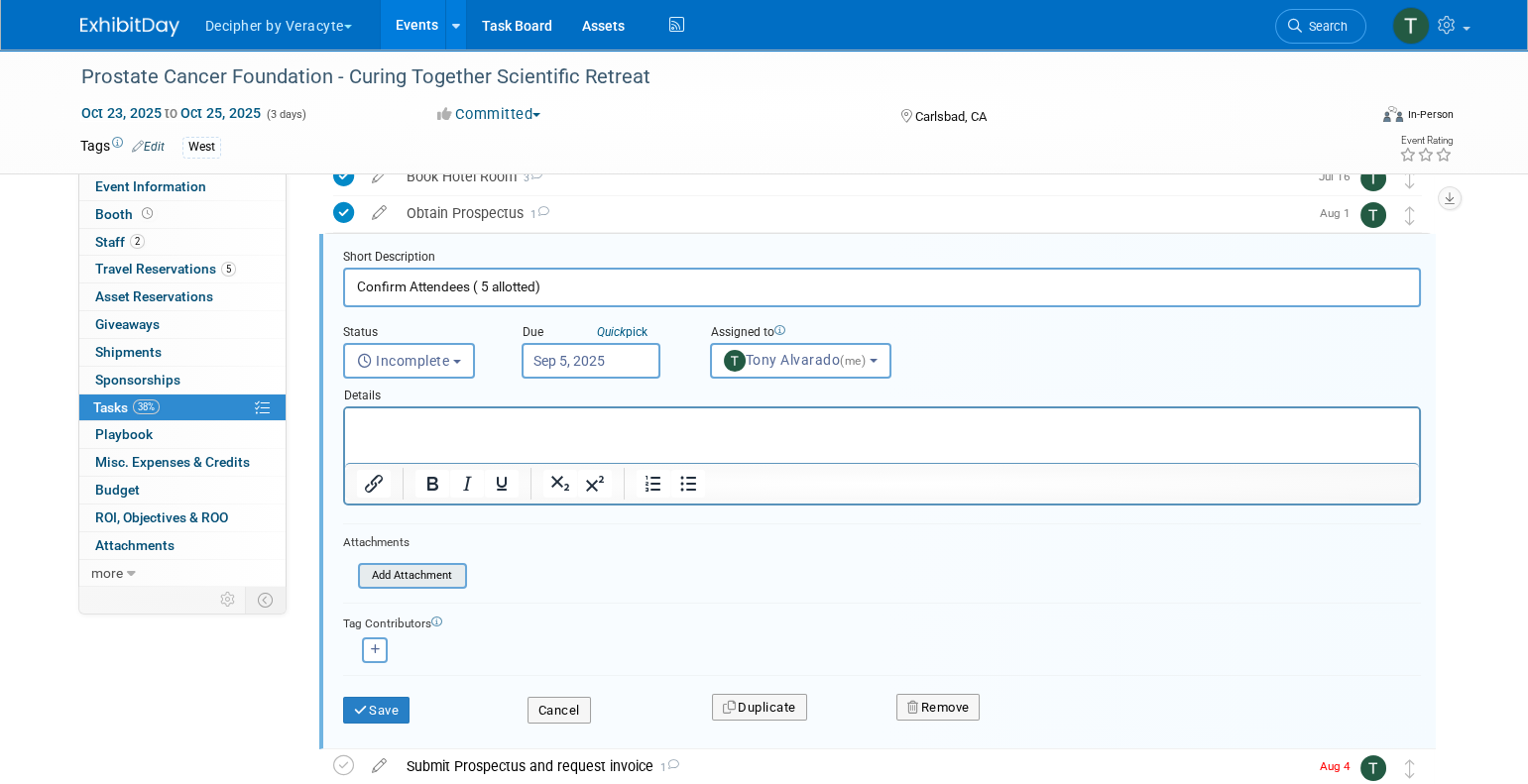 scroll, scrollTop: 148, scrollLeft: 0, axis: vertical 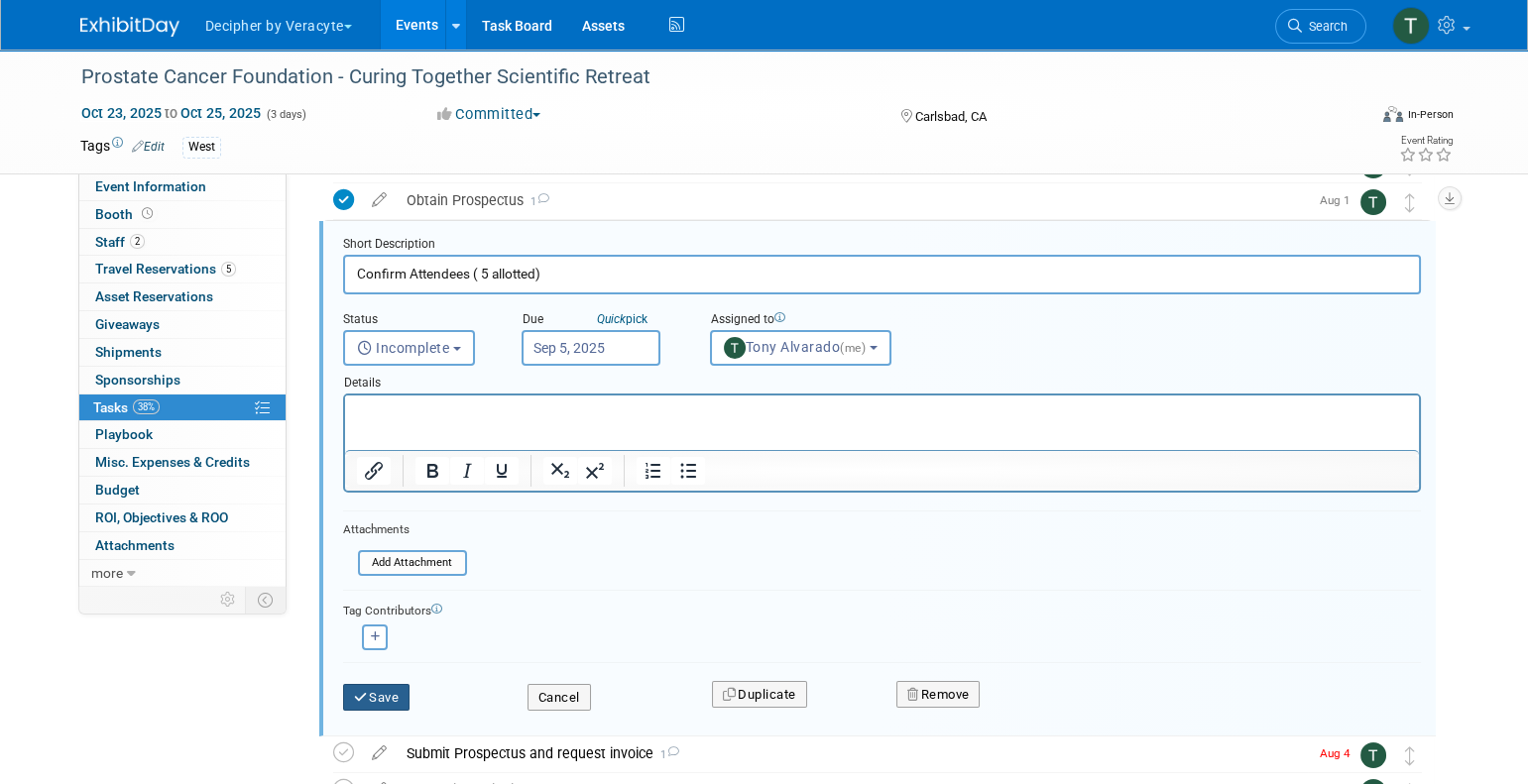 click on "Save" at bounding box center [377, 698] 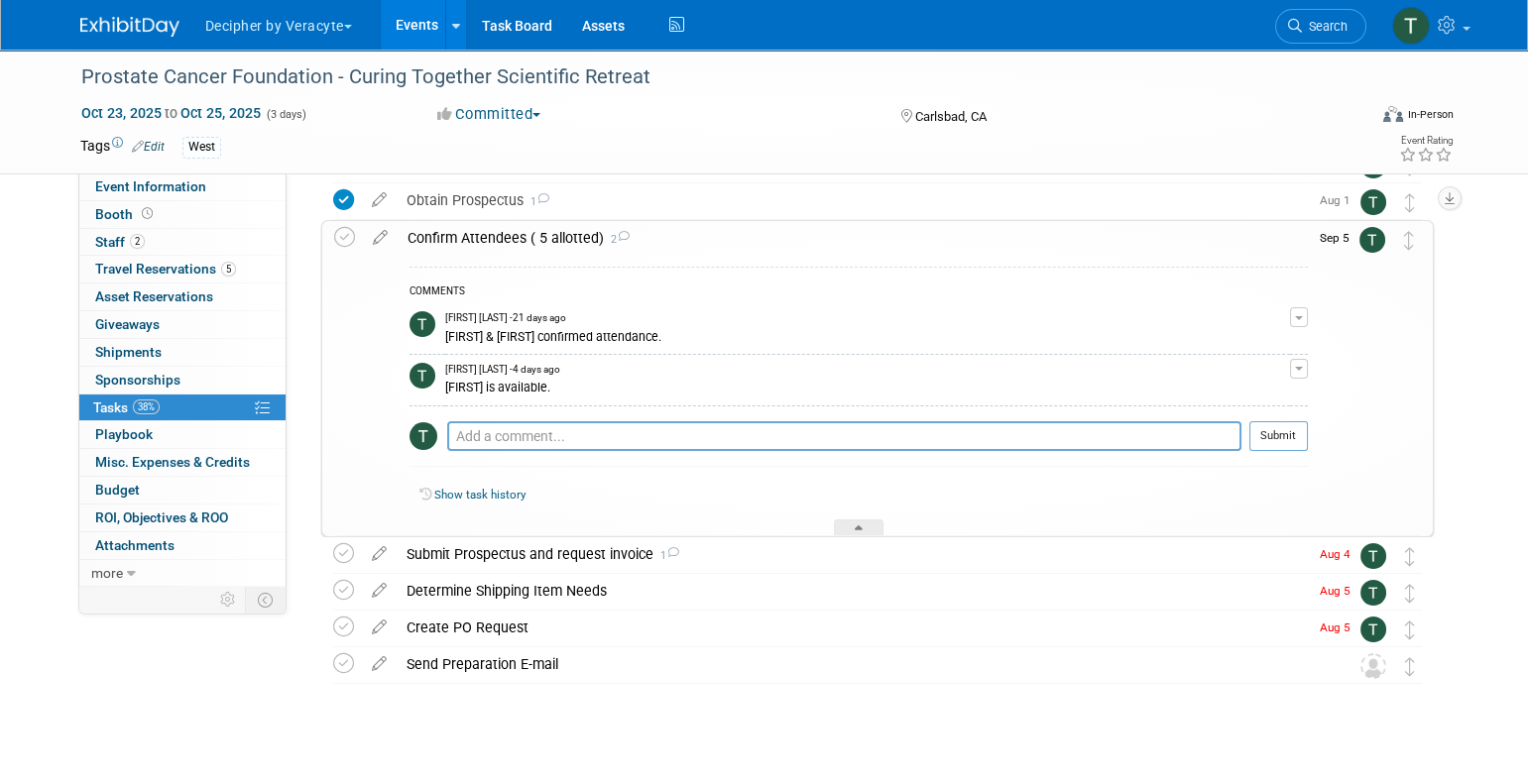 click on "Confirm Attendees ( 5 allotted)
2" at bounding box center (853, 238) 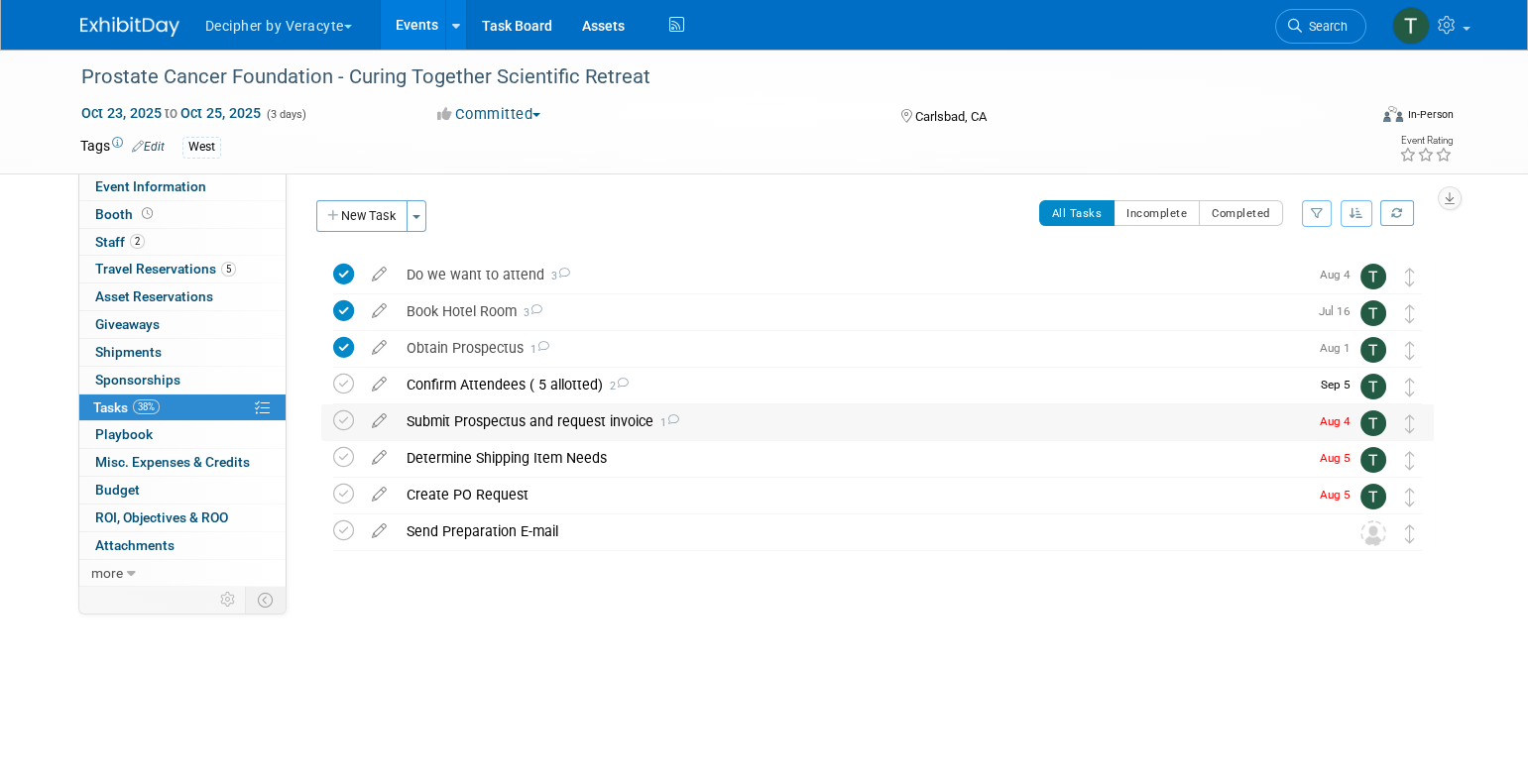 click on "Submit Prospectus and request invoice
1" at bounding box center [852, 421] 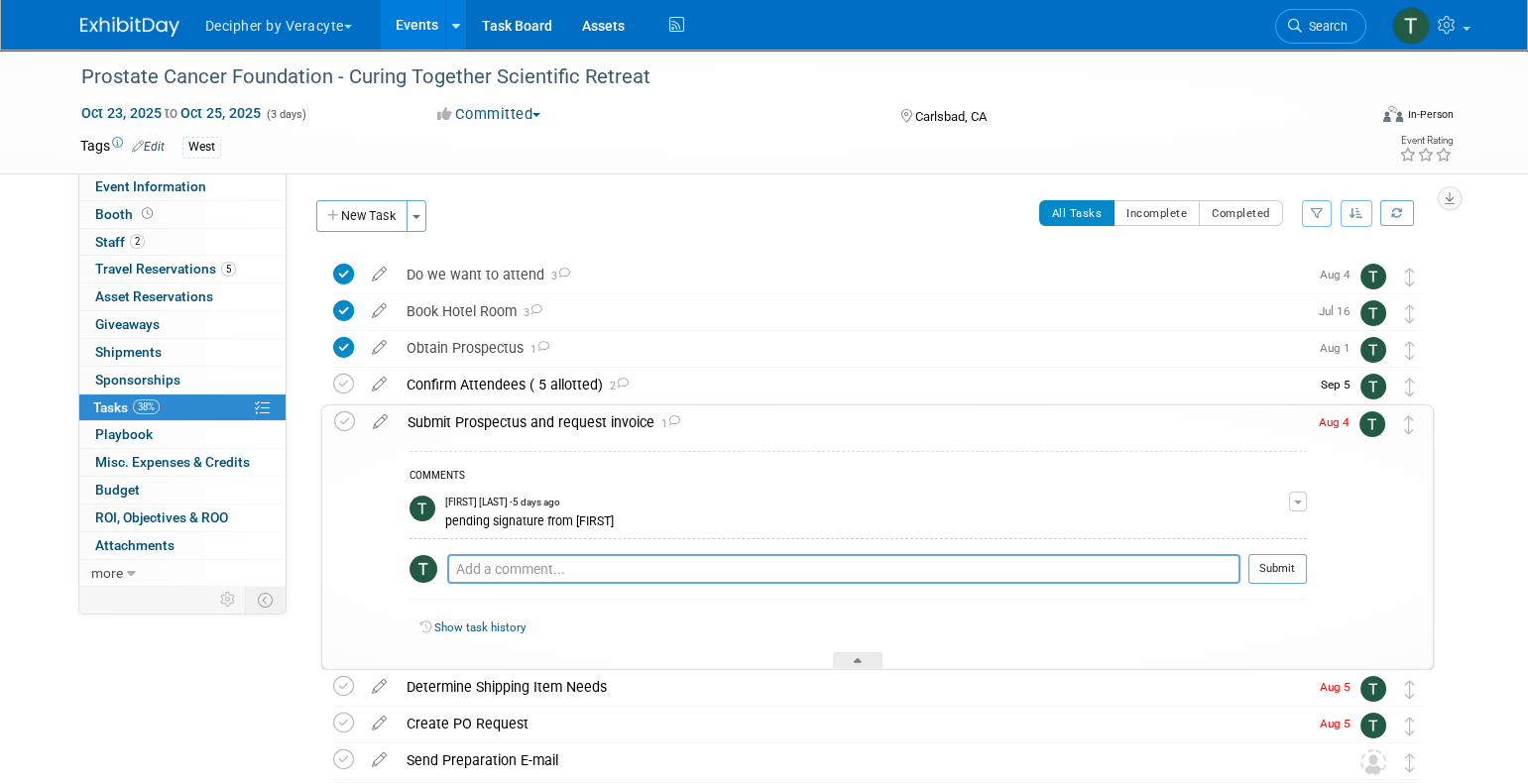 click on "Submit Prospectus and request invoice
1" at bounding box center (852, 422) 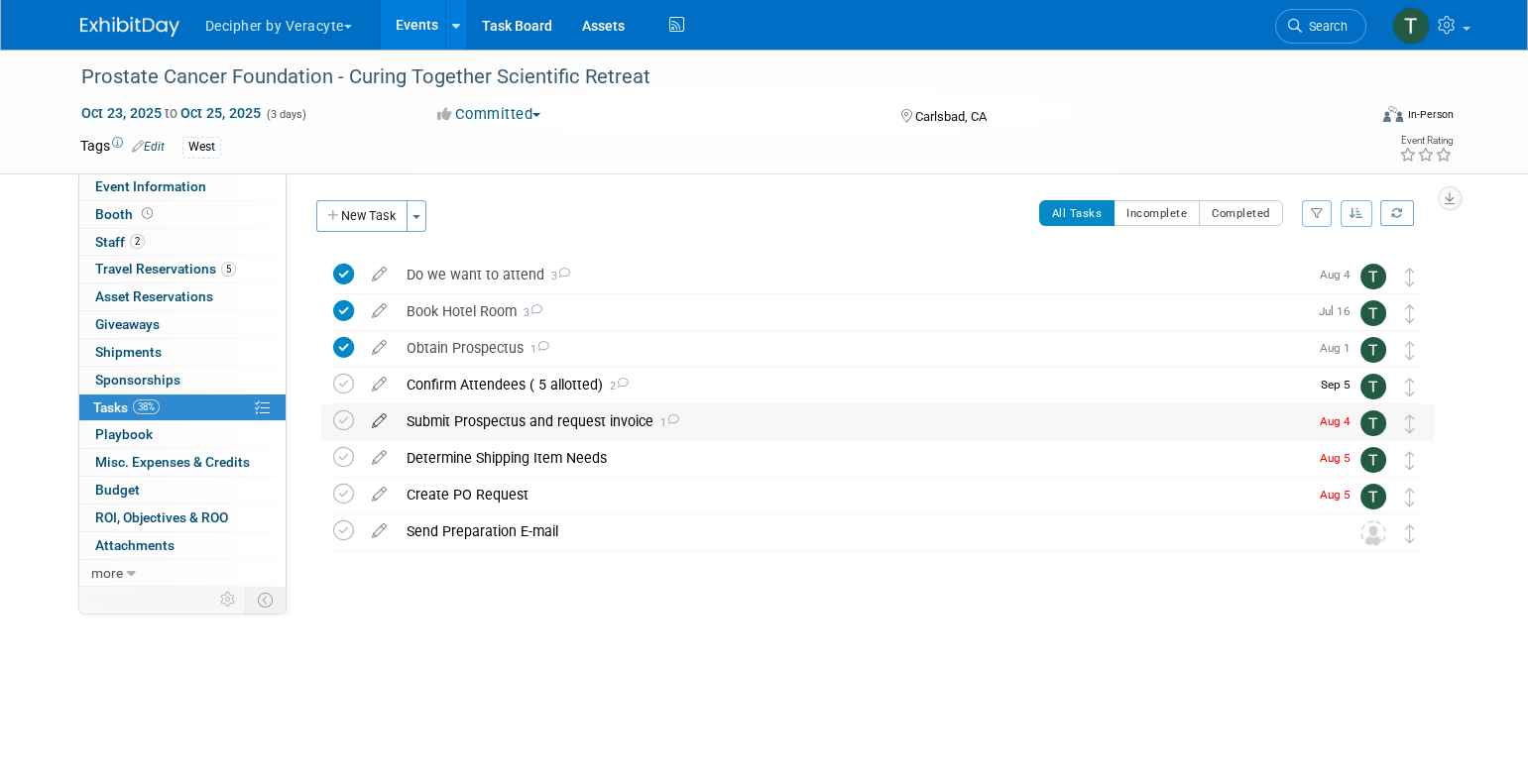 click at bounding box center [379, 416] 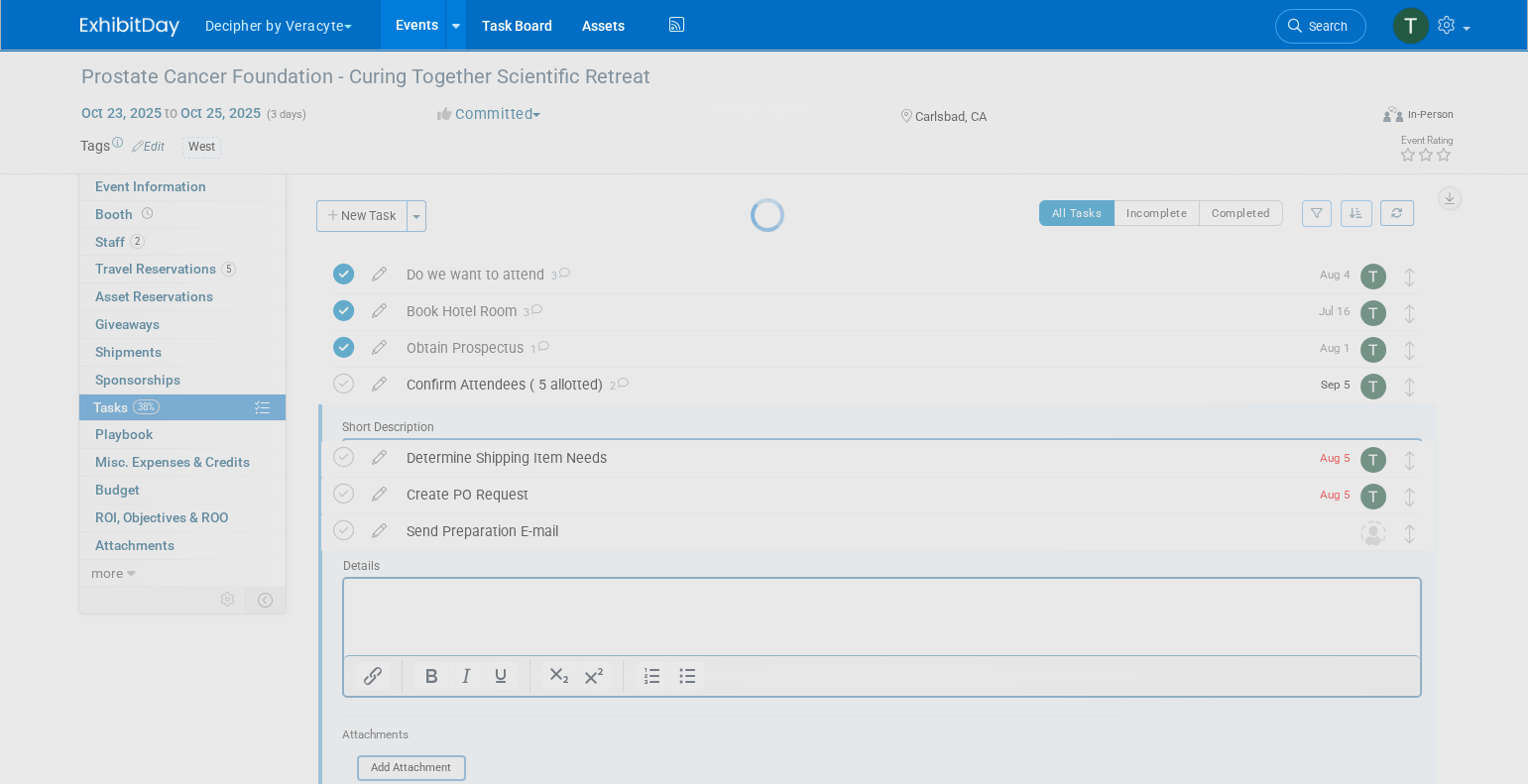 scroll, scrollTop: 0, scrollLeft: 0, axis: both 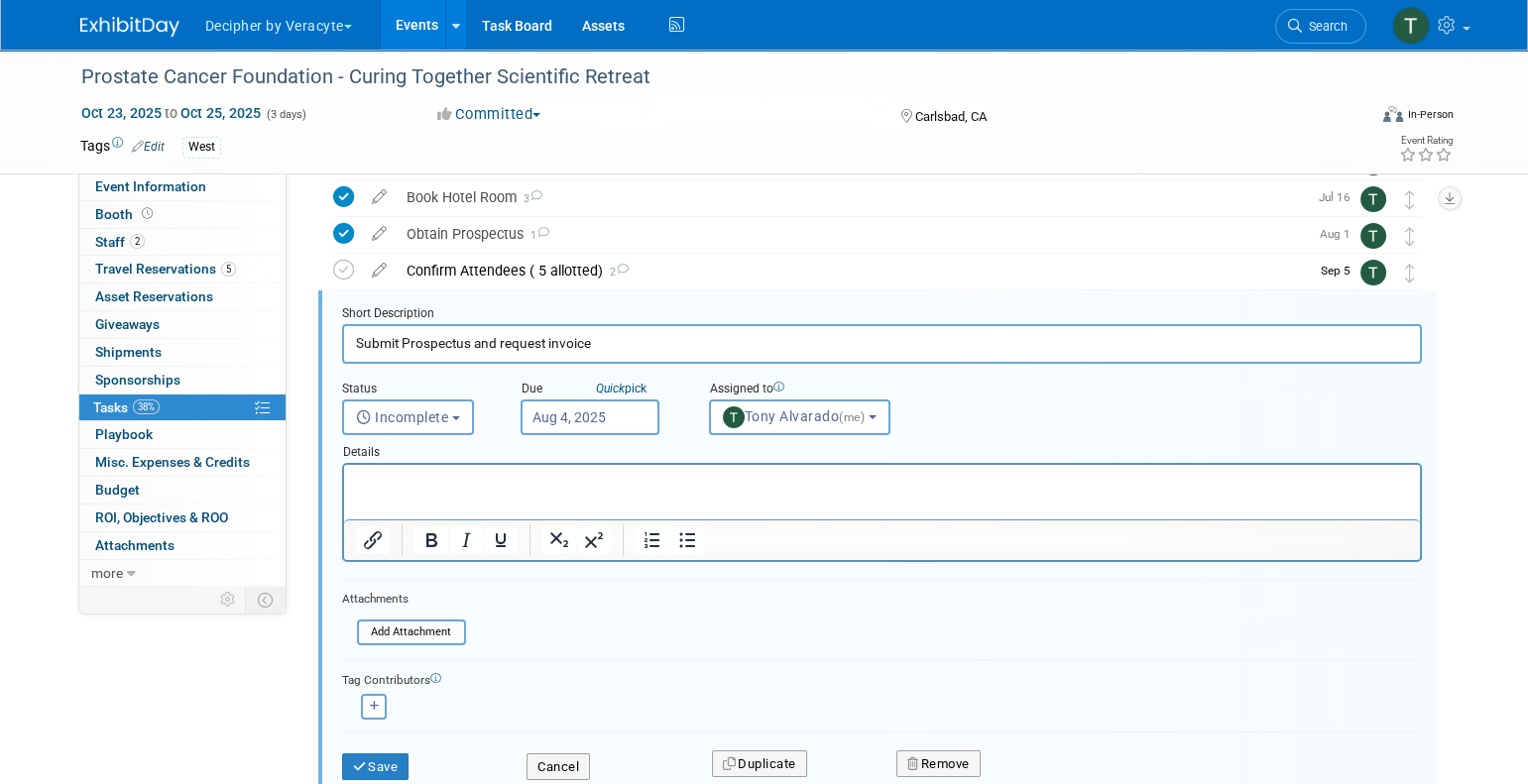 click on "Aug 4, 2025" at bounding box center [590, 417] 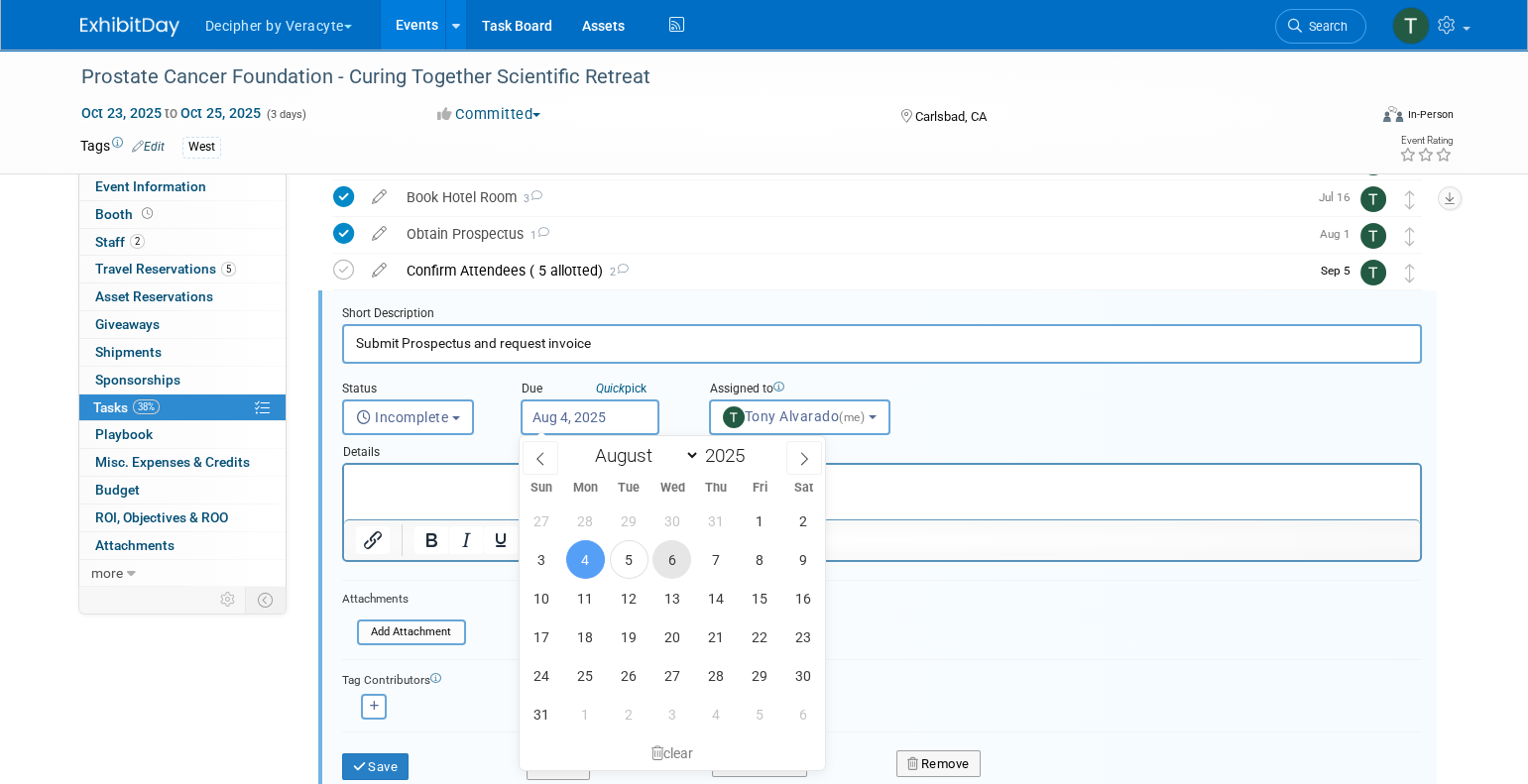 click on "6" at bounding box center [671, 559] 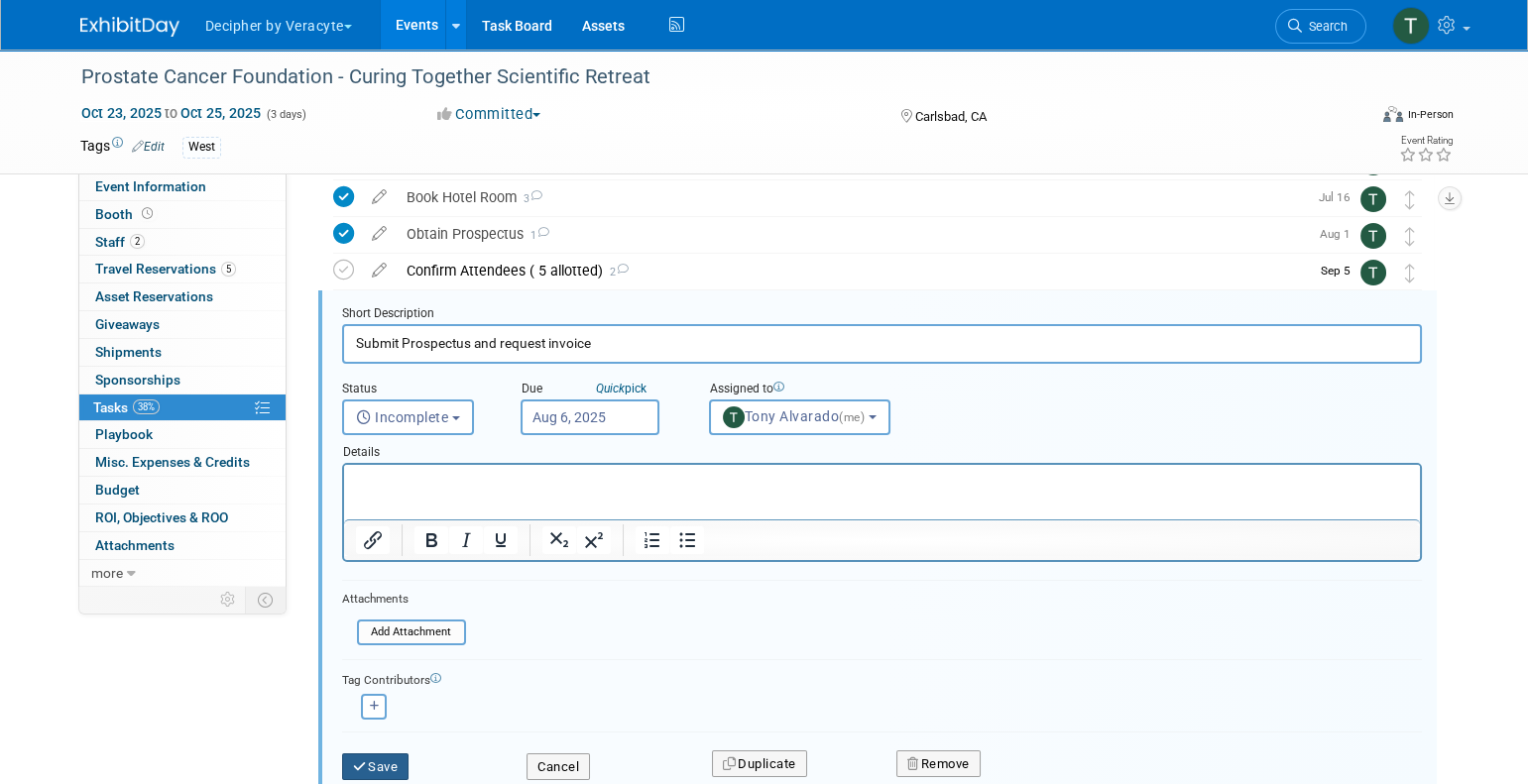 click on "Save" at bounding box center [376, 767] 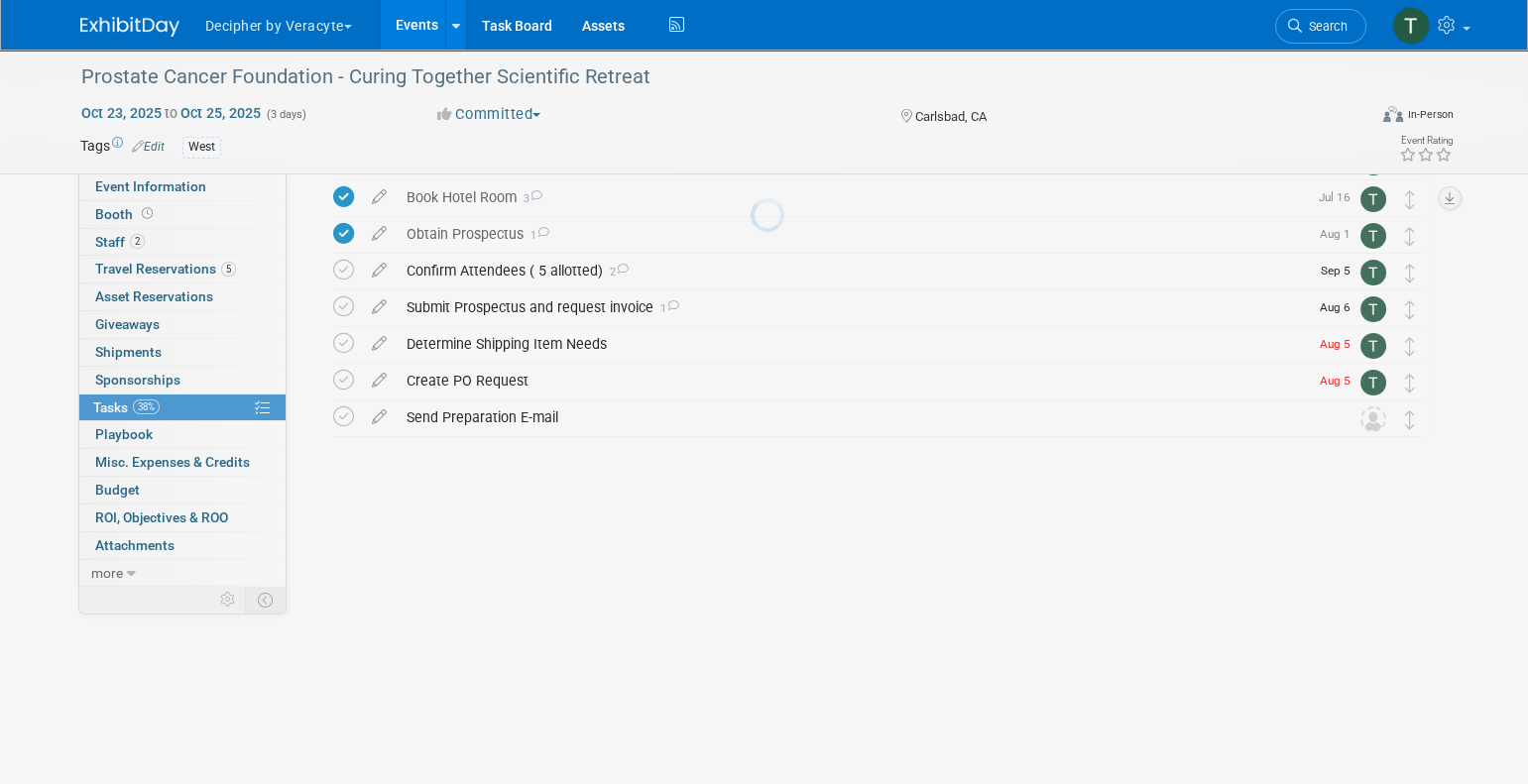 scroll, scrollTop: 0, scrollLeft: 0, axis: both 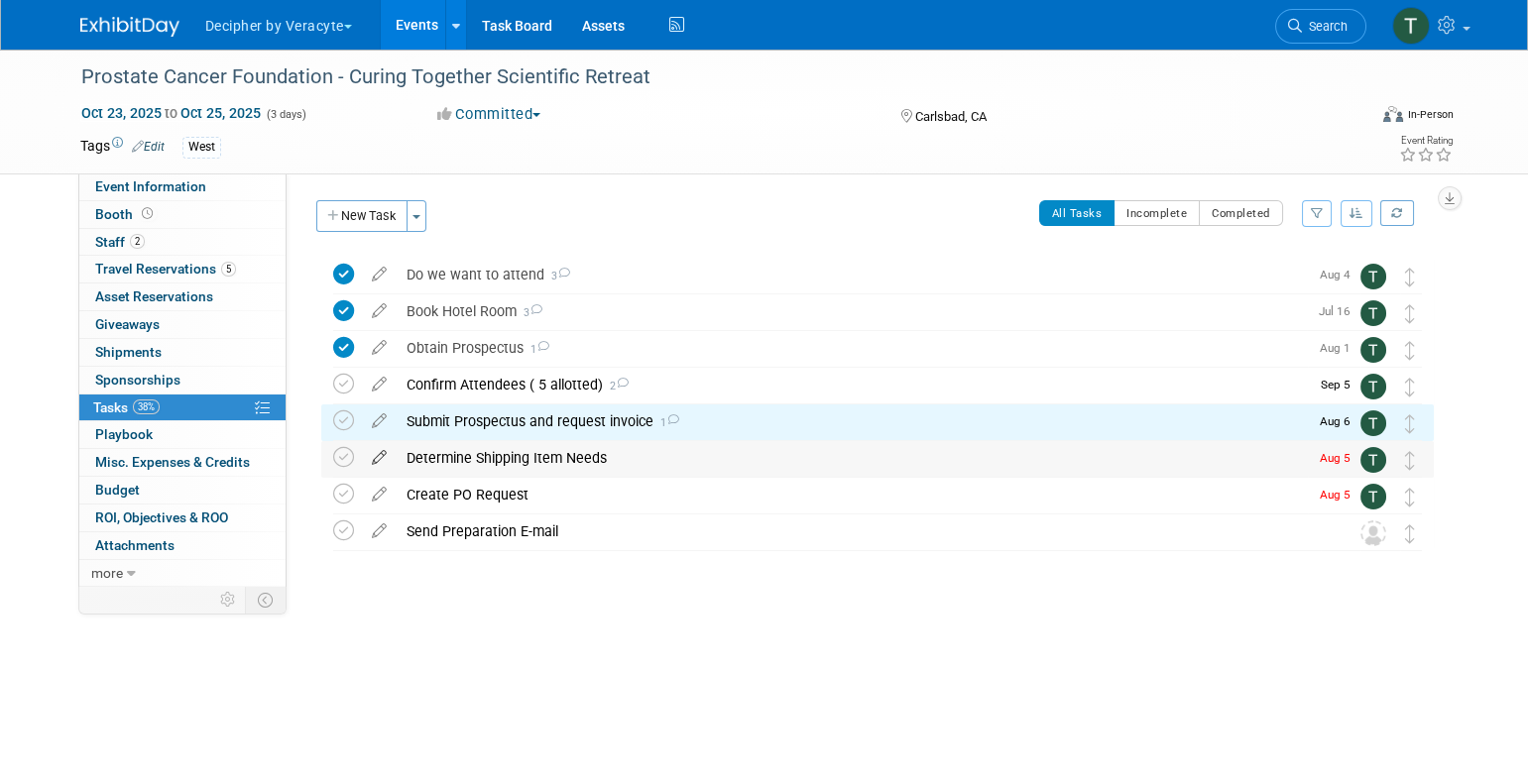 click at bounding box center [379, 458] 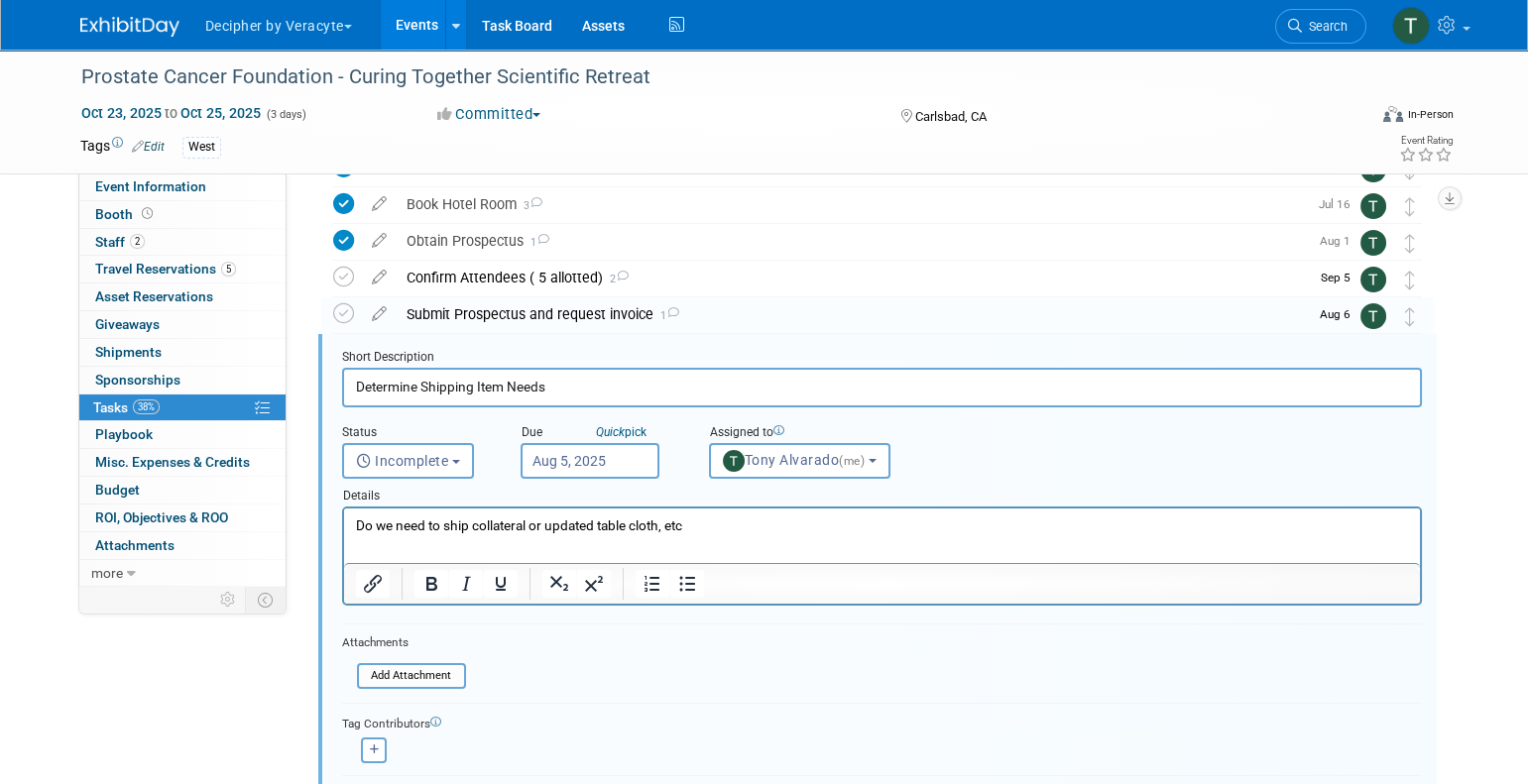 scroll, scrollTop: 150, scrollLeft: 0, axis: vertical 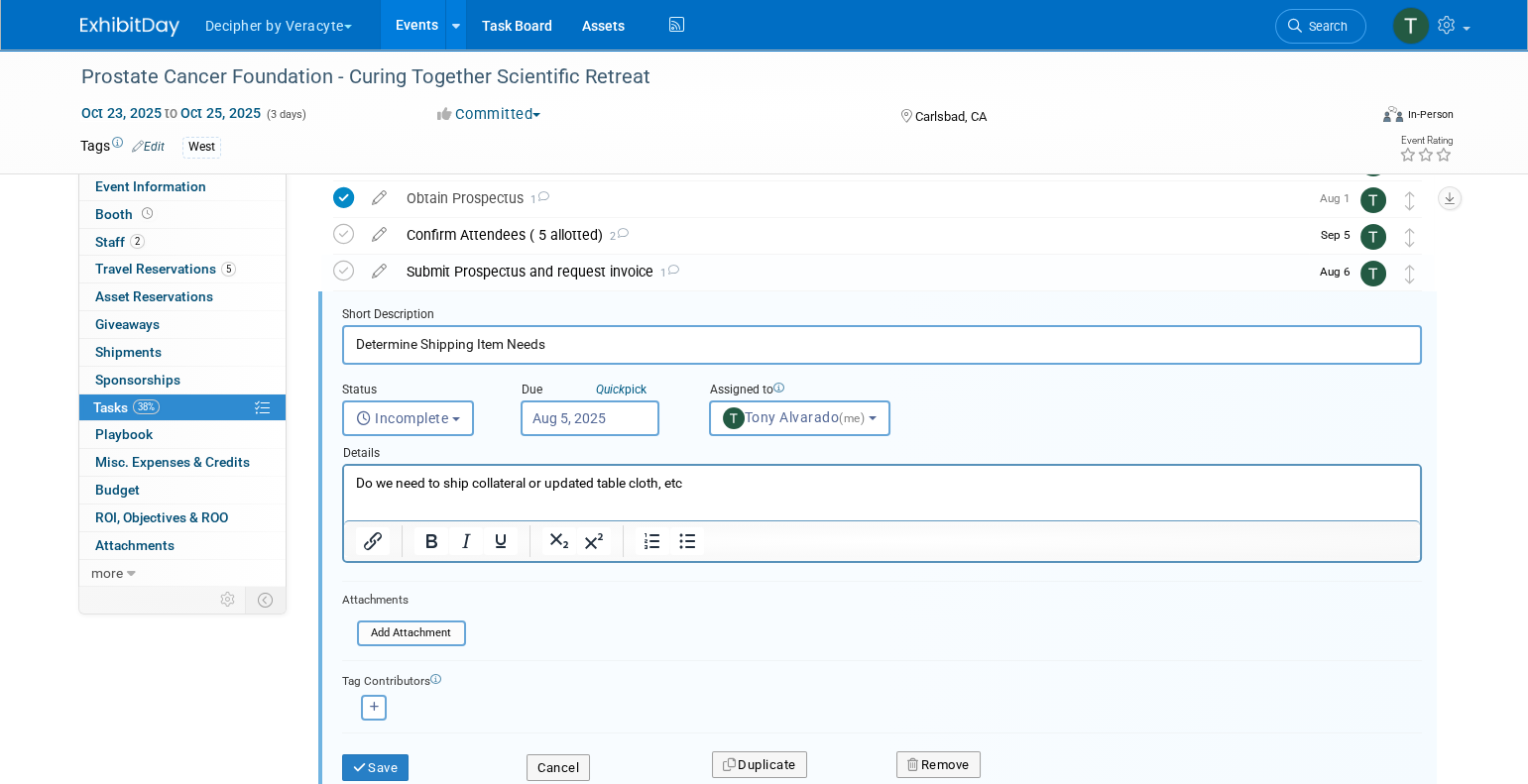 click on "Aug 5, 2025" at bounding box center (590, 418) 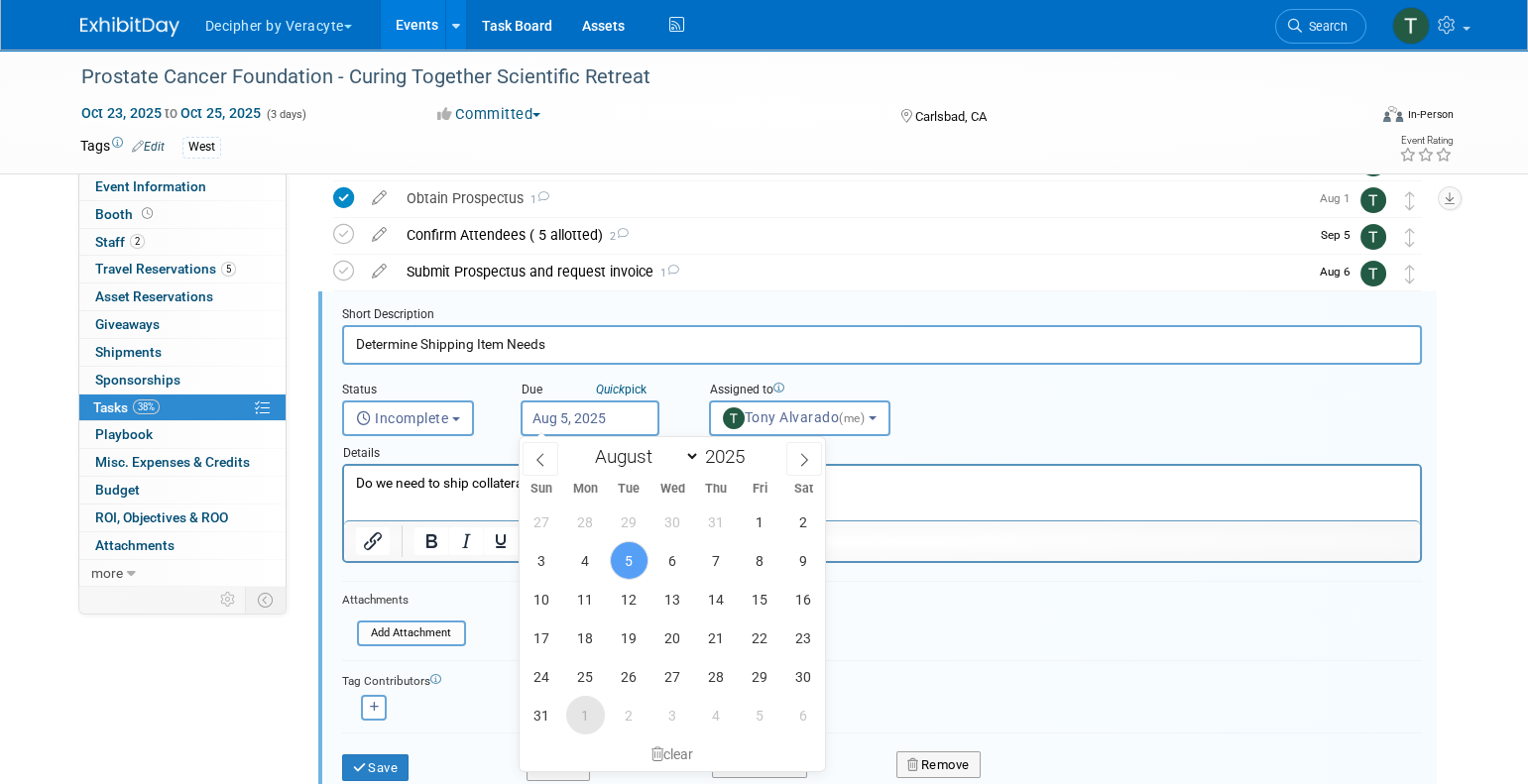 click on "1" at bounding box center [585, 715] 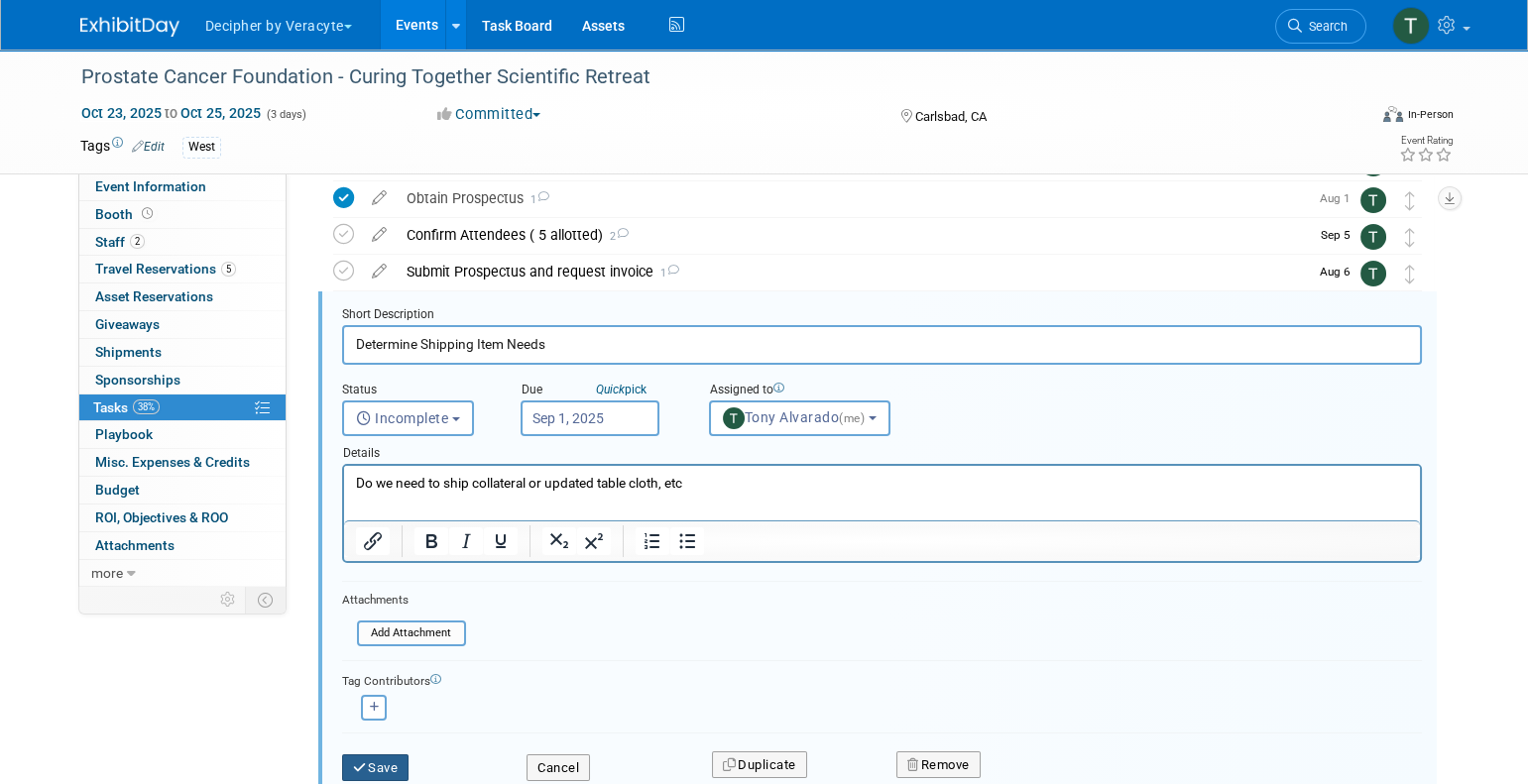 click on "Save" at bounding box center [376, 768] 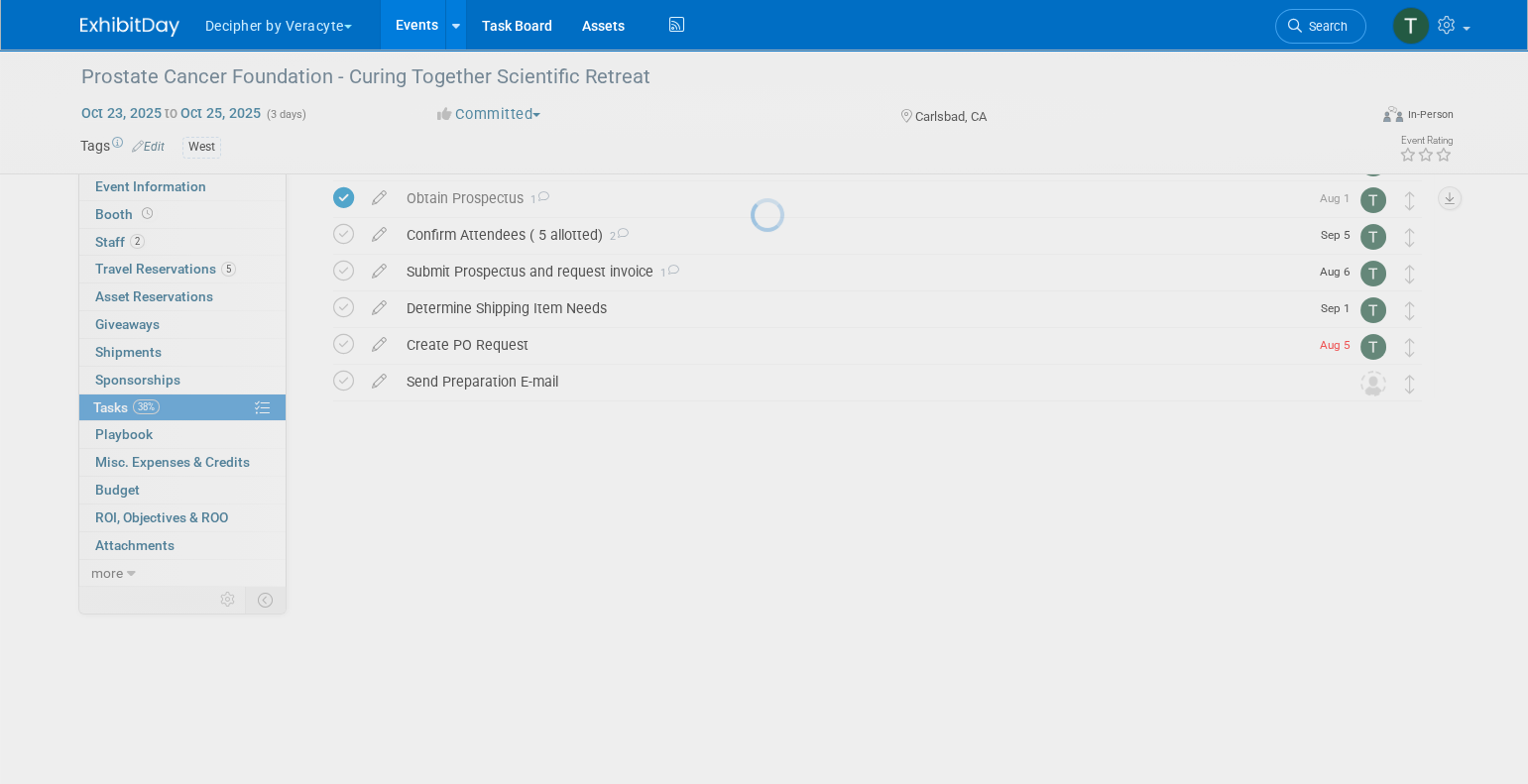 scroll, scrollTop: 0, scrollLeft: 0, axis: both 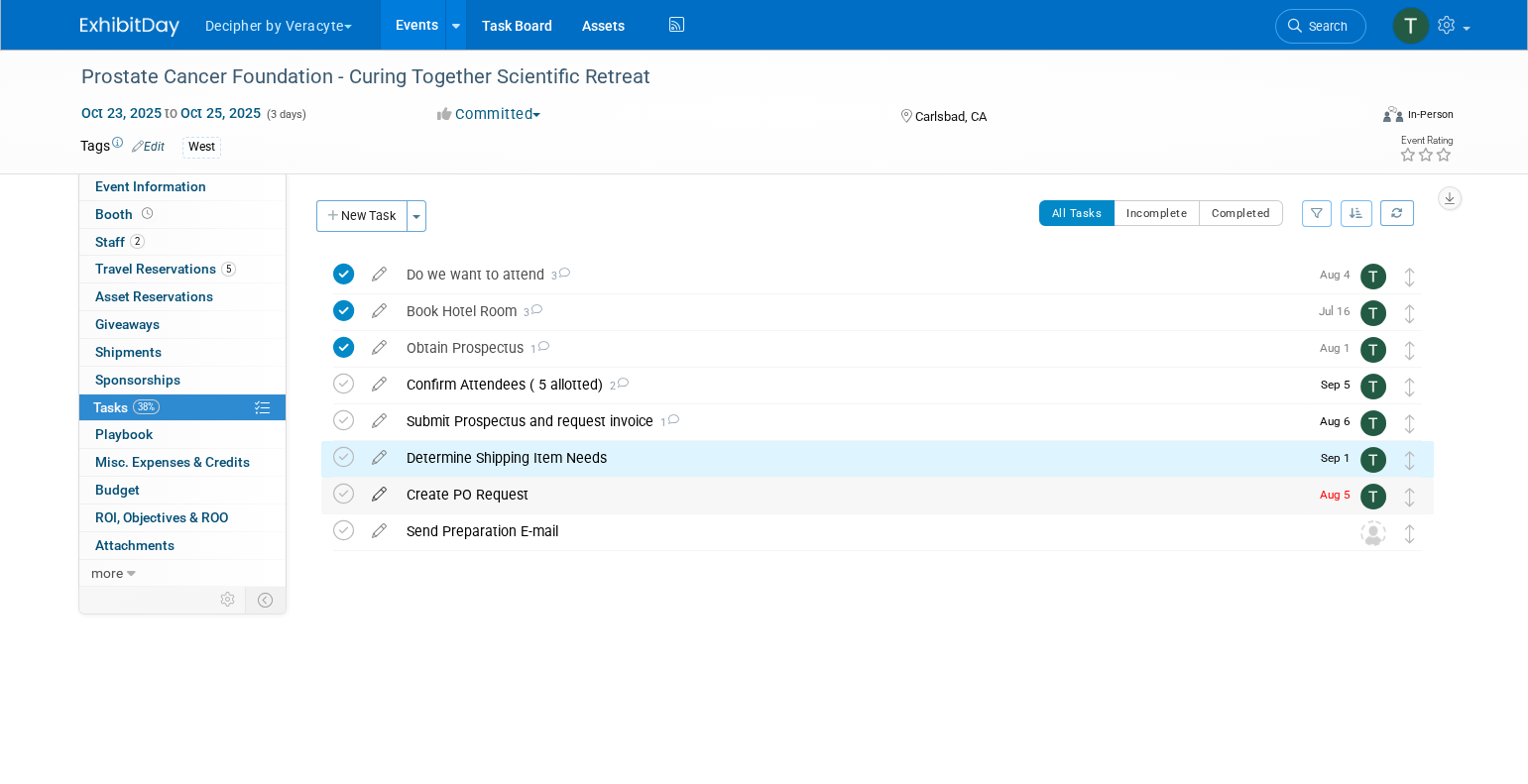 click at bounding box center [379, 490] 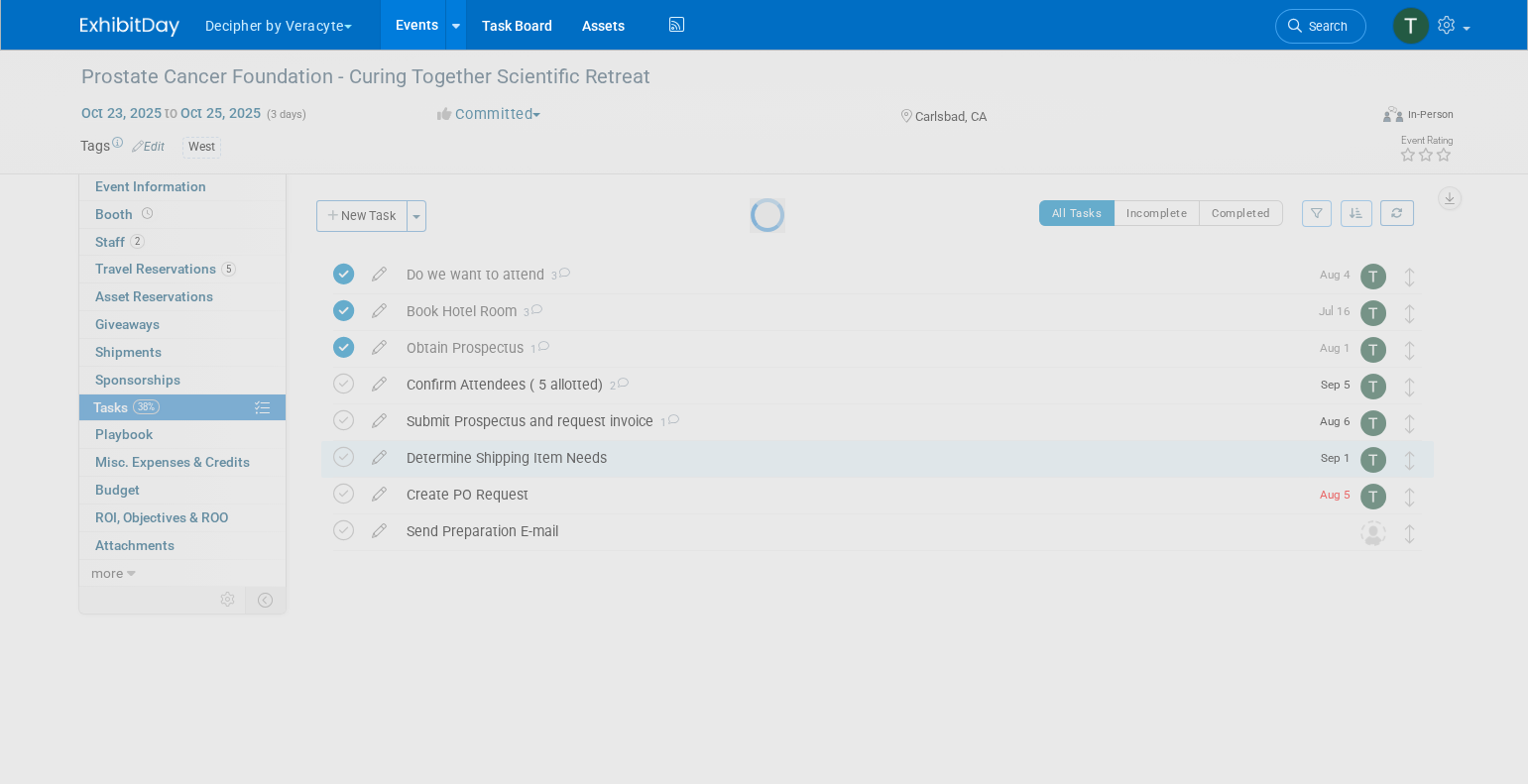 select on "7" 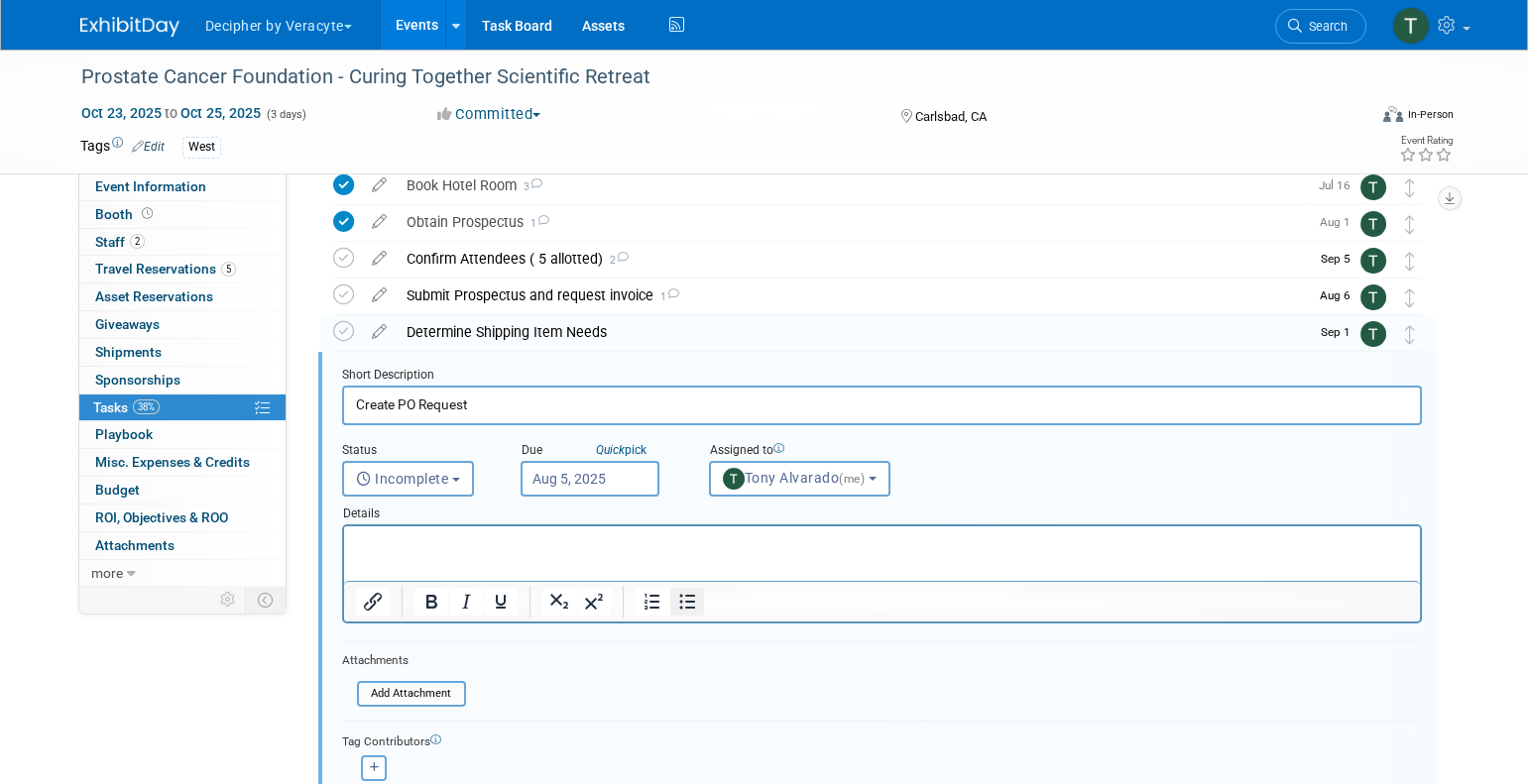 scroll, scrollTop: 186, scrollLeft: 0, axis: vertical 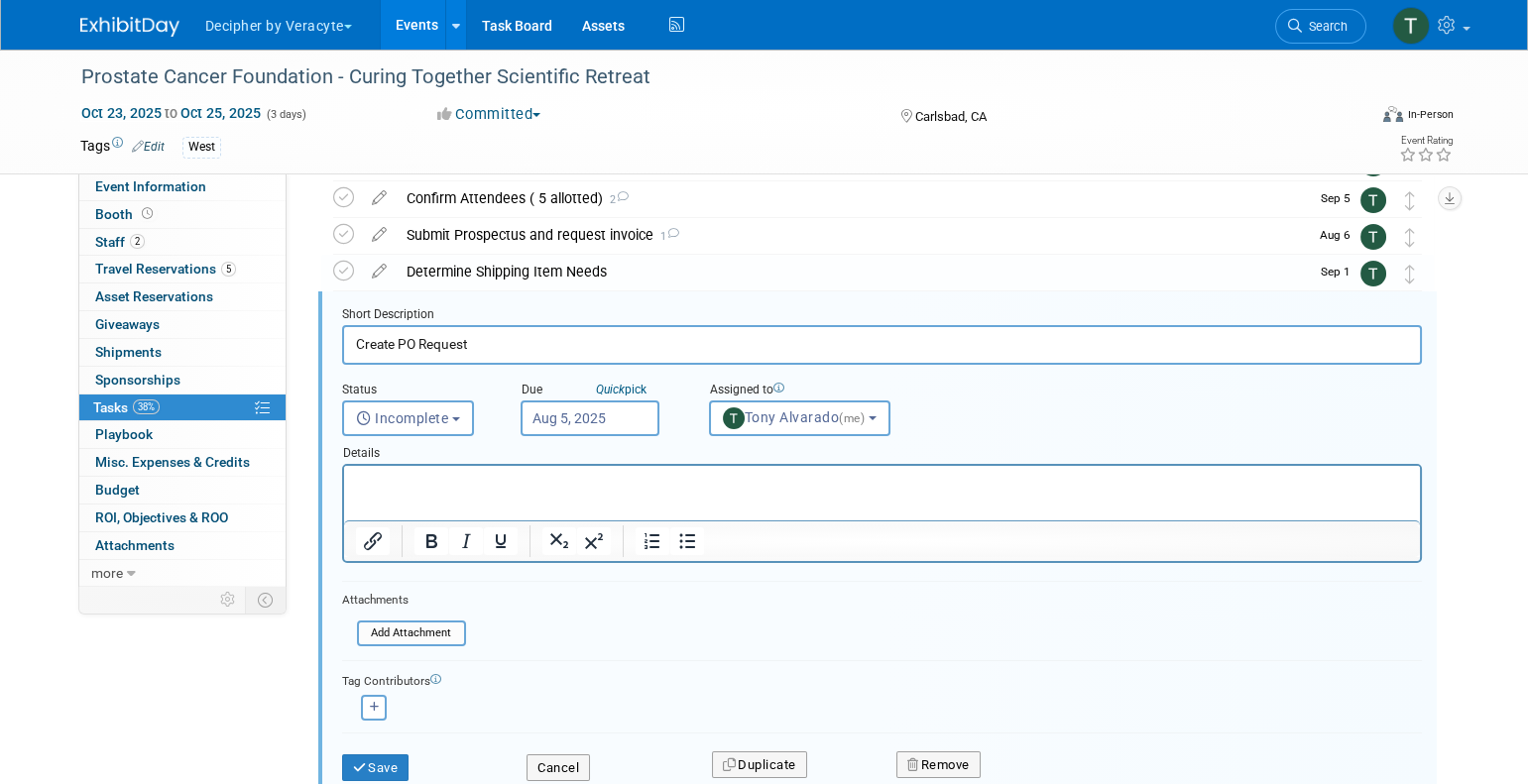 click on "Aug 5, 2025" at bounding box center [590, 418] 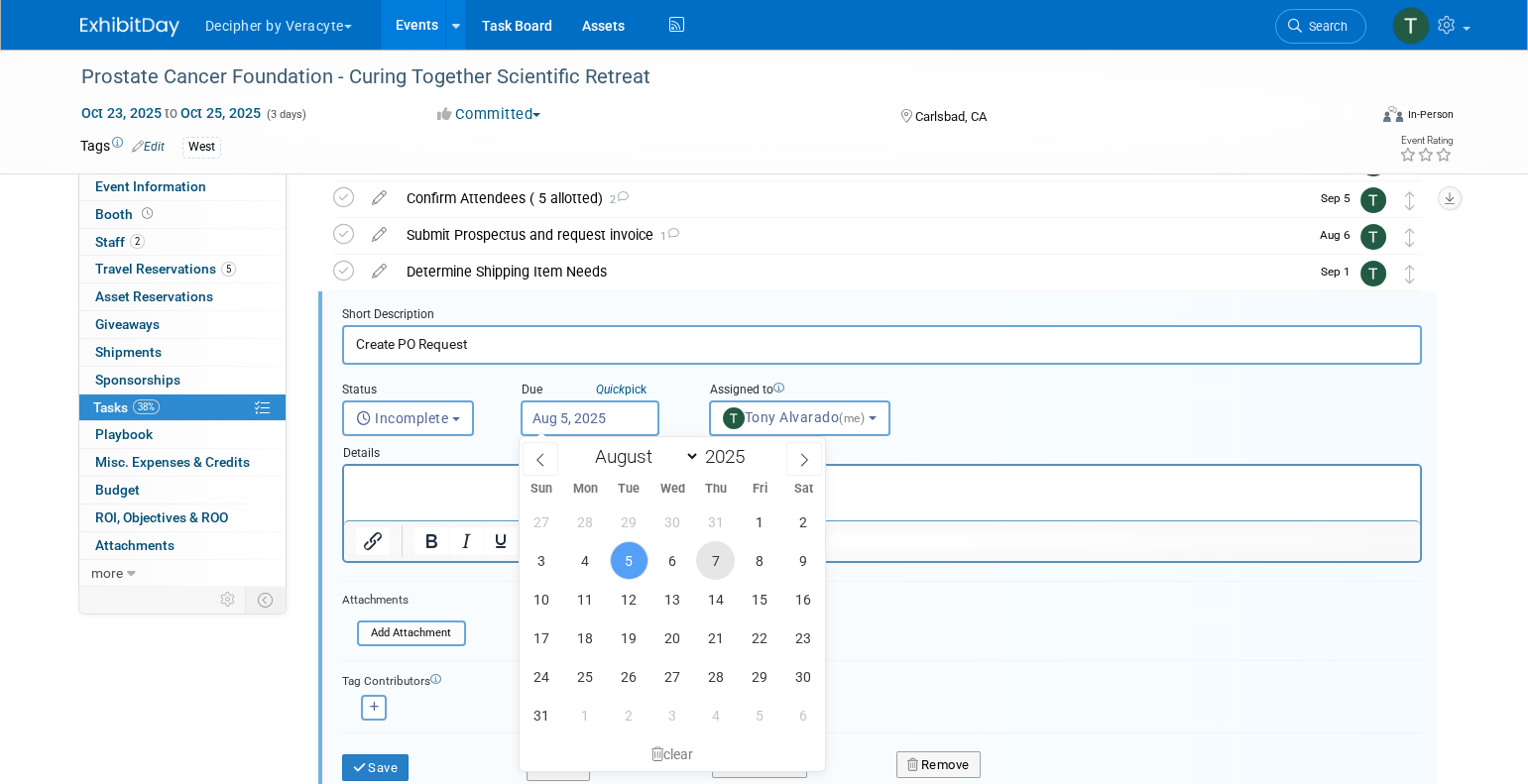 click on "7" at bounding box center [715, 560] 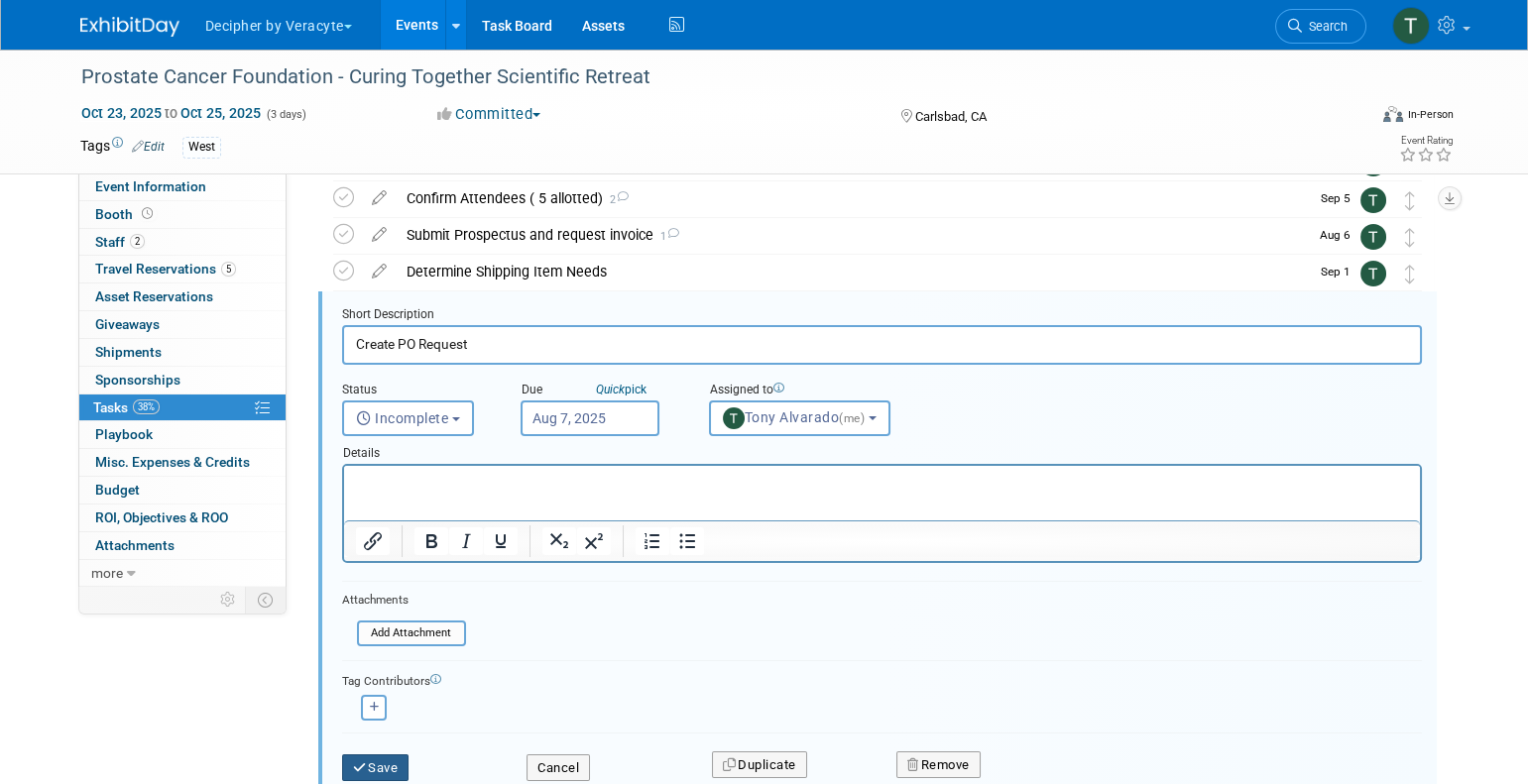 click on "Save" at bounding box center (376, 768) 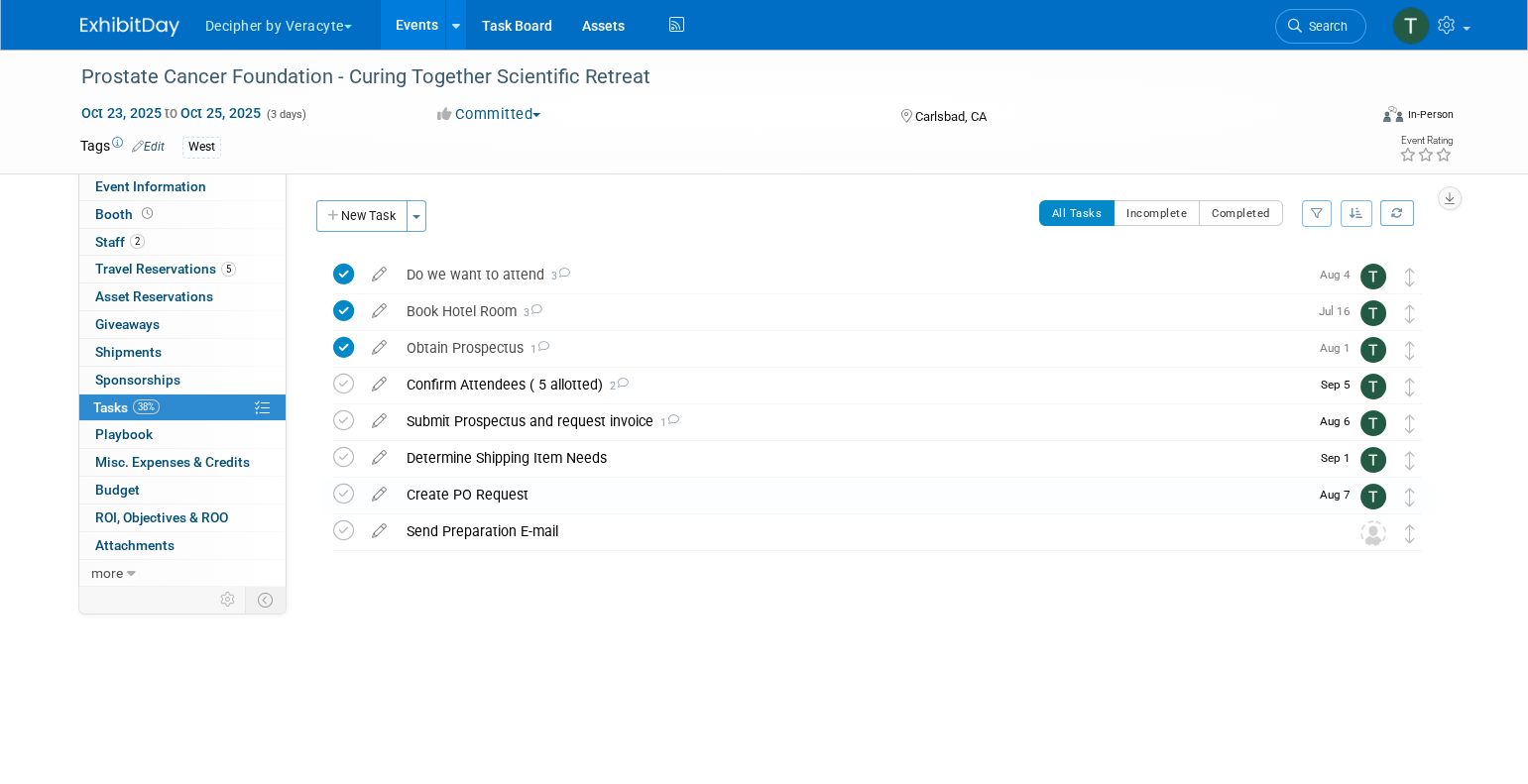 scroll, scrollTop: 0, scrollLeft: 0, axis: both 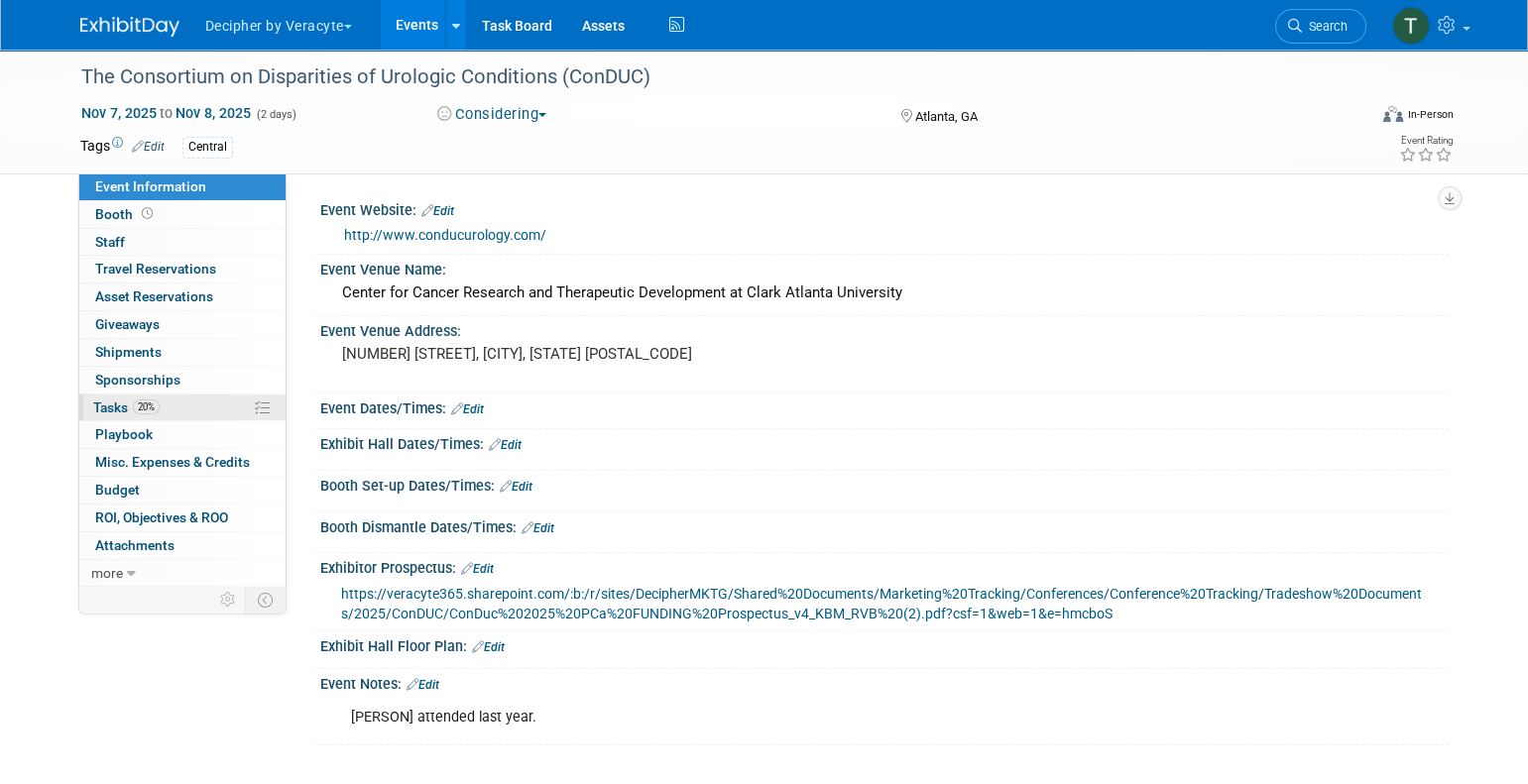 click on "20%
Tasks 20%" at bounding box center (182, 407) 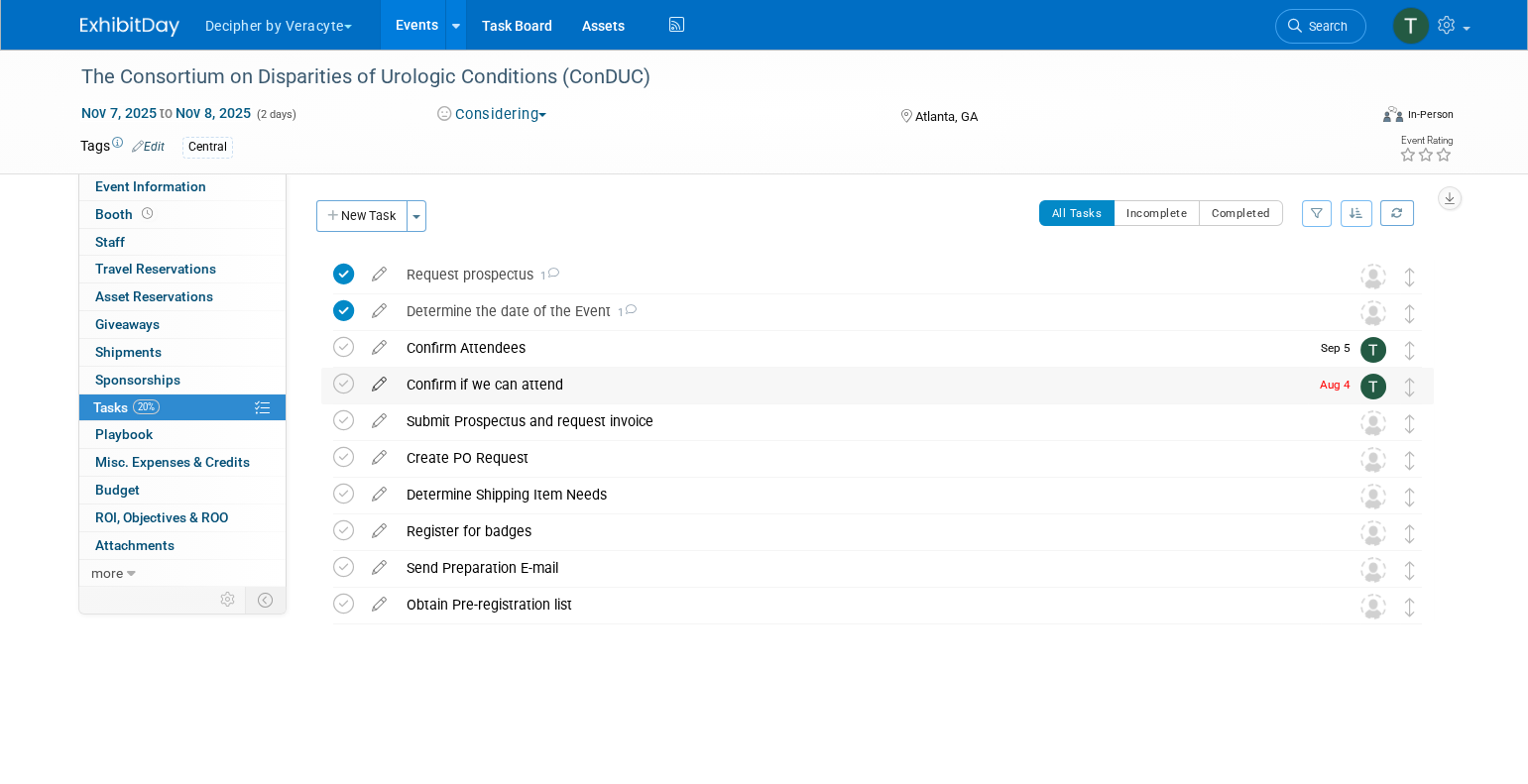 click at bounding box center (379, 380) 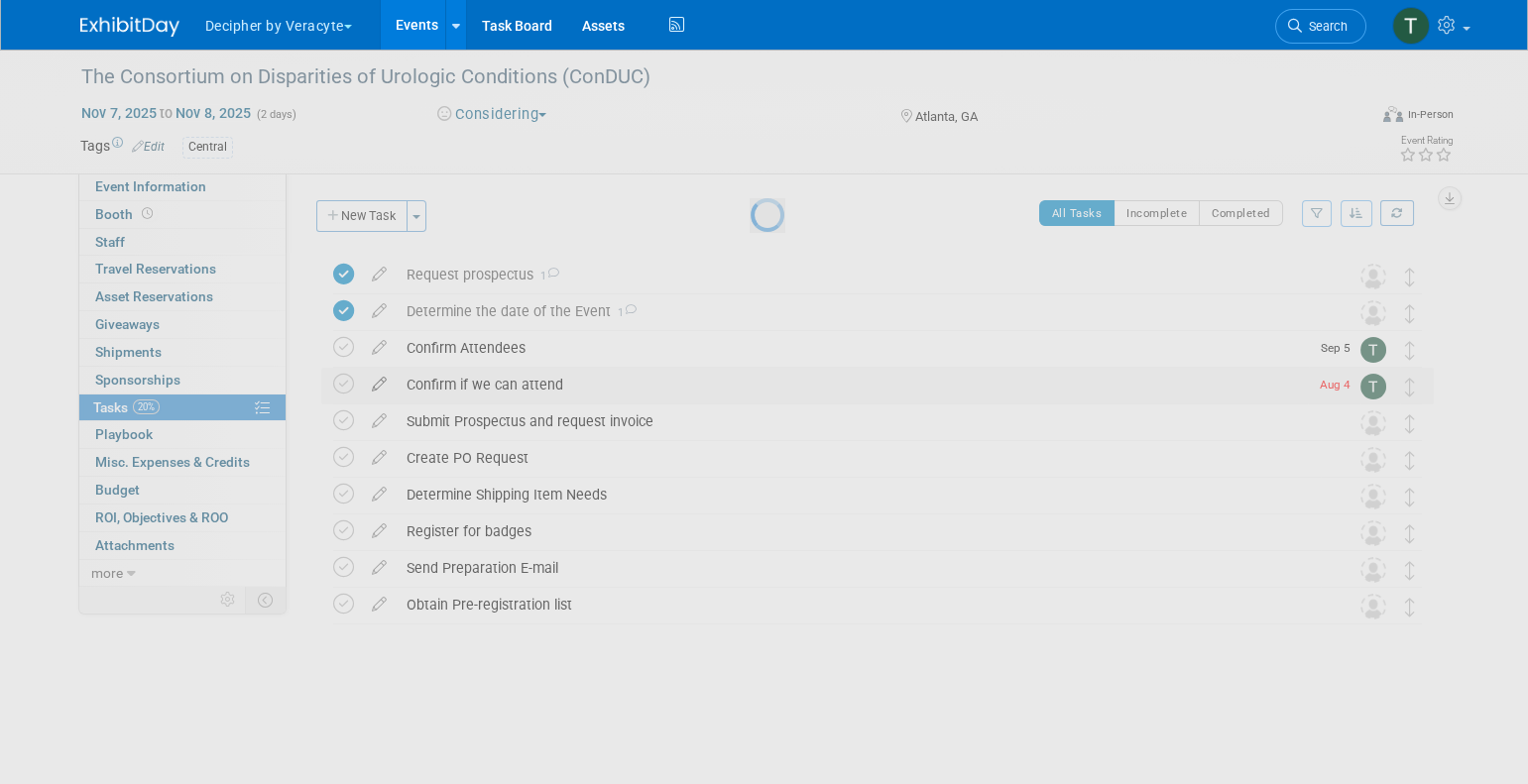 select on "7" 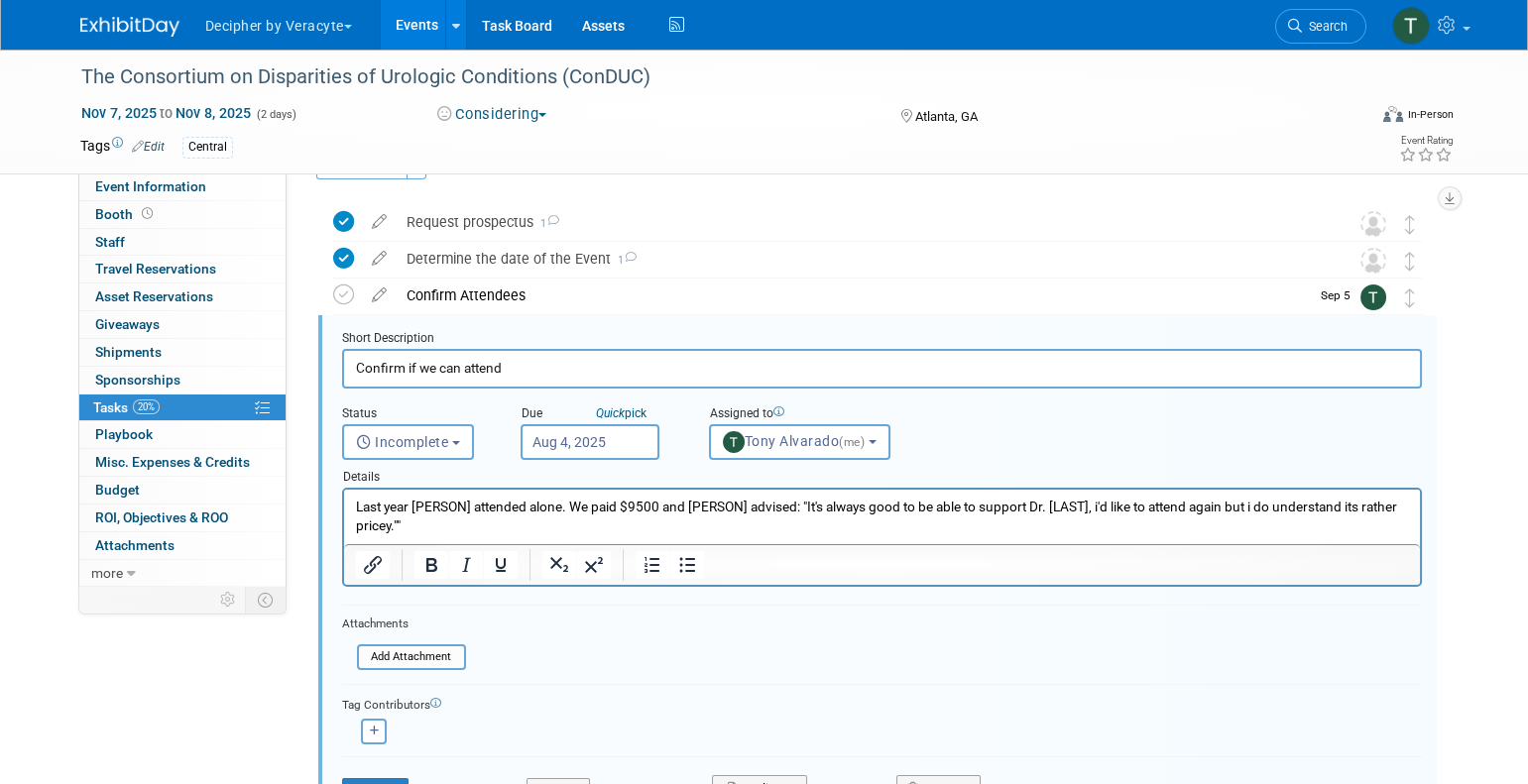 scroll, scrollTop: 76, scrollLeft: 0, axis: vertical 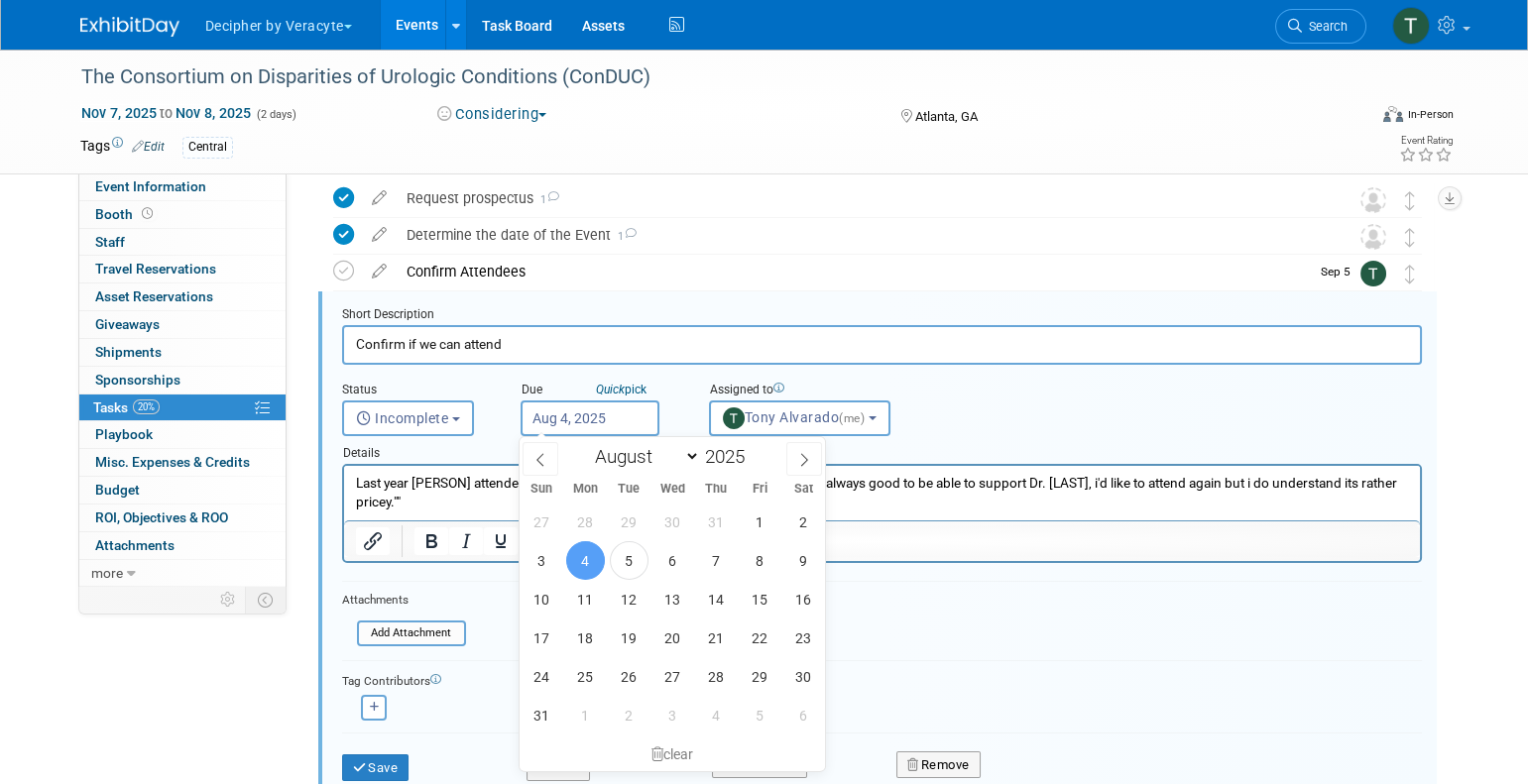 click on "Aug 4, 2025" at bounding box center [590, 418] 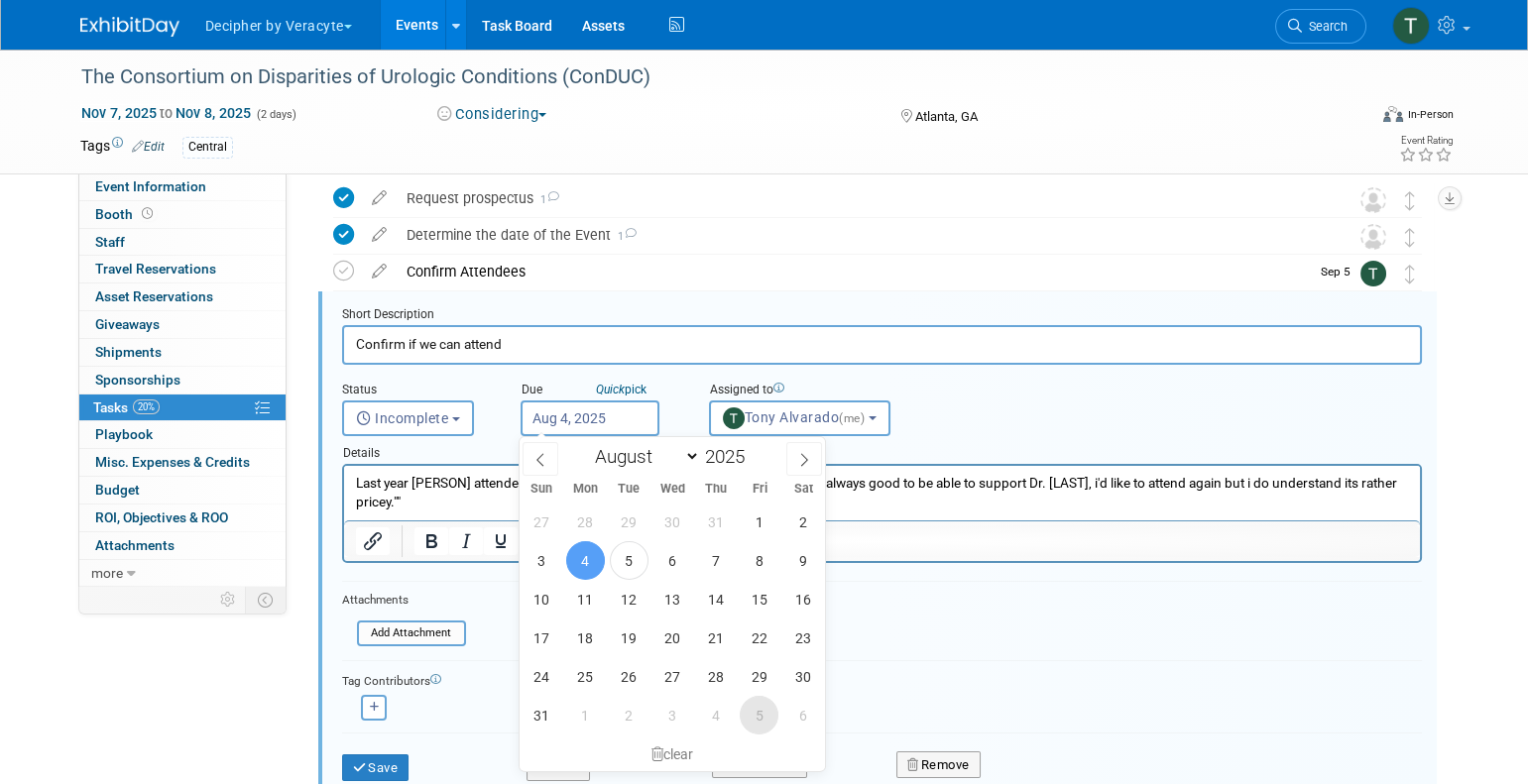 click on "5" at bounding box center [759, 715] 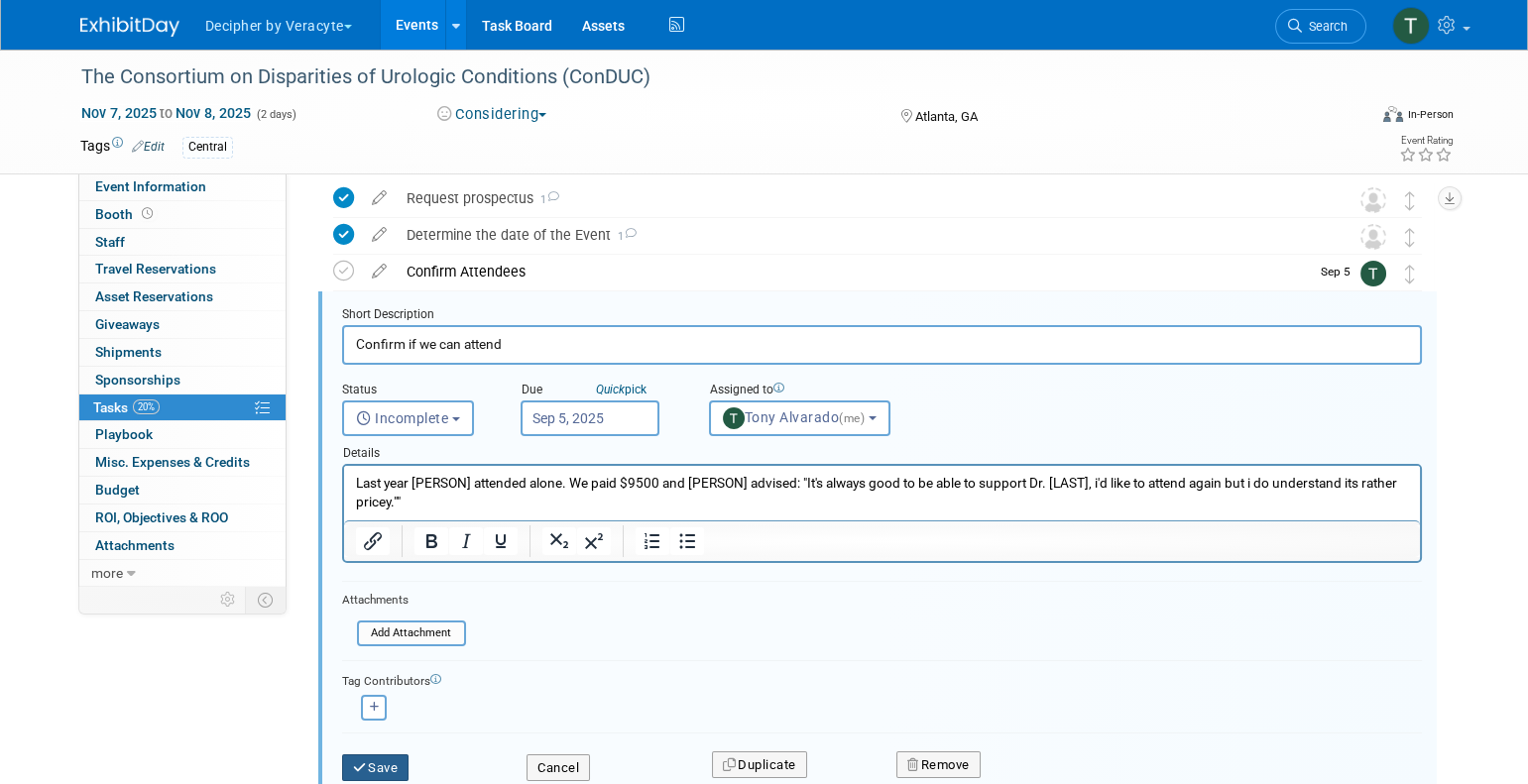 click on "Save" at bounding box center (376, 768) 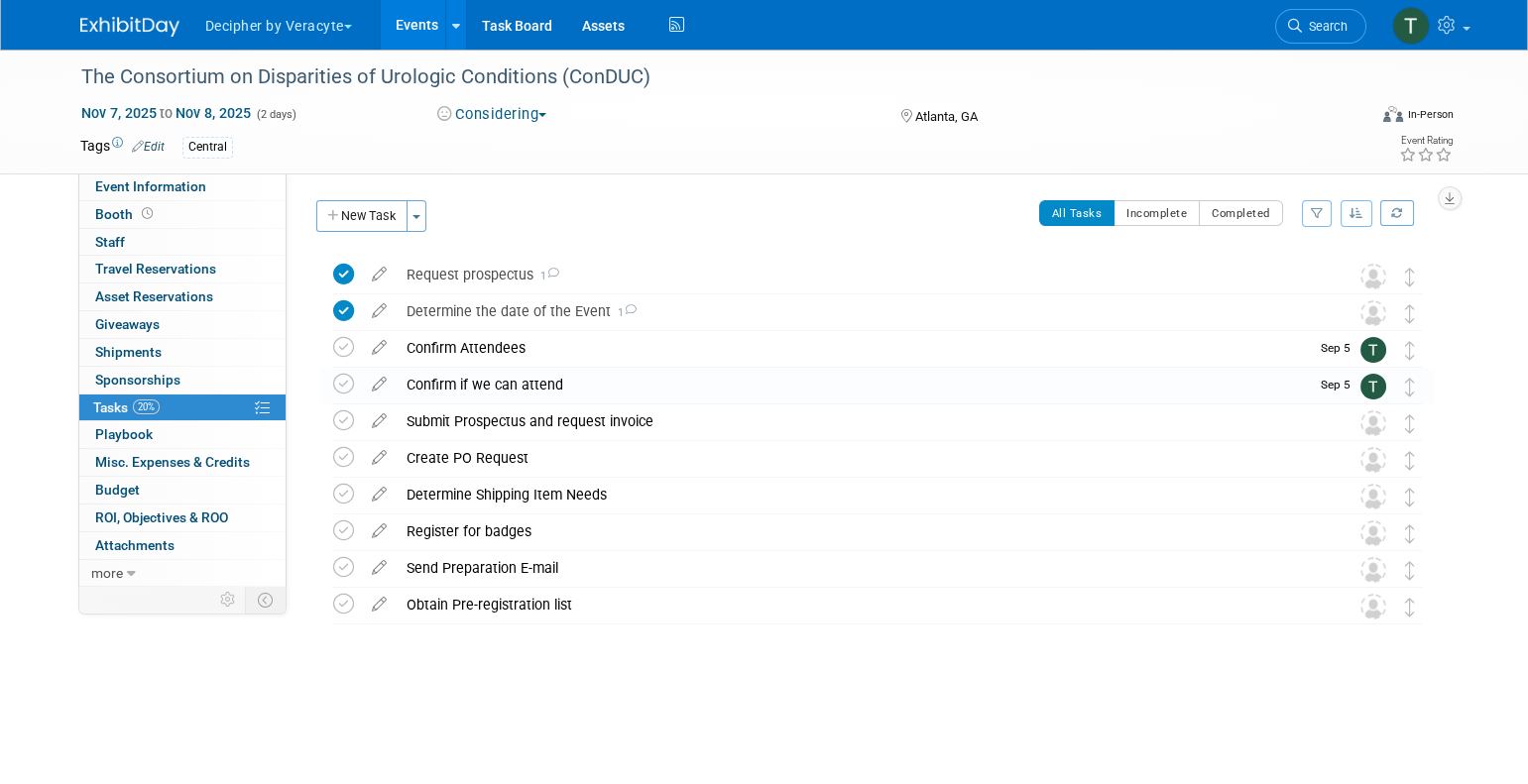 scroll, scrollTop: 0, scrollLeft: 0, axis: both 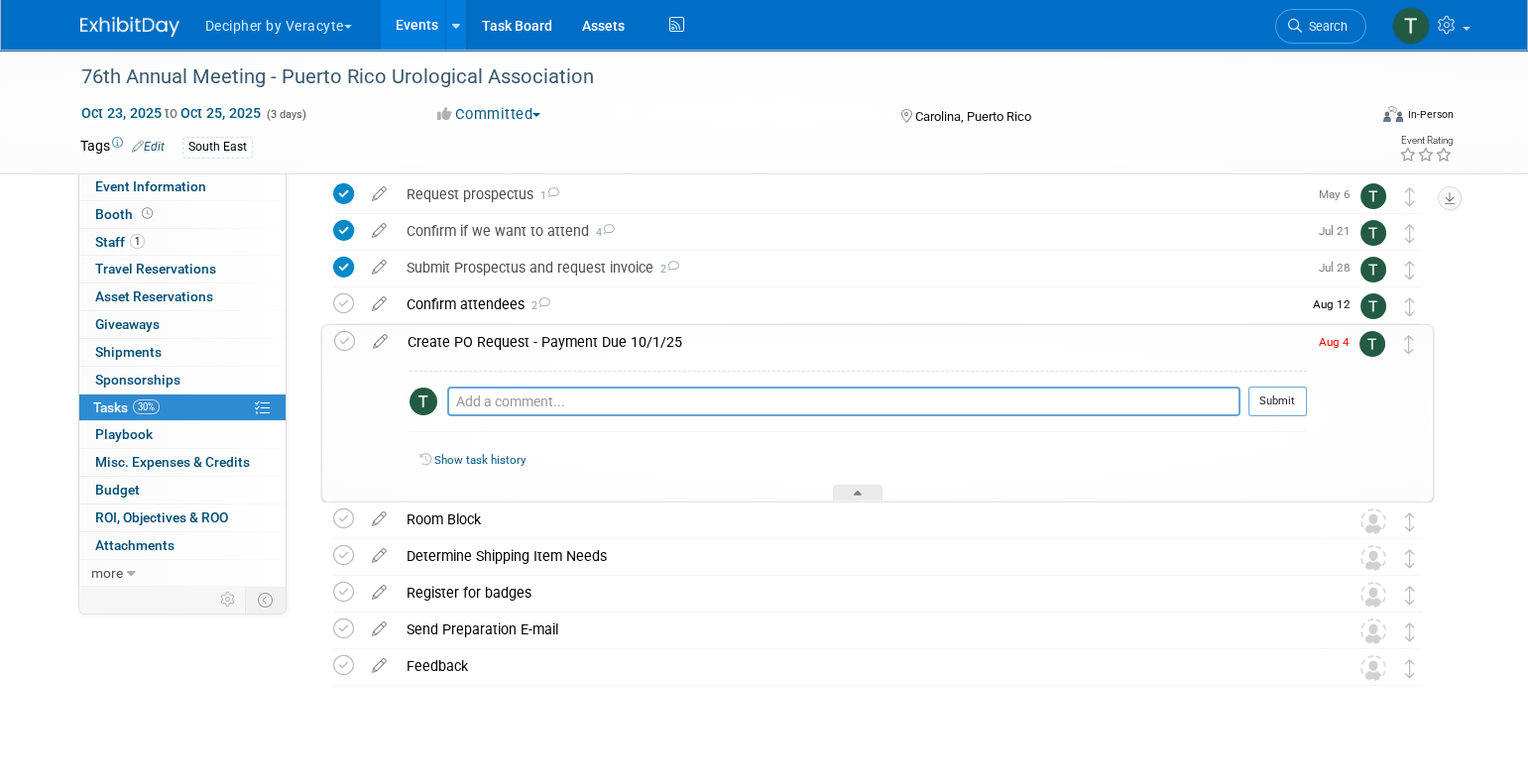 click on "Create PO Request - Payment Due 10/1/25" at bounding box center (852, 342) 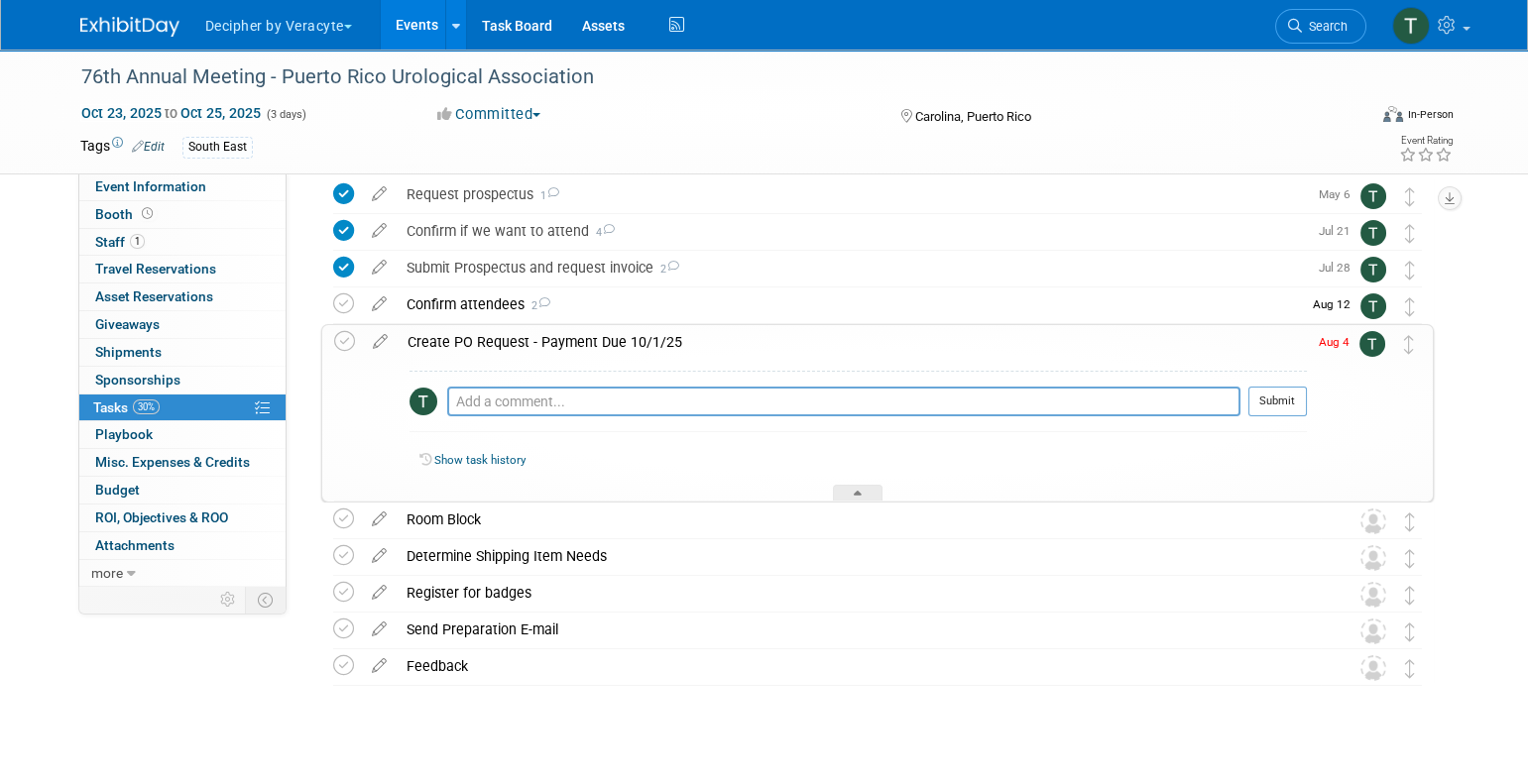scroll, scrollTop: 0, scrollLeft: 0, axis: both 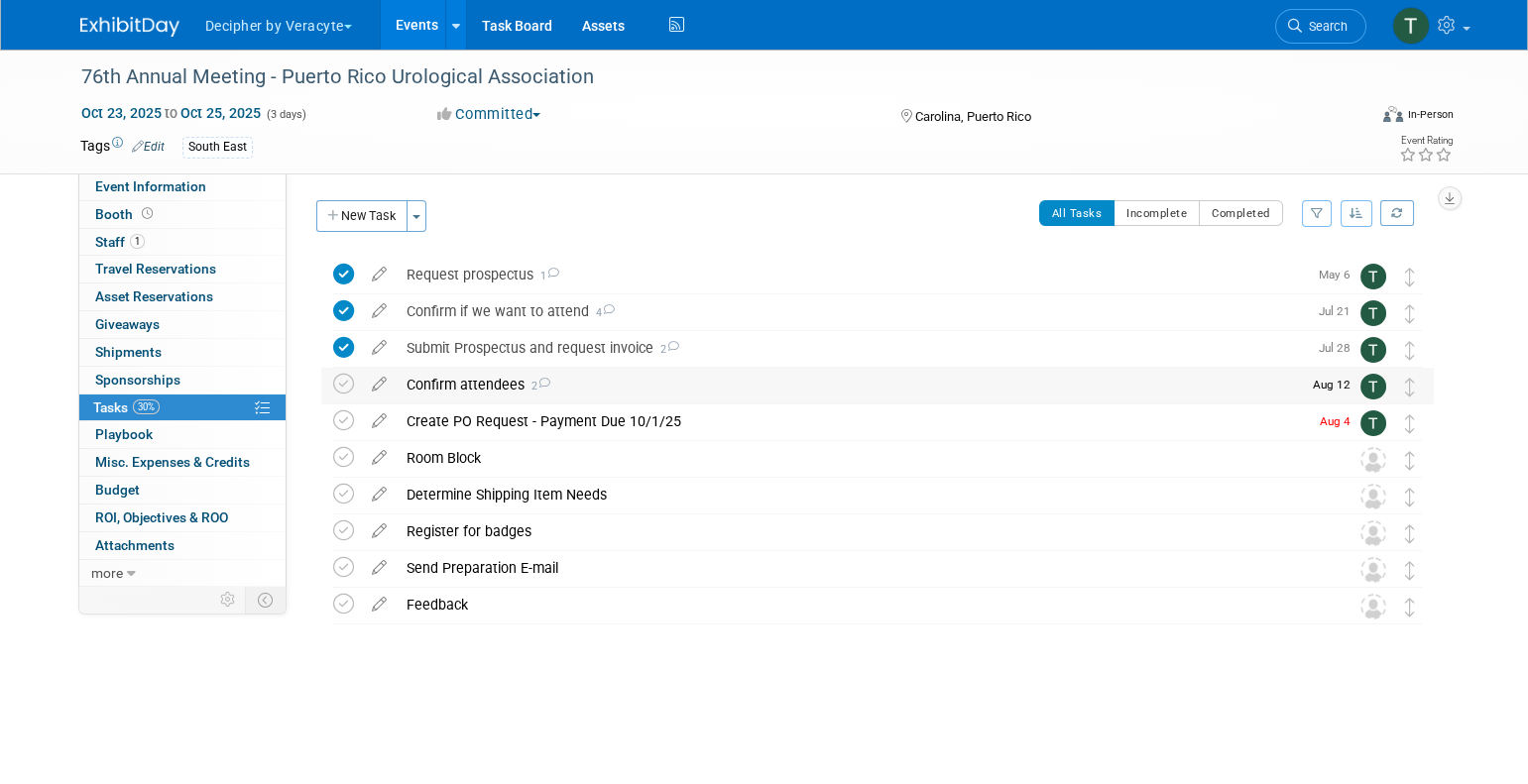 click on "Confirm attendees
2" at bounding box center [849, 385] 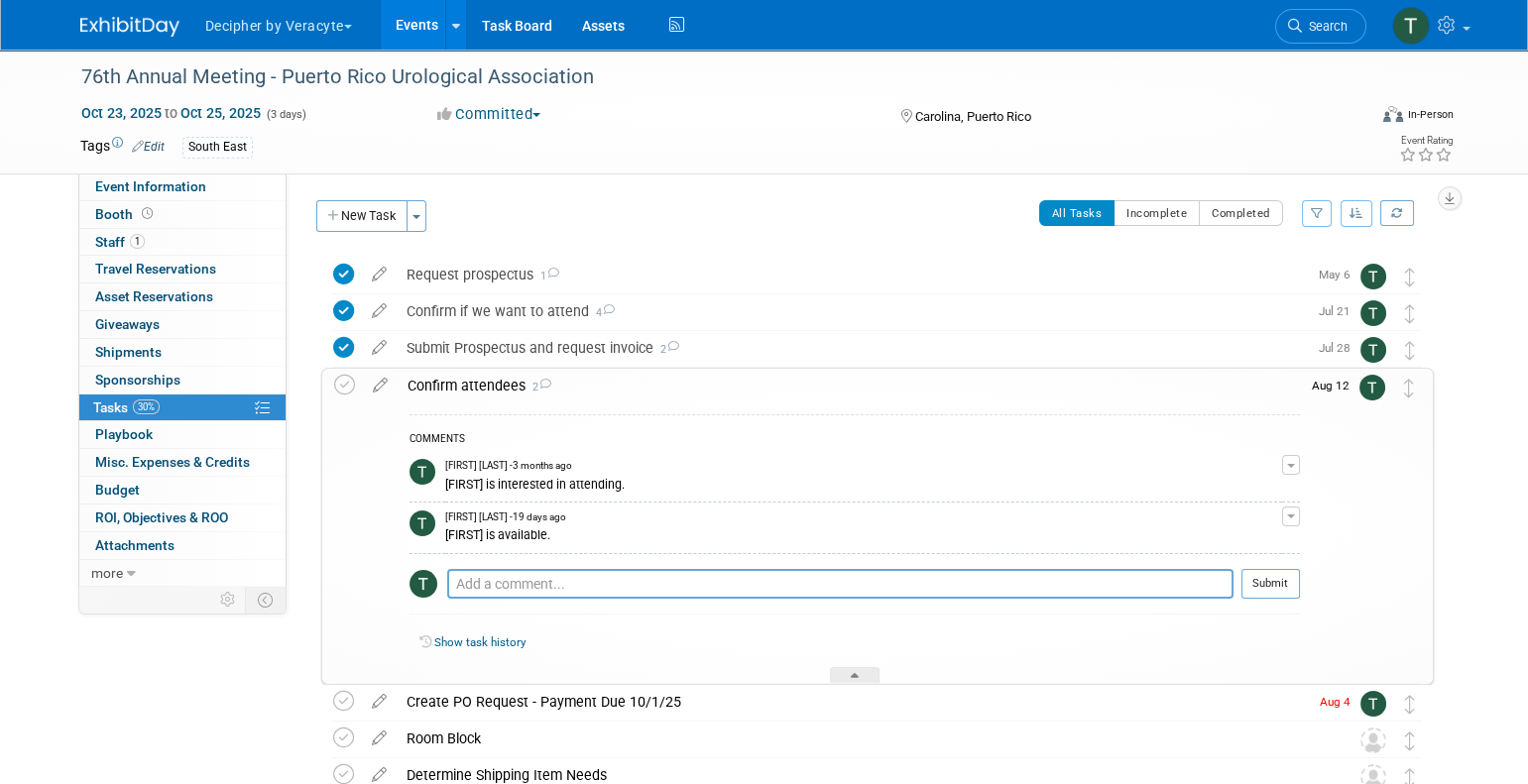 click on "Confirm attendees
2" at bounding box center (849, 386) 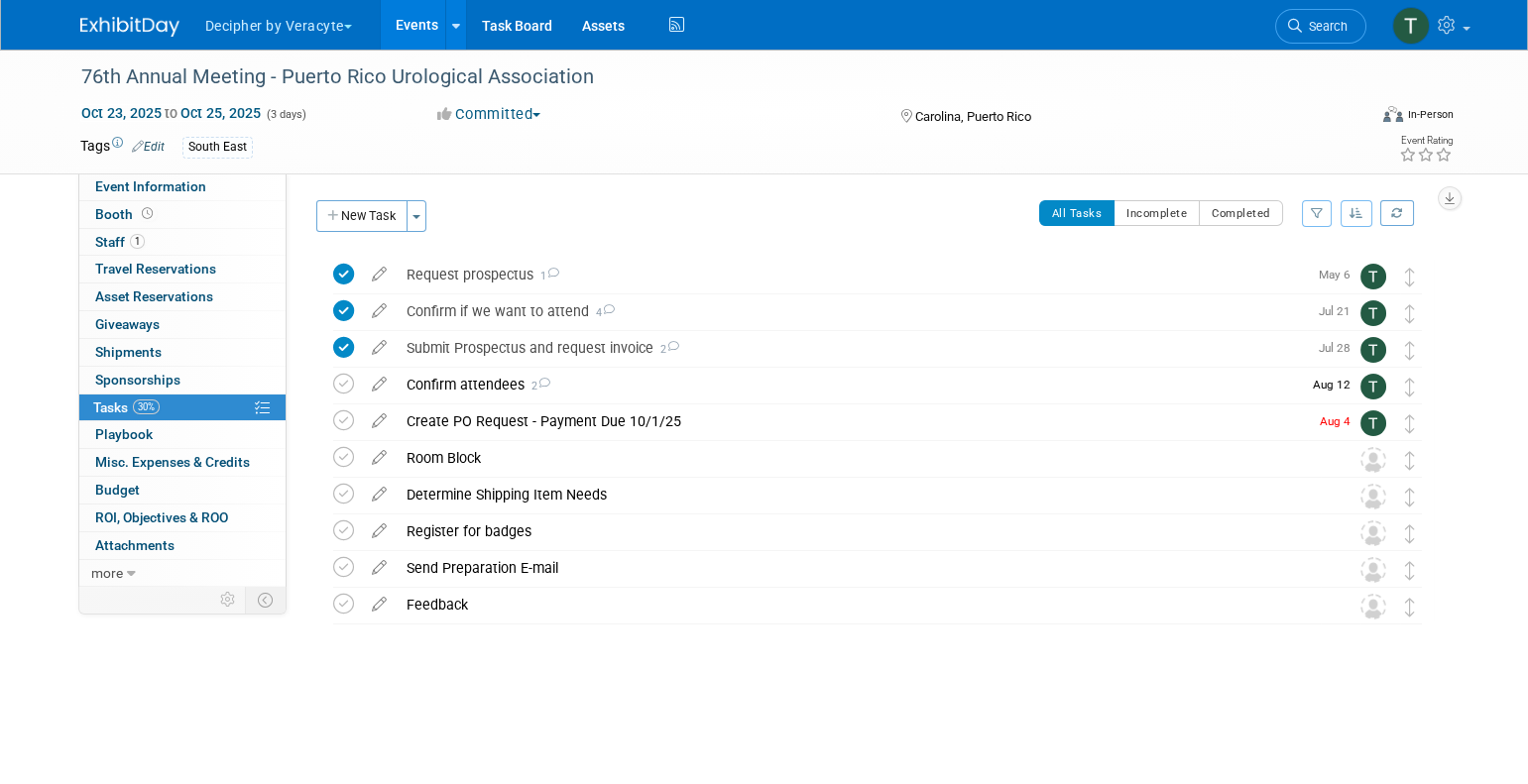 click on "Create PO Request - Payment Due 10/1/25" at bounding box center (852, 421) 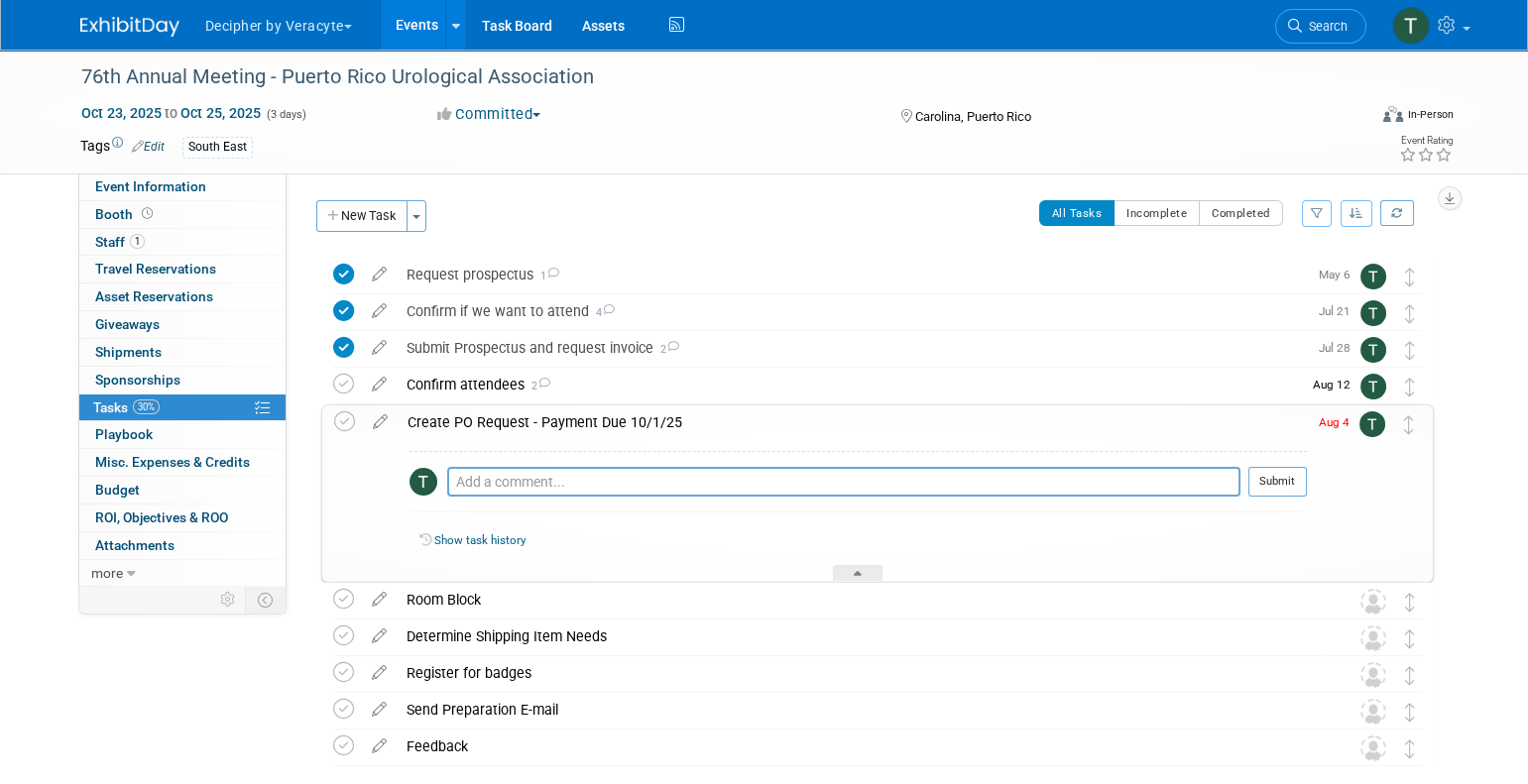 click on "Create PO Request - Payment Due 10/1/25" at bounding box center [852, 422] 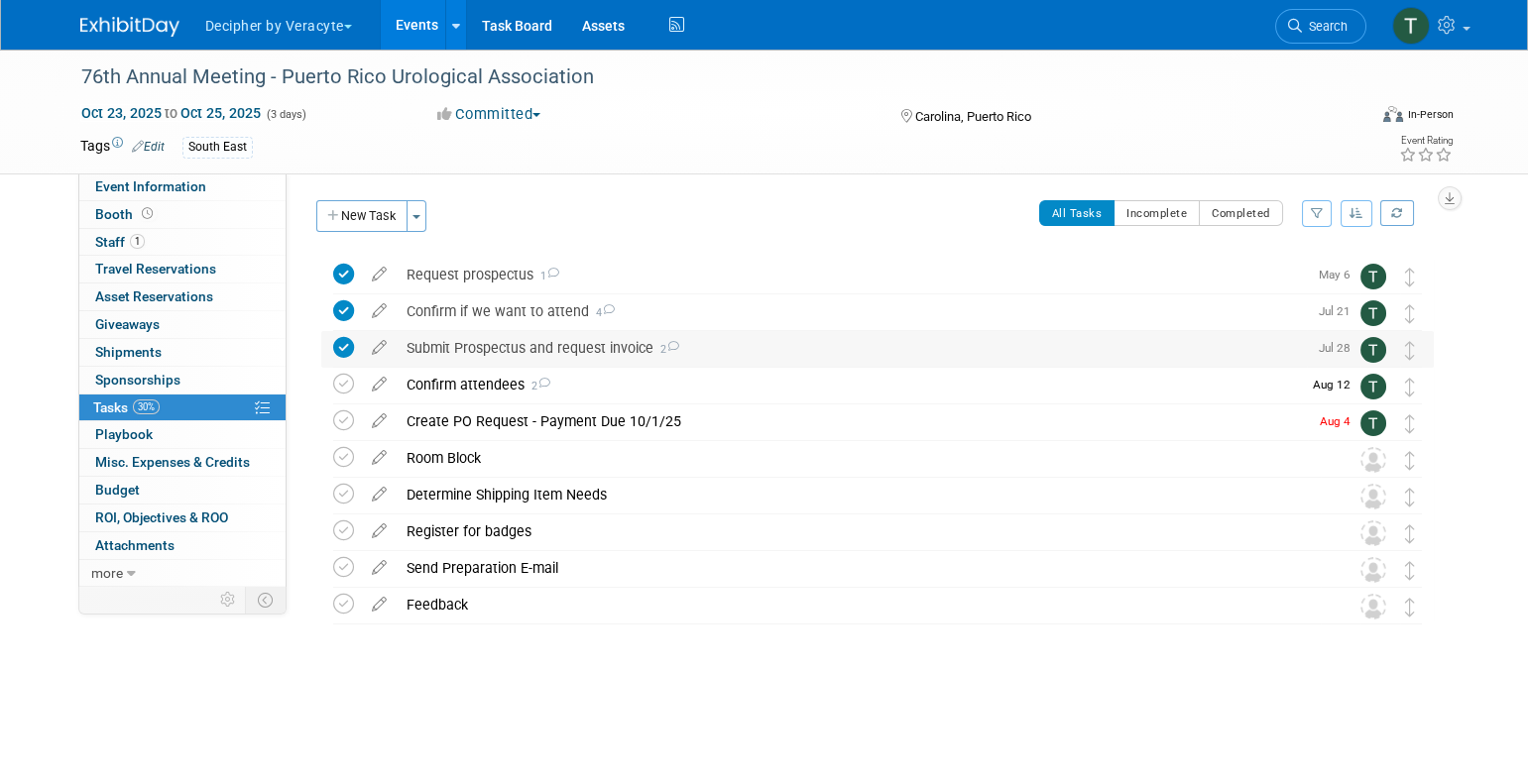 click on "Submit Prospectus and request invoice
2" at bounding box center [852, 348] 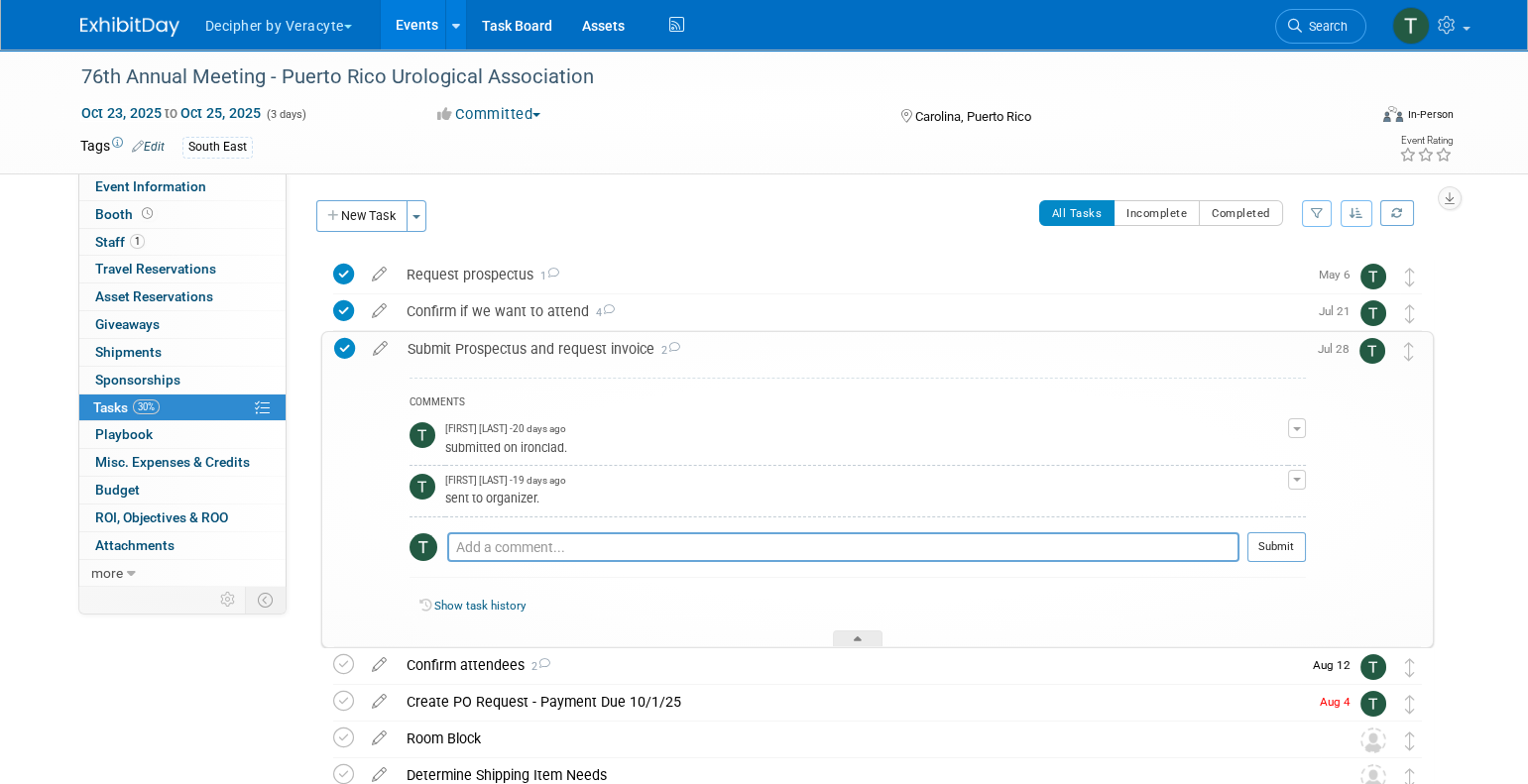 click on "Submit Prospectus and request invoice
2" at bounding box center (852, 349) 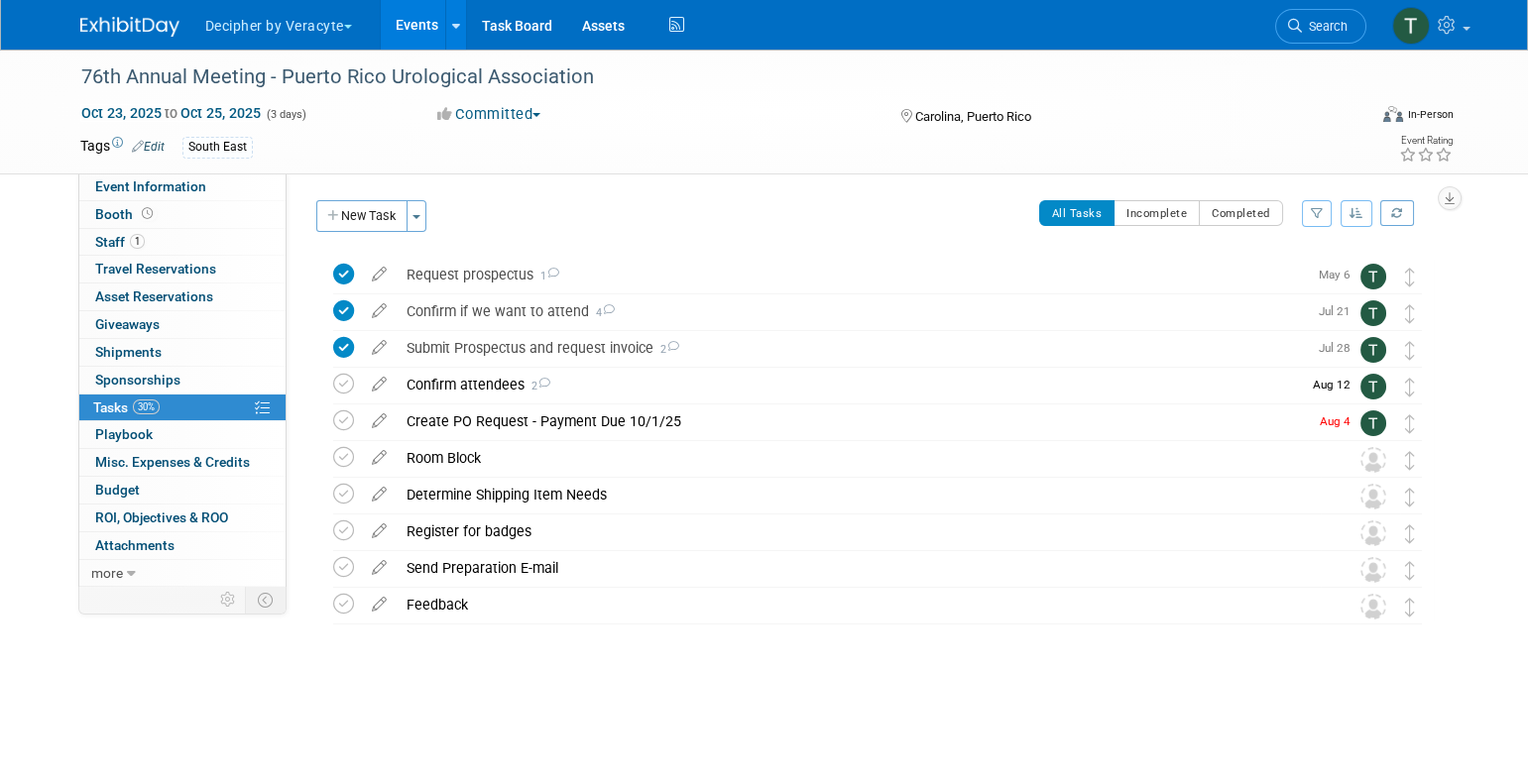 click on "Create PO Request - Payment Due 10/1/25" at bounding box center (852, 421) 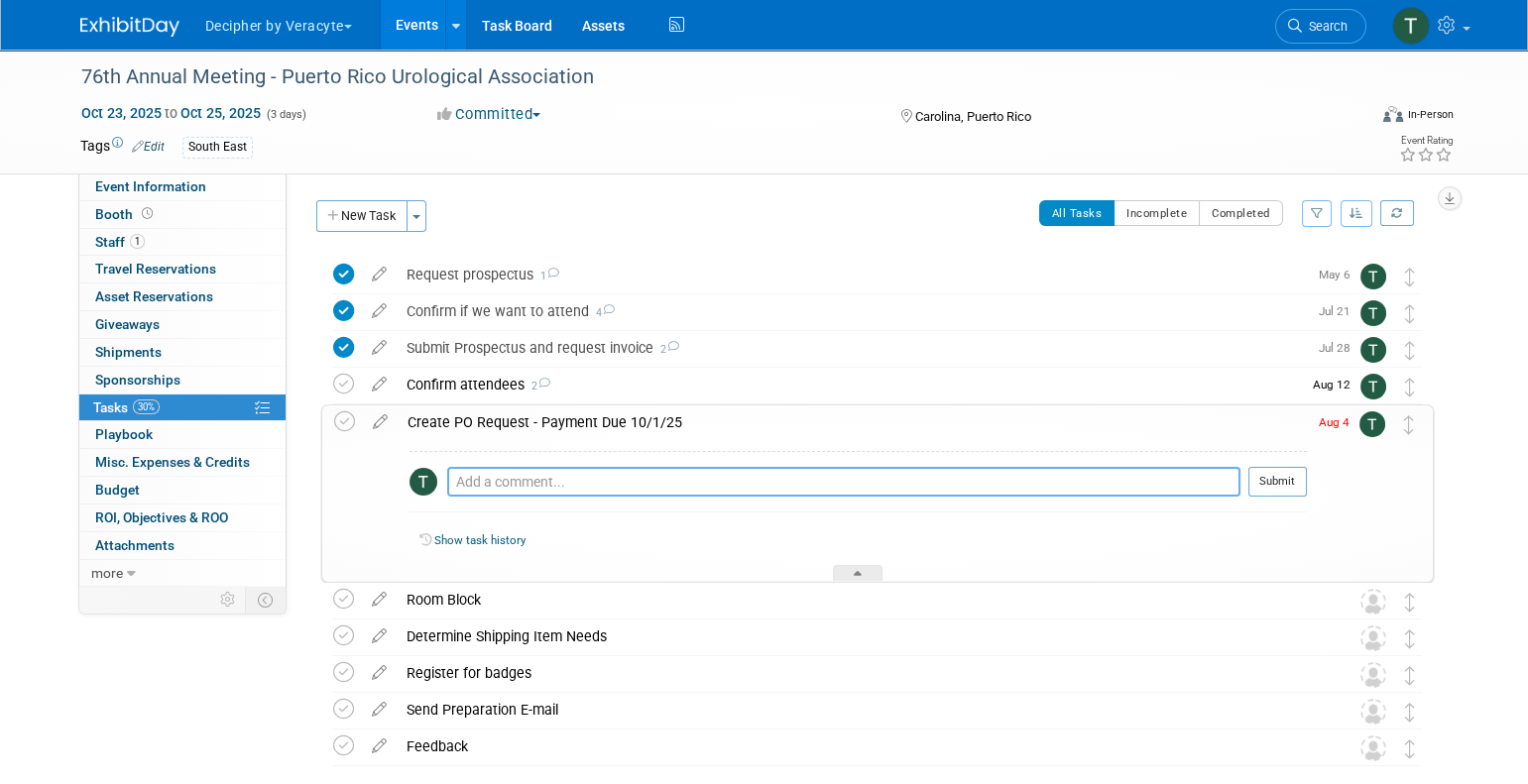 click at bounding box center [844, 482] 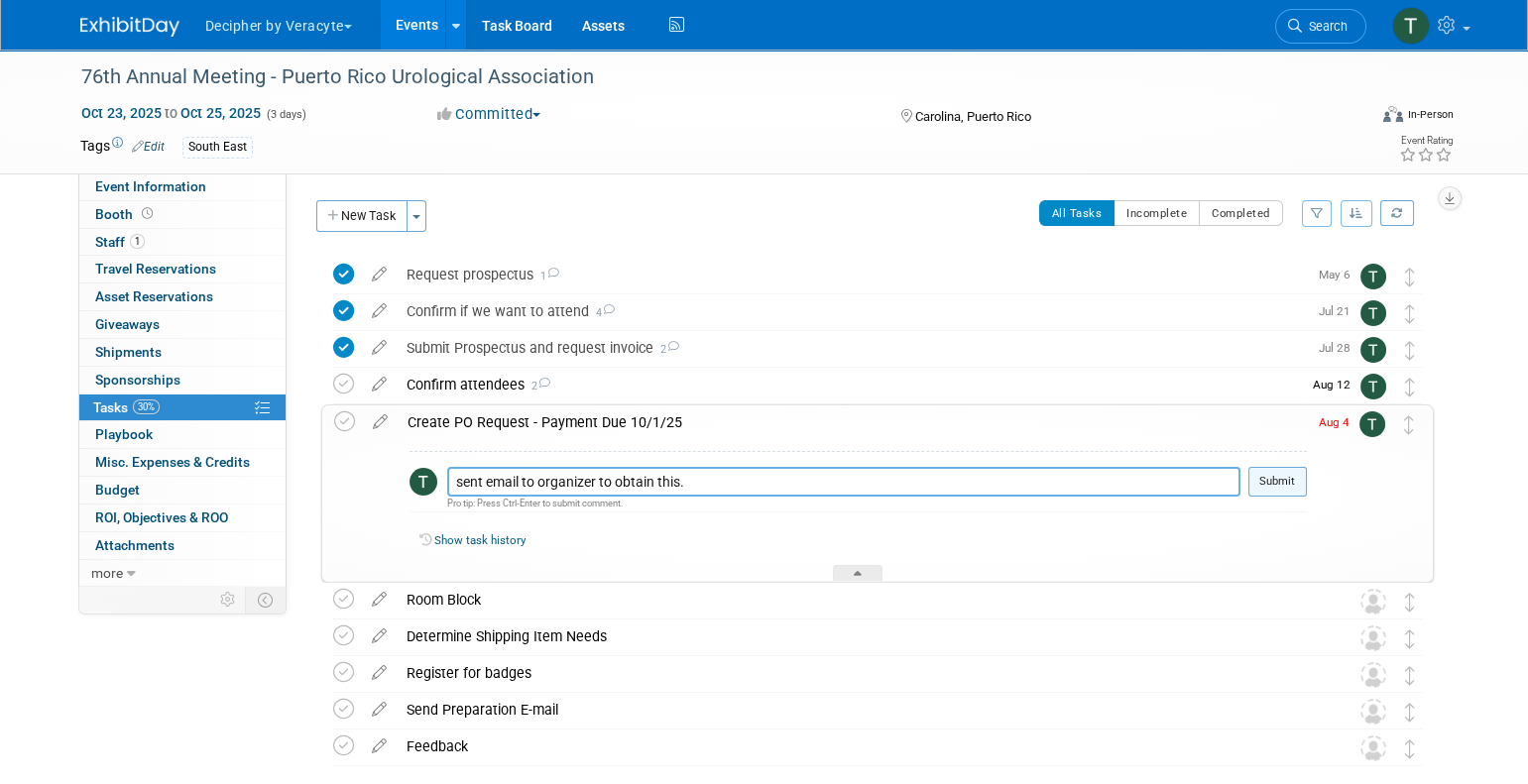 type on "sent email to organizer to obtain this." 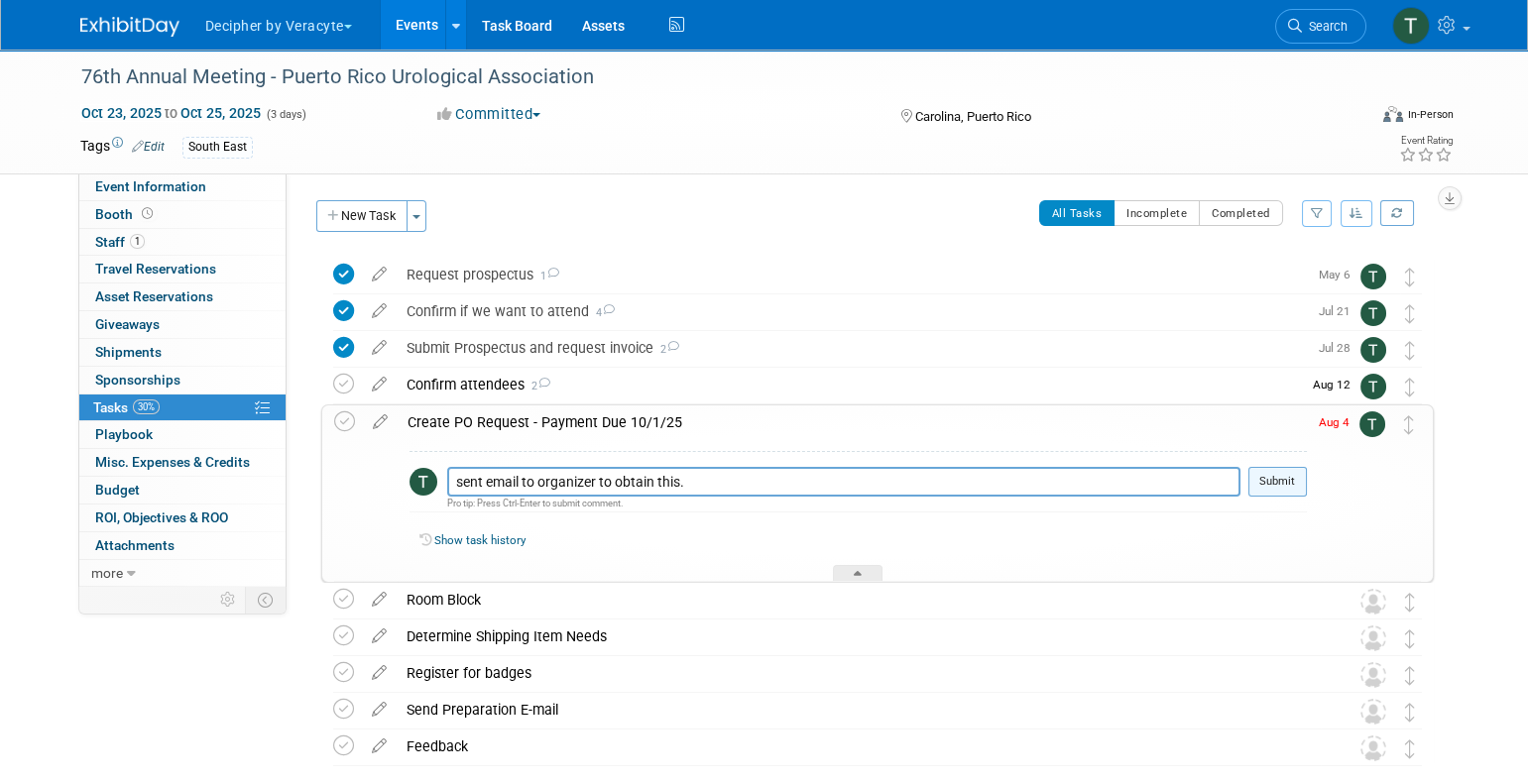 click on "Submit" at bounding box center [1277, 482] 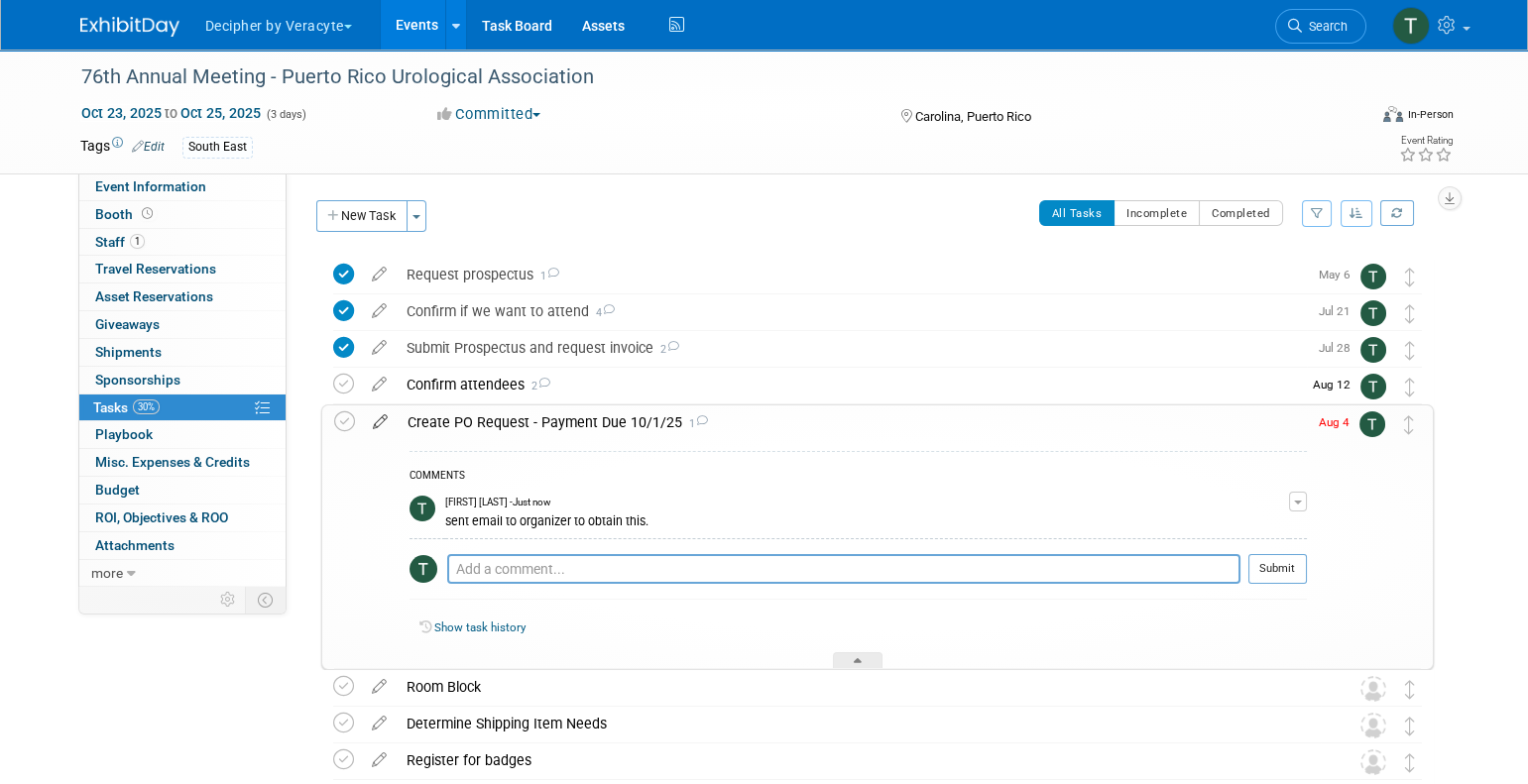 click at bounding box center (380, 417) 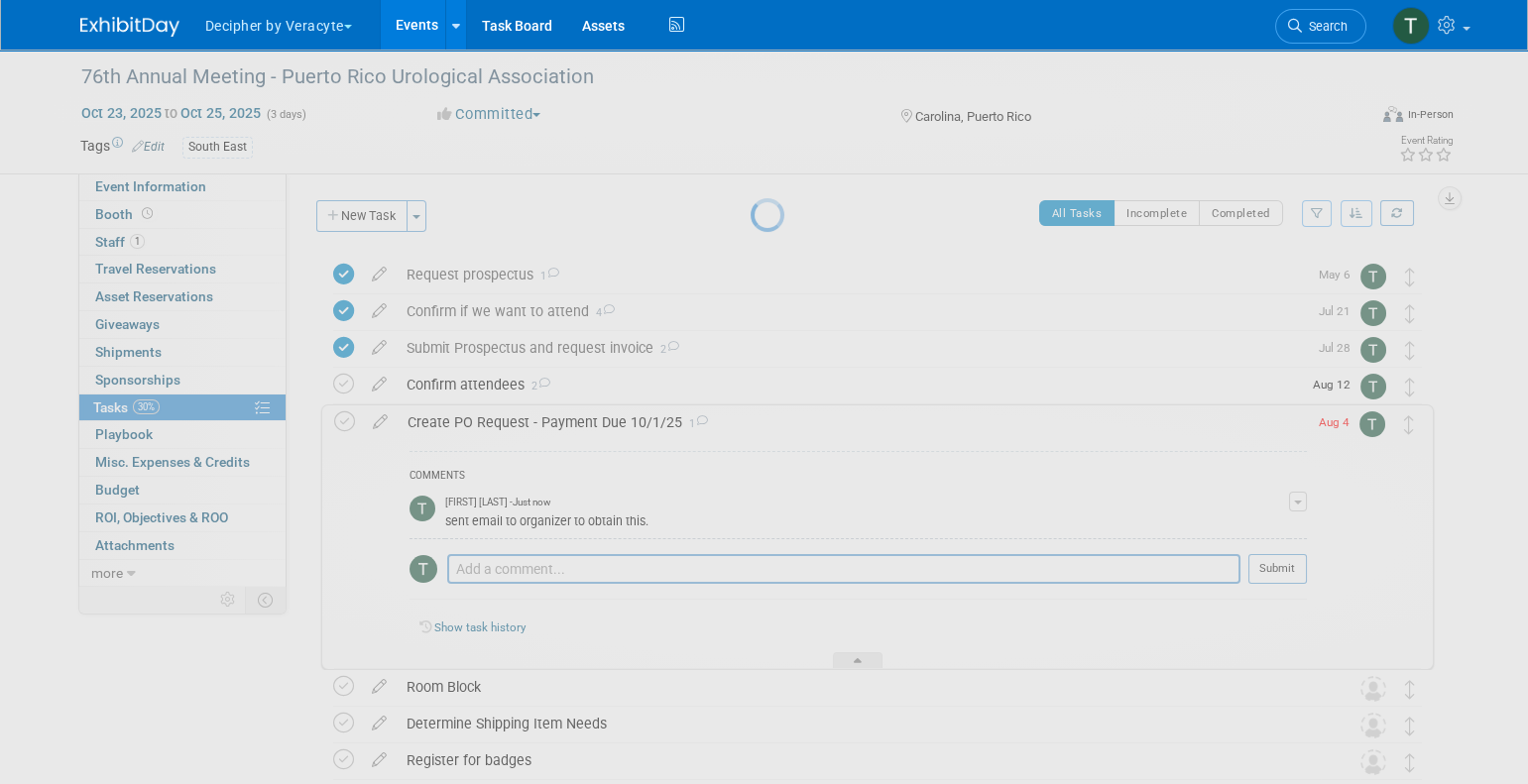 select on "7" 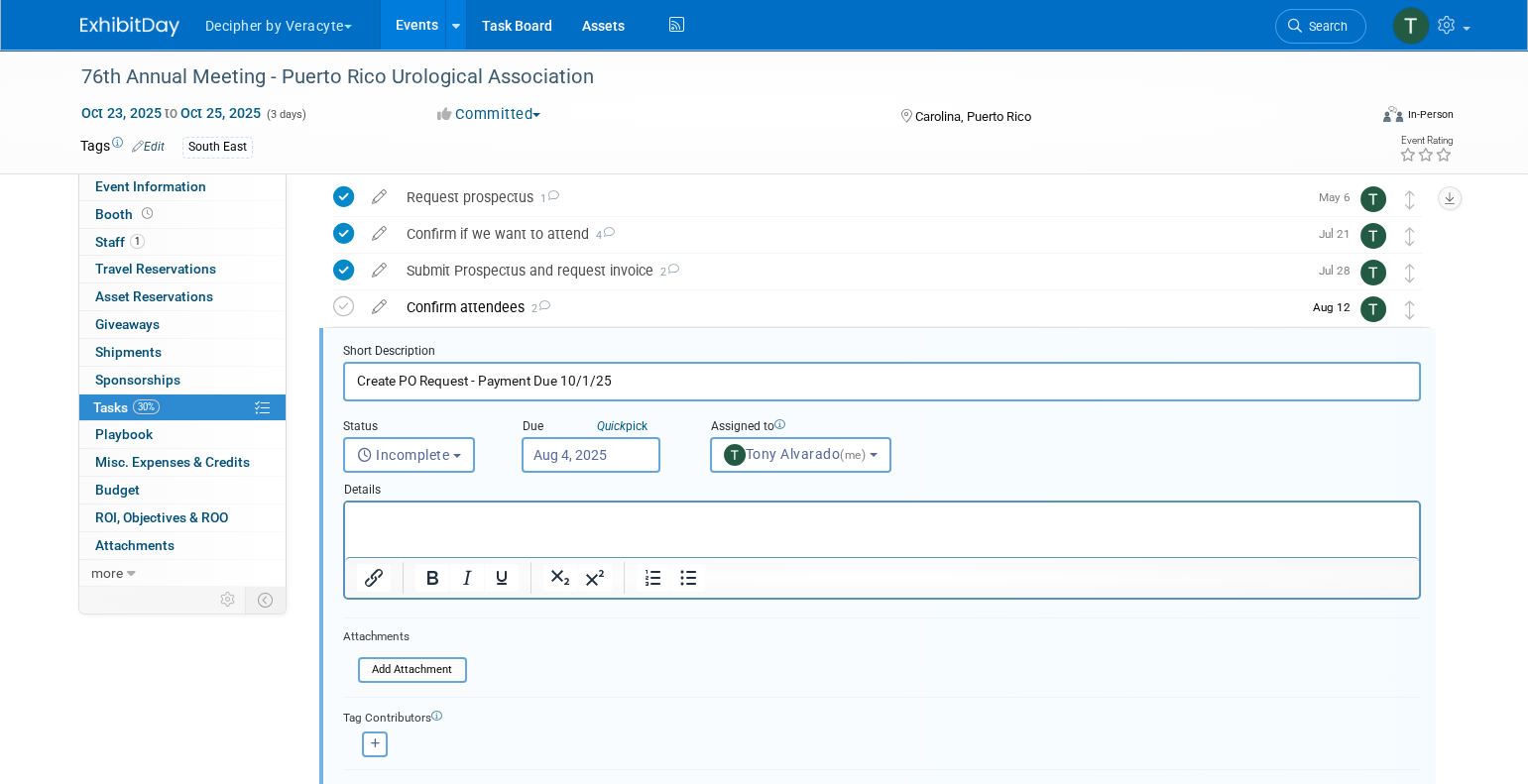 scroll, scrollTop: 114, scrollLeft: 0, axis: vertical 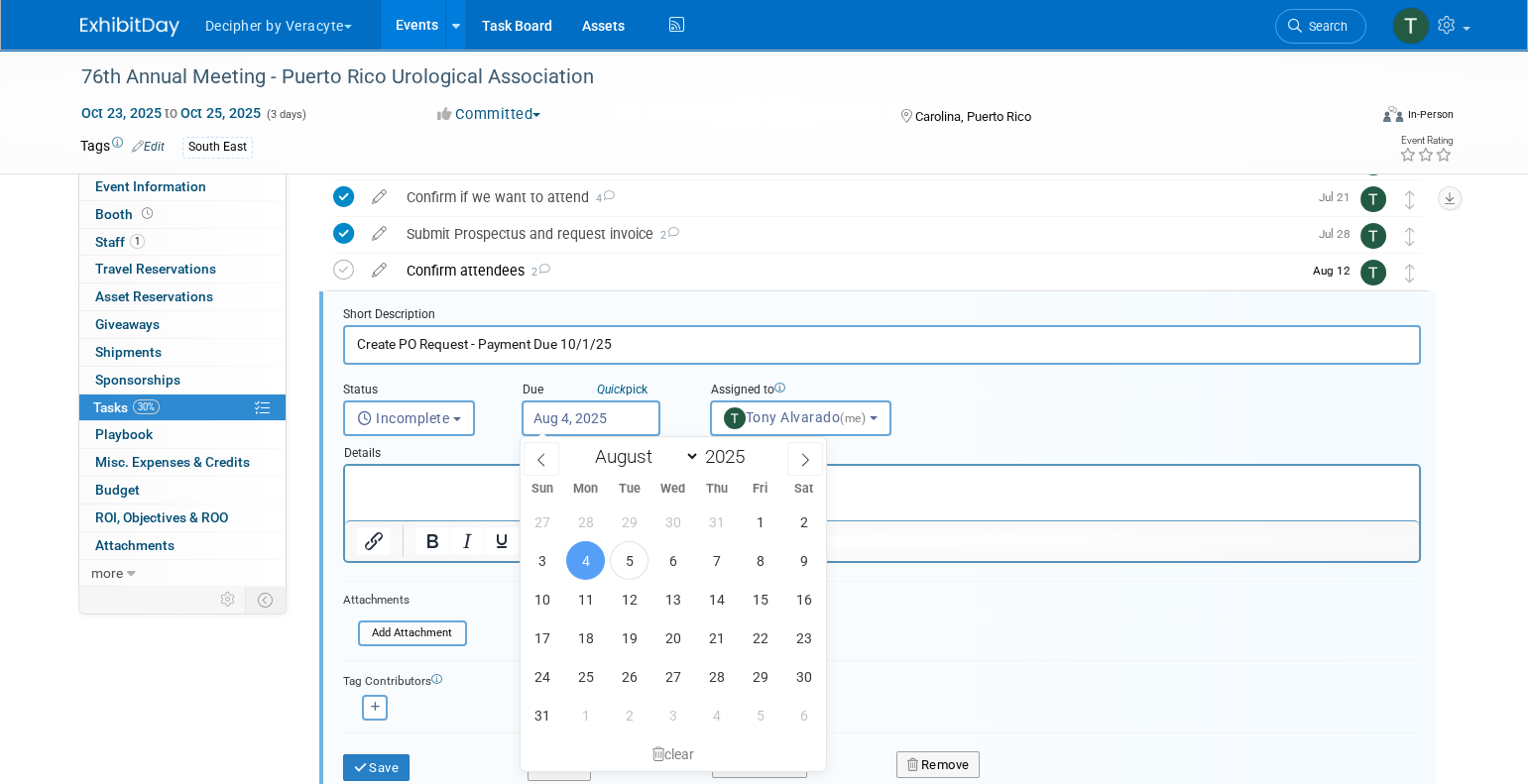 click on "Aug 4, 2025" at bounding box center [591, 418] 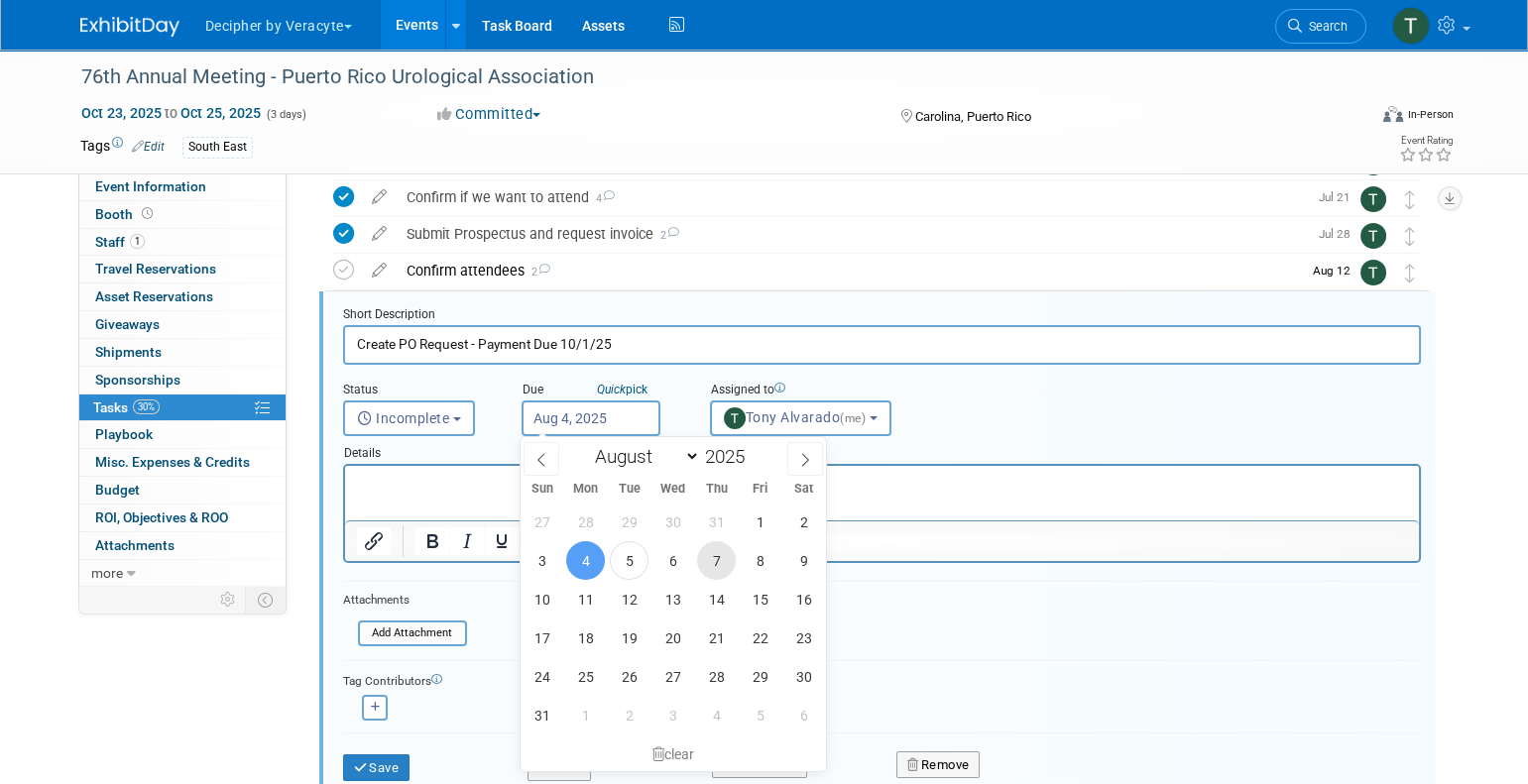 click on "7" at bounding box center (716, 560) 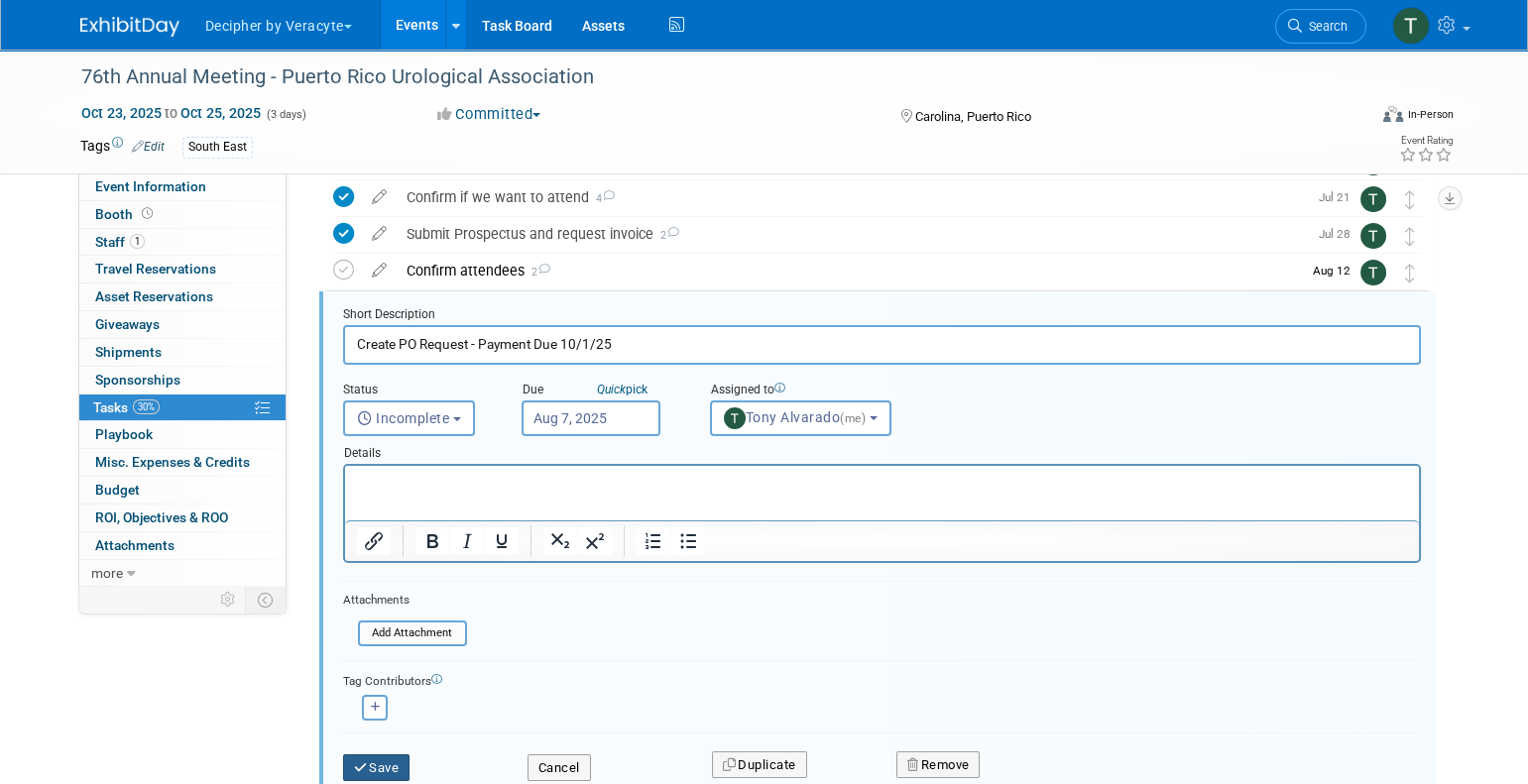 click on "Save" at bounding box center (377, 768) 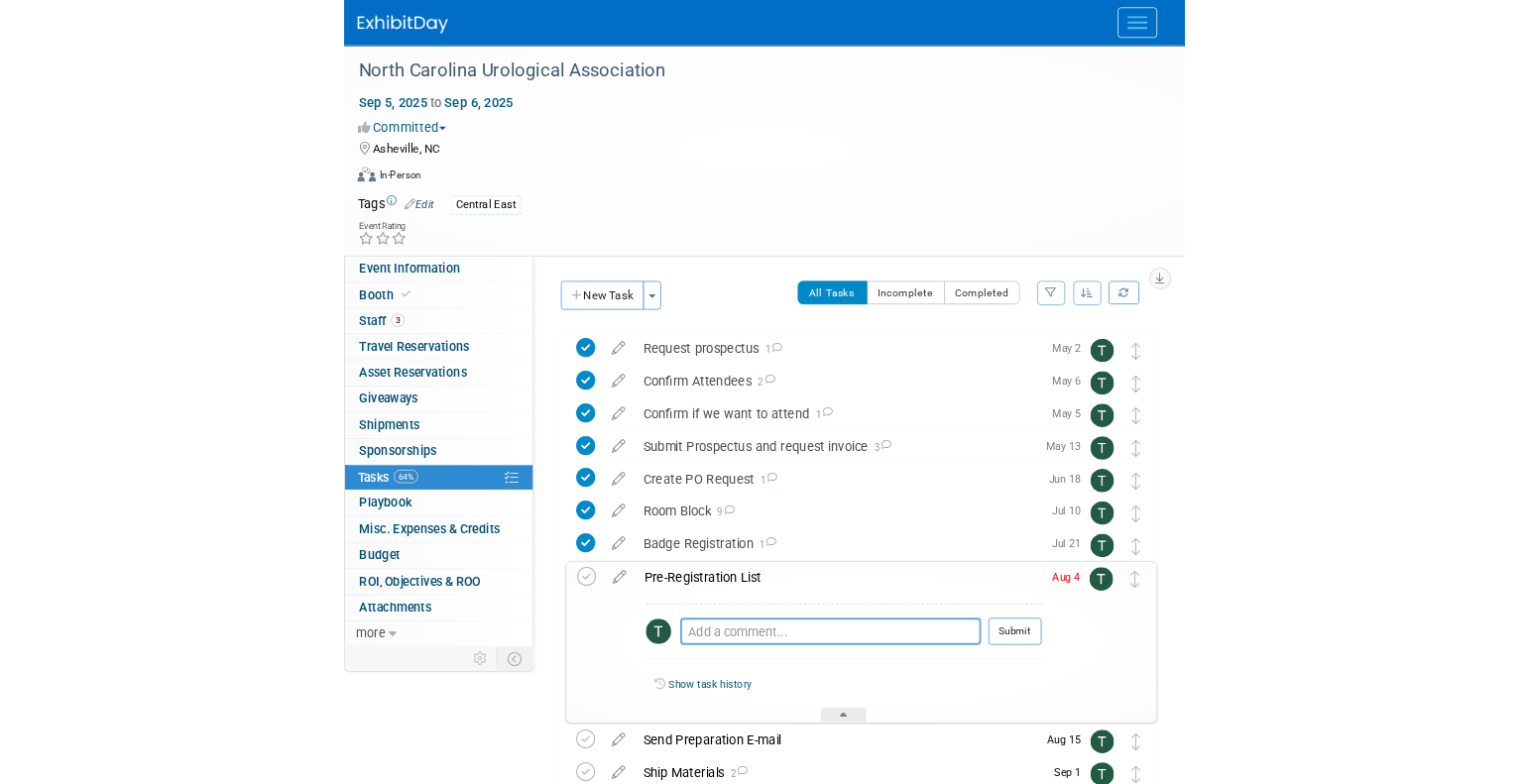 scroll, scrollTop: 19, scrollLeft: 0, axis: vertical 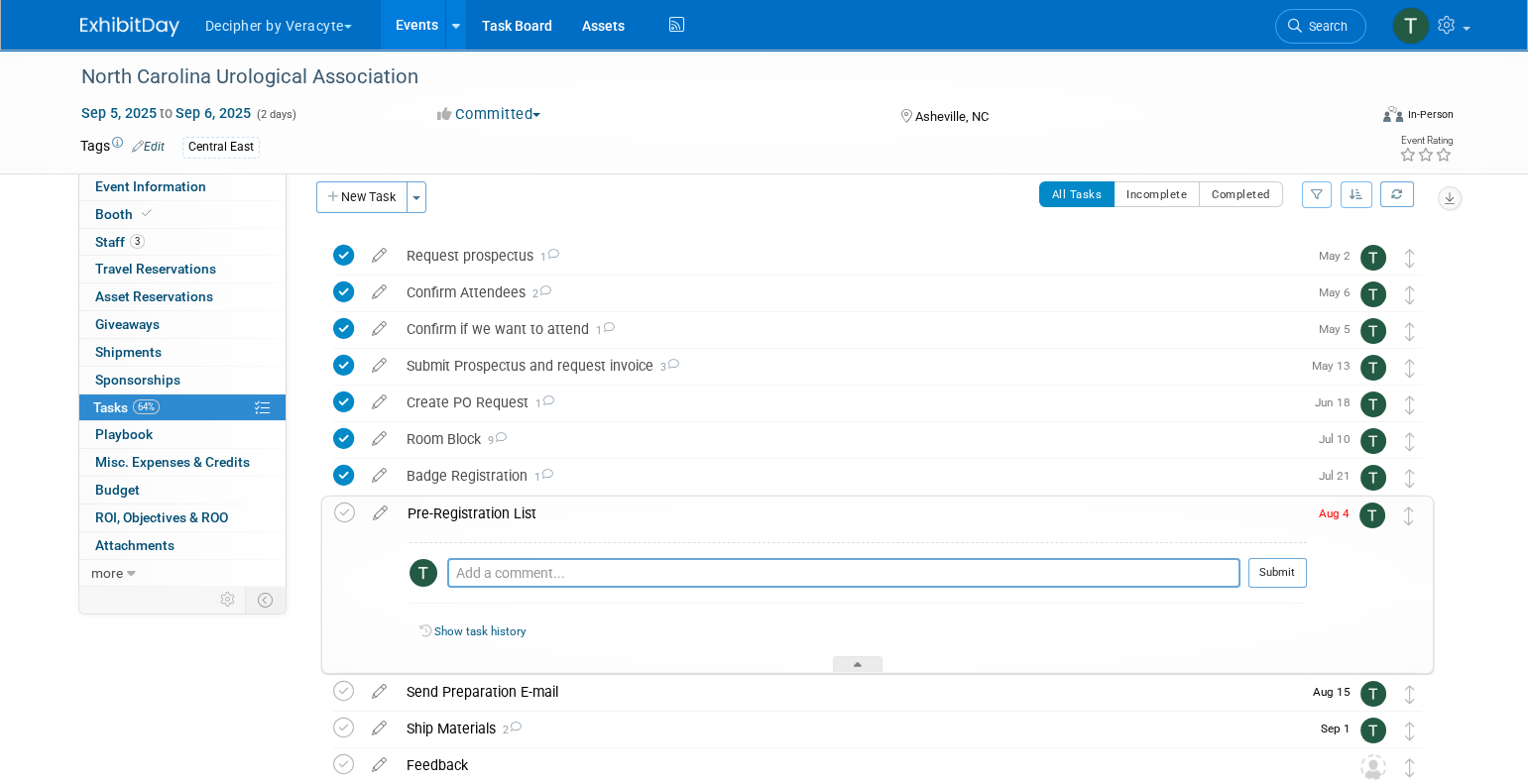 click on "Pre-Registration List" at bounding box center (852, 513) 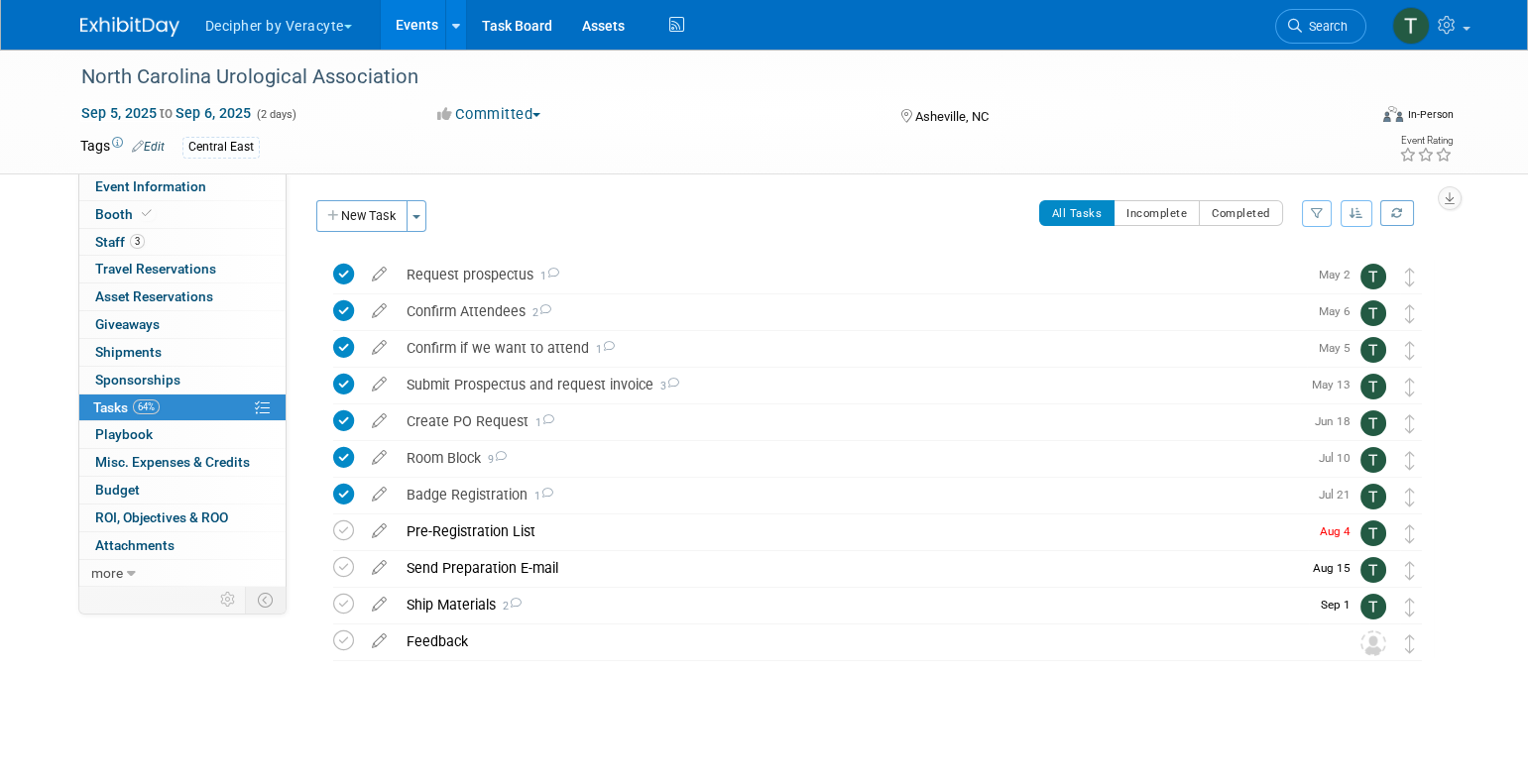 scroll, scrollTop: 0, scrollLeft: 0, axis: both 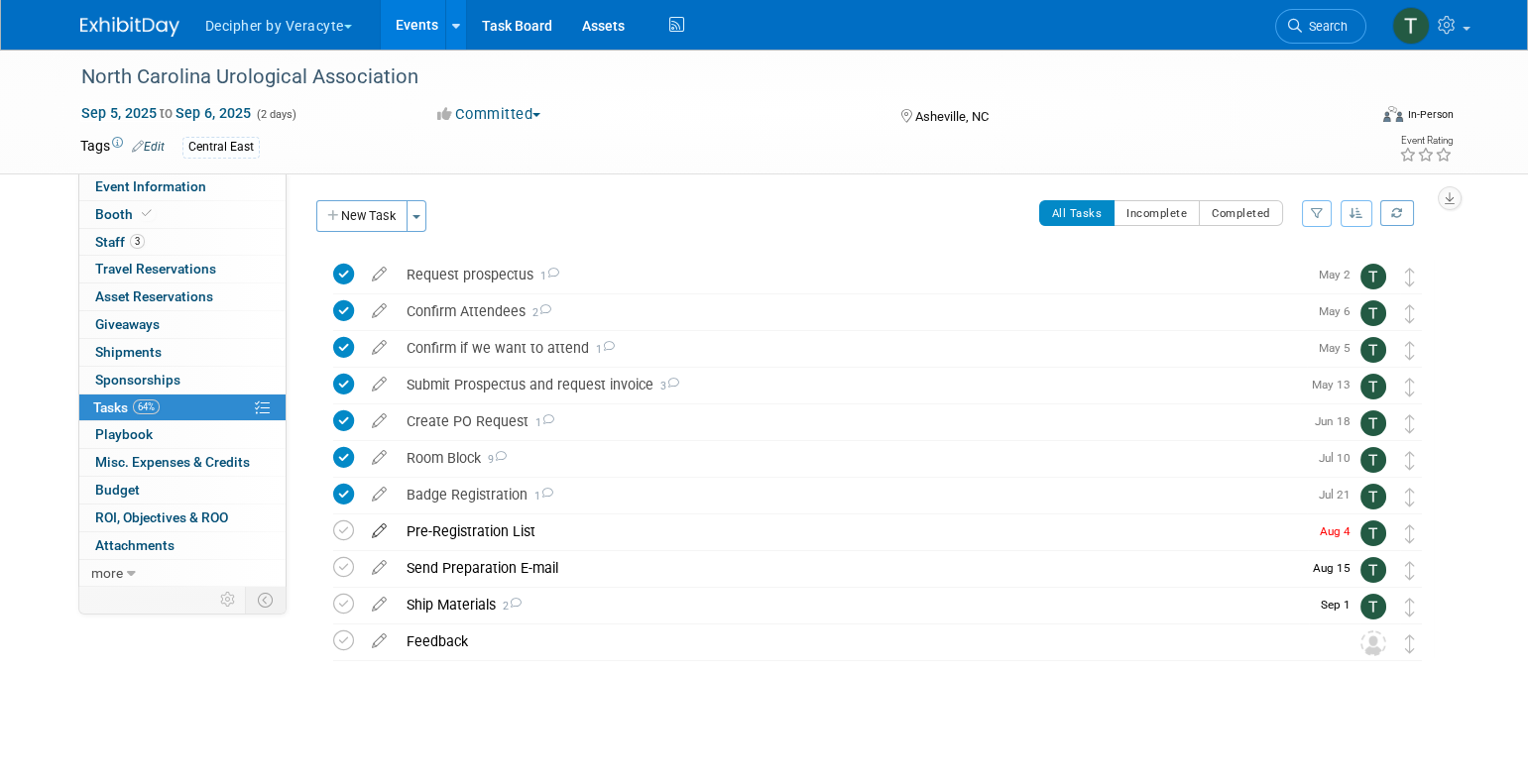 click at bounding box center (379, 526) 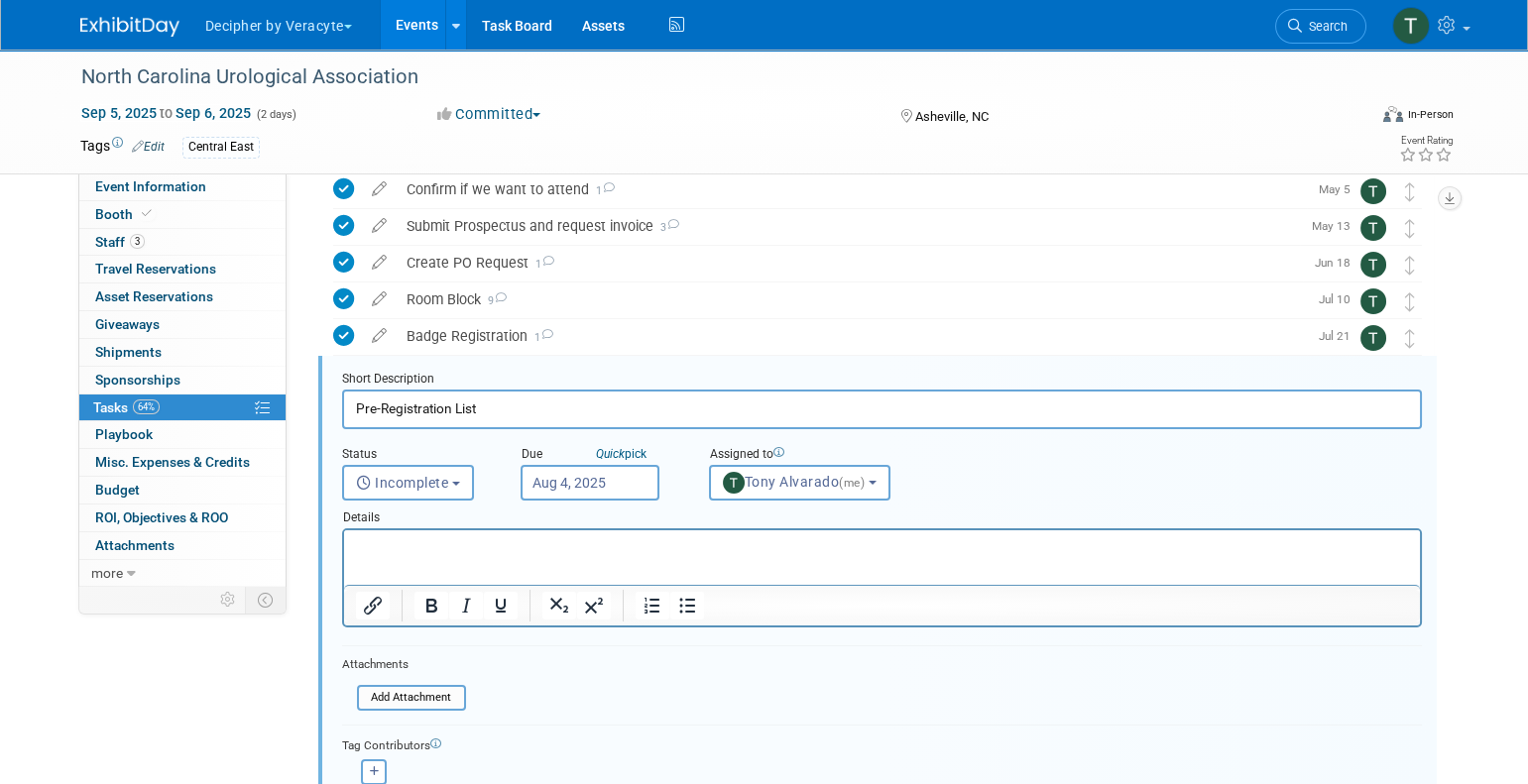 scroll, scrollTop: 223, scrollLeft: 0, axis: vertical 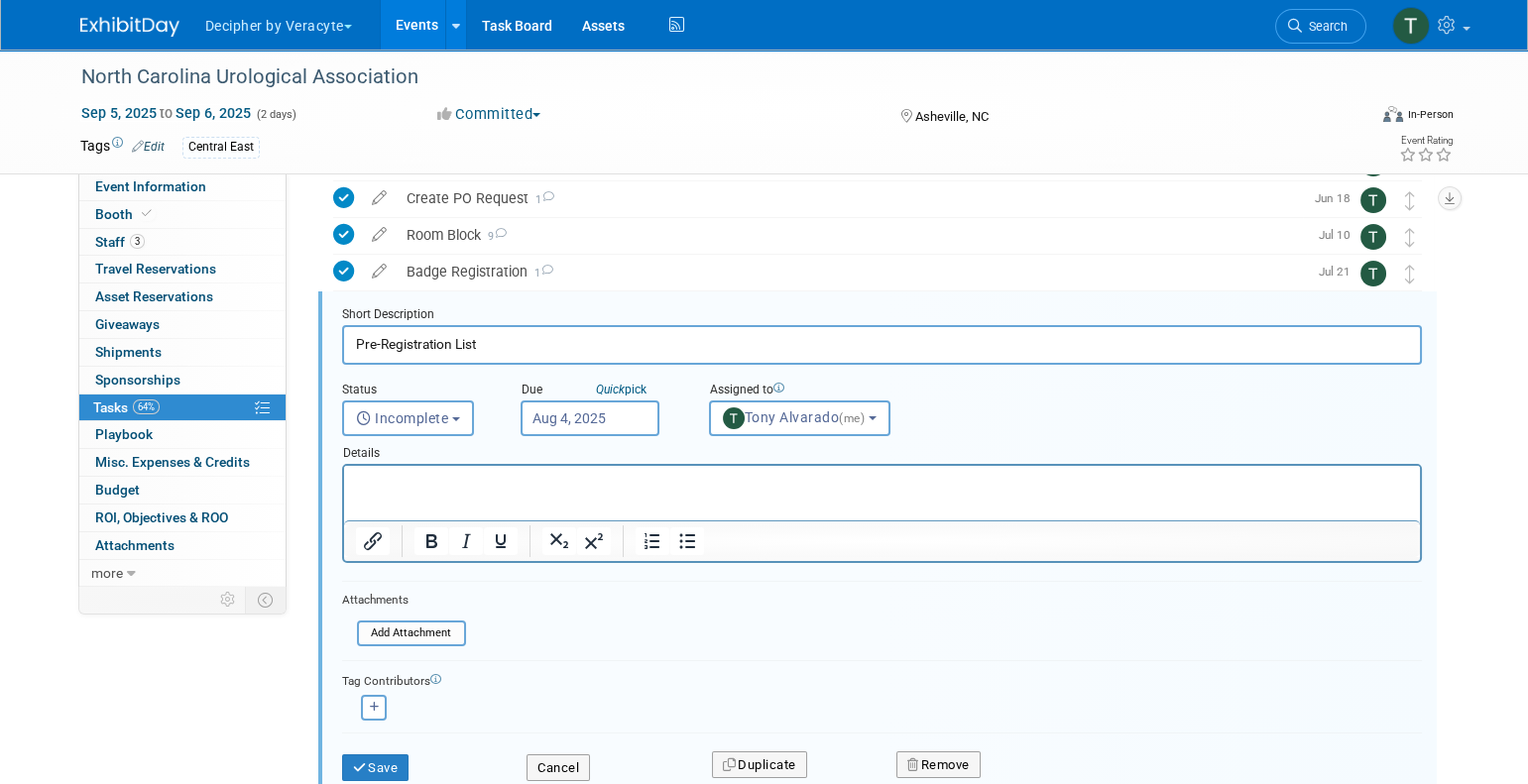 click on "Aug 4, 2025" at bounding box center [590, 418] 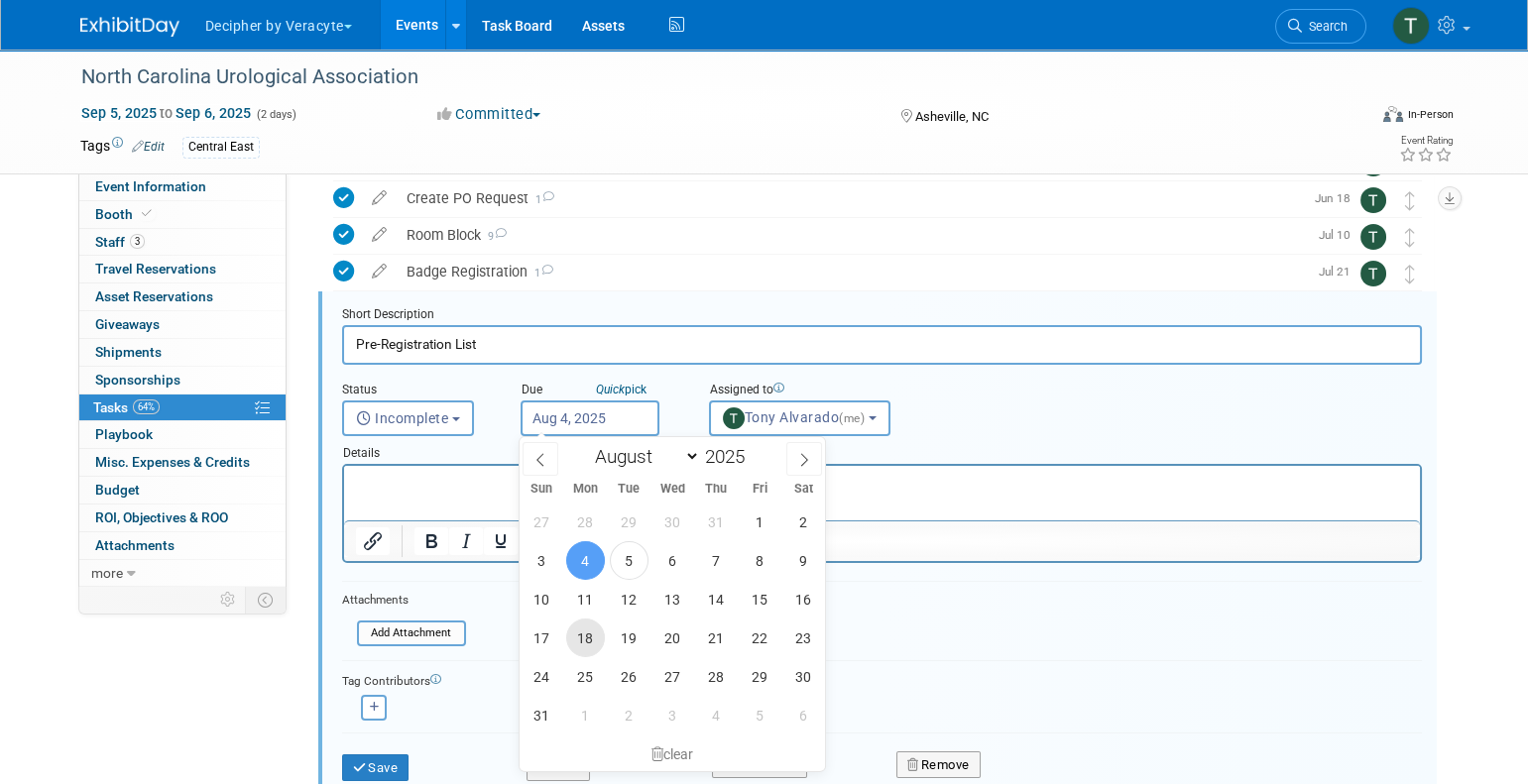 click on "18" at bounding box center (585, 637) 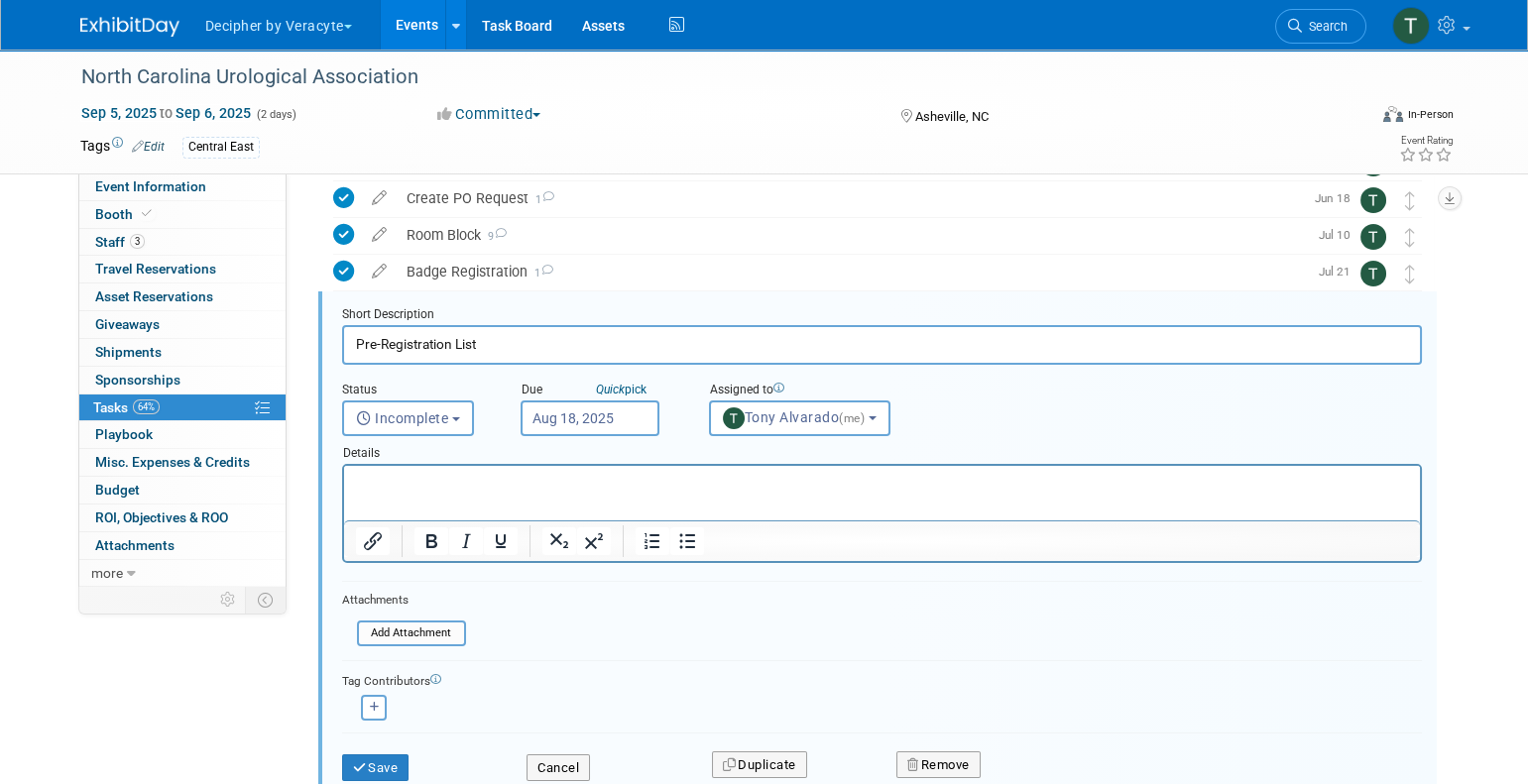 click on "Save" at bounding box center [419, 761] 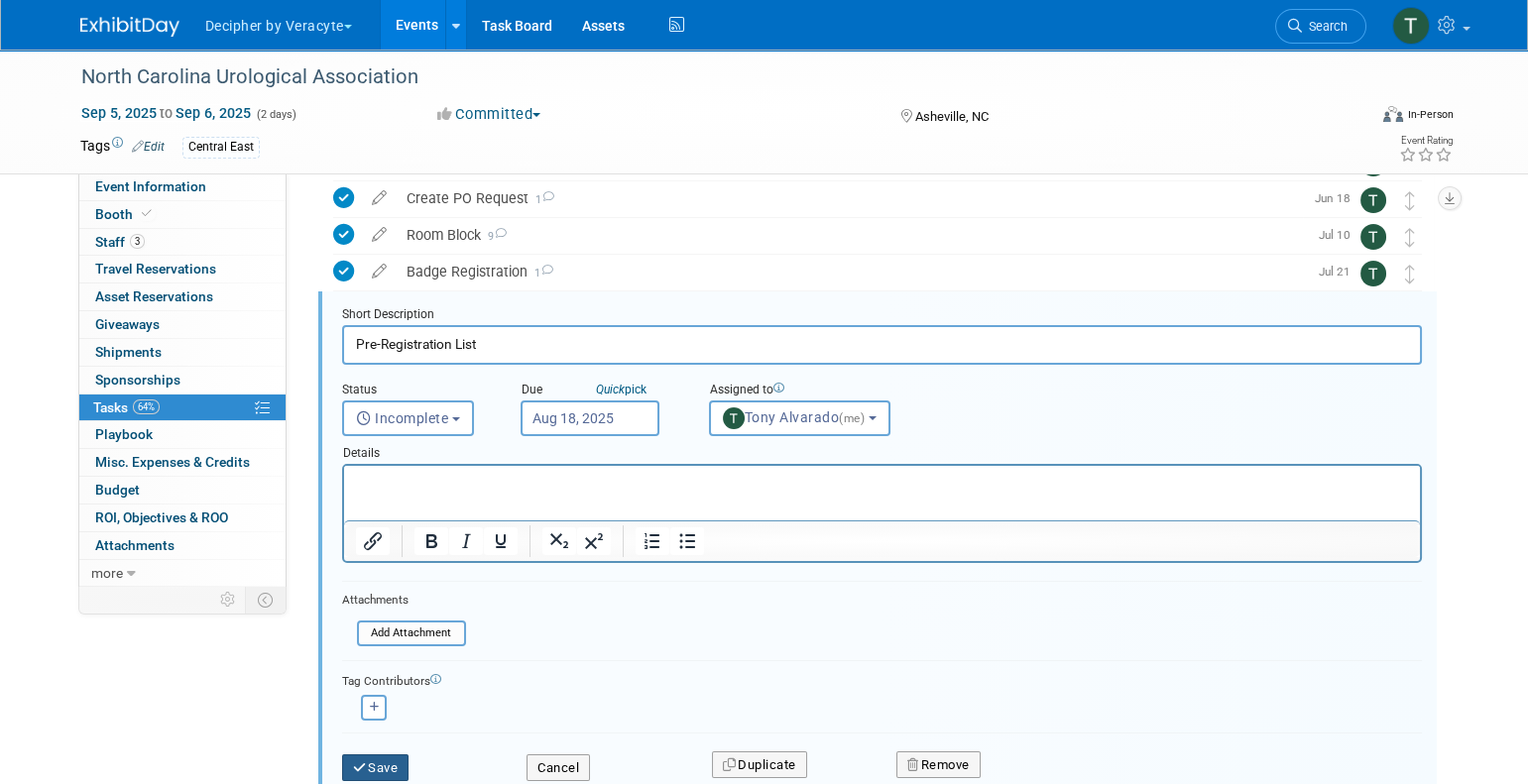 click on "Save" at bounding box center (376, 768) 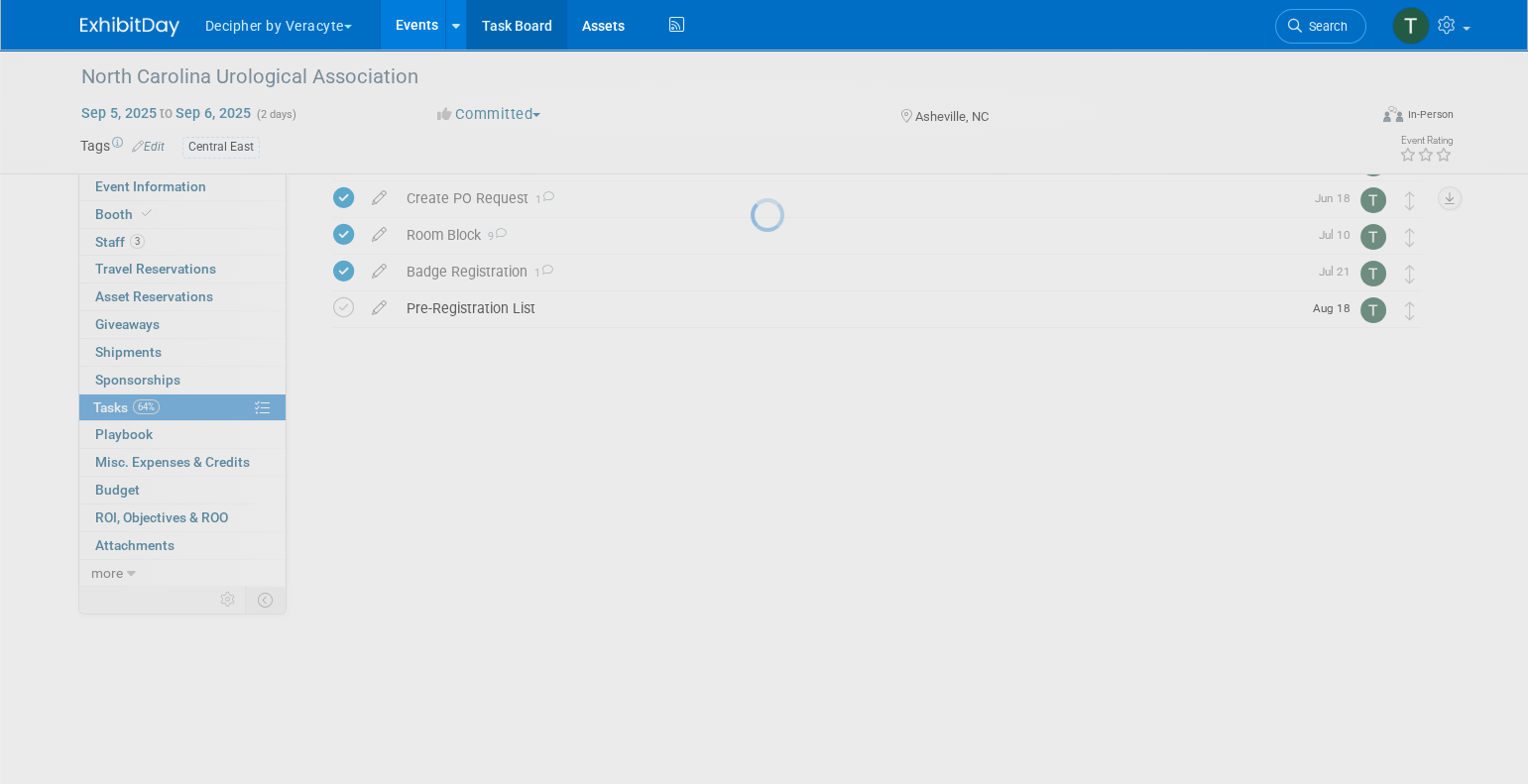 scroll, scrollTop: 0, scrollLeft: 0, axis: both 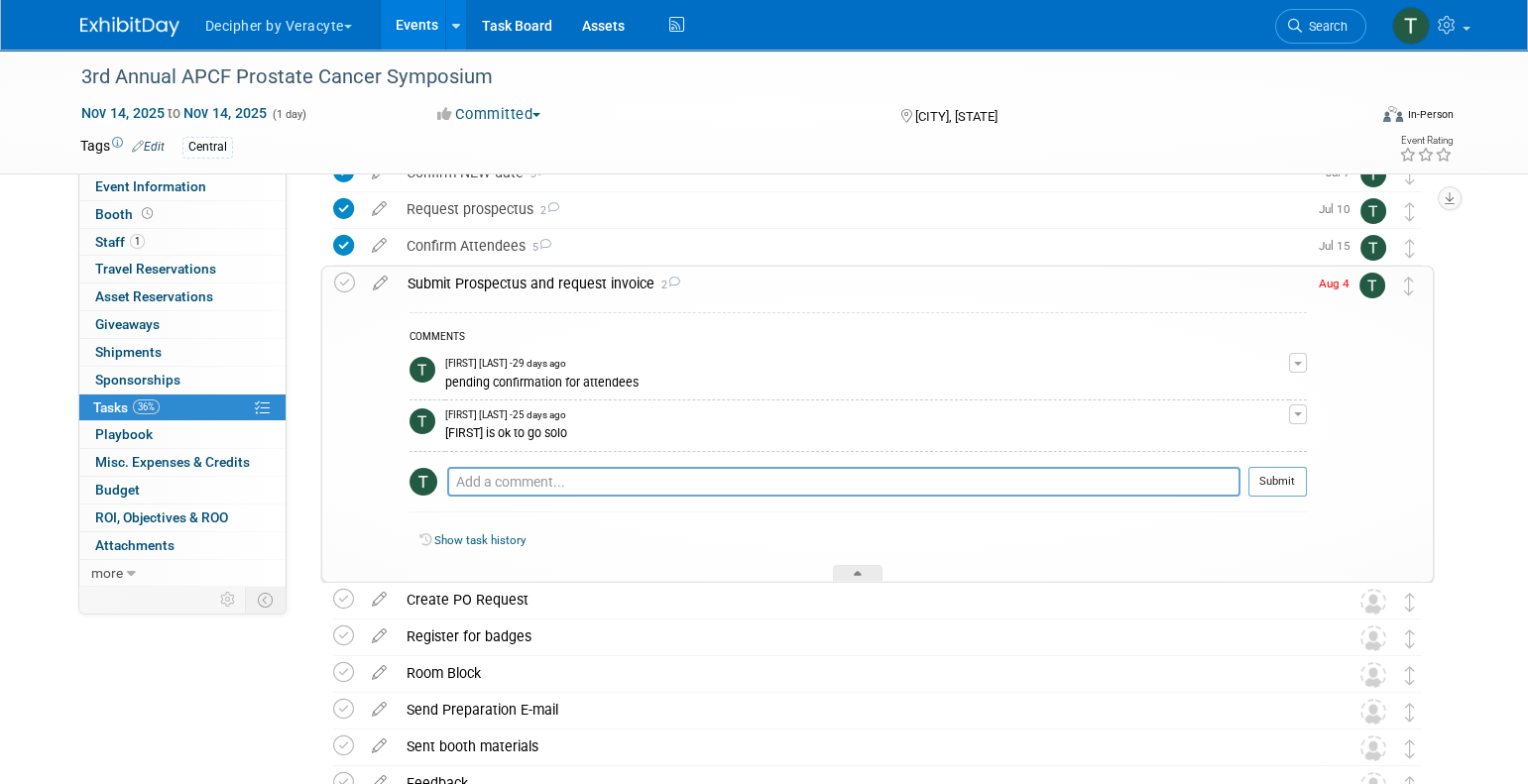 click on "Submit Prospectus and request invoice
2" at bounding box center (852, 283) 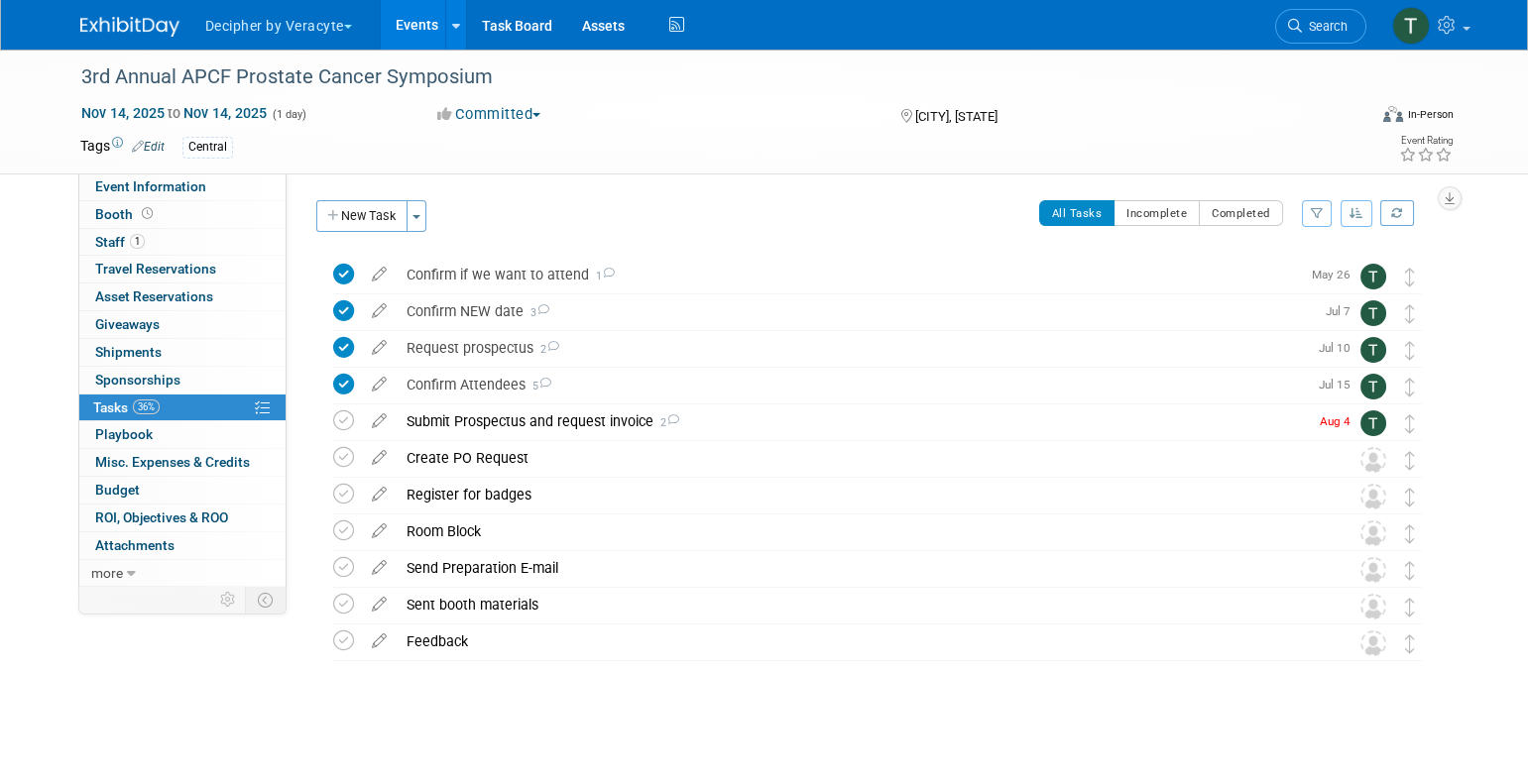 scroll, scrollTop: 0, scrollLeft: 0, axis: both 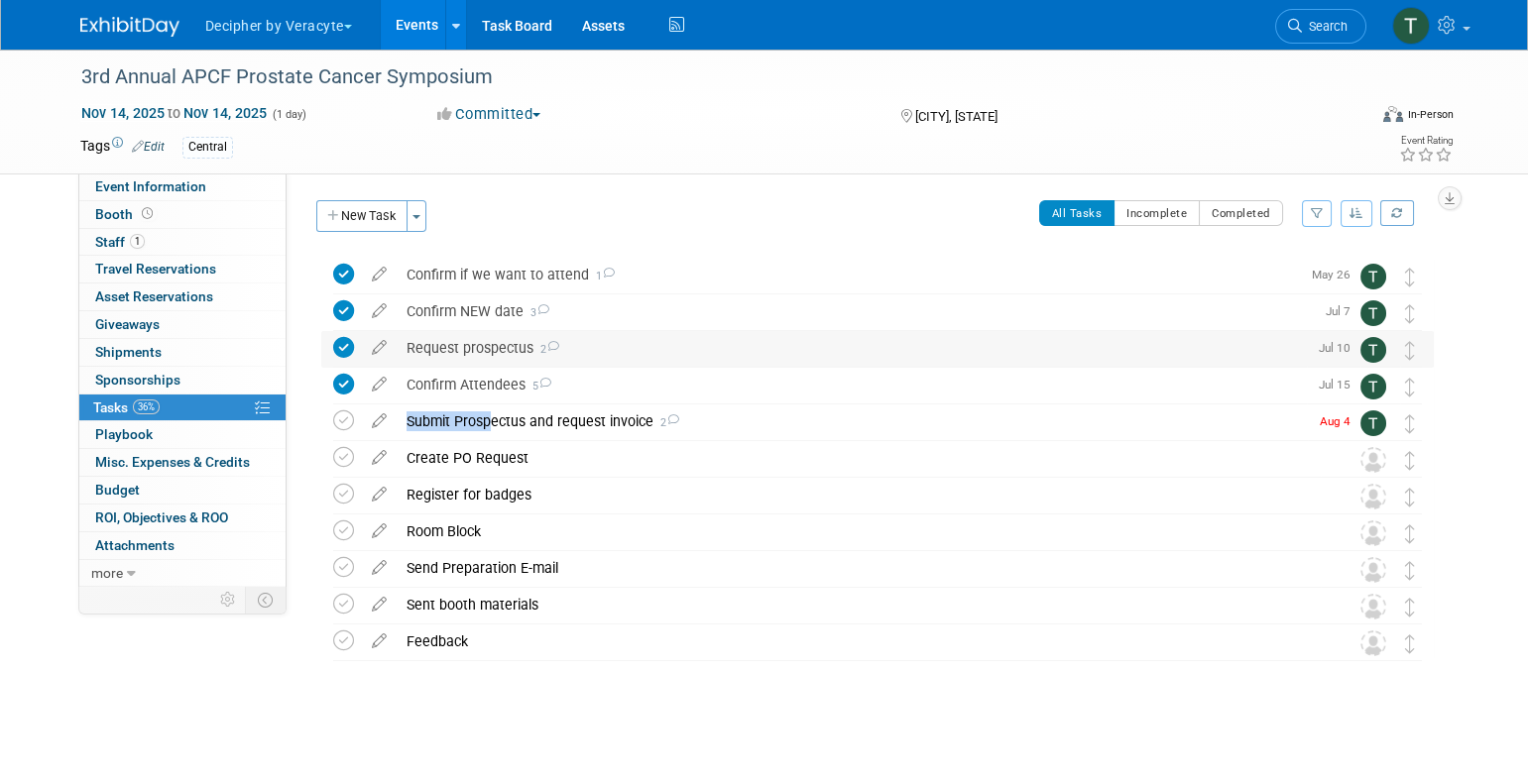 drag, startPoint x: 485, startPoint y: 419, endPoint x: 510, endPoint y: 359, distance: 65 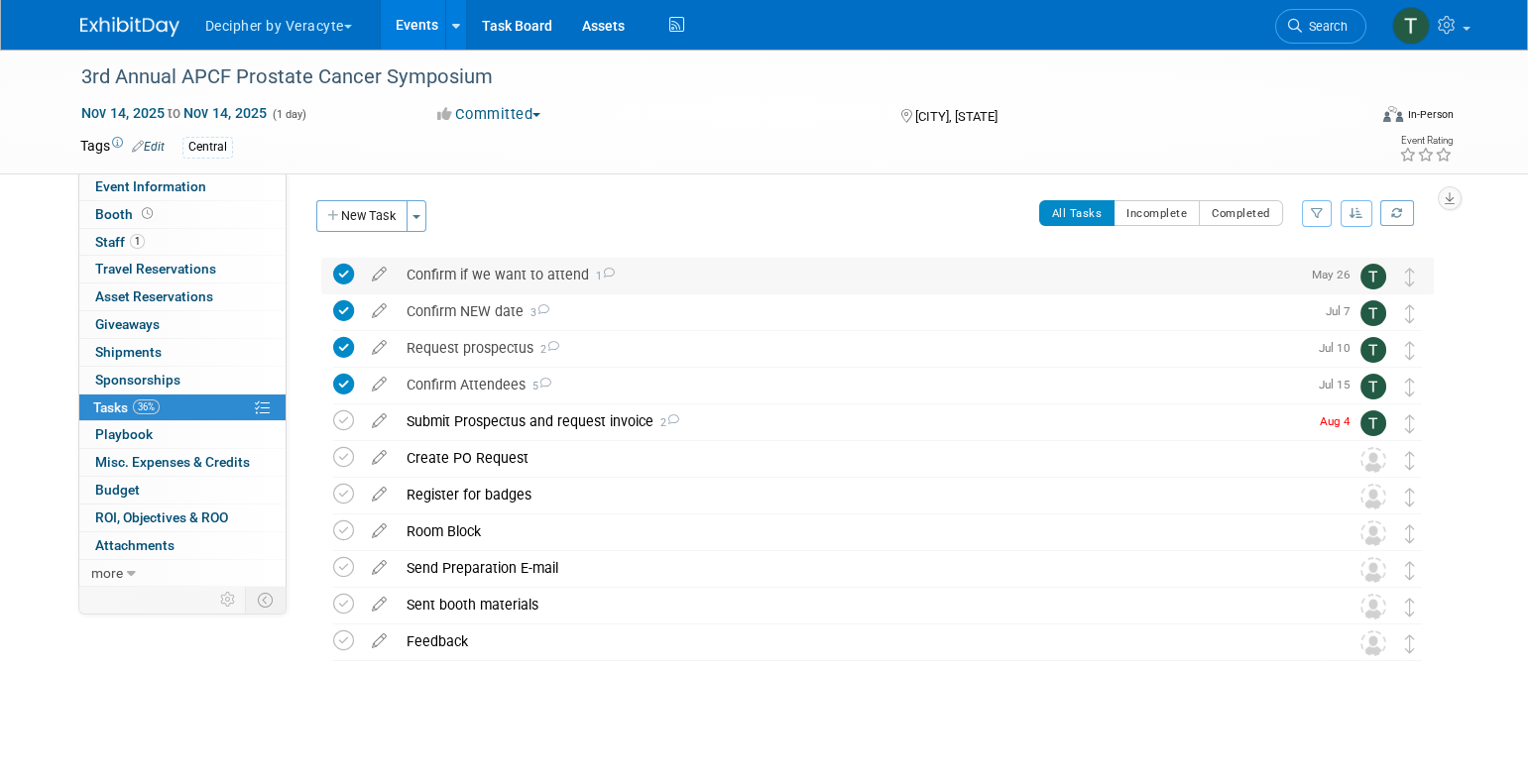 click on "Confirm if we want to attend
1" at bounding box center (848, 275) 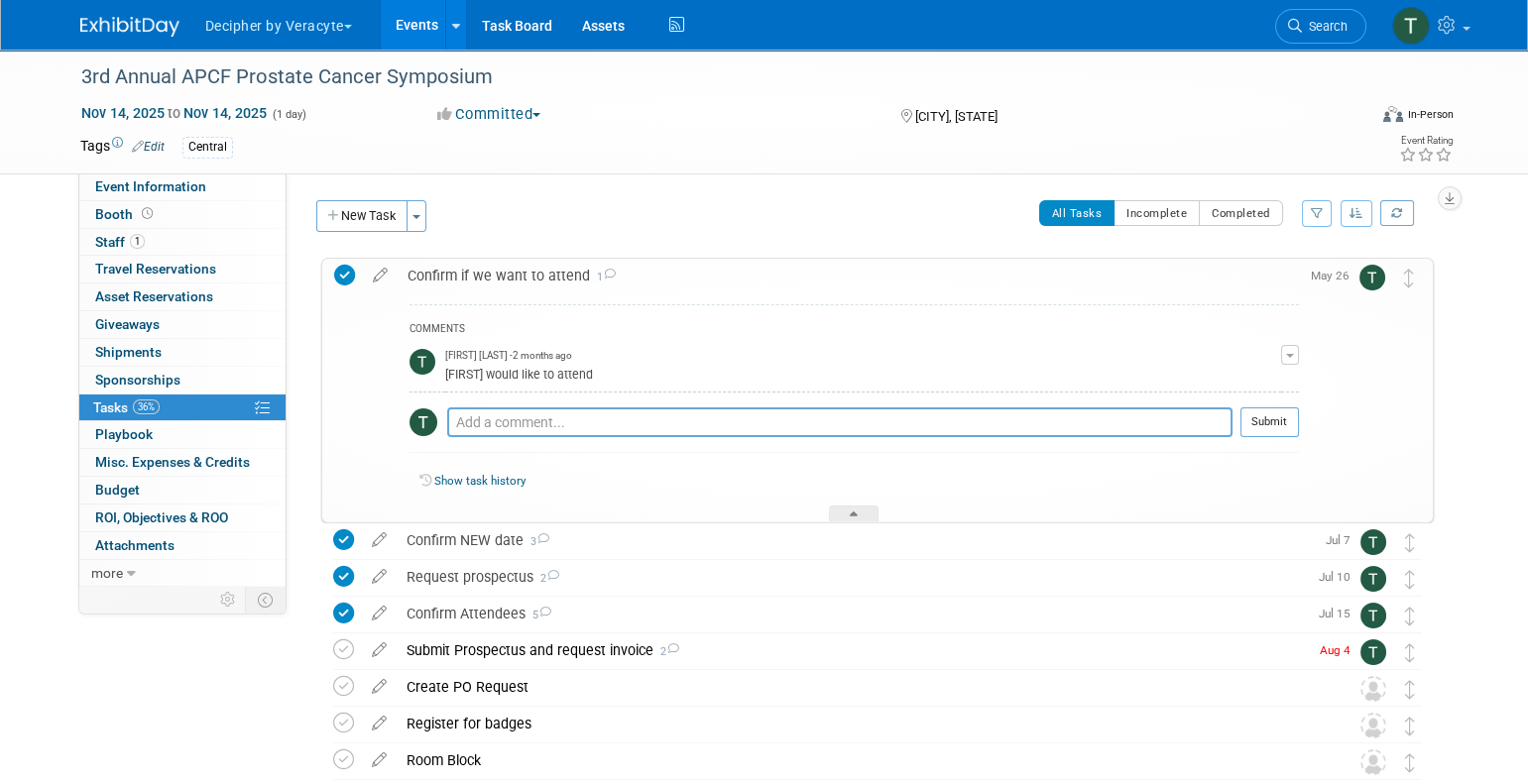click on "Confirm if we want to attend
1" at bounding box center (848, 276) 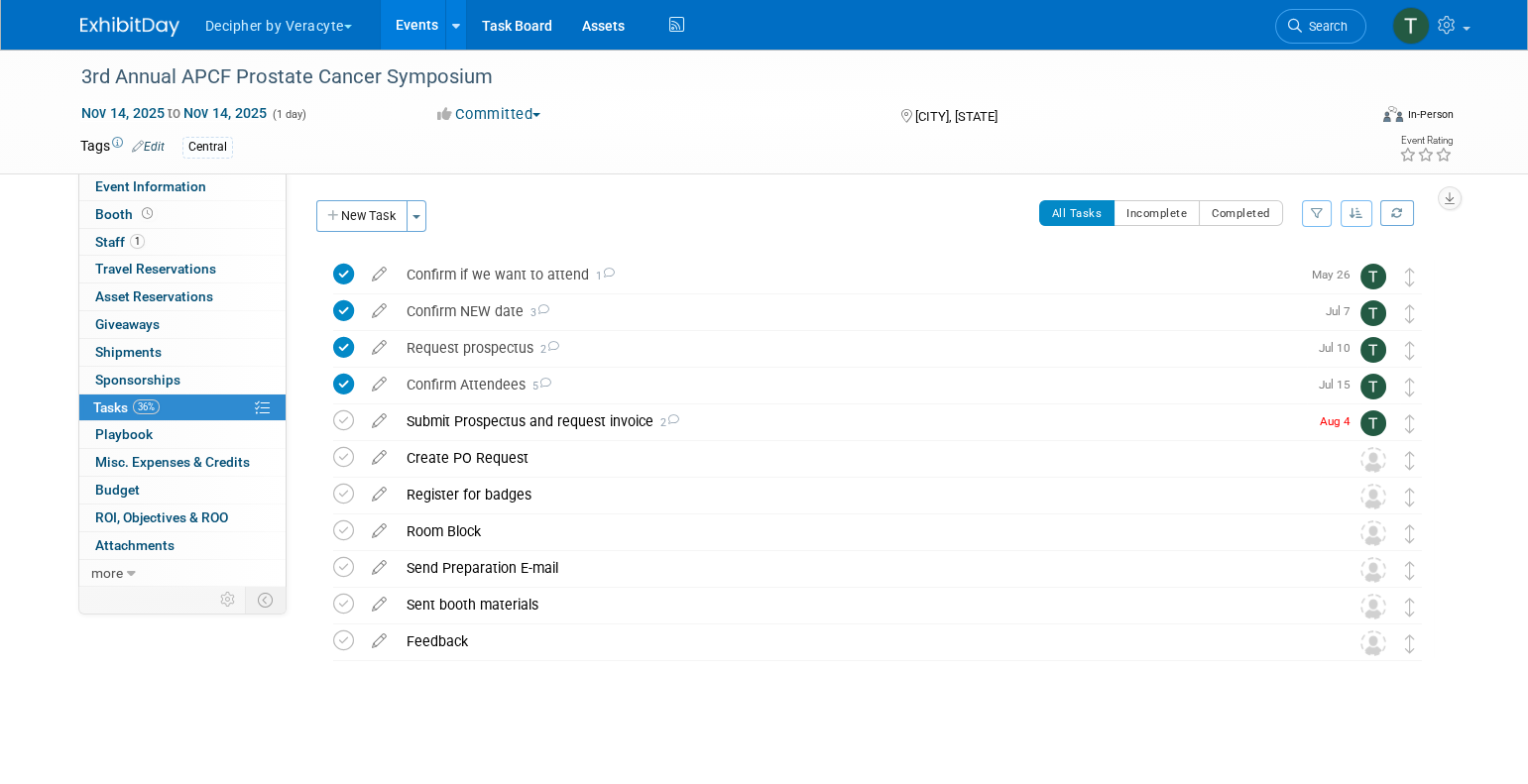 click on "Submit Prospectus and request invoice
2" at bounding box center (852, 421) 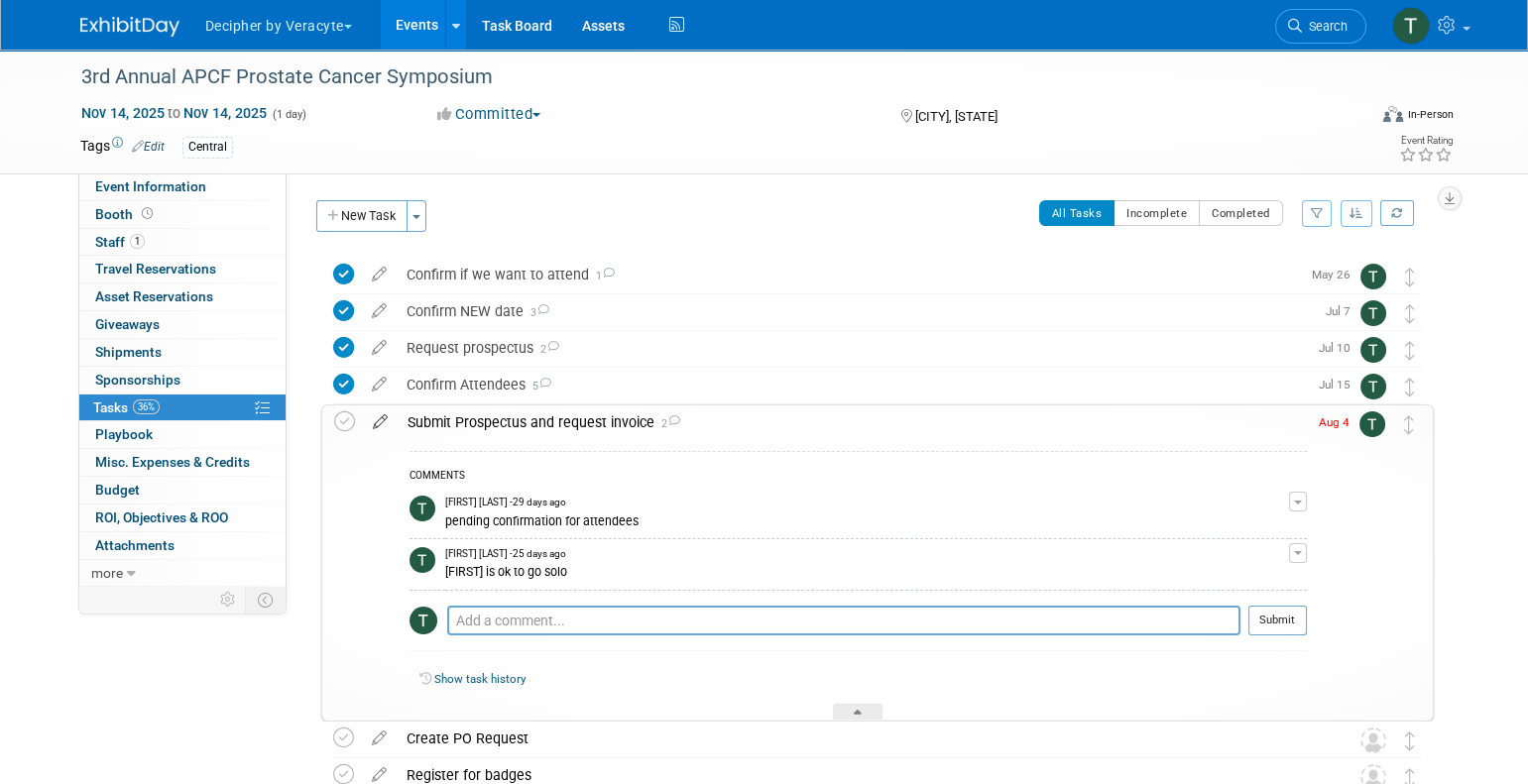 click at bounding box center (380, 417) 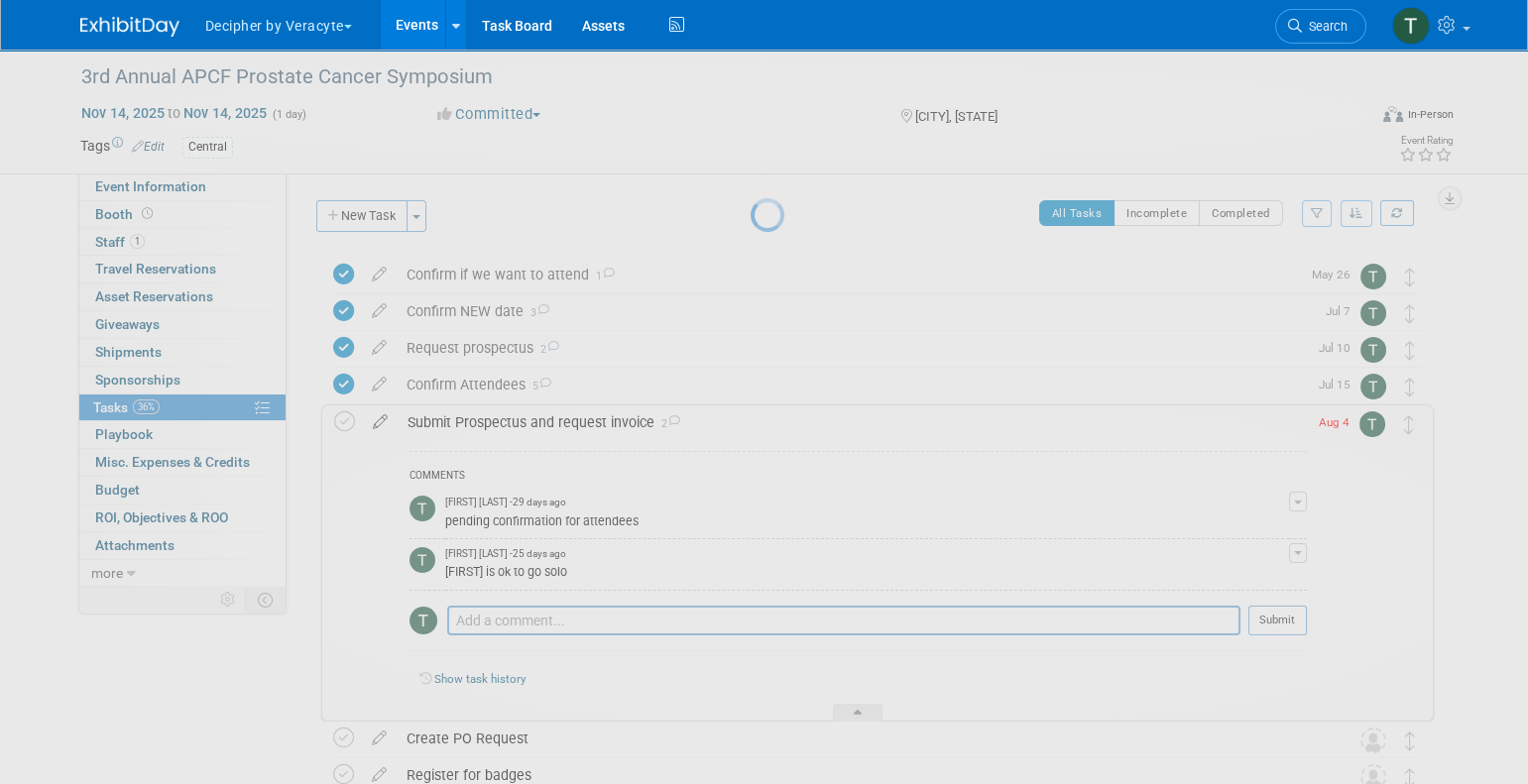 select on "7" 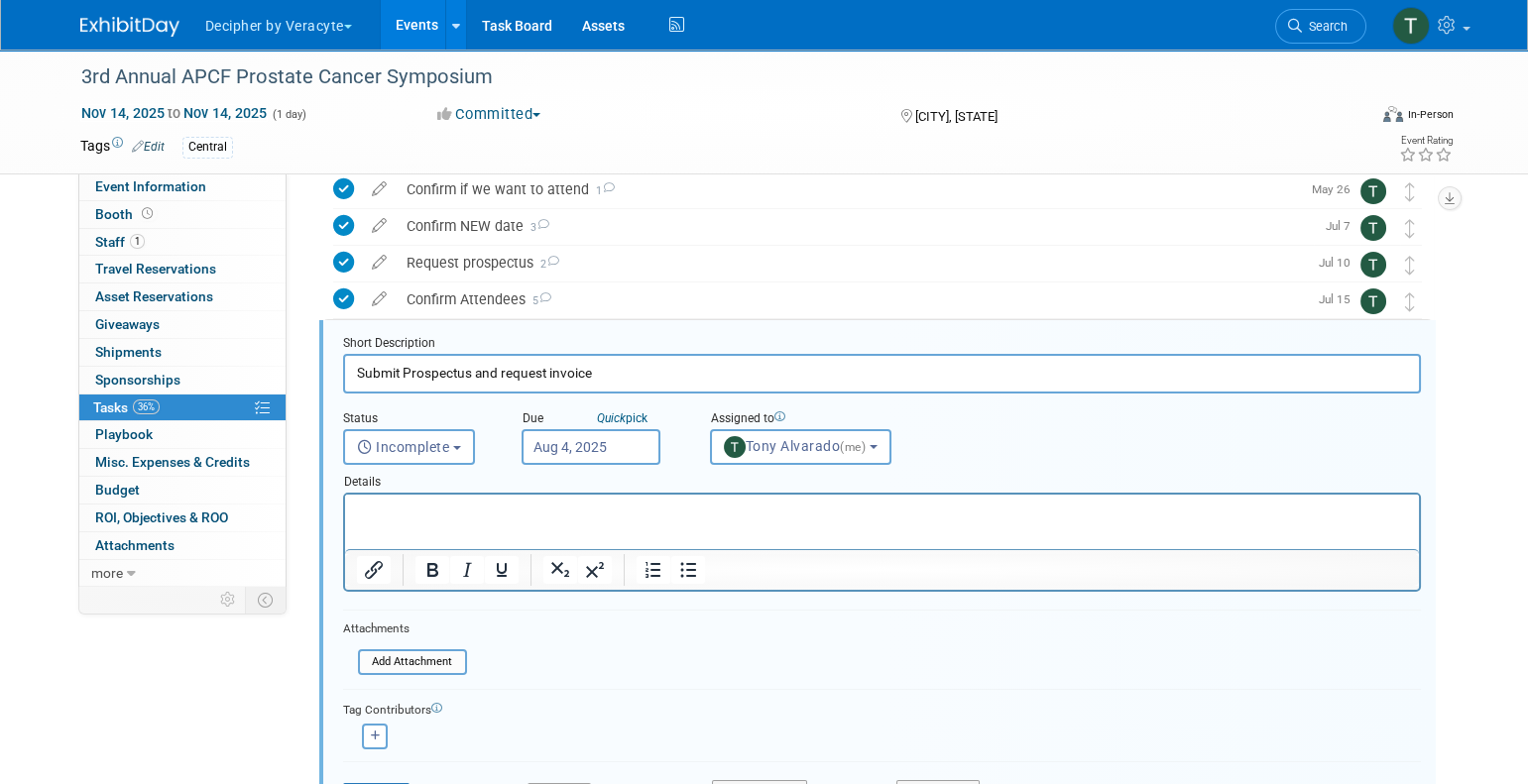 scroll, scrollTop: 114, scrollLeft: 0, axis: vertical 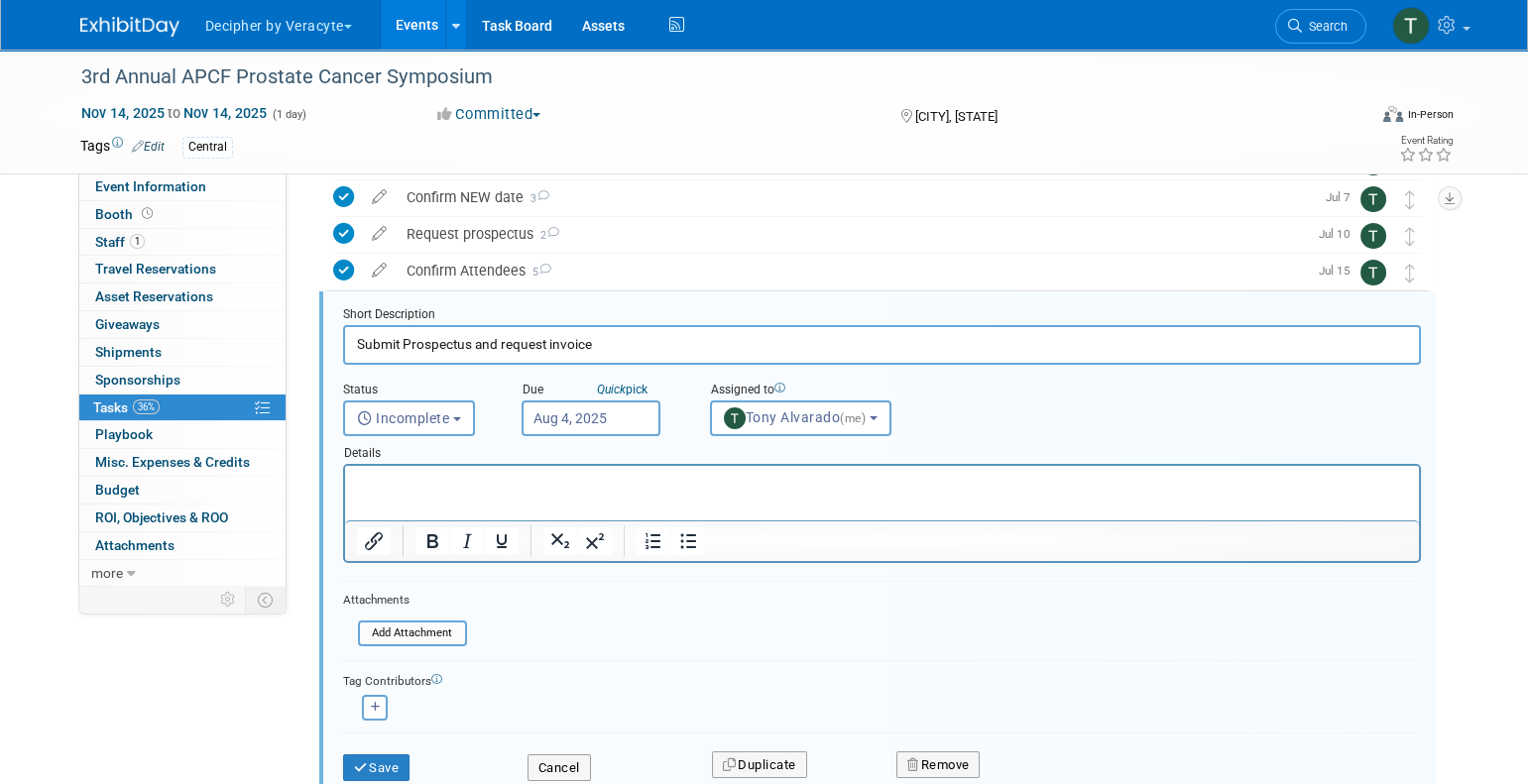 click on "Aug 4, 2025" at bounding box center [591, 418] 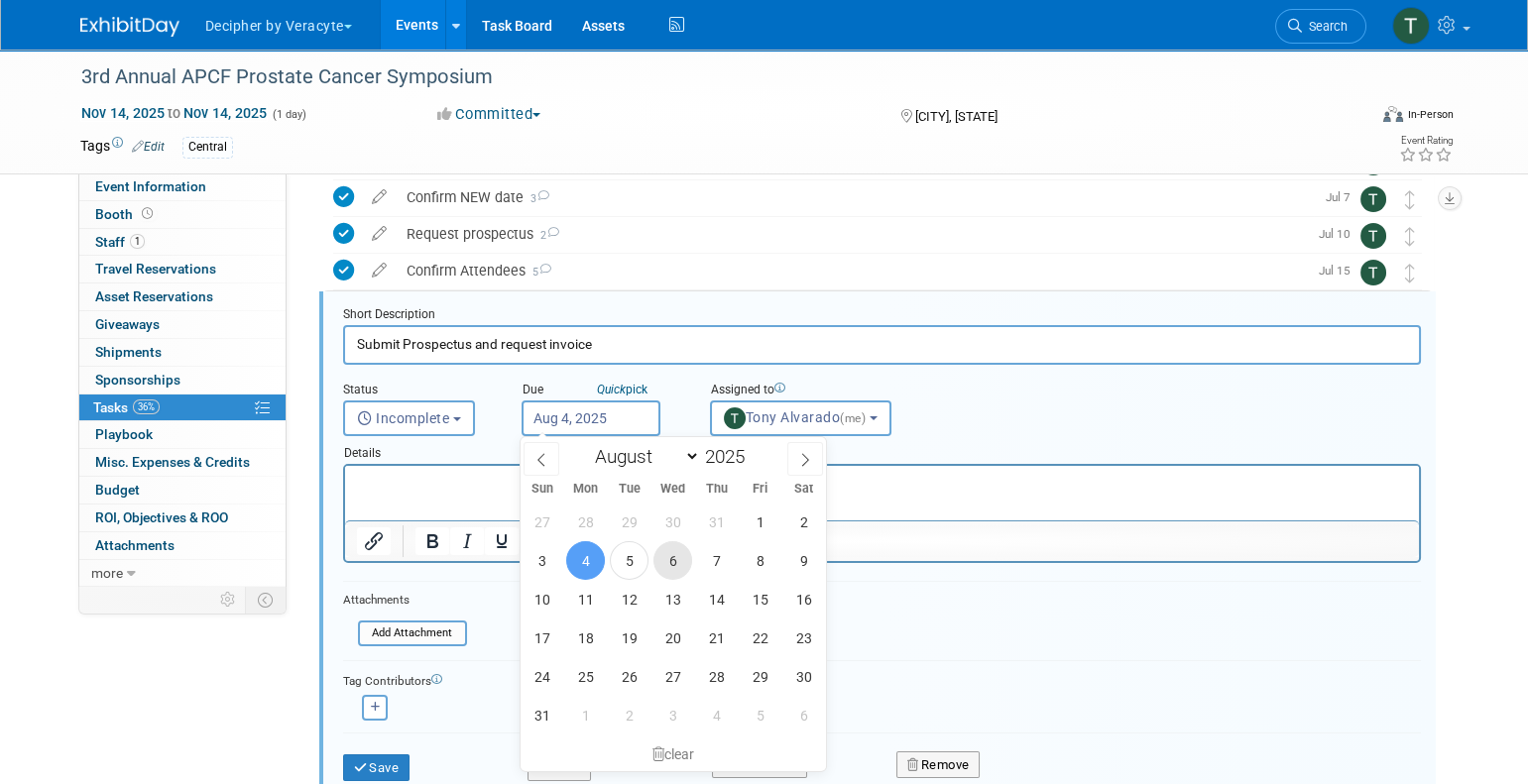 click on "6" at bounding box center [672, 560] 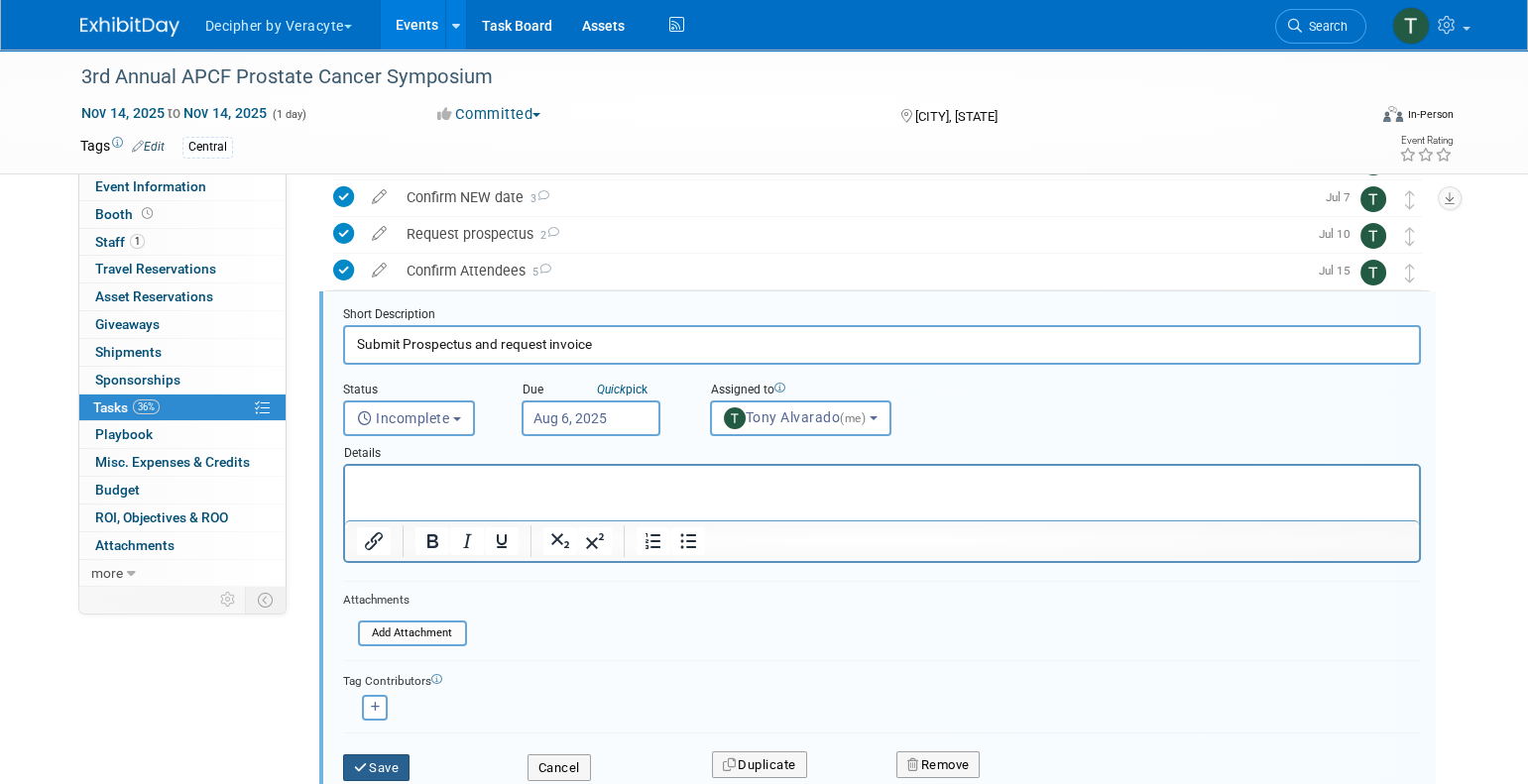 click on "Save" at bounding box center [377, 768] 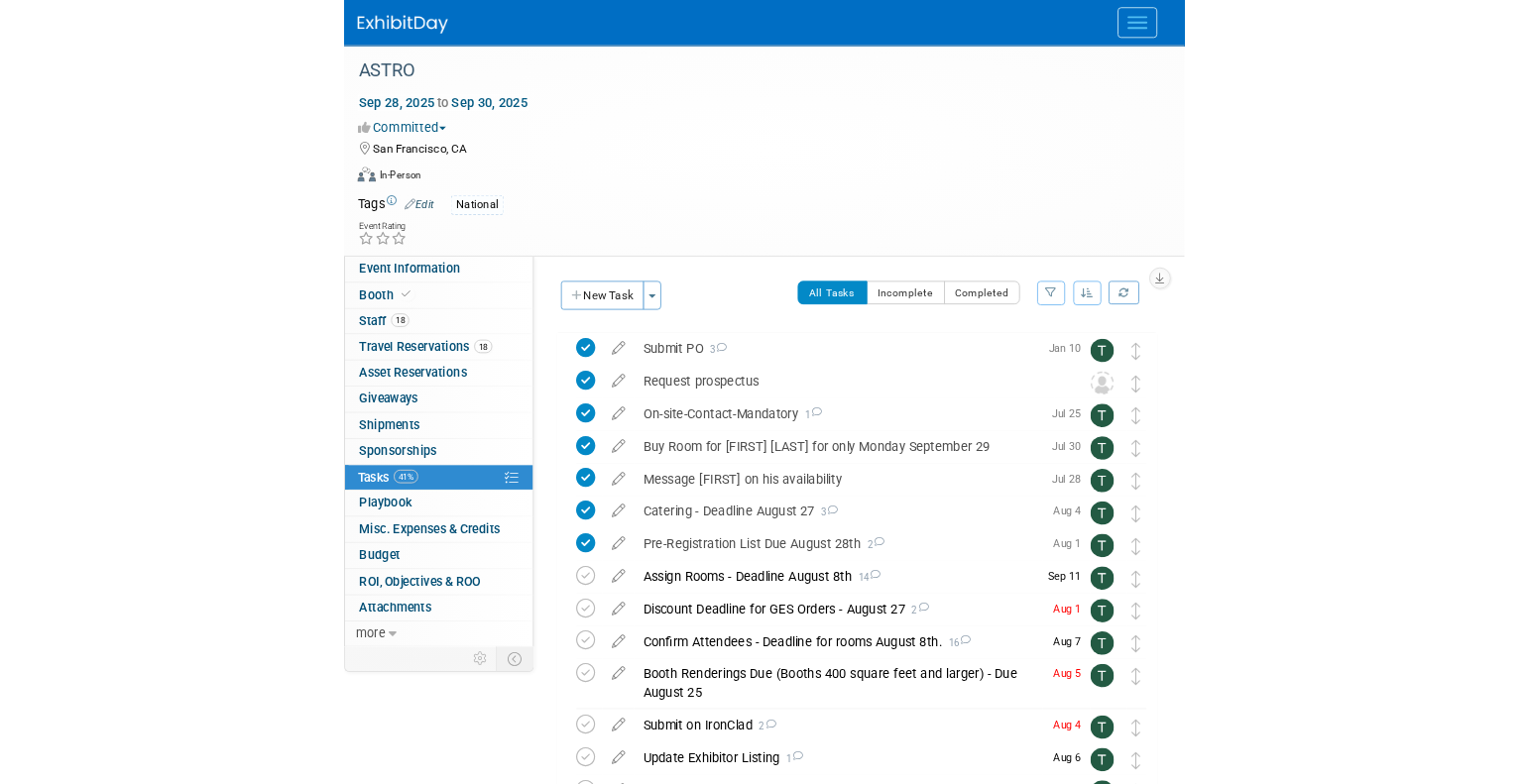 scroll, scrollTop: 0, scrollLeft: 0, axis: both 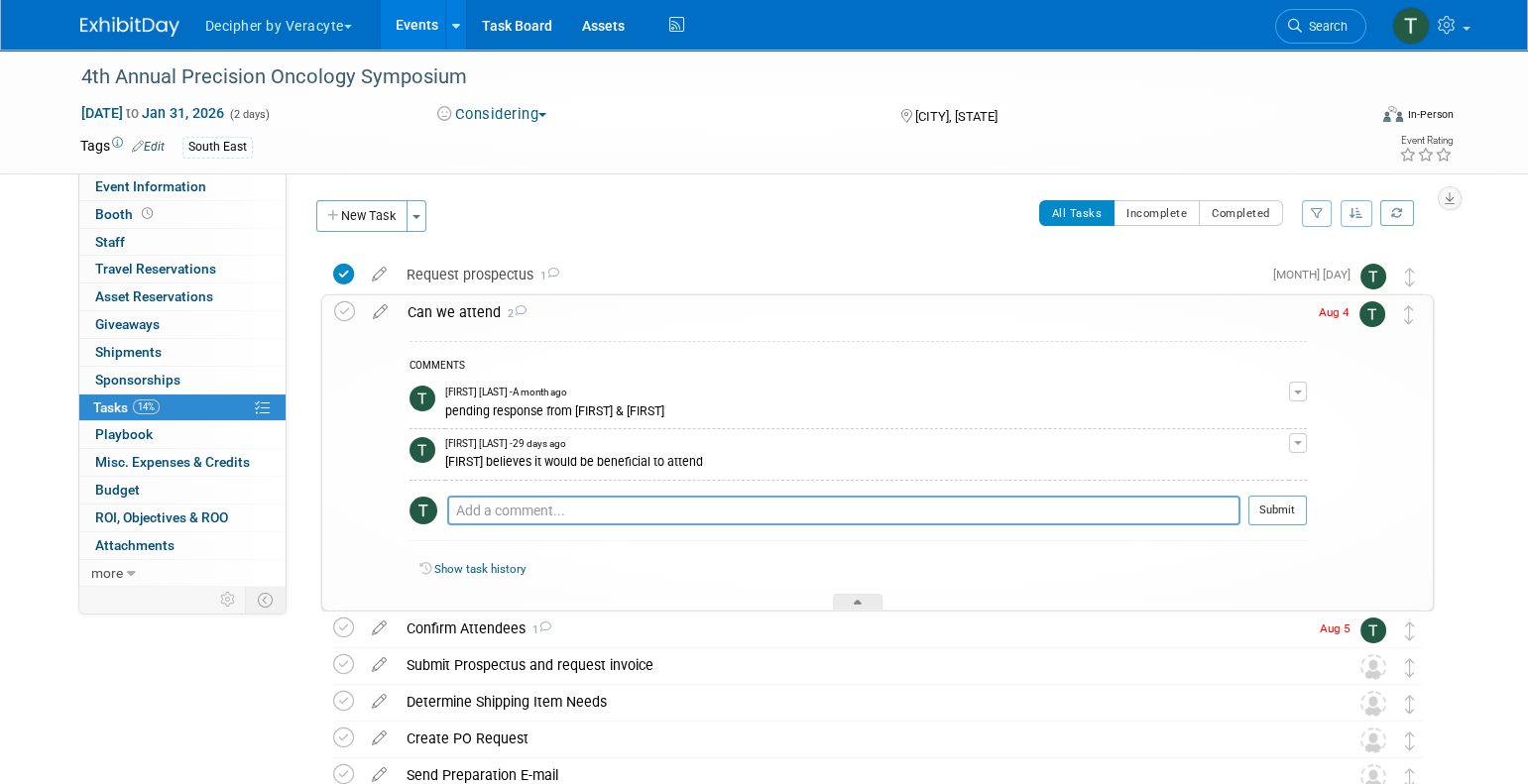 click on "Can we attend
2" at bounding box center (852, 312) 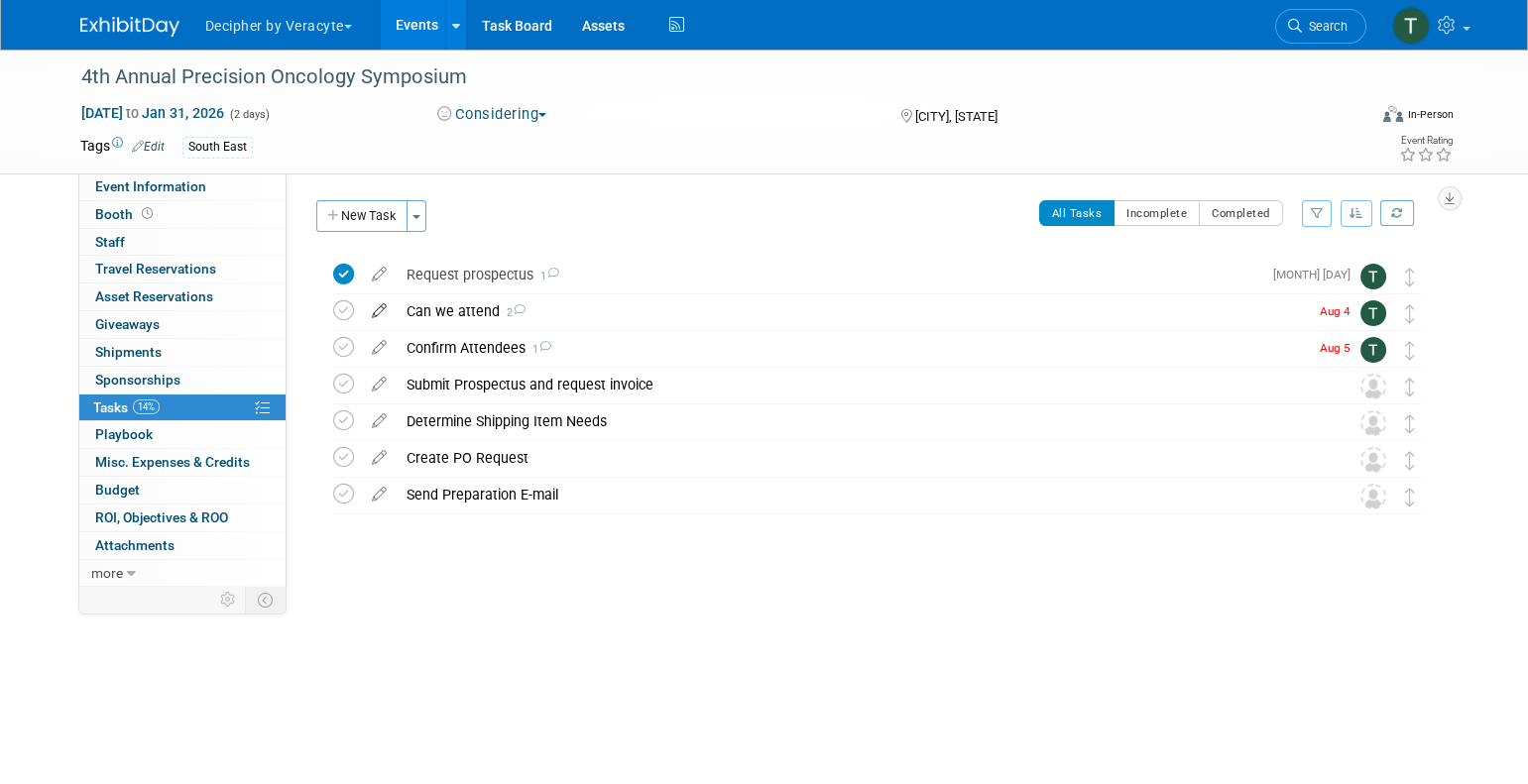 click at bounding box center [379, 306] 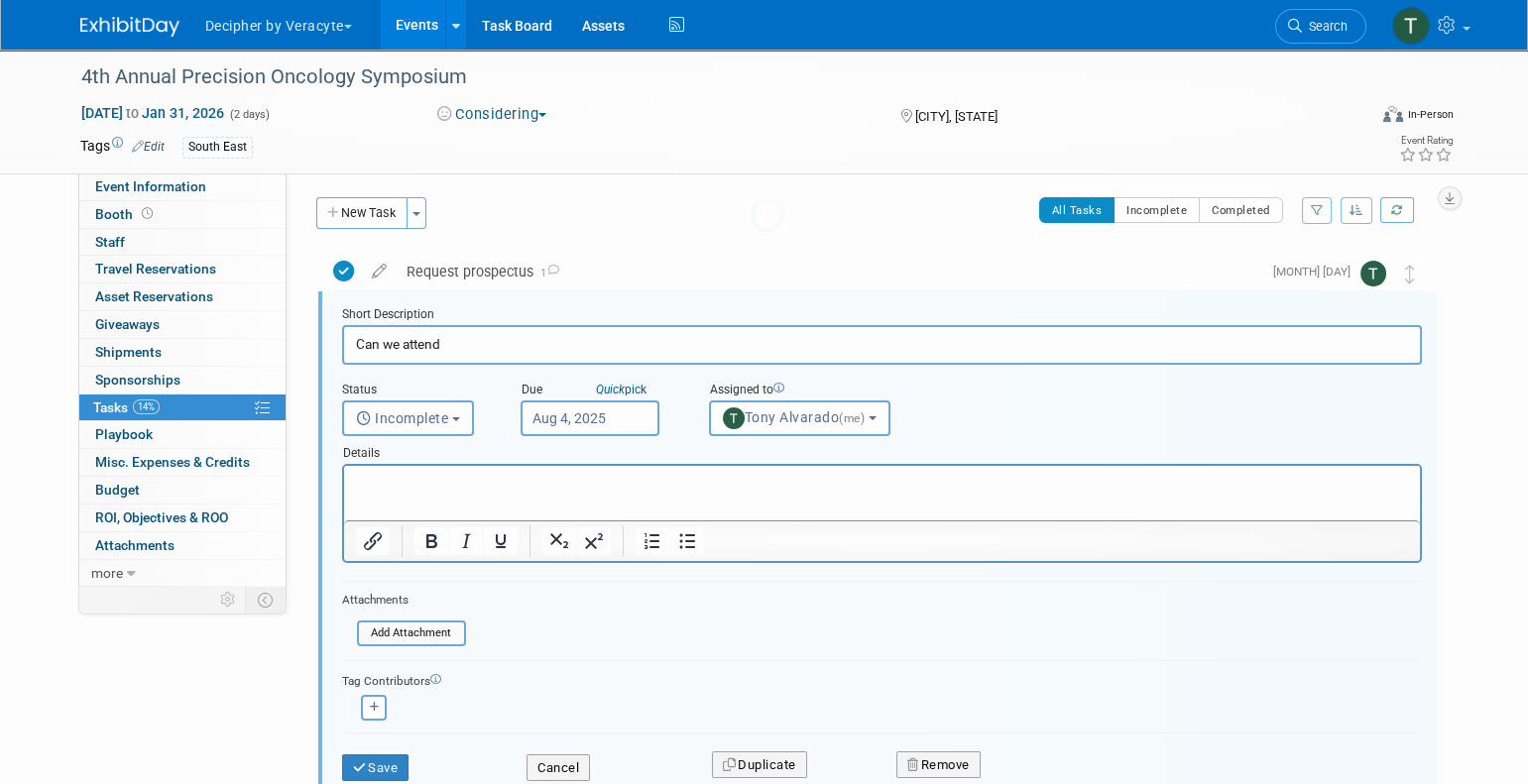 scroll, scrollTop: 0, scrollLeft: 0, axis: both 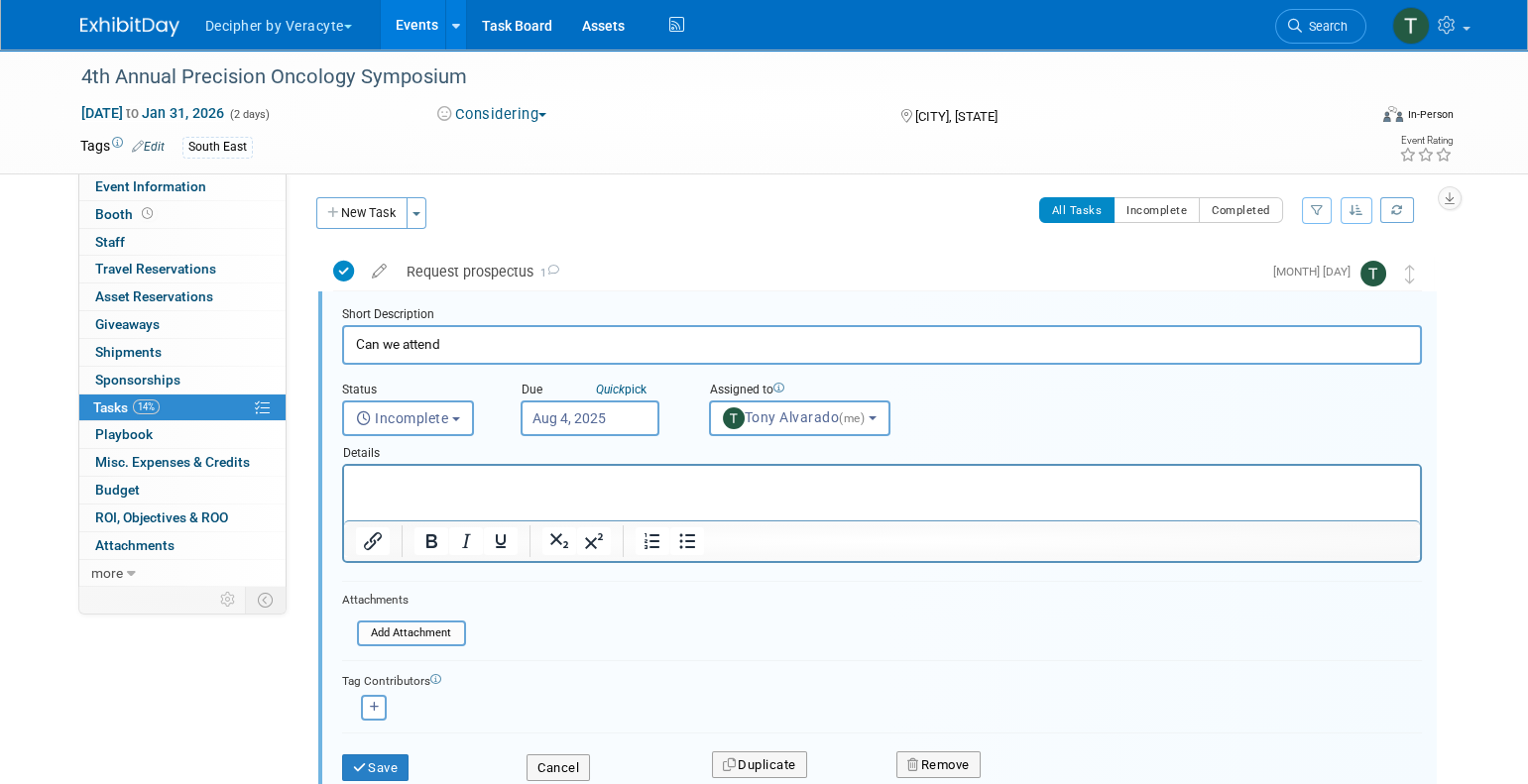 click on "Aug 4, 2025" at bounding box center (590, 418) 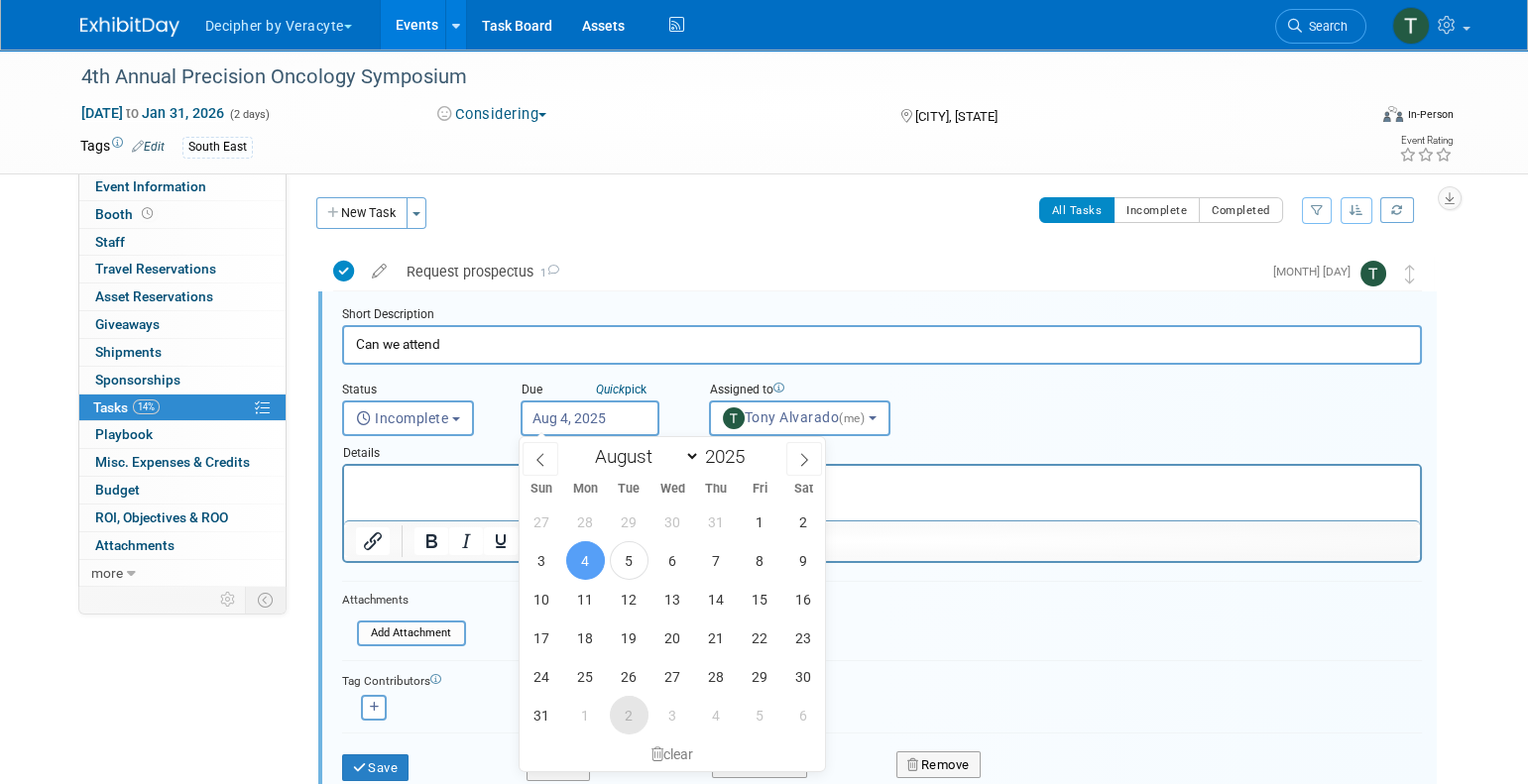 click on "2" at bounding box center (629, 715) 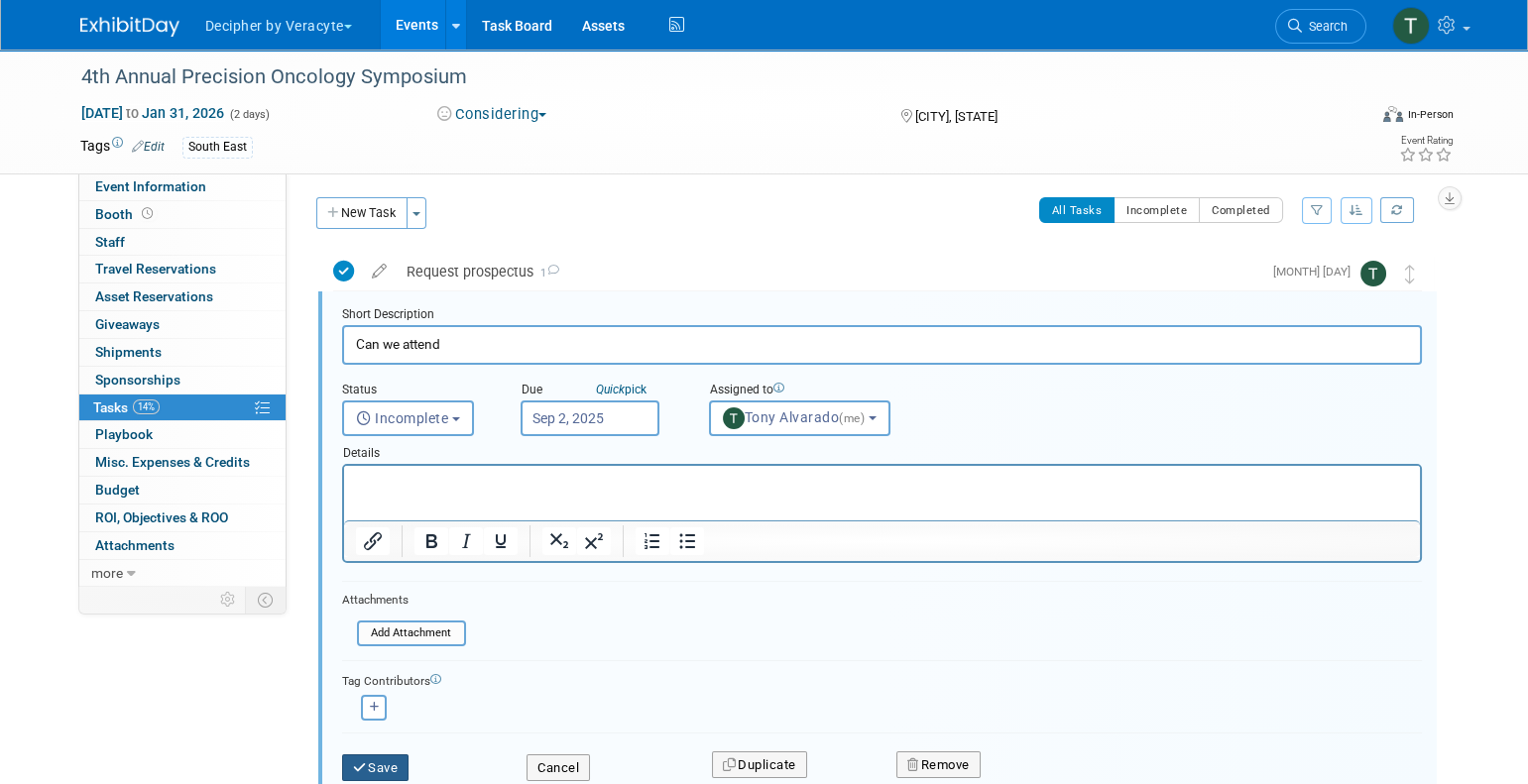 click on "Save" at bounding box center [376, 768] 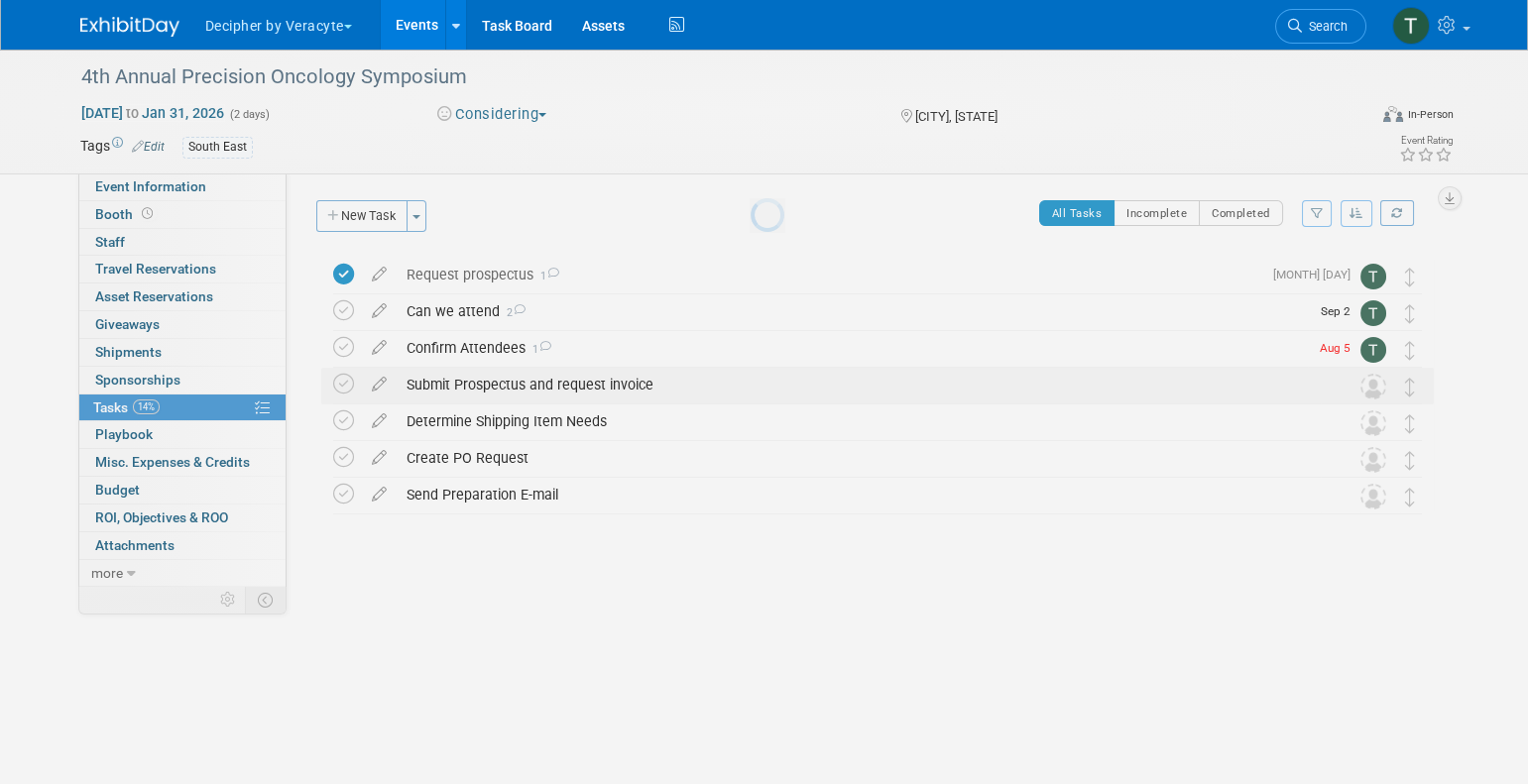 scroll, scrollTop: 0, scrollLeft: 0, axis: both 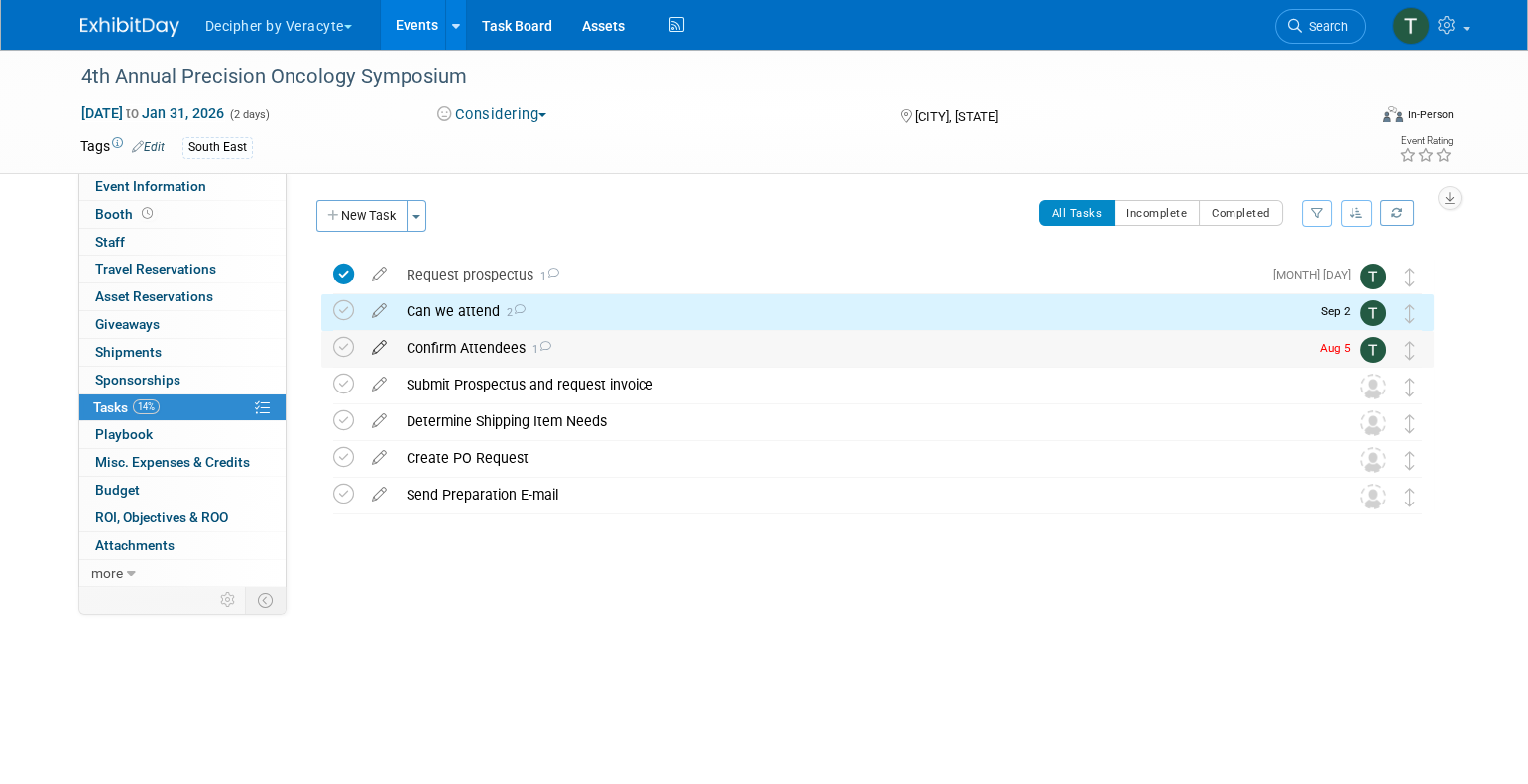 click at bounding box center (379, 343) 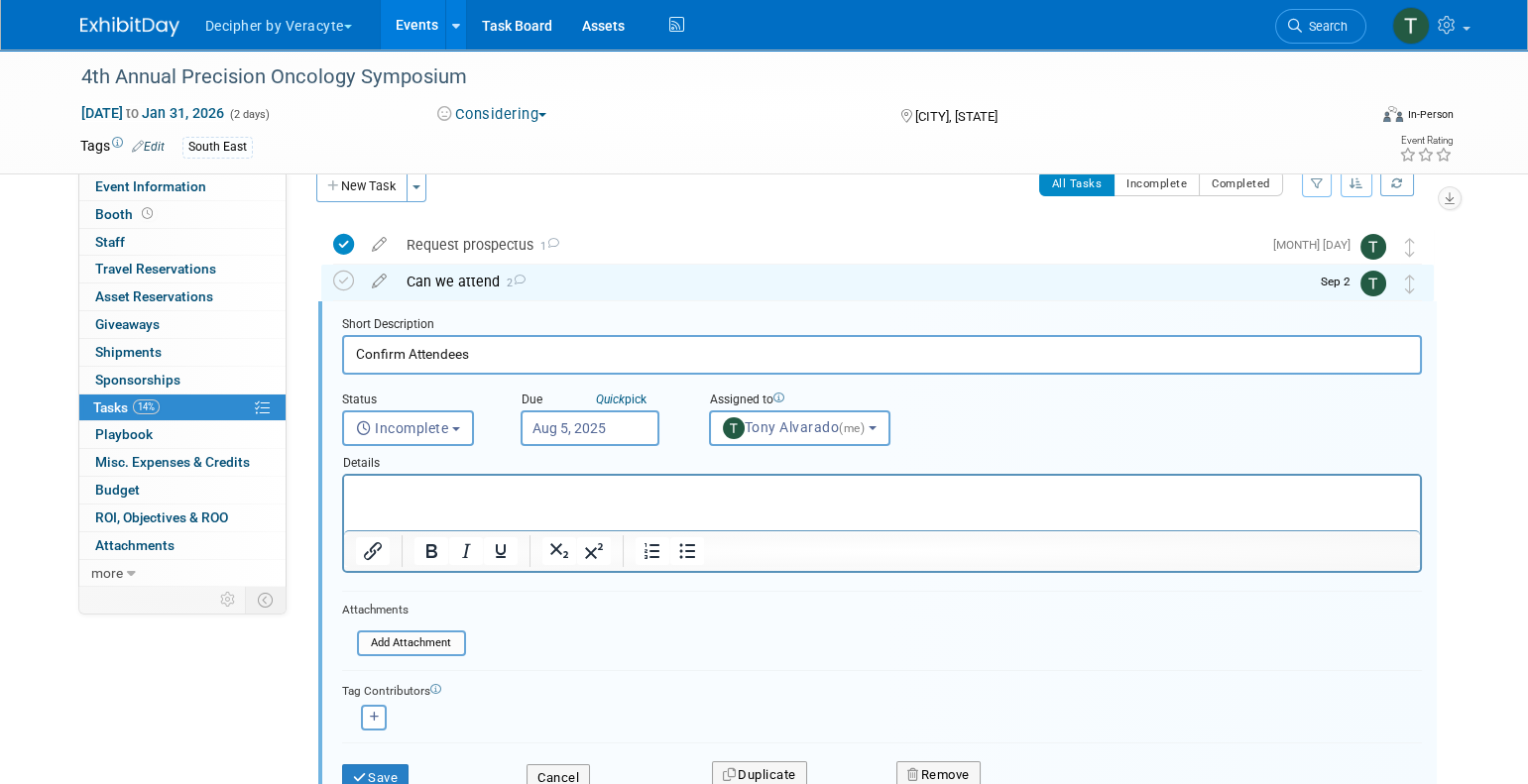 scroll, scrollTop: 40, scrollLeft: 0, axis: vertical 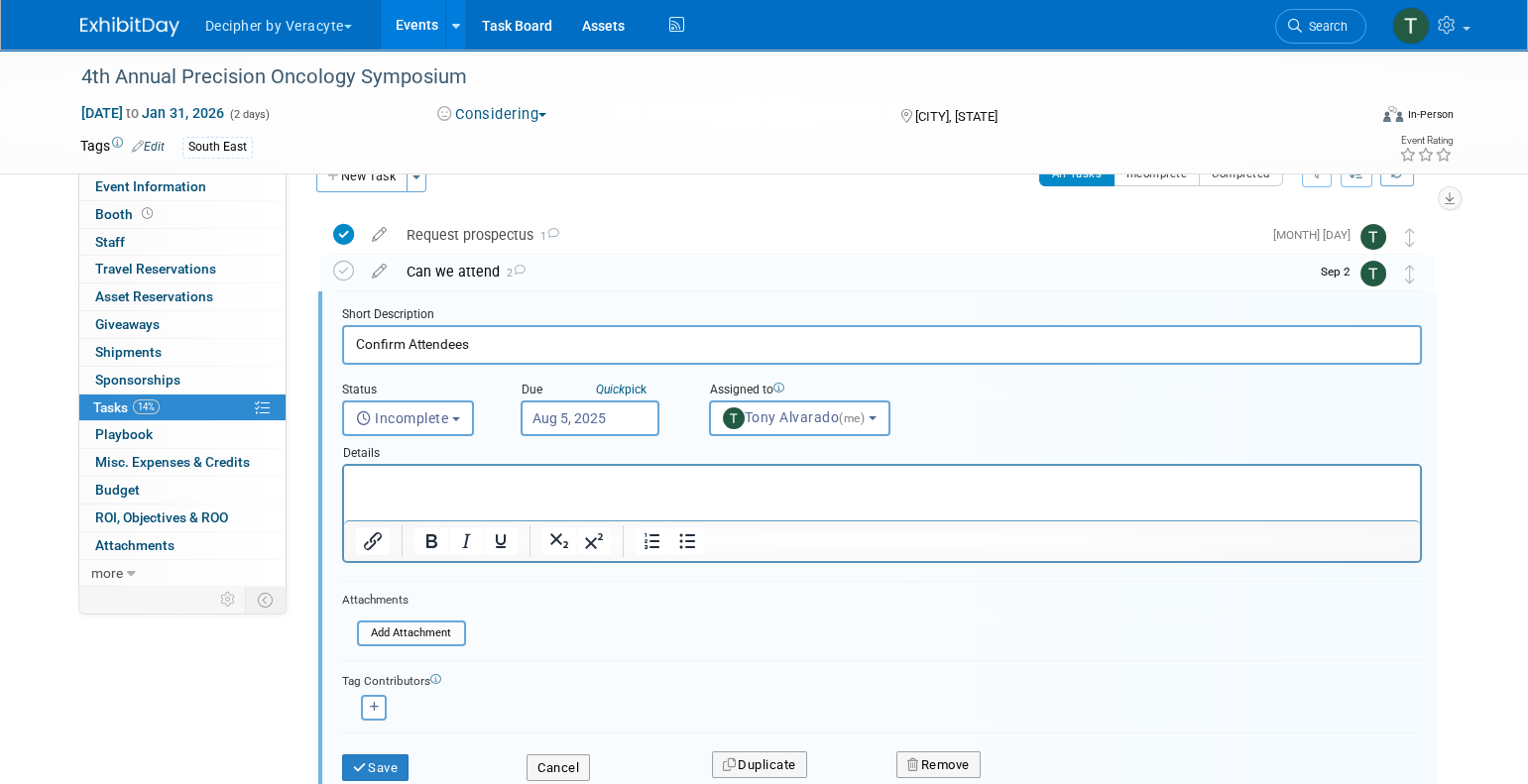 click on "Aug 5, 2025" at bounding box center (590, 418) 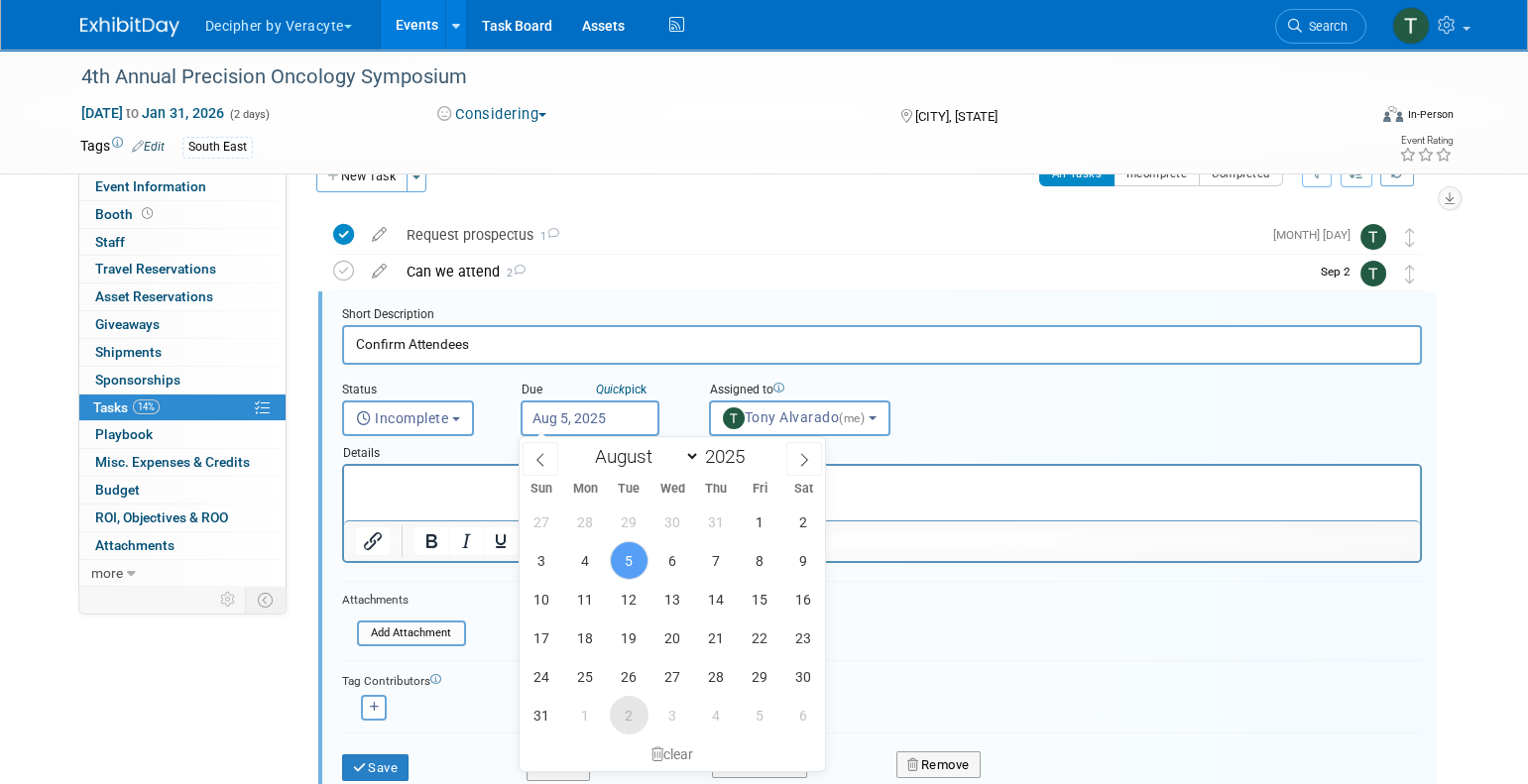 click on "2" at bounding box center (629, 715) 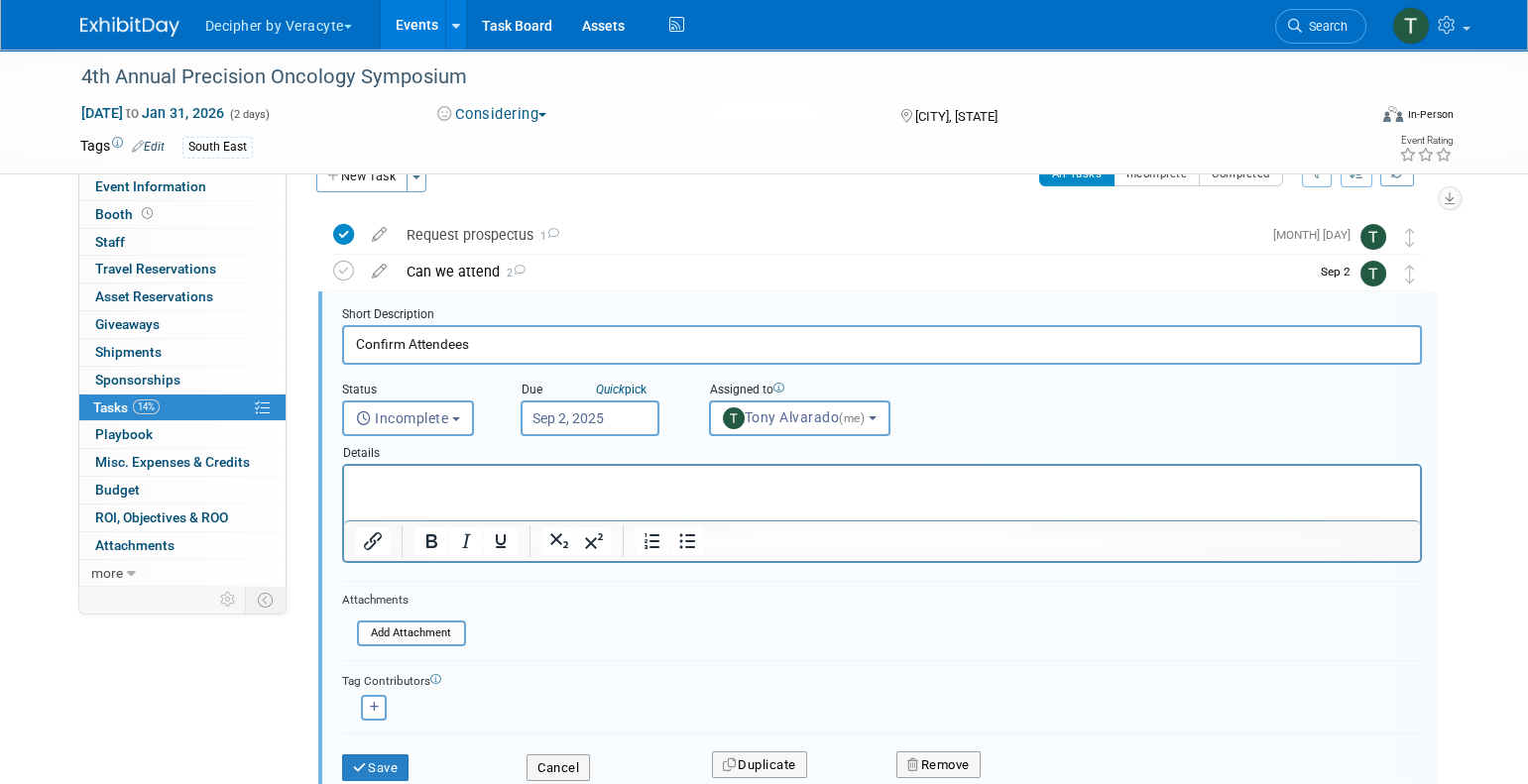 click on "Save" at bounding box center (419, 761) 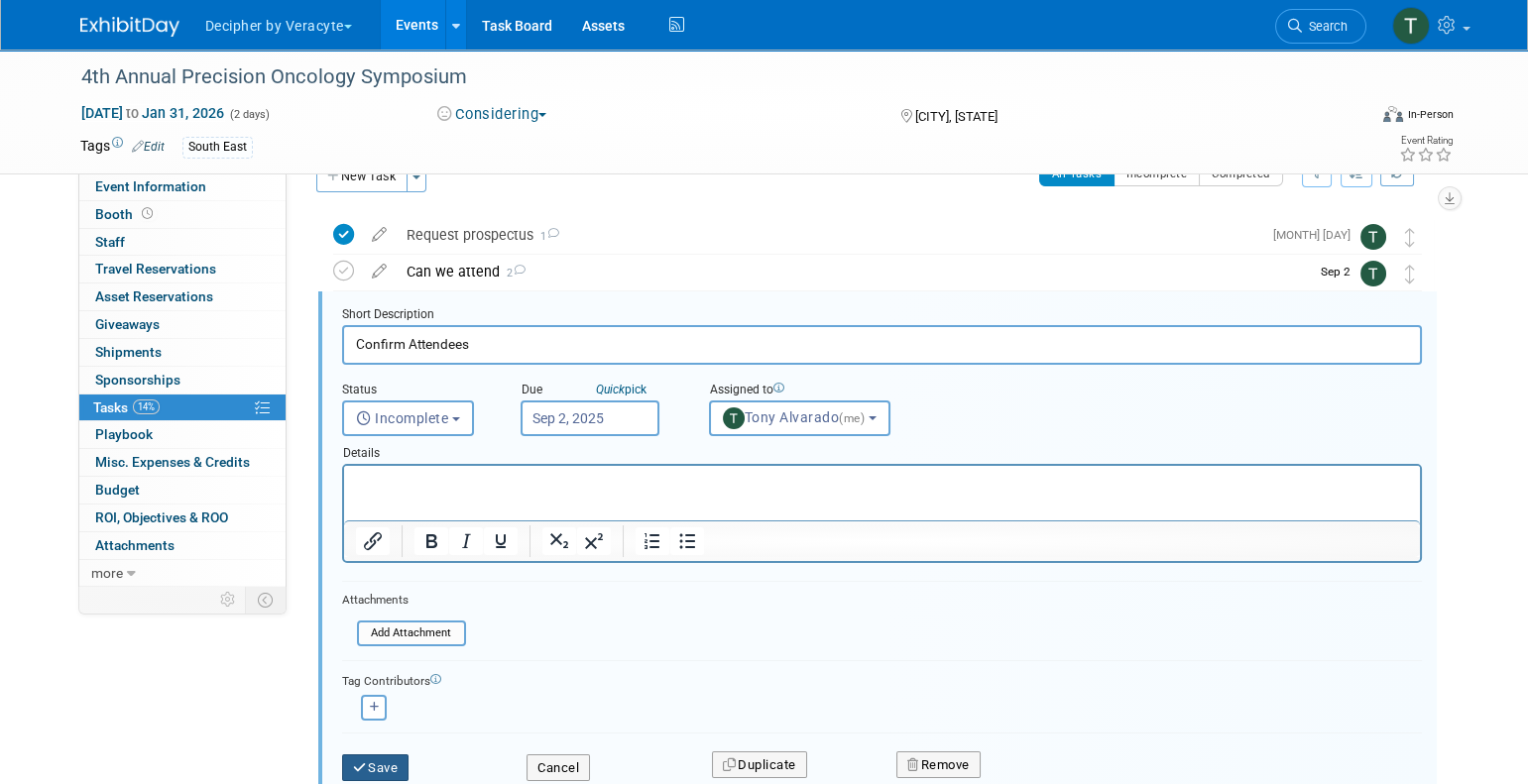 click on "Save" at bounding box center [376, 768] 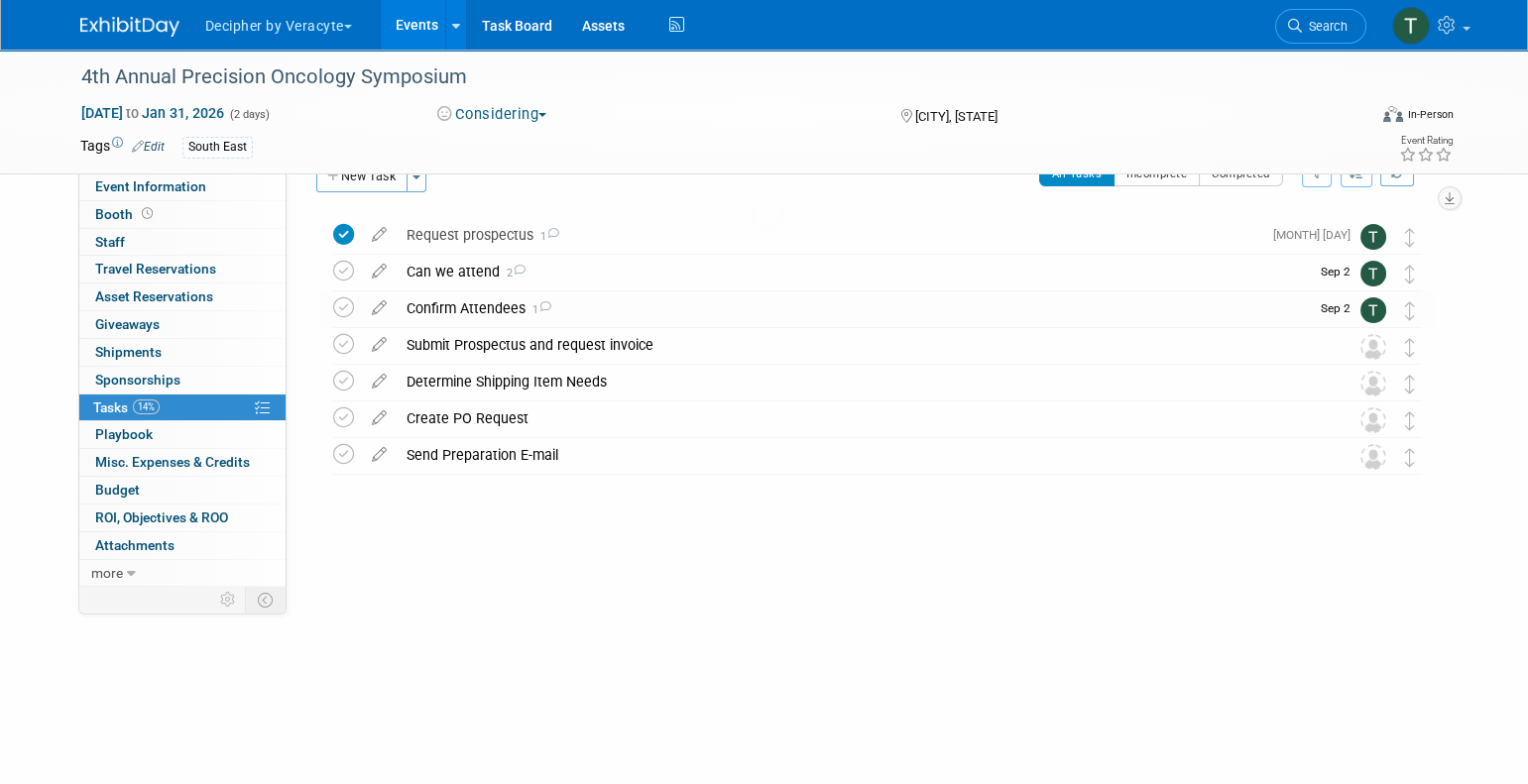 scroll, scrollTop: 0, scrollLeft: 0, axis: both 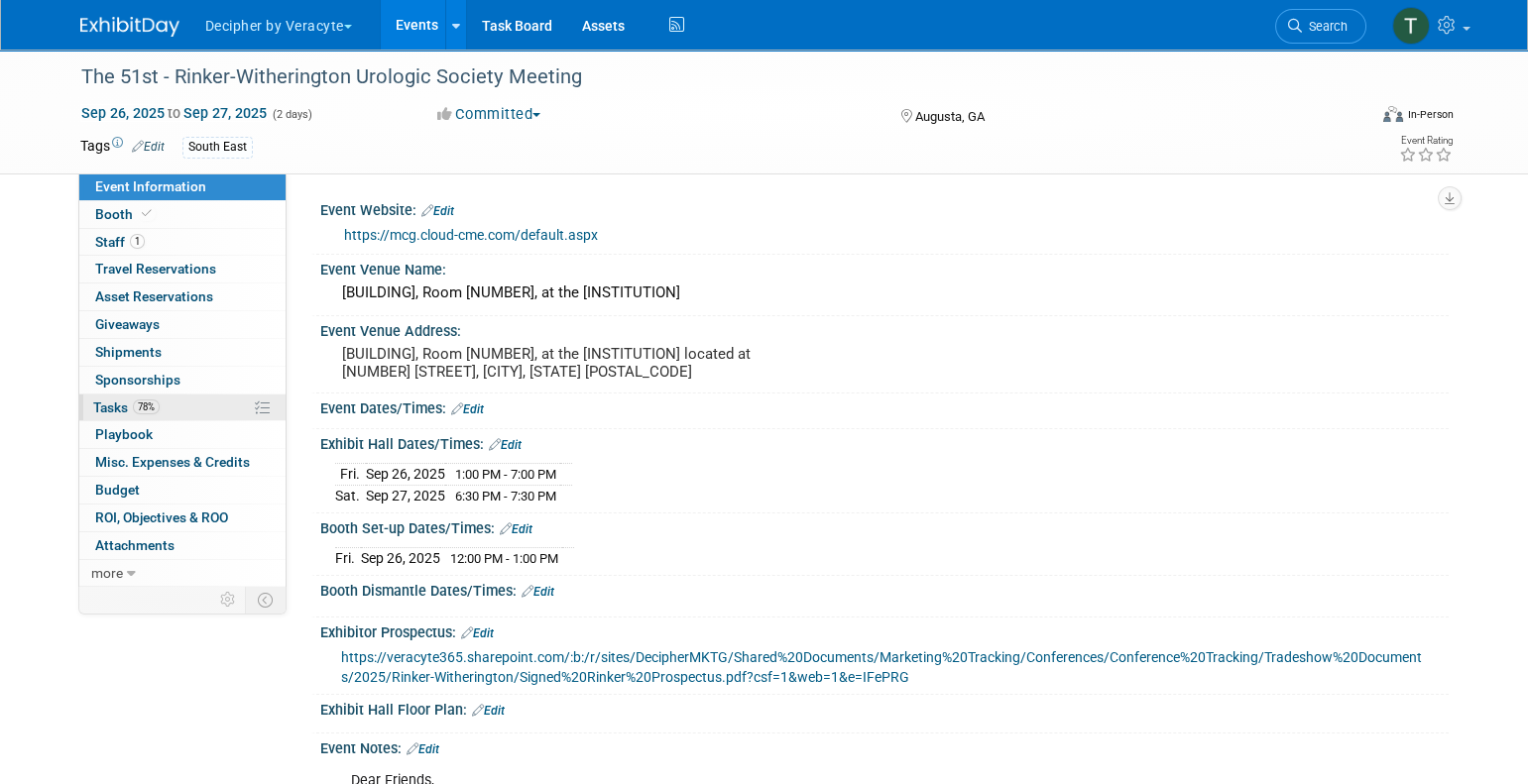 click on "78%
Tasks 78%" at bounding box center [182, 407] 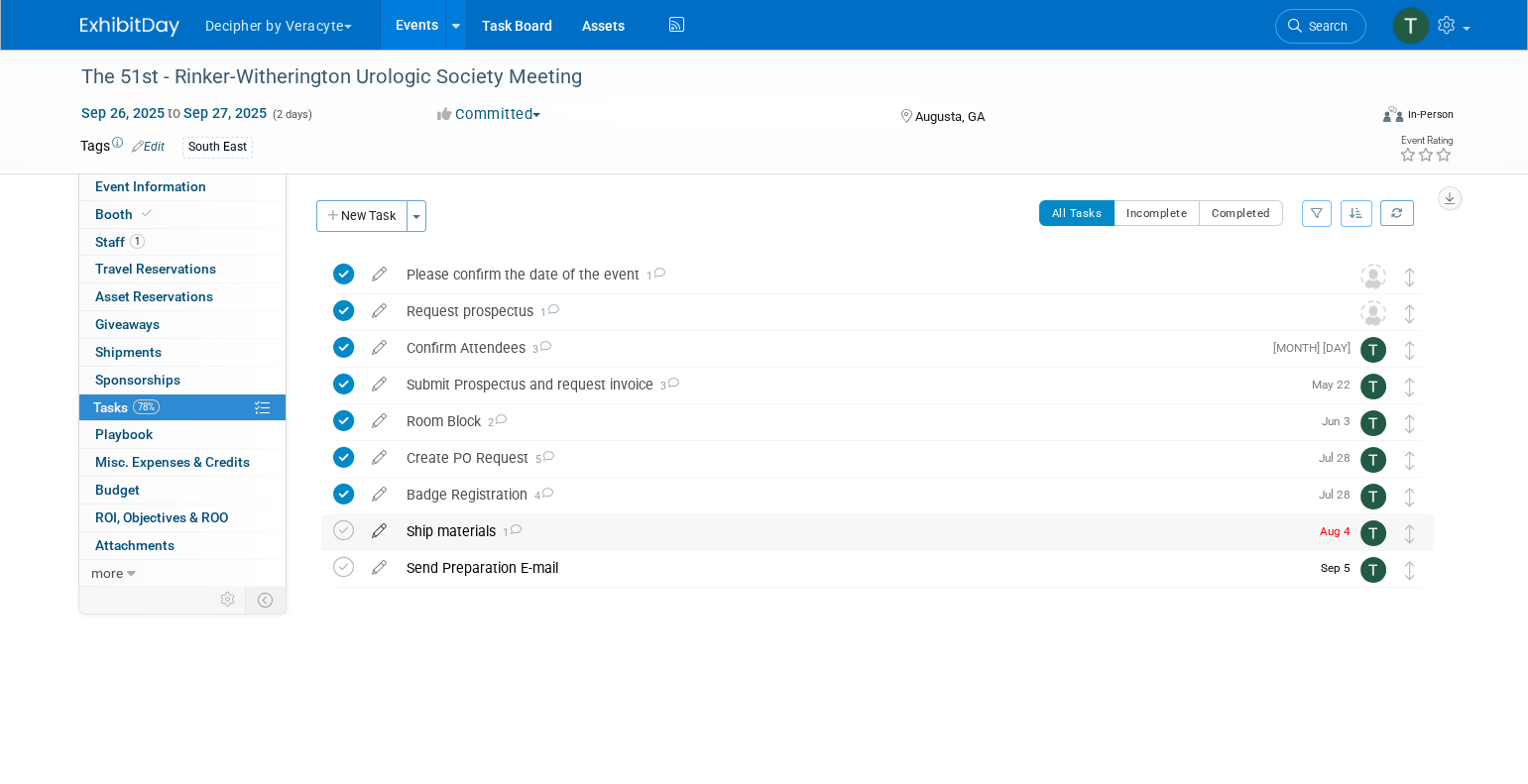 click at bounding box center (379, 526) 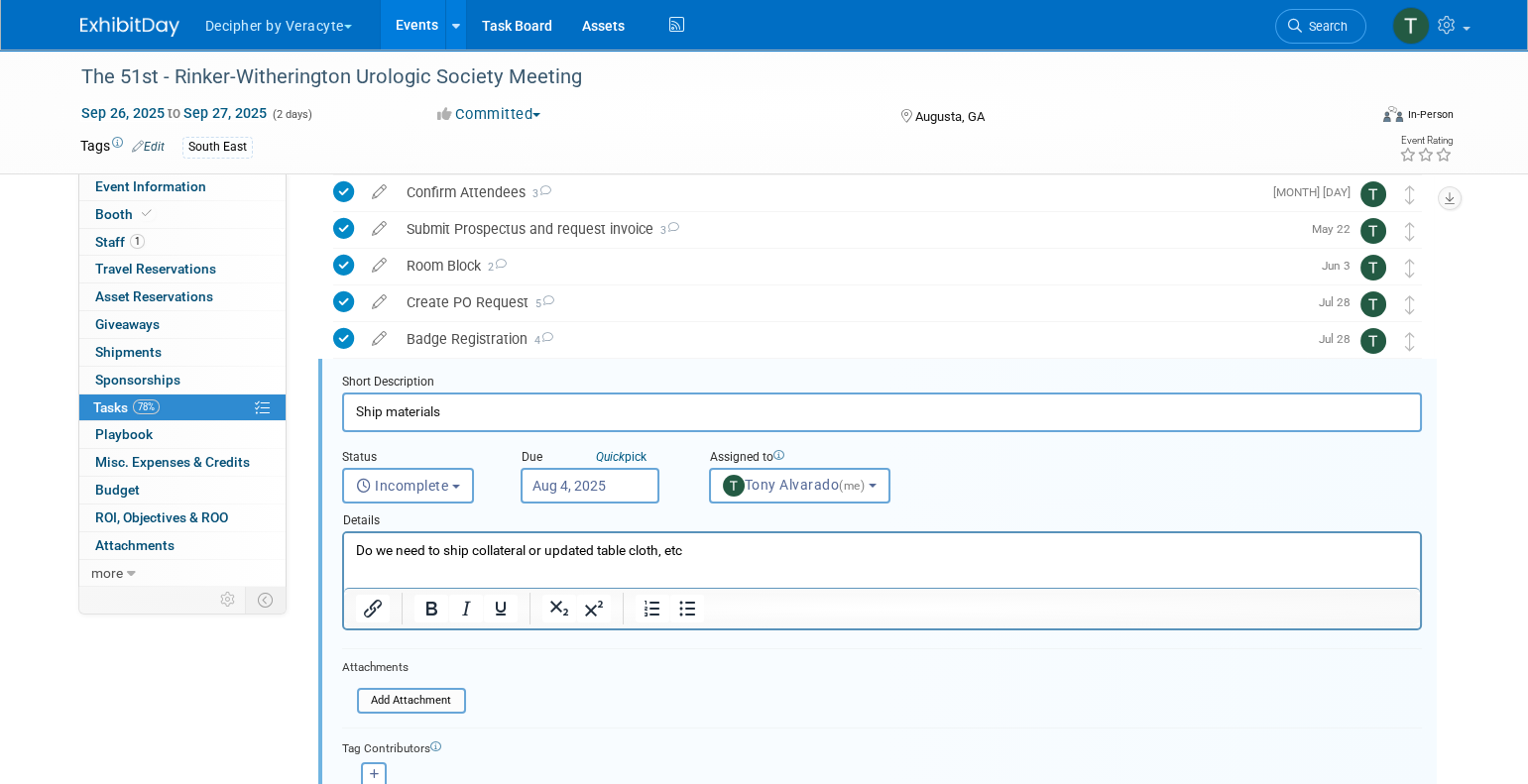 scroll, scrollTop: 223, scrollLeft: 0, axis: vertical 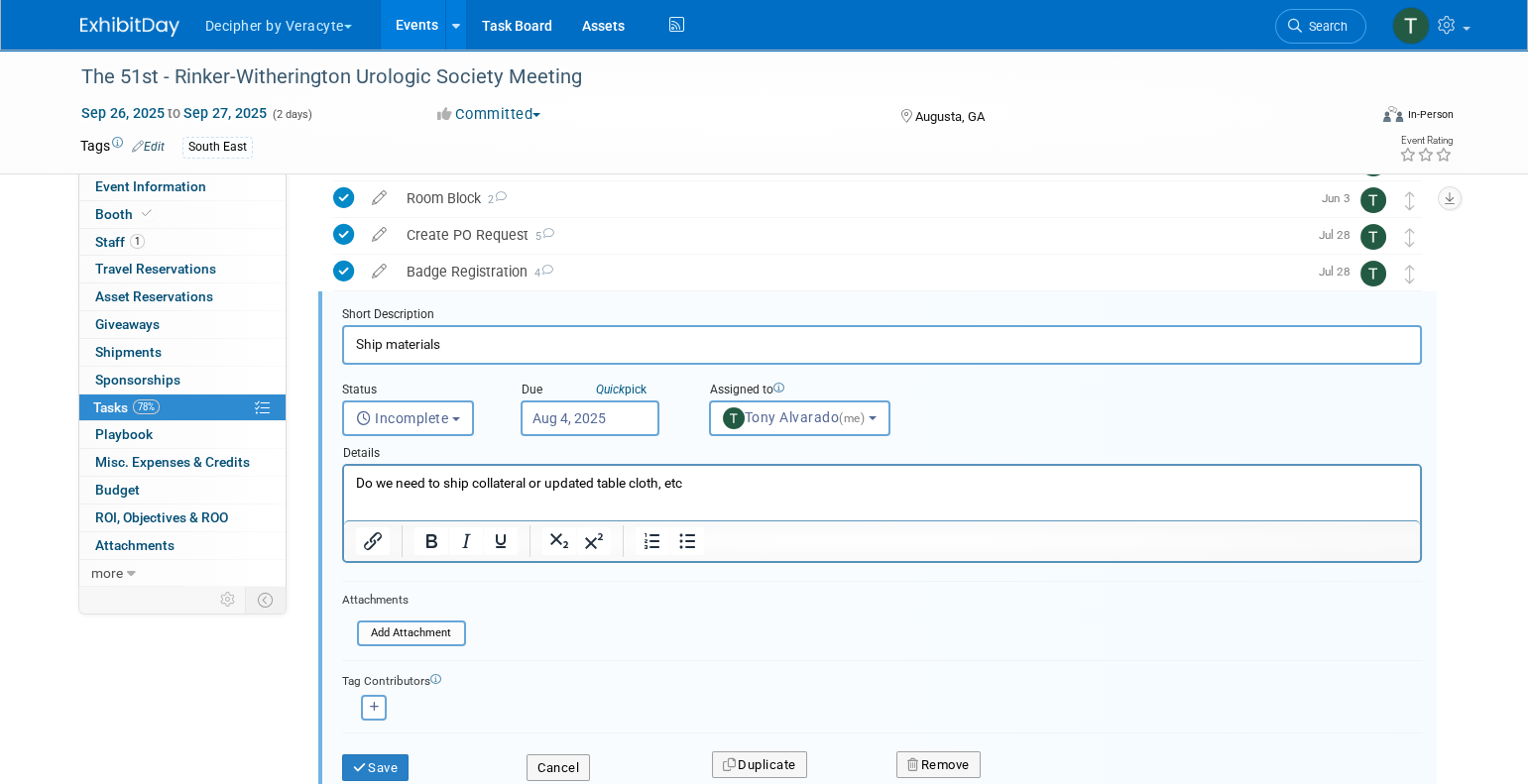 click on "Aug 4, 2025" at bounding box center (590, 418) 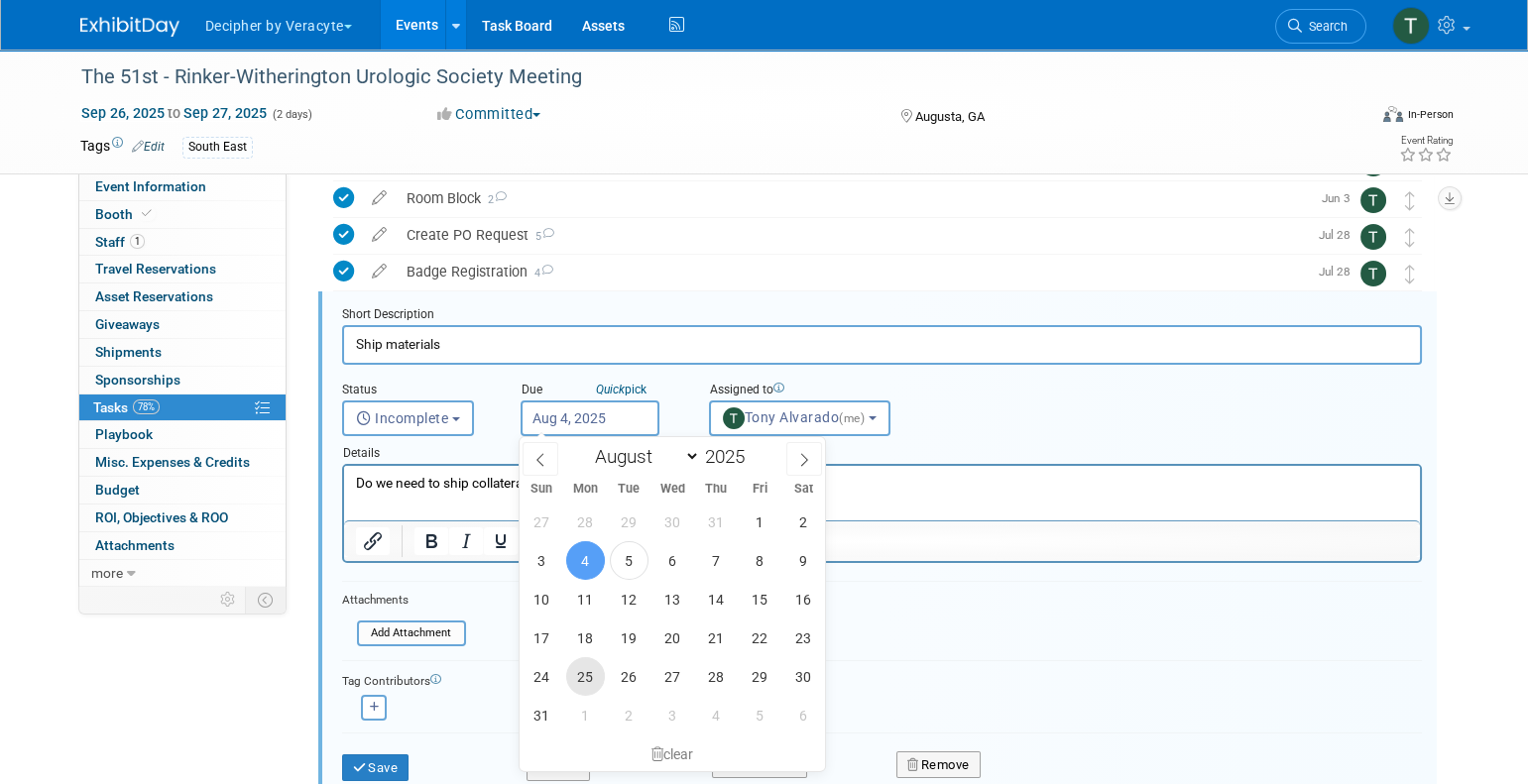 click on "25" at bounding box center (585, 676) 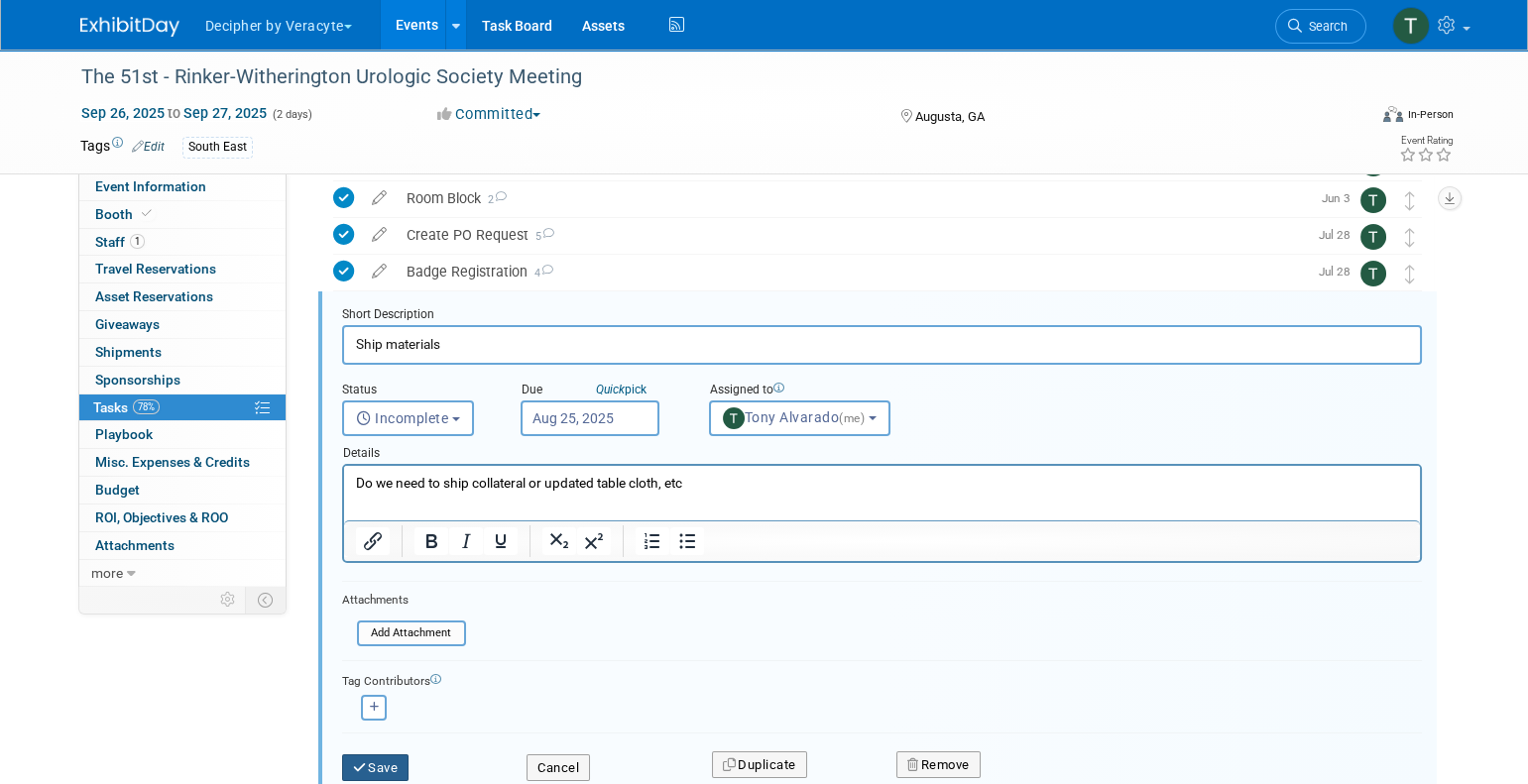 click on "Save" at bounding box center [376, 768] 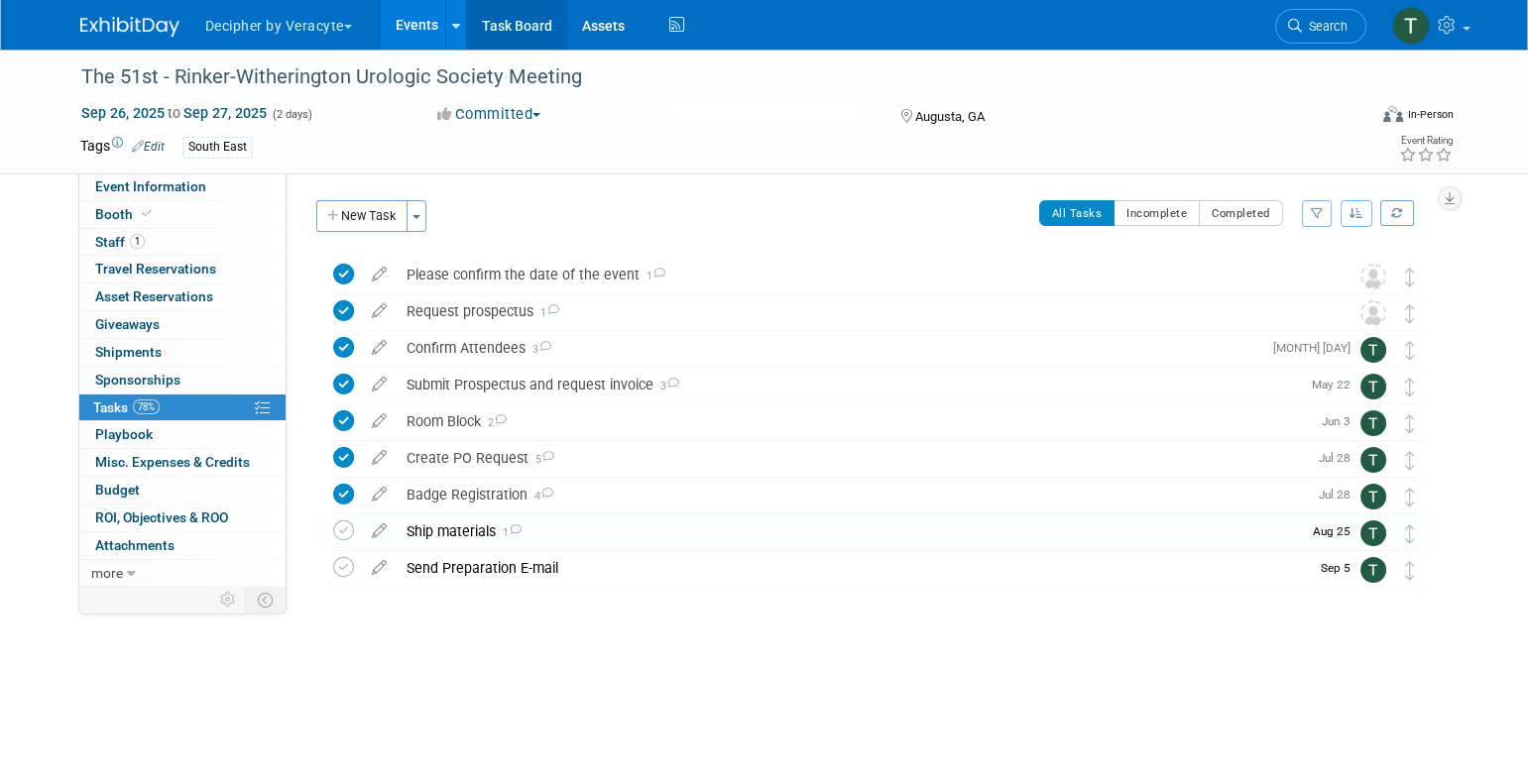 scroll, scrollTop: 0, scrollLeft: 0, axis: both 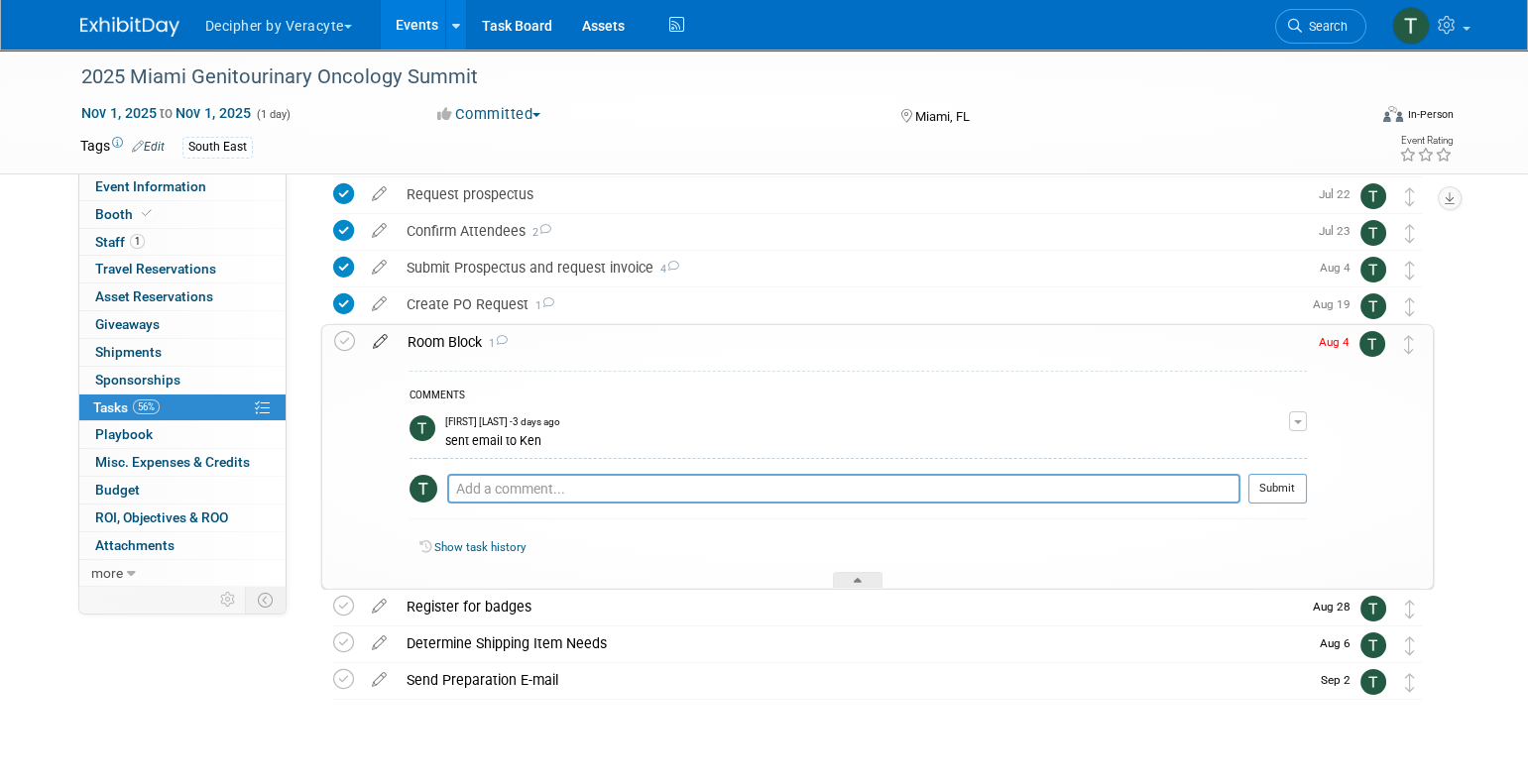 click at bounding box center (380, 337) 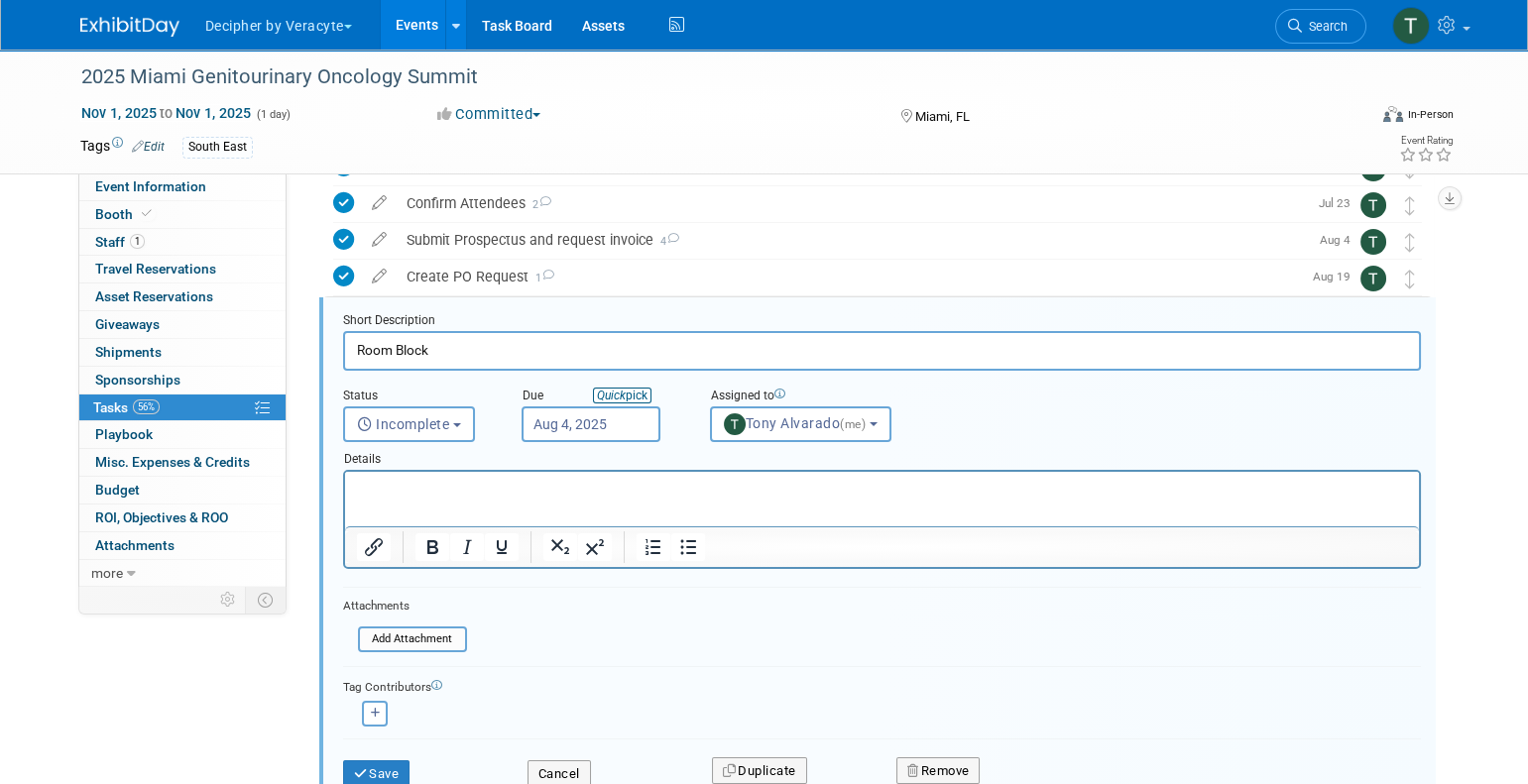 scroll, scrollTop: 151, scrollLeft: 0, axis: vertical 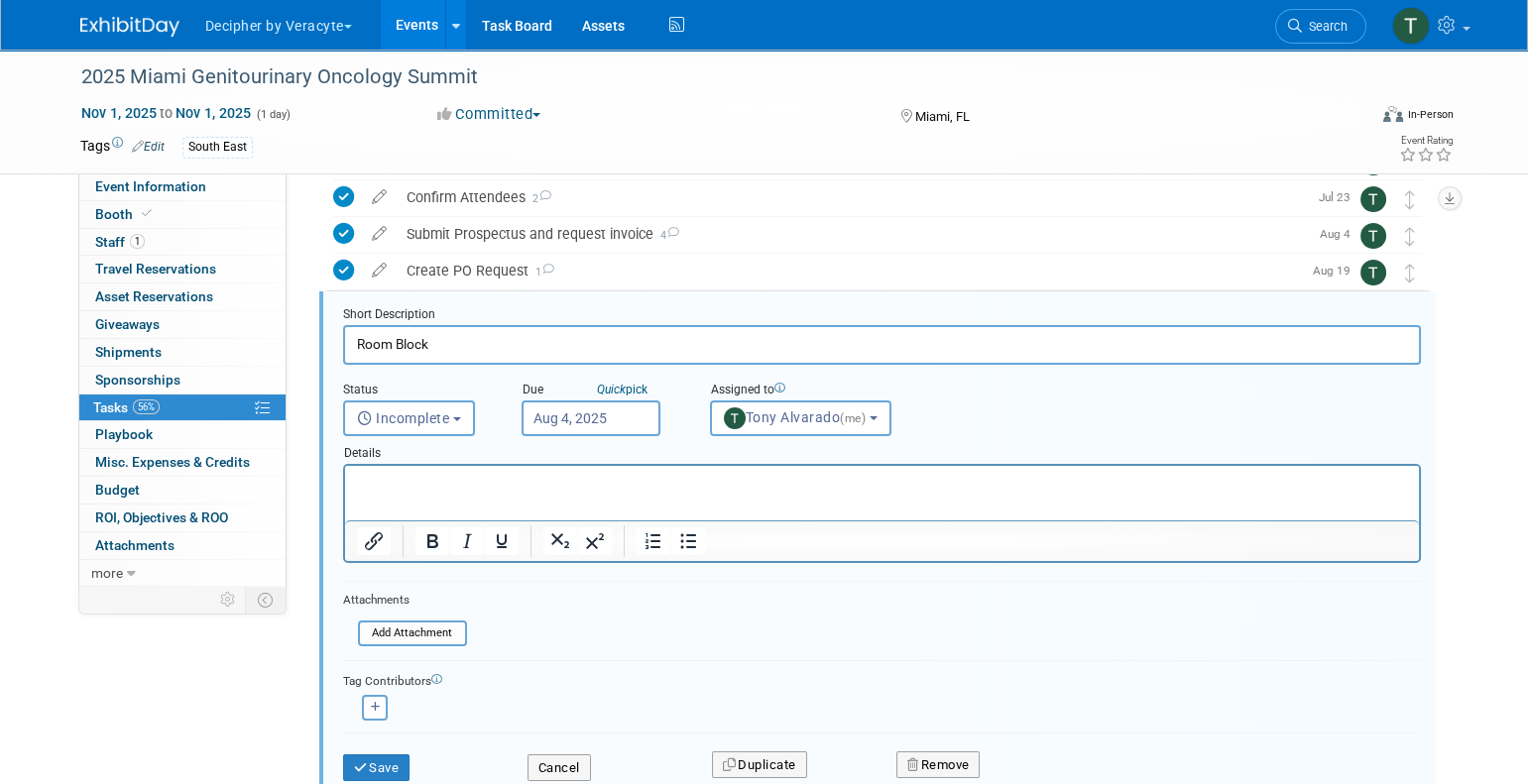 click on "Aug 4, 2025" at bounding box center [591, 418] 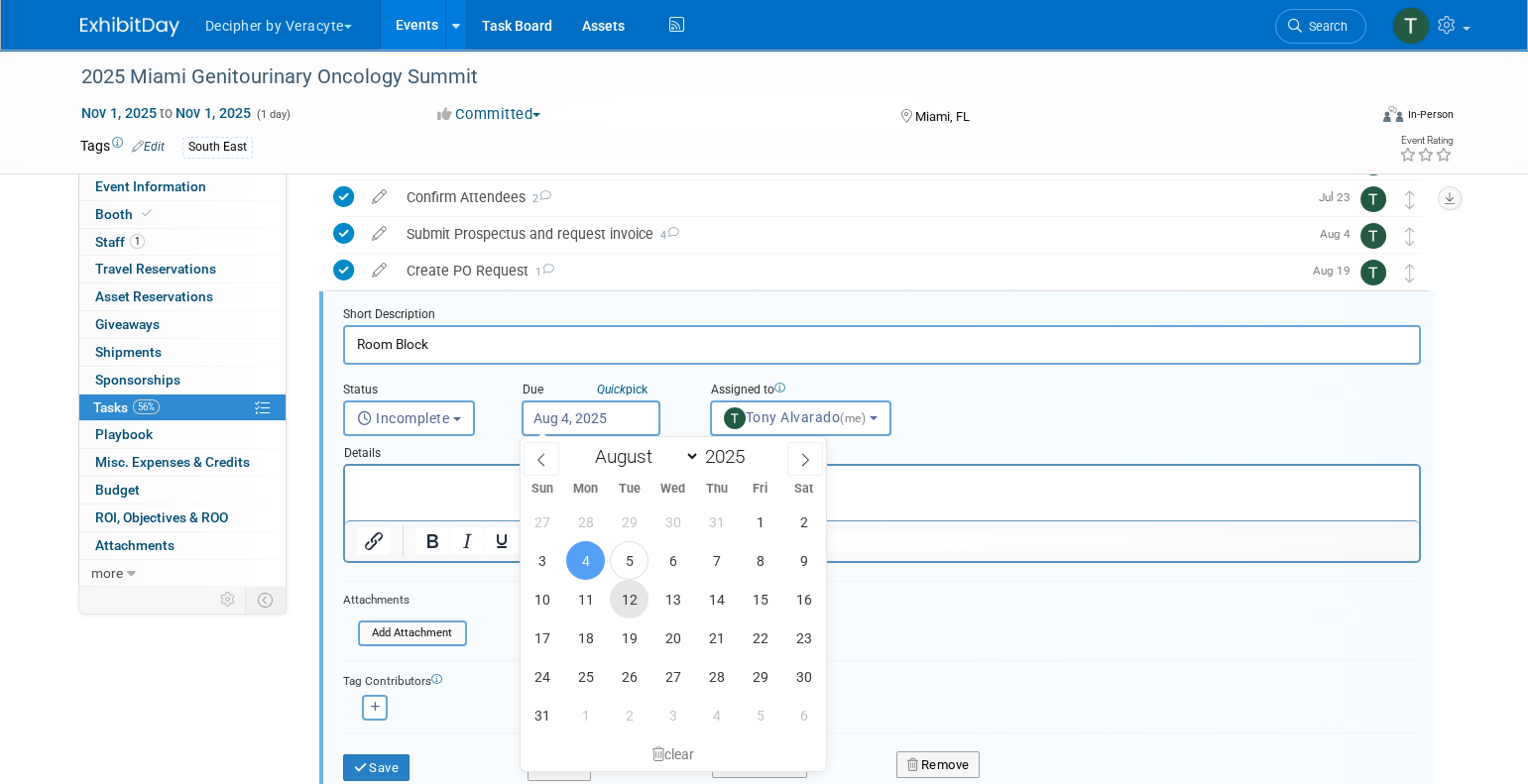 click on "12" at bounding box center [629, 599] 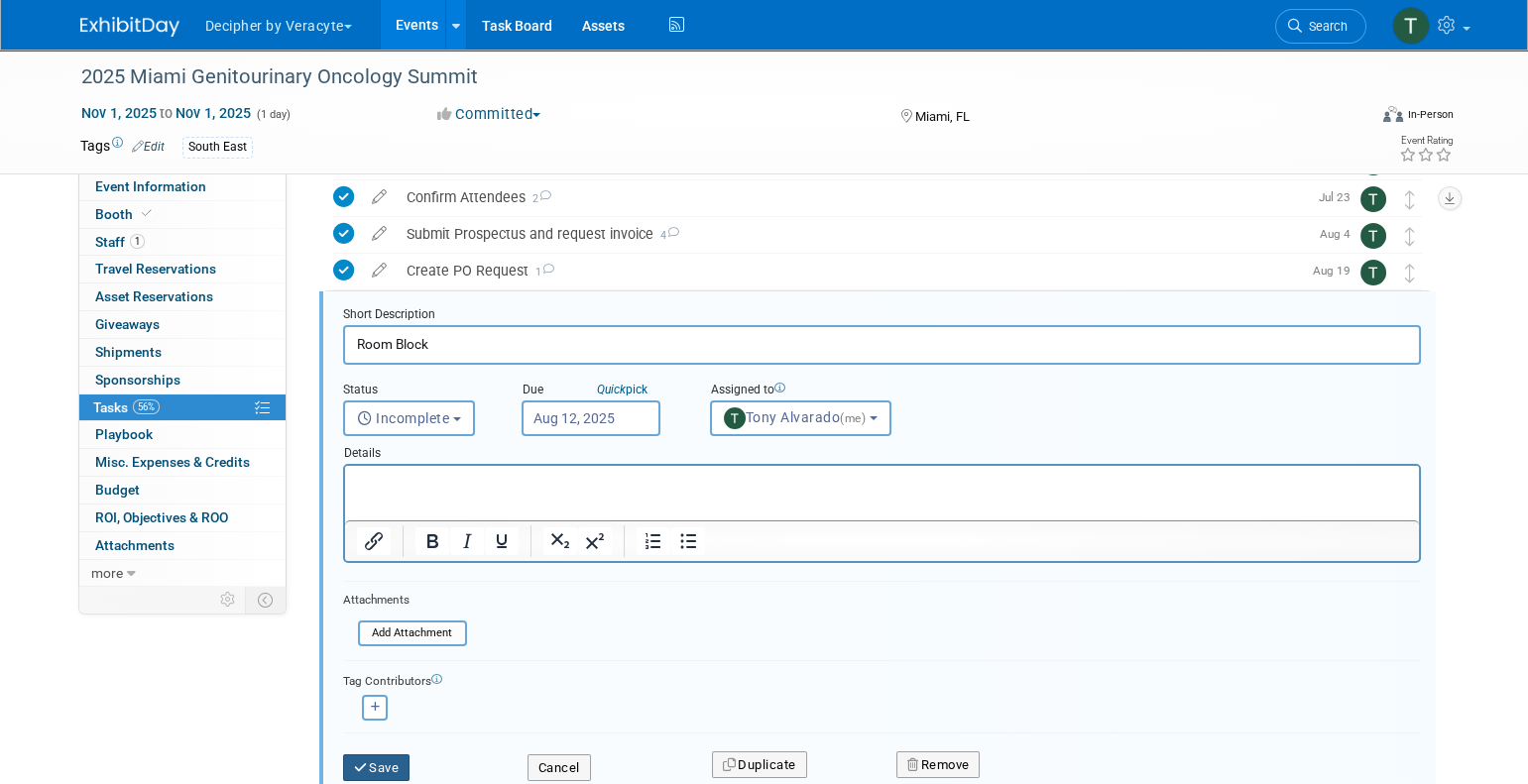 click on "Save" at bounding box center (377, 768) 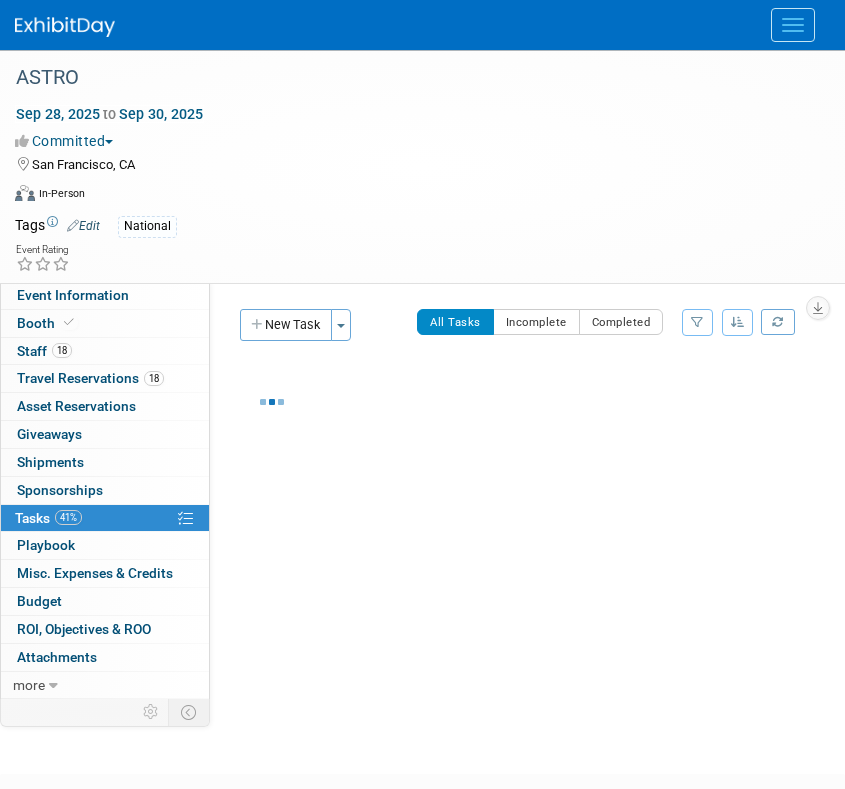 scroll, scrollTop: 0, scrollLeft: 0, axis: both 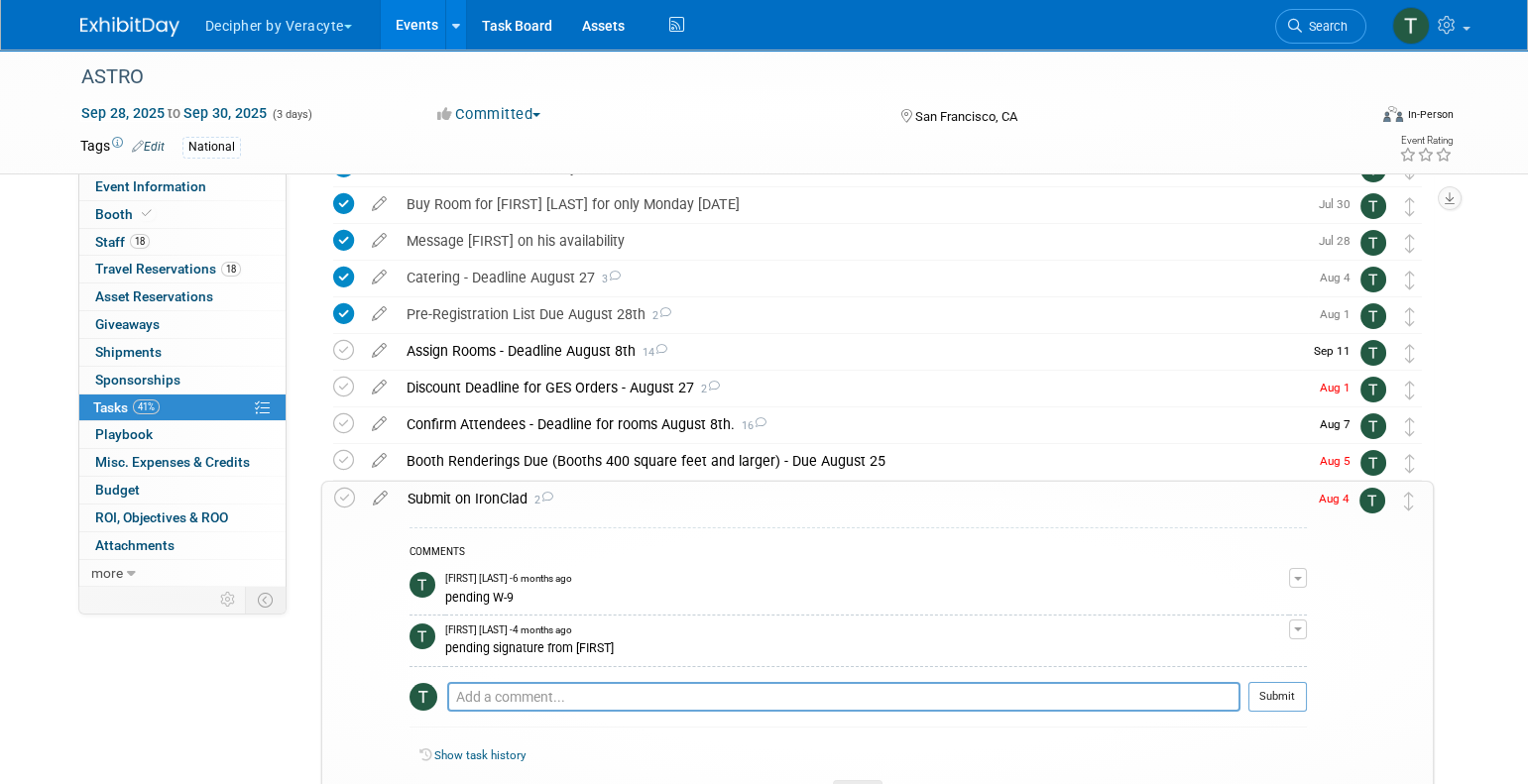 click on "Submit on IronClad
2" at bounding box center [852, 499] 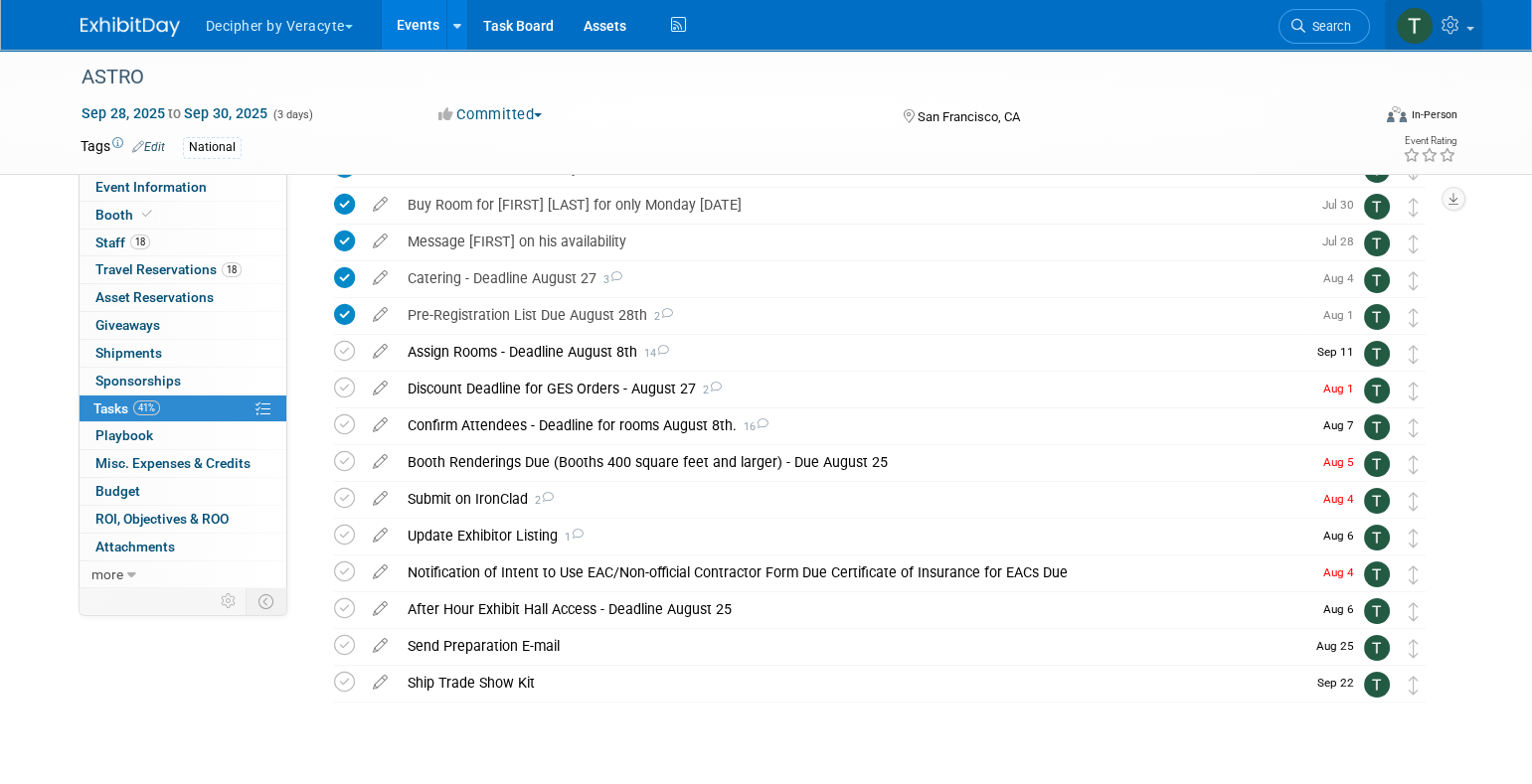 click at bounding box center (1452, 25) 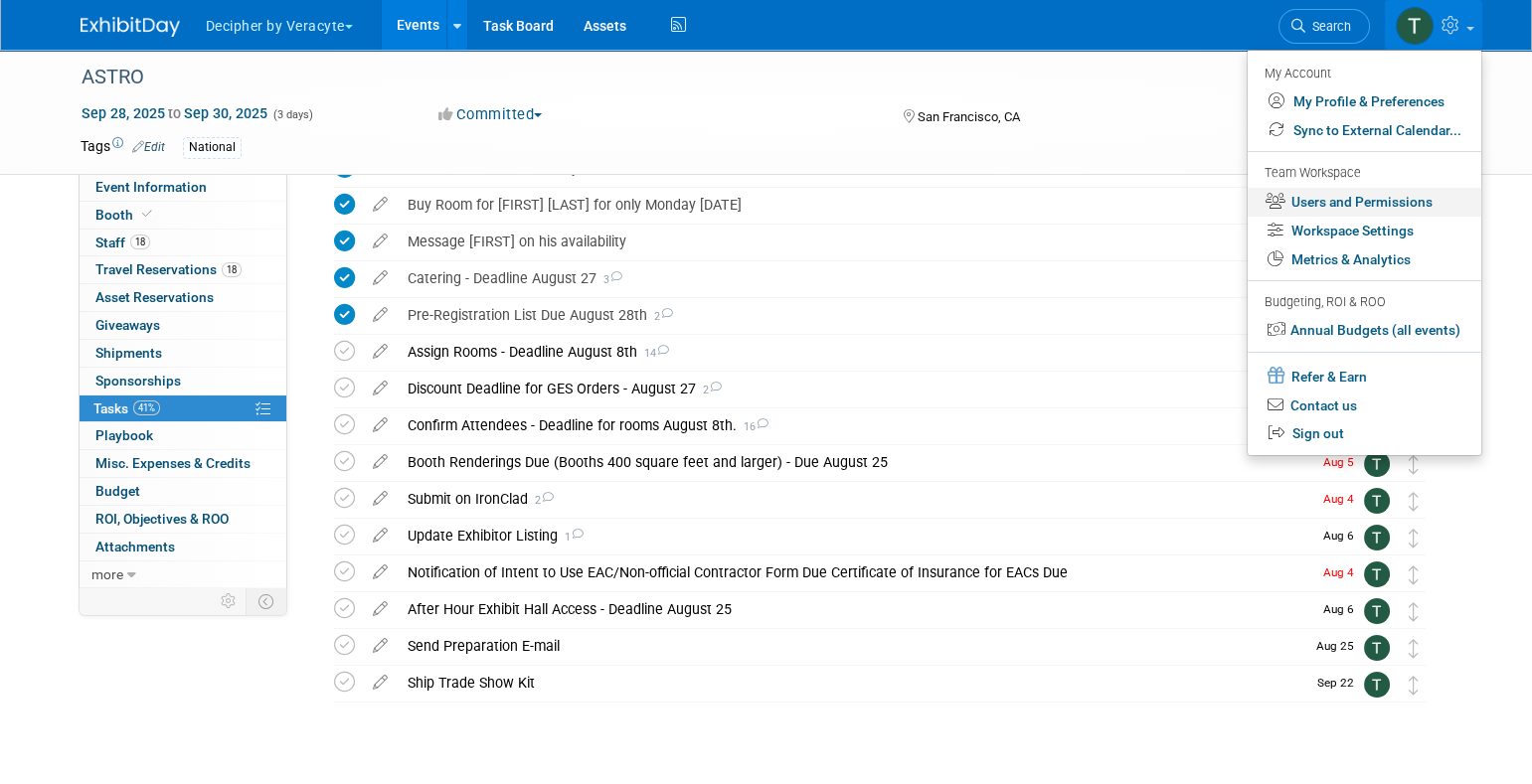 click on "Users and Permissions" at bounding box center [1364, 202] 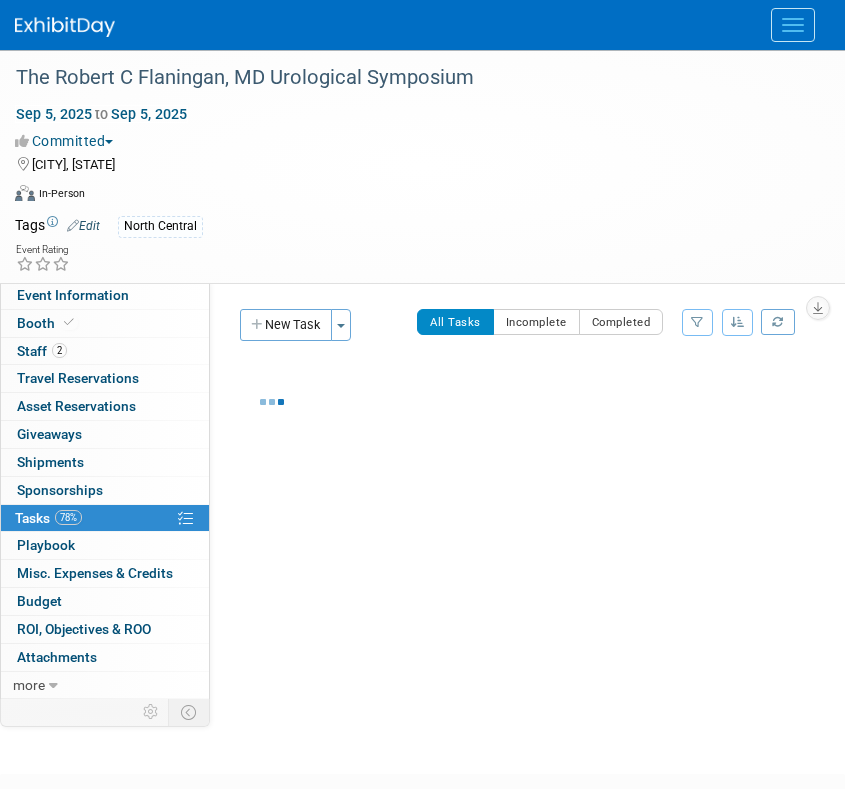 scroll, scrollTop: 0, scrollLeft: 0, axis: both 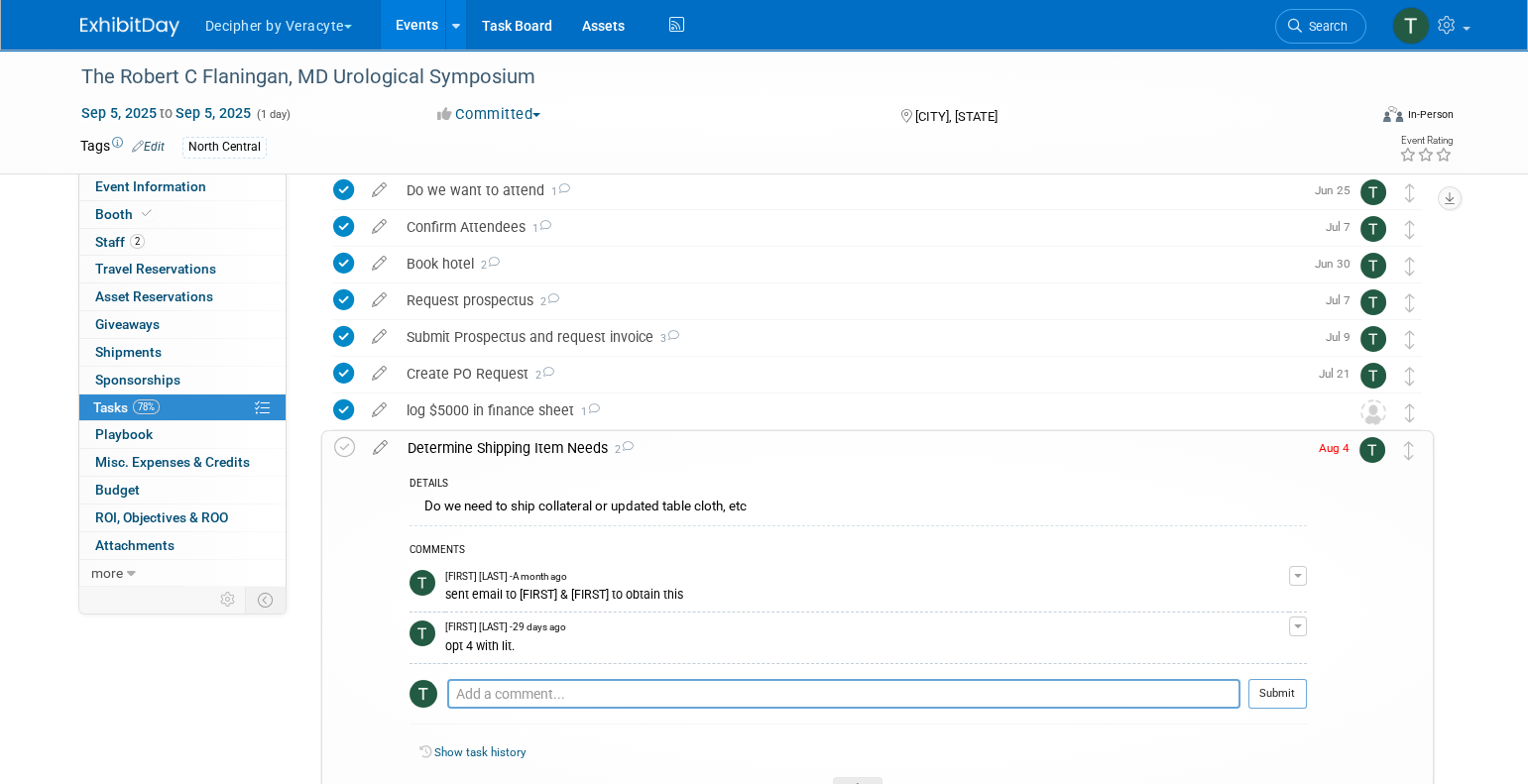 click on "Determine Shipping Item Needs
2" at bounding box center (852, 448) 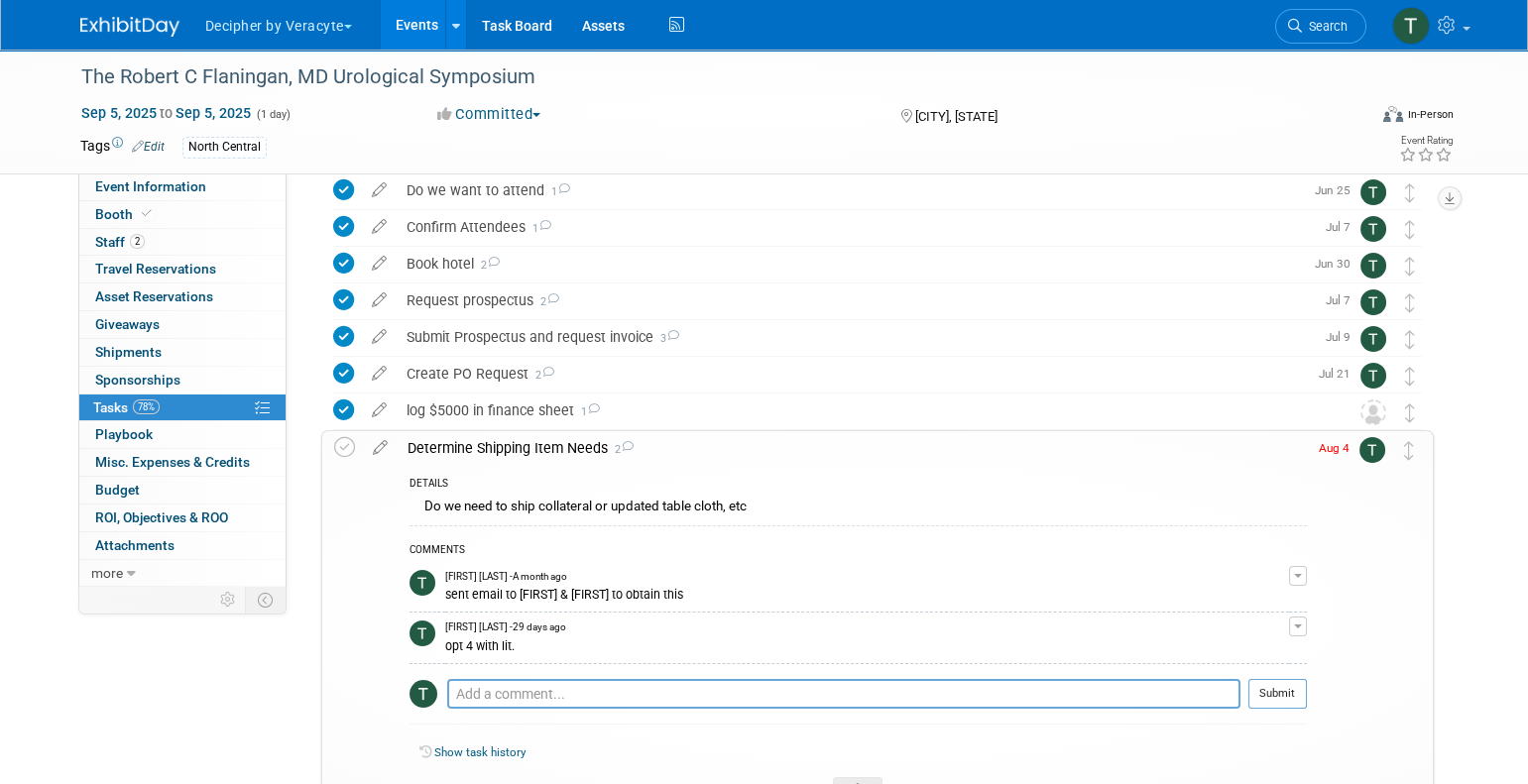 scroll, scrollTop: 0, scrollLeft: 0, axis: both 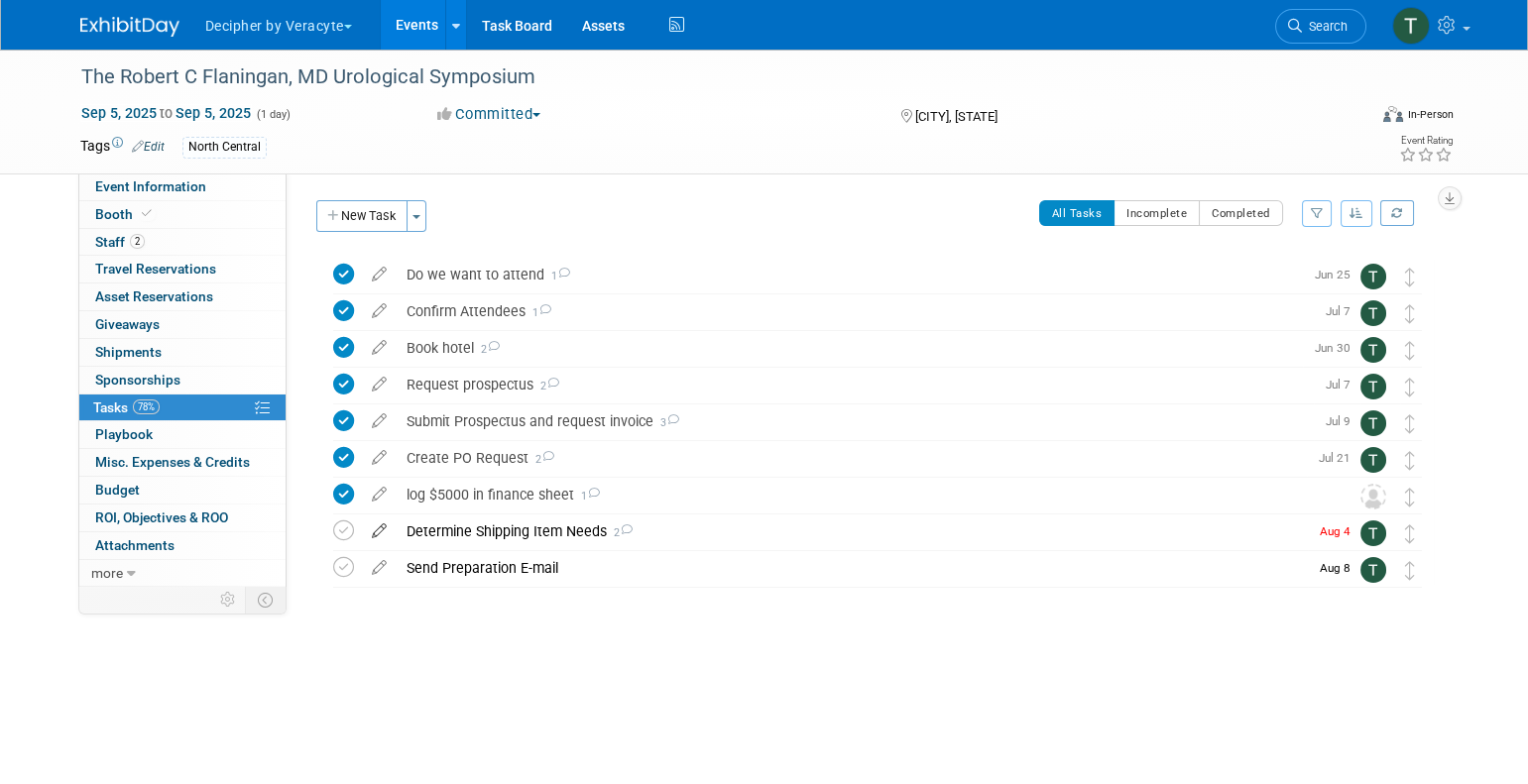 click at bounding box center [379, 526] 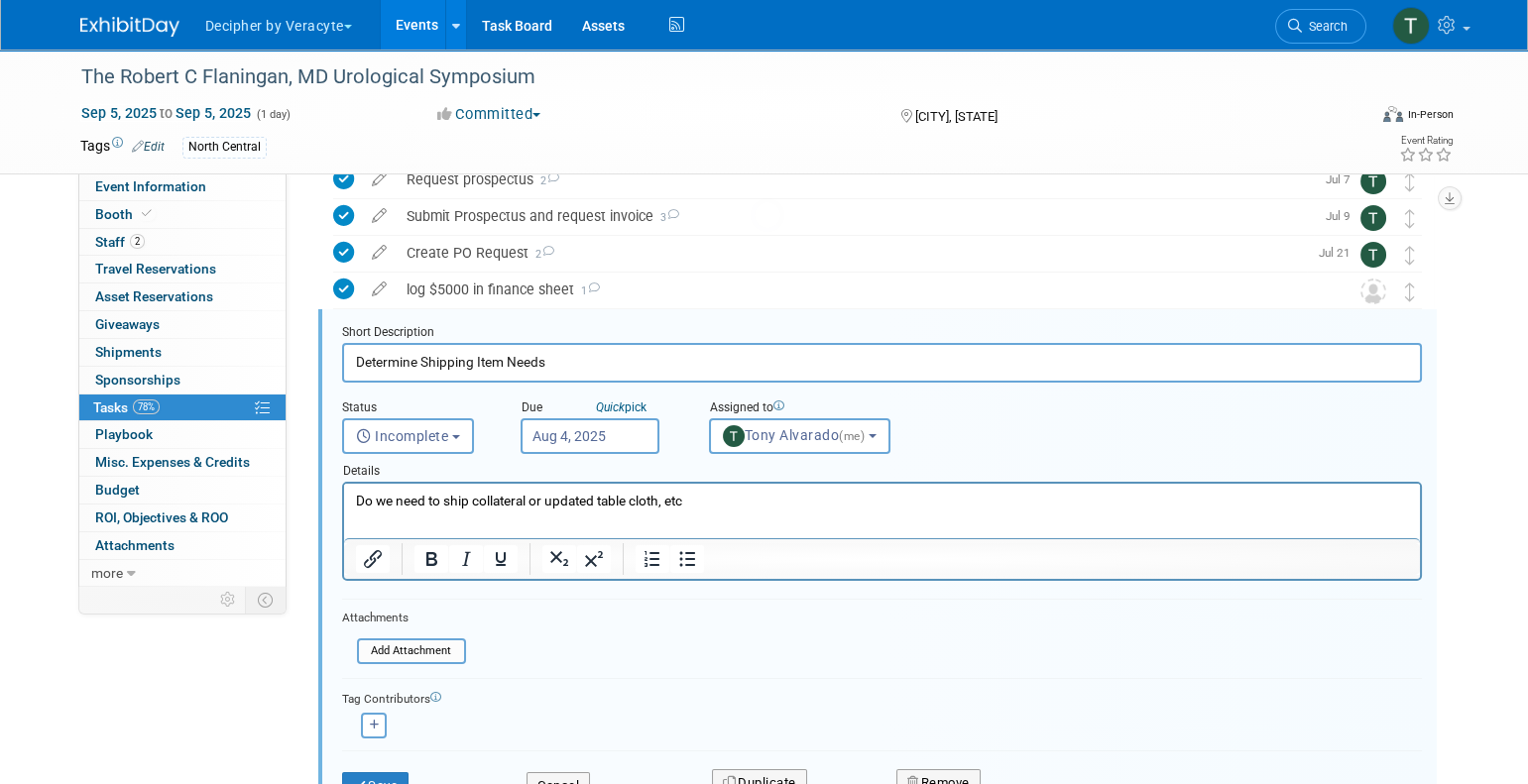scroll, scrollTop: 0, scrollLeft: 0, axis: both 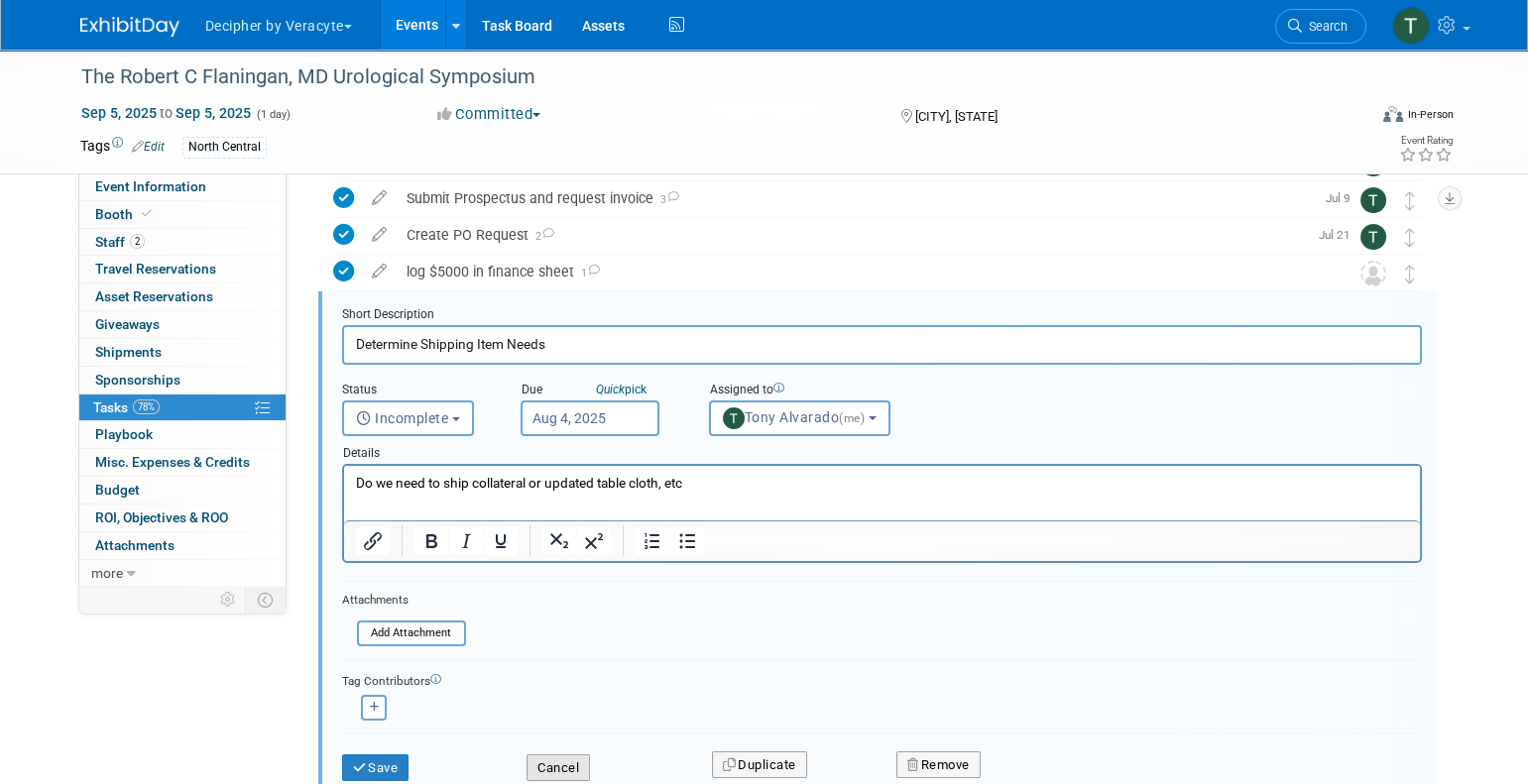 click on "Cancel" at bounding box center (558, 768) 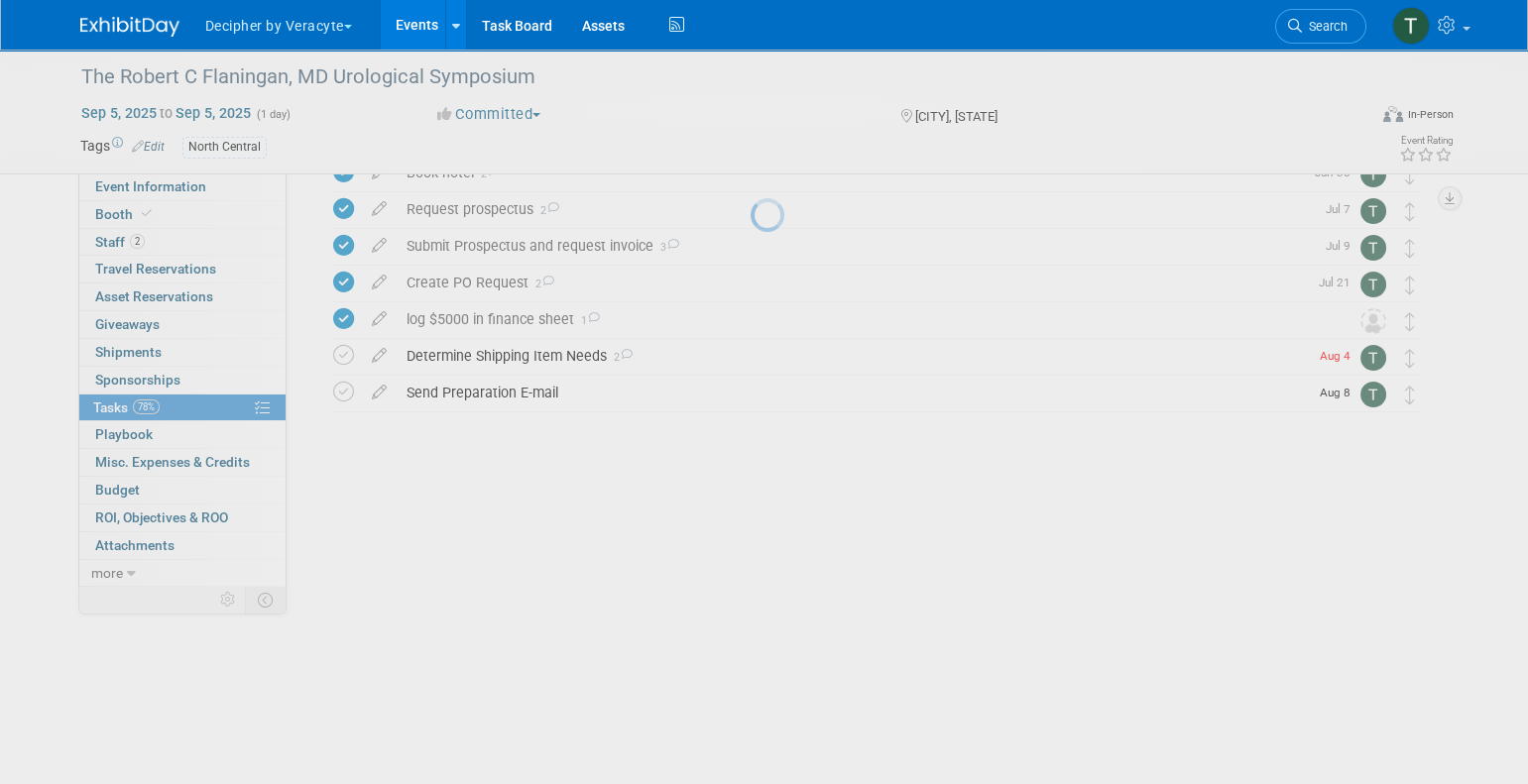 scroll, scrollTop: 0, scrollLeft: 0, axis: both 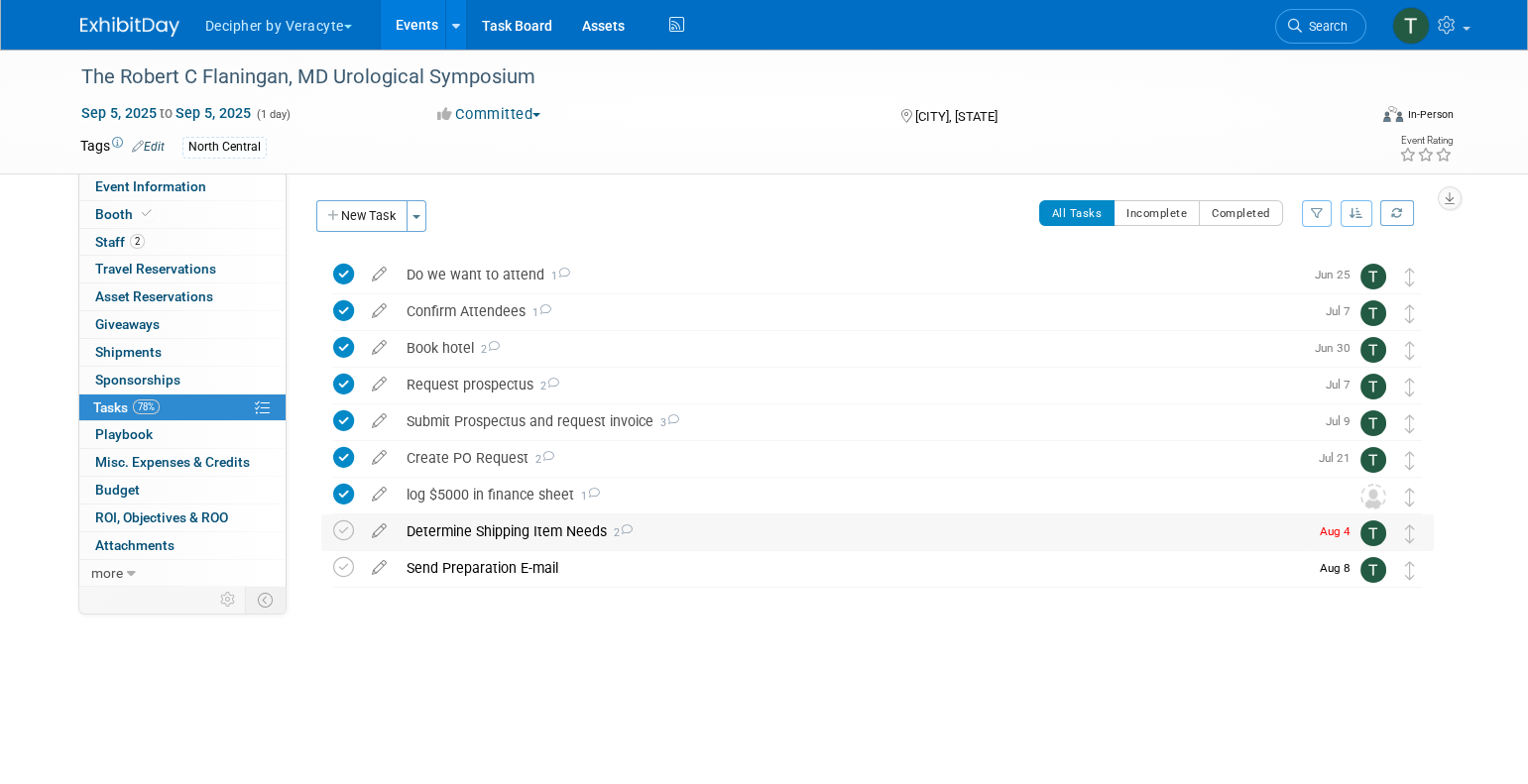click on "Determine Shipping Item Needs
2" at bounding box center [852, 531] 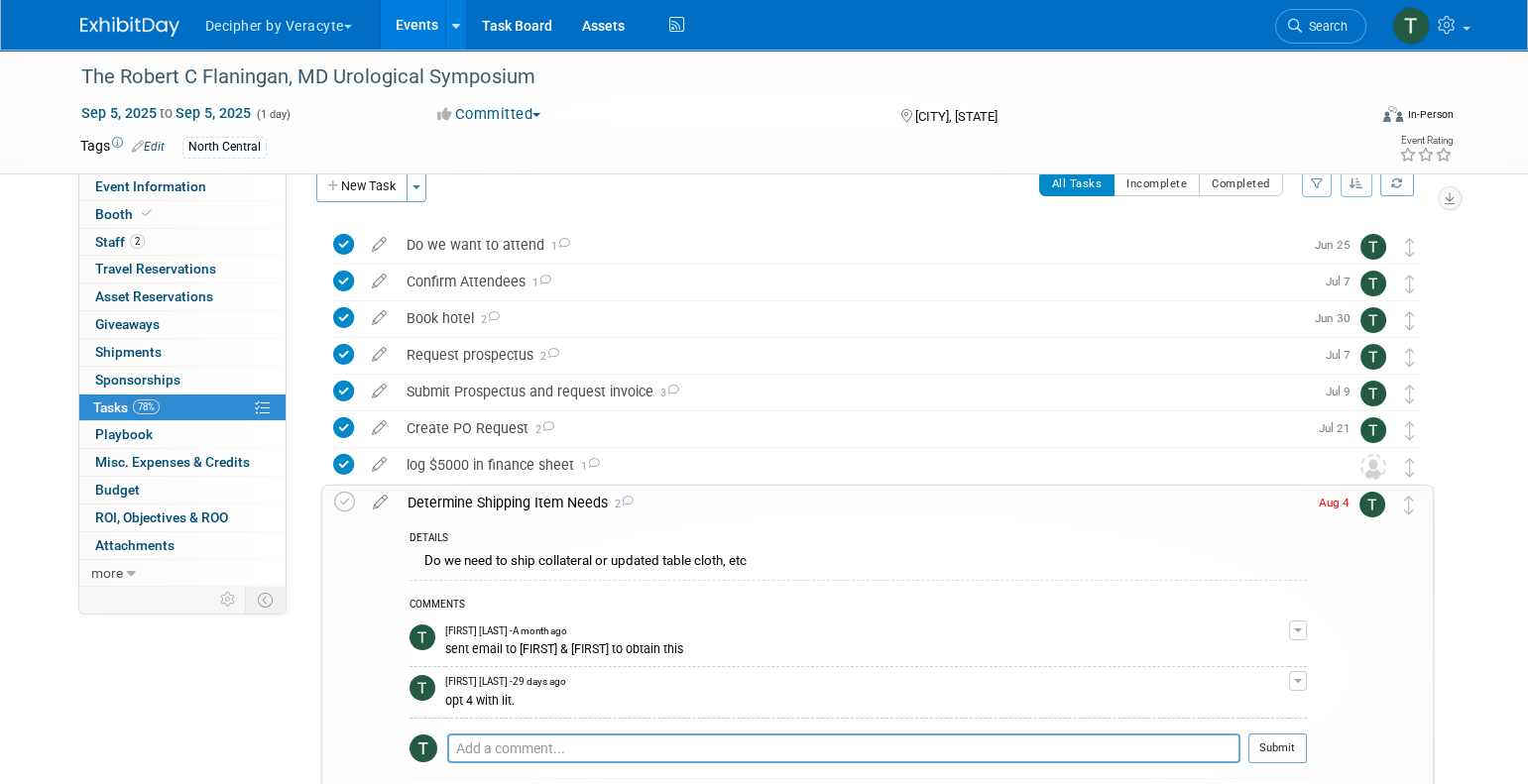 scroll, scrollTop: 50, scrollLeft: 0, axis: vertical 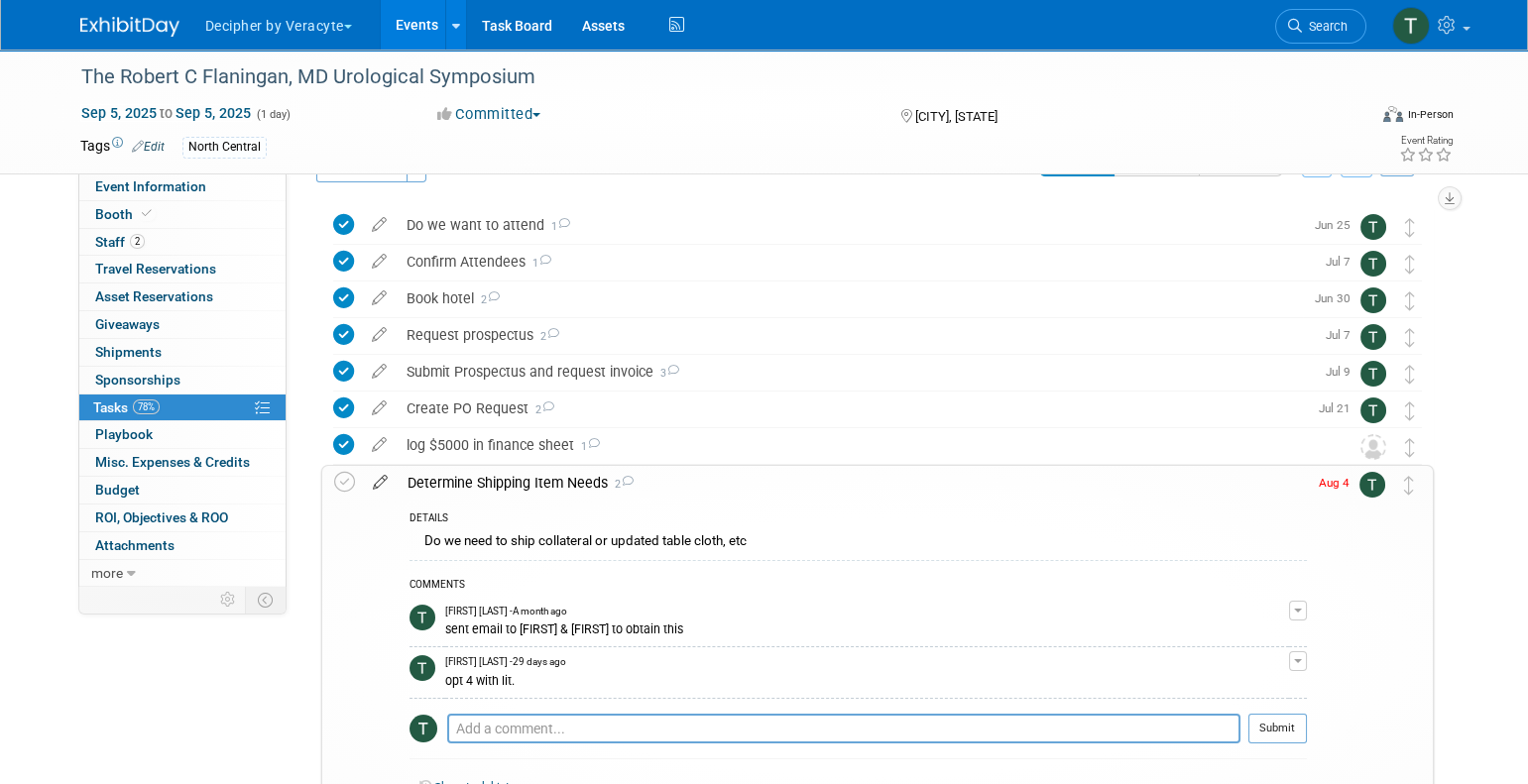 click at bounding box center [380, 478] 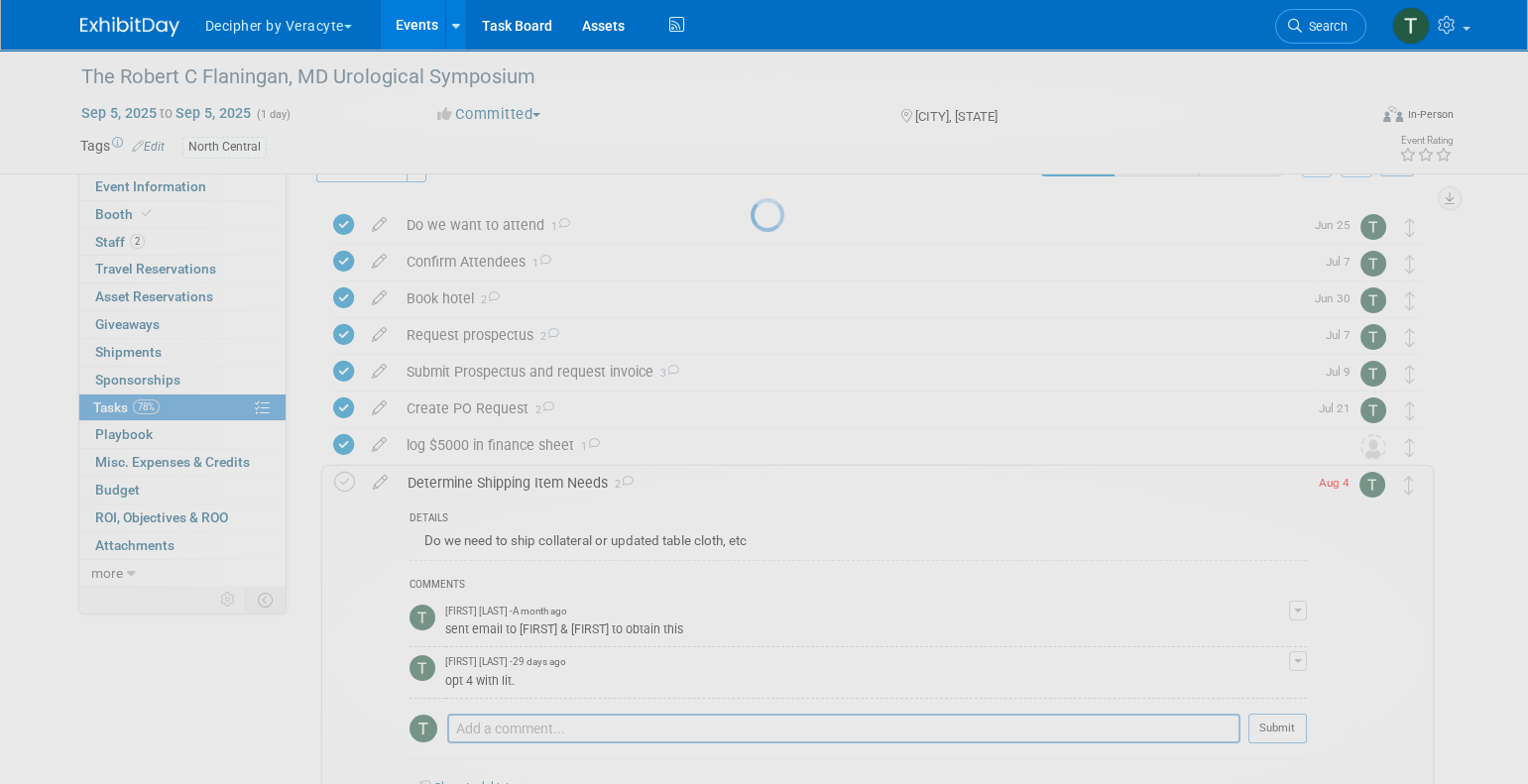 select on "7" 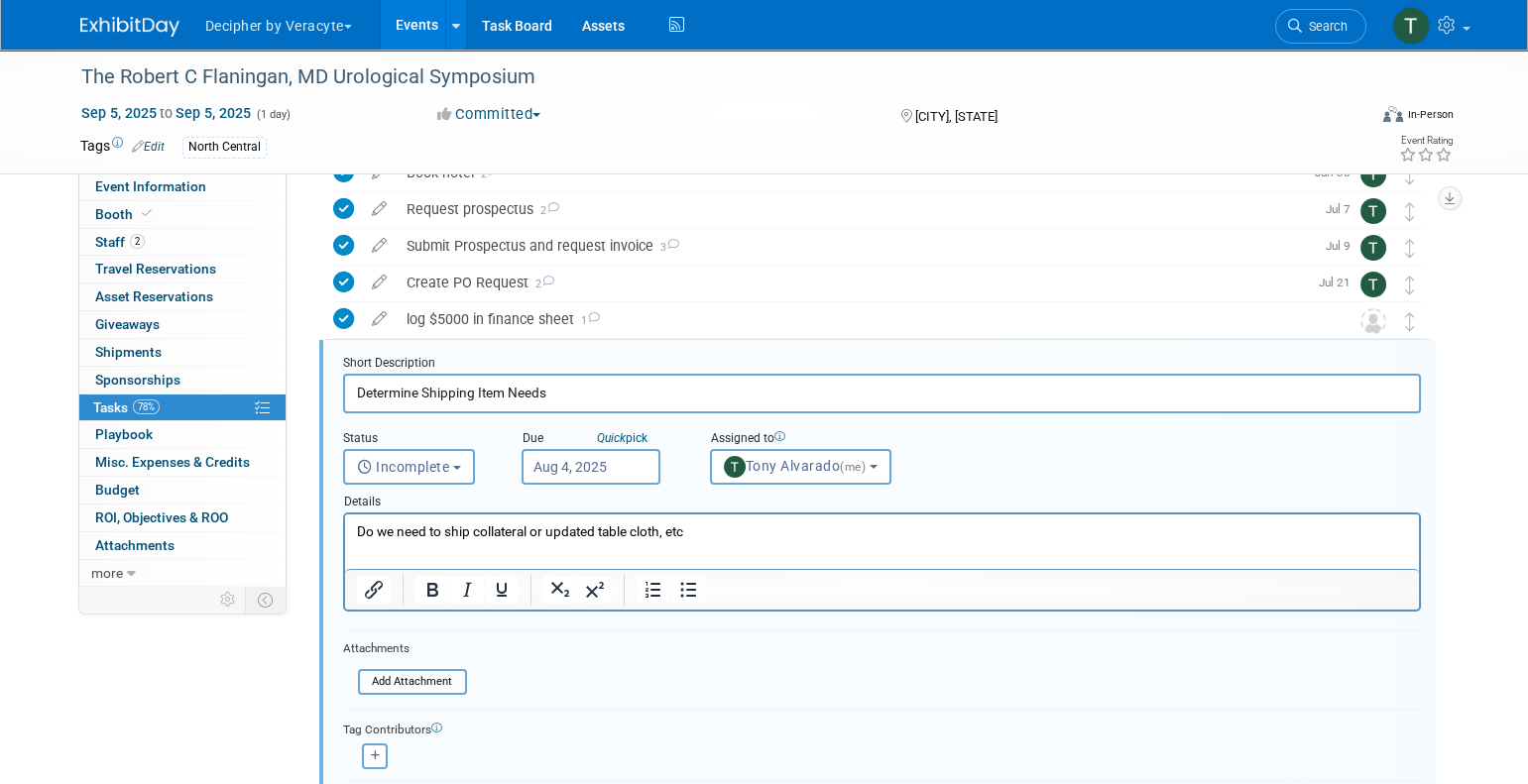 scroll, scrollTop: 224, scrollLeft: 0, axis: vertical 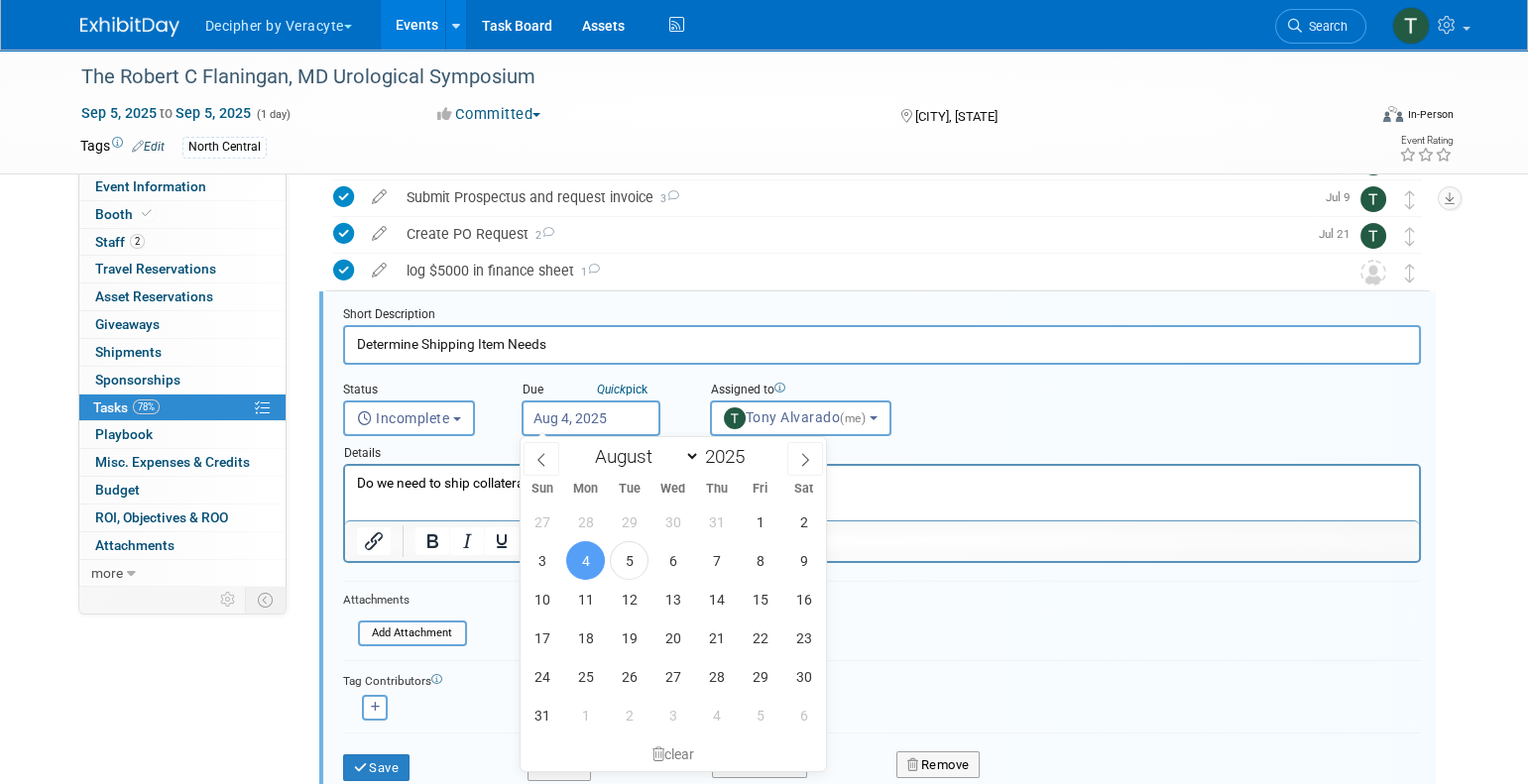 click on "Aug 4, 2025" at bounding box center (591, 418) 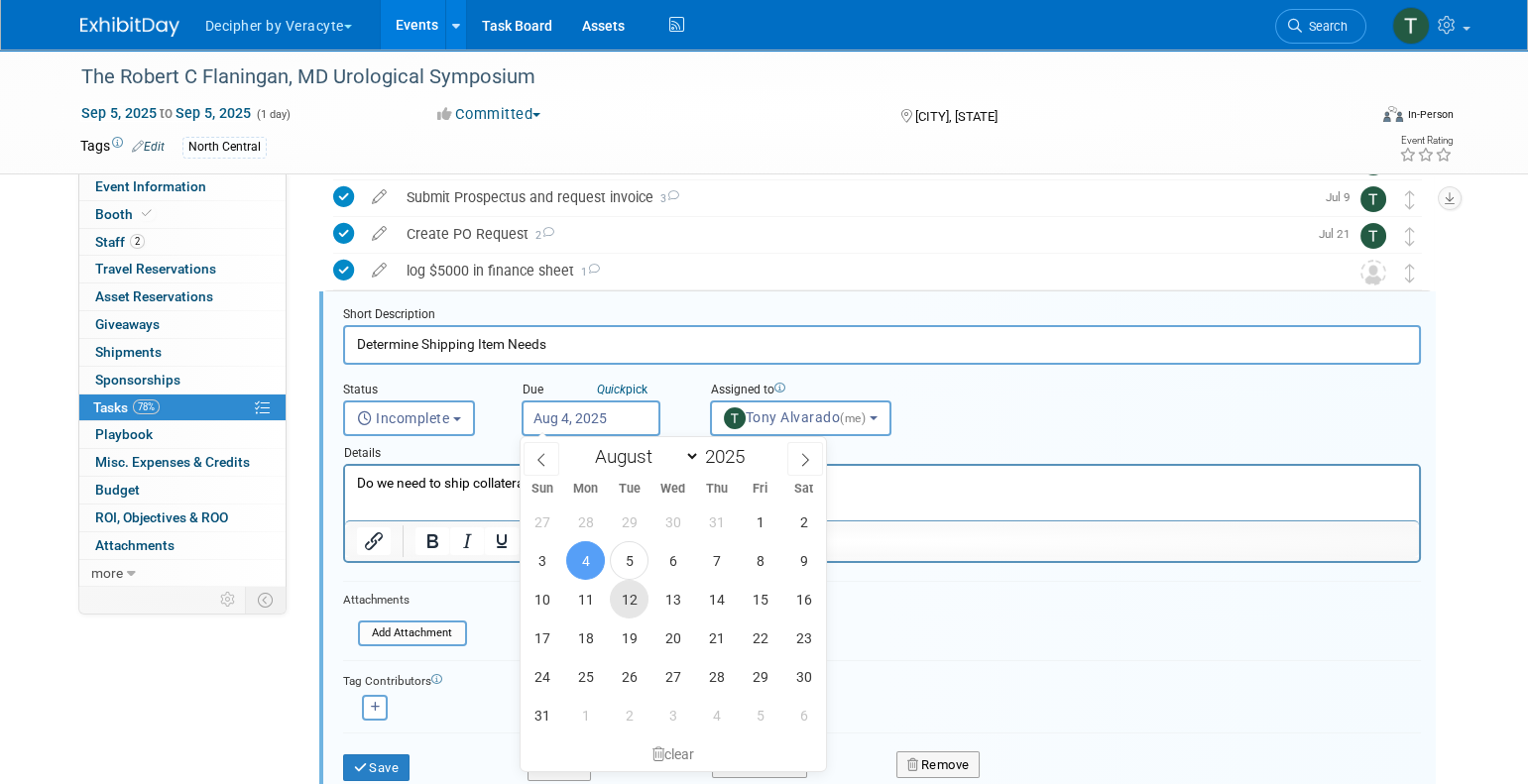 click on "12" at bounding box center (629, 599) 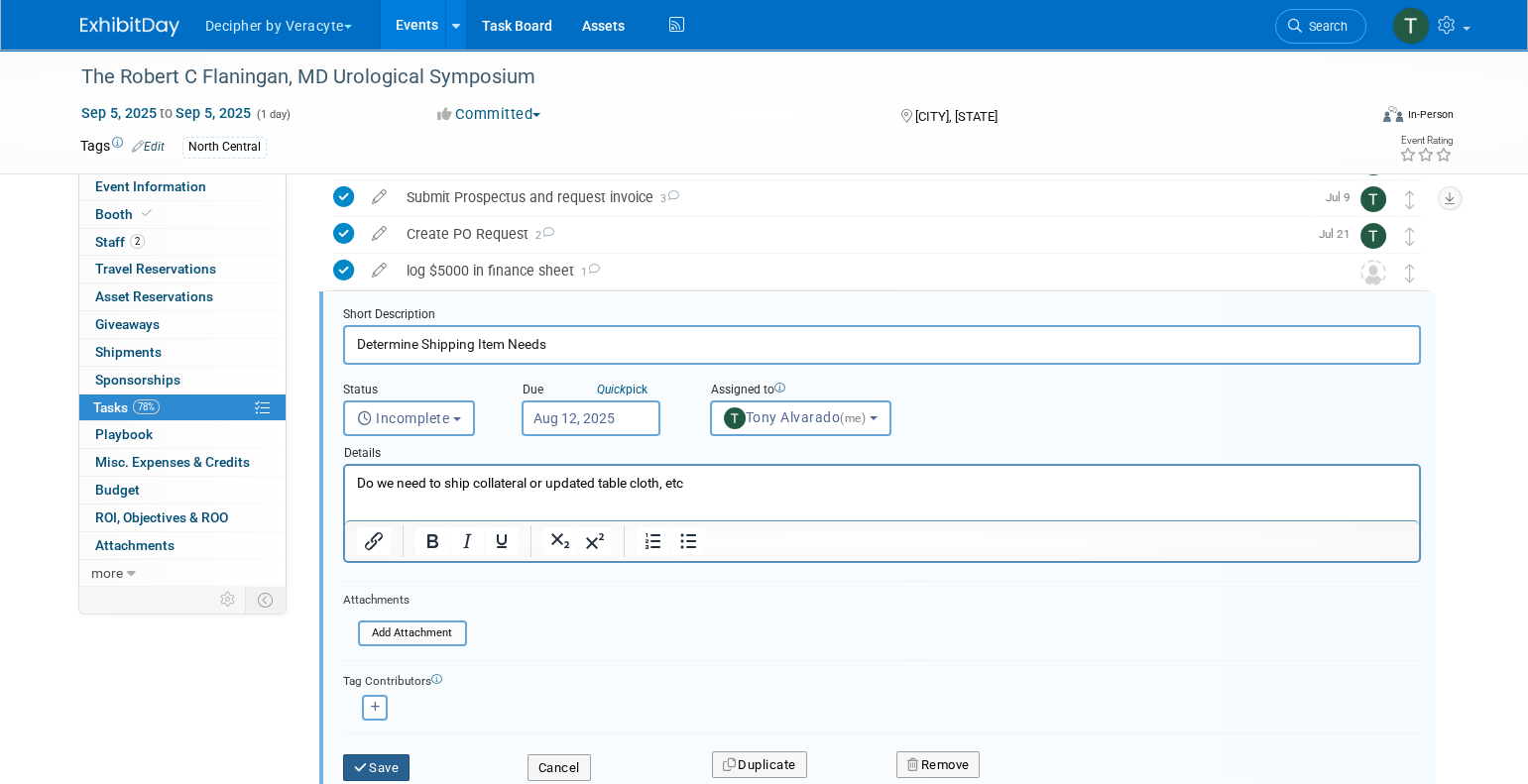 click on "Save" at bounding box center [377, 768] 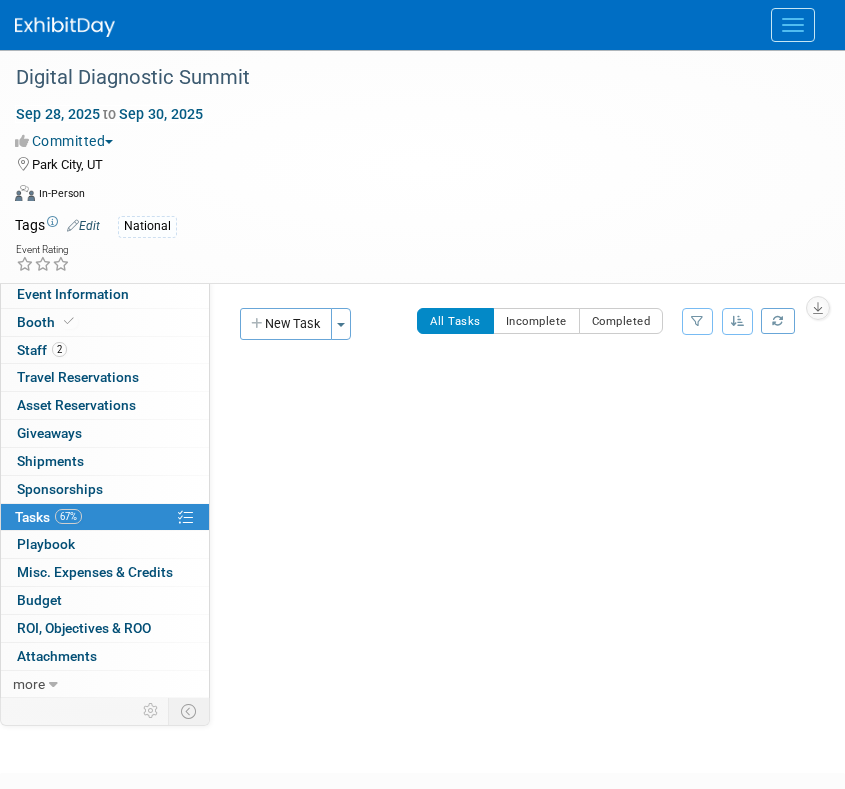 scroll, scrollTop: 0, scrollLeft: 0, axis: both 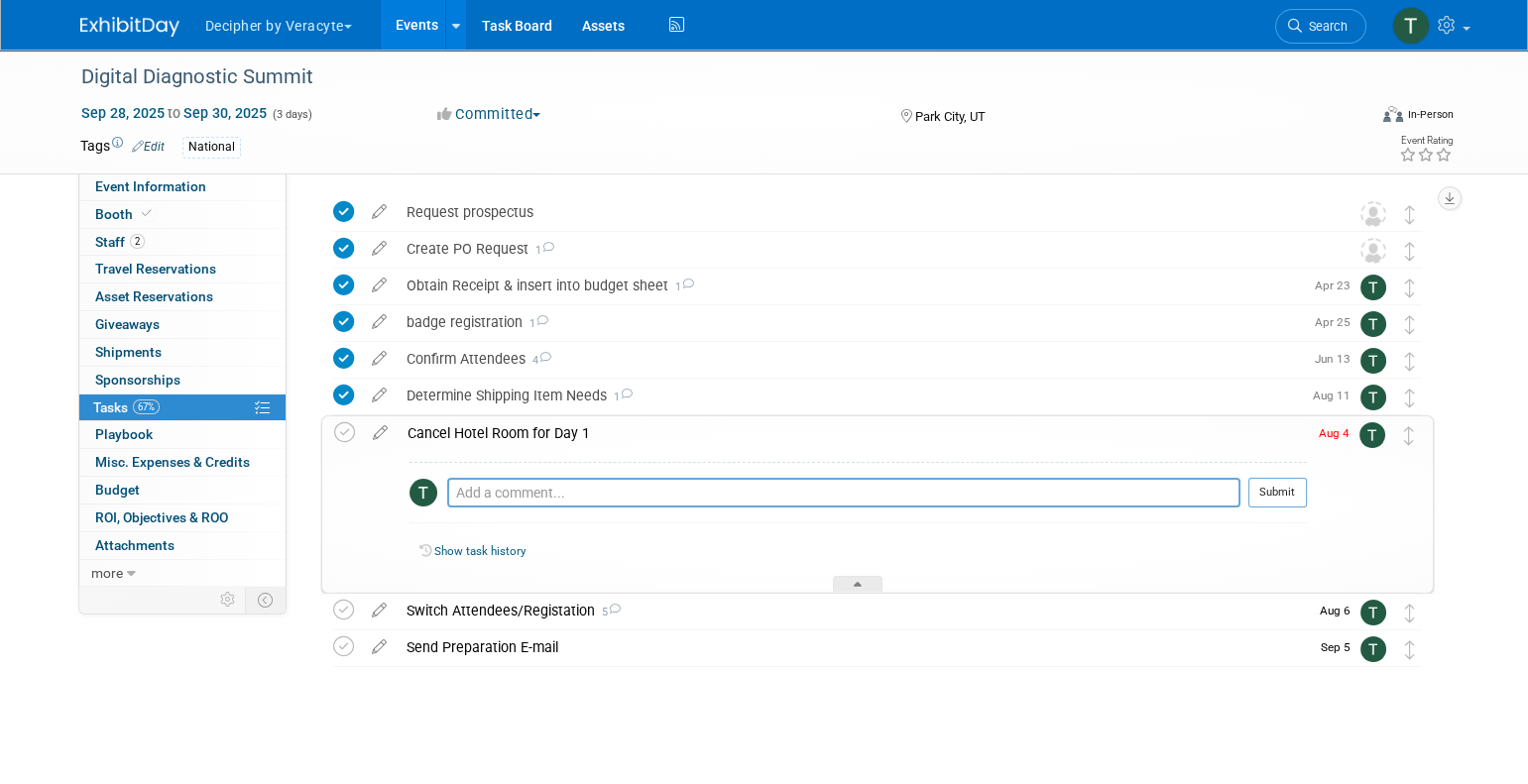 click at bounding box center (380, 504) 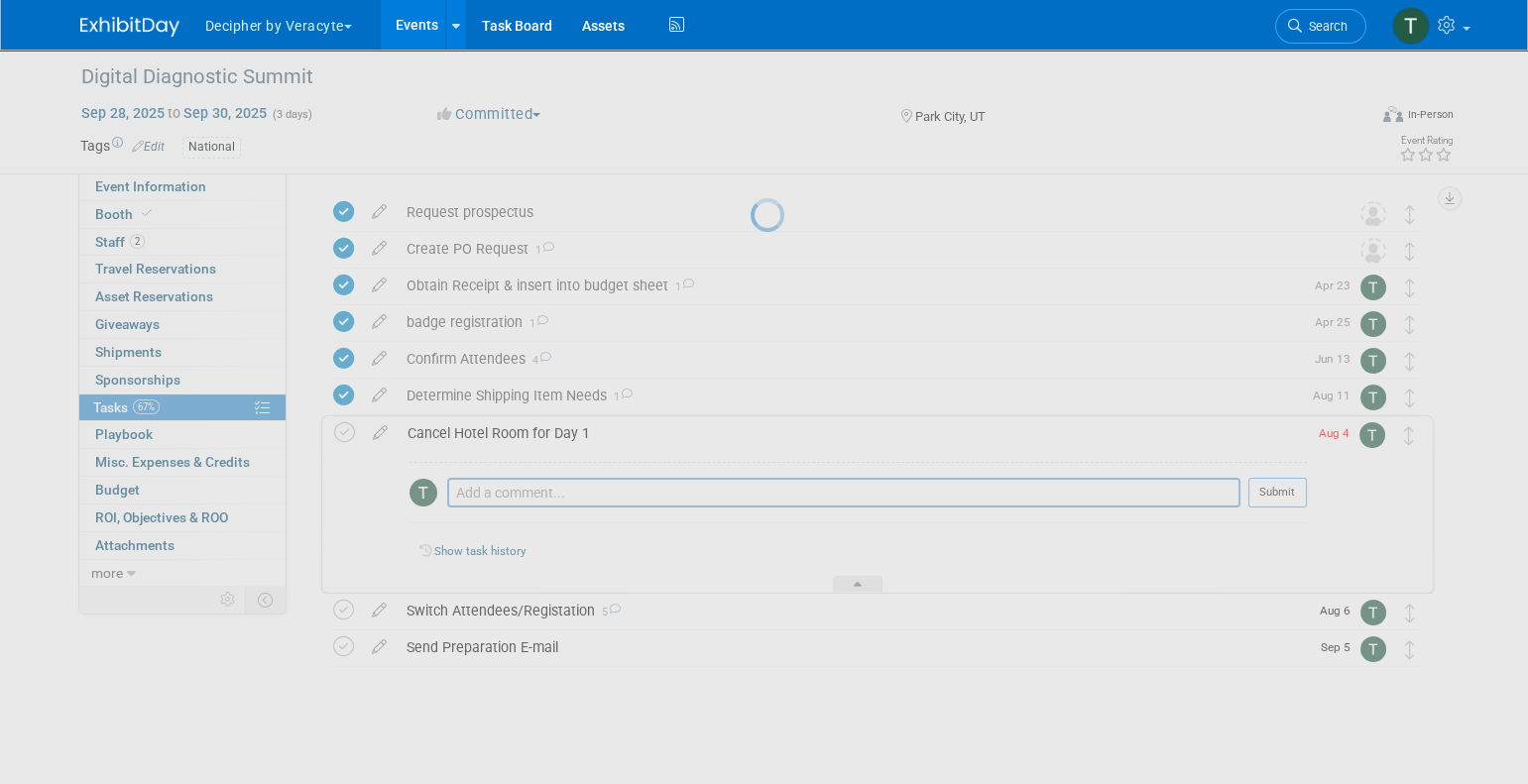 select on "7" 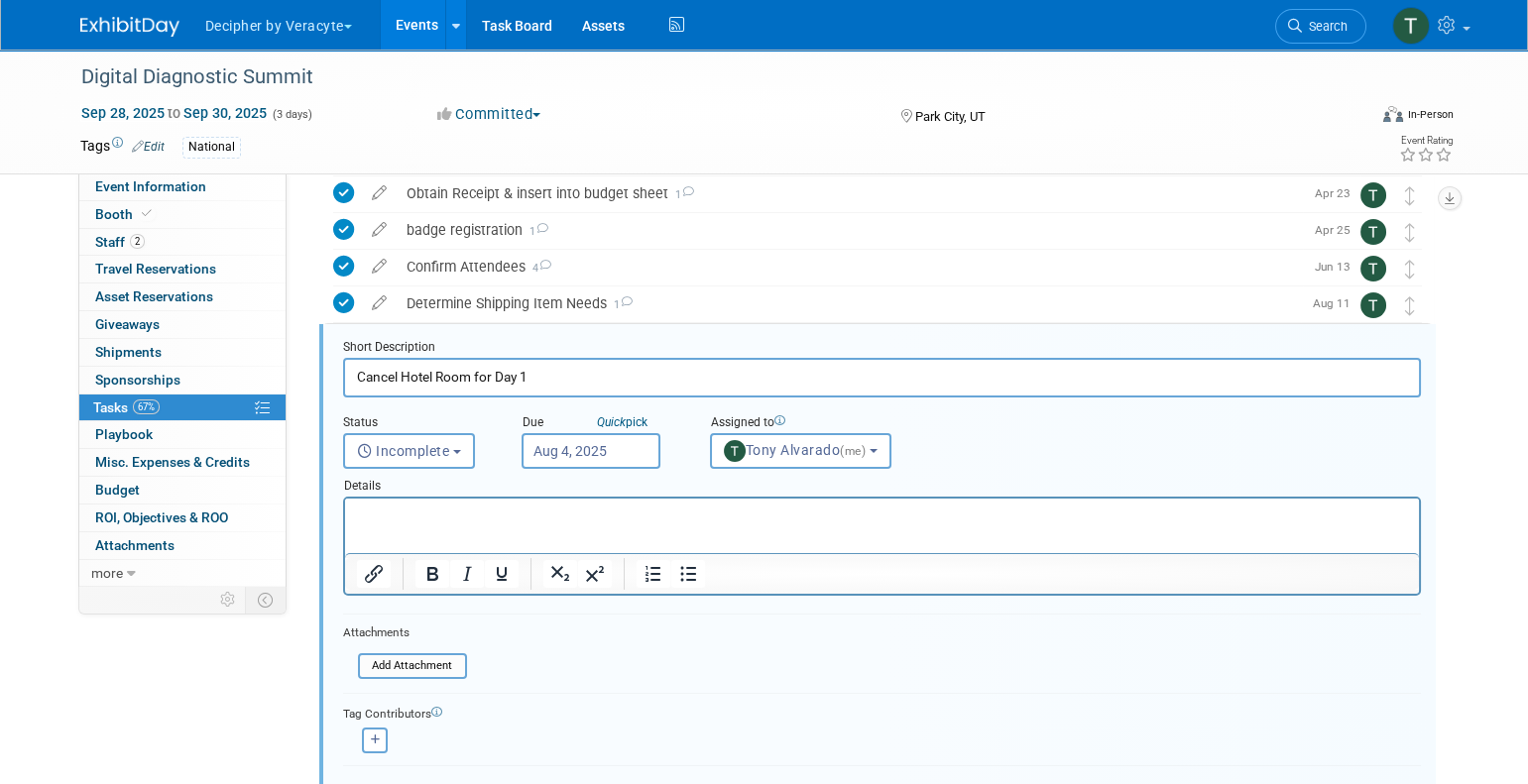 scroll, scrollTop: 187, scrollLeft: 0, axis: vertical 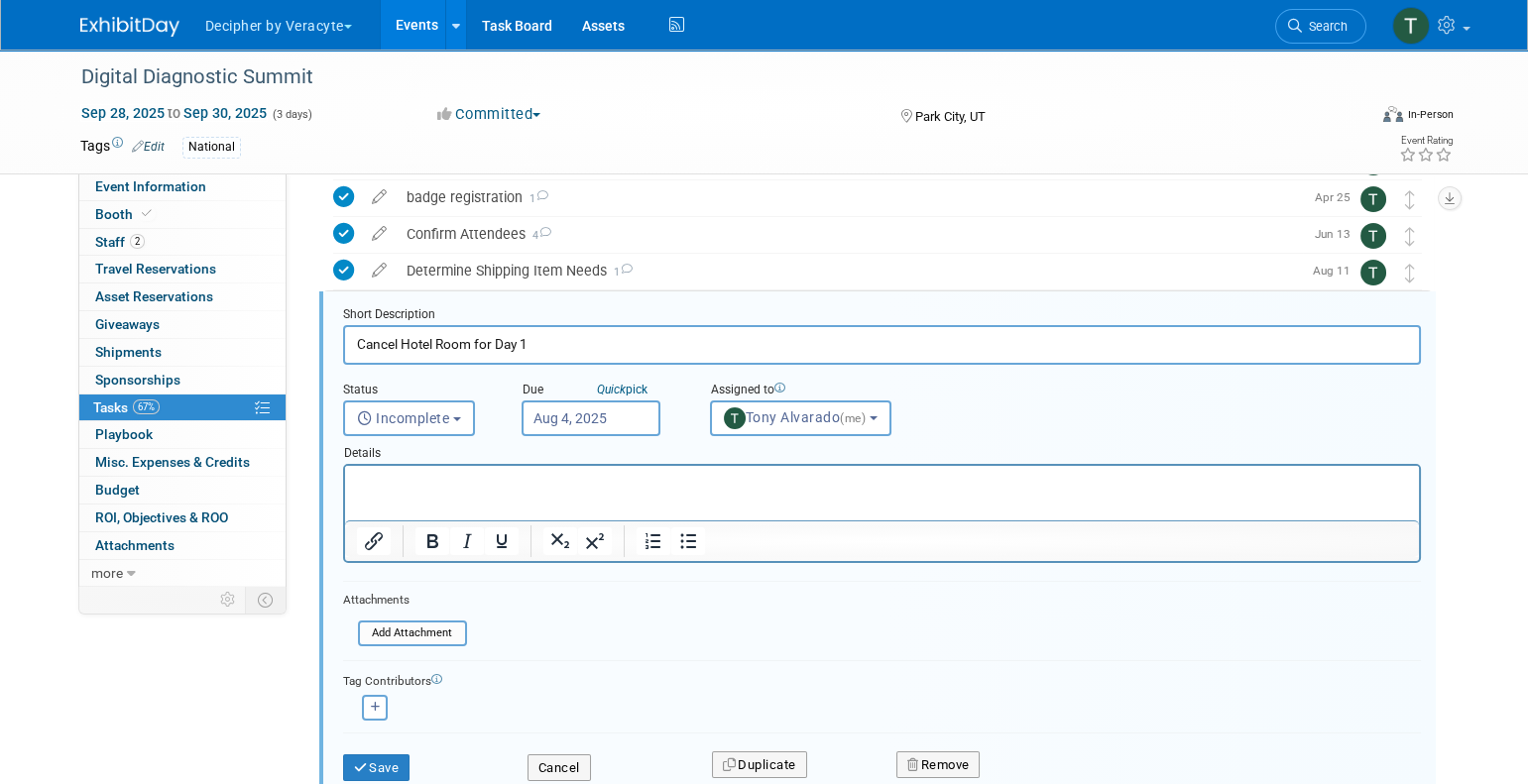 click on "Aug 4, 2025" at bounding box center [591, 418] 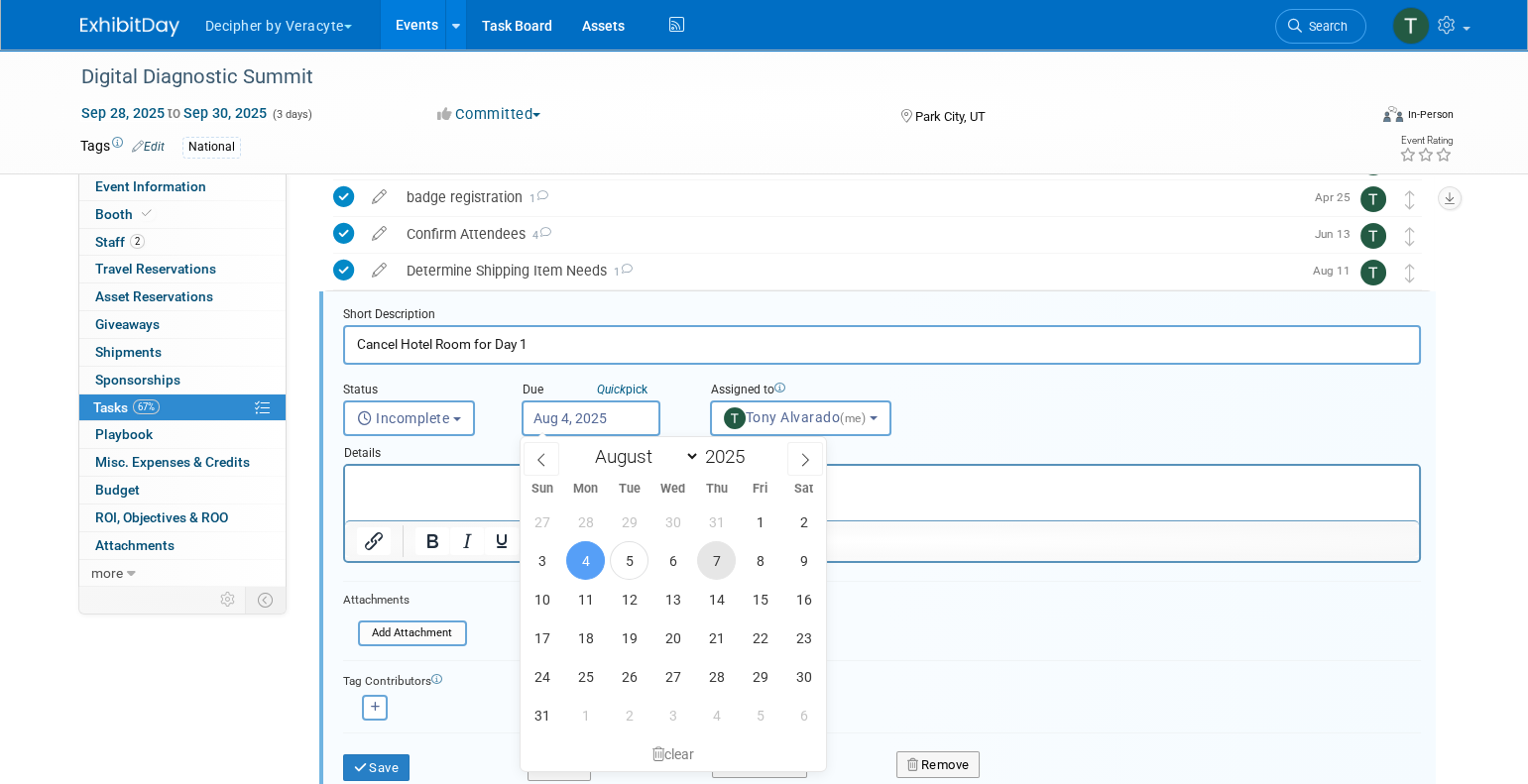 click on "7" at bounding box center [716, 560] 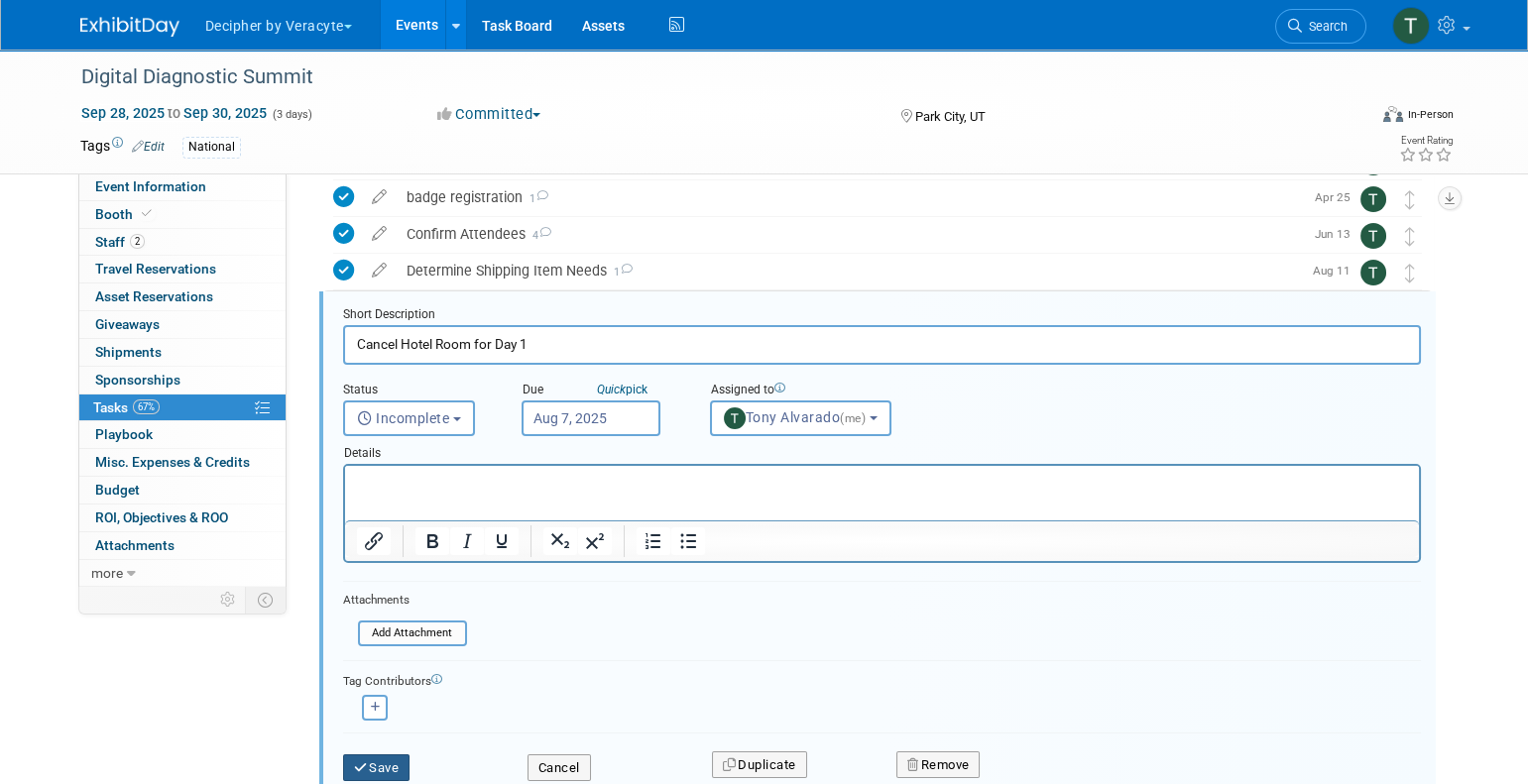 click on "Save" at bounding box center (377, 768) 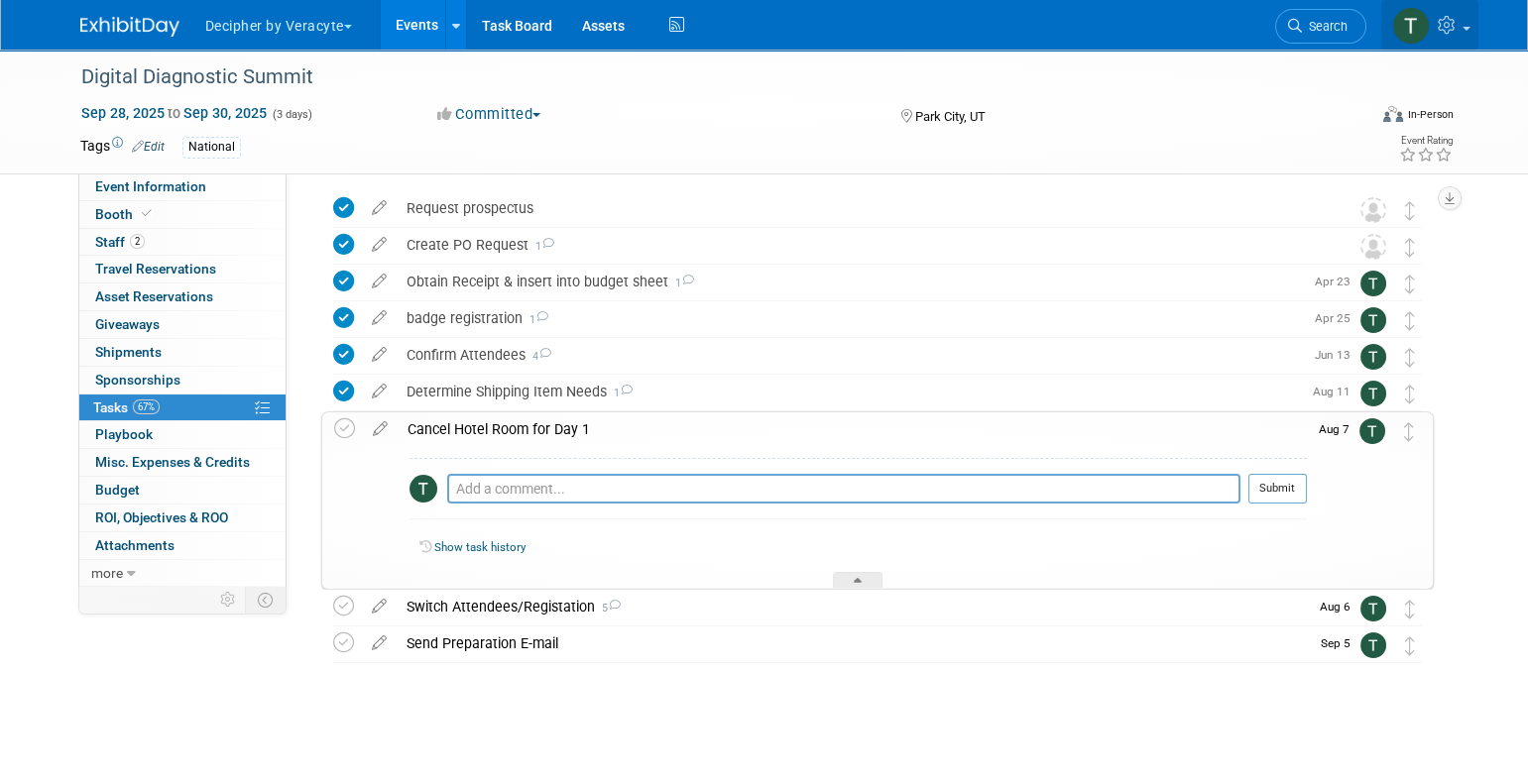 scroll, scrollTop: 65, scrollLeft: 0, axis: vertical 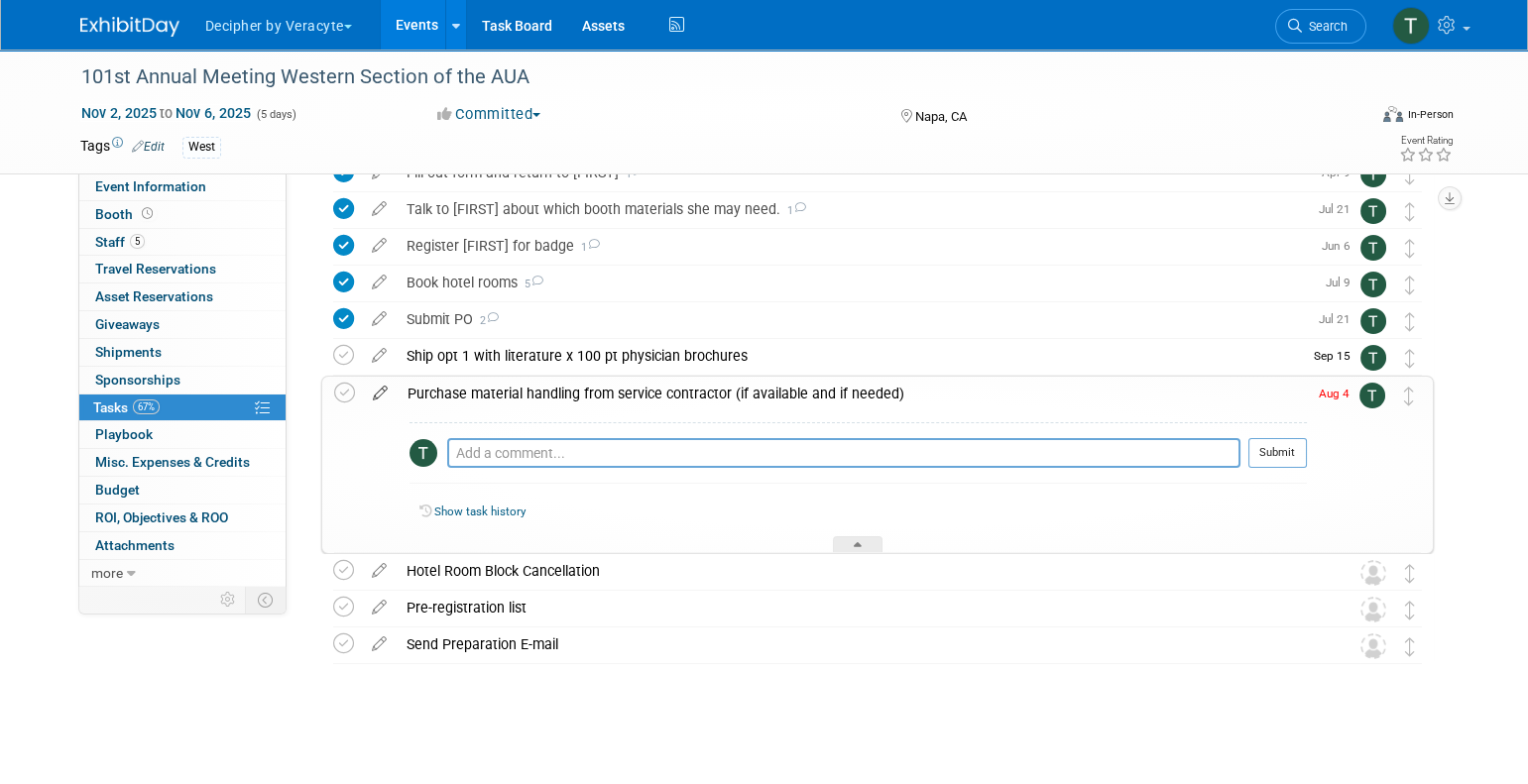 click at bounding box center [380, 389] 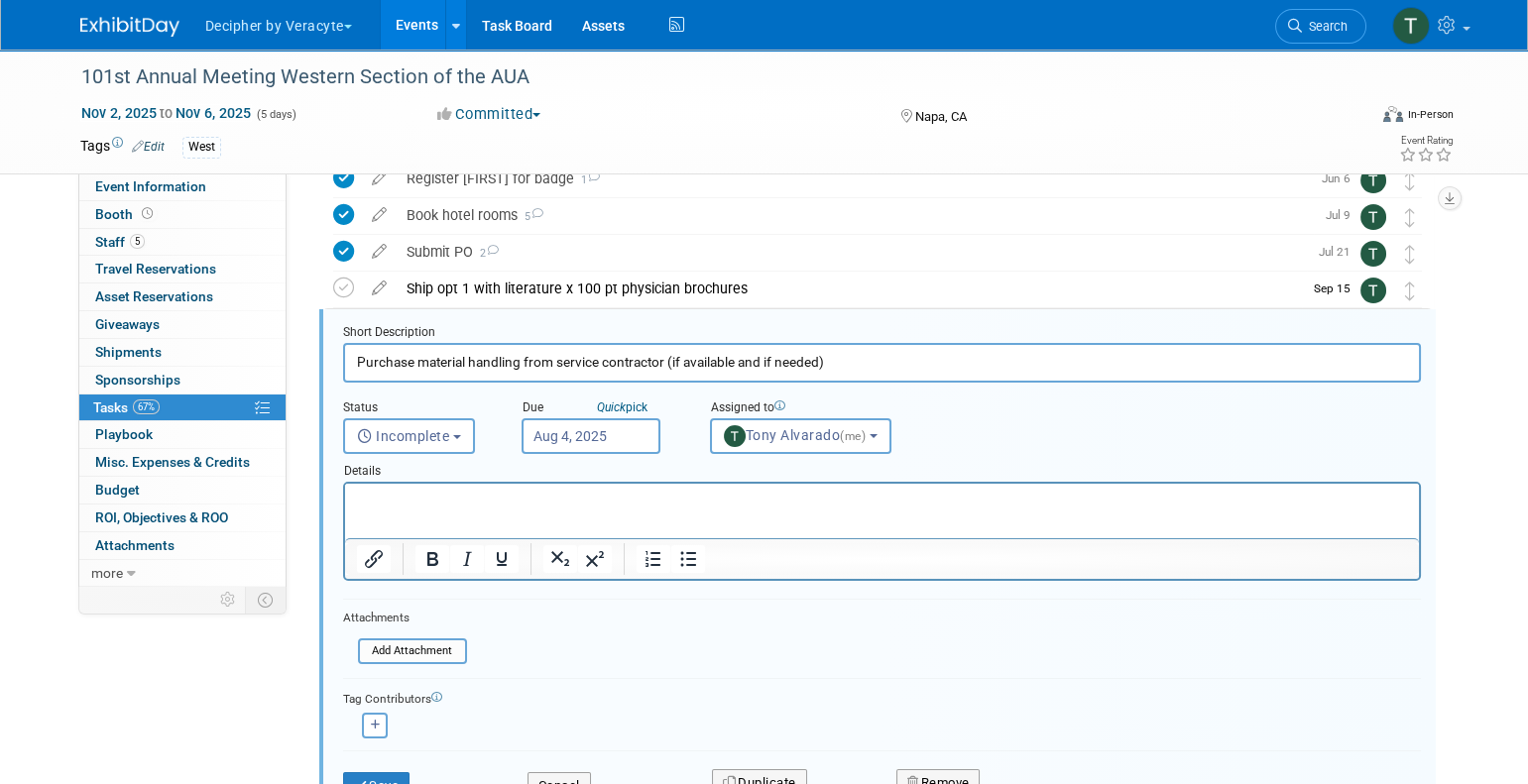 scroll, scrollTop: 371, scrollLeft: 0, axis: vertical 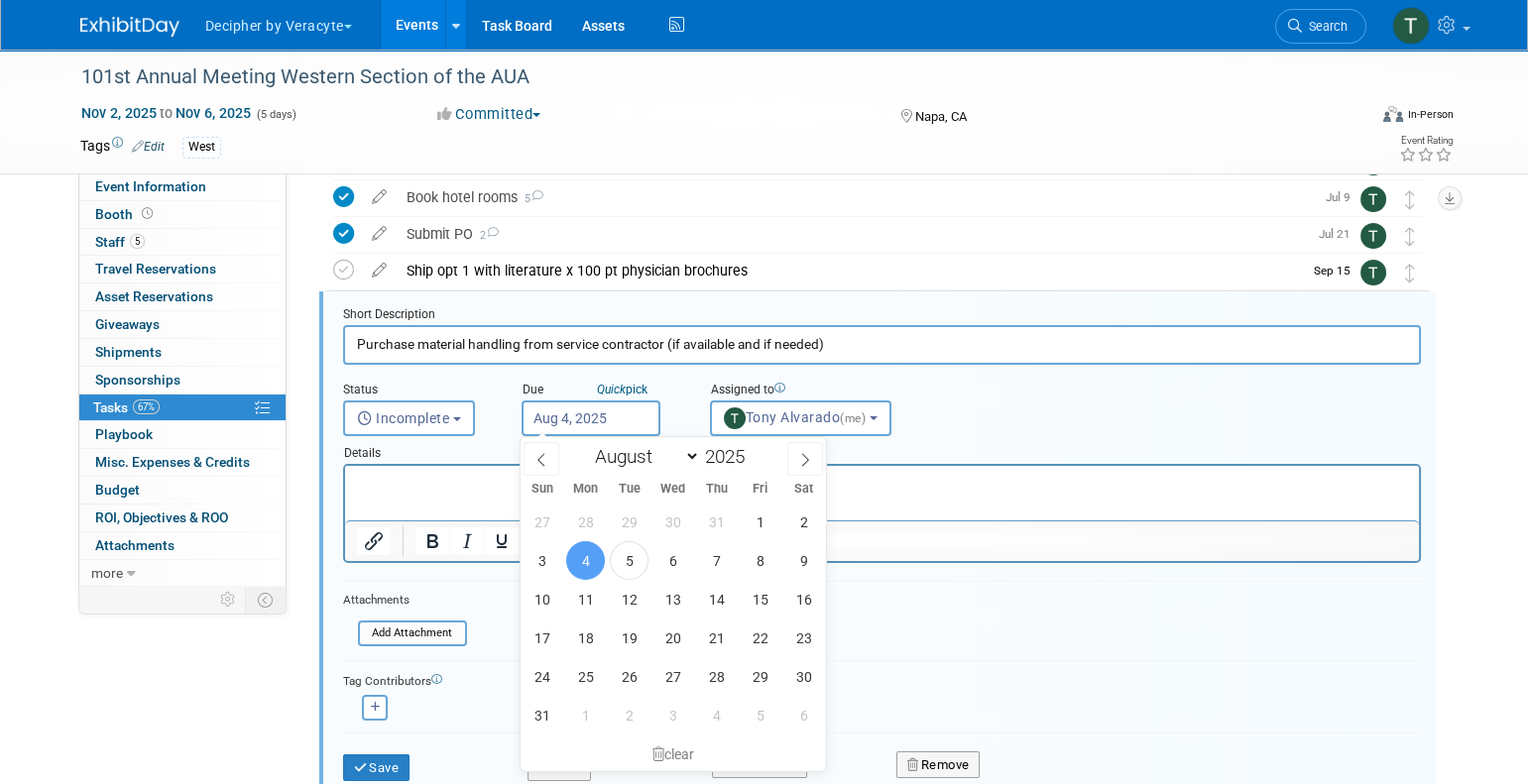 click on "Aug 4, 2025" at bounding box center [591, 418] 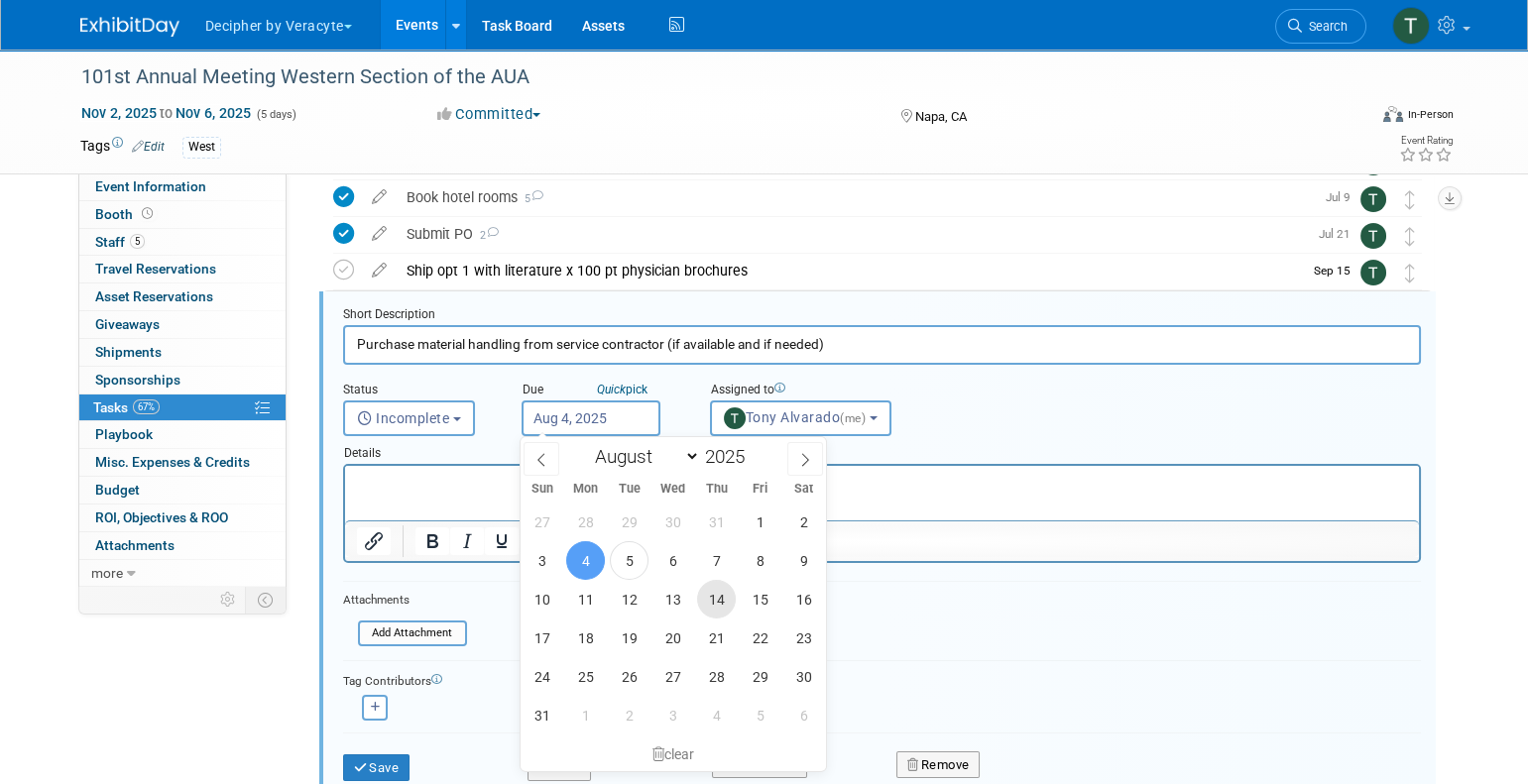 click on "14" at bounding box center [716, 599] 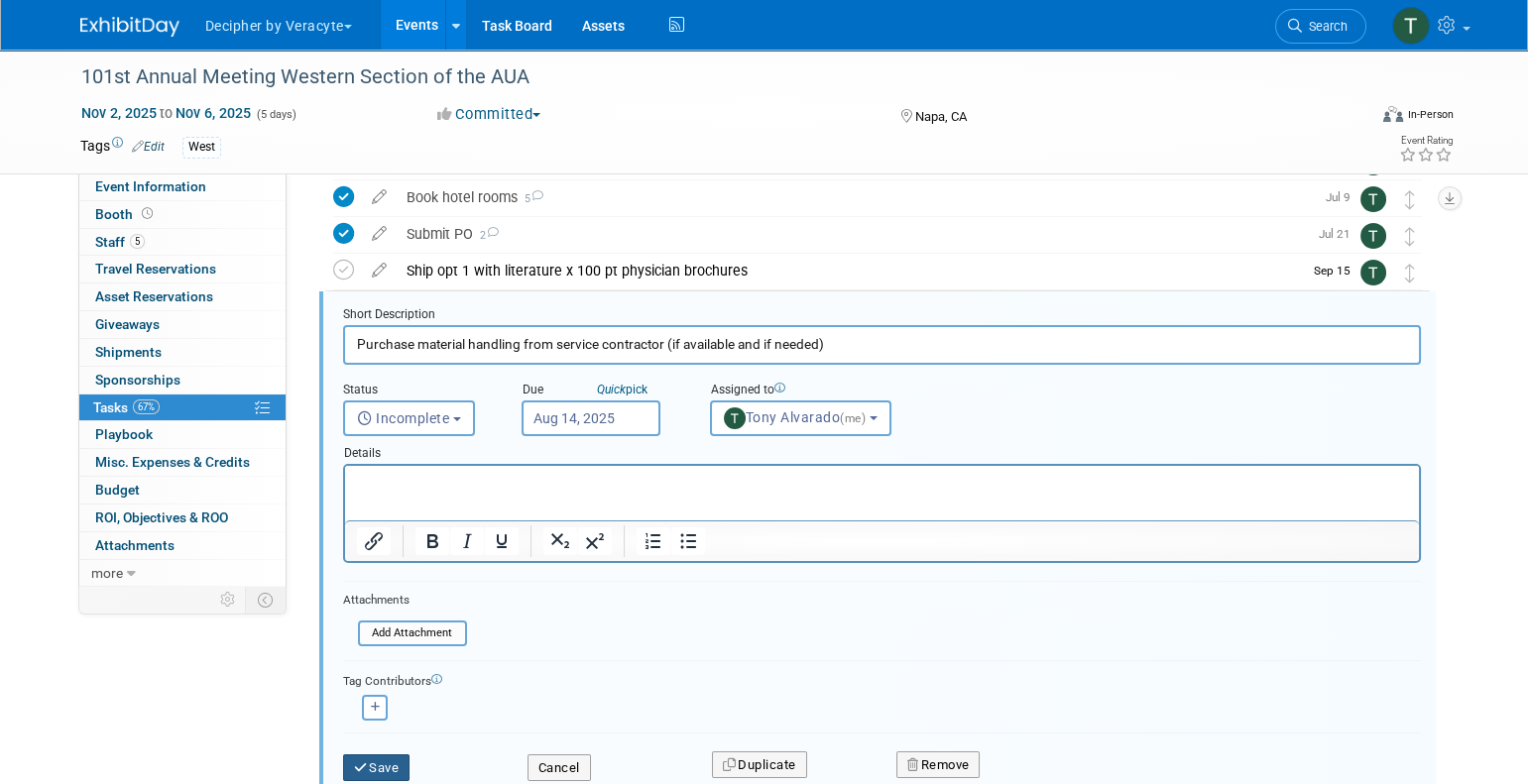 click on "Save" at bounding box center [377, 768] 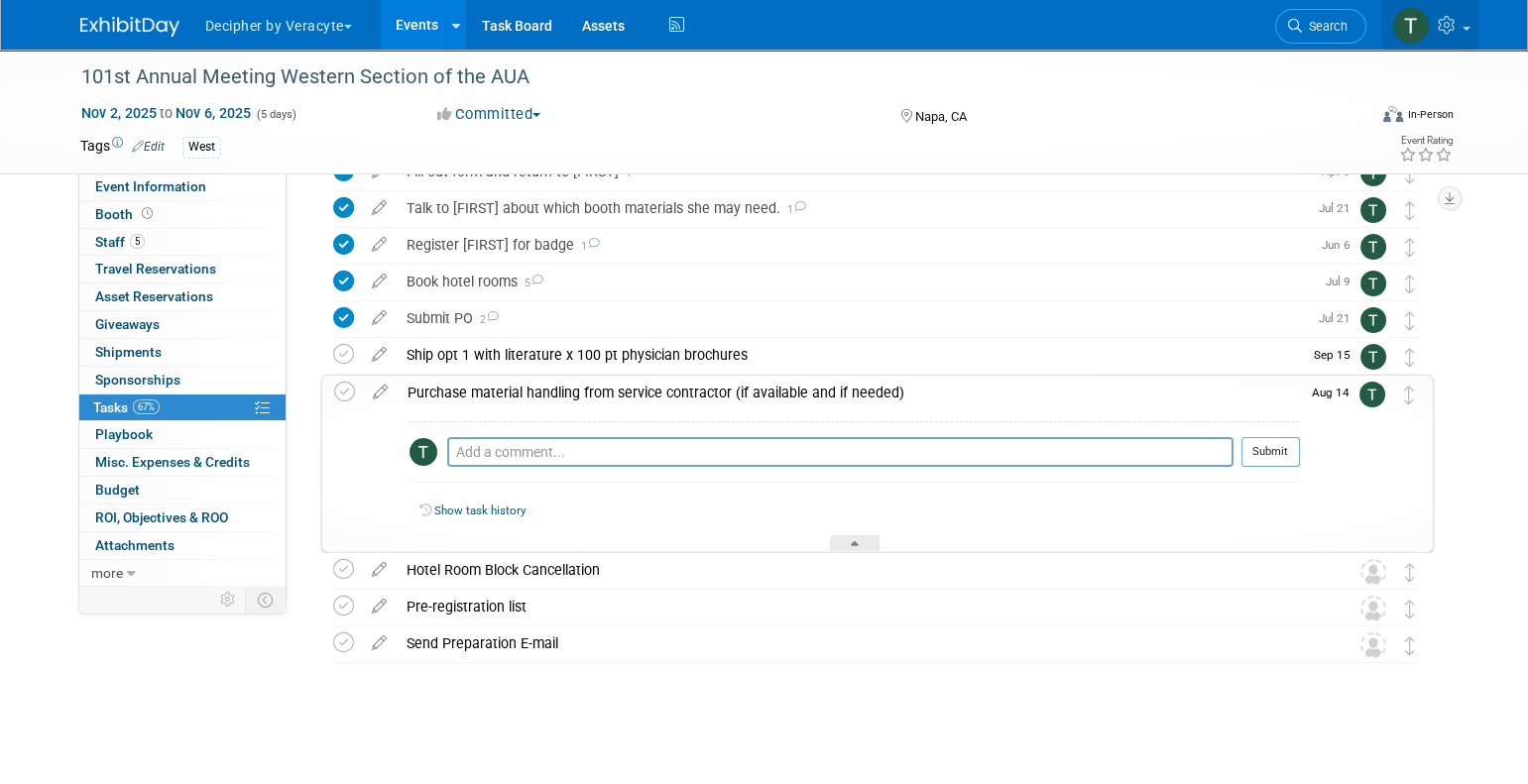 scroll, scrollTop: 285, scrollLeft: 0, axis: vertical 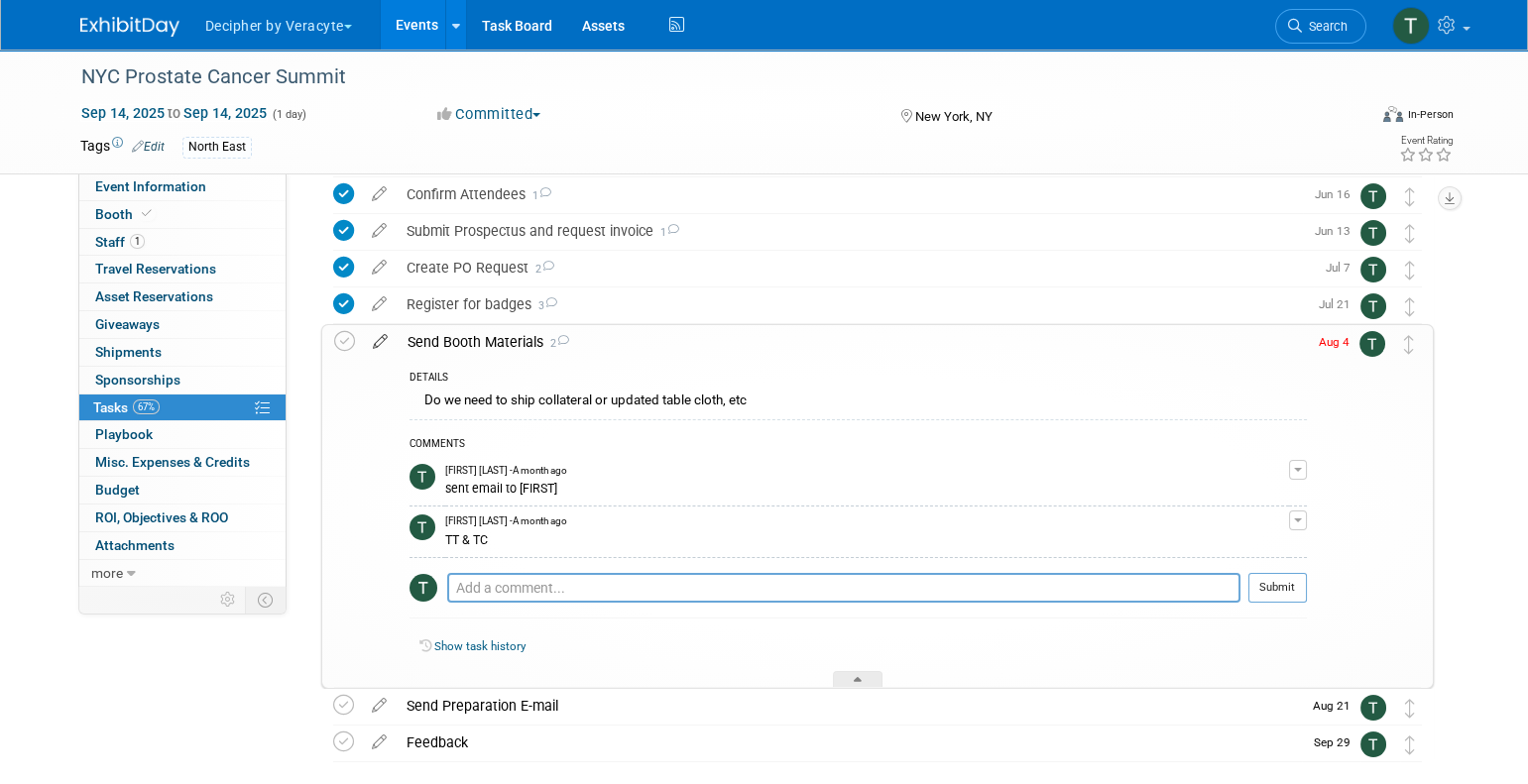 click at bounding box center (380, 337) 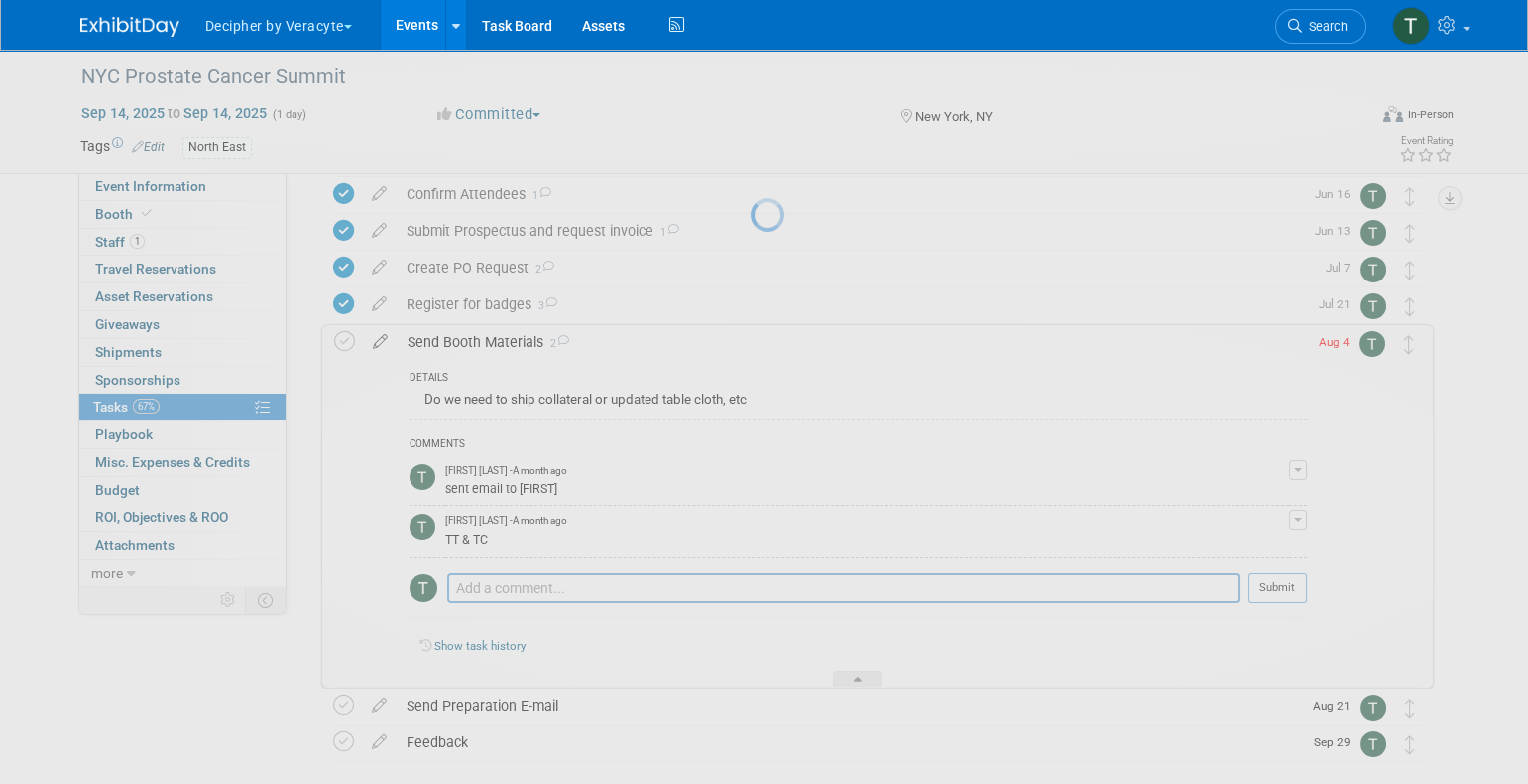 select on "7" 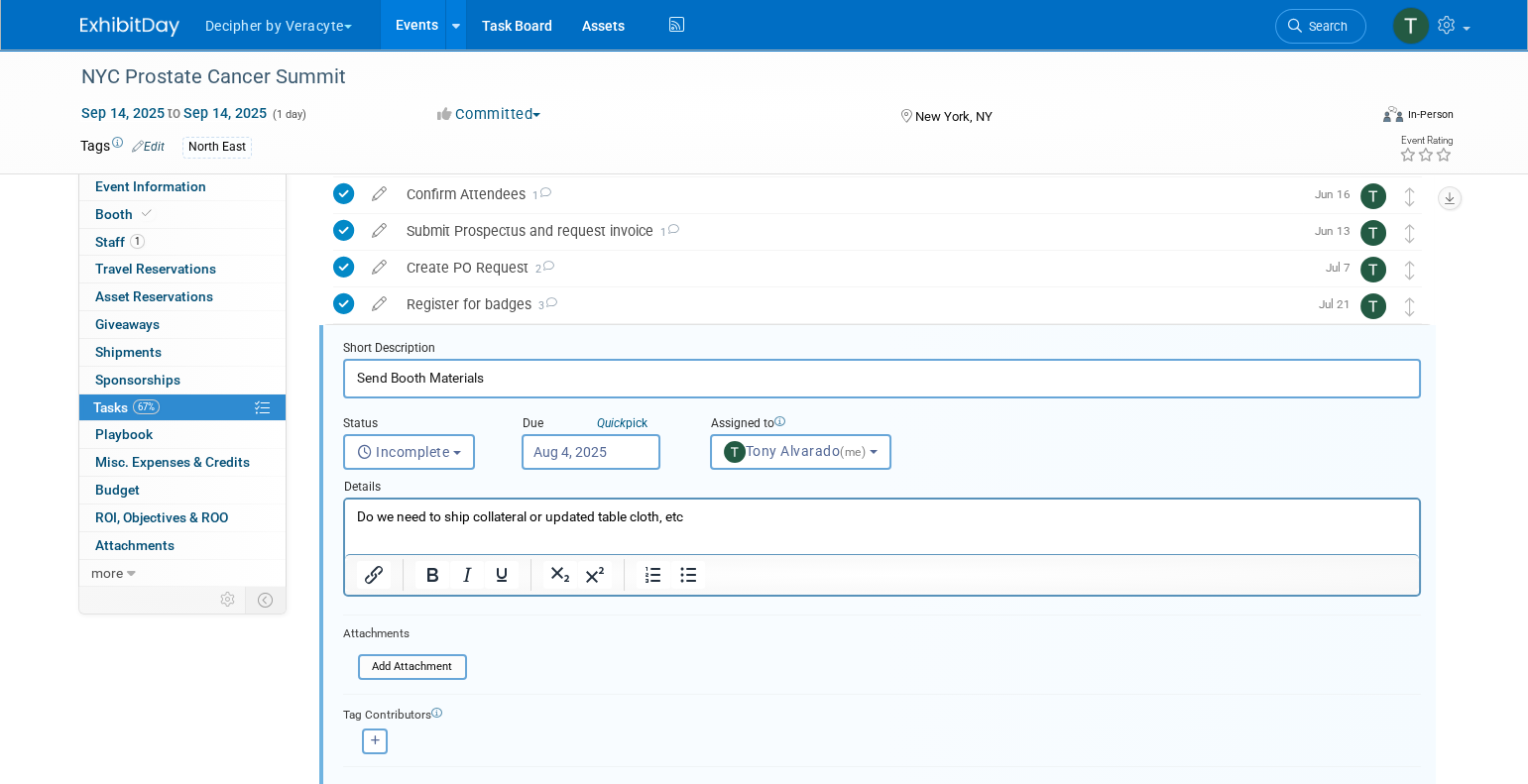 scroll, scrollTop: 187, scrollLeft: 0, axis: vertical 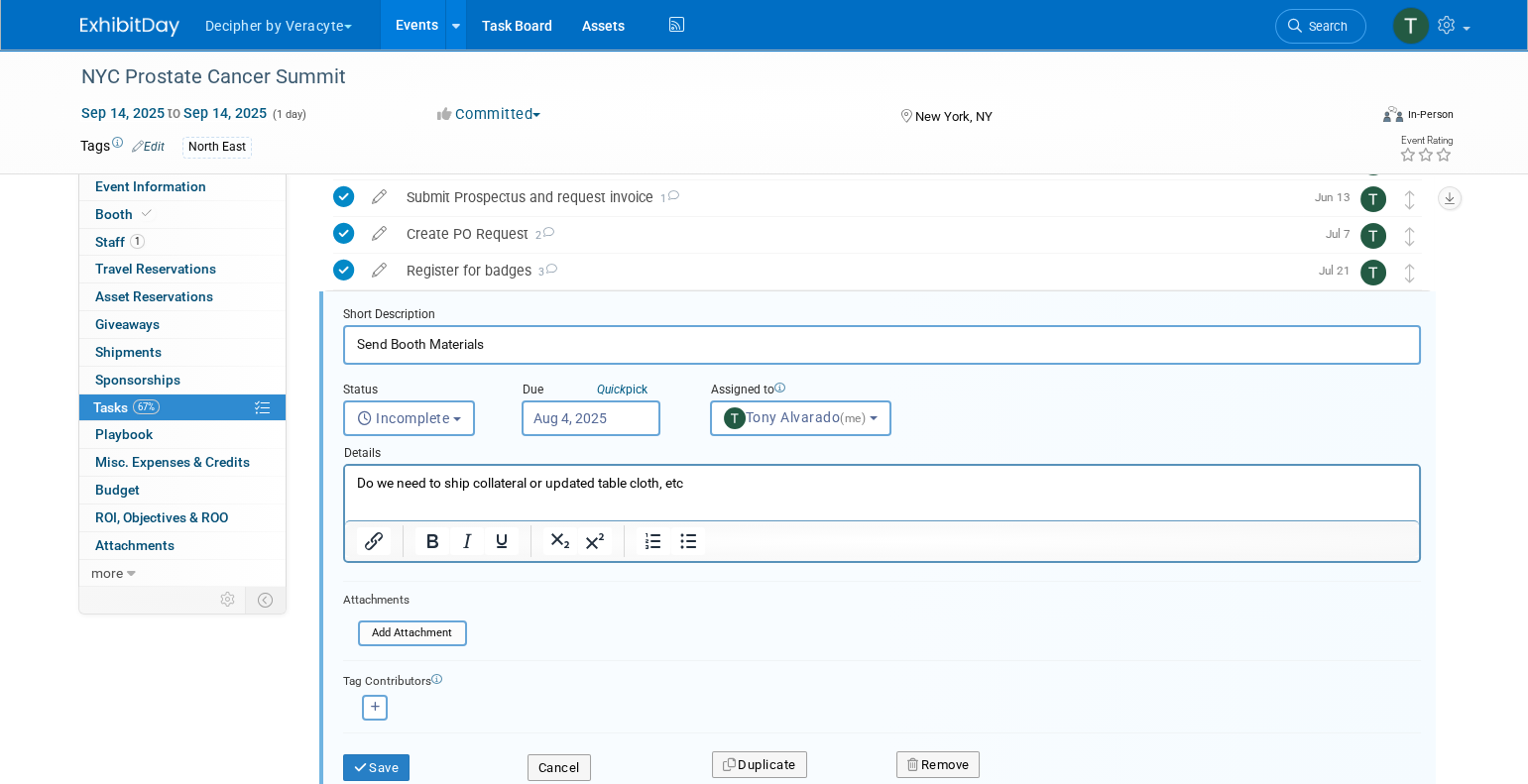 click on "Aug 4, 2025" at bounding box center [591, 418] 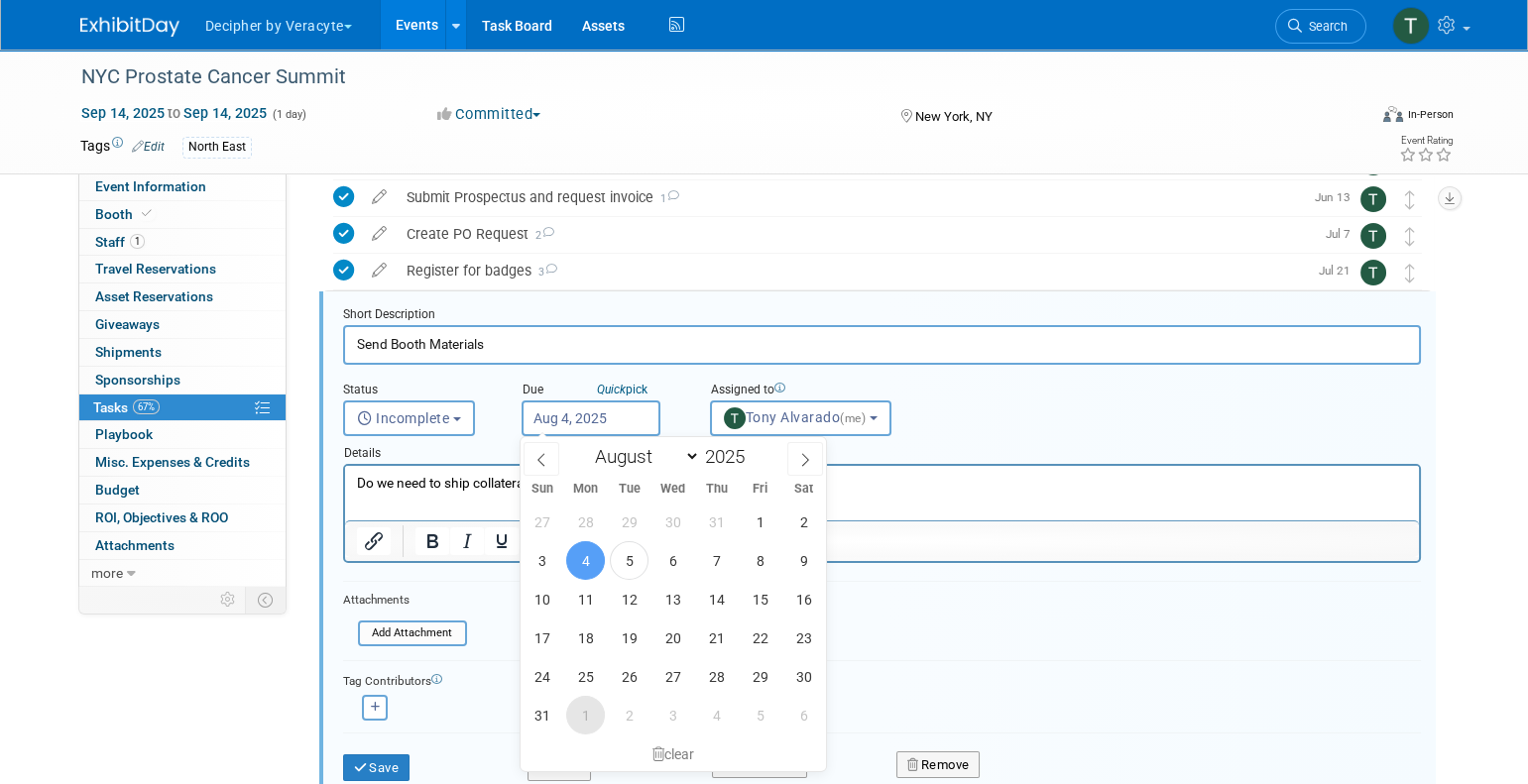 click on "1" at bounding box center (585, 715) 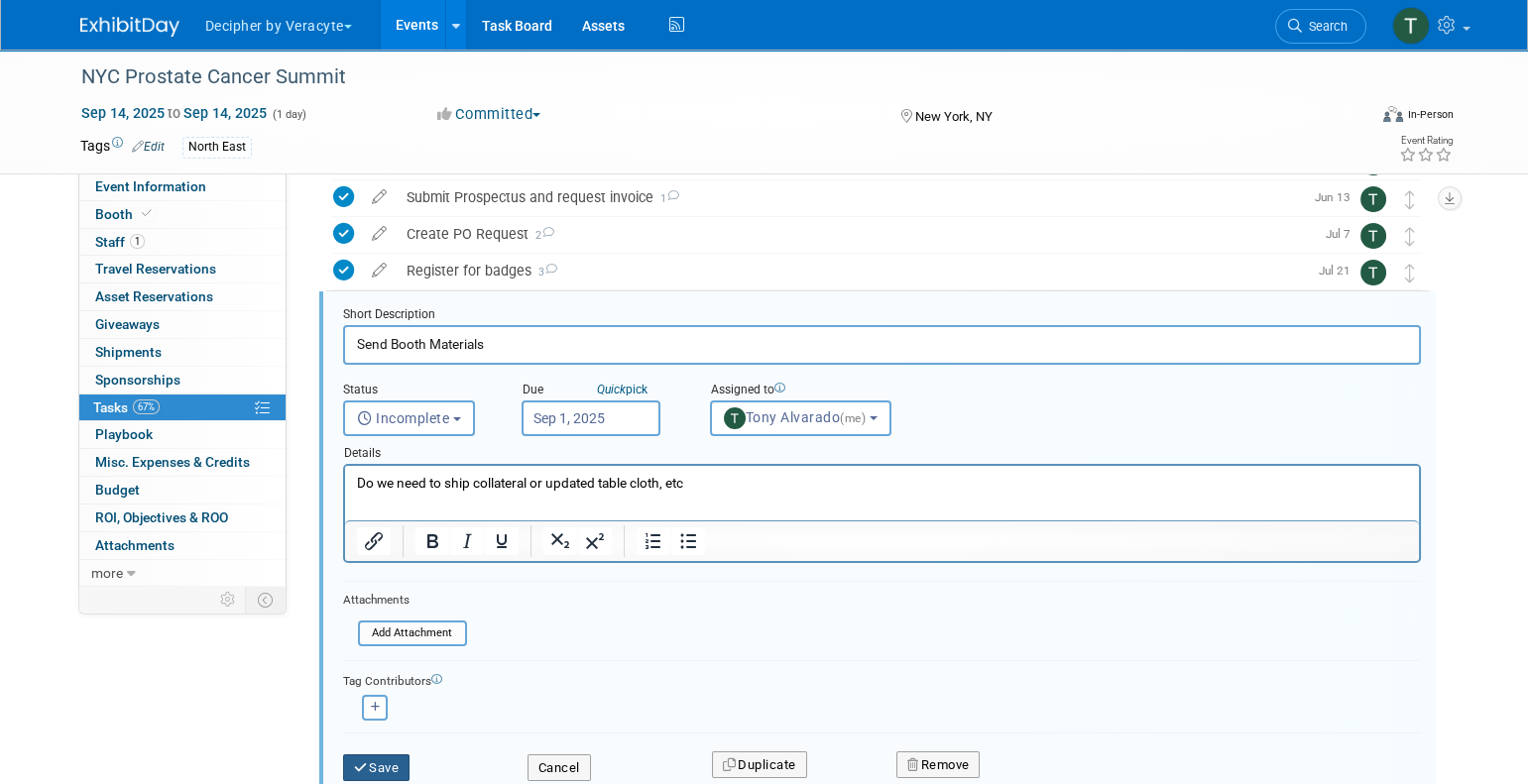 click on "Save" at bounding box center [377, 768] 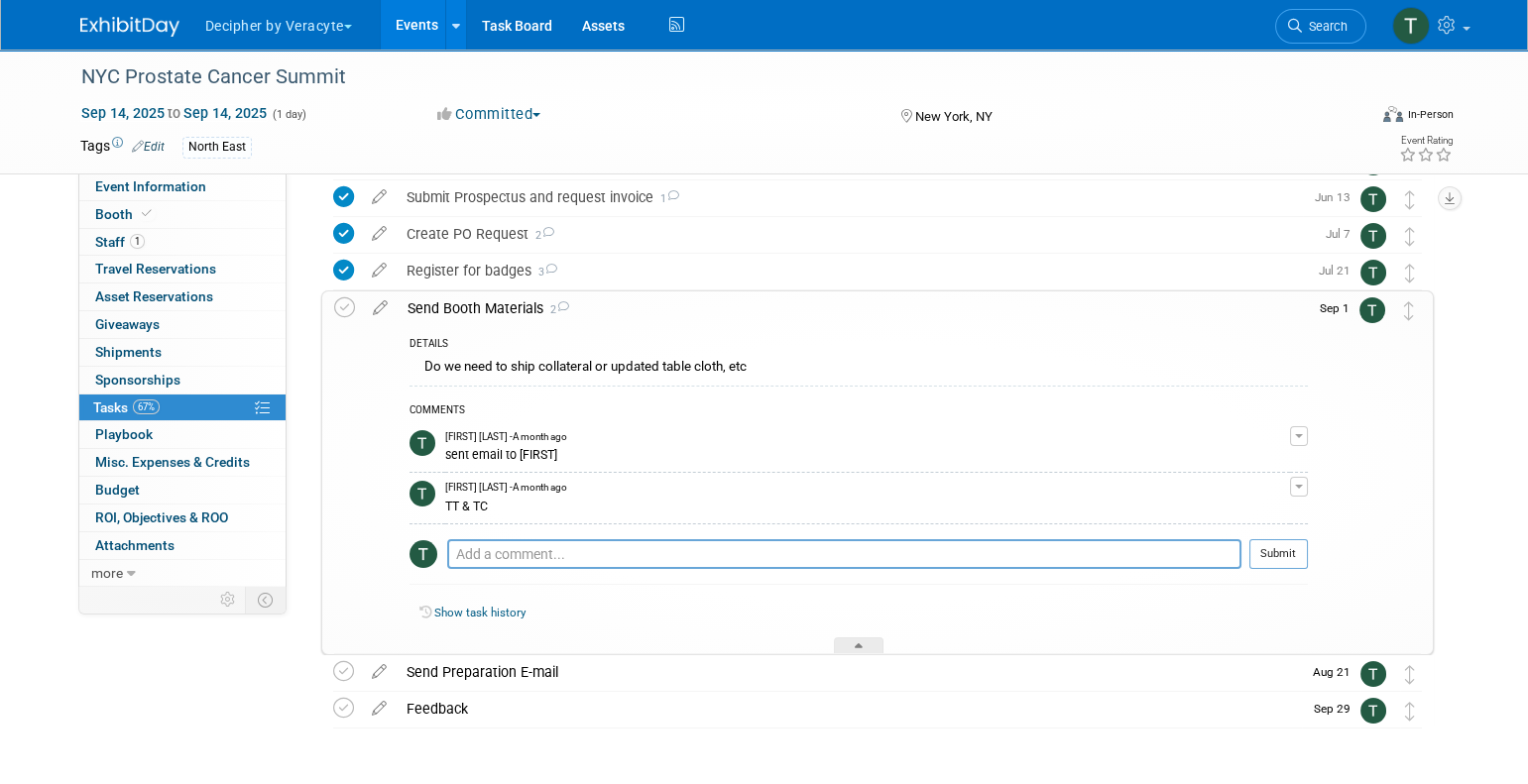 click on "Send Booth Materials
2" at bounding box center [853, 308] 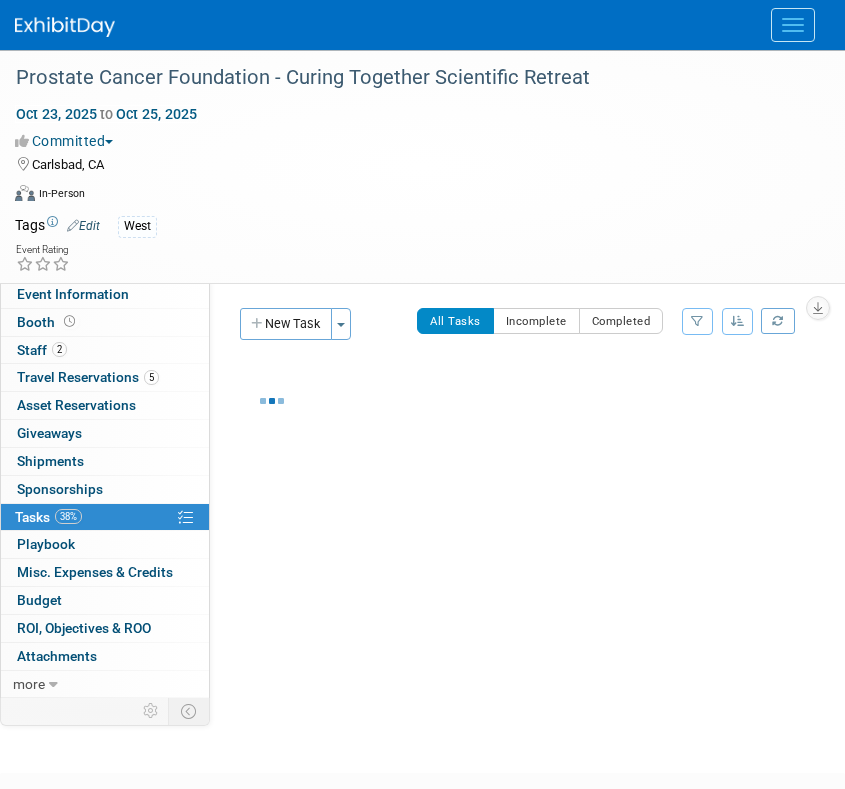 scroll, scrollTop: 0, scrollLeft: 0, axis: both 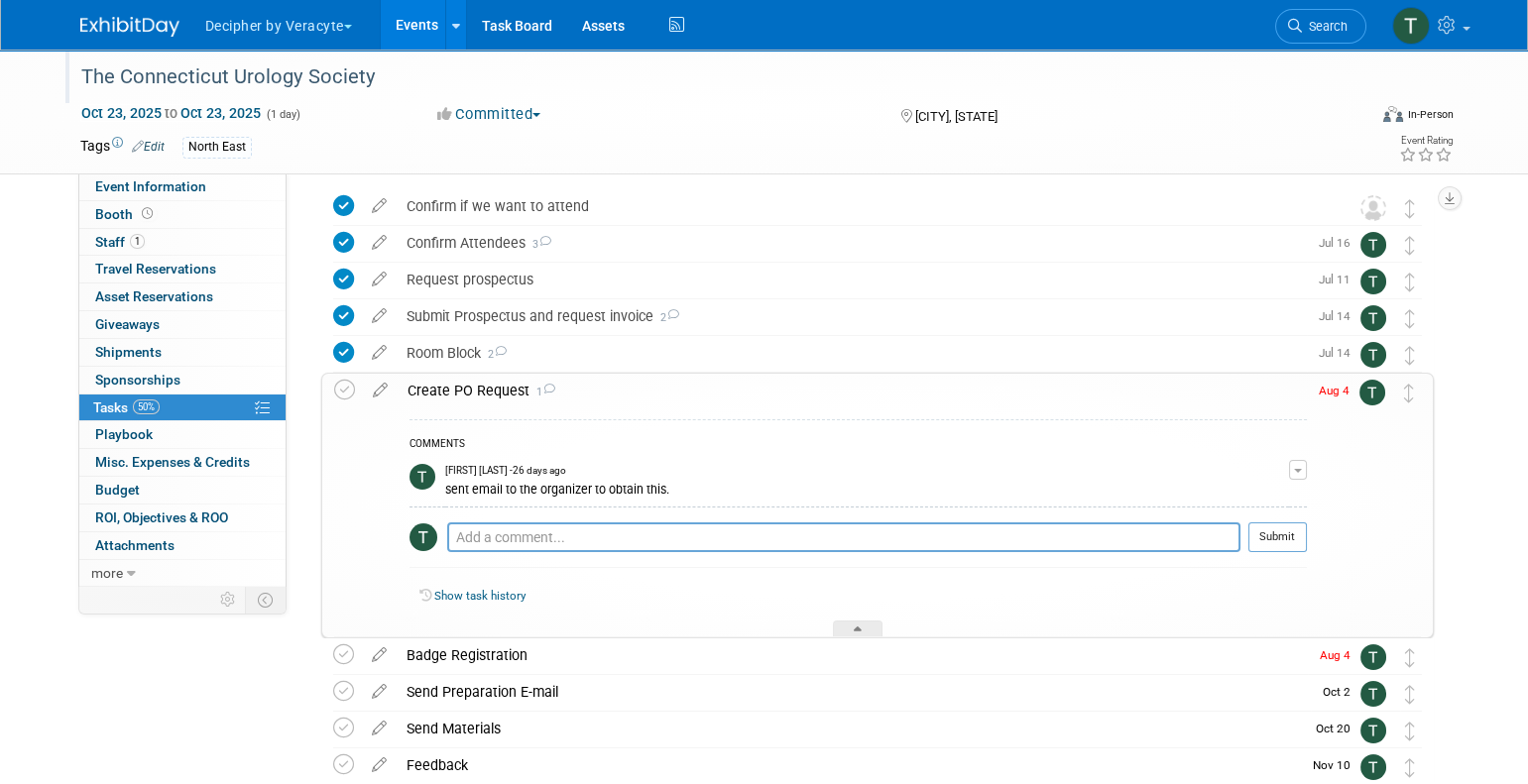 click on "The Connecticut Urology Society" at bounding box center (705, 77) 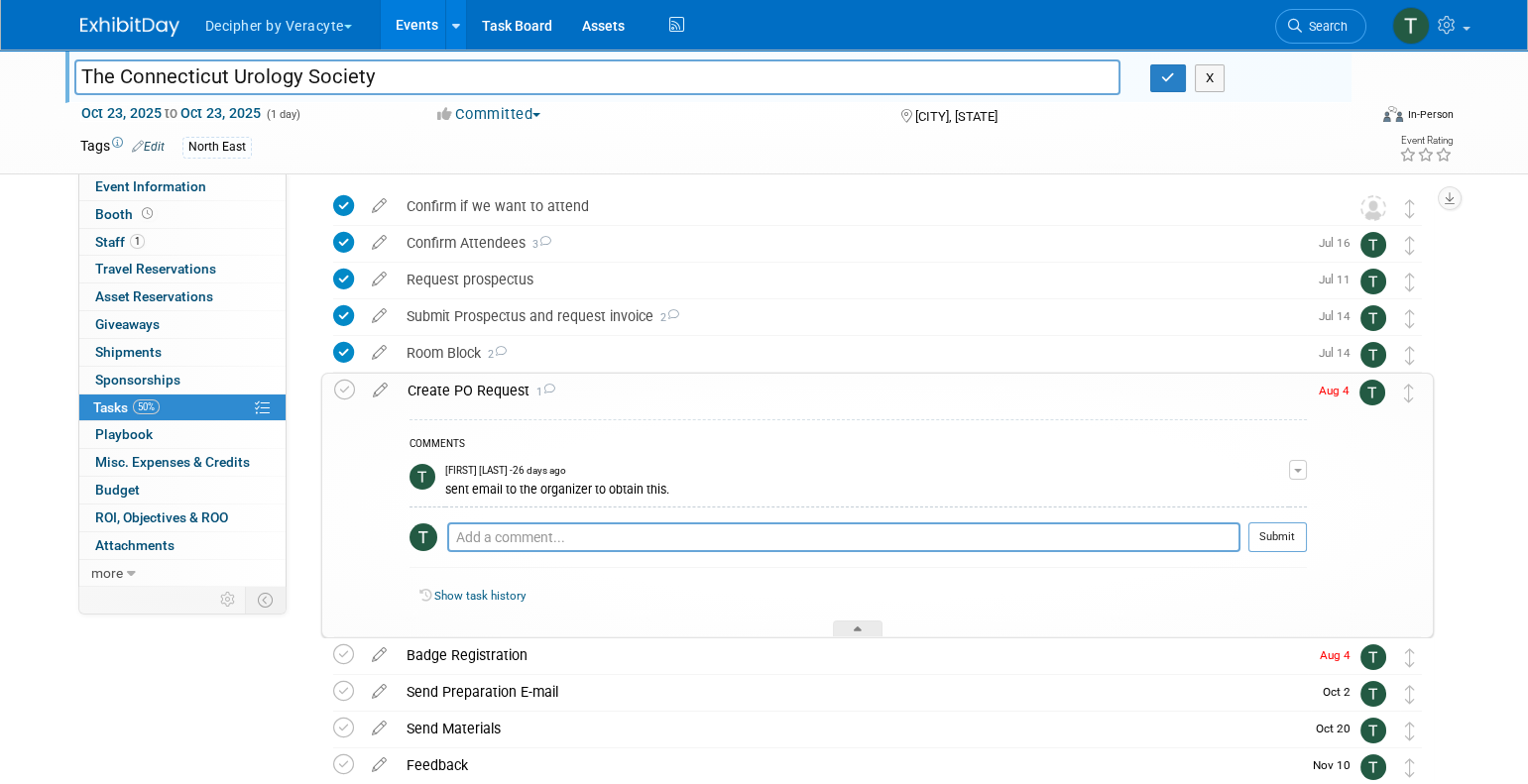 click on "The Connecticut Urology Society" at bounding box center (598, 76) 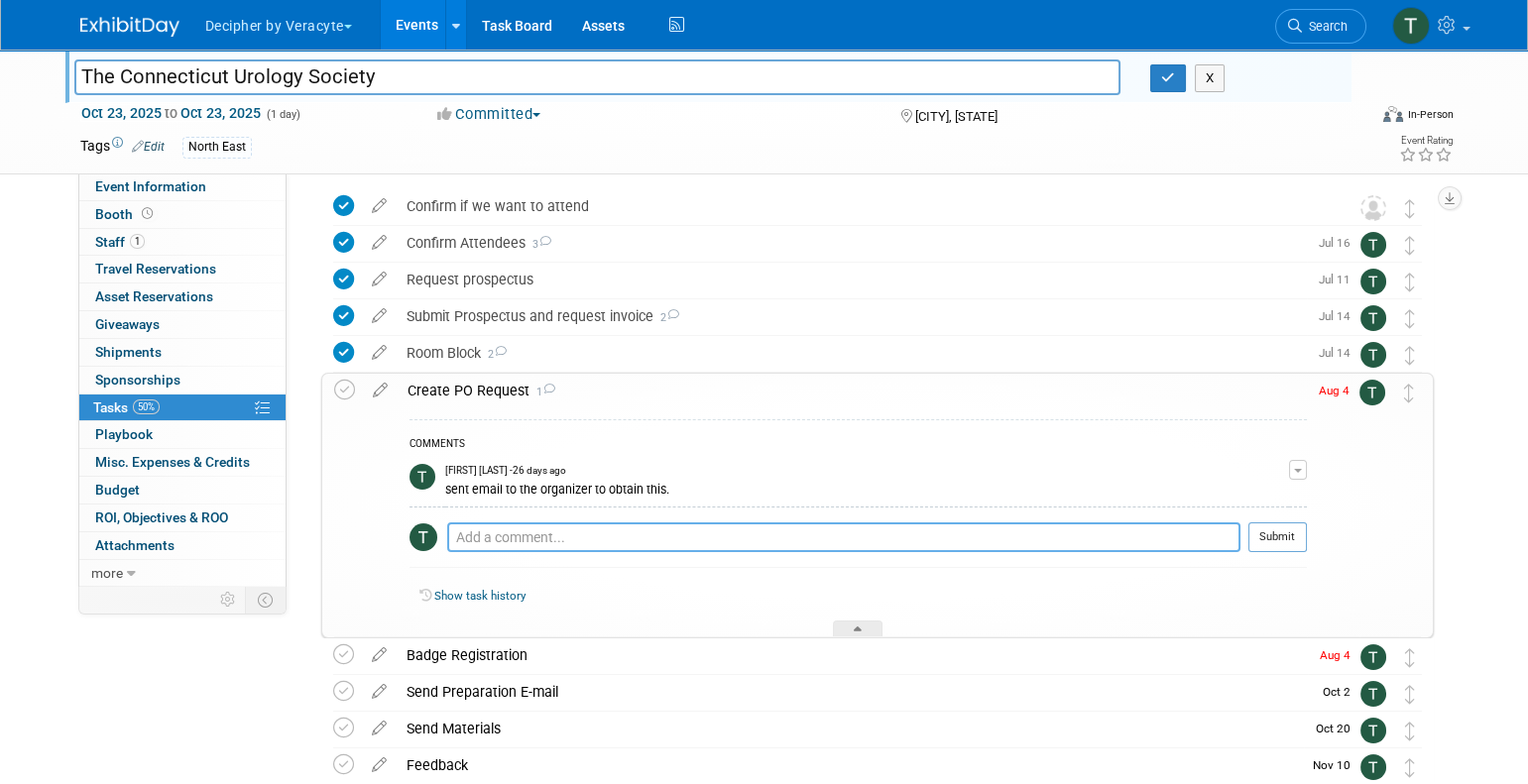 click at bounding box center (844, 537) 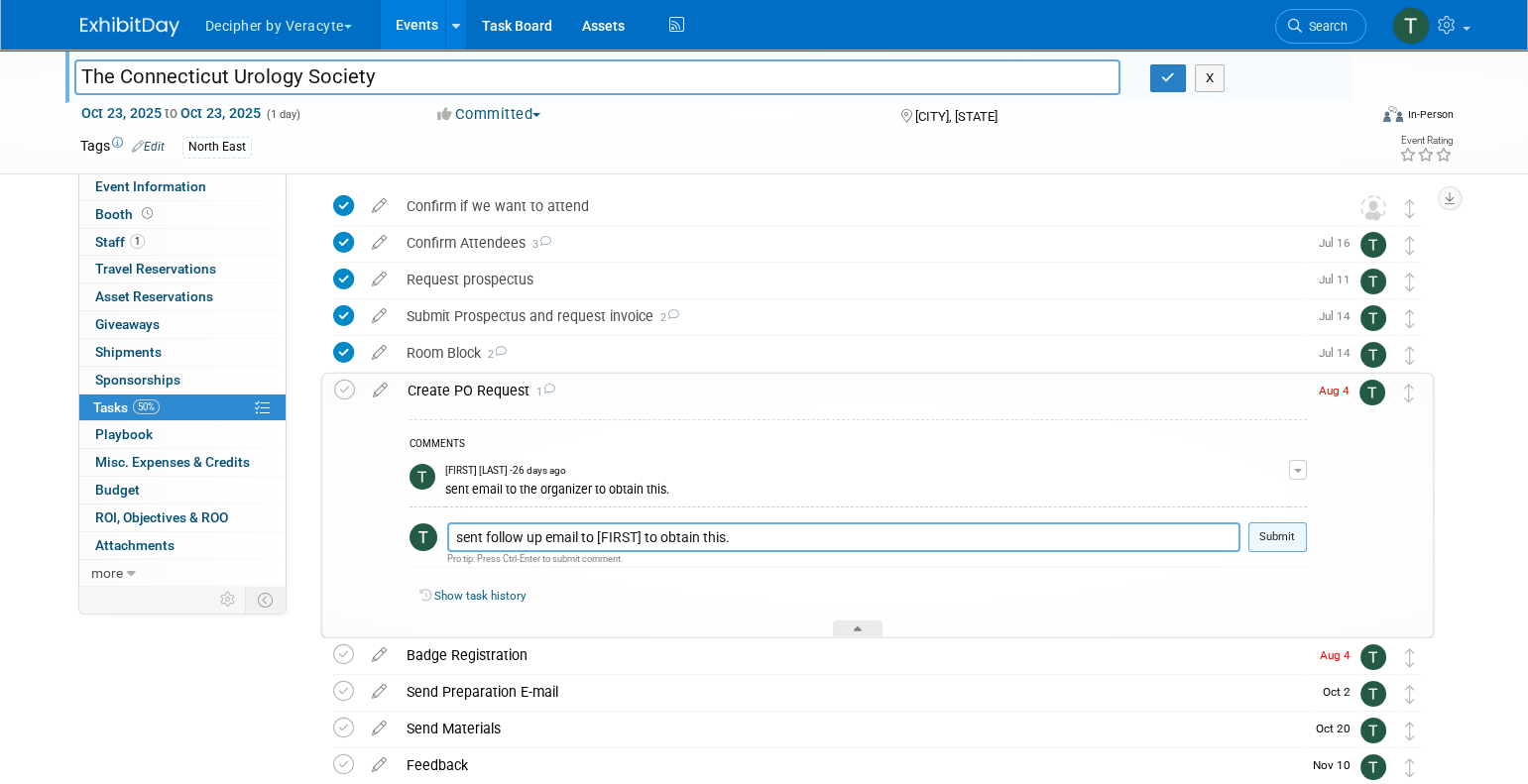 type on "sent follow up email to Debbie to obtain this." 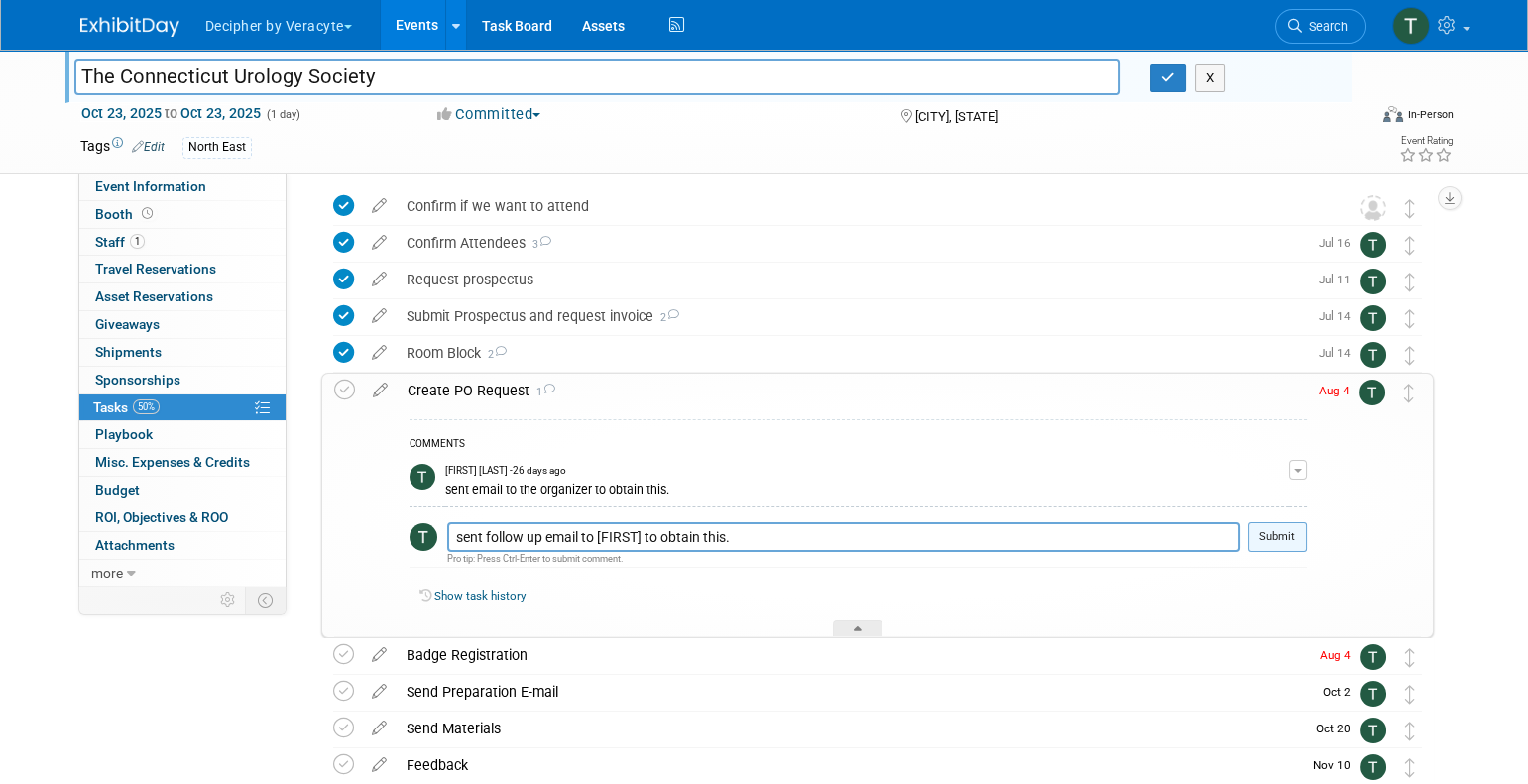 click on "Submit" at bounding box center [1277, 537] 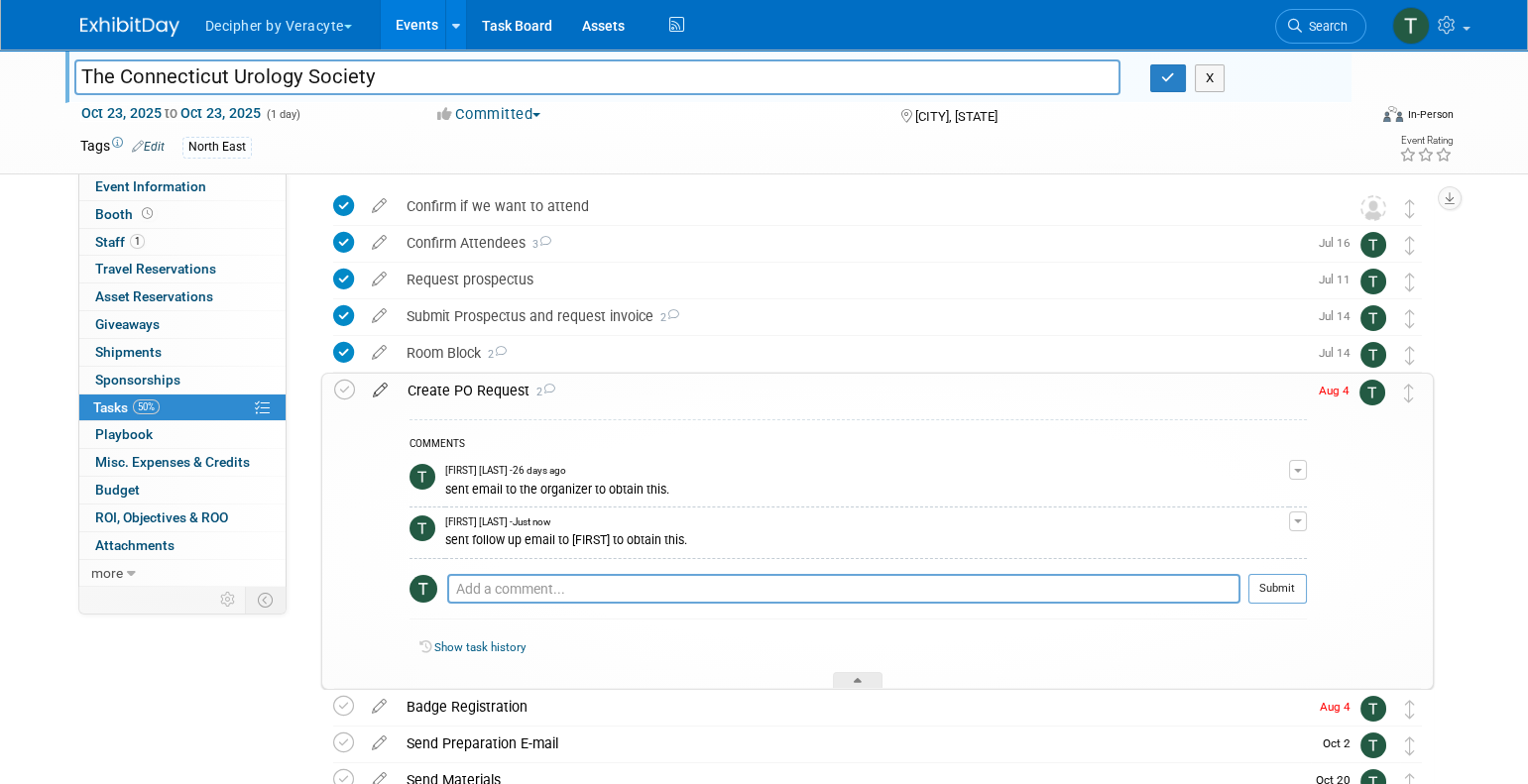 click at bounding box center (380, 386) 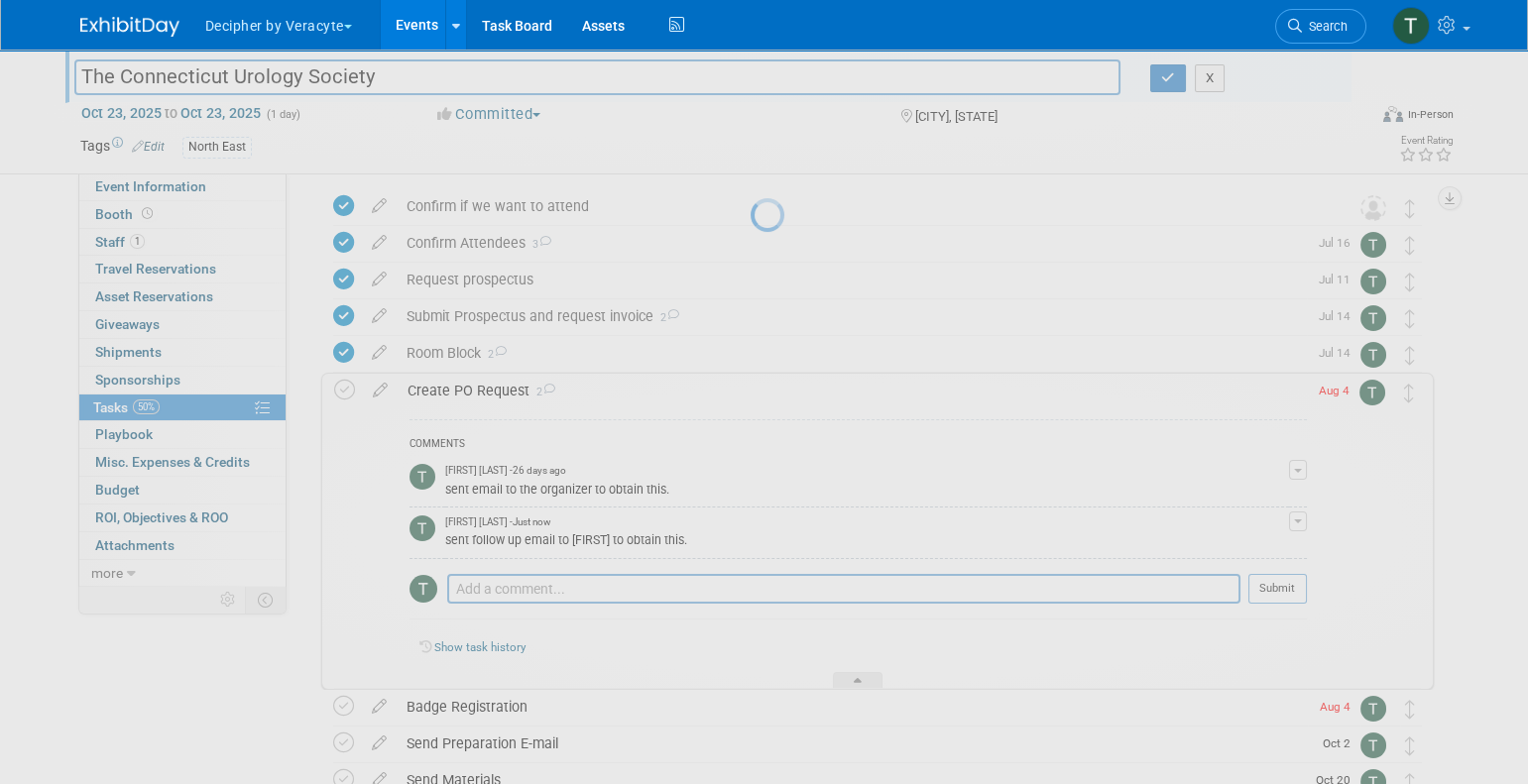 select on "7" 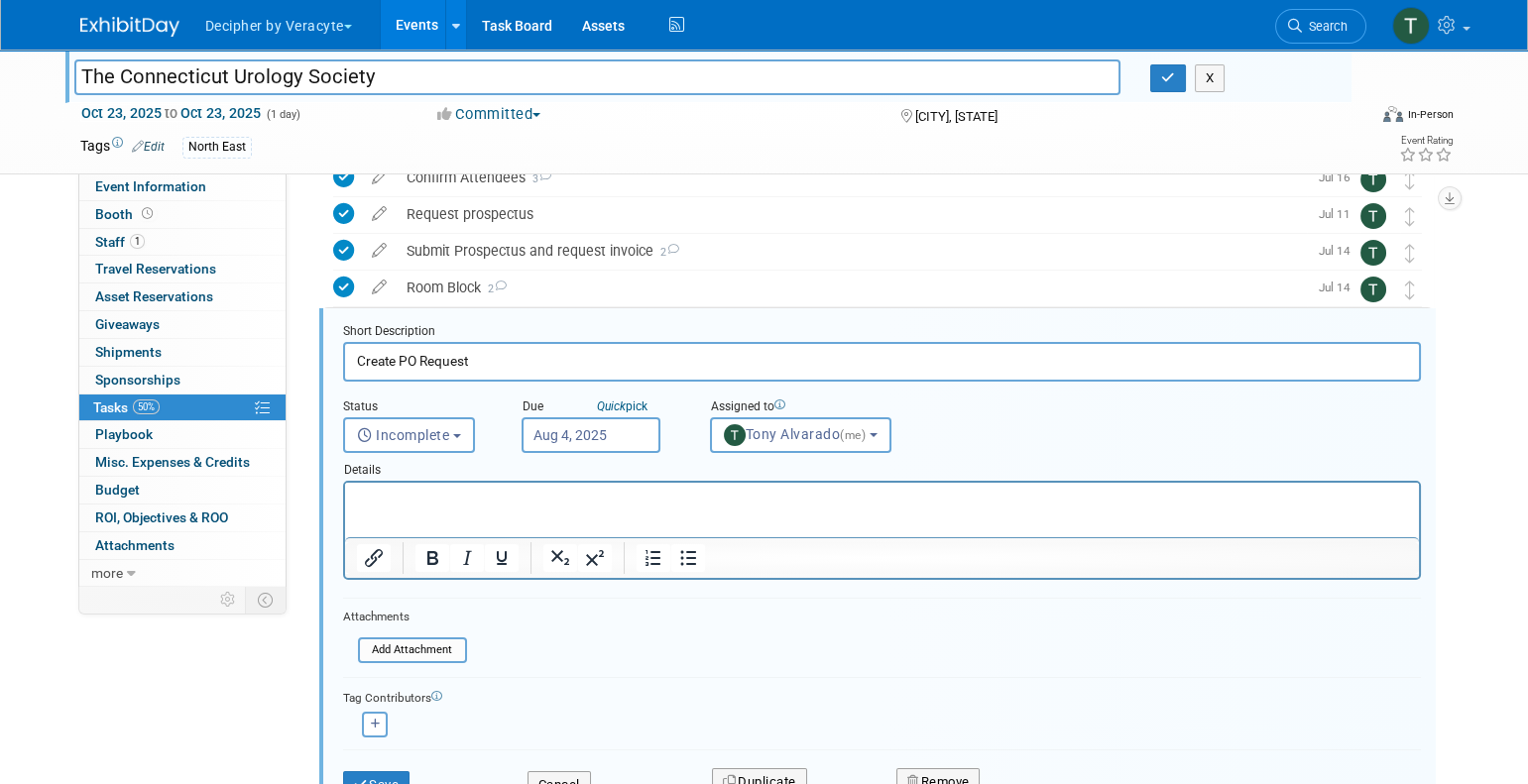scroll, scrollTop: 151, scrollLeft: 0, axis: vertical 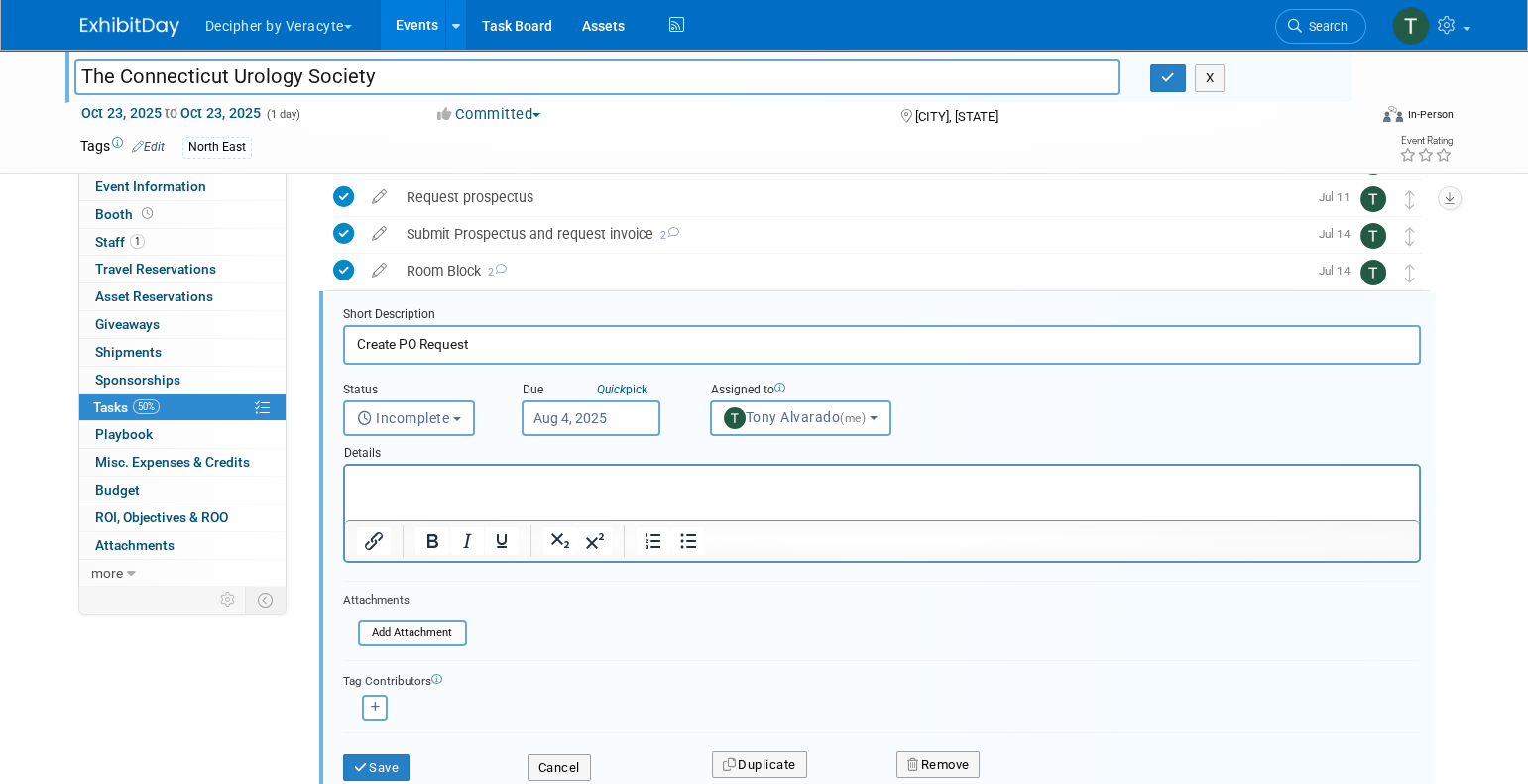 click on "Aug 4, 2025" at bounding box center [591, 418] 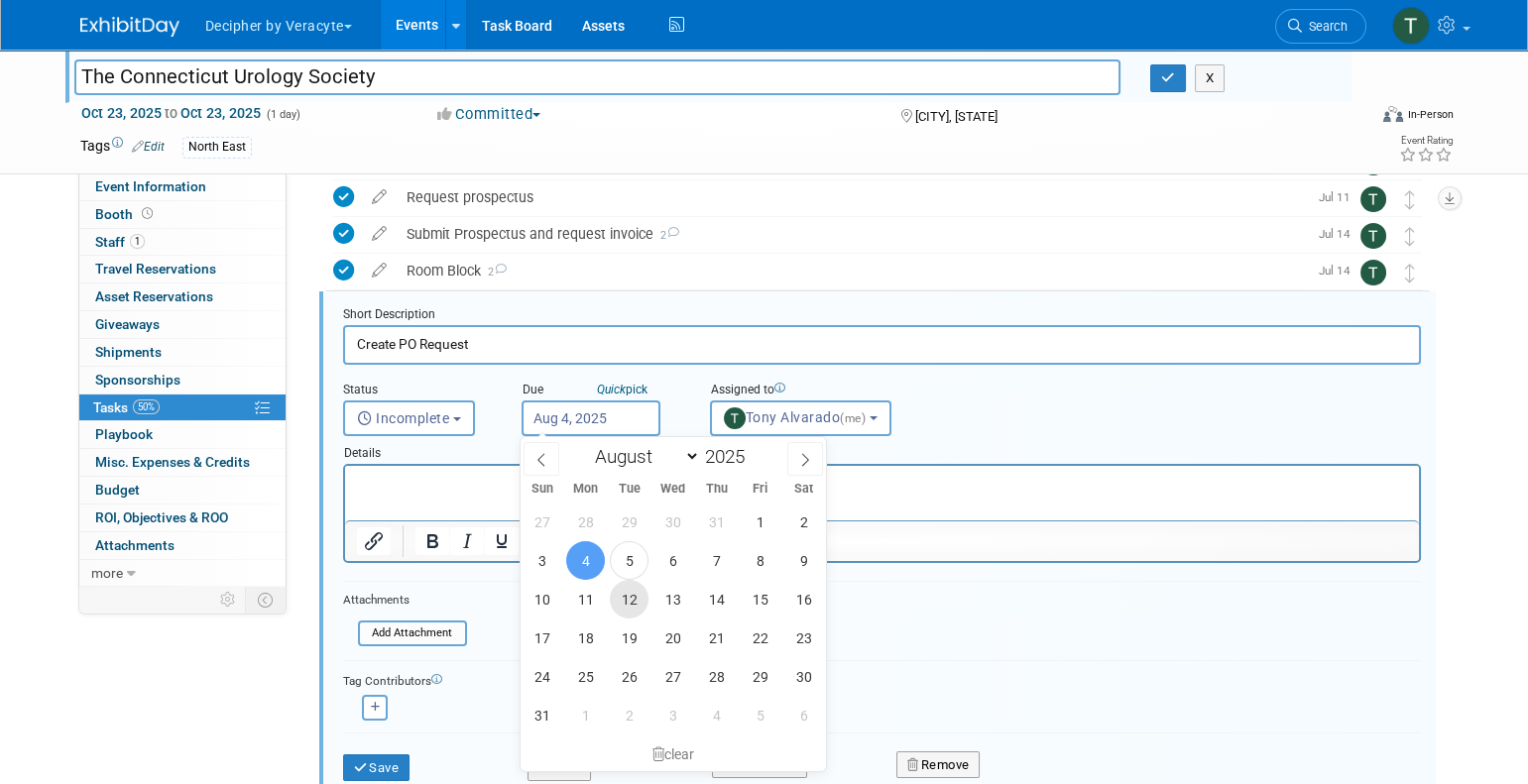 click on "12" at bounding box center (629, 599) 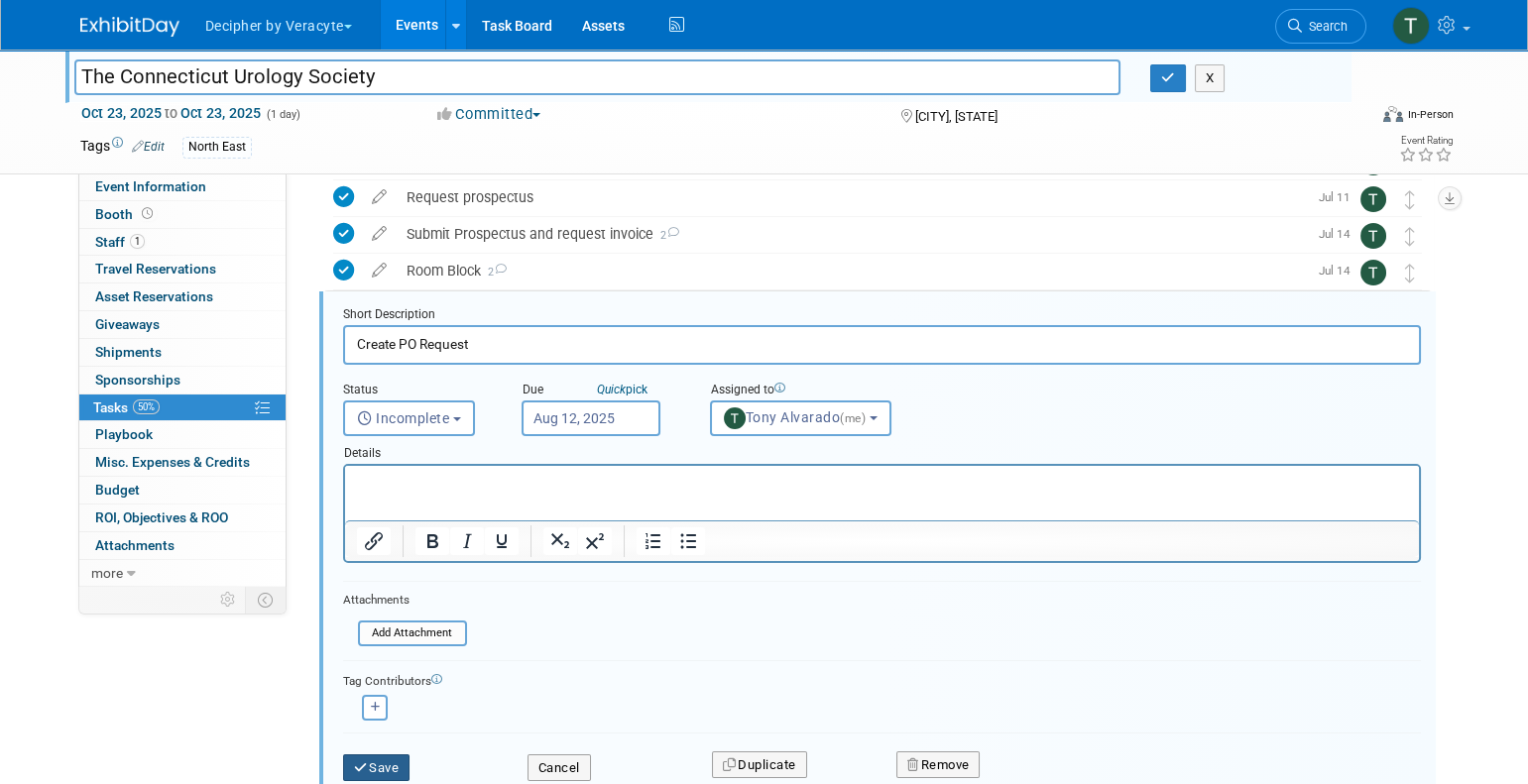 click on "Save" at bounding box center (377, 768) 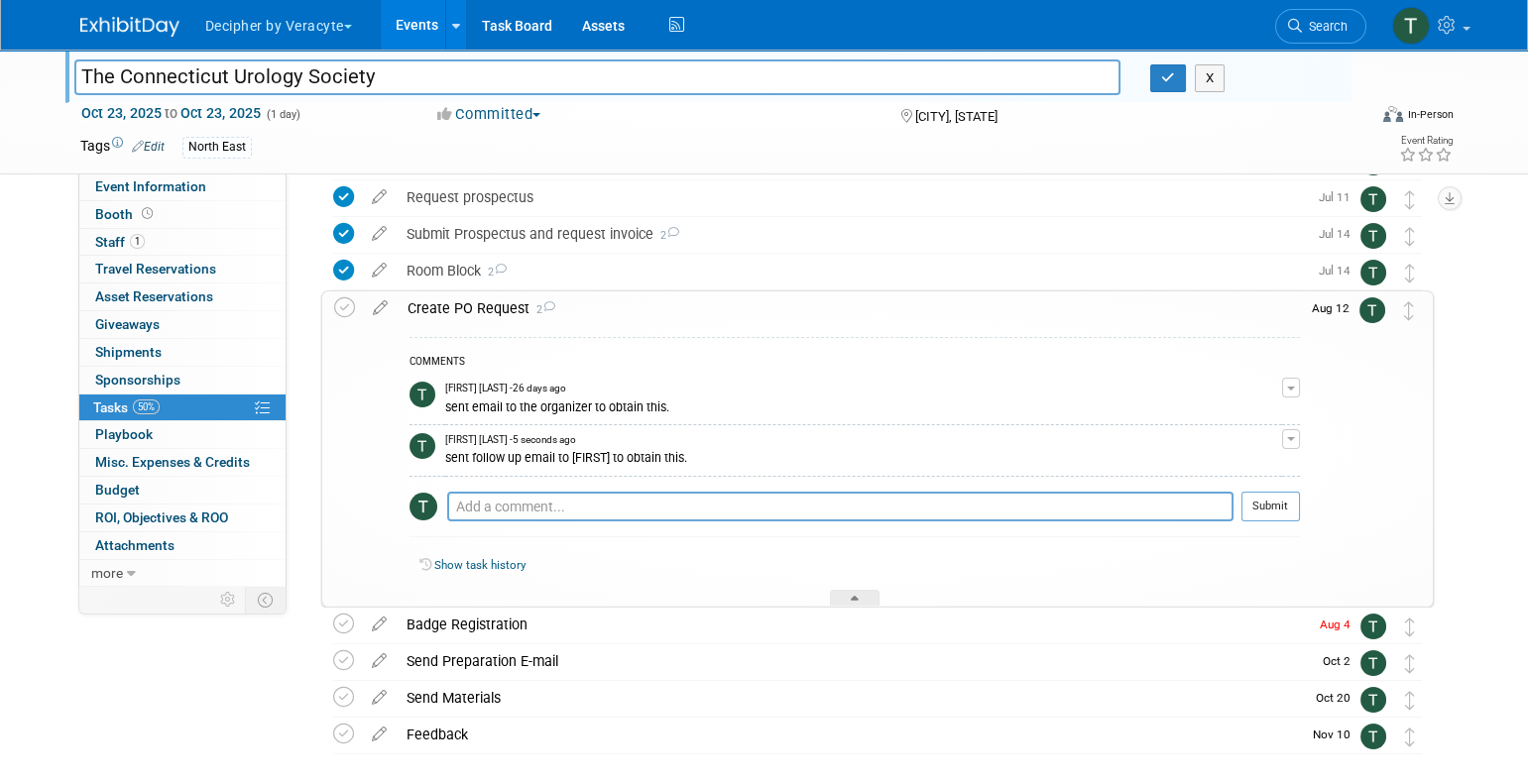 click on "Create PO Request
2" at bounding box center [849, 308] 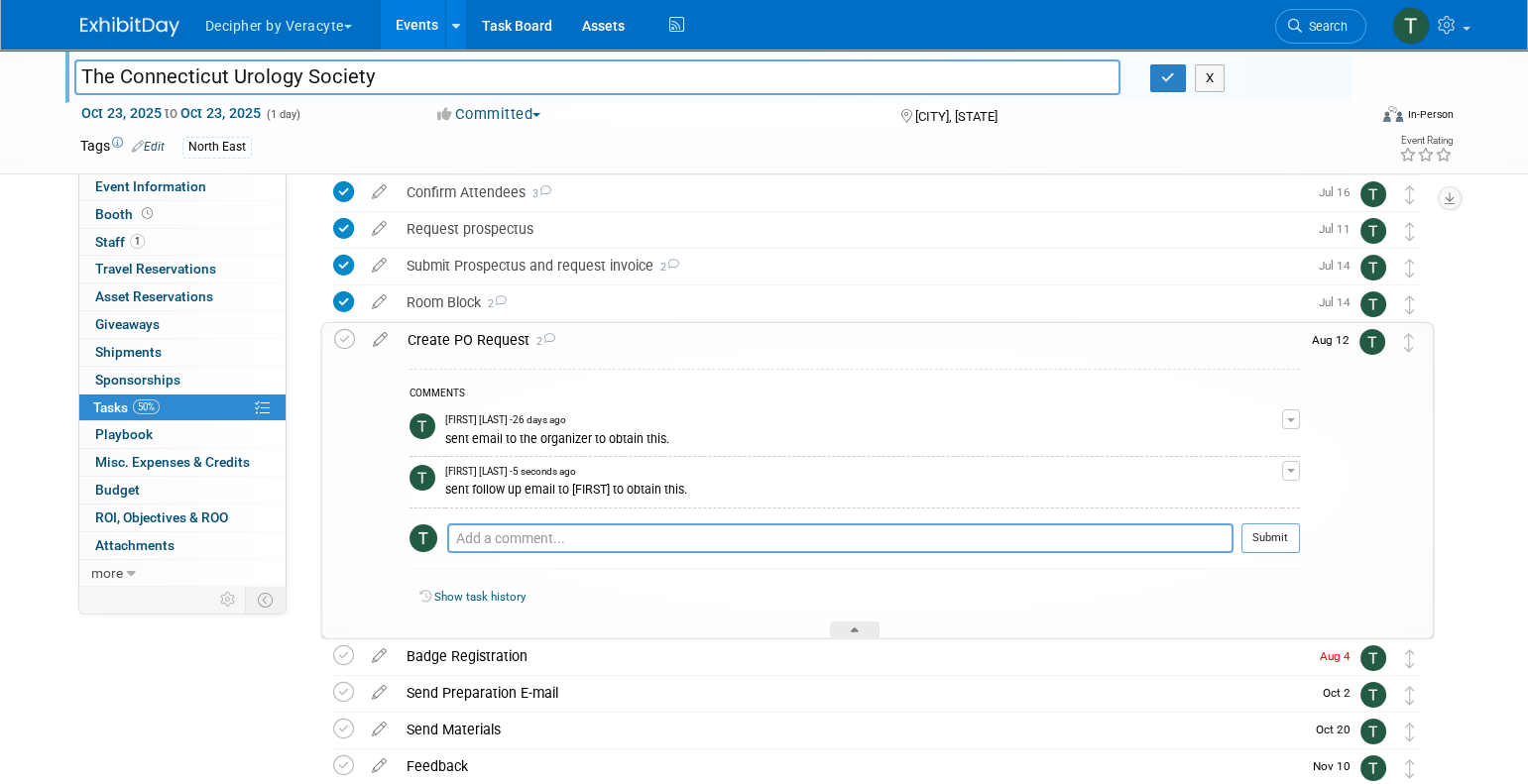 scroll, scrollTop: 0, scrollLeft: 0, axis: both 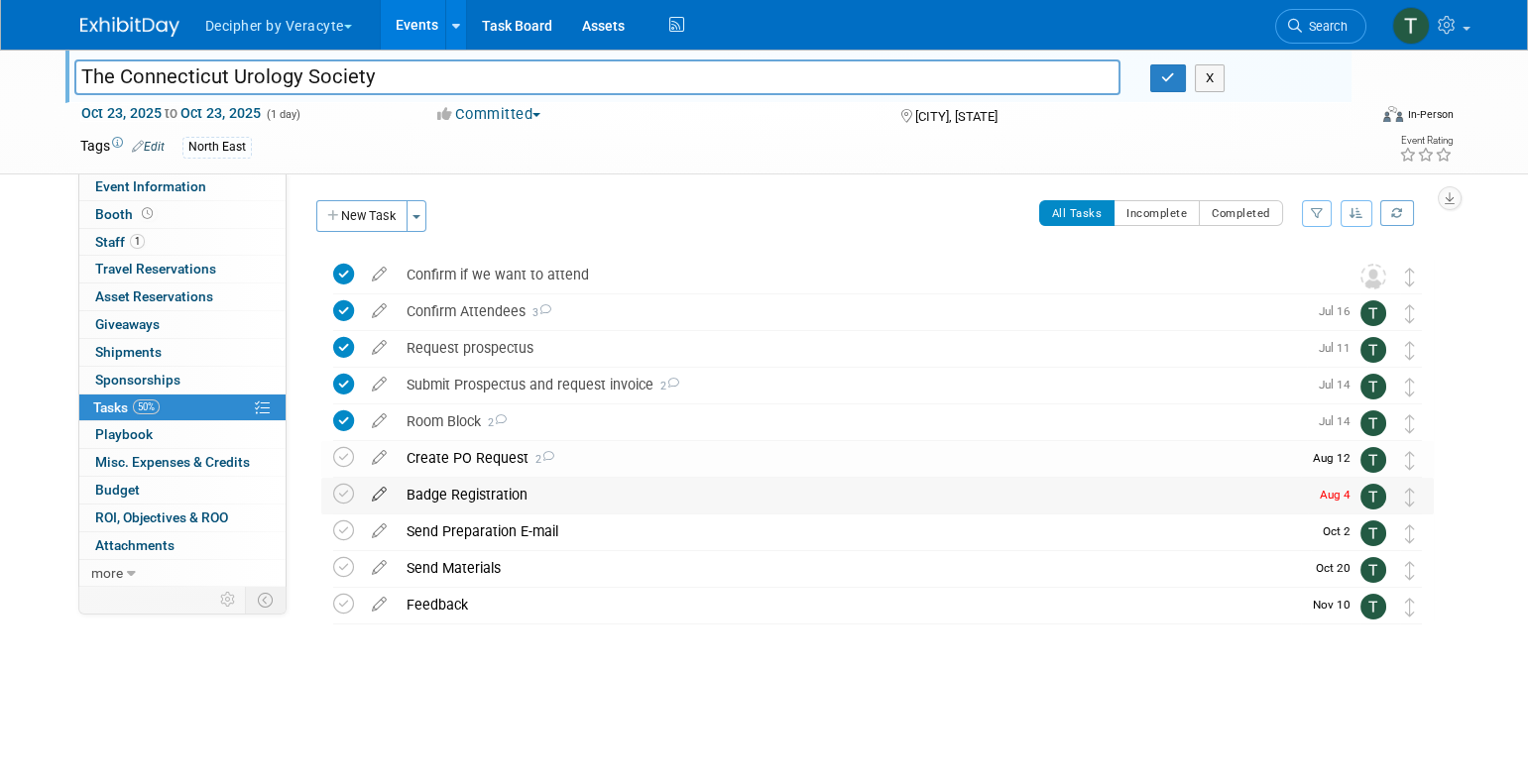 click at bounding box center [379, 490] 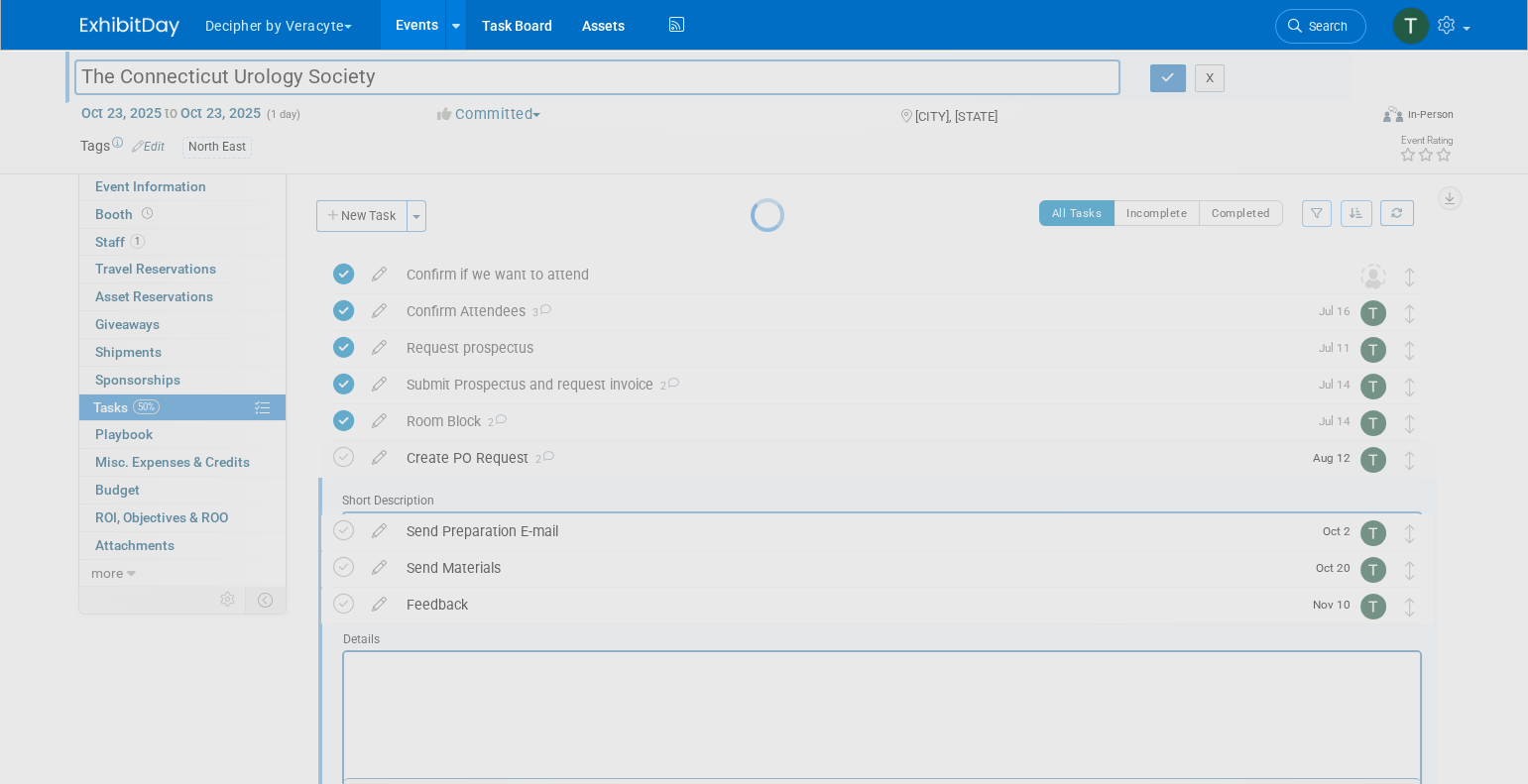 scroll, scrollTop: 0, scrollLeft: 0, axis: both 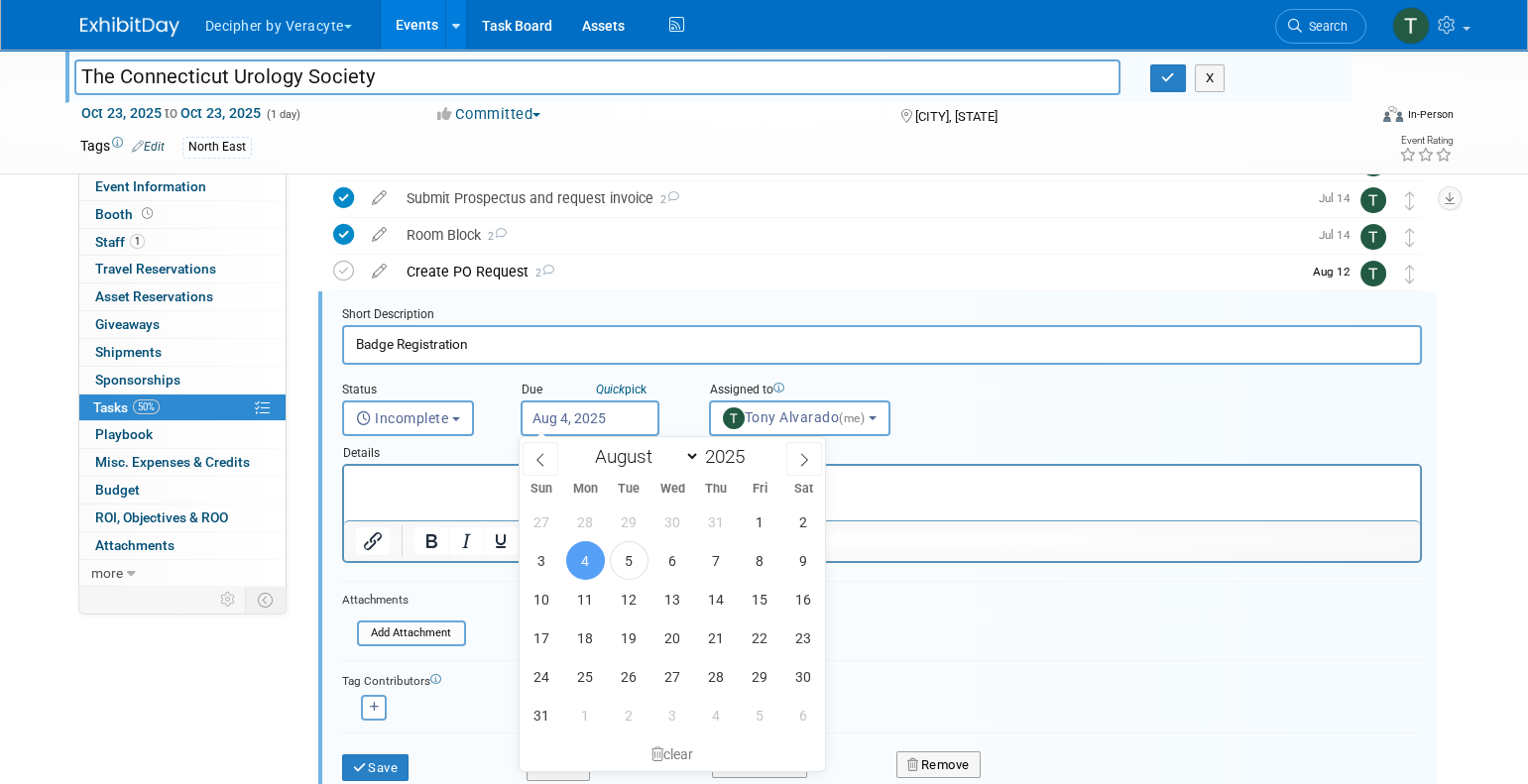click on "Aug 4, 2025" at bounding box center (590, 418) 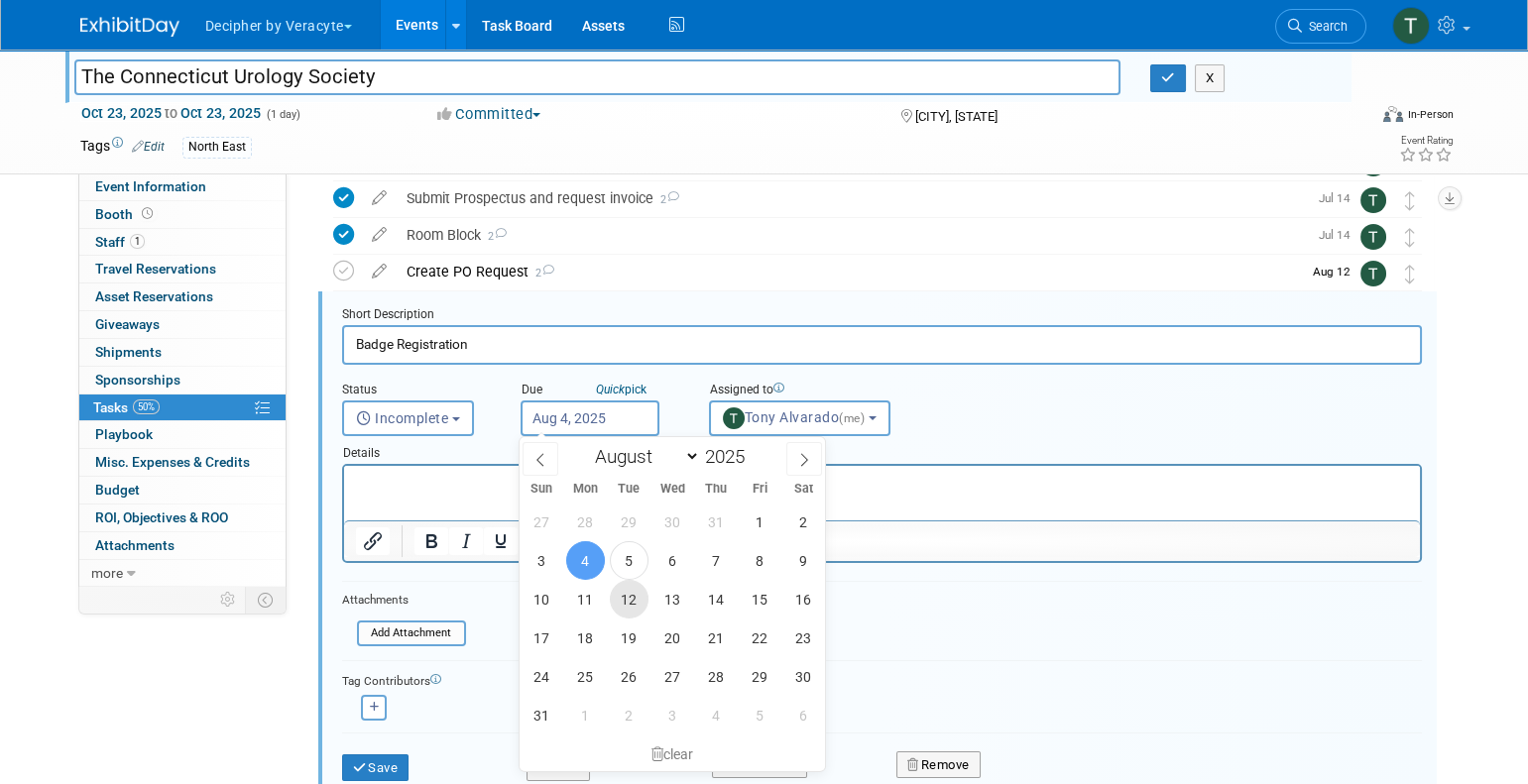 click on "12" at bounding box center [629, 599] 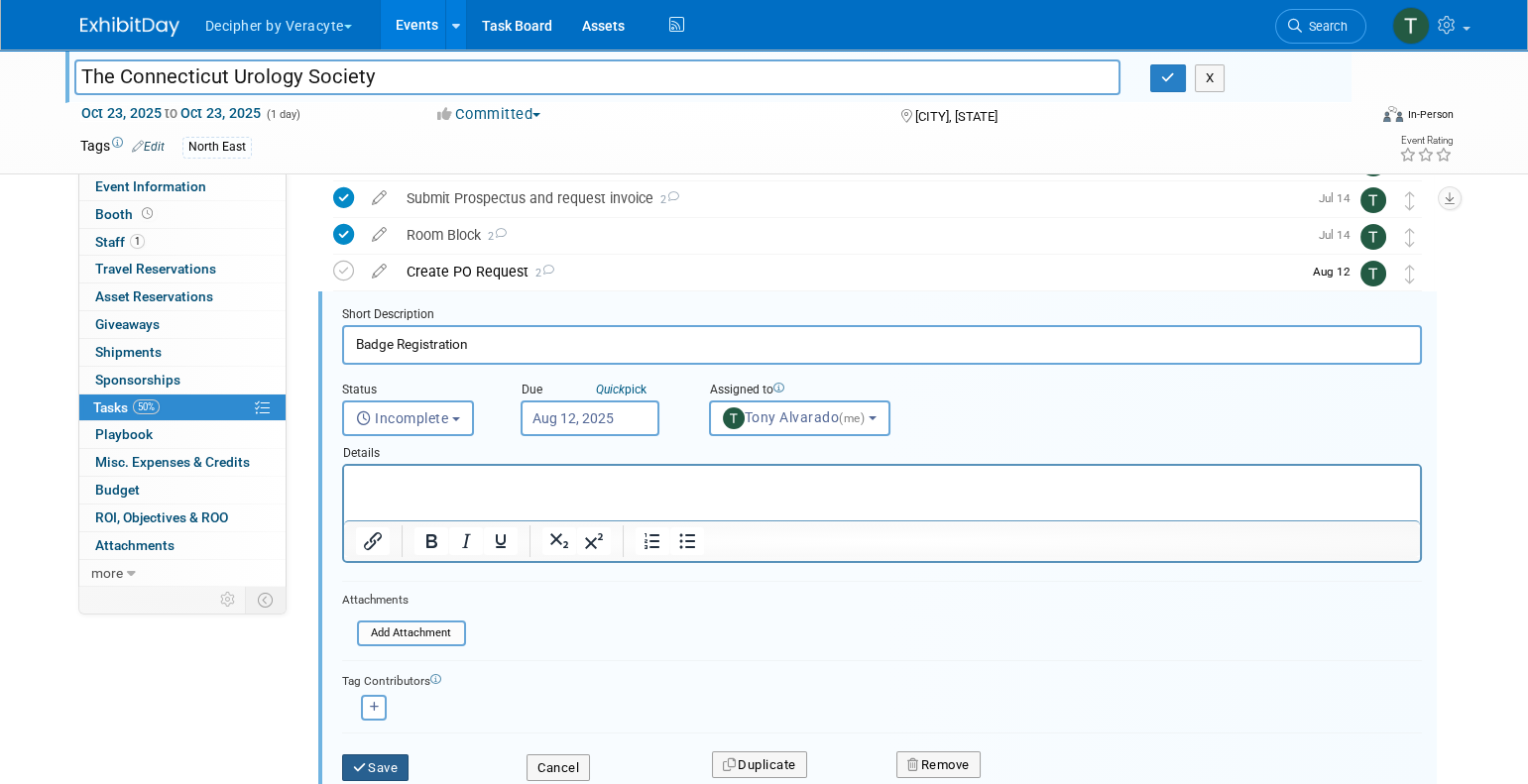 click on "Save" at bounding box center (376, 768) 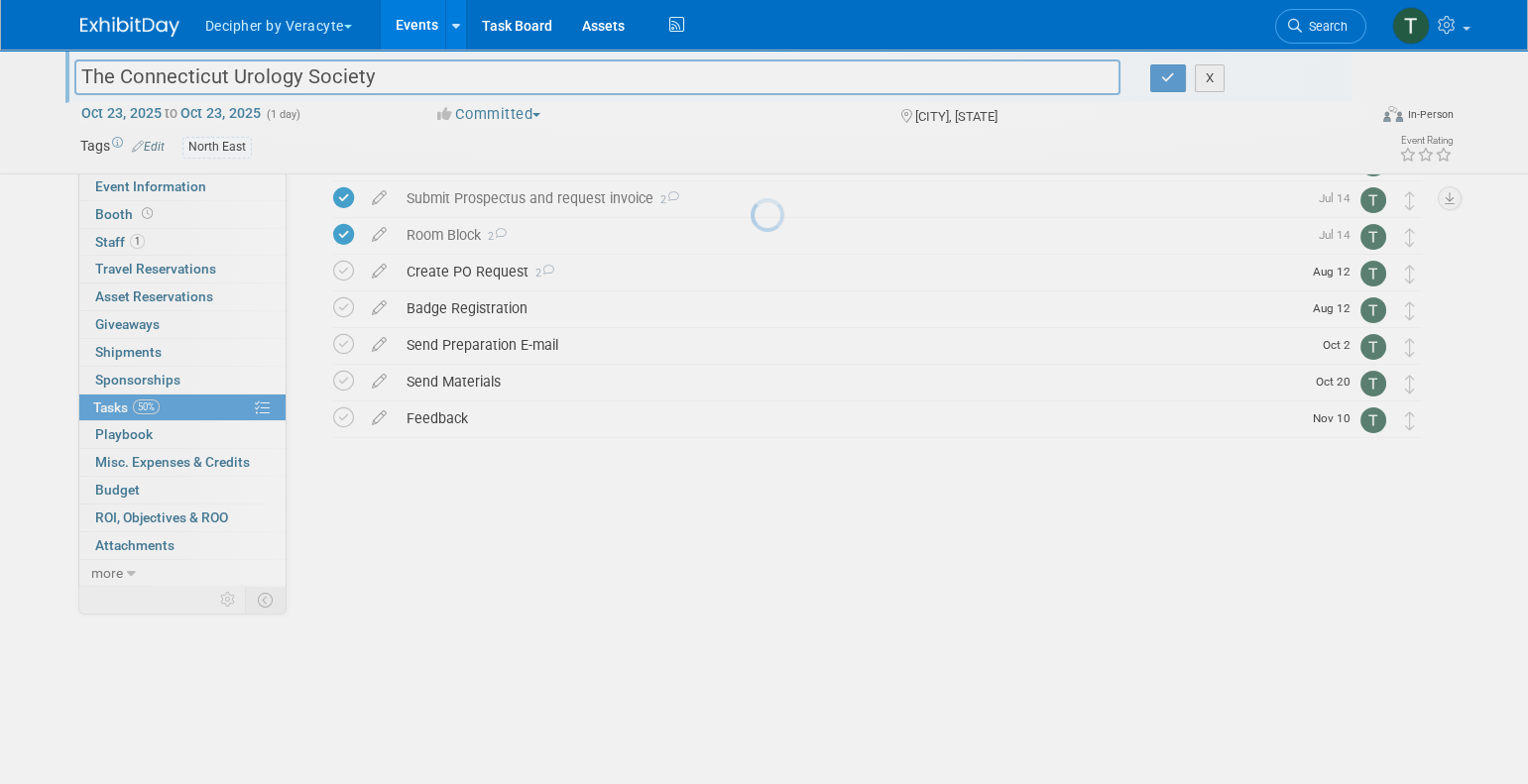 scroll, scrollTop: 0, scrollLeft: 0, axis: both 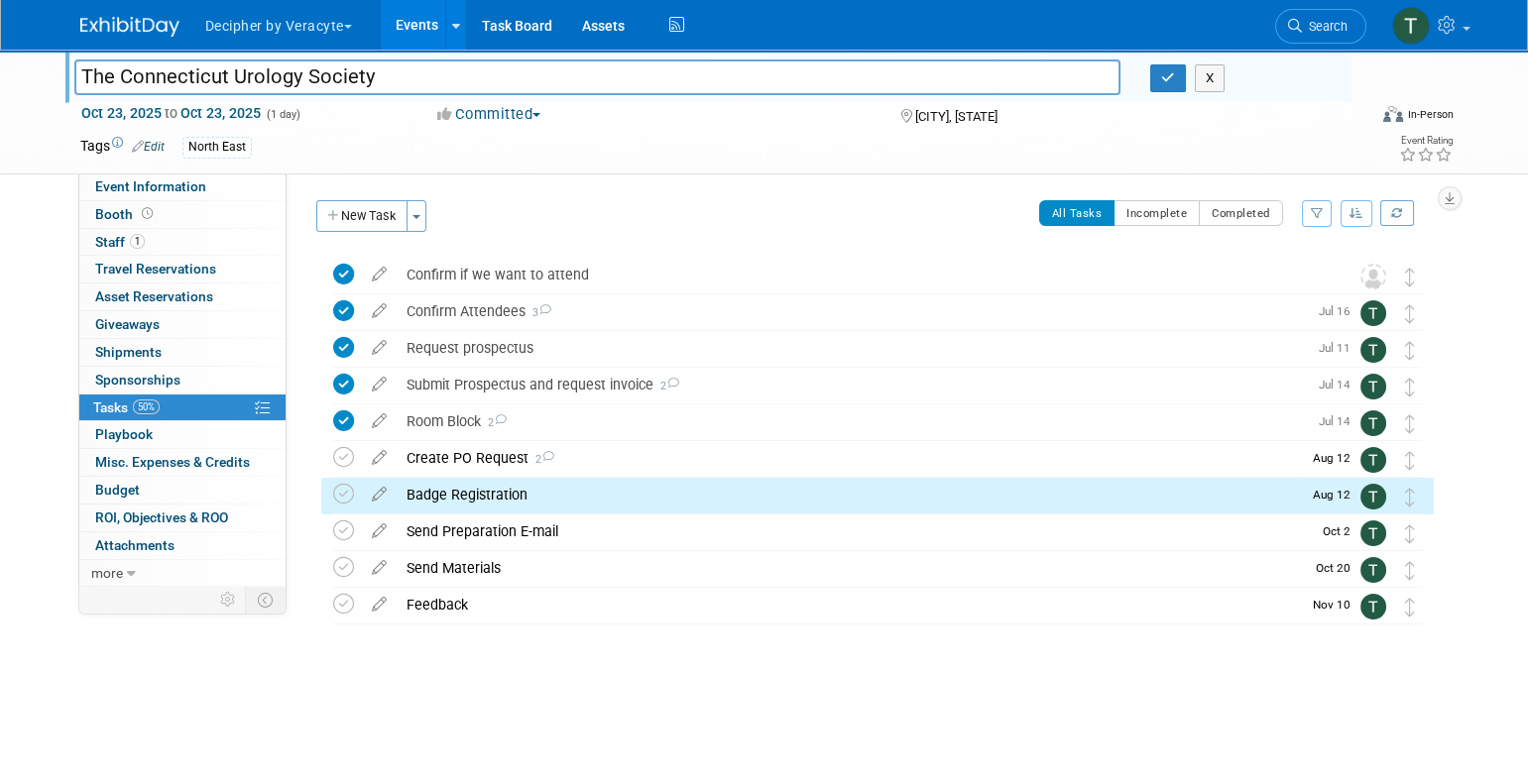 click on "Badge Registration" at bounding box center (849, 495) 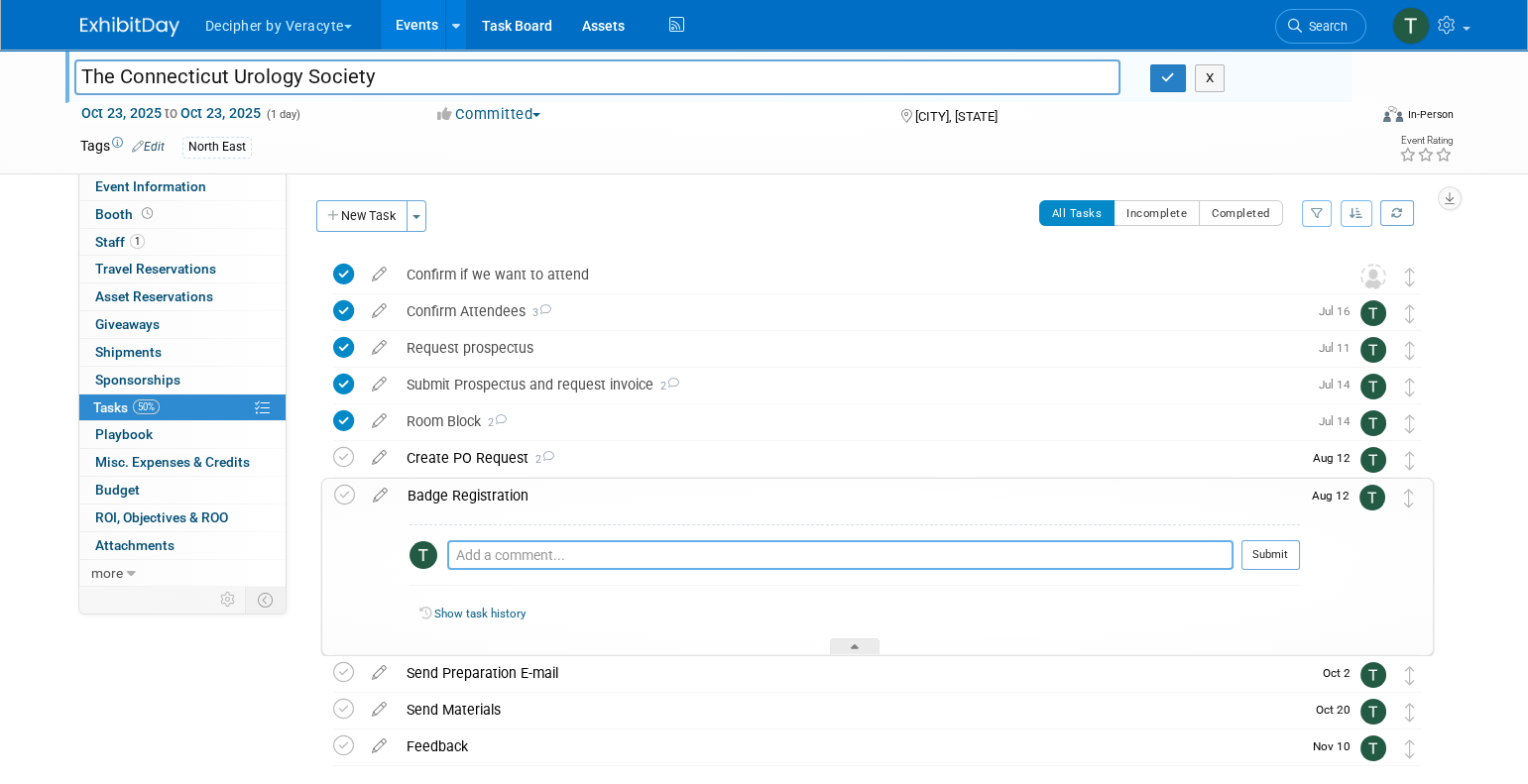 click at bounding box center [840, 555] 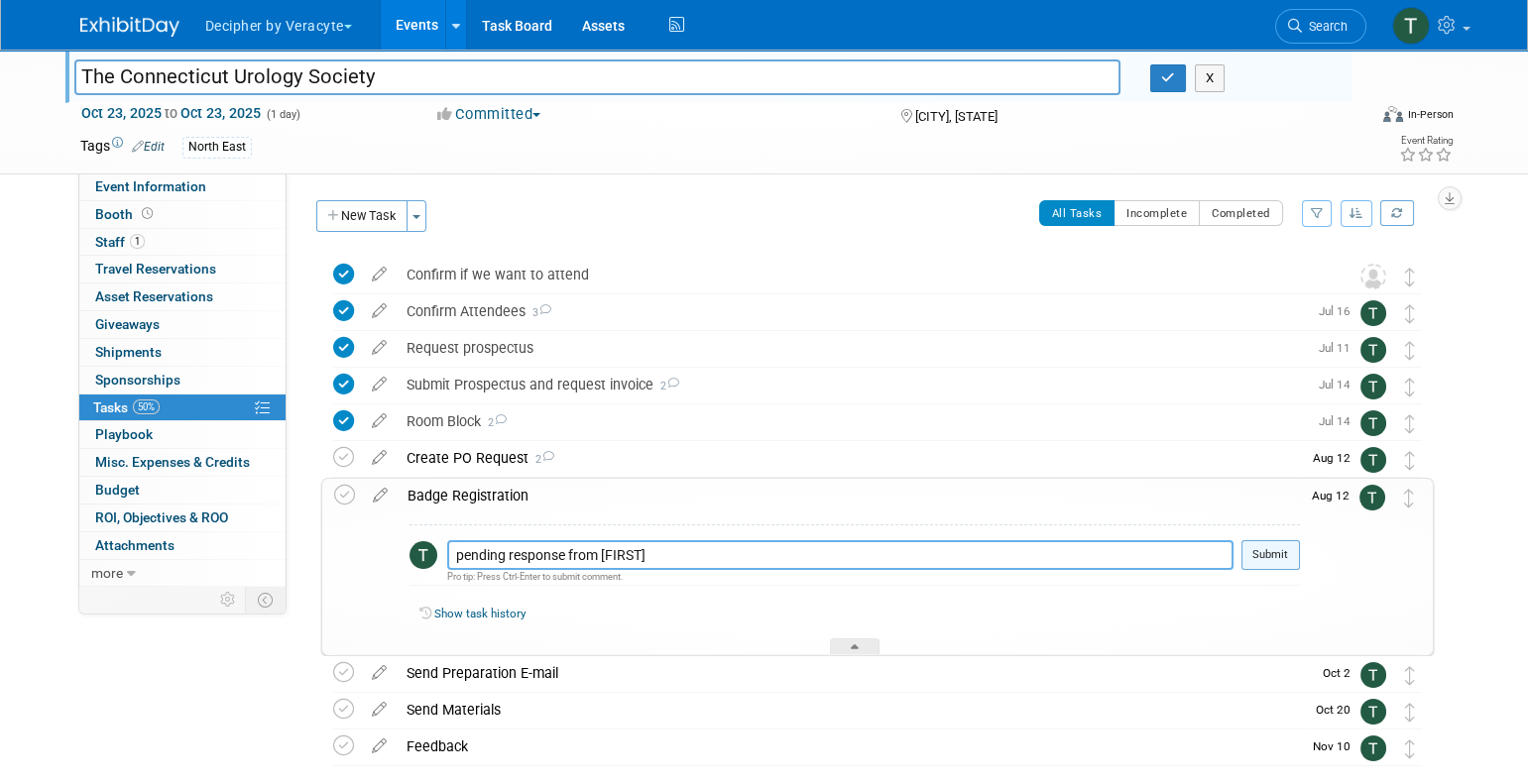 type on "pending response from Debbie" 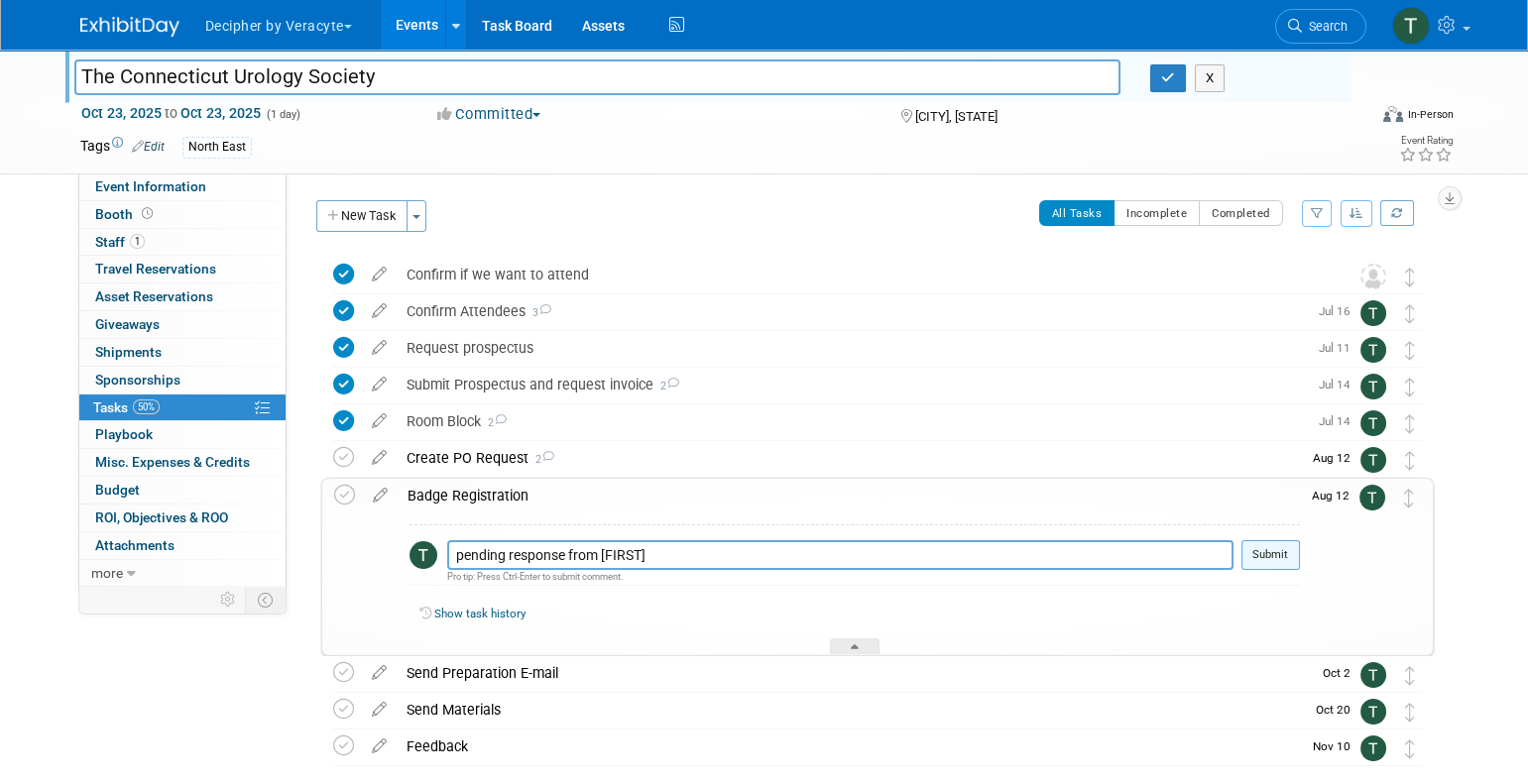 click on "Submit" at bounding box center (1270, 555) 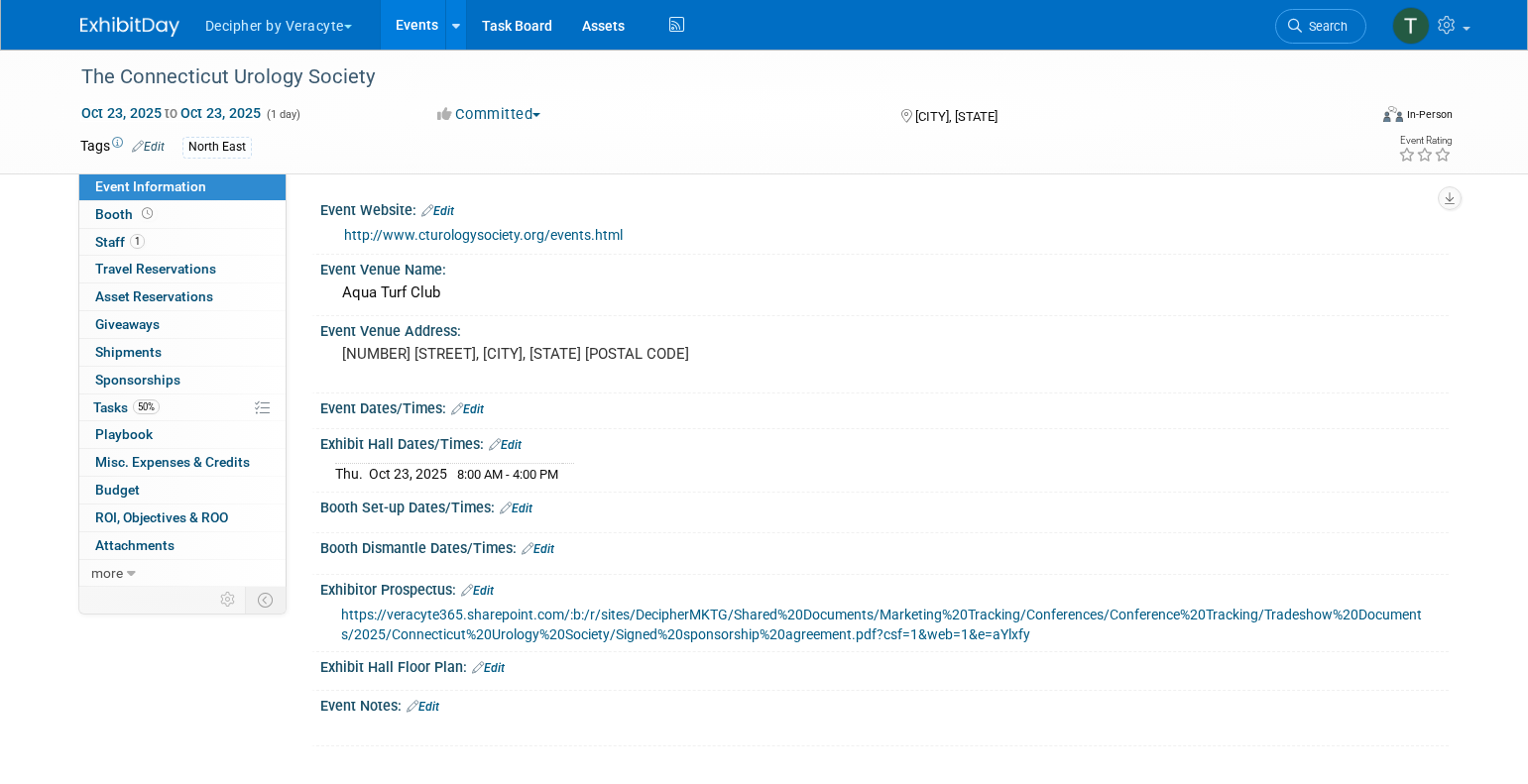scroll, scrollTop: 68, scrollLeft: 0, axis: vertical 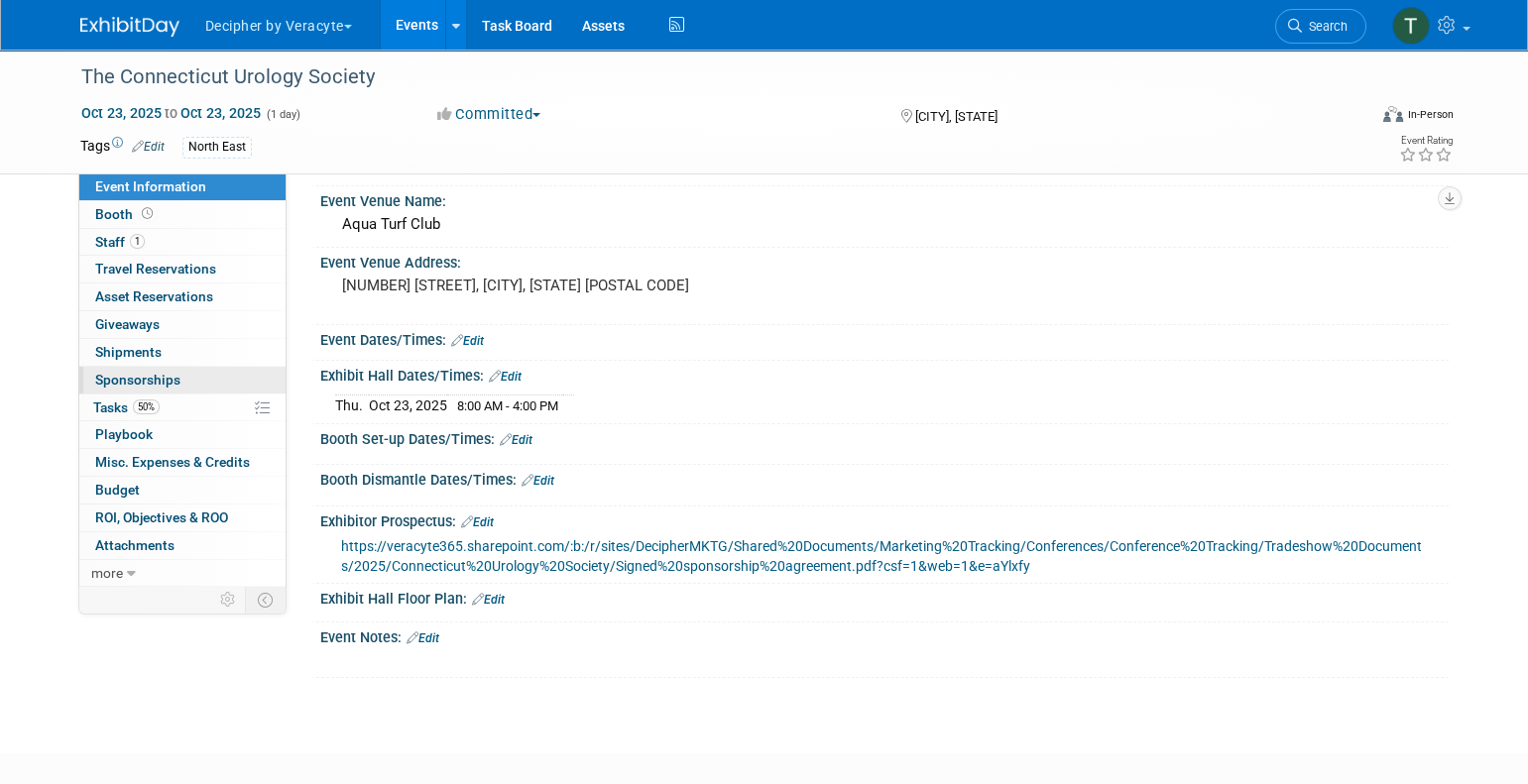 click on "Sponsorships 0" at bounding box center [138, 380] 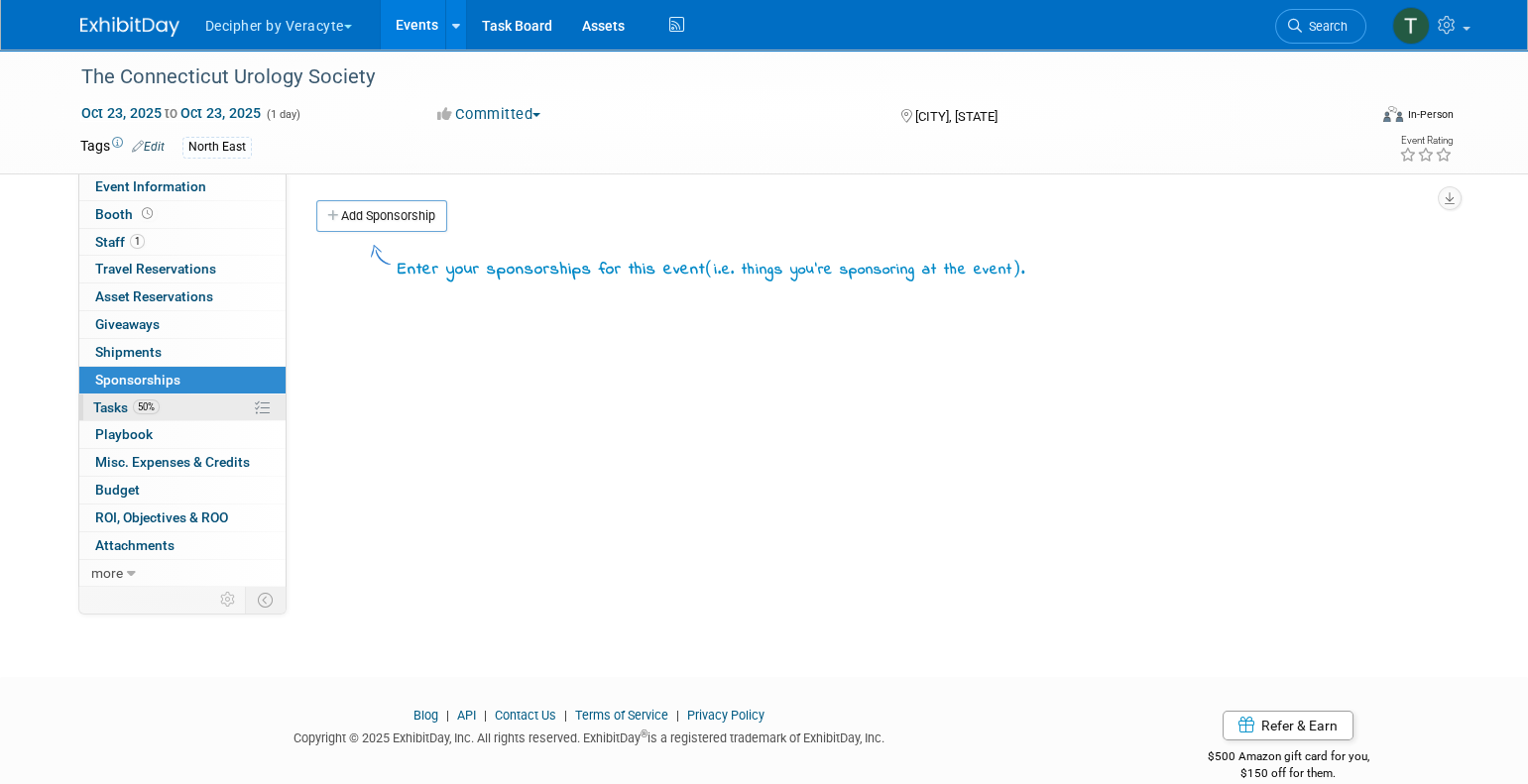 click on "50%
Tasks 50%" at bounding box center [182, 407] 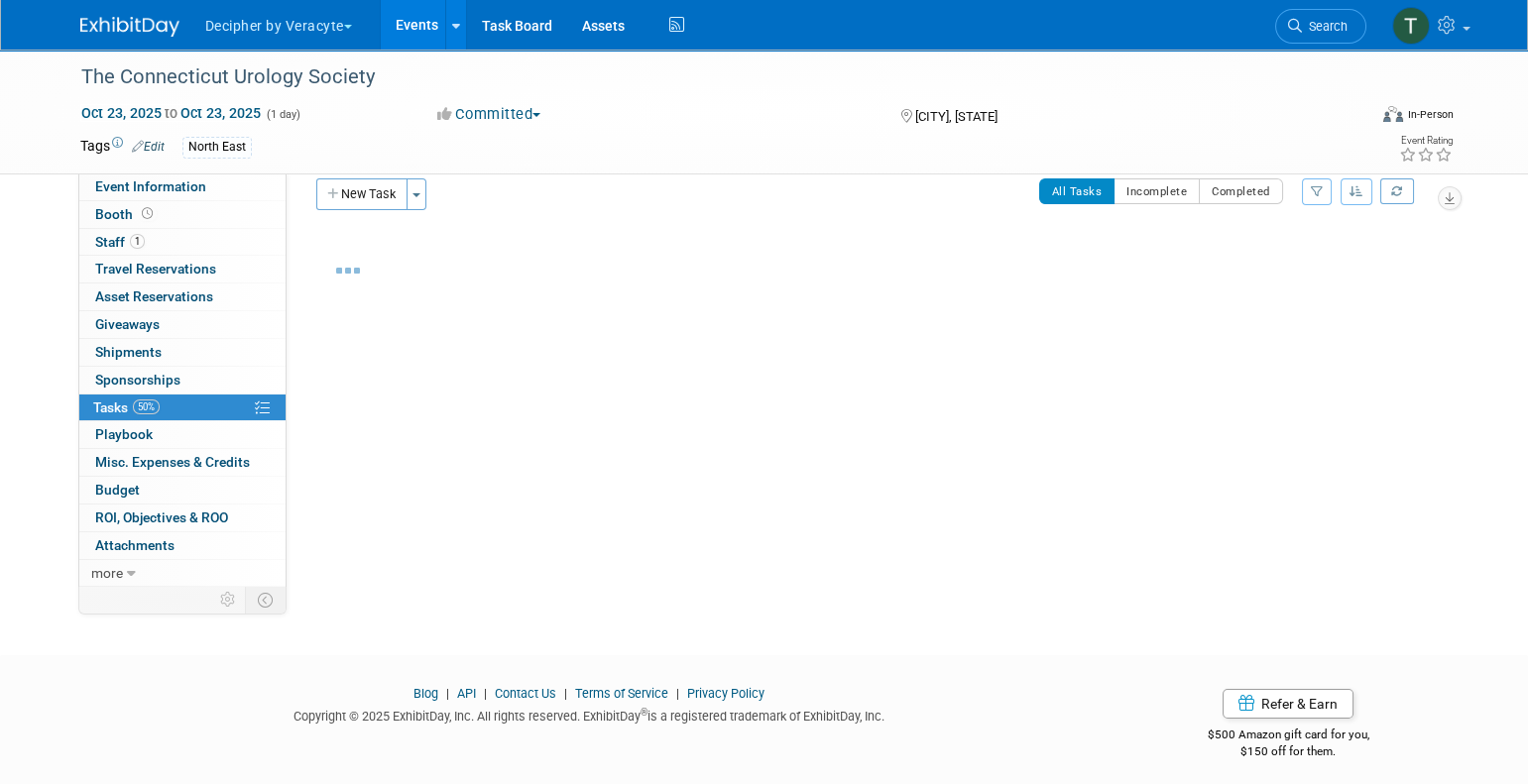 scroll, scrollTop: 0, scrollLeft: 0, axis: both 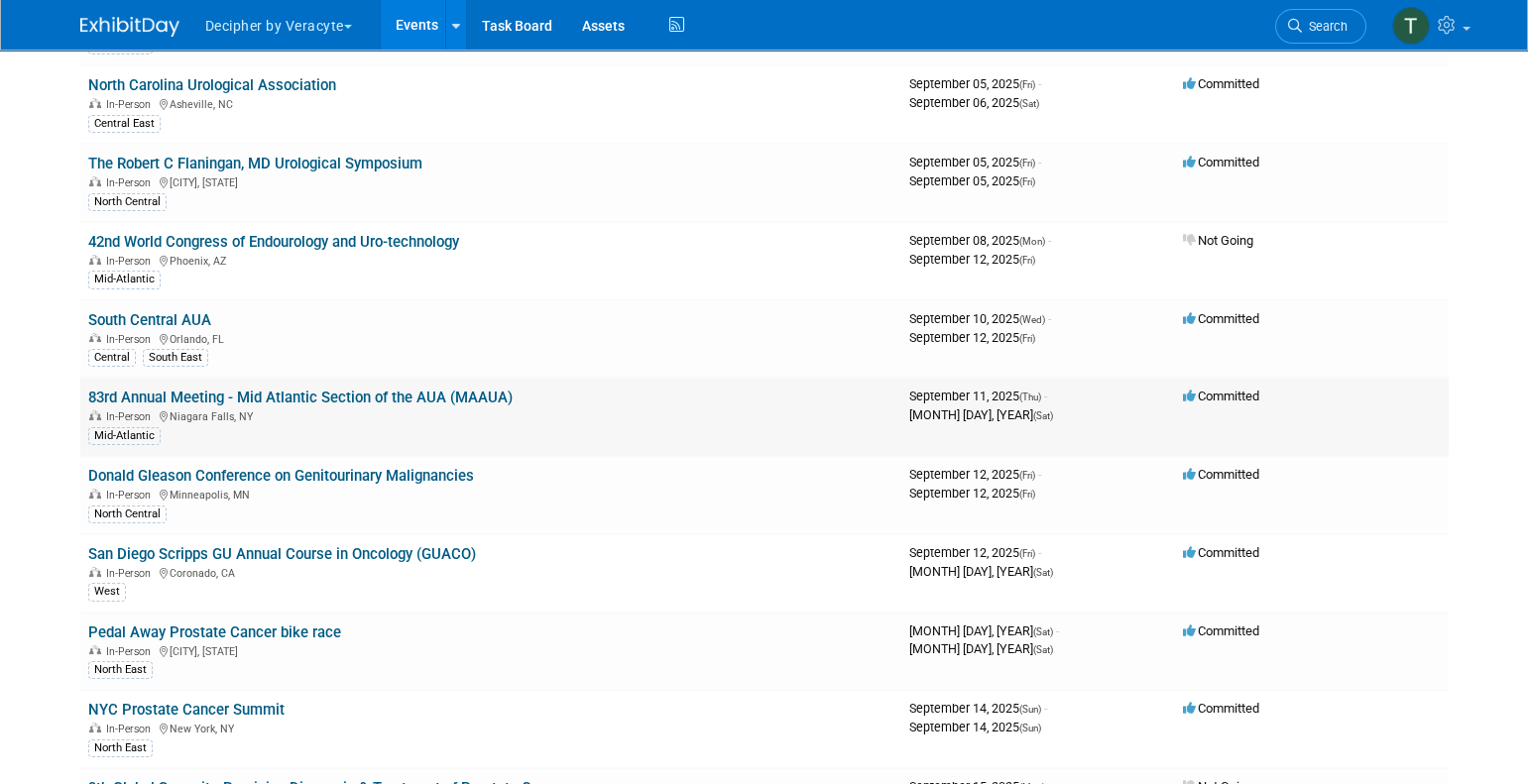 click on "83rd Annual Meeting - Mid Atlantic Section of the AUA (MAAUA)" at bounding box center [300, 397] 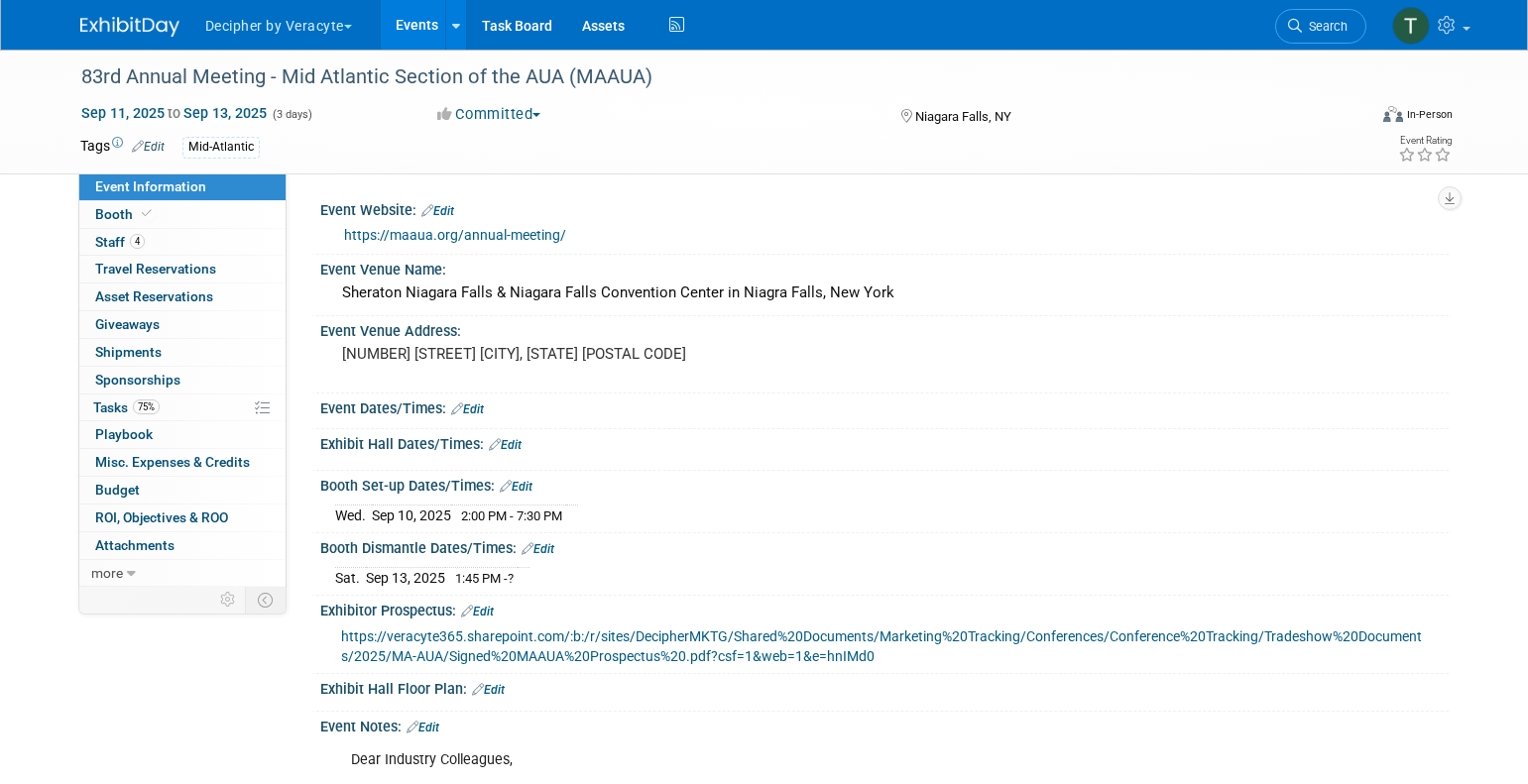 scroll, scrollTop: 0, scrollLeft: 0, axis: both 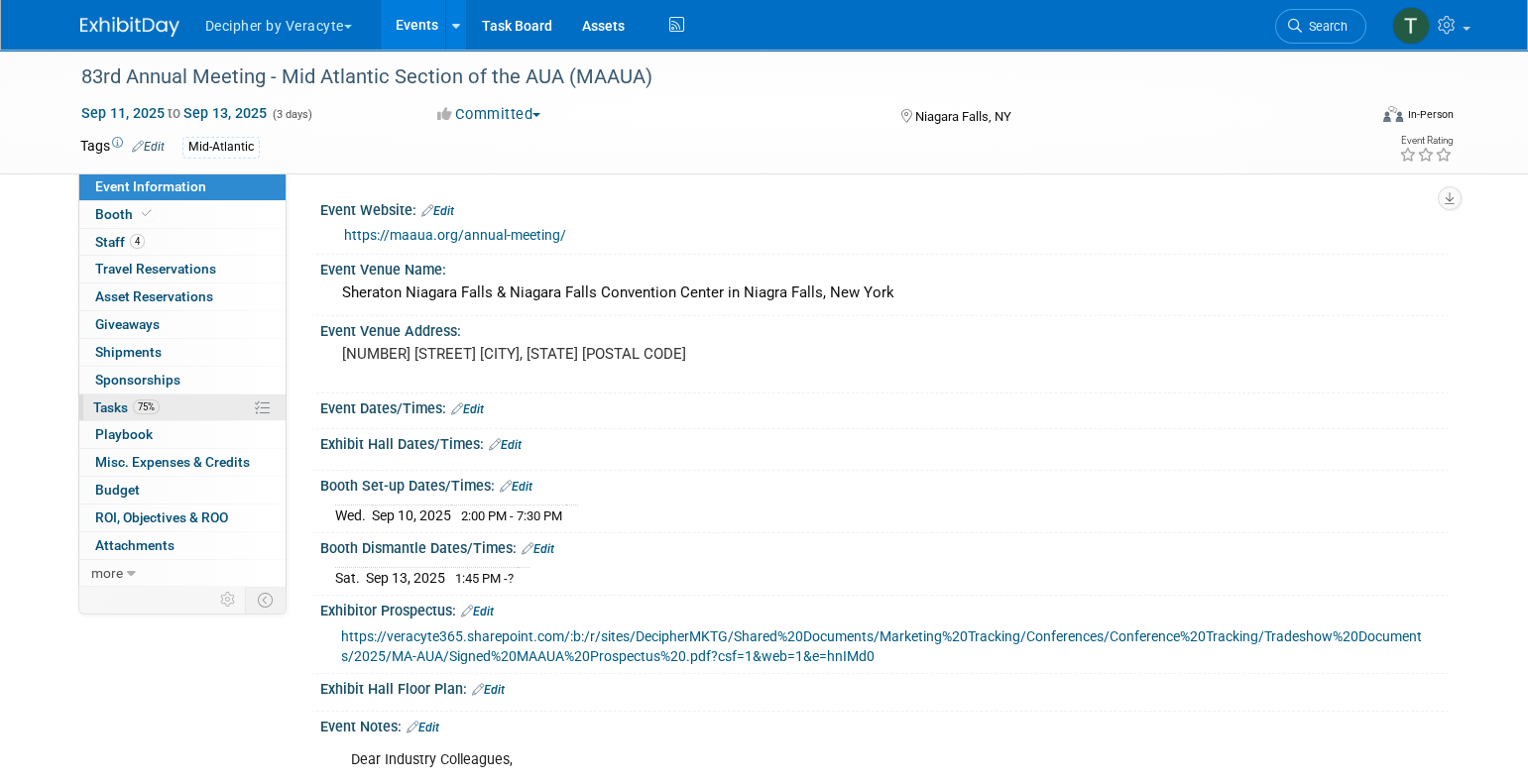 click on "75%" at bounding box center (146, 406) 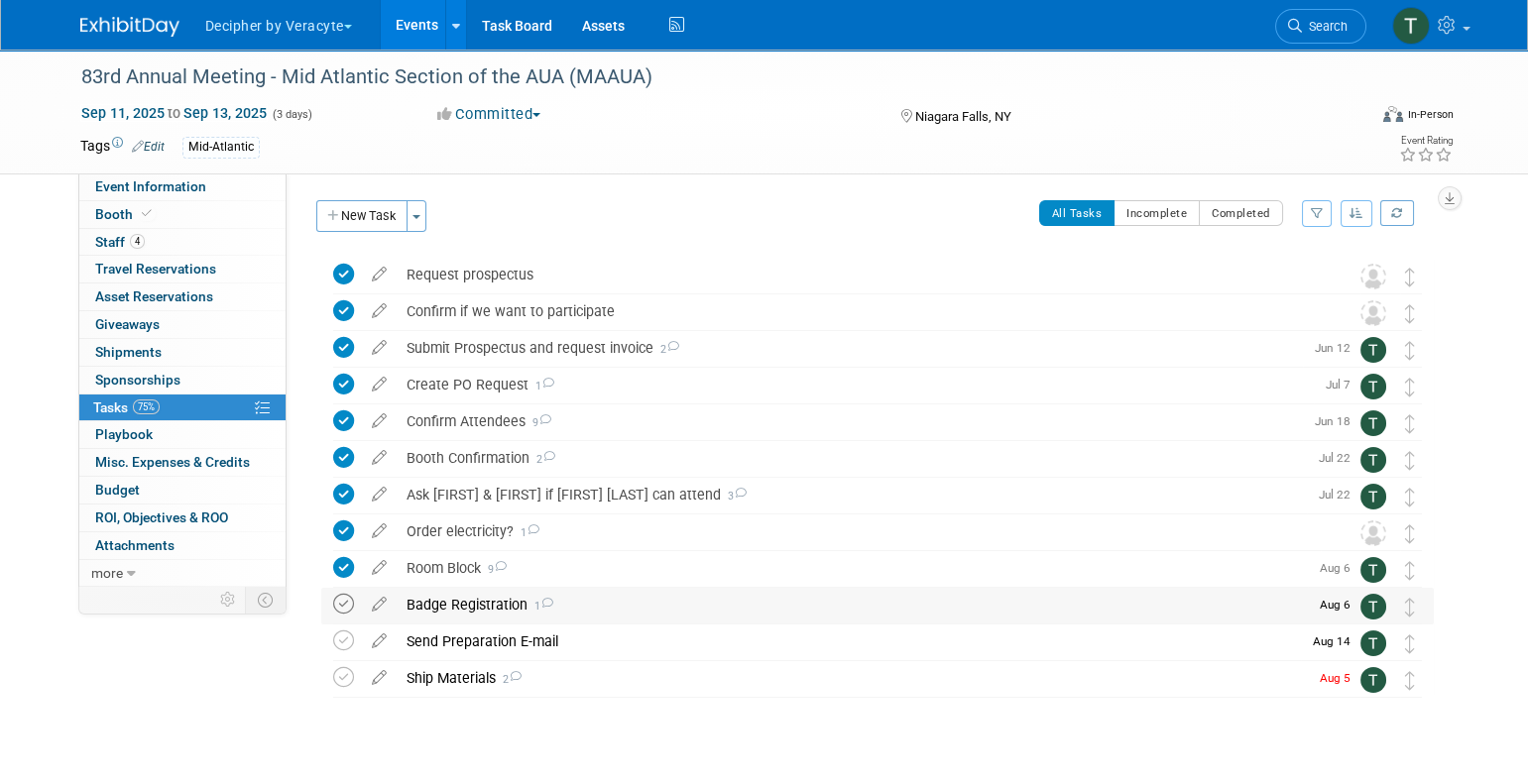 click at bounding box center (343, 604) 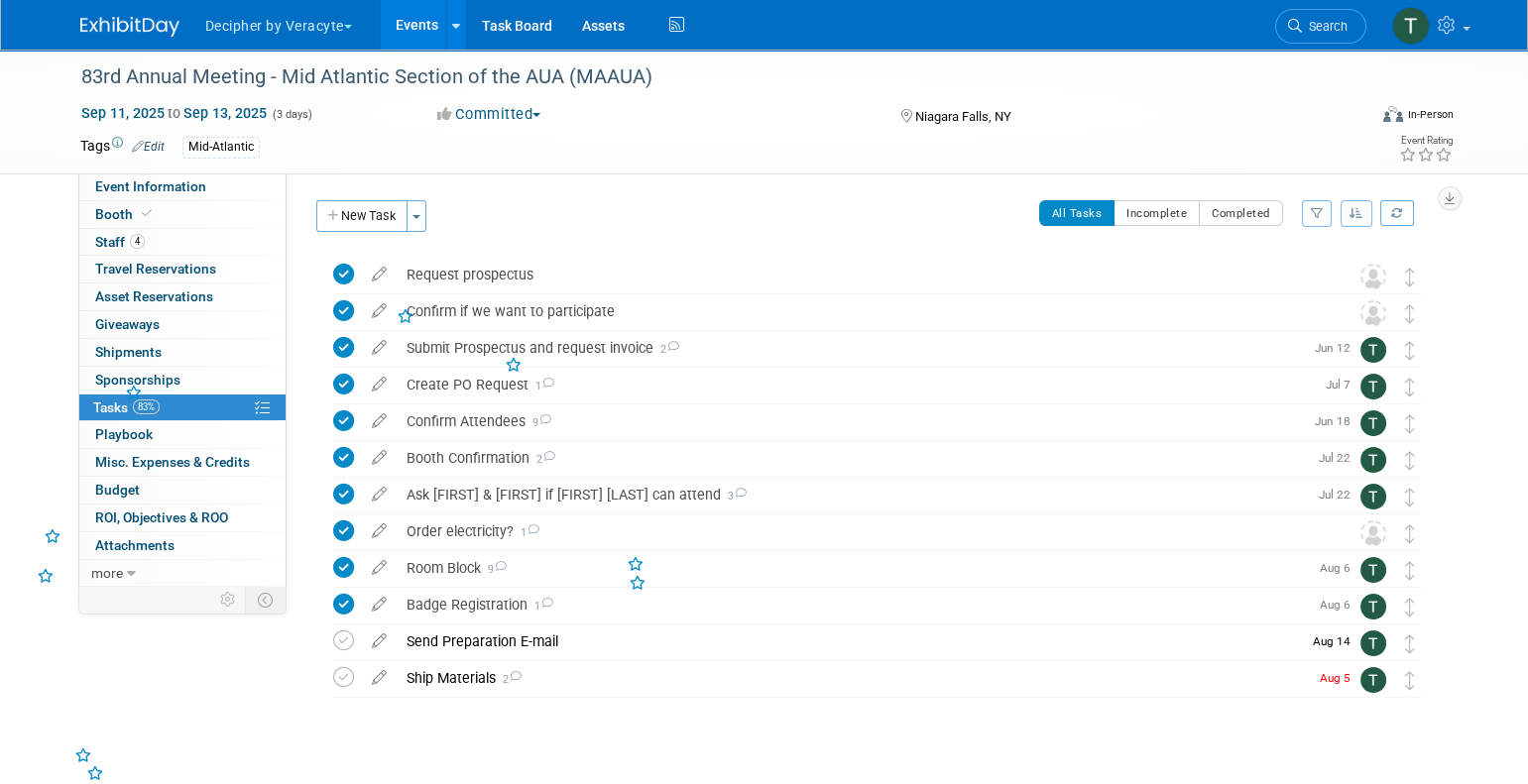 click on "Badge Registration
1" at bounding box center [852, 605] 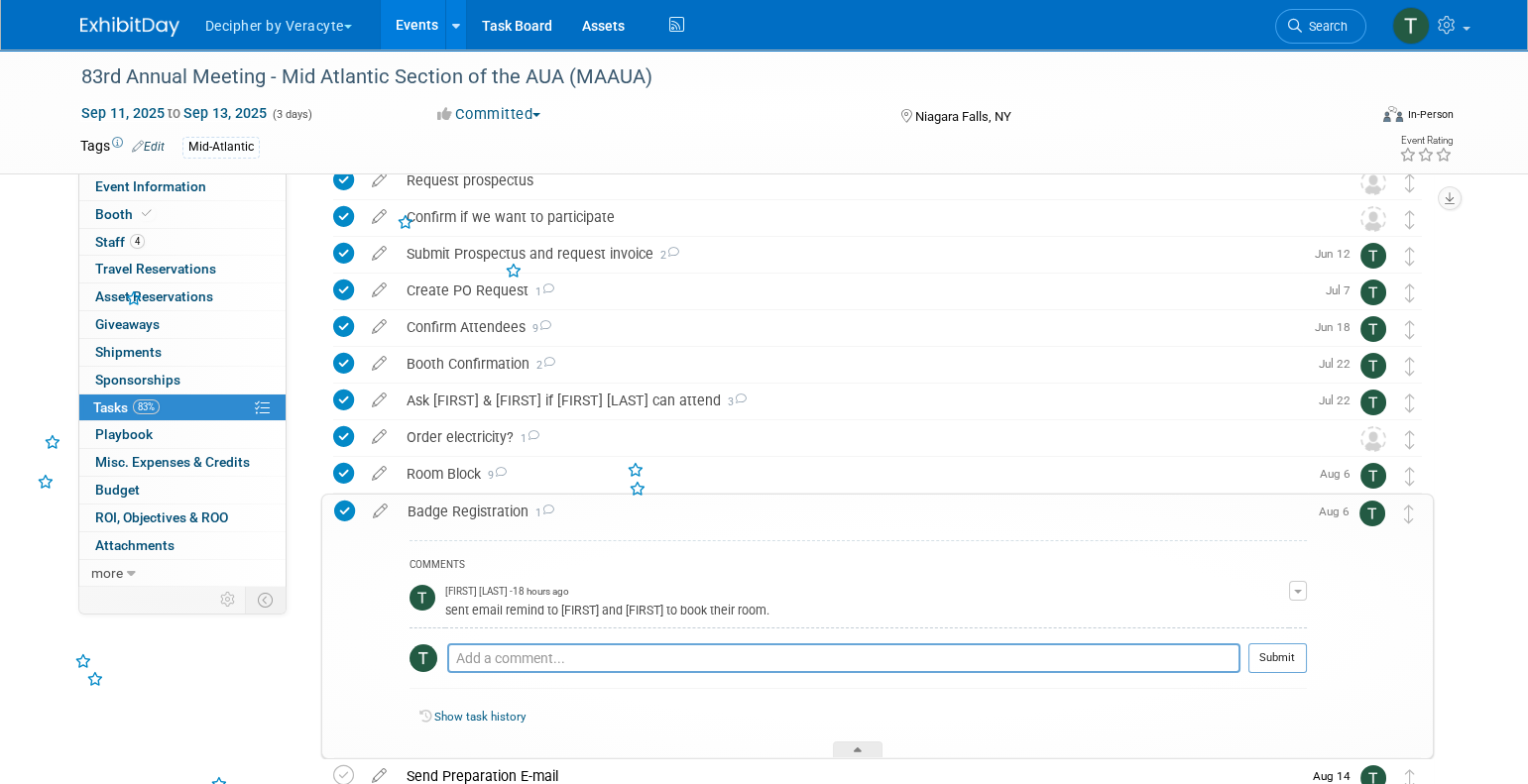 scroll, scrollTop: 95, scrollLeft: 0, axis: vertical 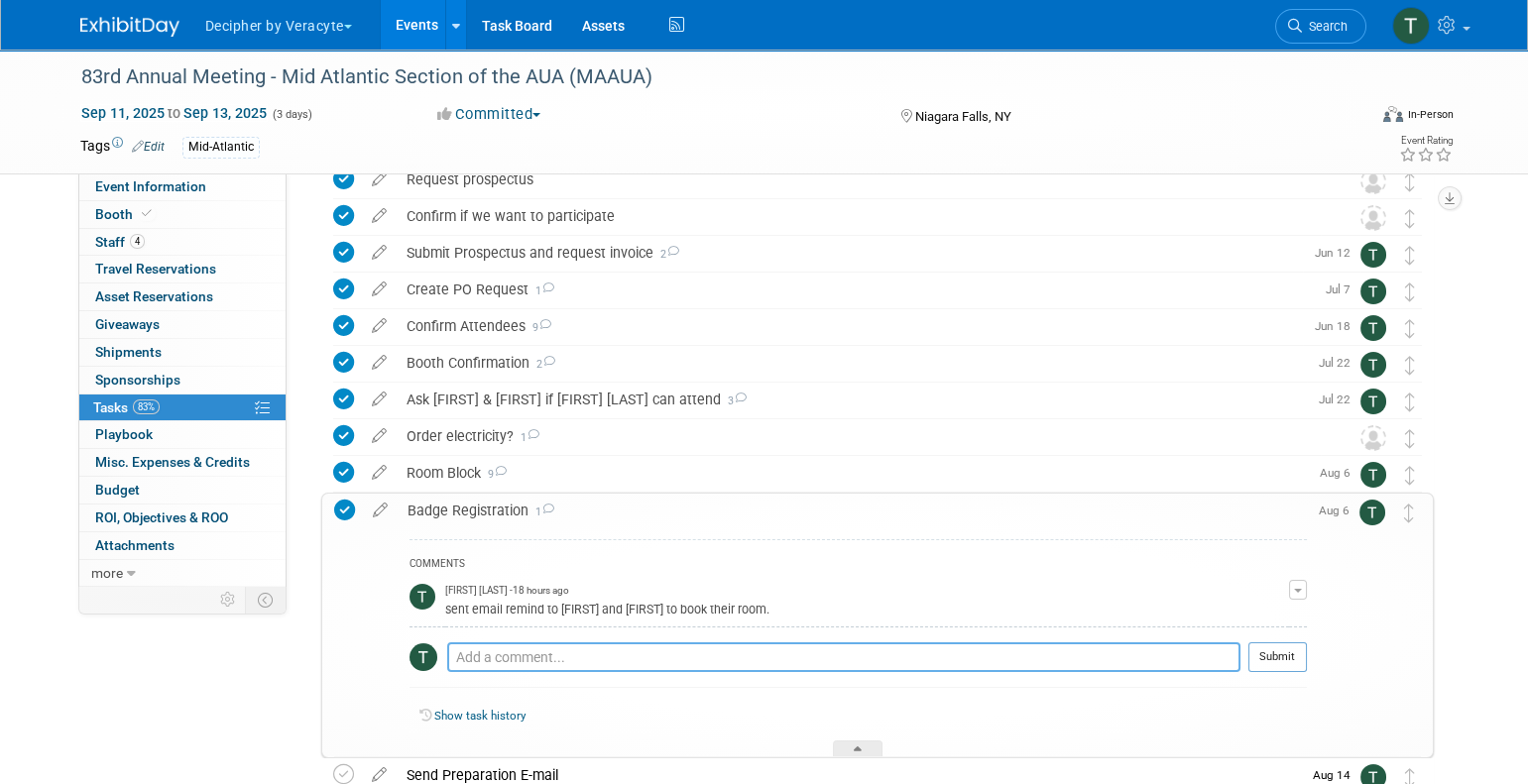 click at bounding box center [844, 657] 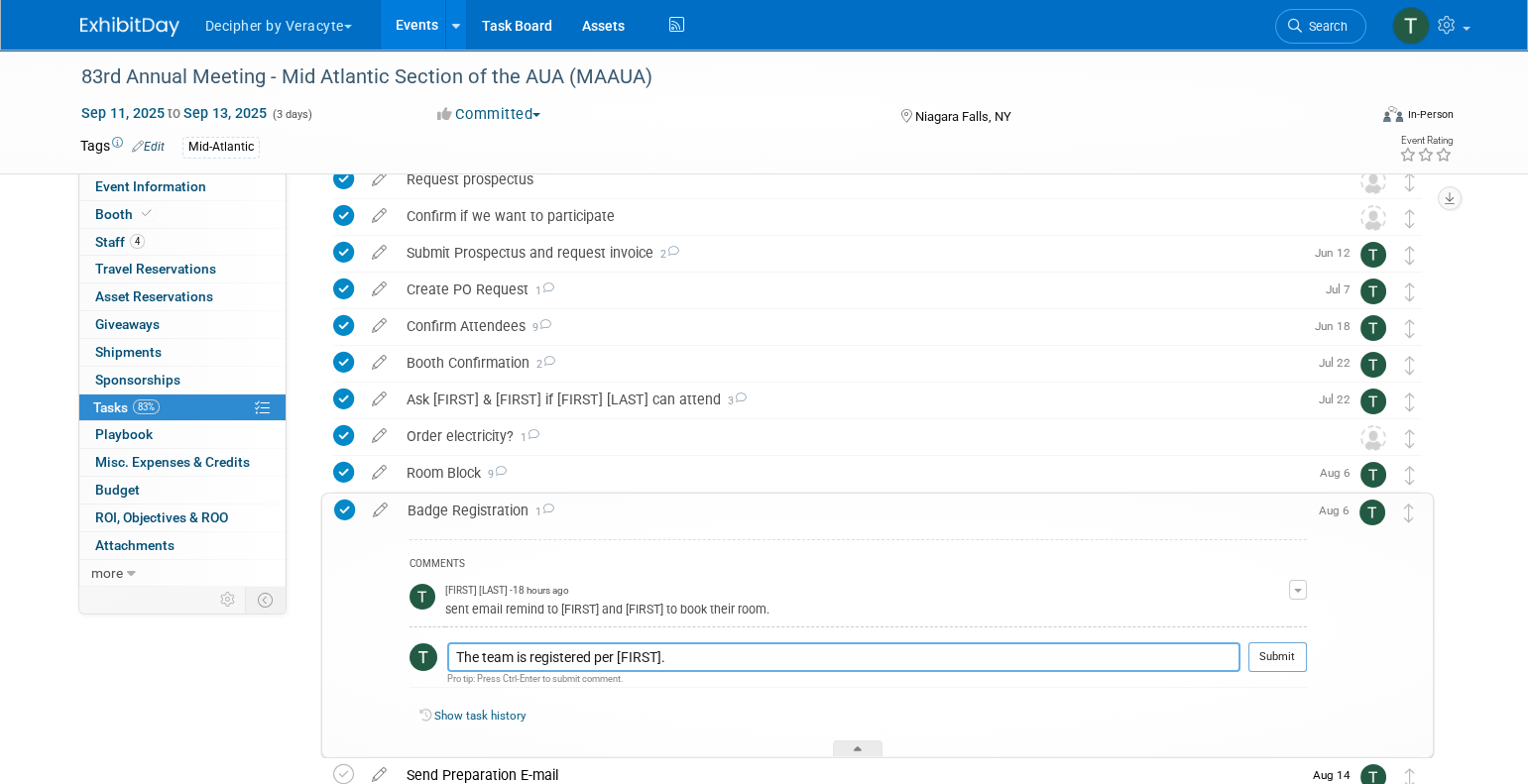 type on "The team is registered per Ty." 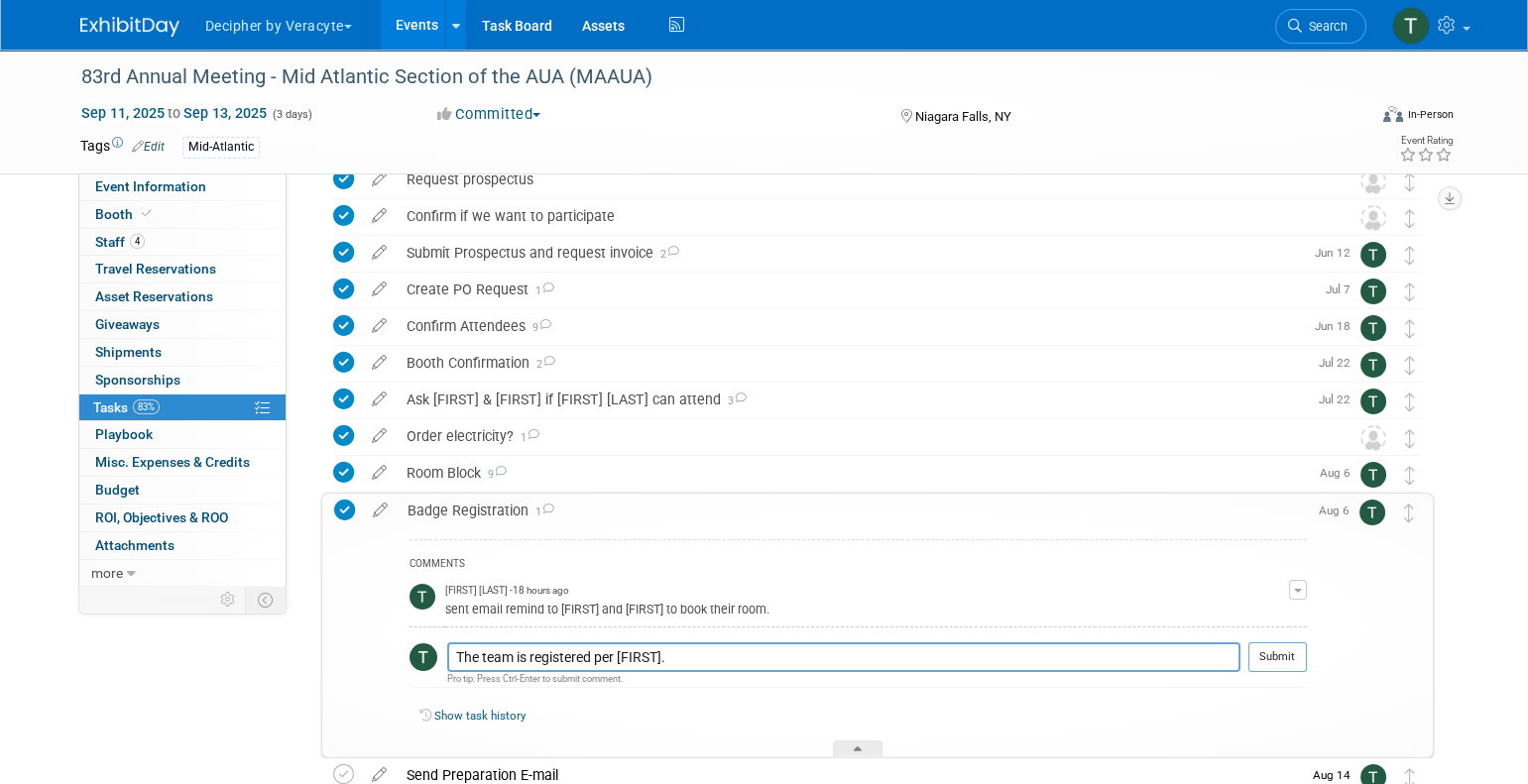 click on "COMMENTS
Tony Alvarado -   18 hours ago
sent email to Ty to confirm how to register the team for badges.
Edit Comment
Remove
The team is registered per Ty.
Pro tip: Press Ctrl-Enter to submit comment.
Submit" at bounding box center (858, 618) 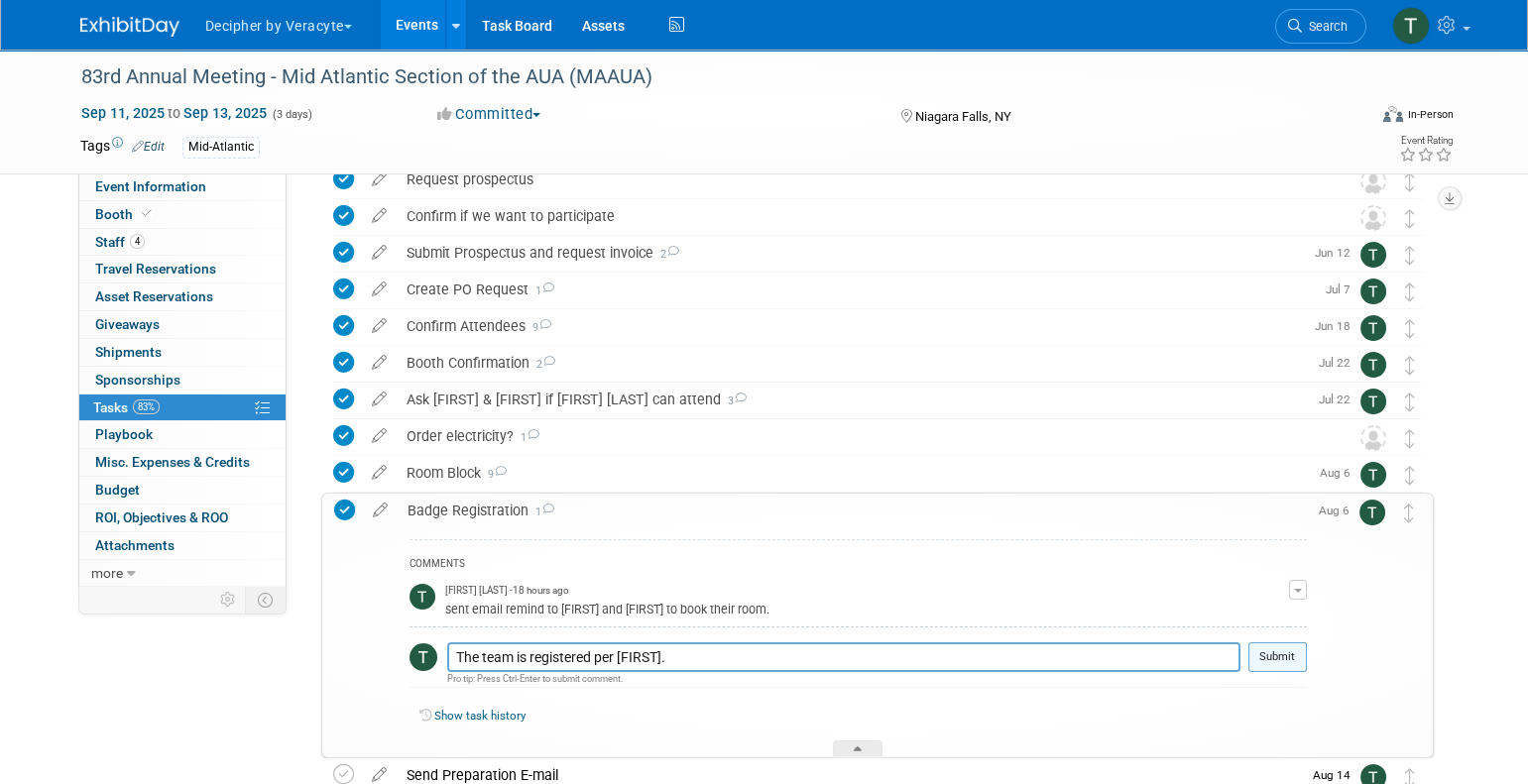 click on "Submit" at bounding box center (1277, 657) 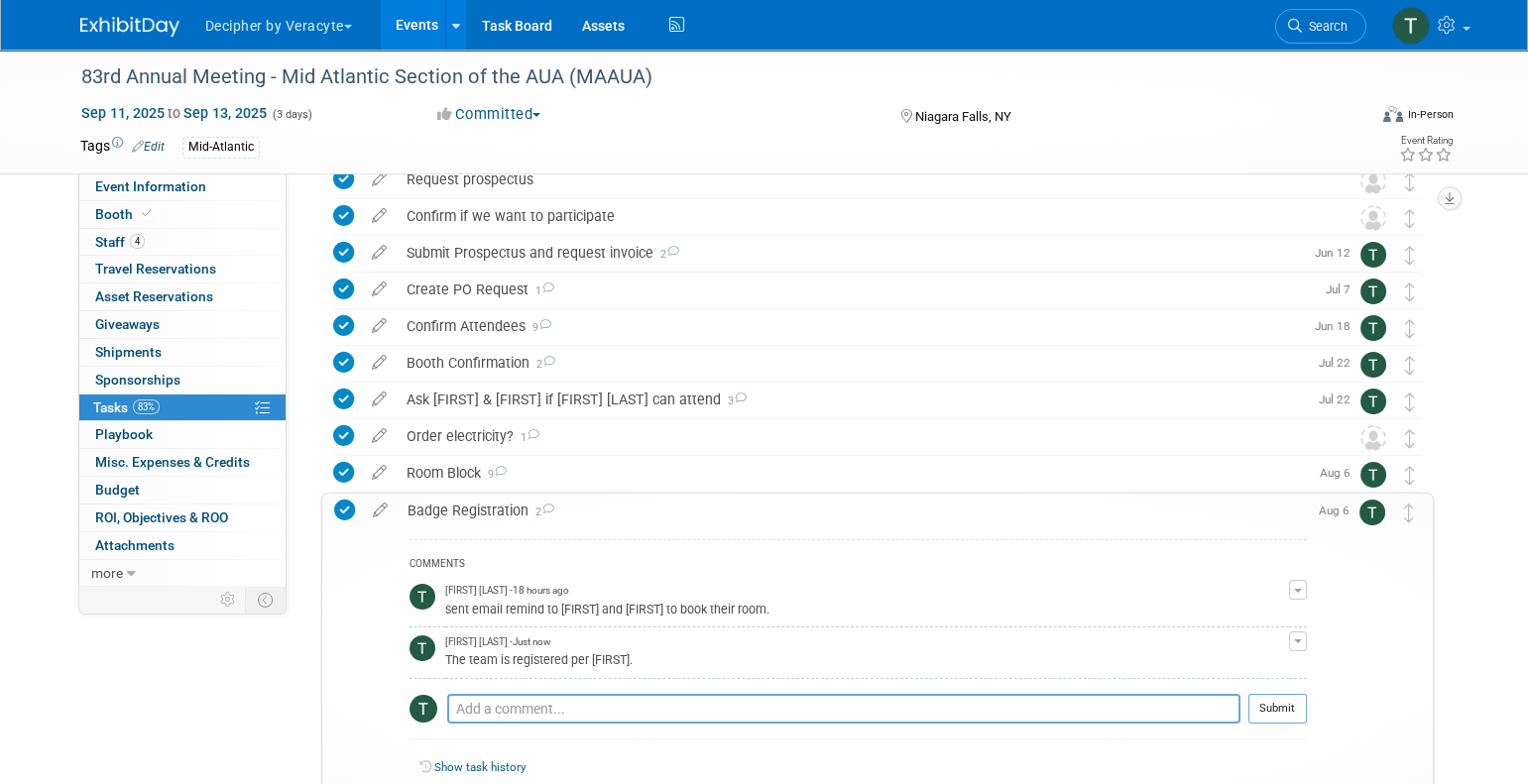 click on "COMMENTS
Tony Alvarado -   18 hours ago
sent email to Ty to confirm how to register the team for badges.
Edit Comment
Remove
Tony Alvarado -   Just now
The team is registered per Ty.
Edit Comment
Remove" at bounding box center [852, 667] 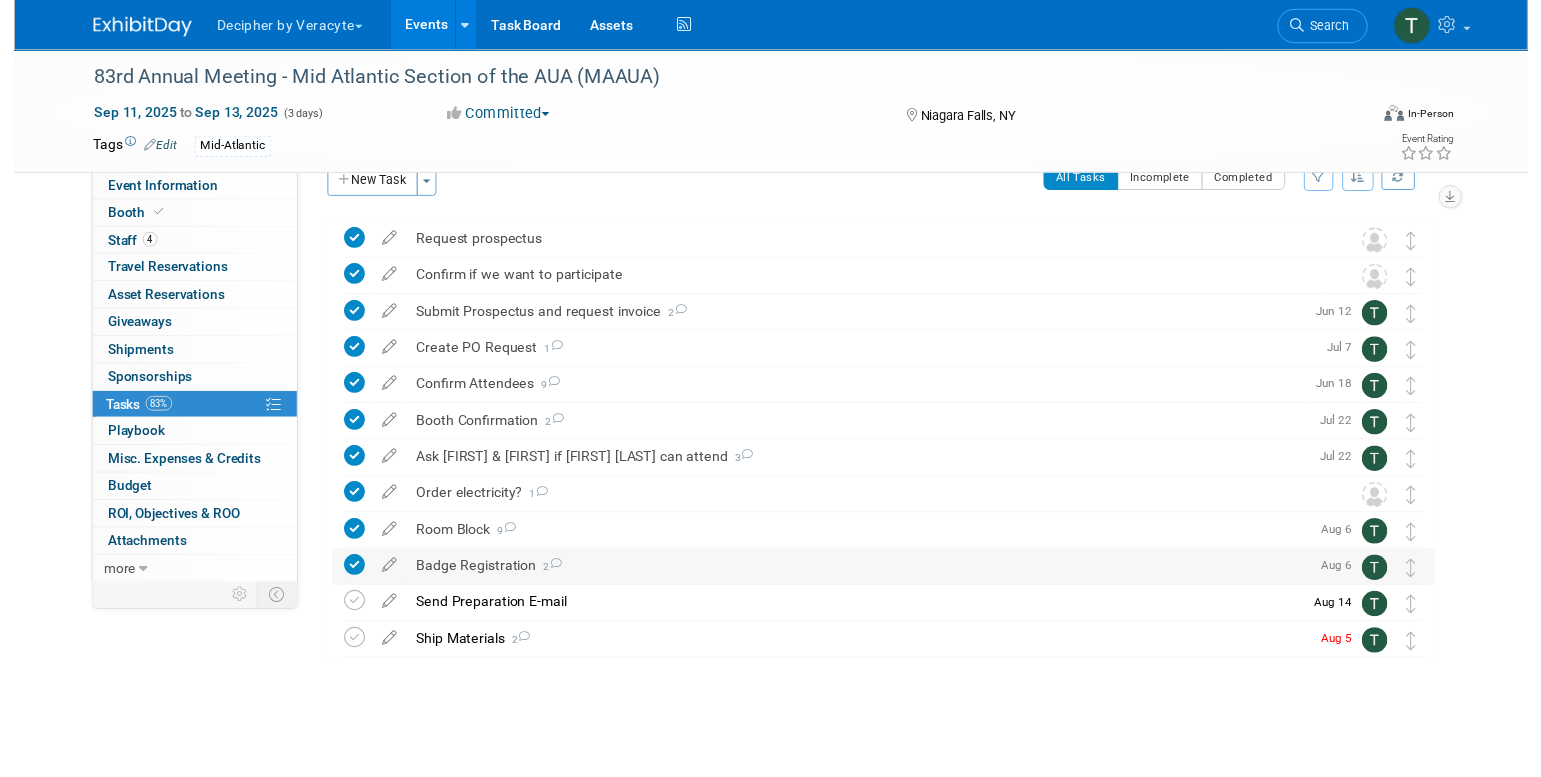 scroll, scrollTop: 35, scrollLeft: 0, axis: vertical 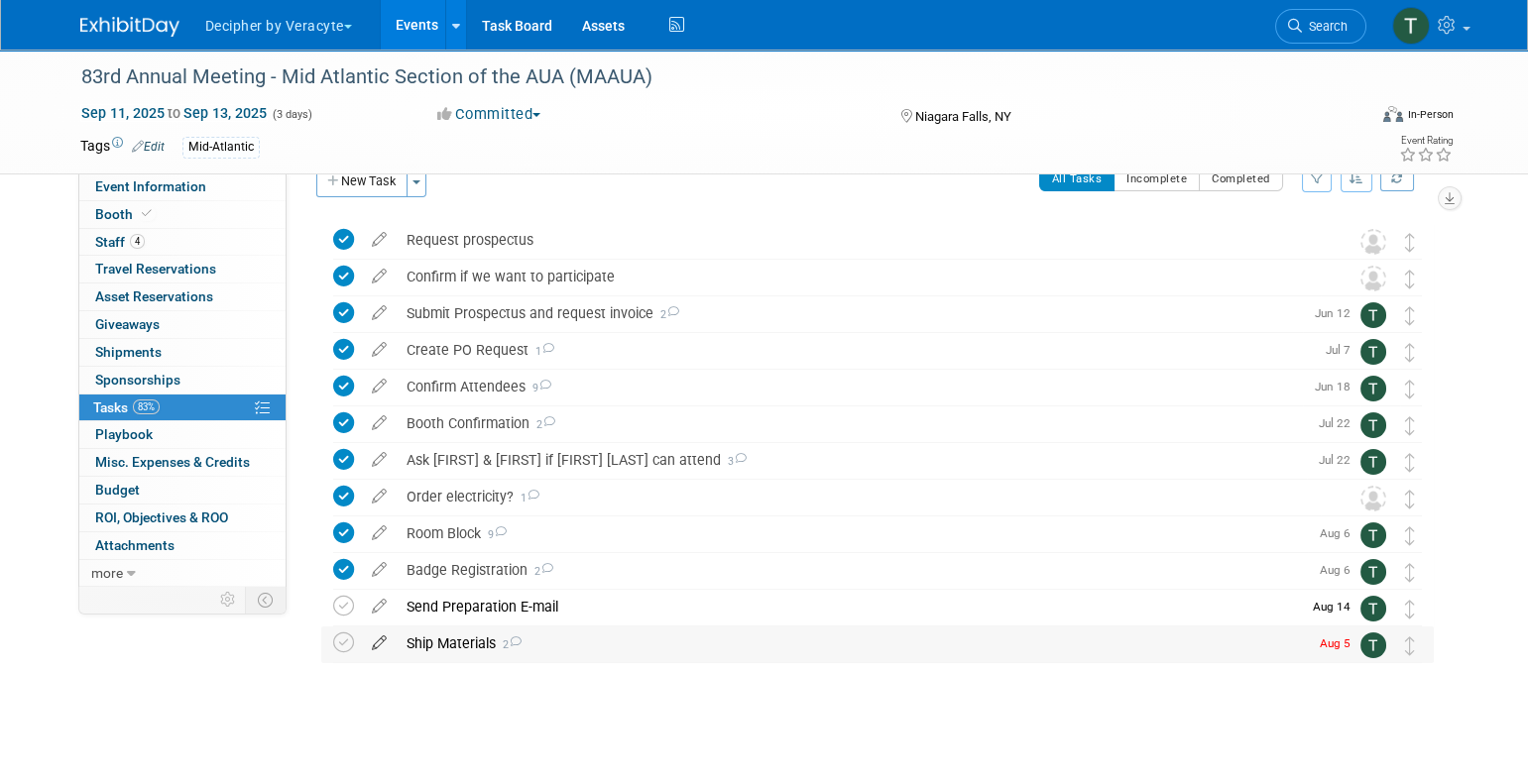 click at bounding box center (379, 638) 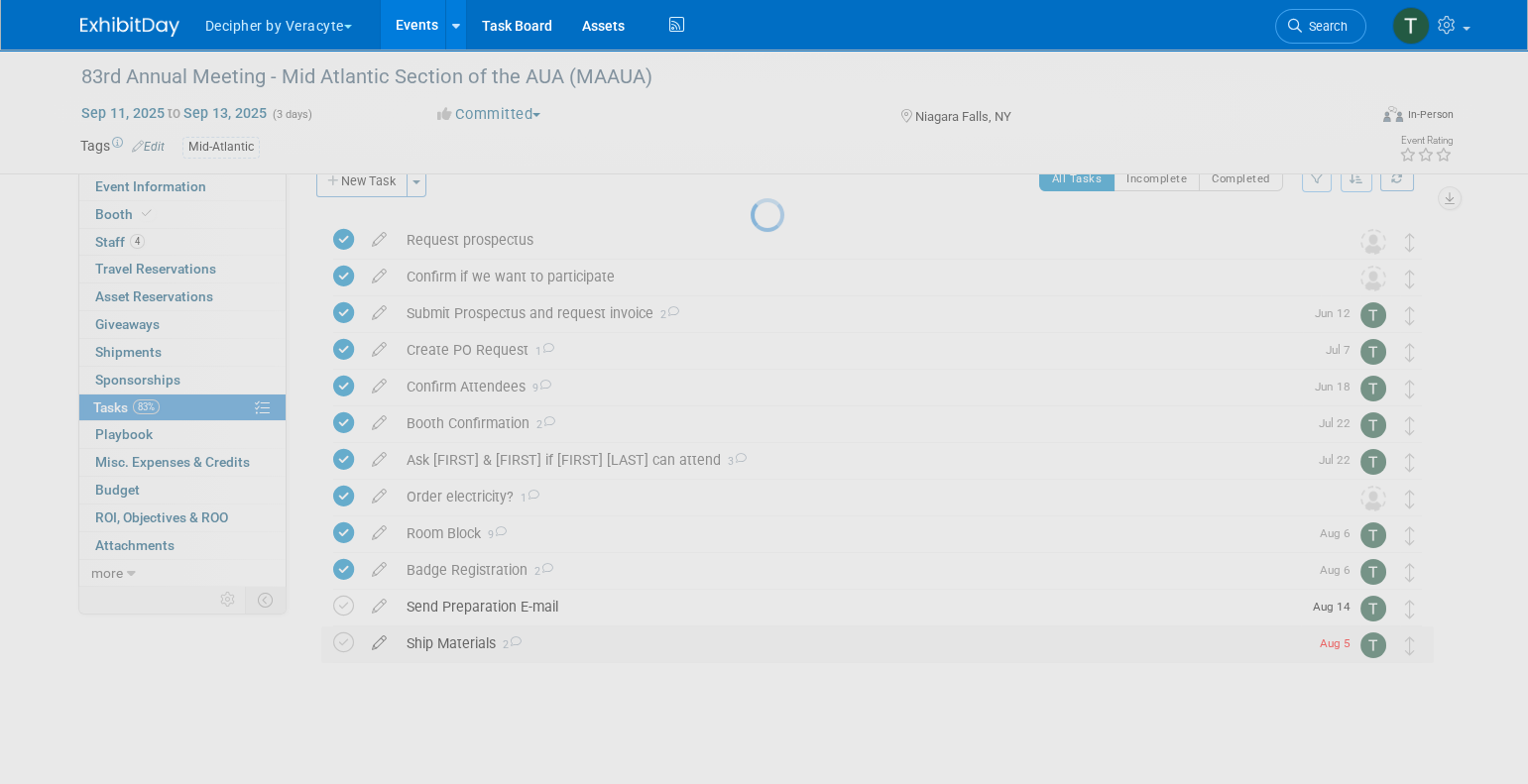 select on "7" 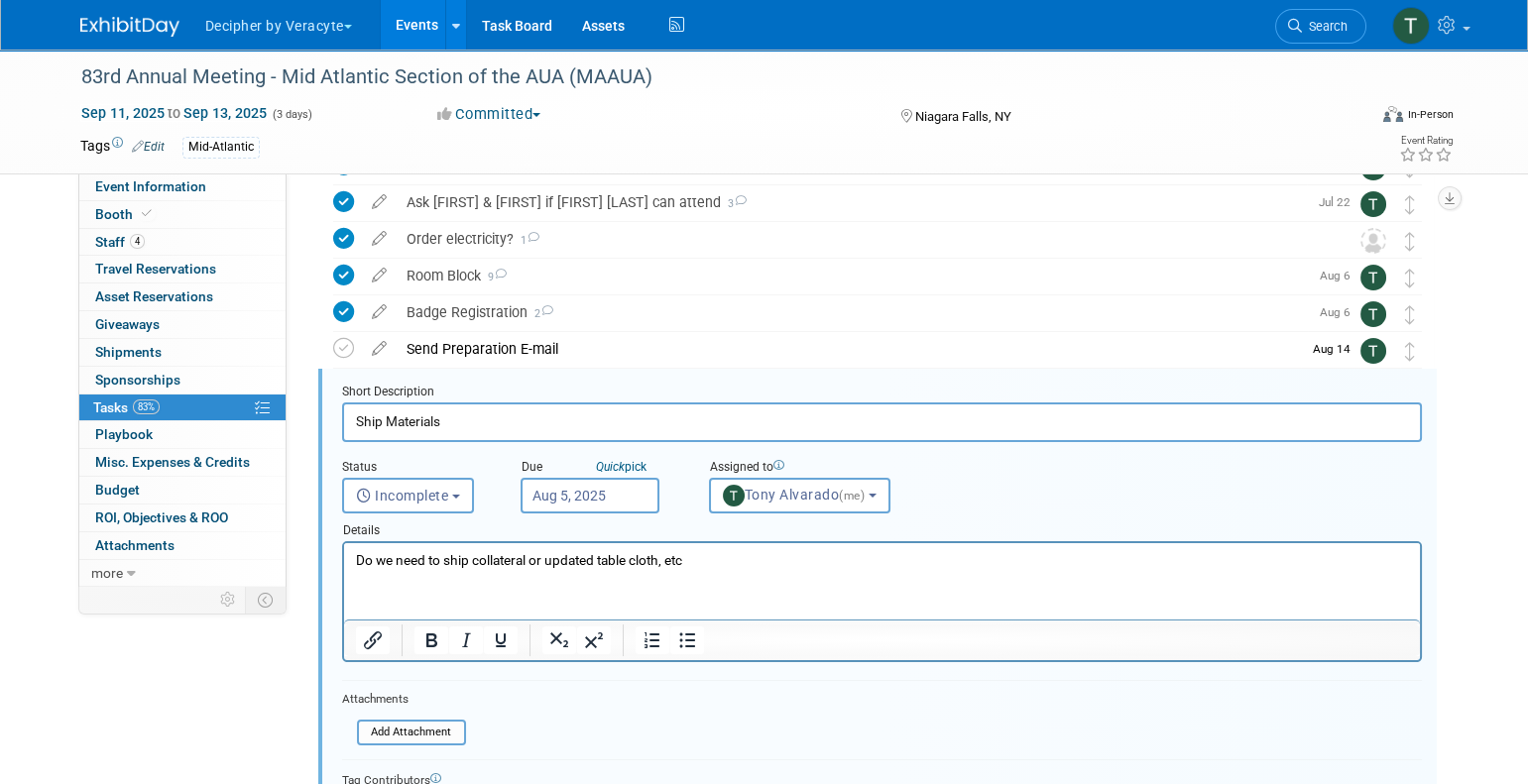 scroll, scrollTop: 370, scrollLeft: 0, axis: vertical 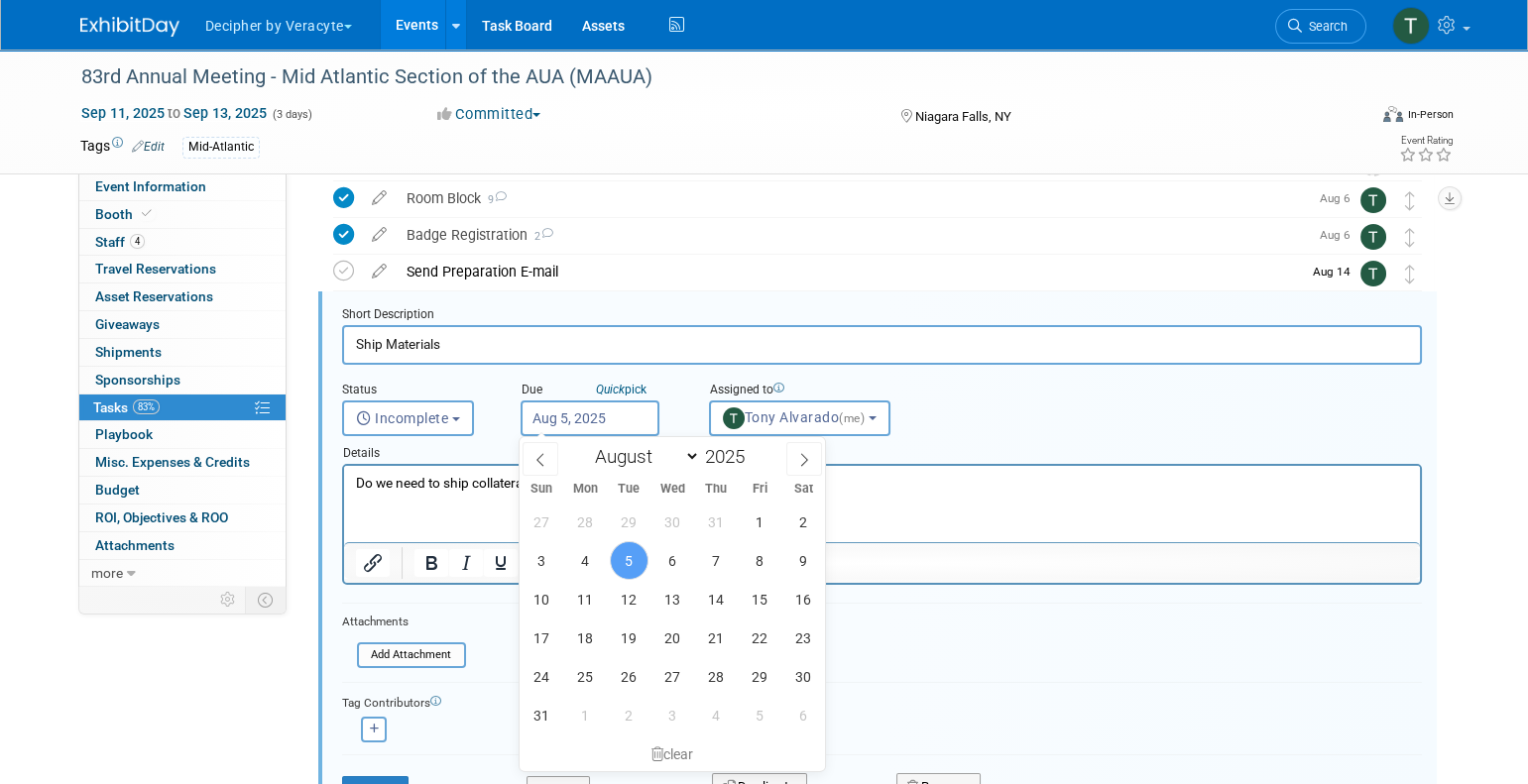 click on "Aug 5, 2025" at bounding box center (590, 418) 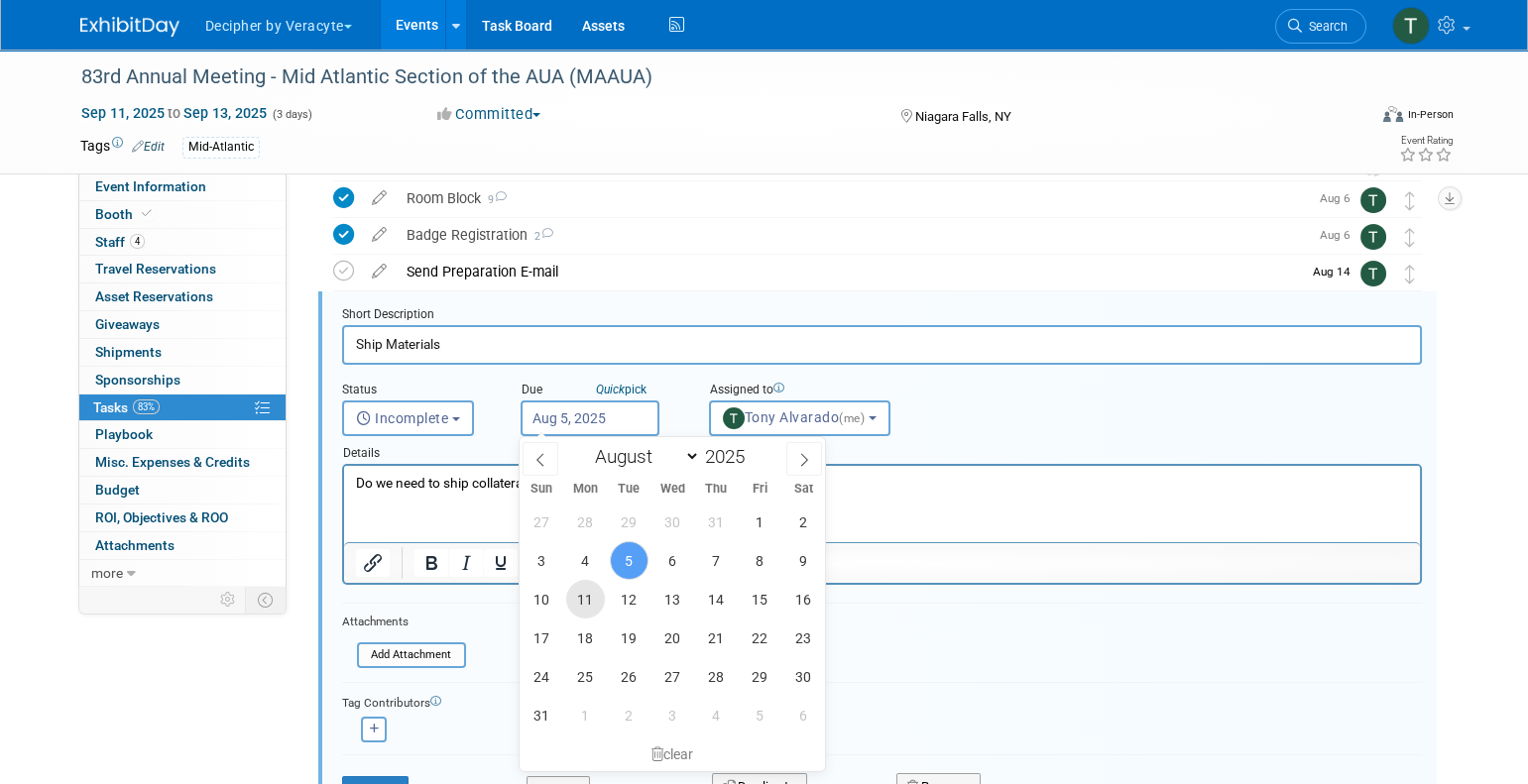 click on "11" at bounding box center (585, 599) 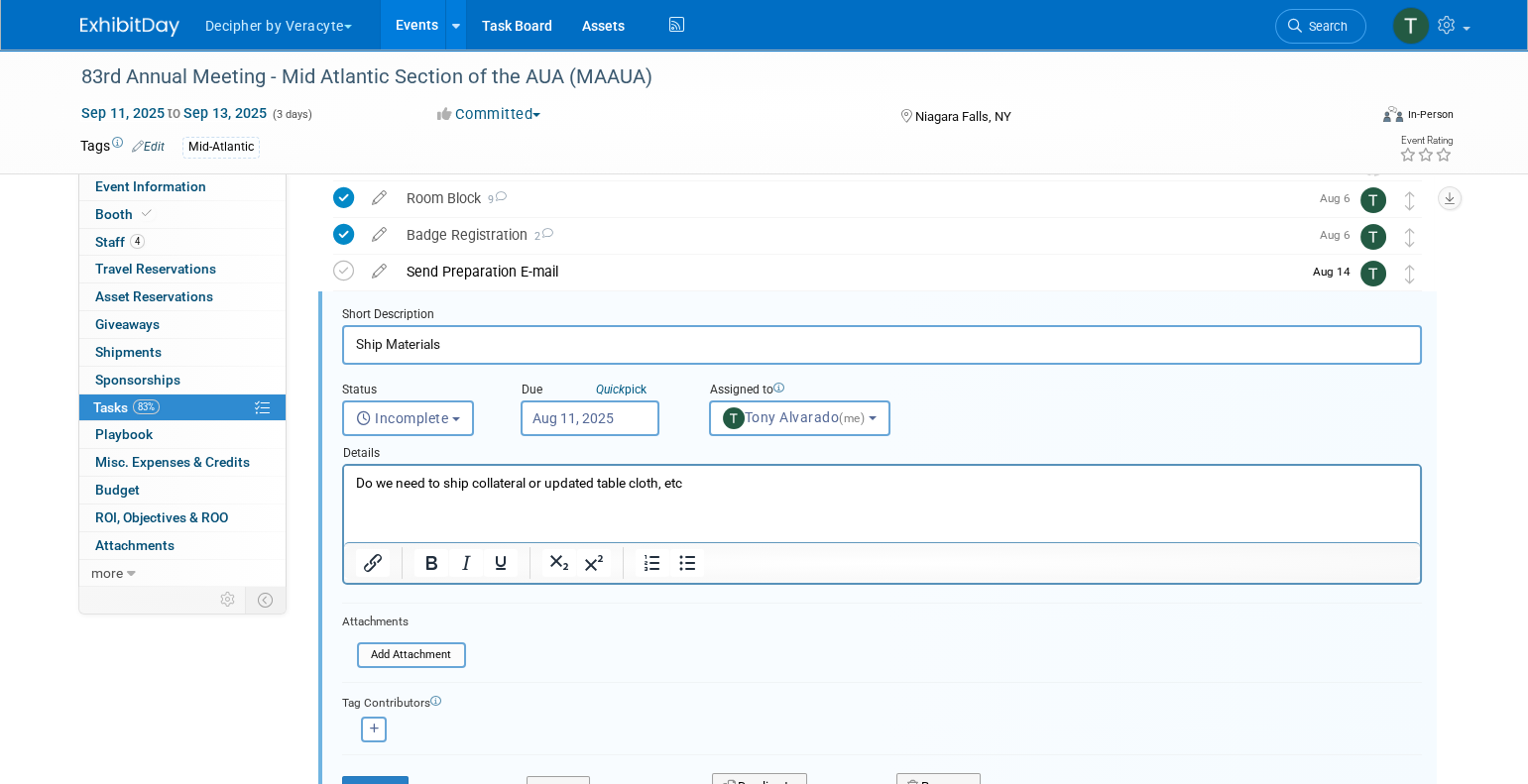 scroll, scrollTop: 467, scrollLeft: 0, axis: vertical 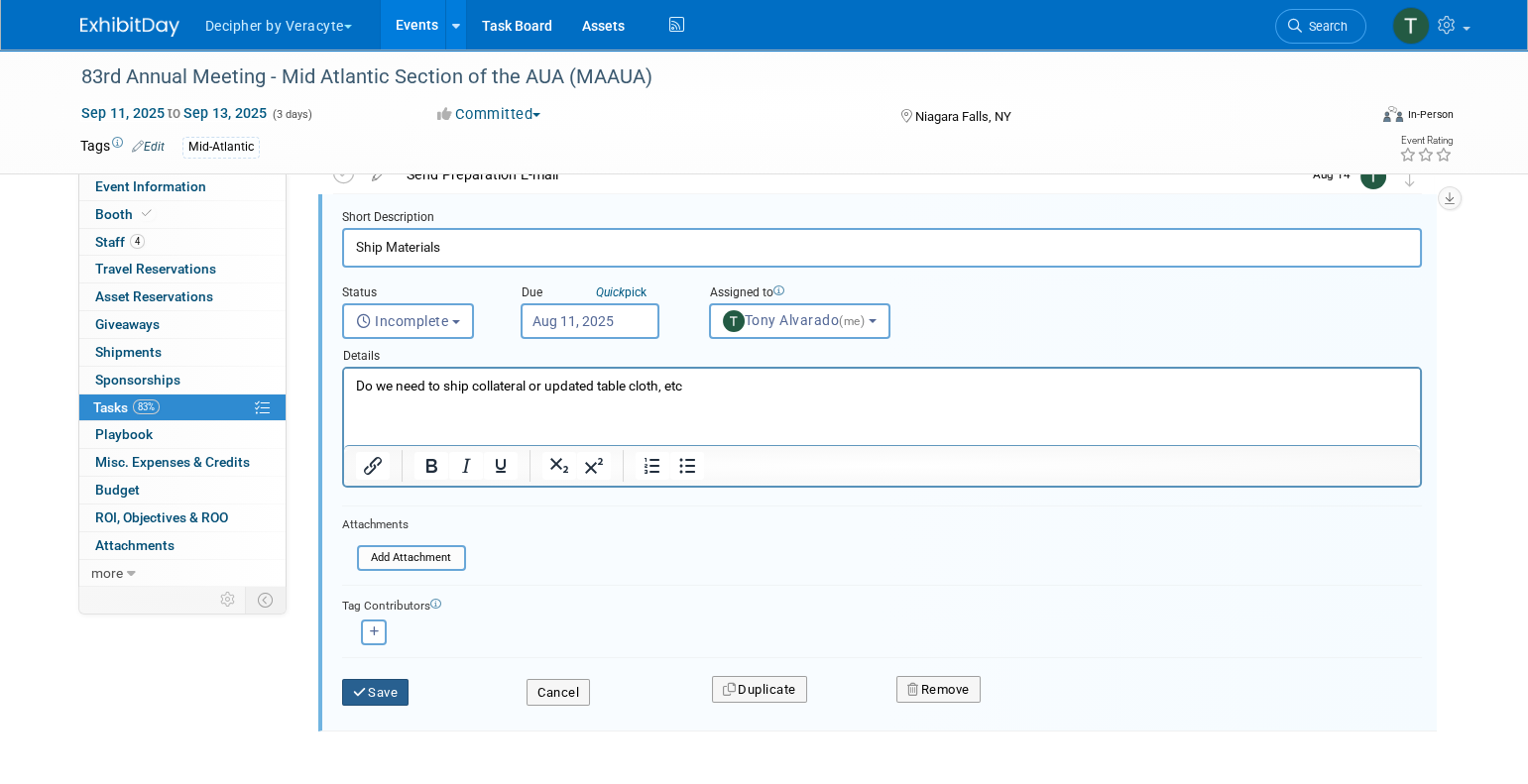 click on "Save" at bounding box center (376, 693) 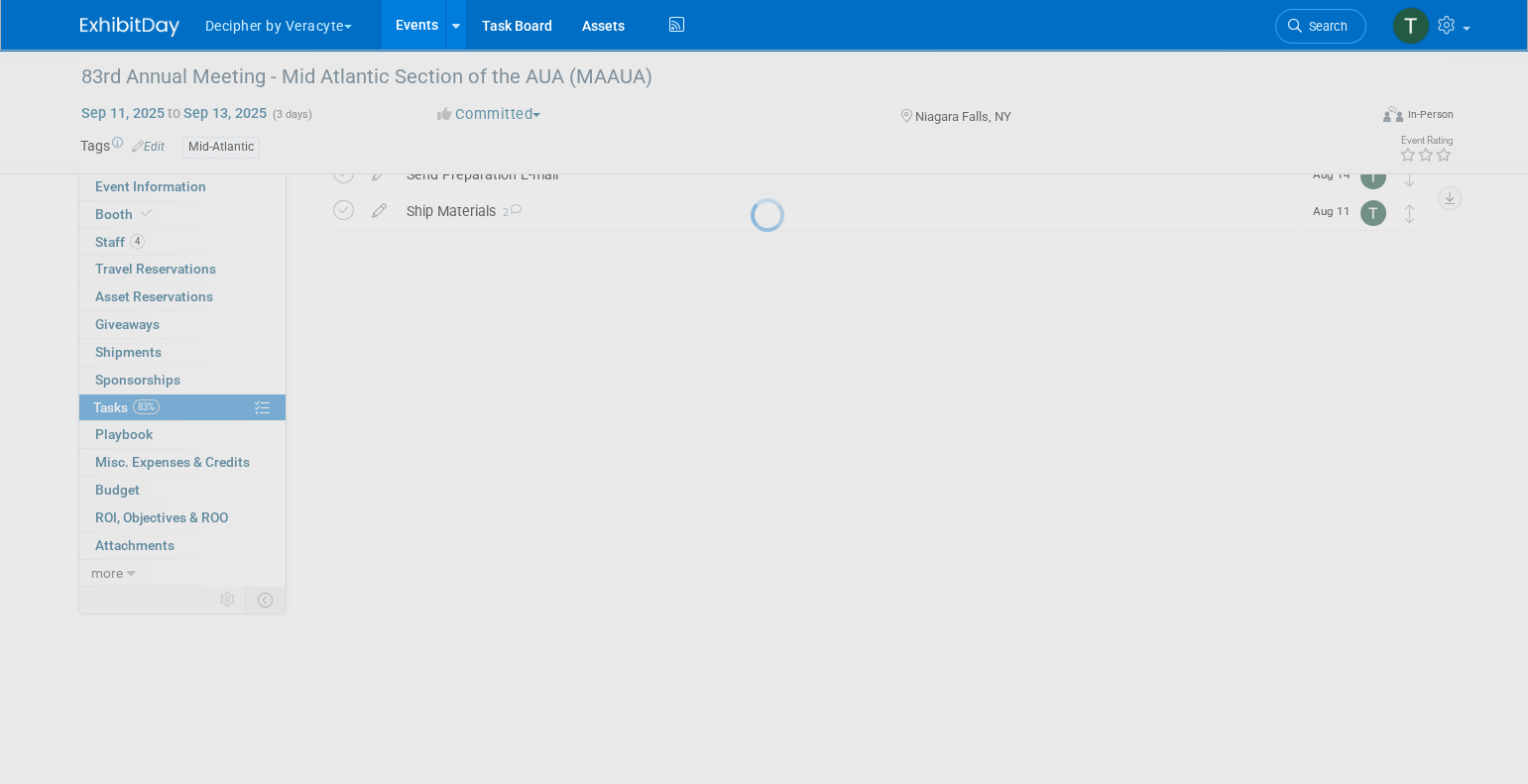 scroll, scrollTop: 35, scrollLeft: 0, axis: vertical 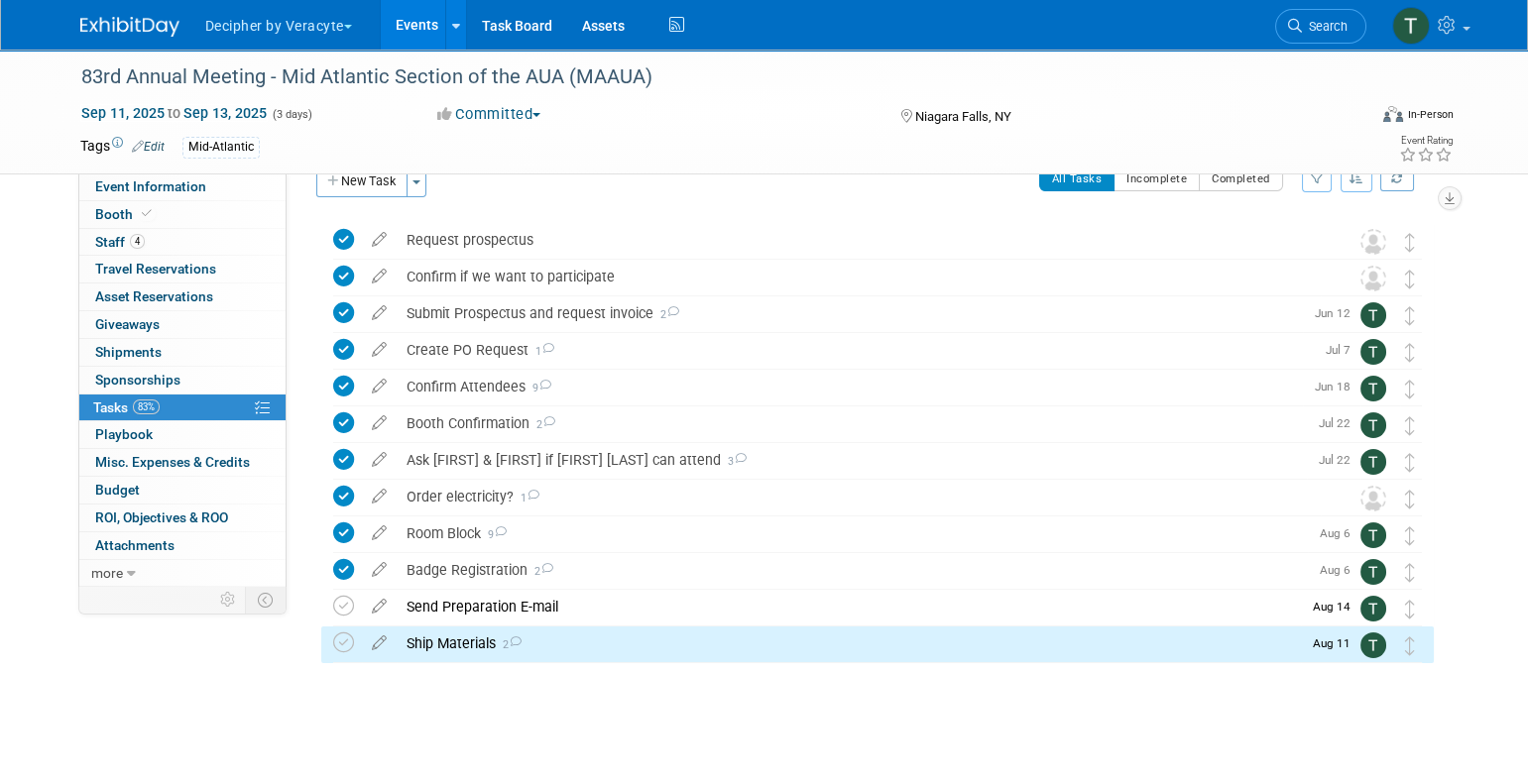 click on "Ship Materials
2" at bounding box center (849, 643) 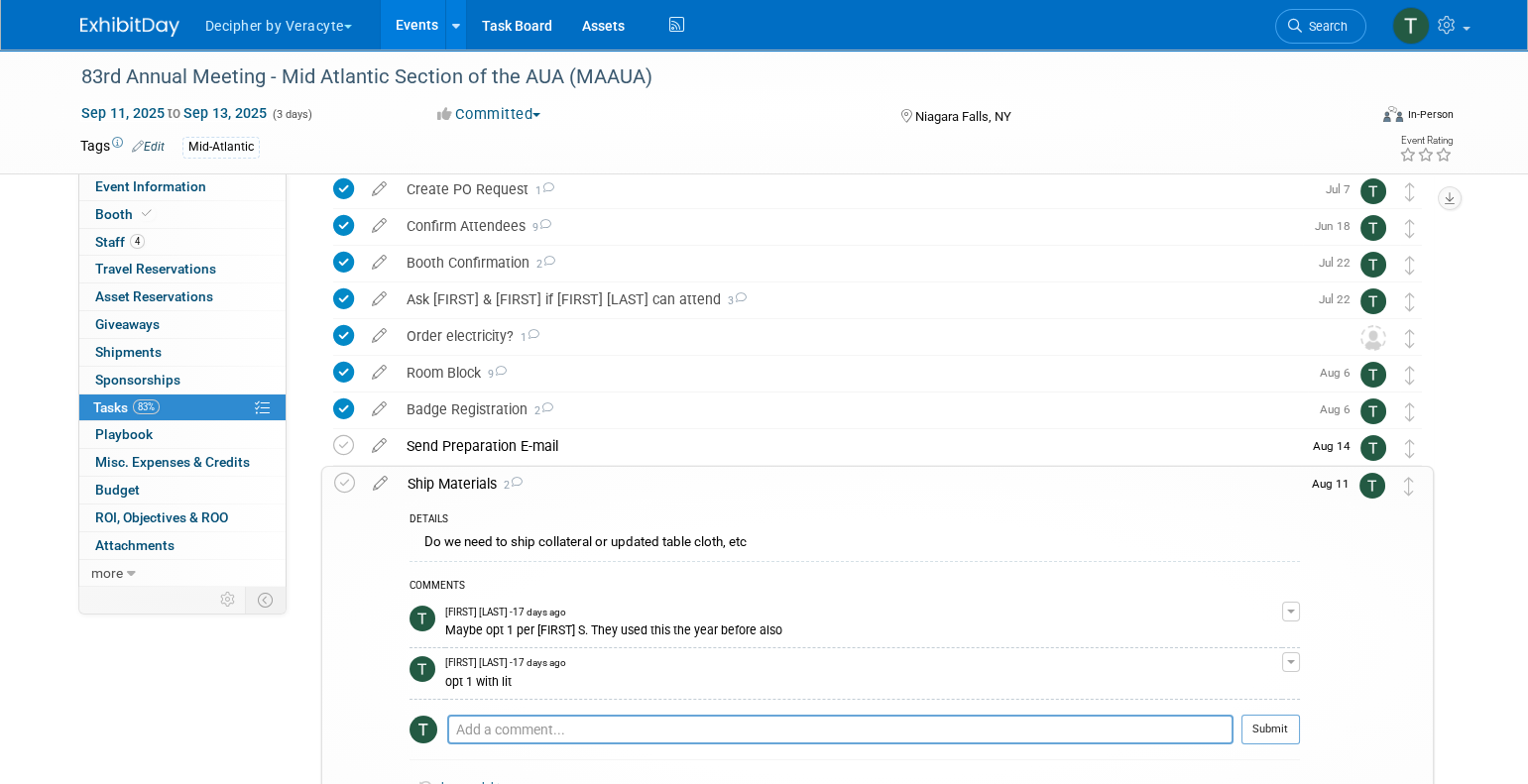 scroll, scrollTop: 201, scrollLeft: 0, axis: vertical 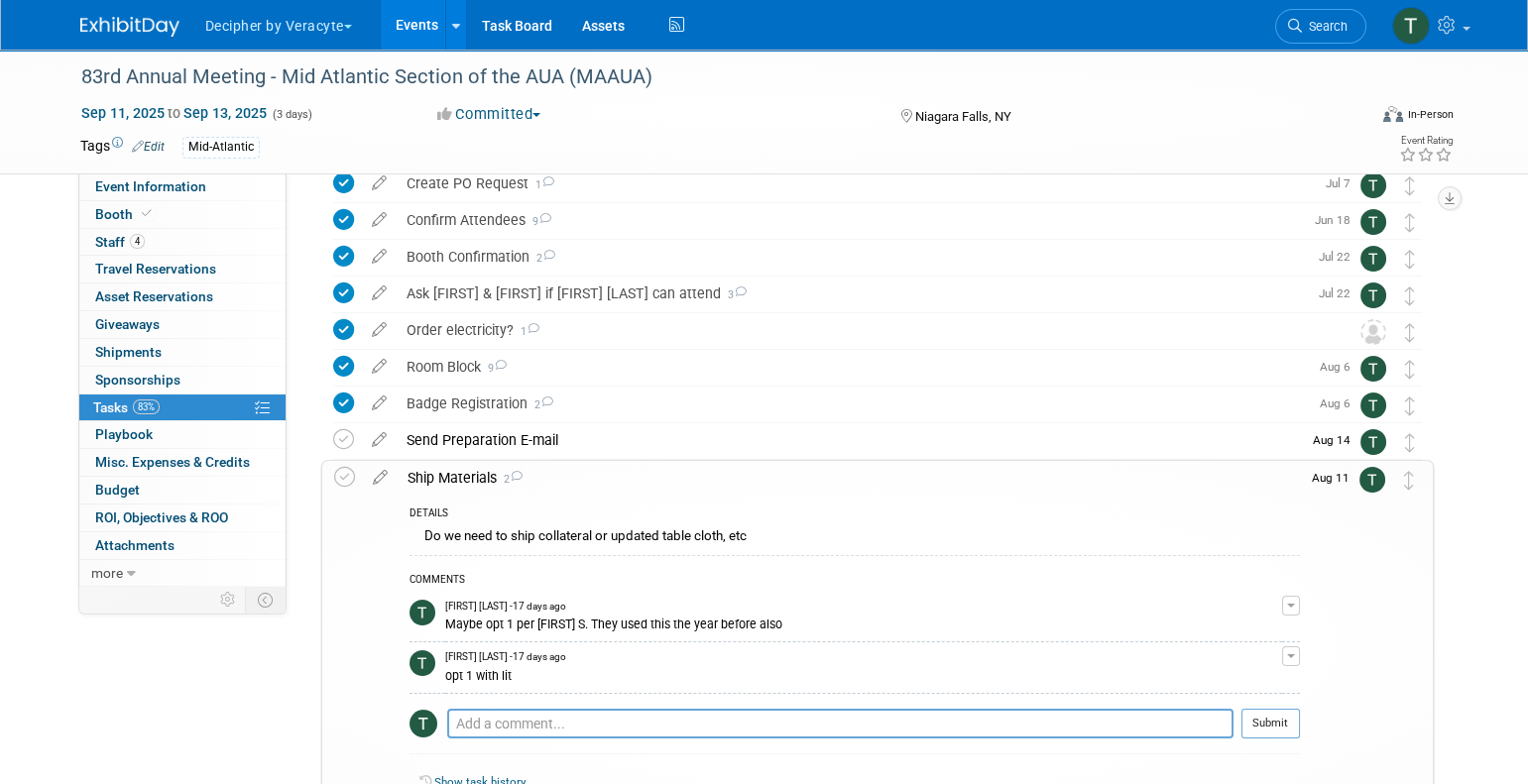 click on "Ship Materials
2" at bounding box center [849, 478] 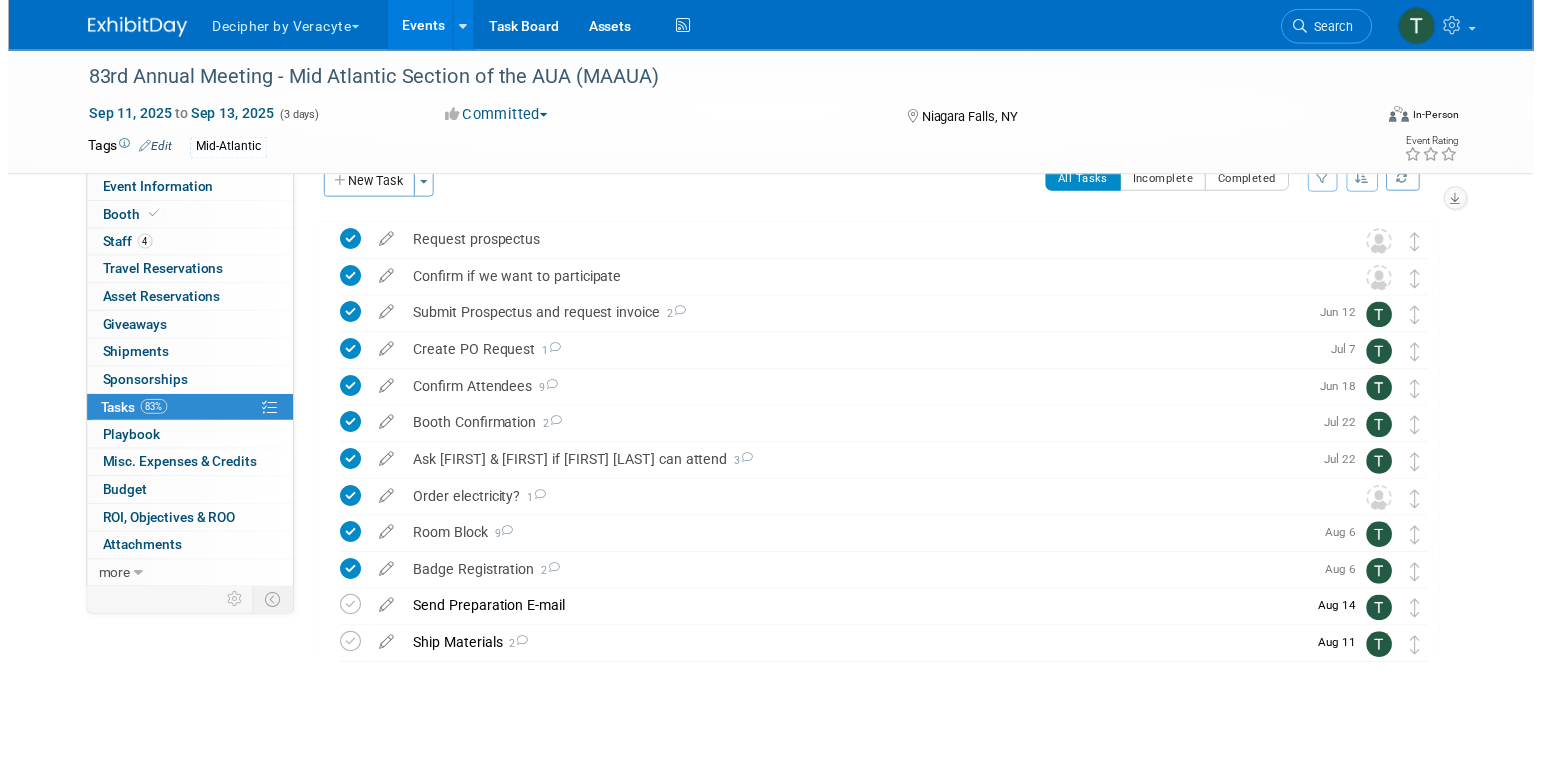 scroll, scrollTop: 42, scrollLeft: 0, axis: vertical 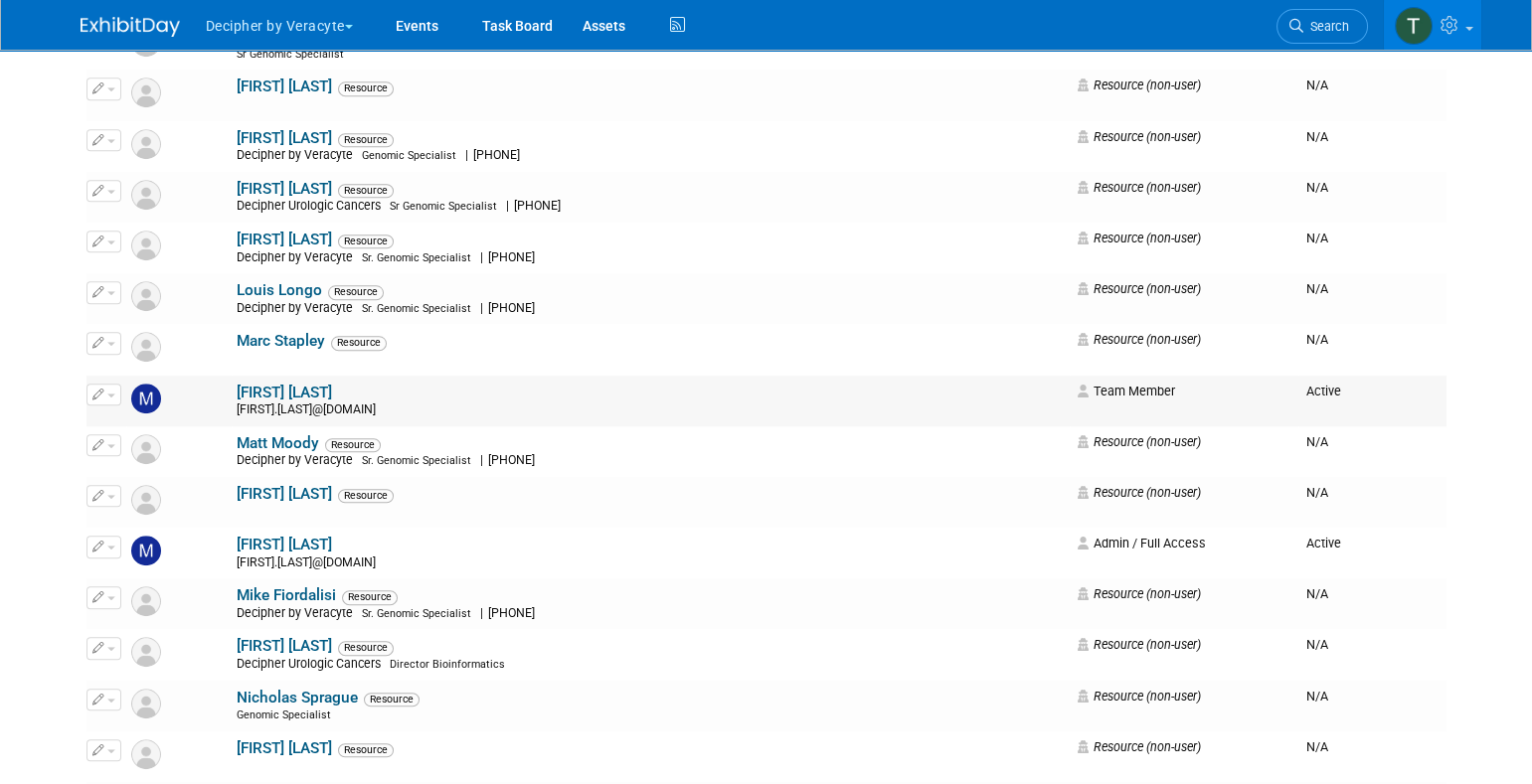 click on "[FIRST] [LAST]
[FIRST].[LAST]@[DOMAIN]" at bounding box center [651, 400] 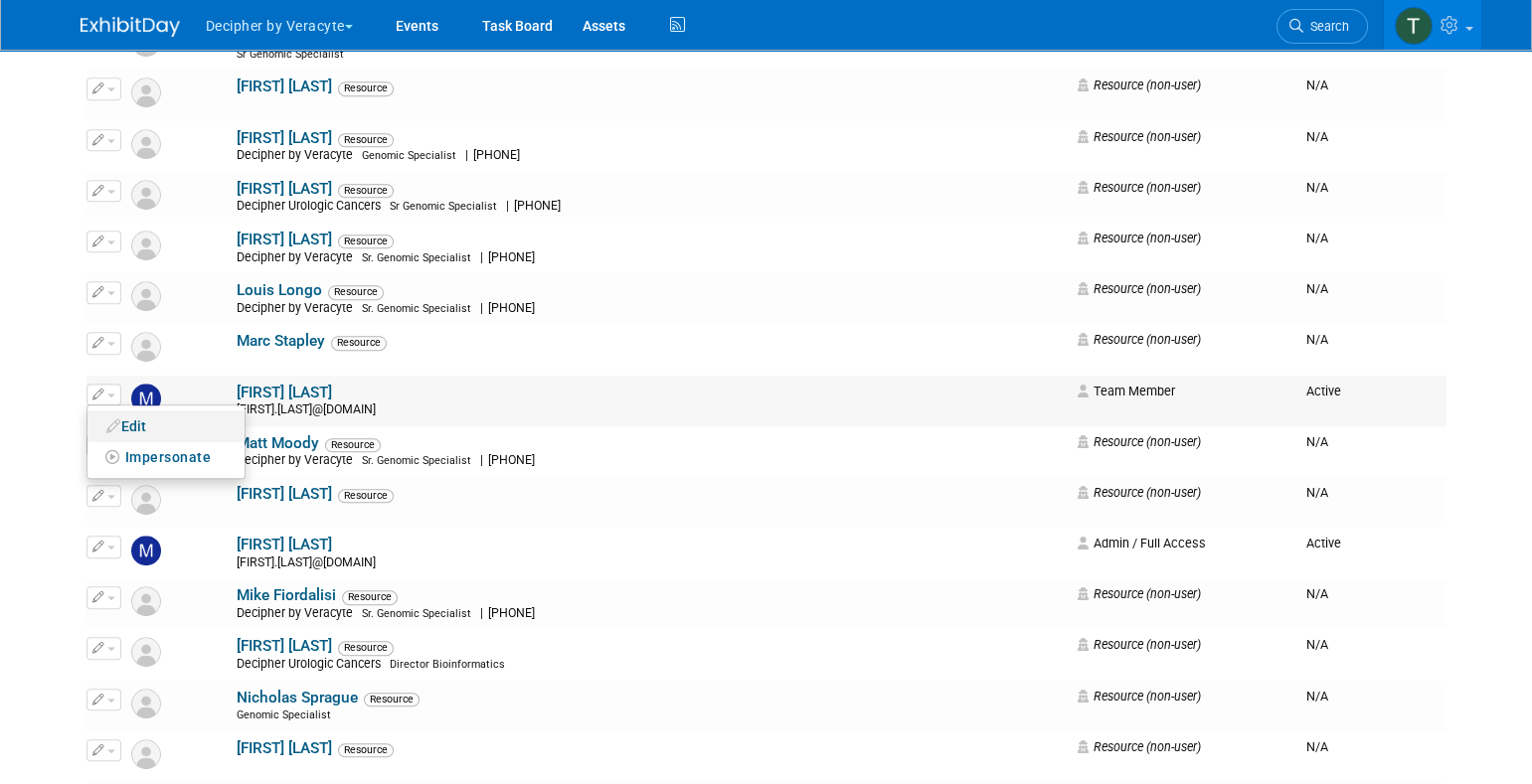 click on "Edit" at bounding box center (166, 426) 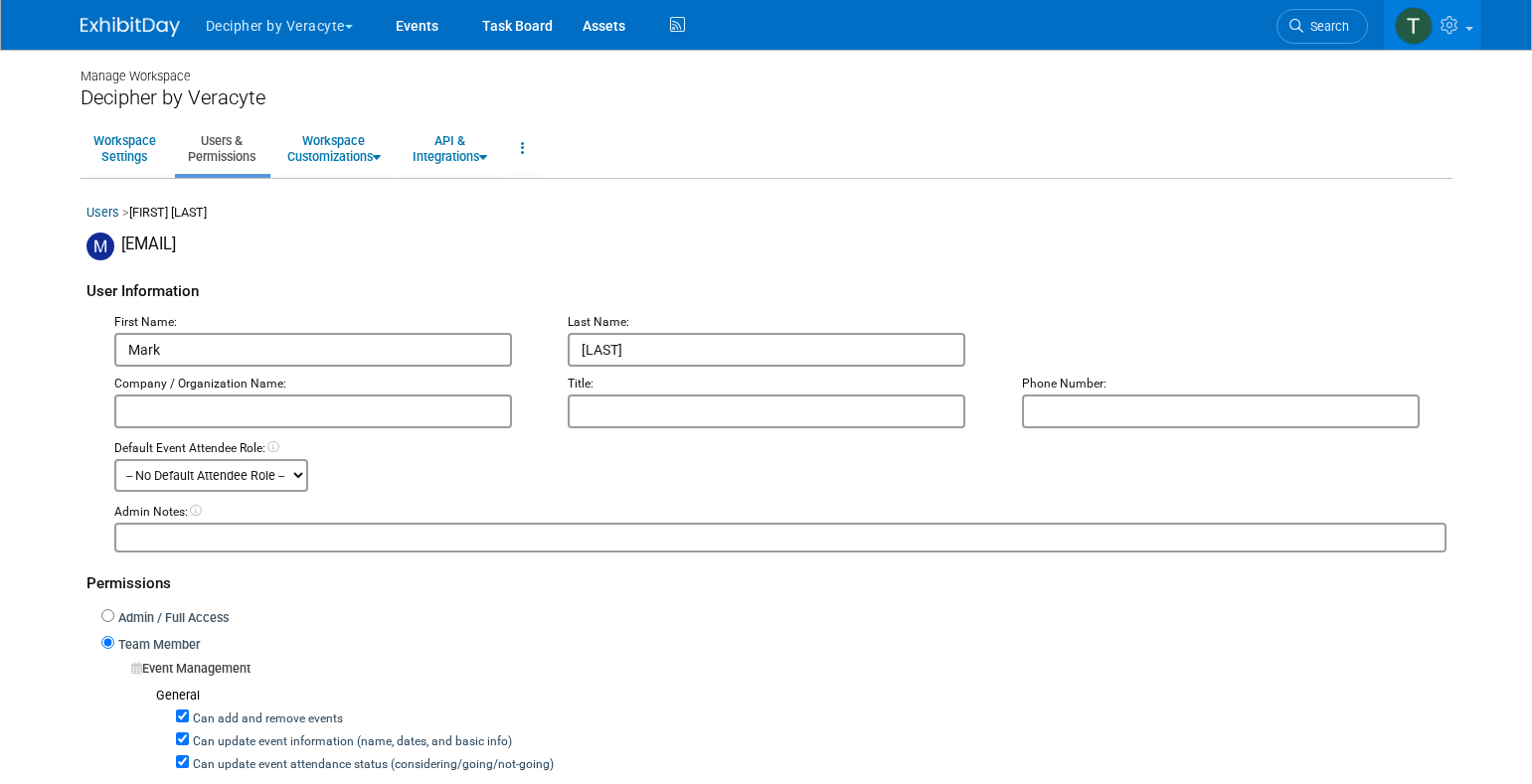 scroll, scrollTop: 0, scrollLeft: 0, axis: both 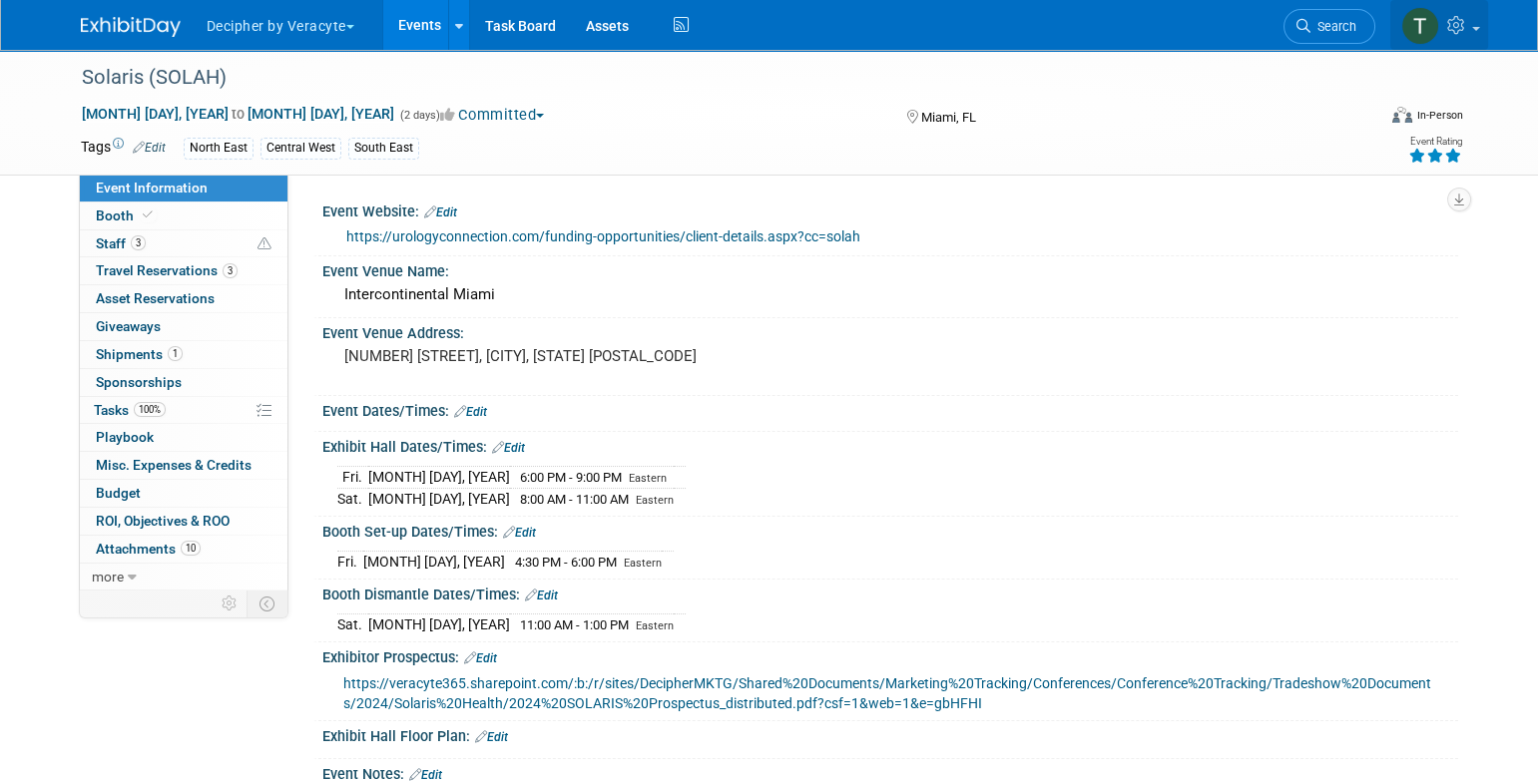 click at bounding box center (1458, 25) 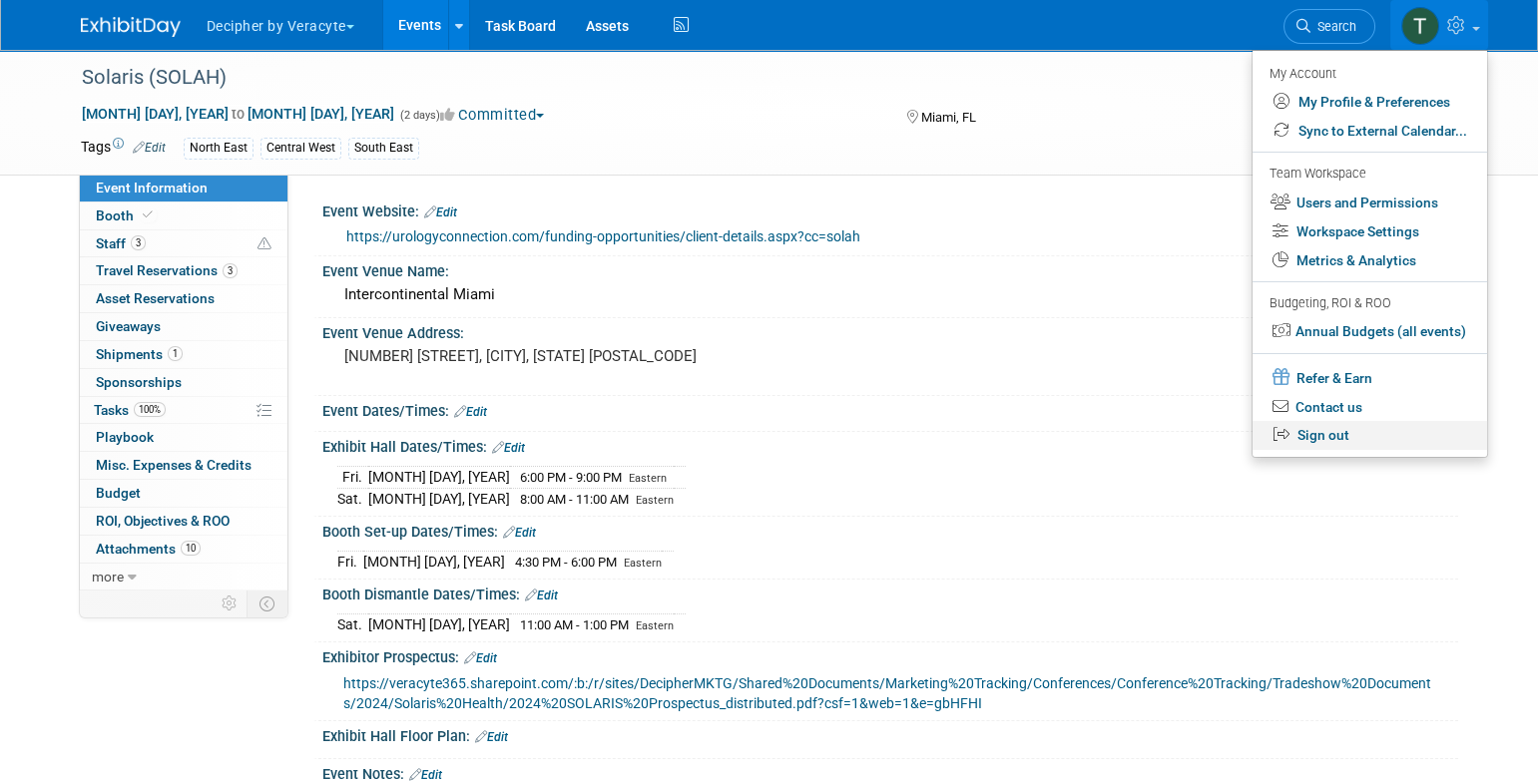 click on "Sign out" at bounding box center [1369, 435] 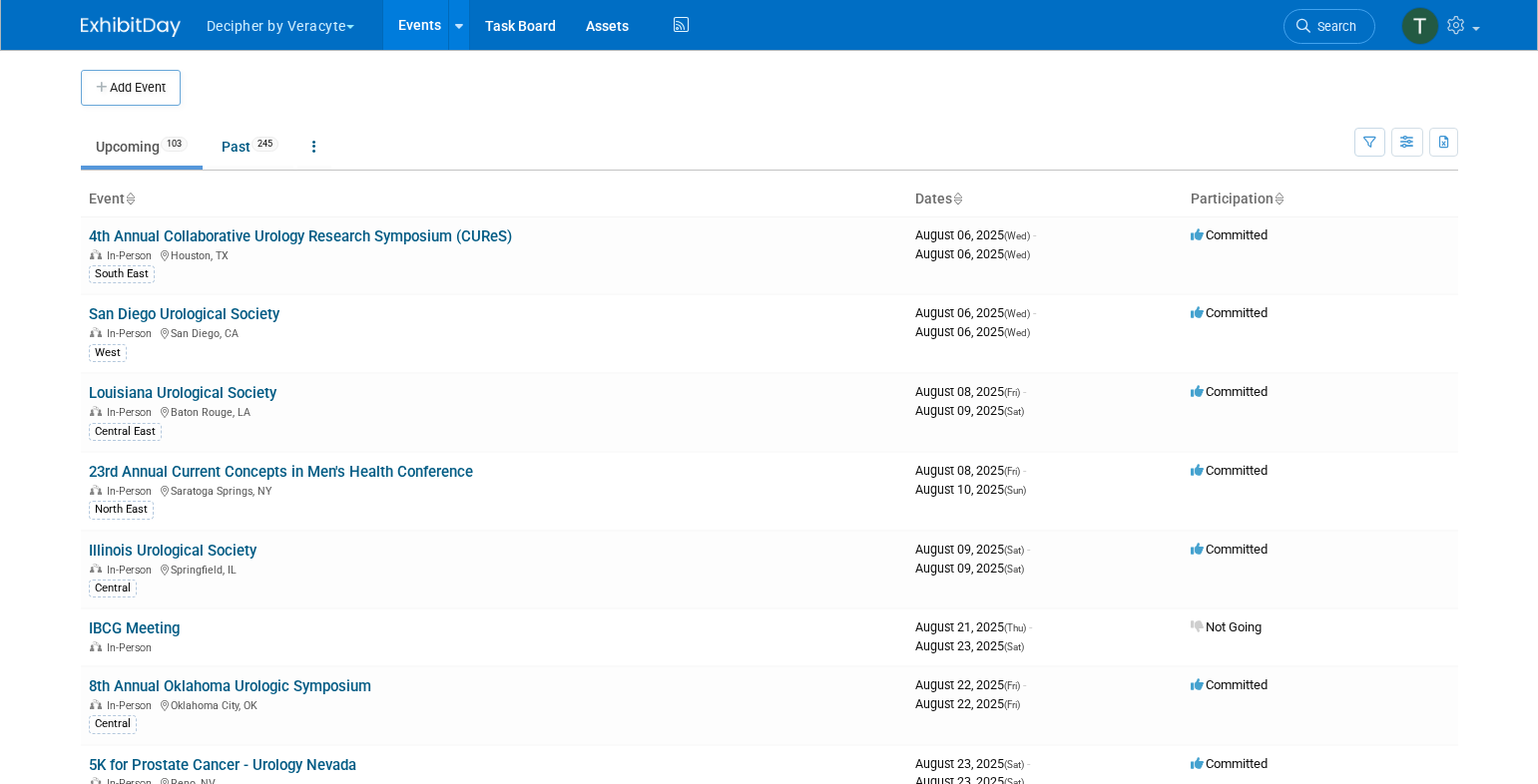 scroll, scrollTop: 0, scrollLeft: 0, axis: both 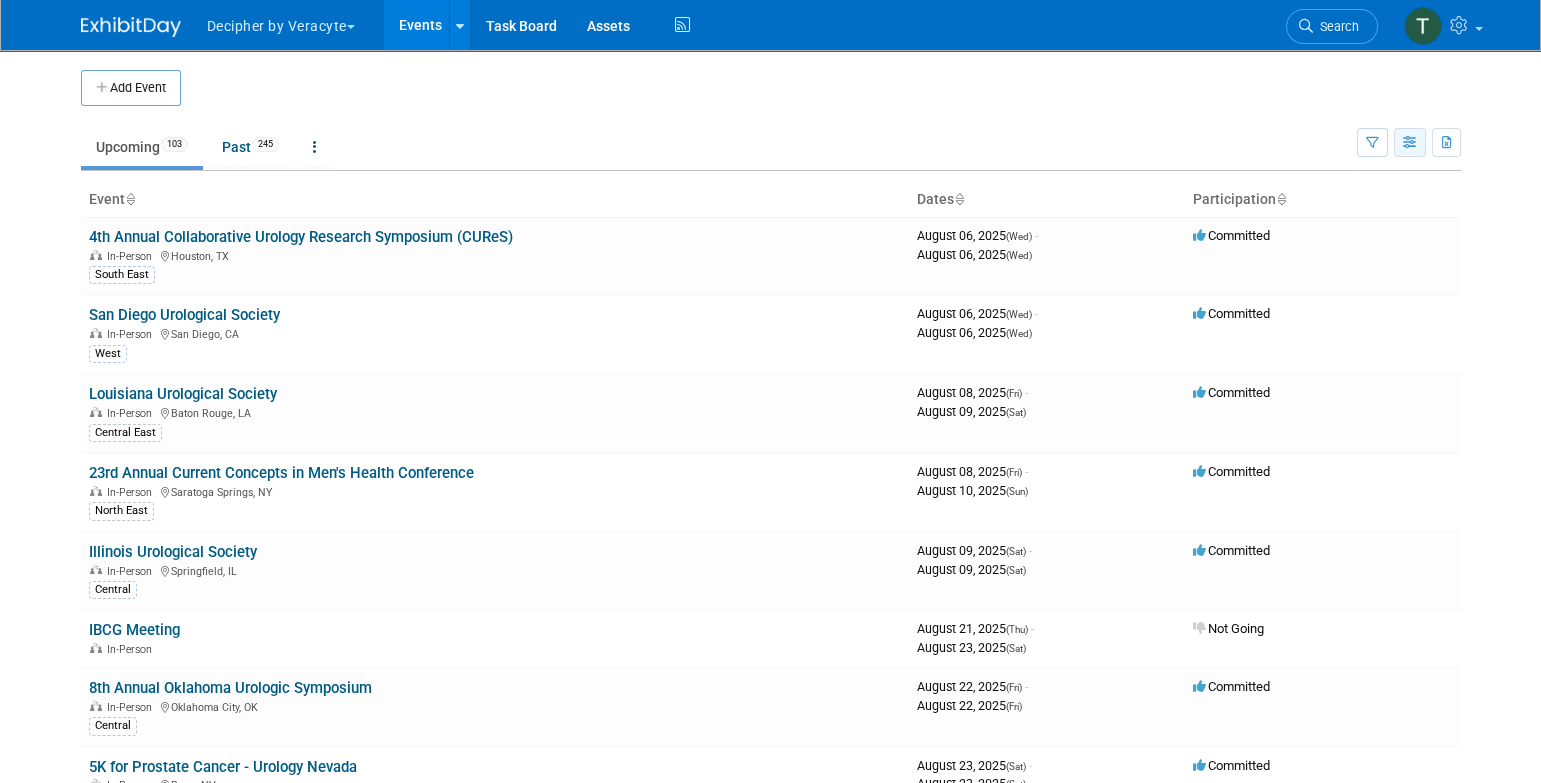 click at bounding box center (1410, 142) 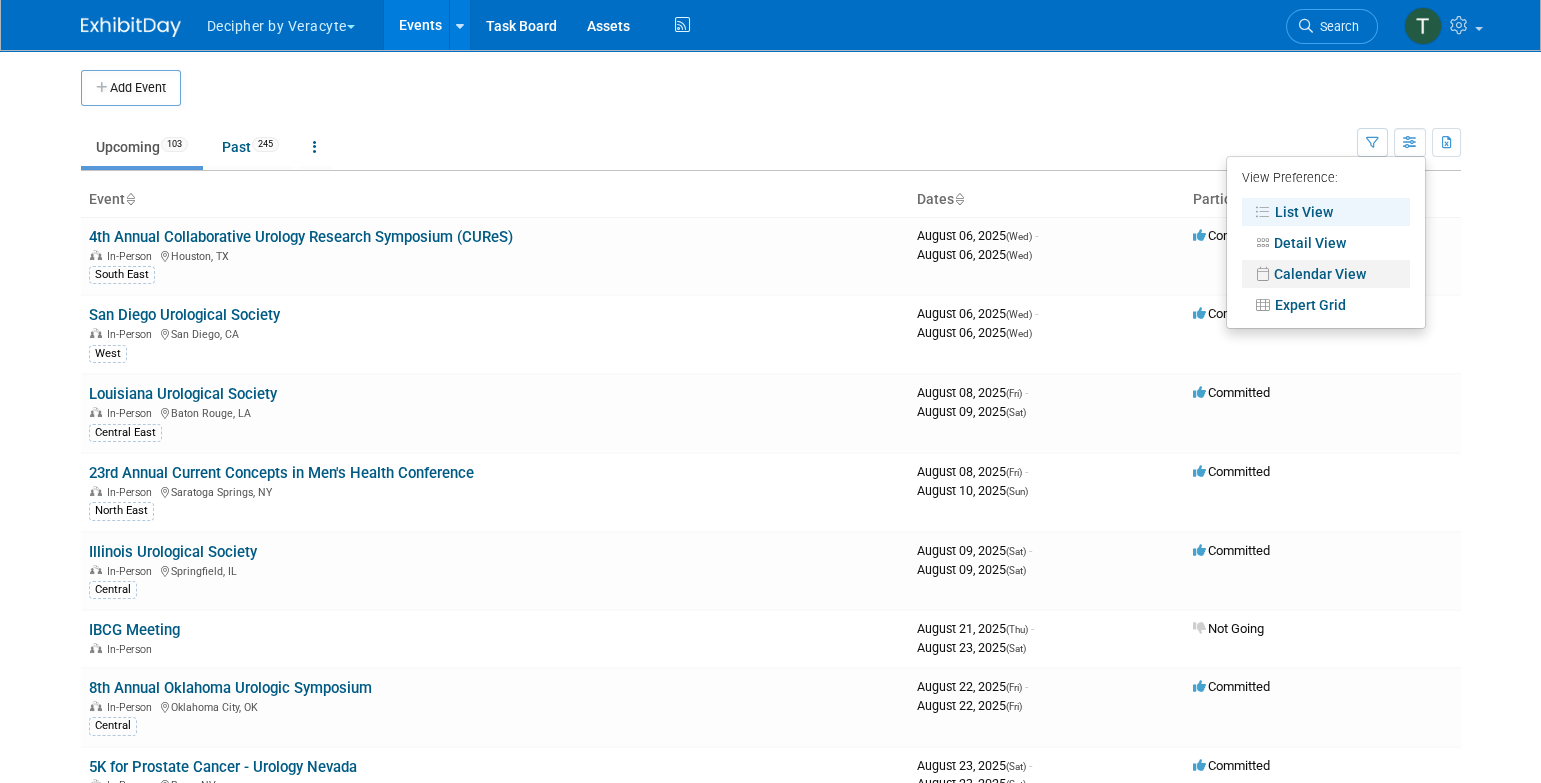 click on "Calendar View" at bounding box center [1326, 274] 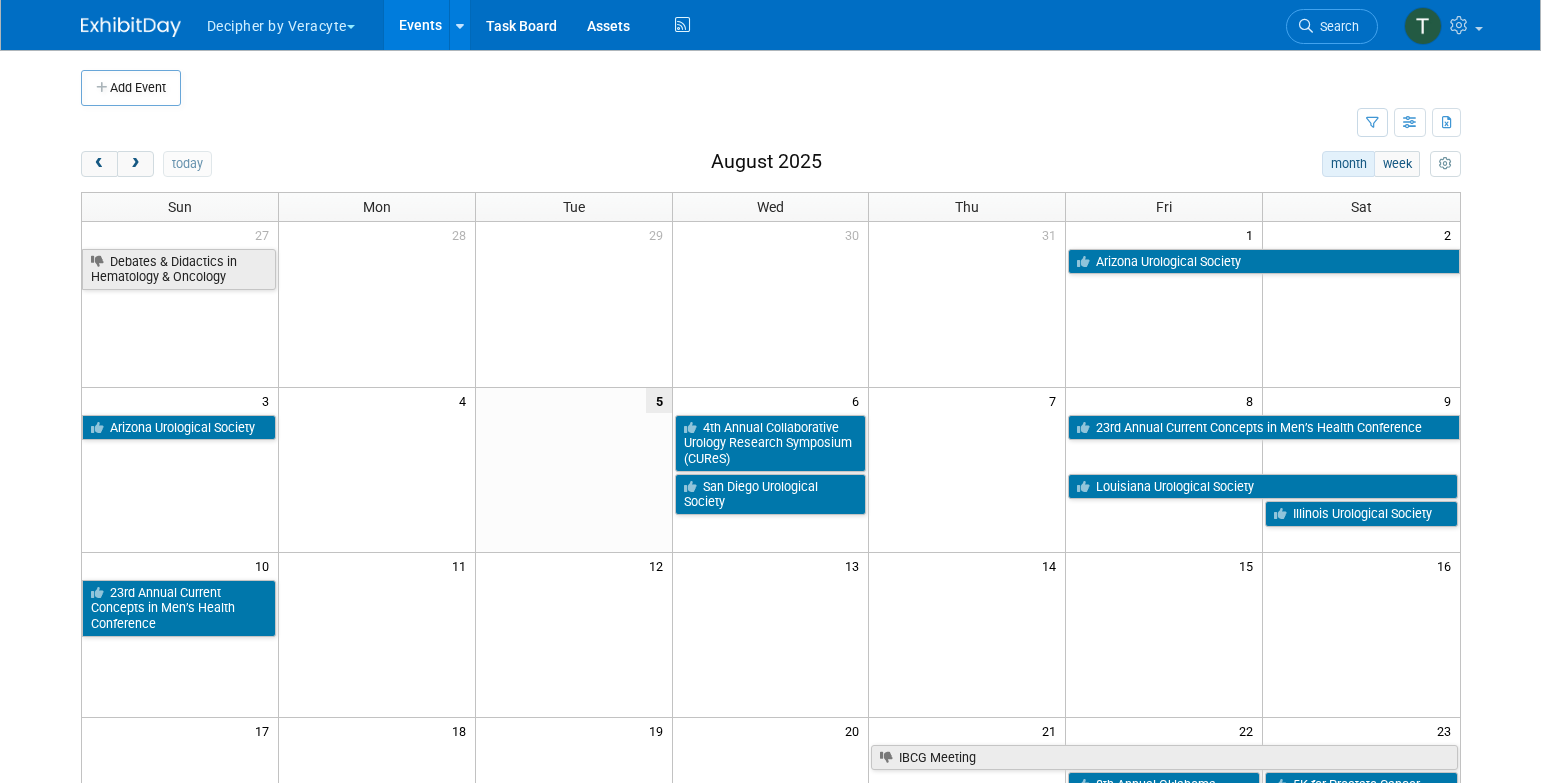 scroll, scrollTop: 0, scrollLeft: 0, axis: both 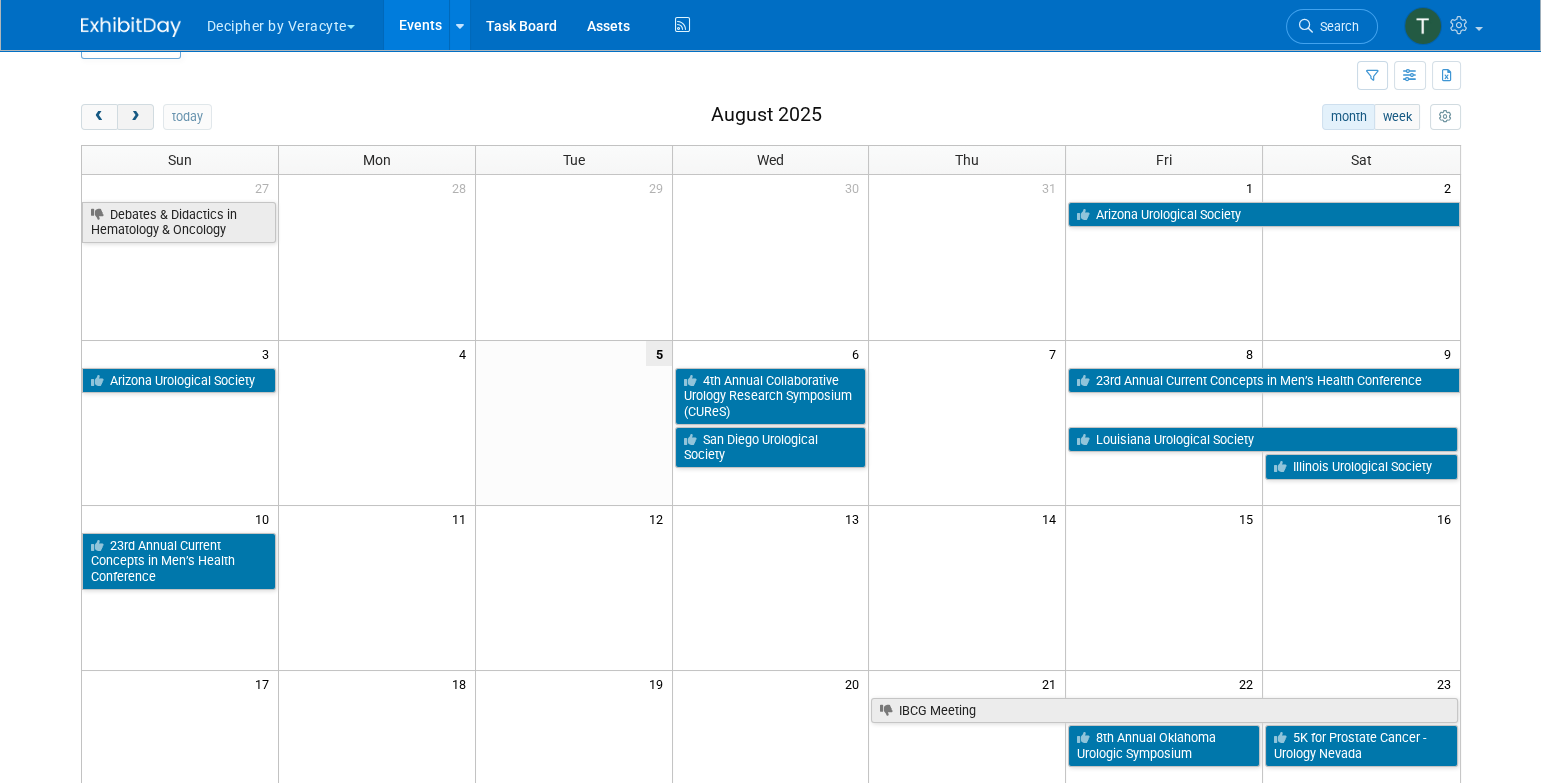click at bounding box center [135, 117] 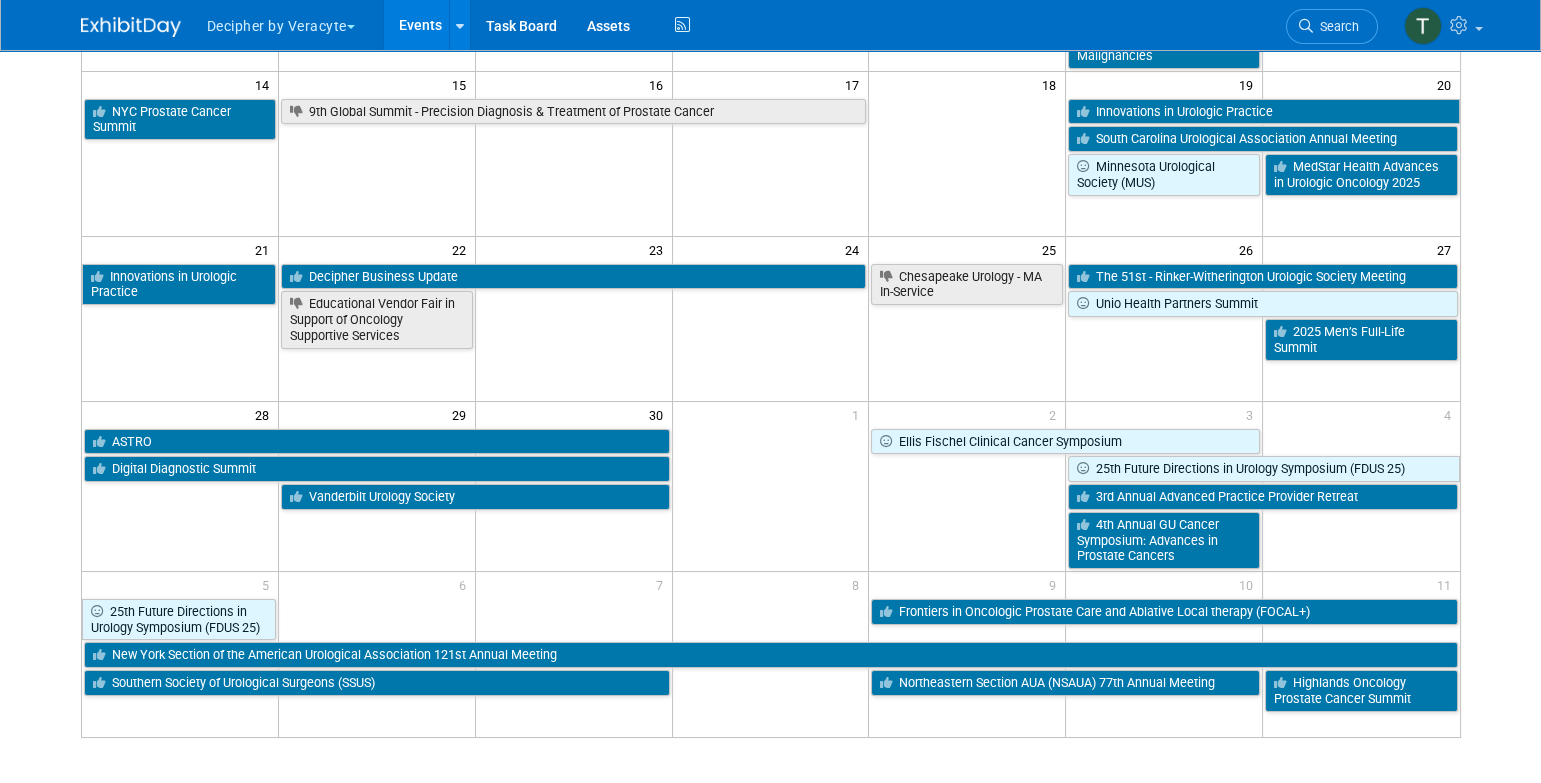 scroll, scrollTop: 0, scrollLeft: 0, axis: both 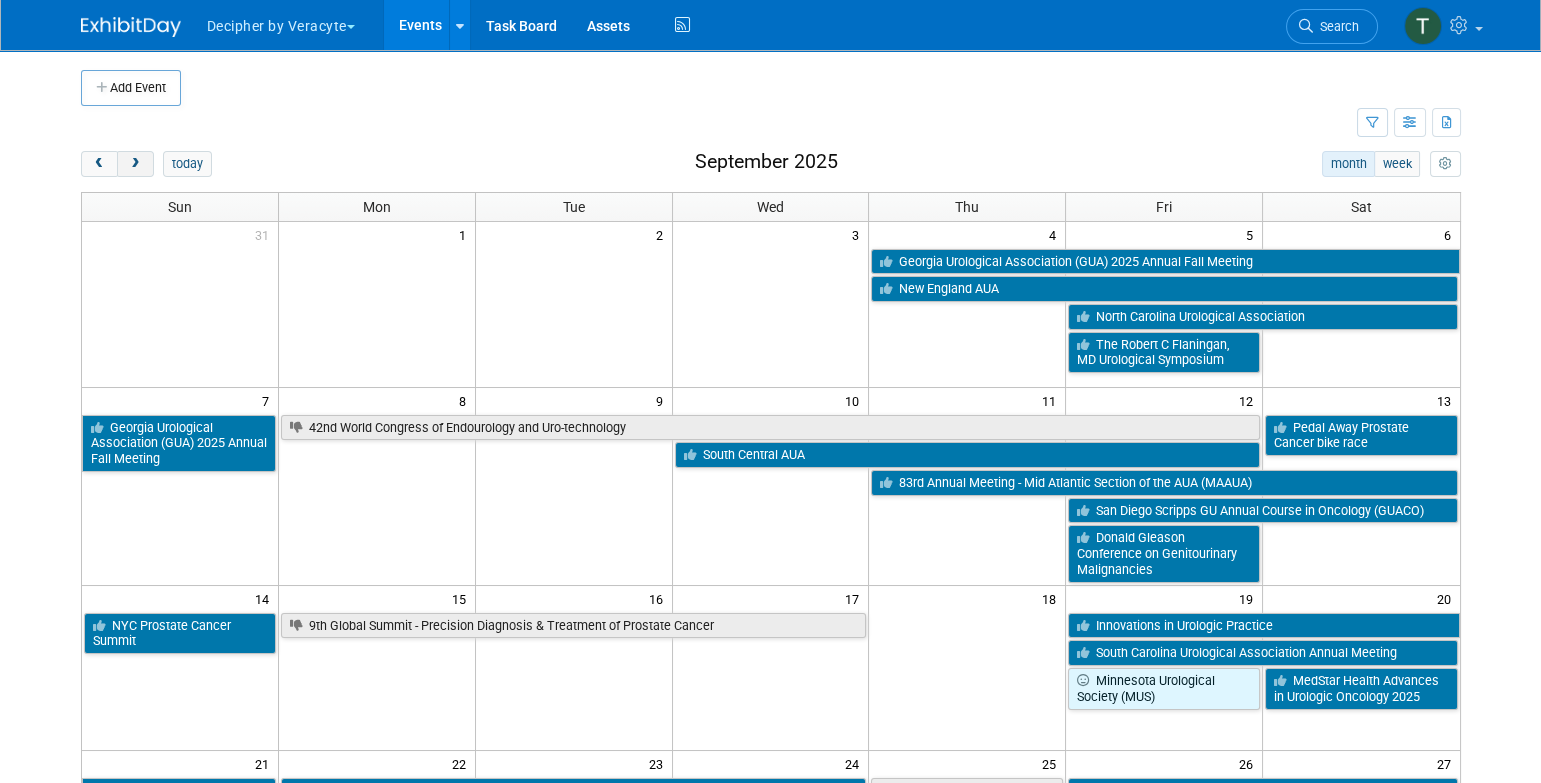click at bounding box center [135, 164] 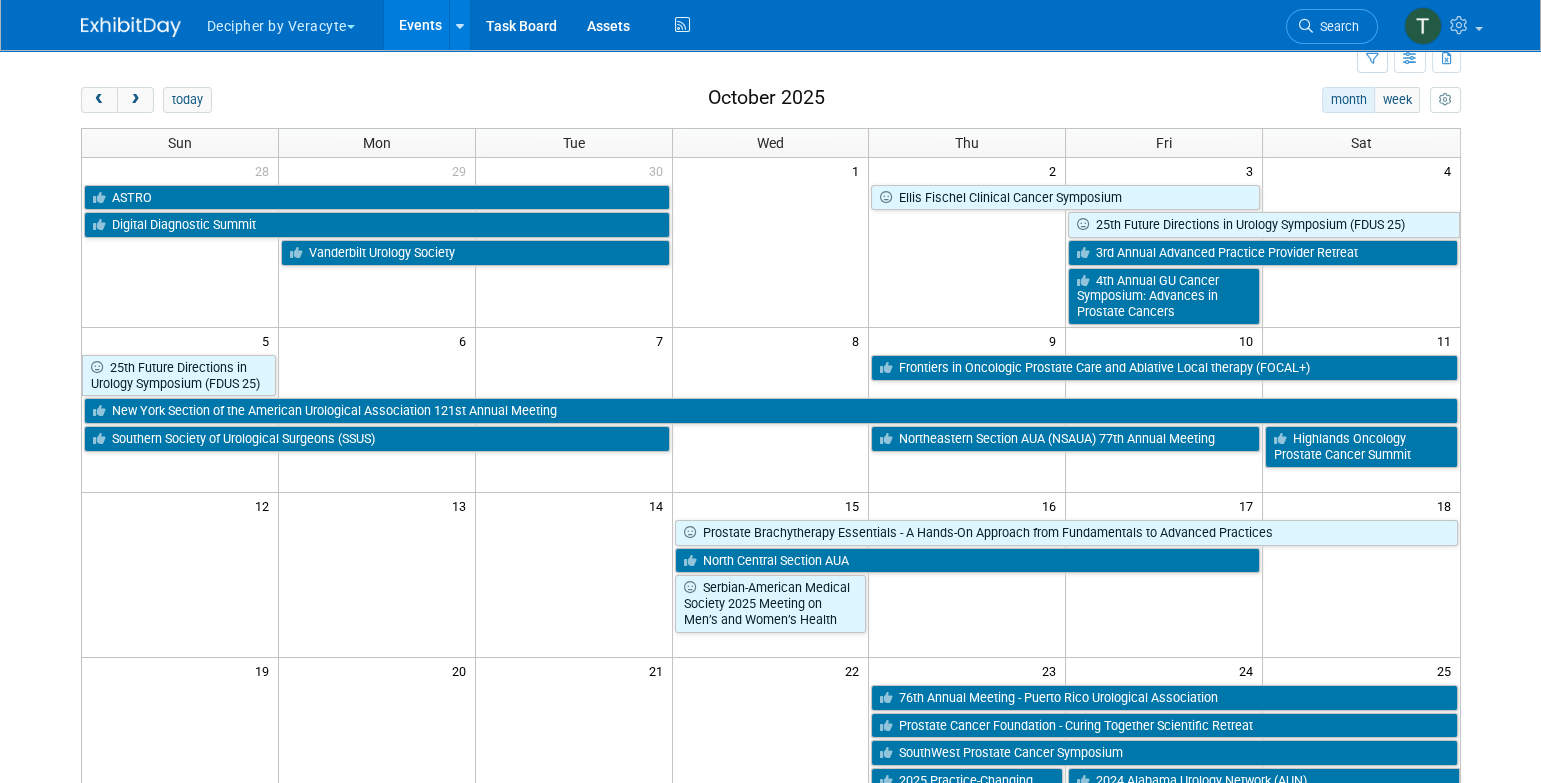 scroll, scrollTop: 0, scrollLeft: 0, axis: both 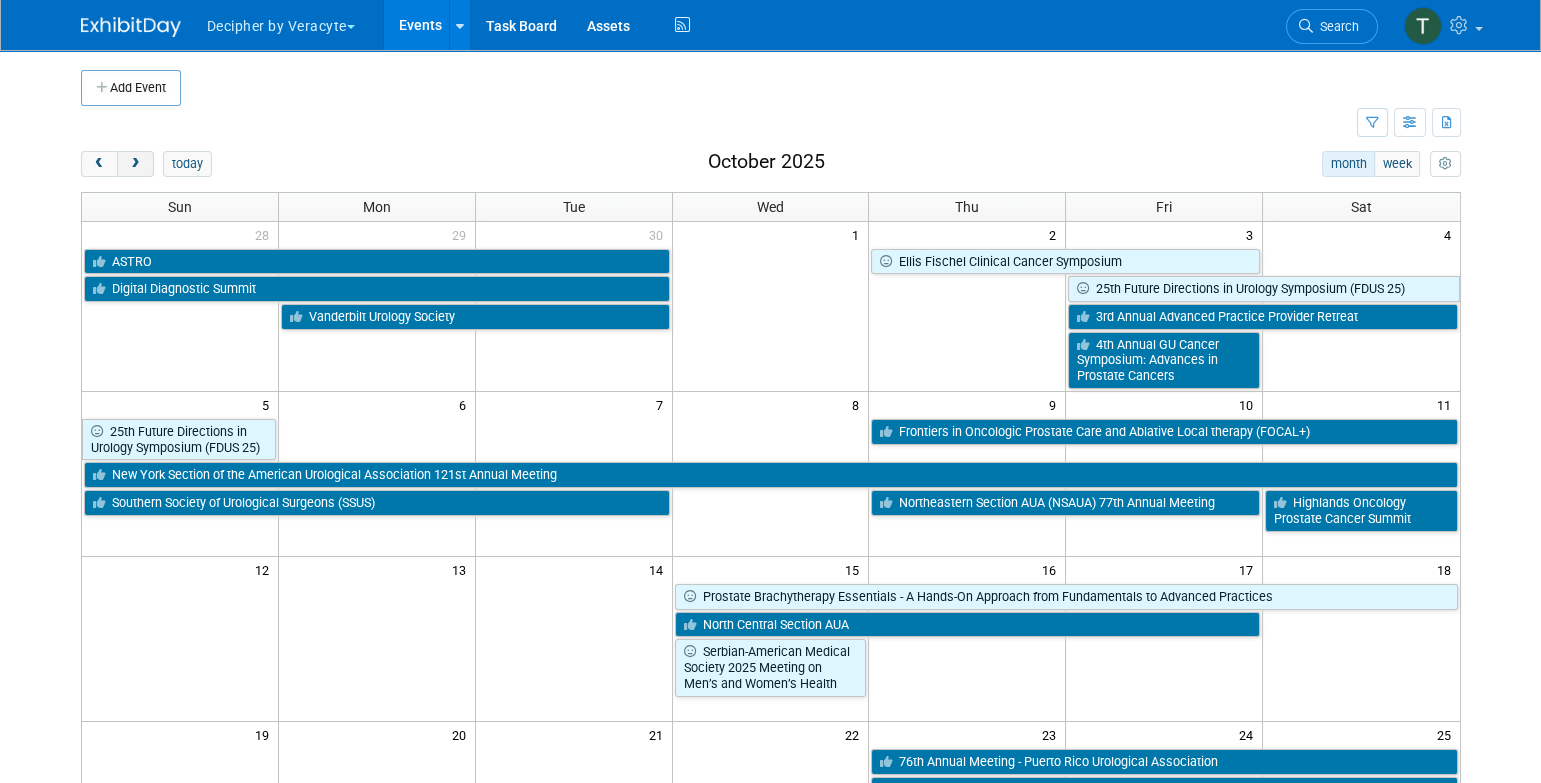 click at bounding box center (135, 164) 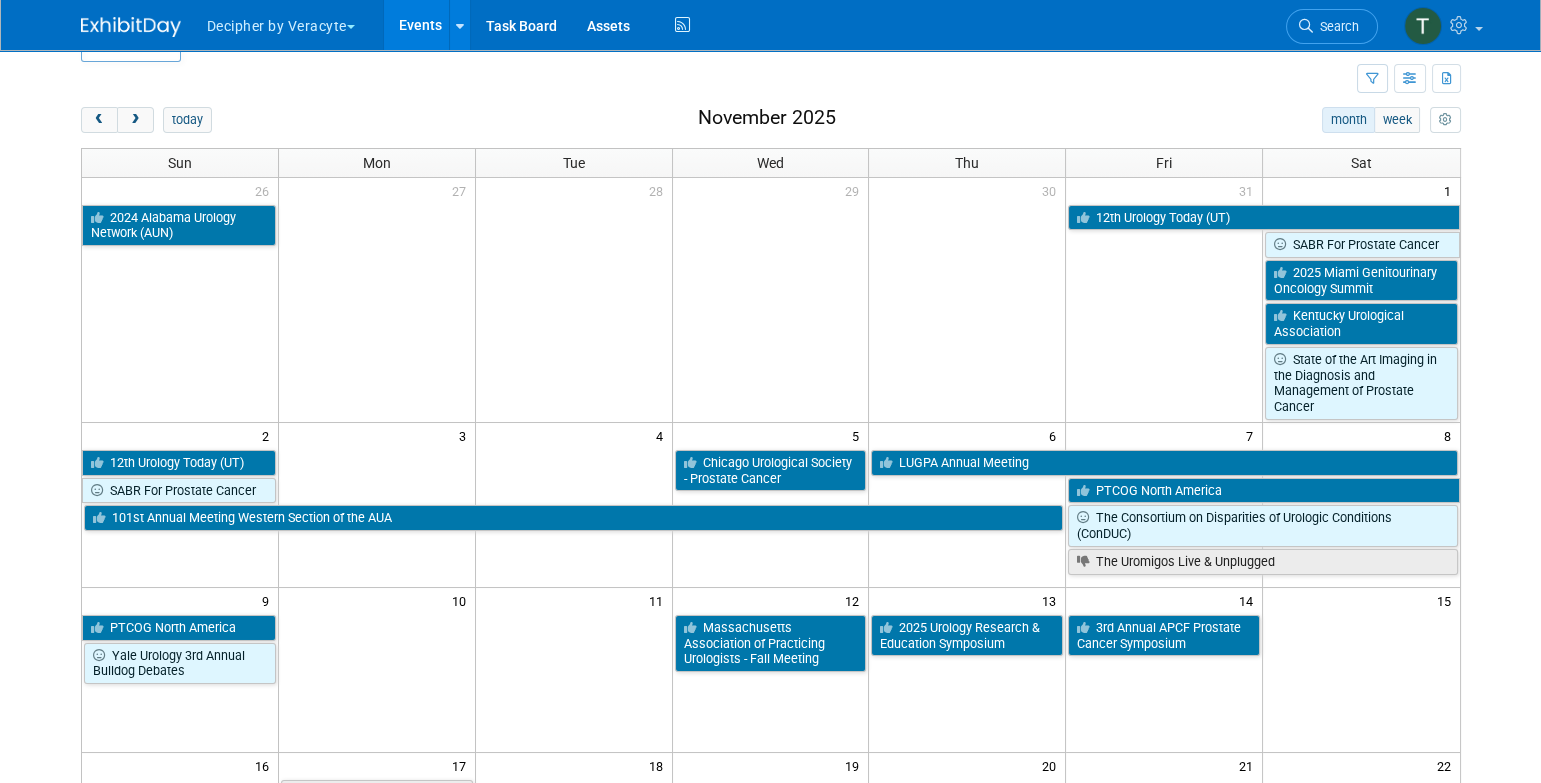 scroll, scrollTop: 0, scrollLeft: 0, axis: both 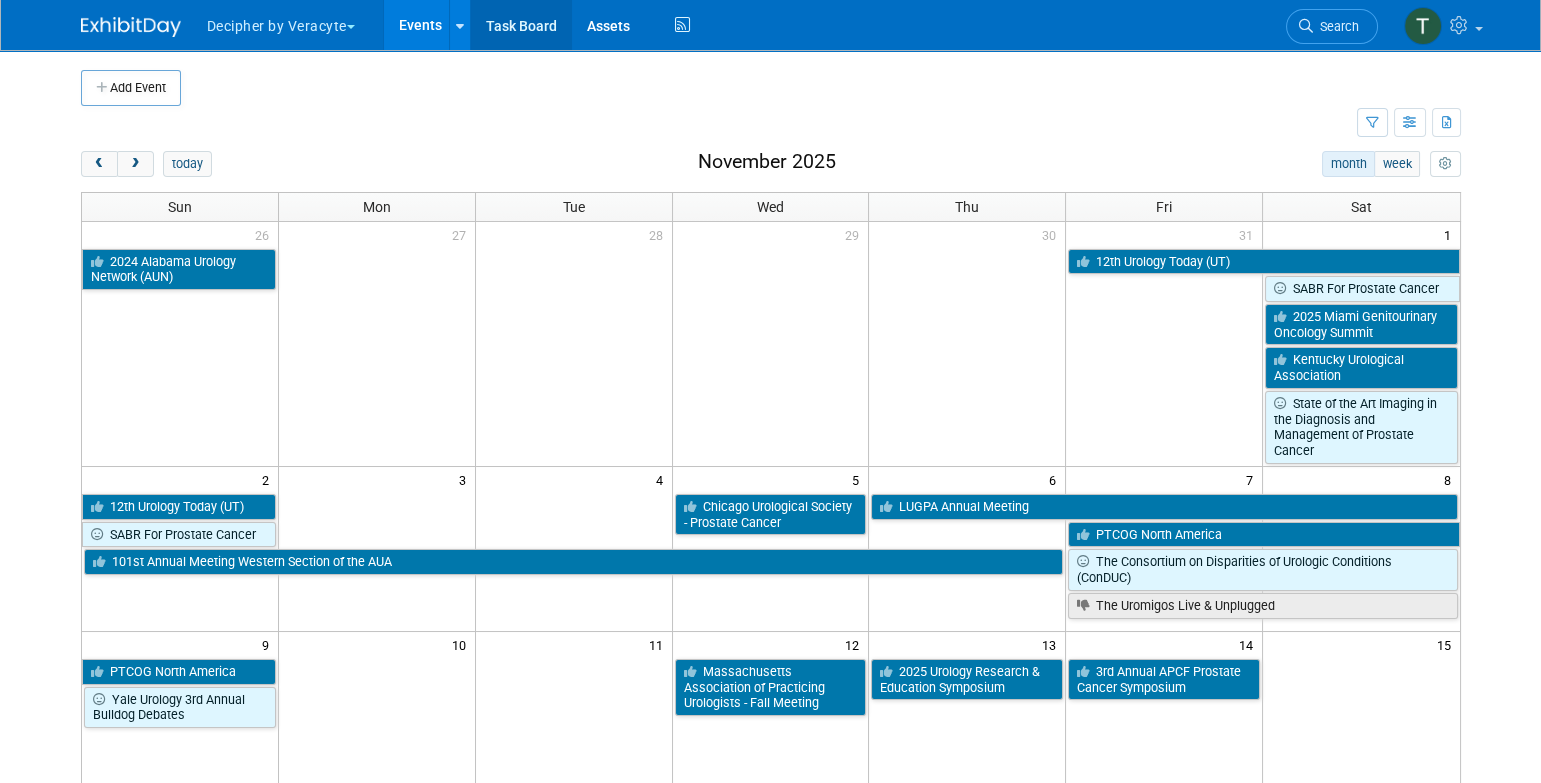 click on "Task Board" at bounding box center [521, 25] 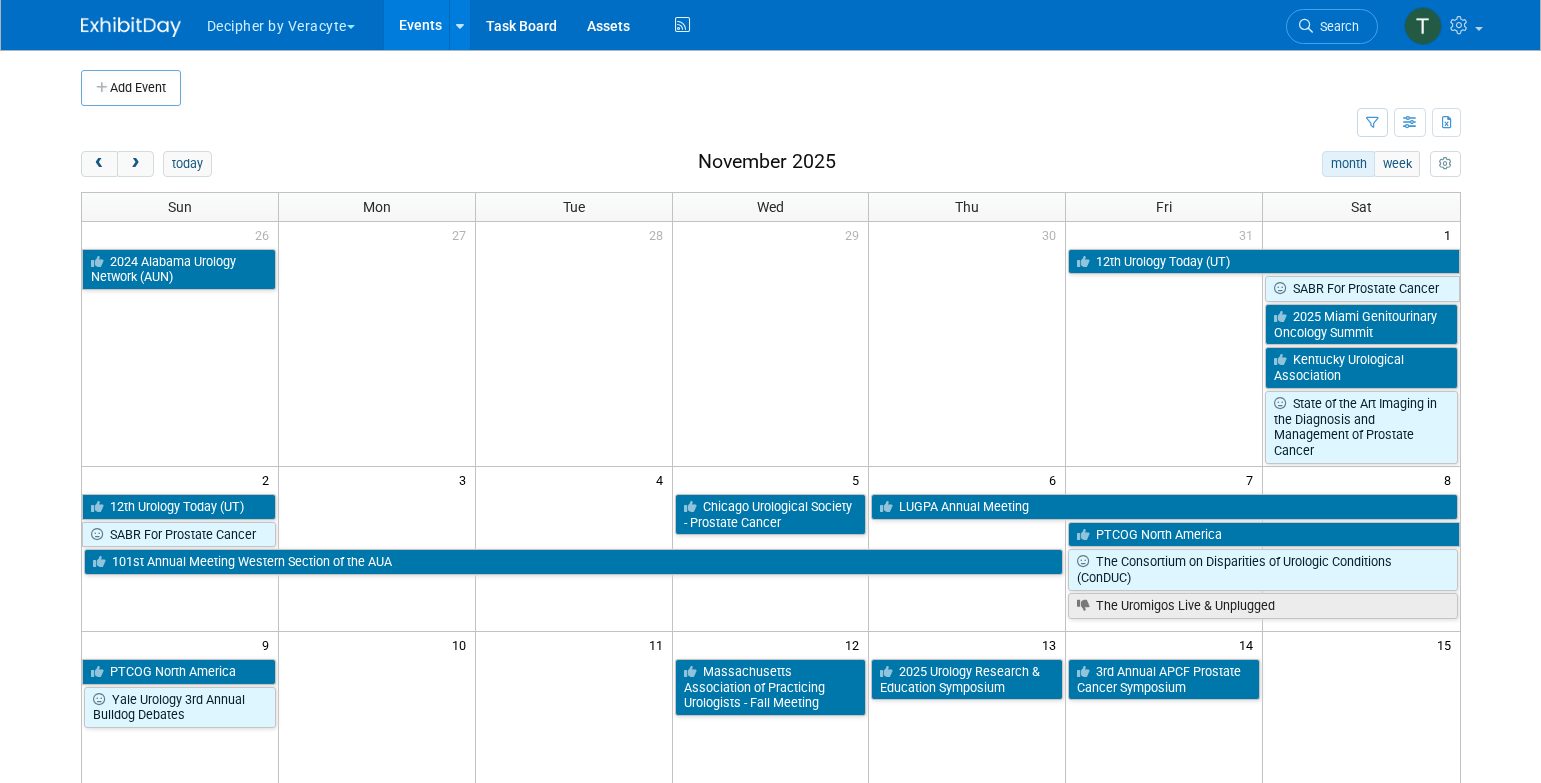 scroll, scrollTop: 0, scrollLeft: 0, axis: both 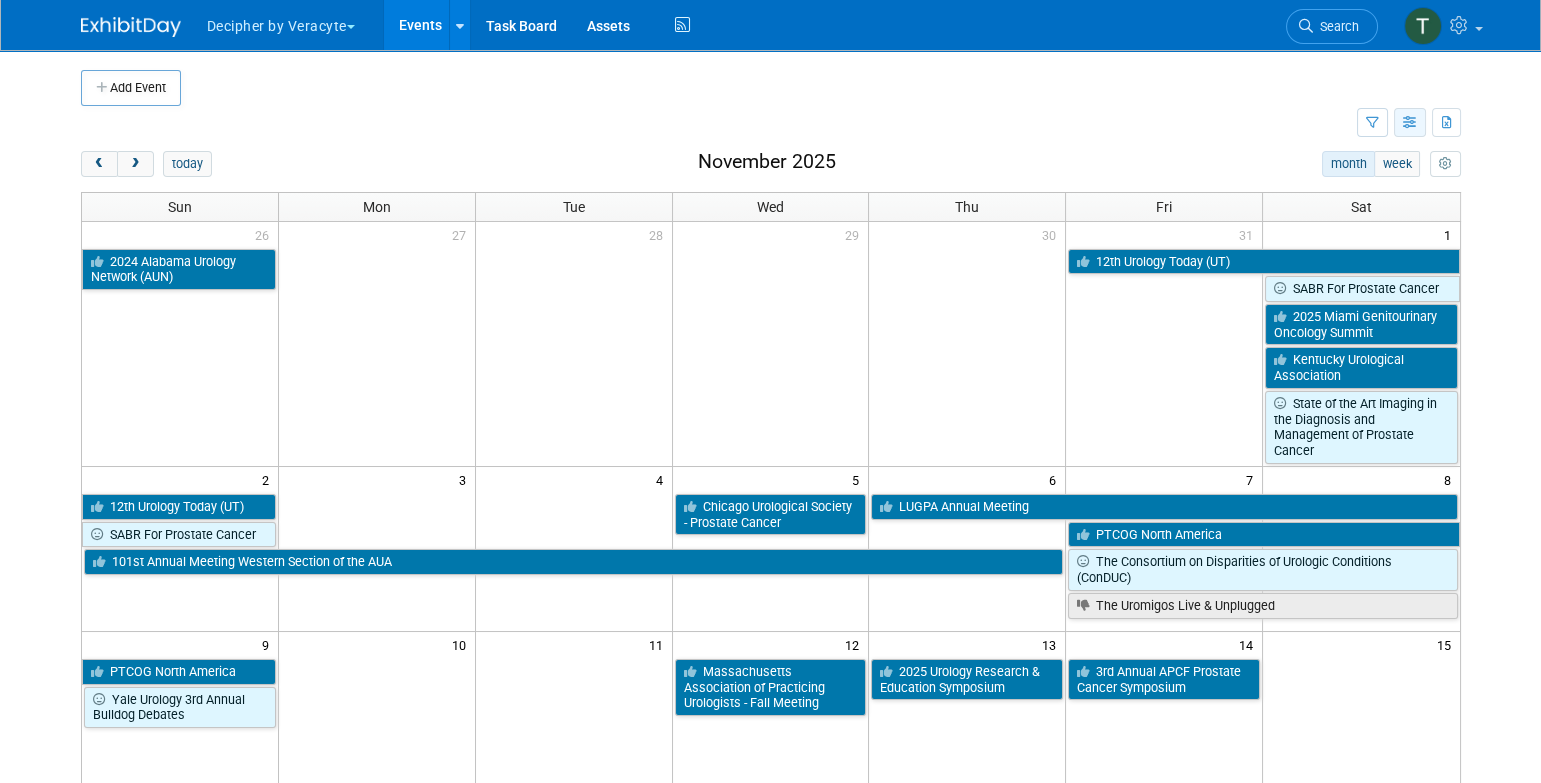 click at bounding box center [1410, 122] 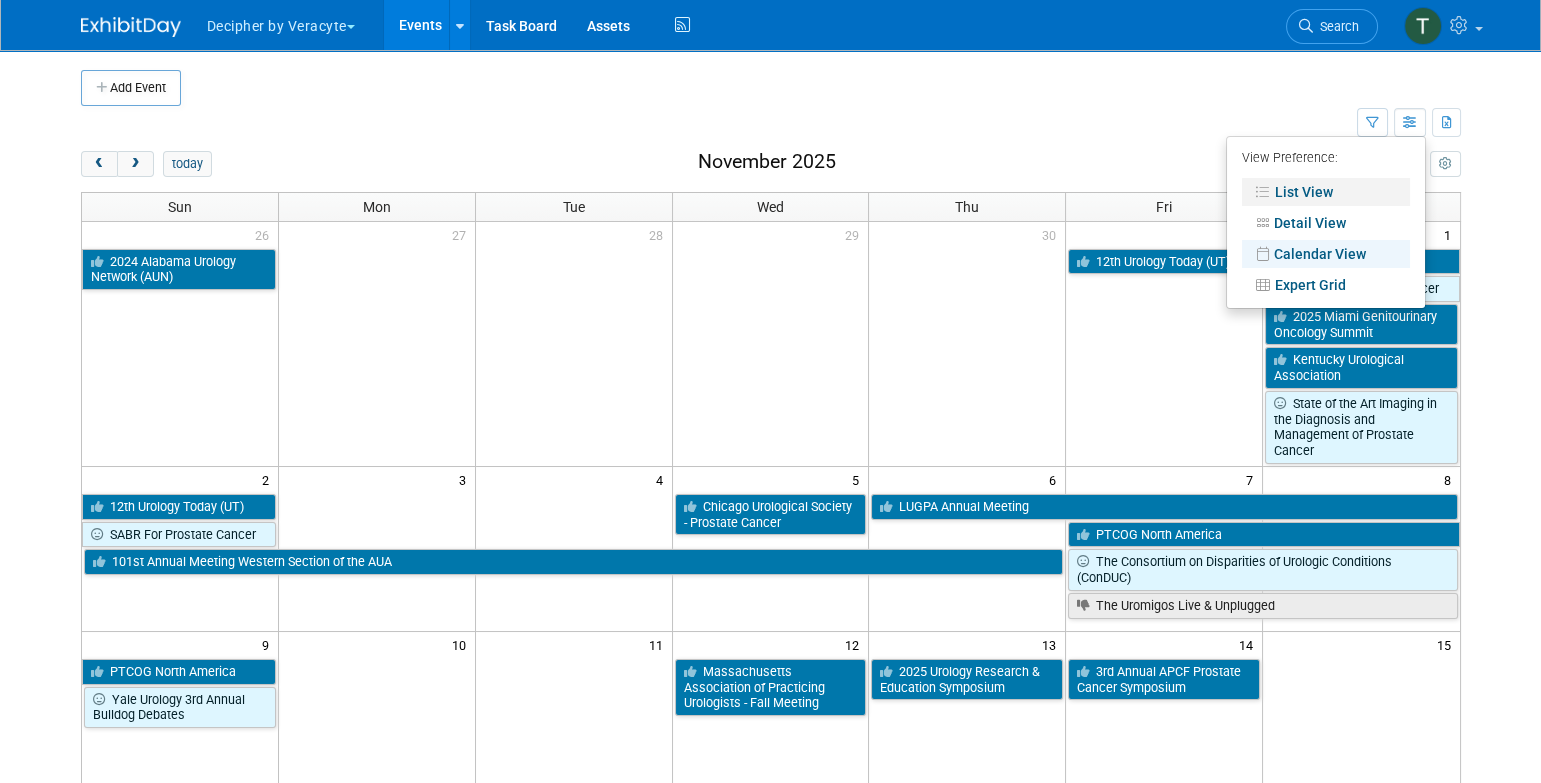 click on "List View" at bounding box center [1326, 192] 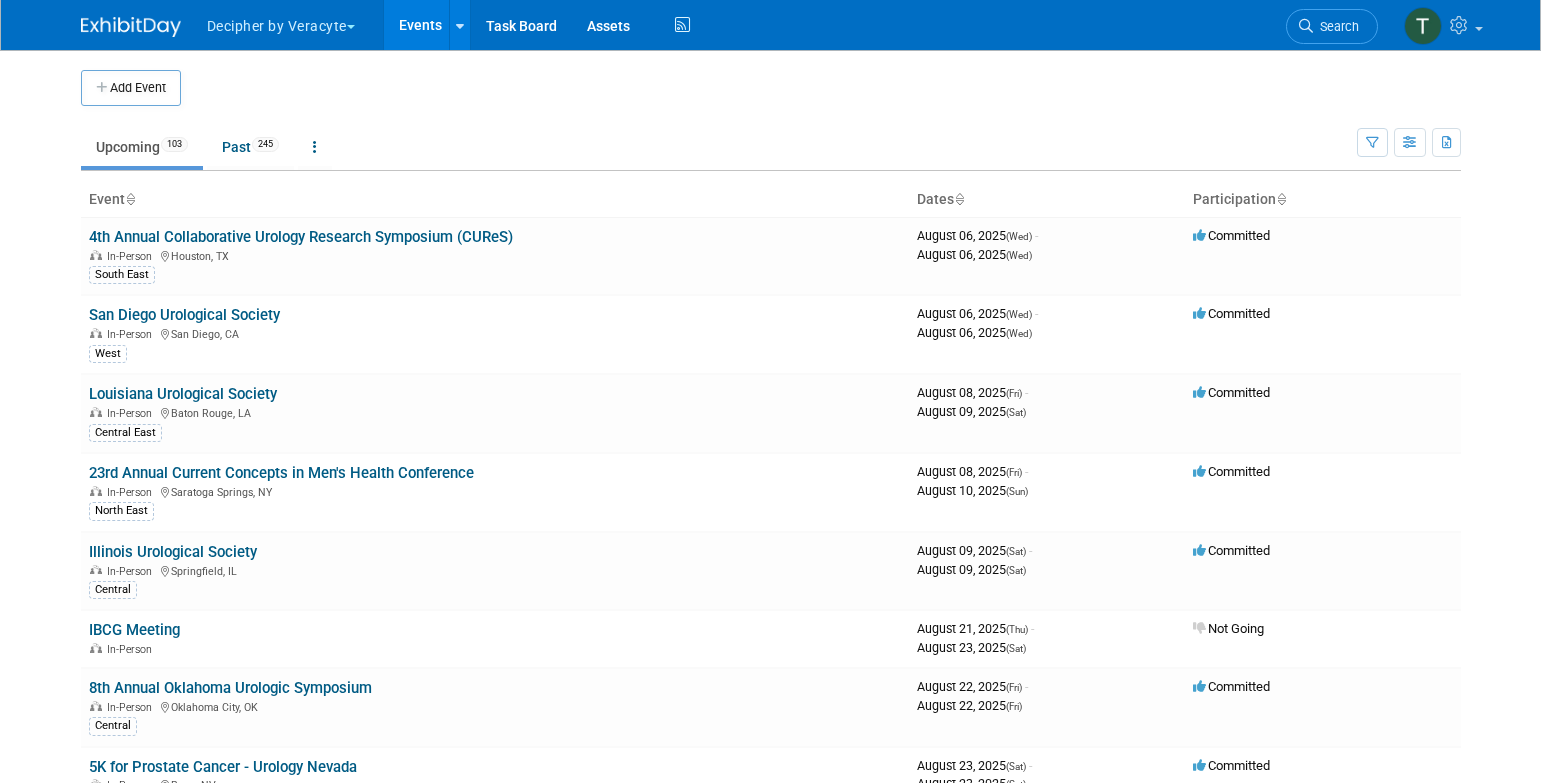 scroll, scrollTop: 0, scrollLeft: 0, axis: both 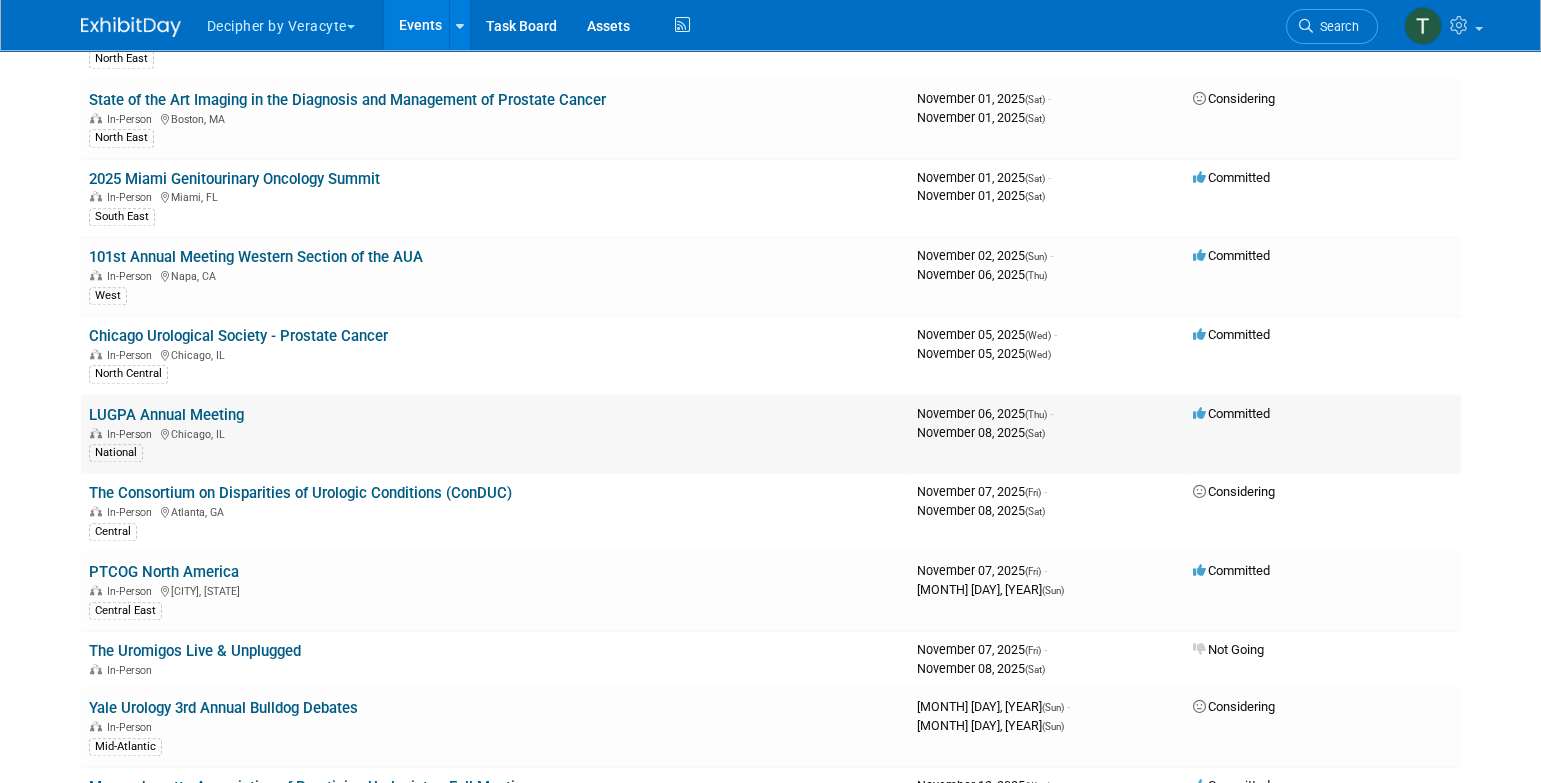 click on "LUGPA Annual Meeting" at bounding box center [166, 415] 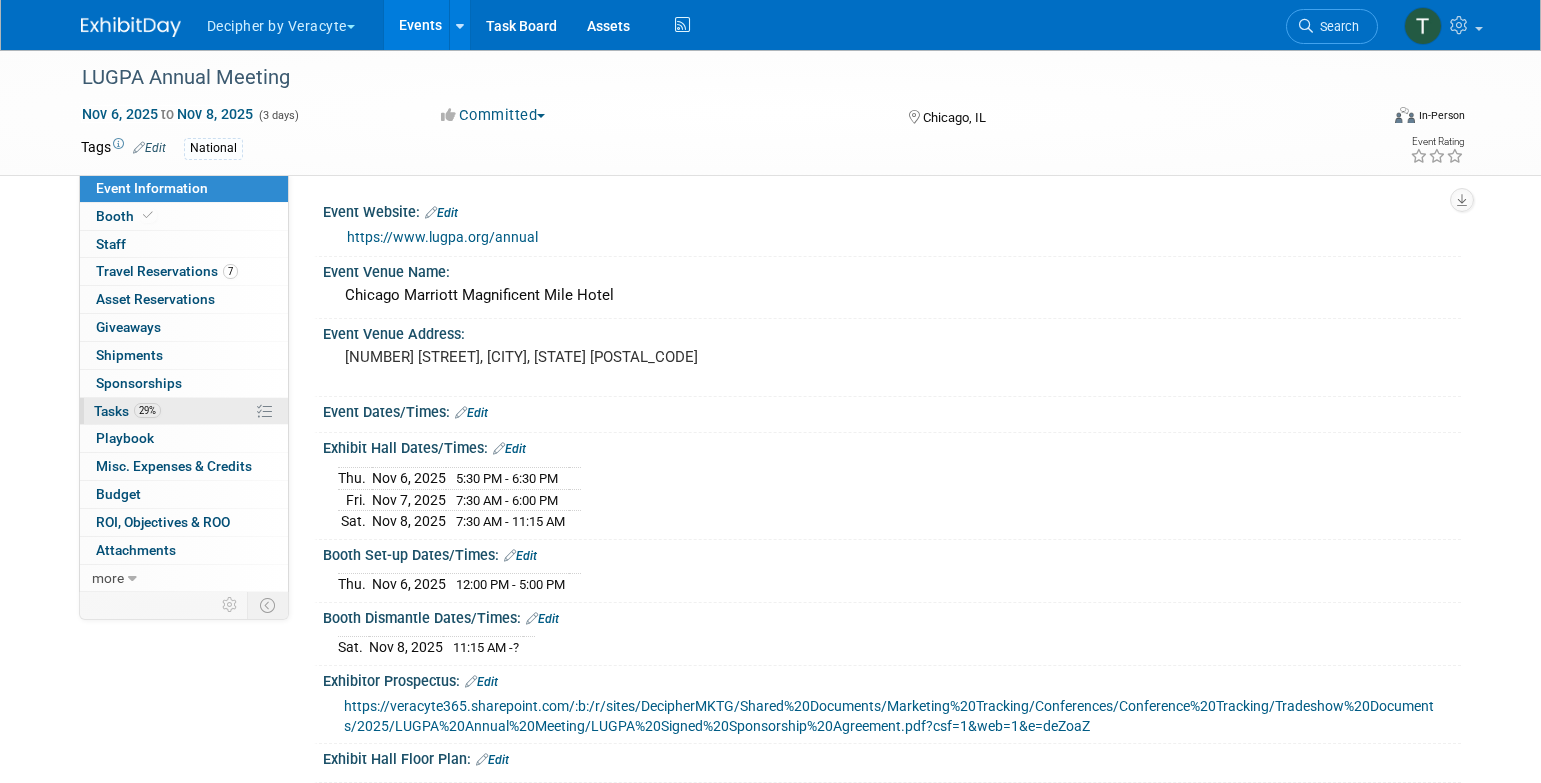 scroll, scrollTop: 0, scrollLeft: 0, axis: both 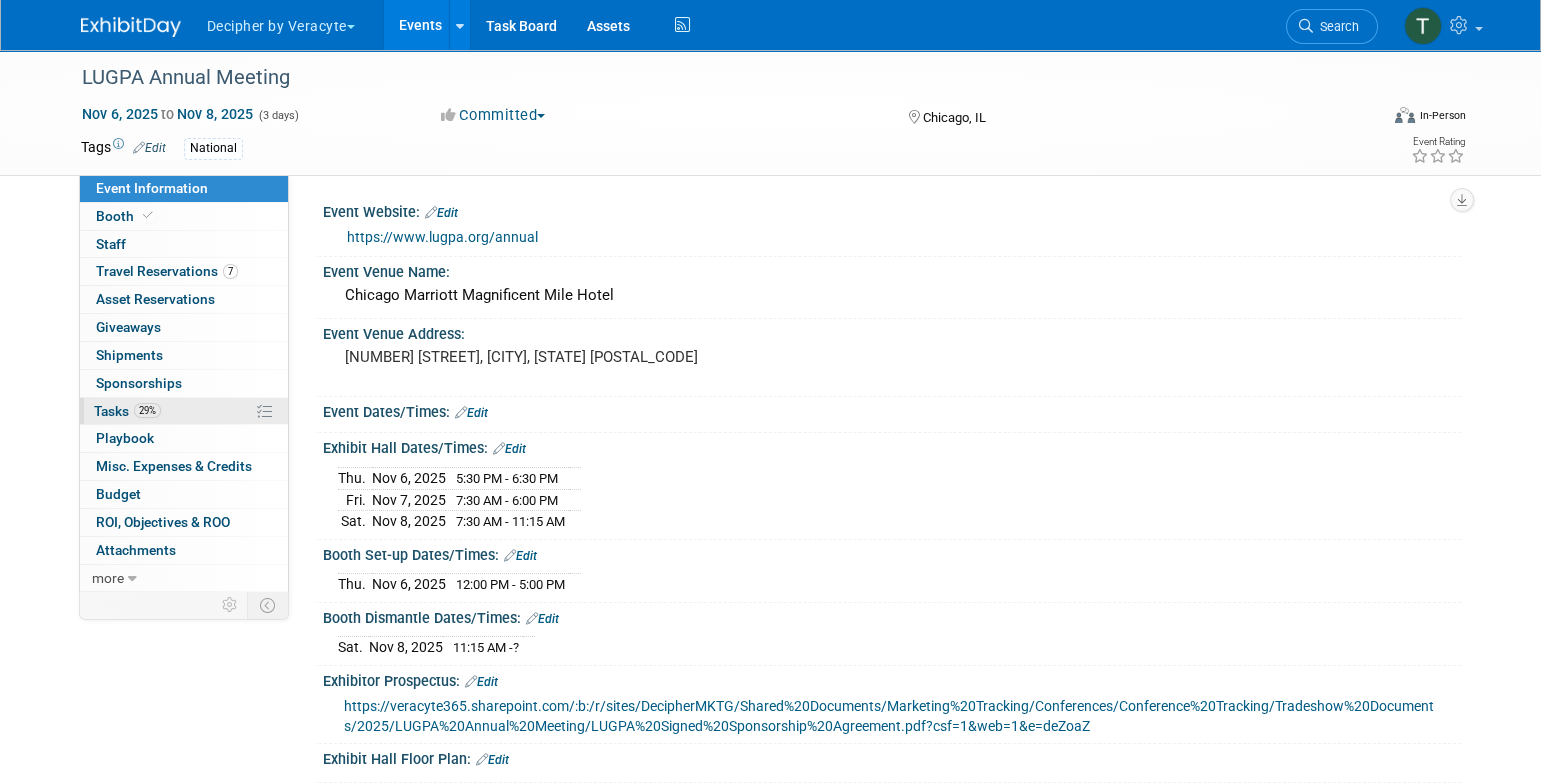 click on "29%
Tasks 29%" at bounding box center [184, 411] 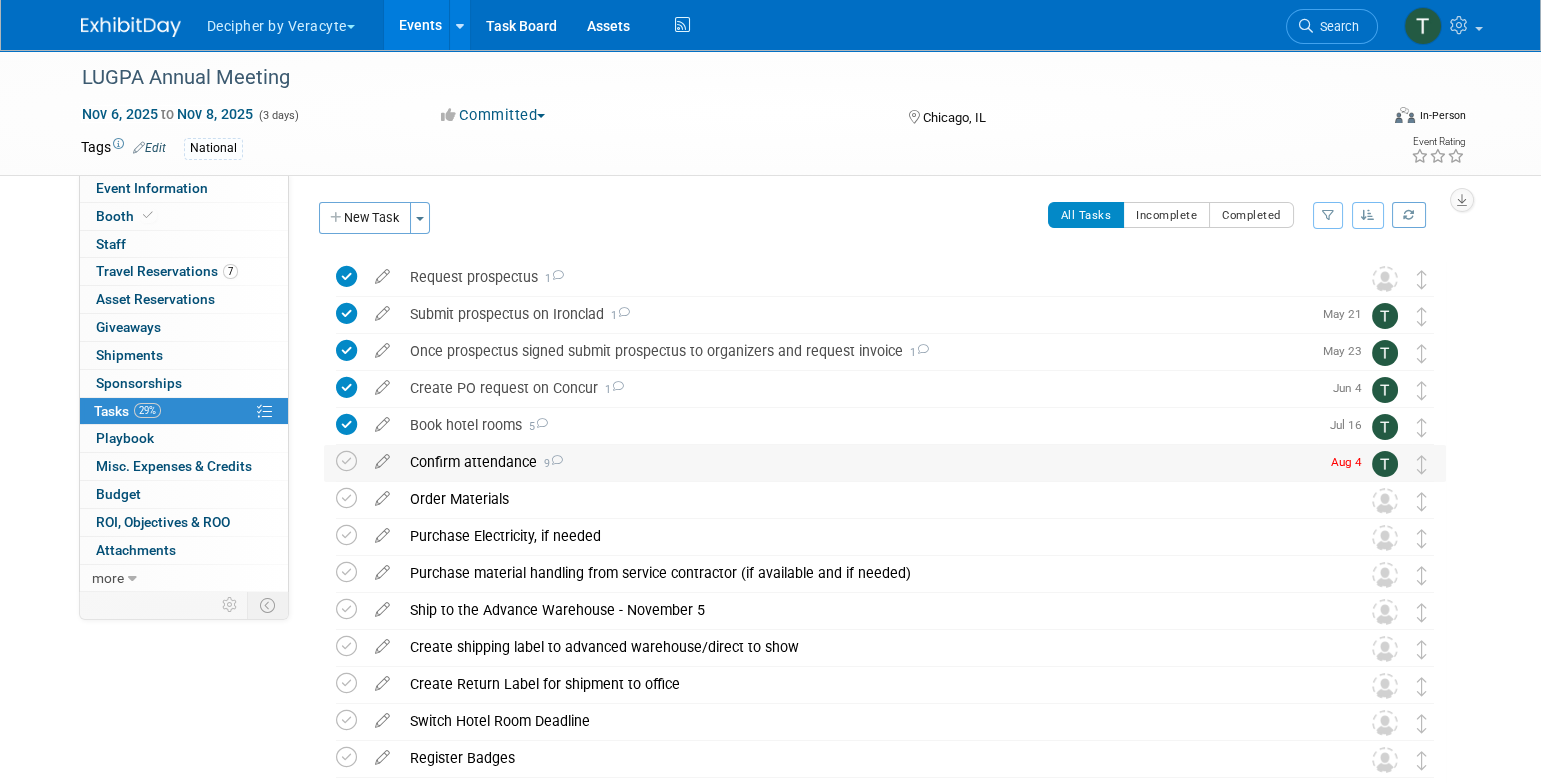 click on "Confirm attendance
9" at bounding box center (859, 462) 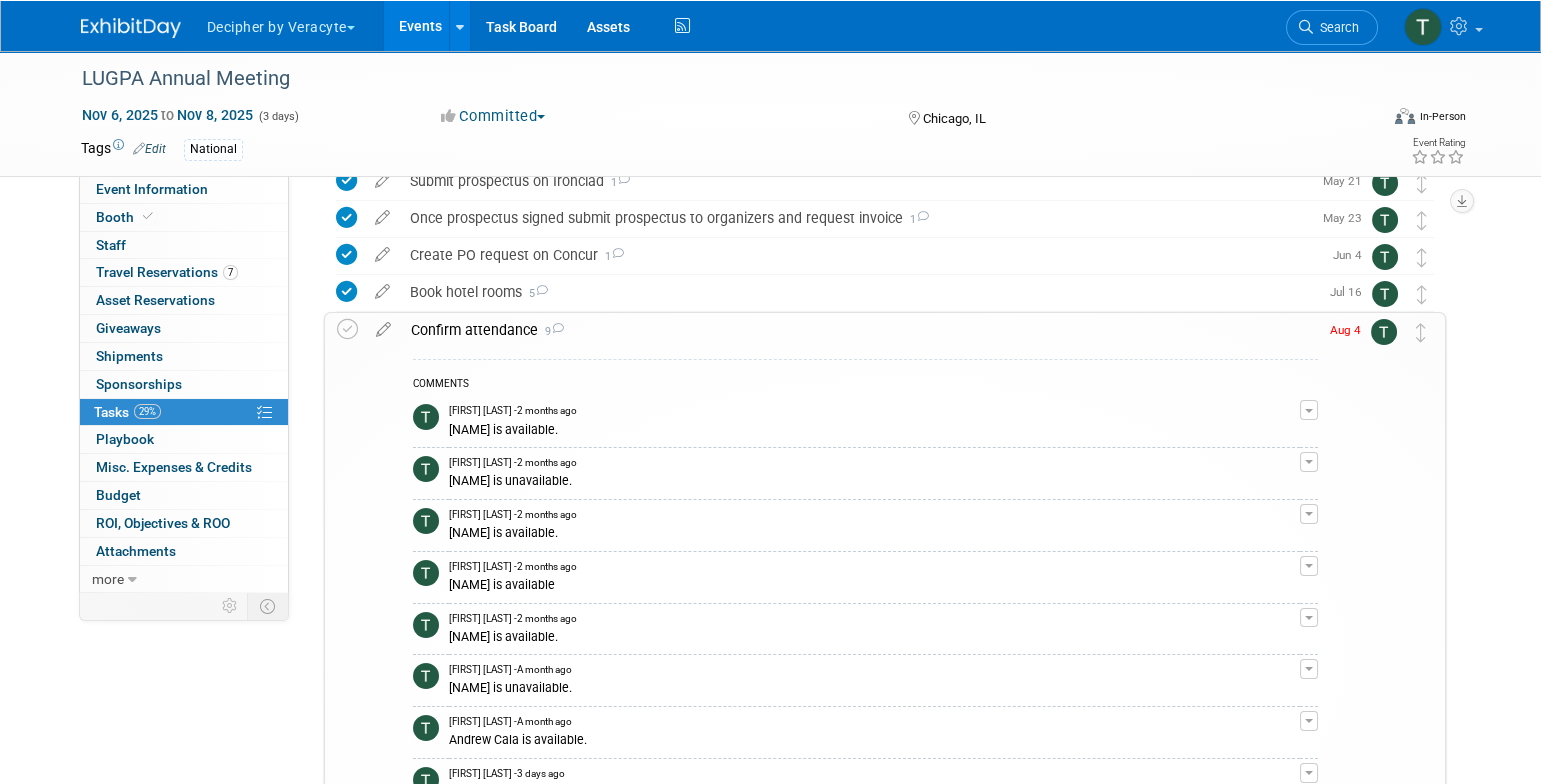 scroll, scrollTop: 387, scrollLeft: 0, axis: vertical 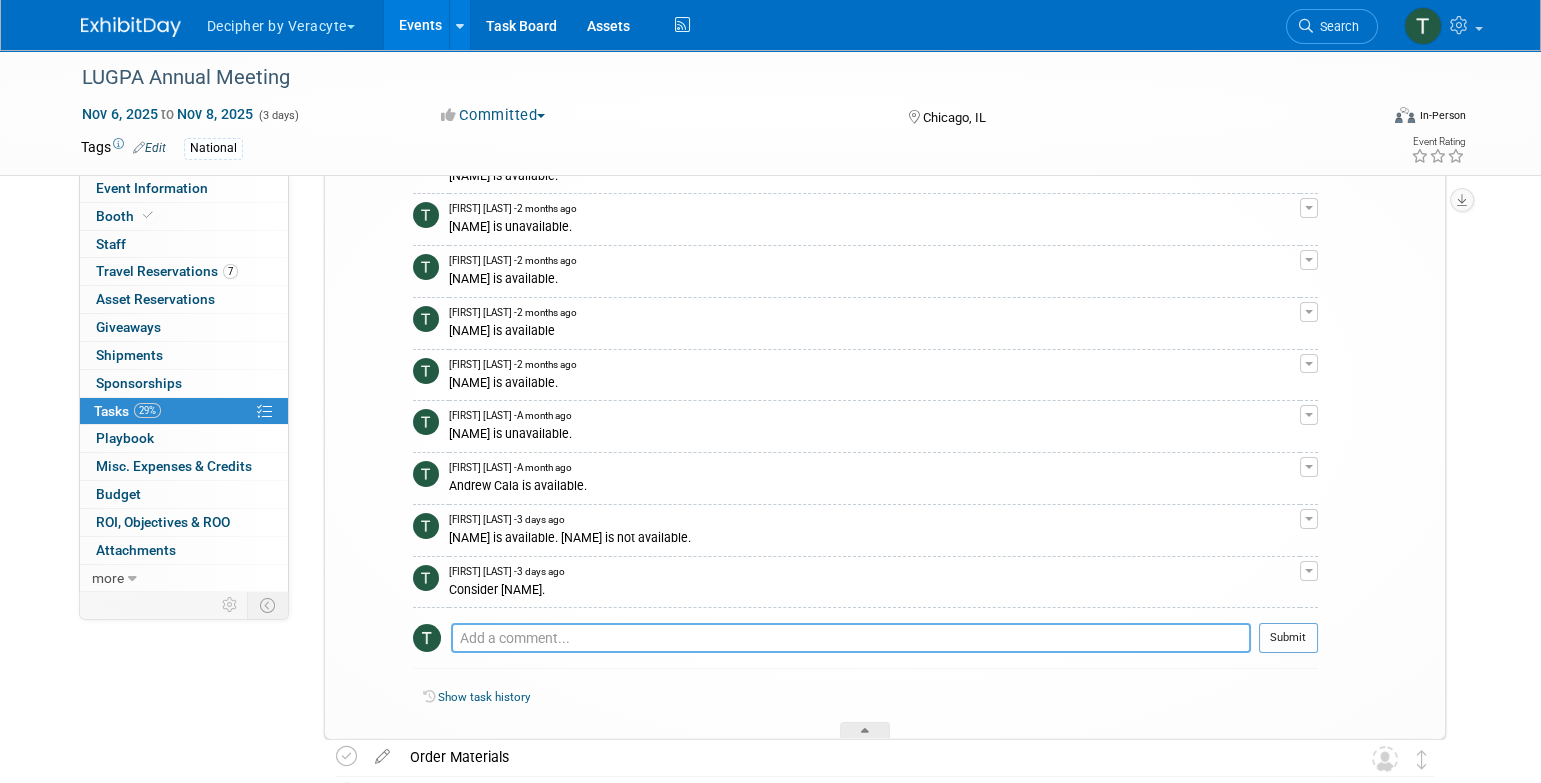 click at bounding box center (851, 638) 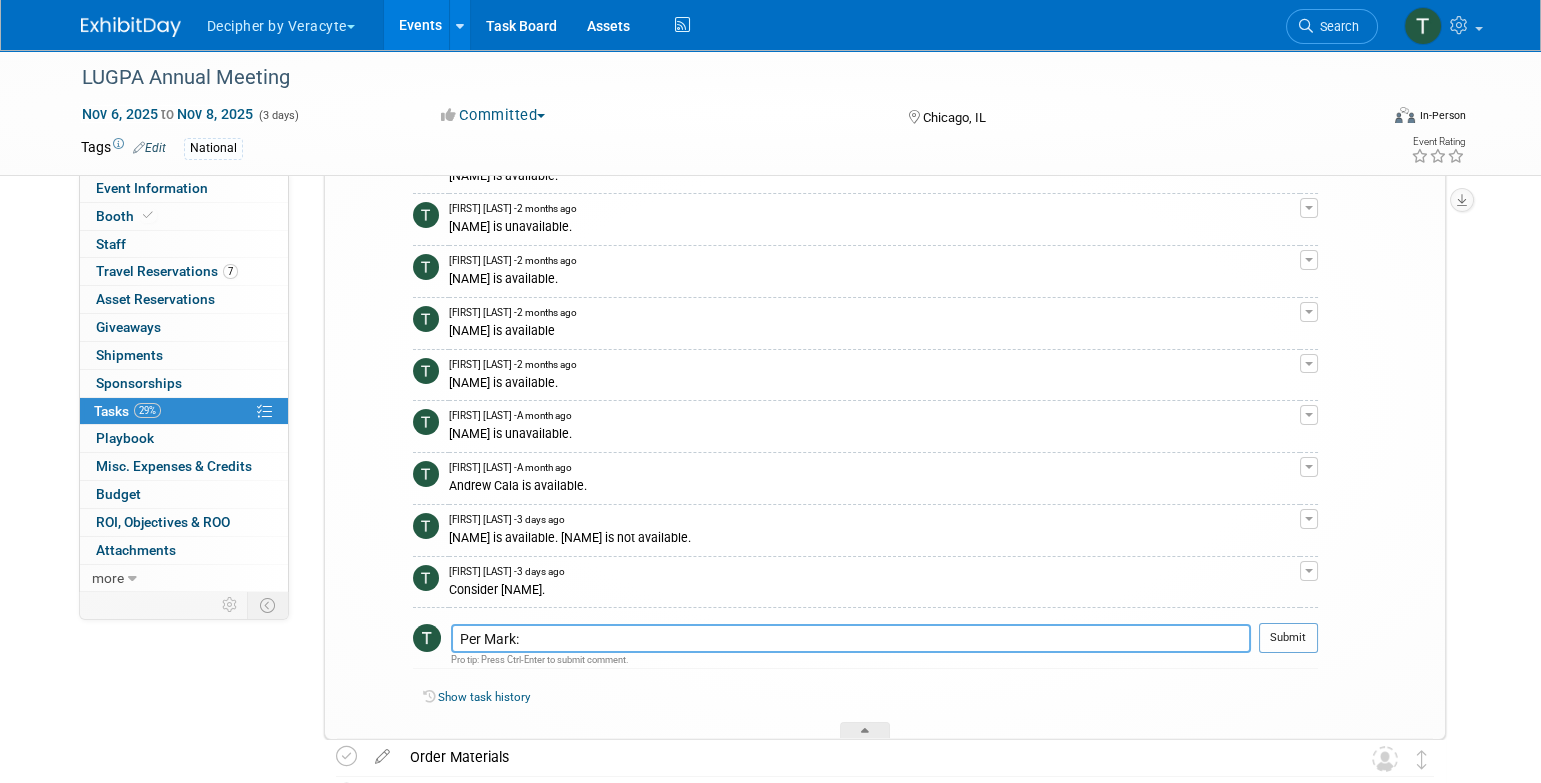 paste on "Christina, Steve, Greg, Chris Cowan, Adam, Jack McNeil, Kent, Julie, Jon Earhart." 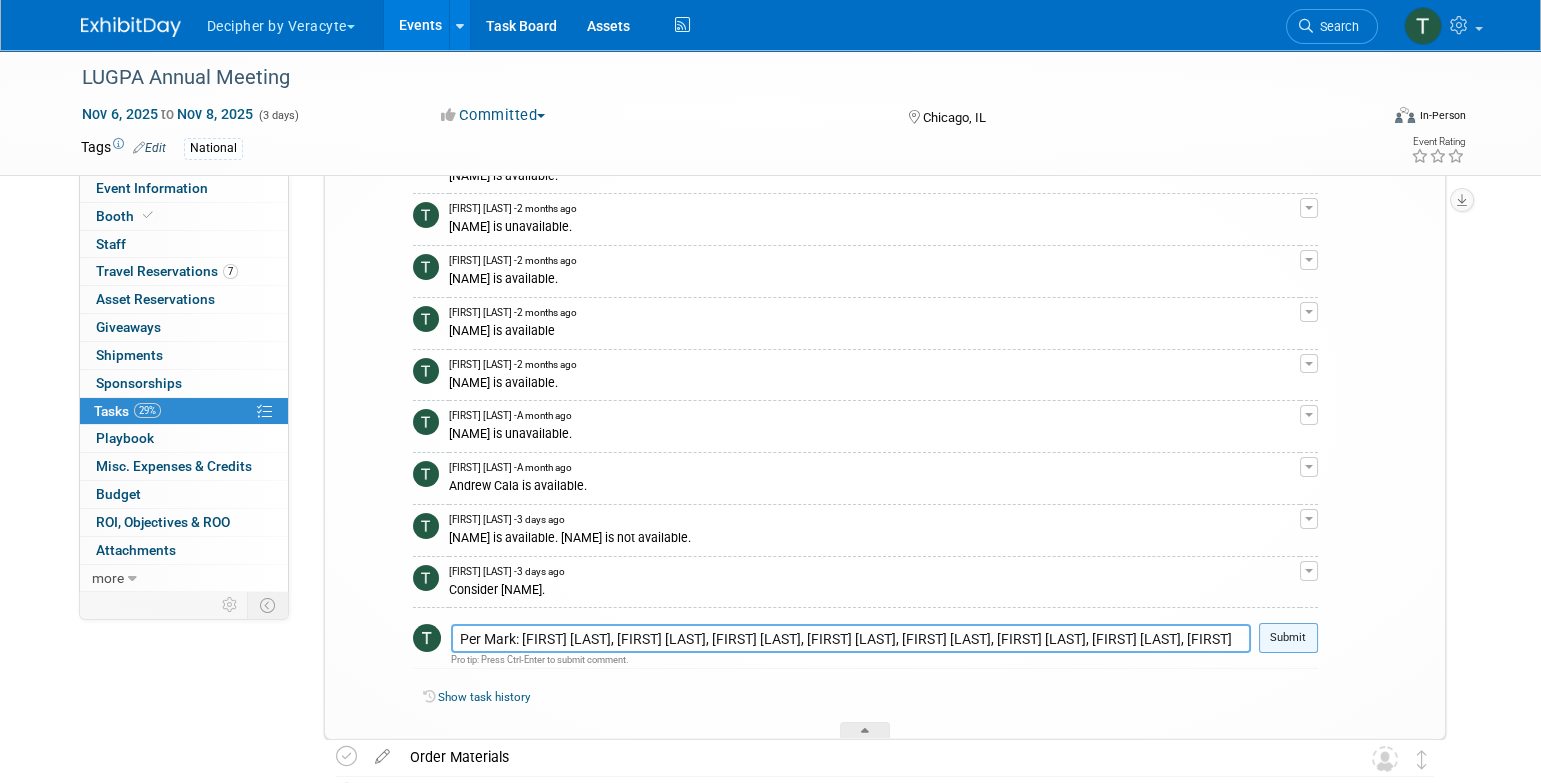 type on "Per Mark: Christina, Steve, Greg, Chris Cowan, Adam, Jack McNeil, Kent, Julie, Jon Earhart." 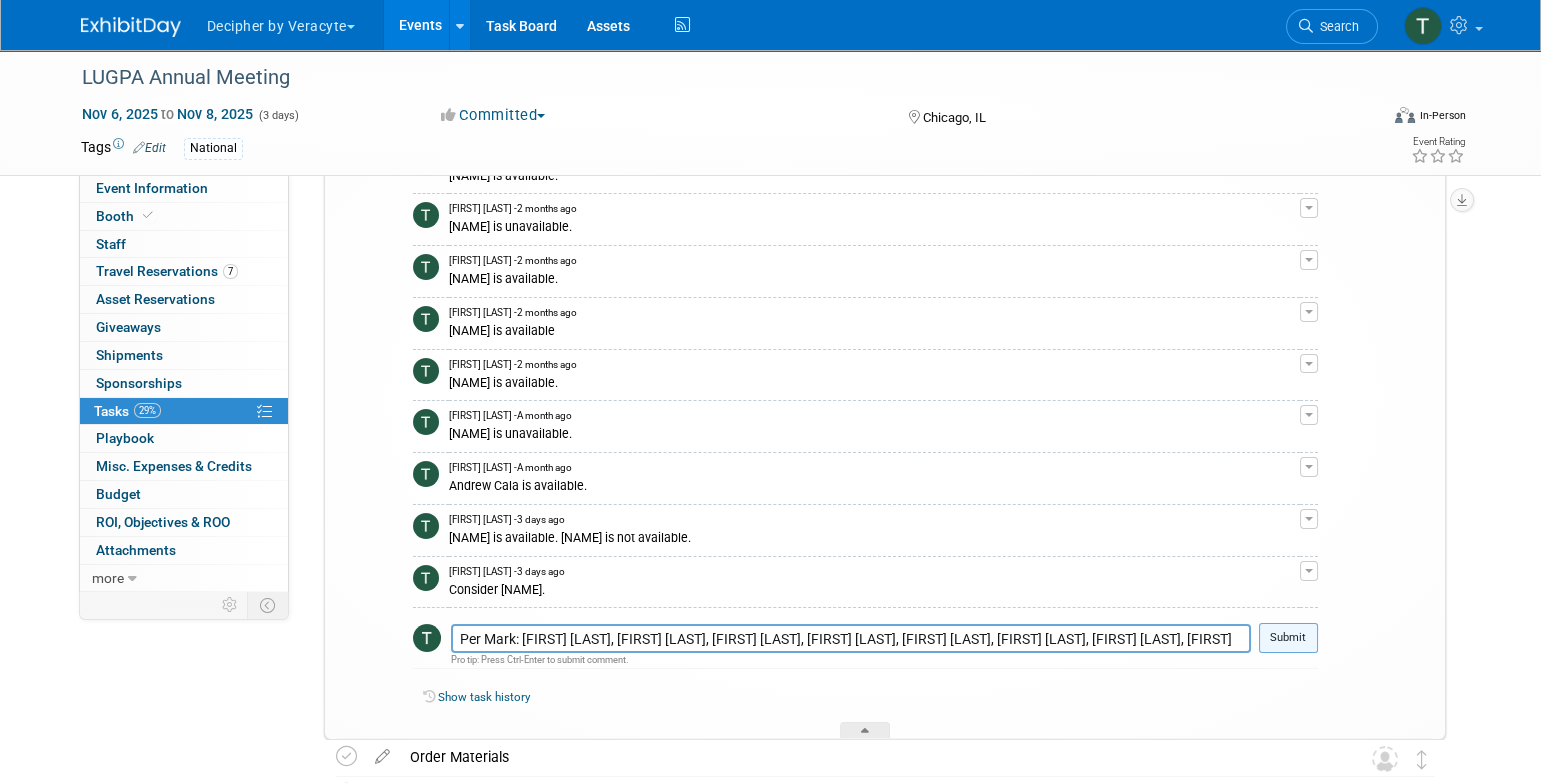 click on "Submit" at bounding box center (1288, 638) 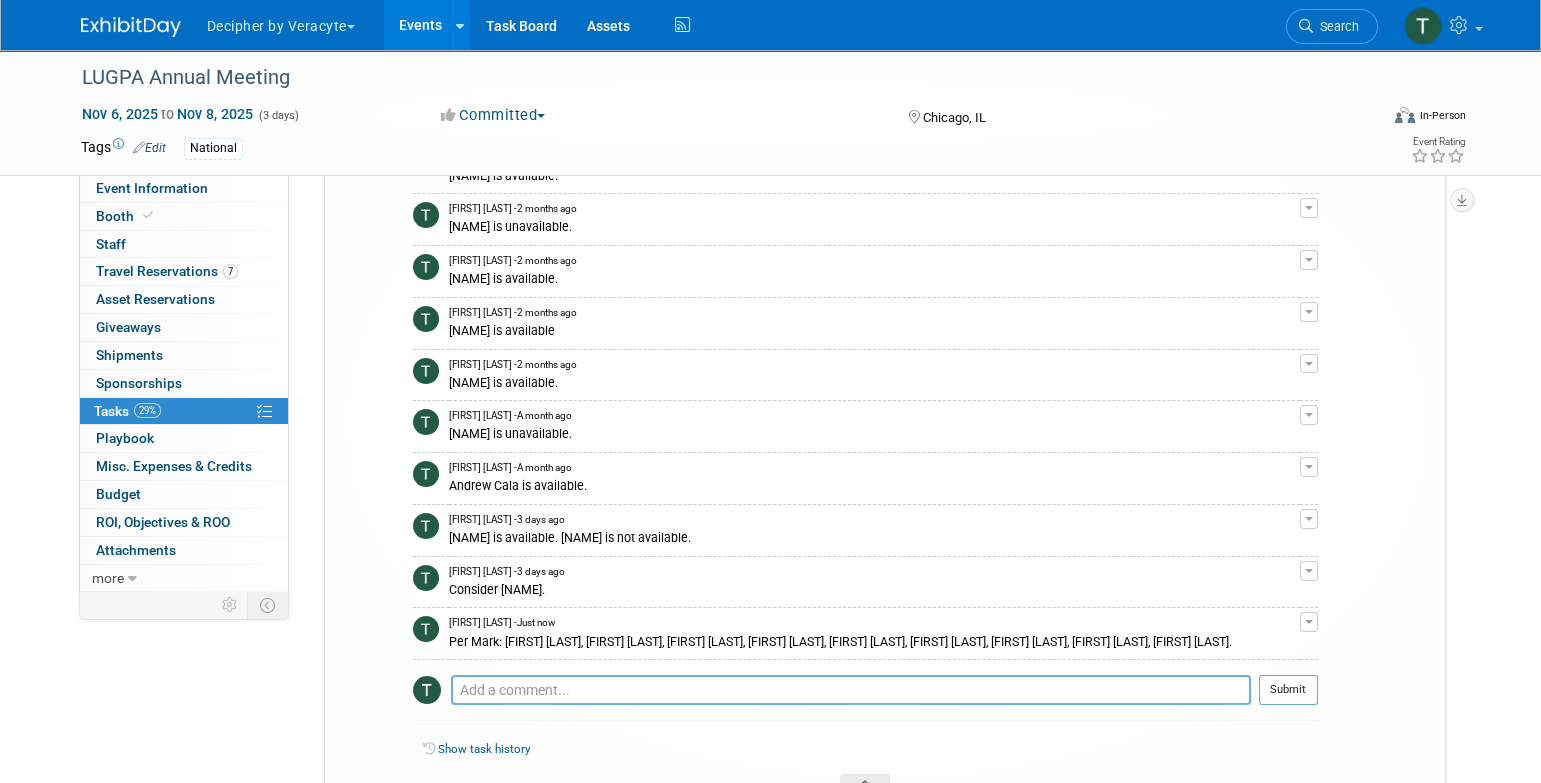 click at bounding box center [851, 690] 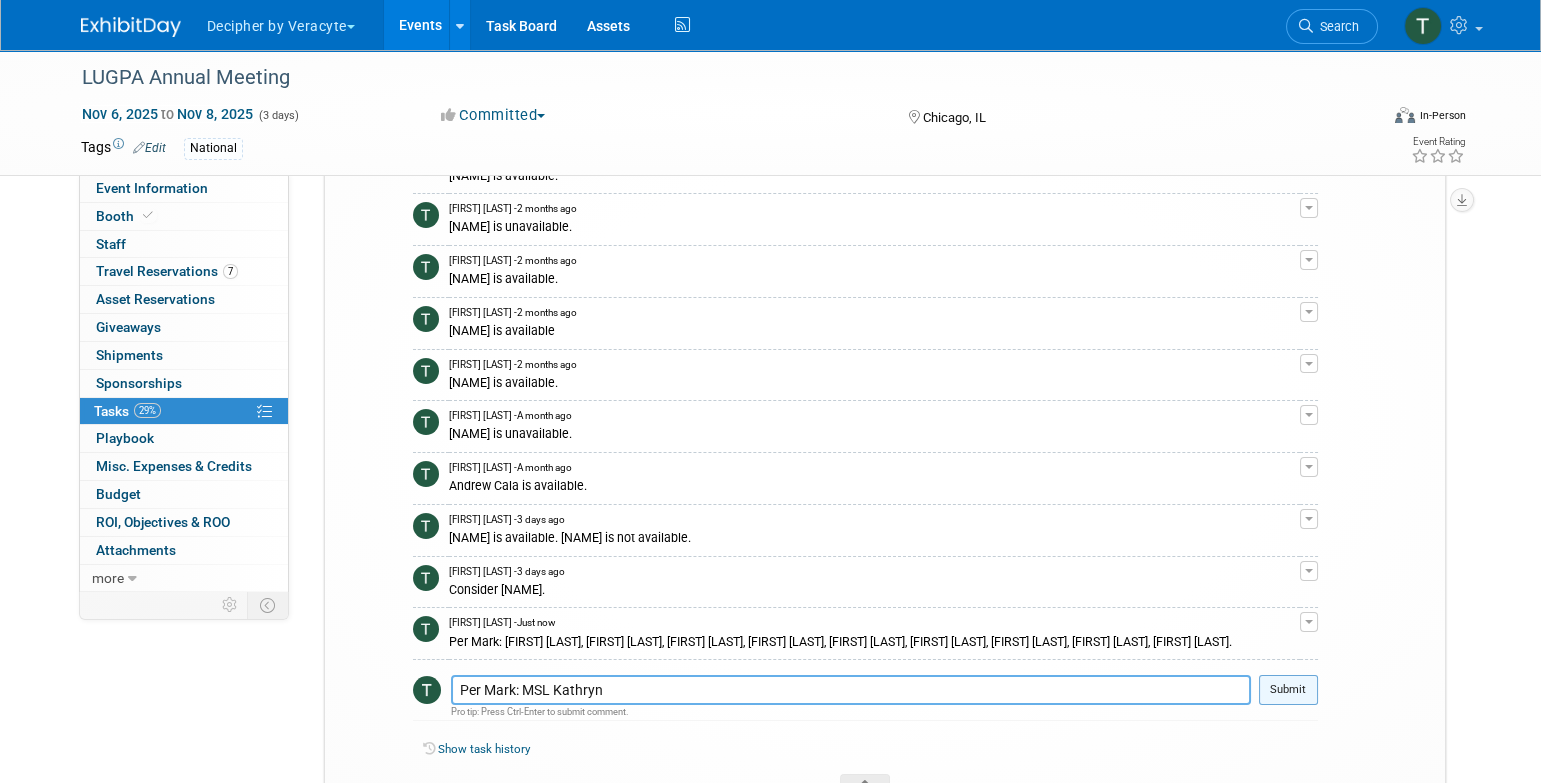 type on "Per Mark: MSL Kathryn" 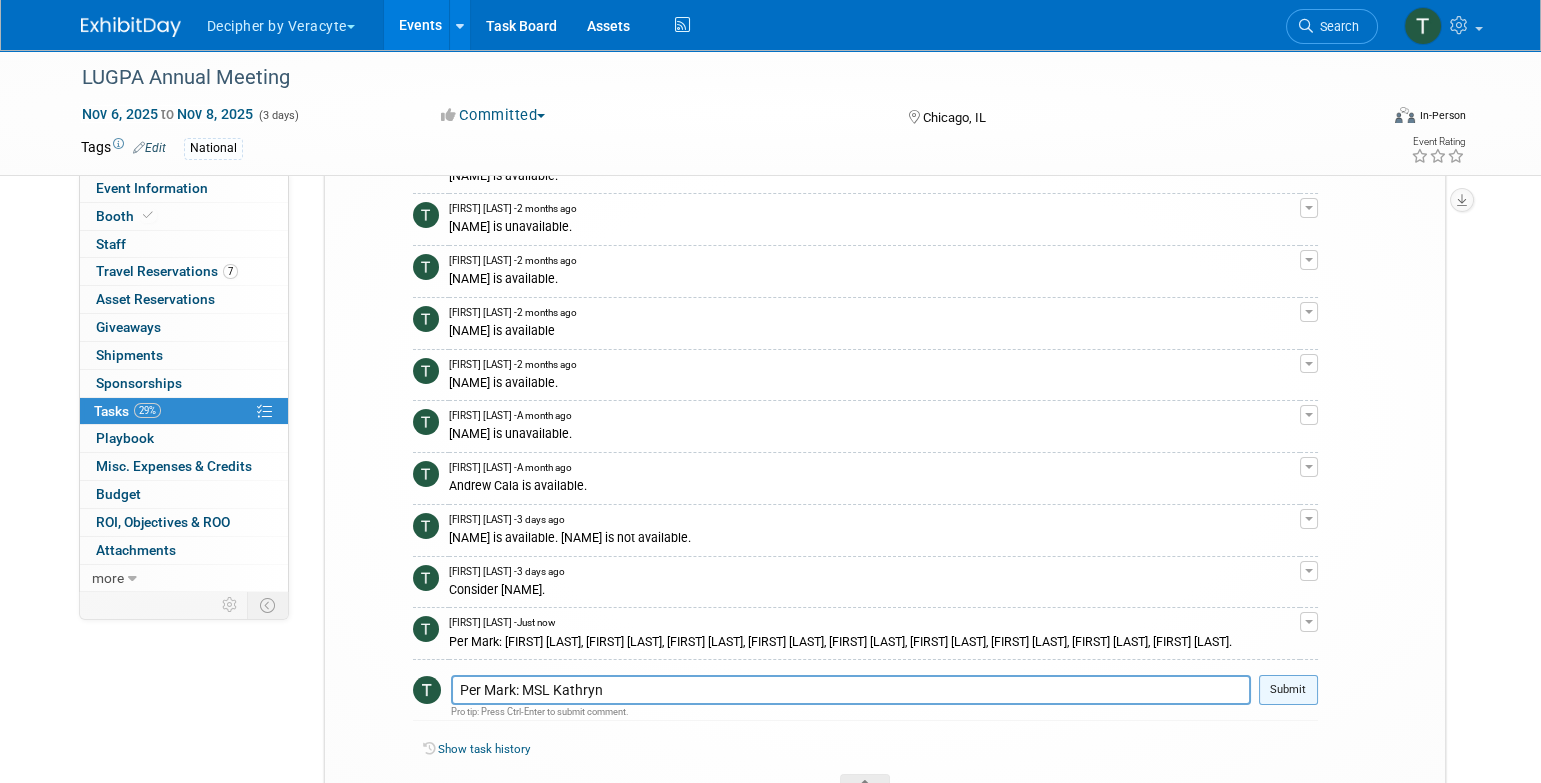 click on "Submit" at bounding box center [1288, 690] 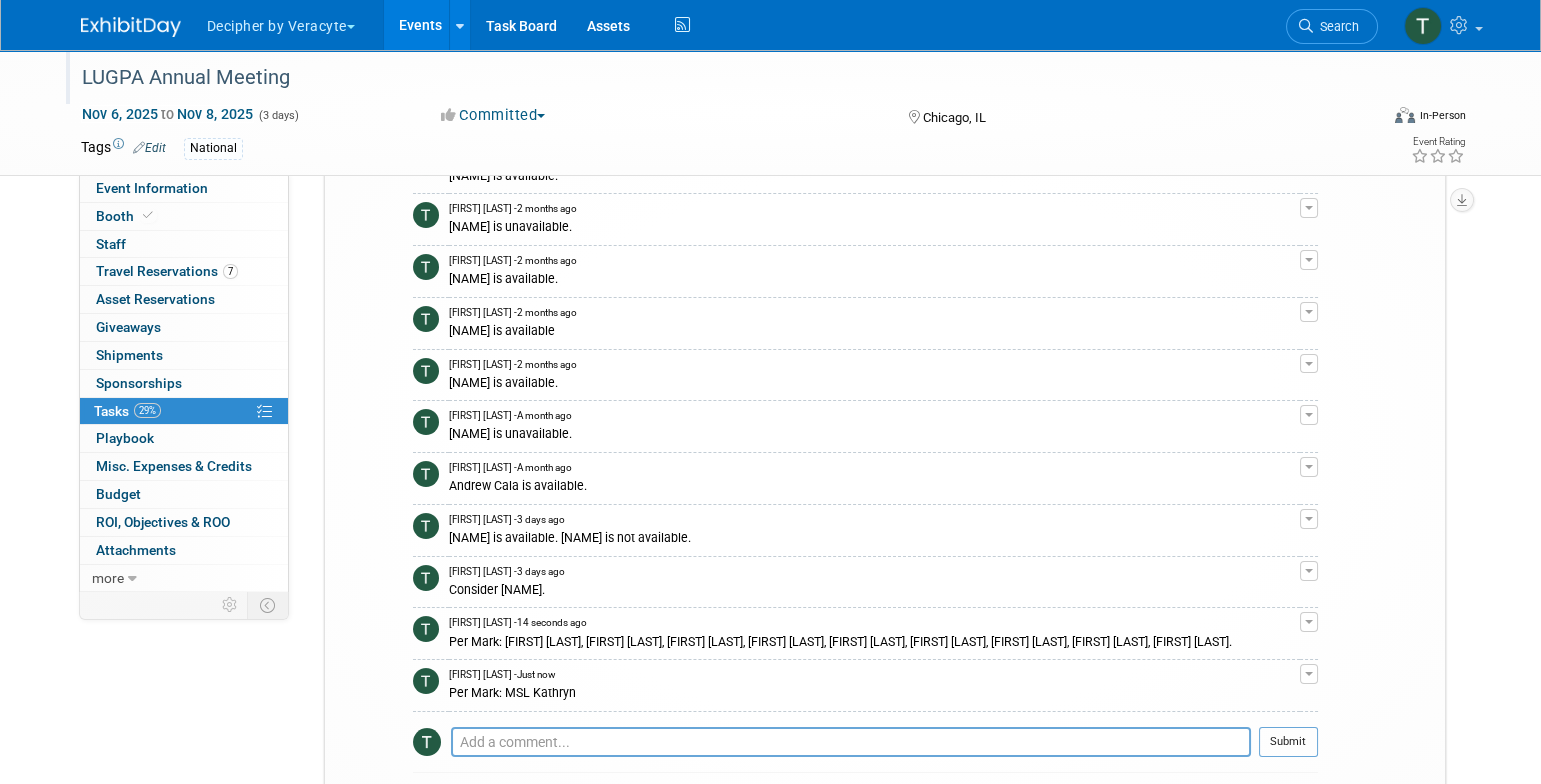 click at bounding box center [719, 58] 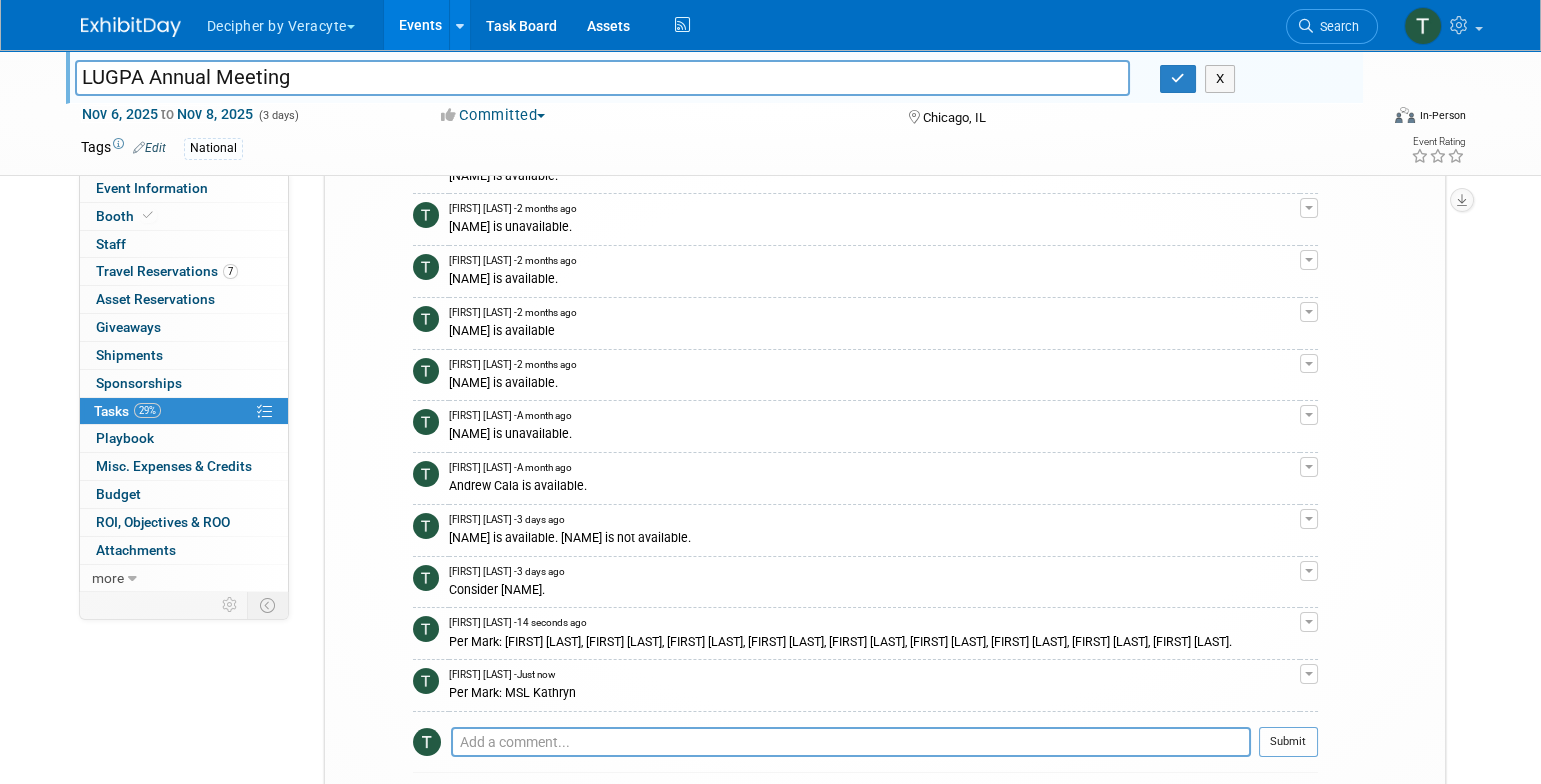 click at bounding box center (719, 58) 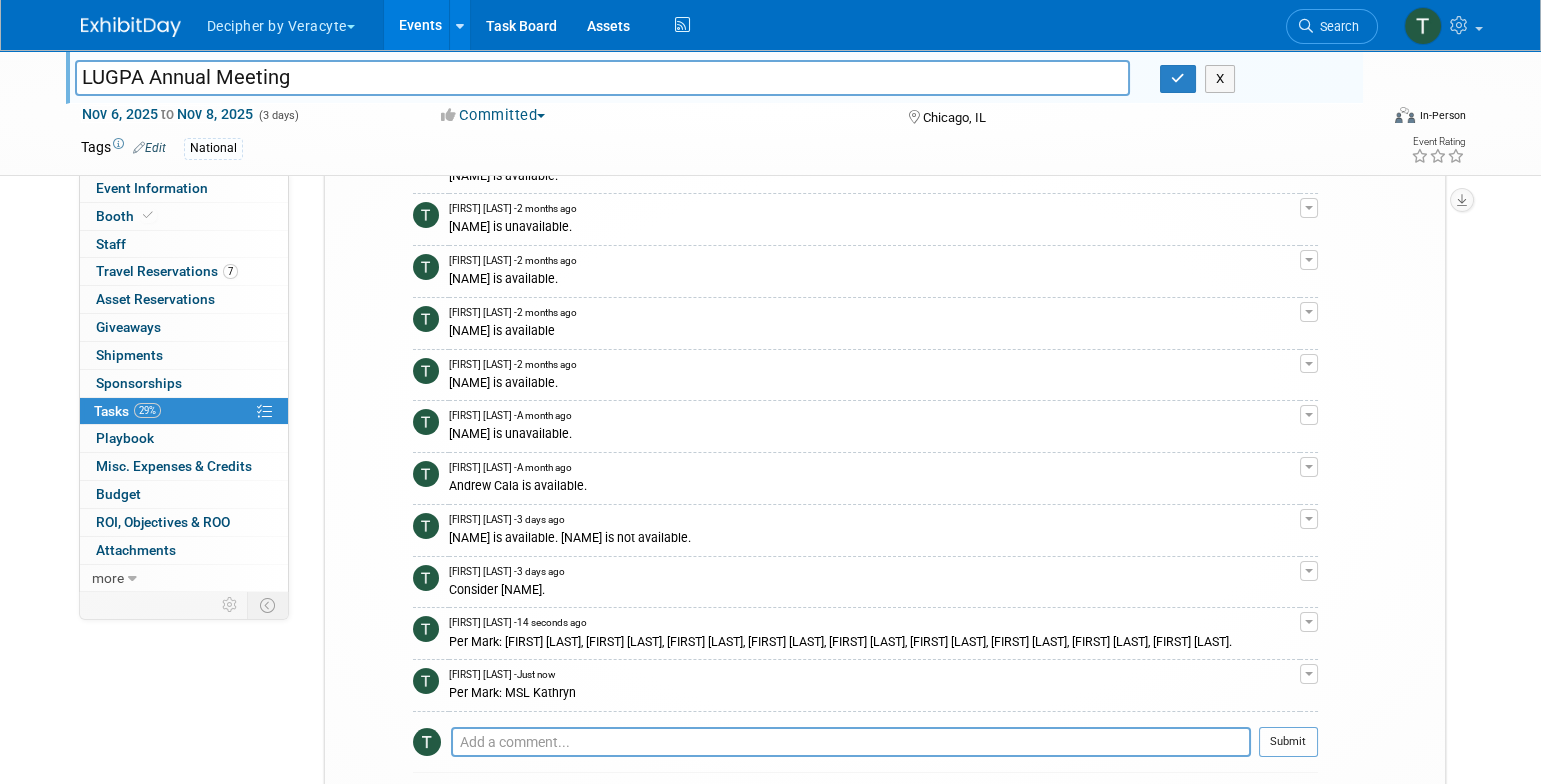 click on "Events" at bounding box center (420, 25) 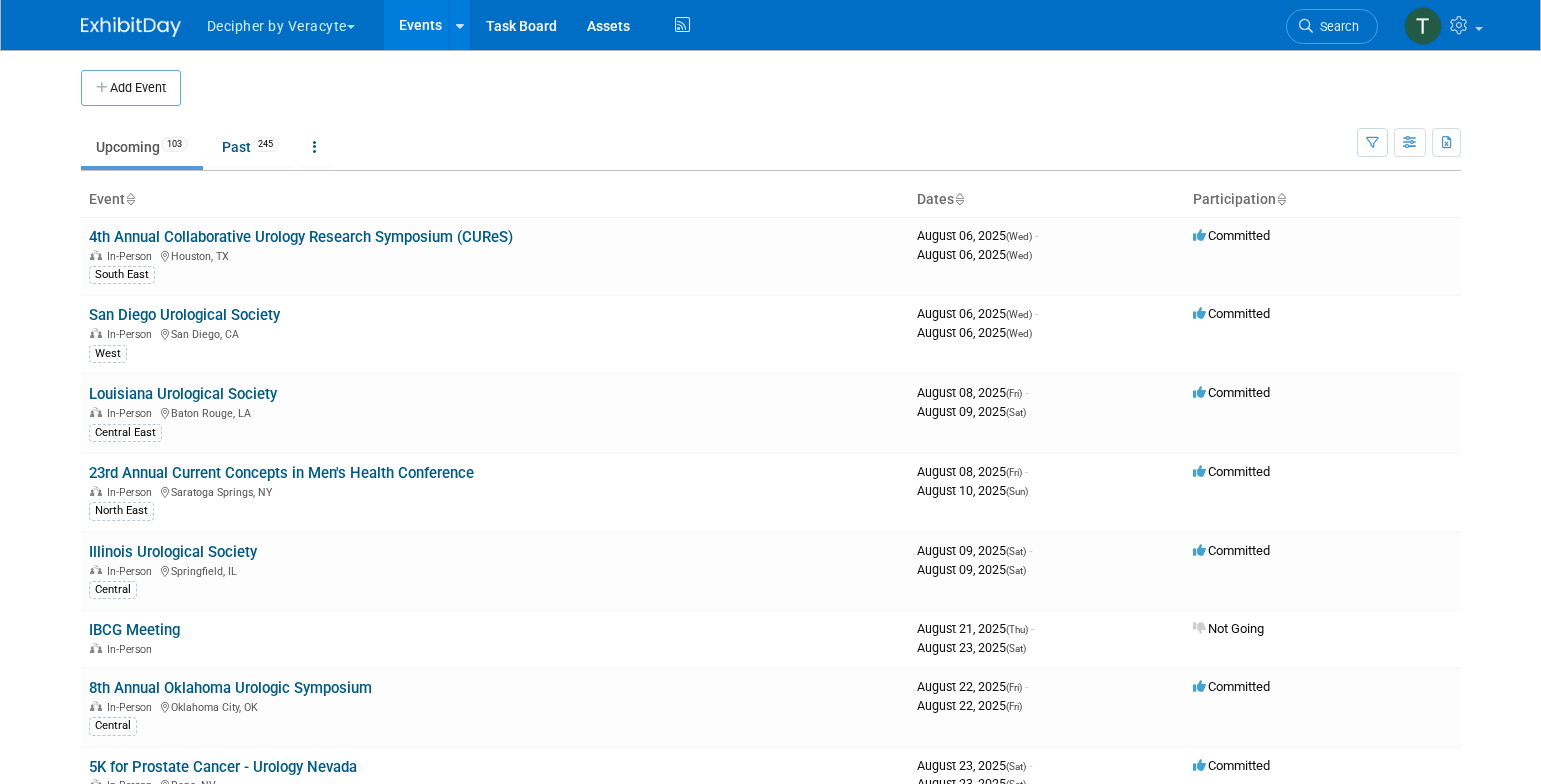 scroll, scrollTop: 0, scrollLeft: 0, axis: both 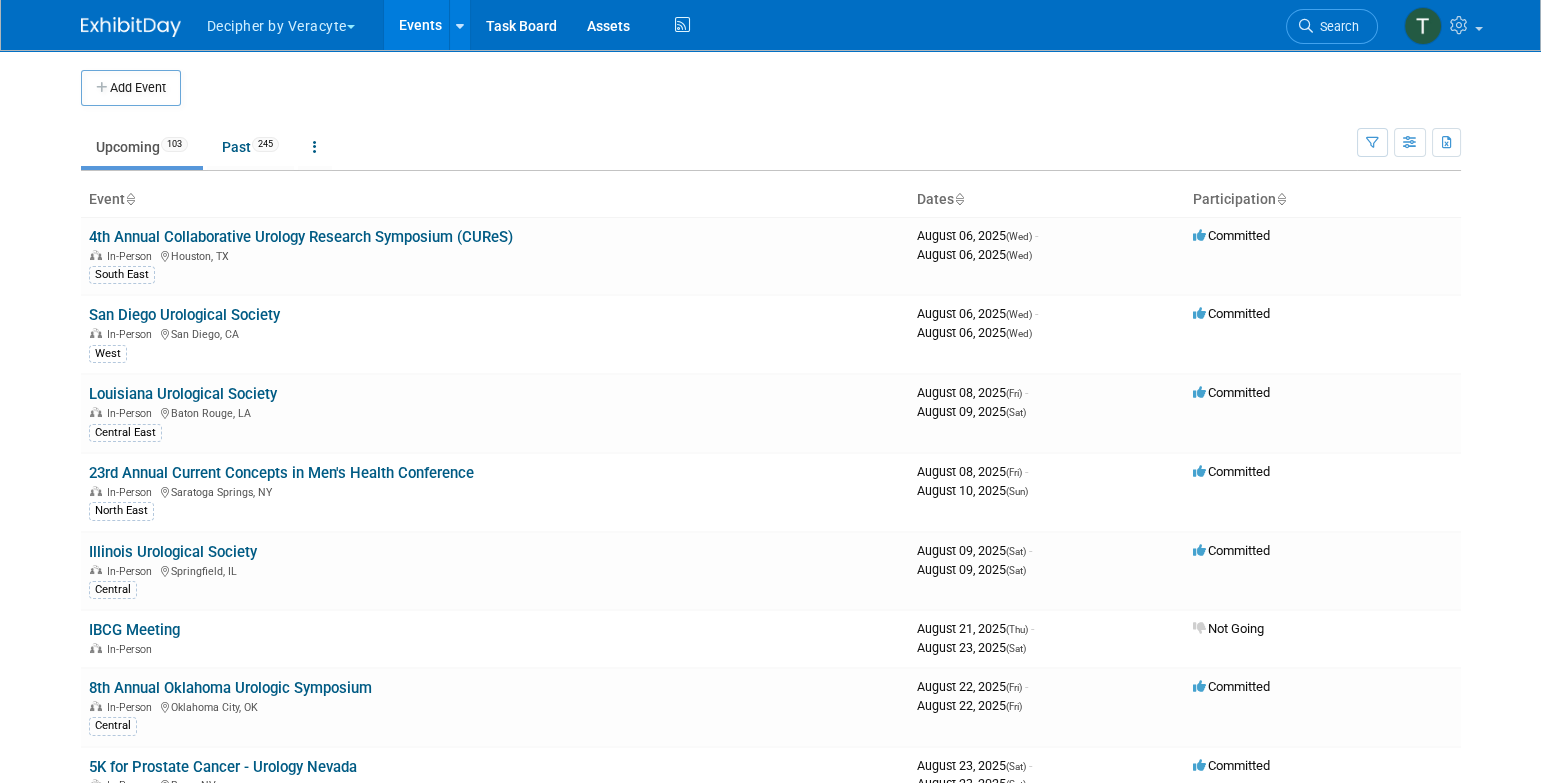 click at bounding box center [787, 88] 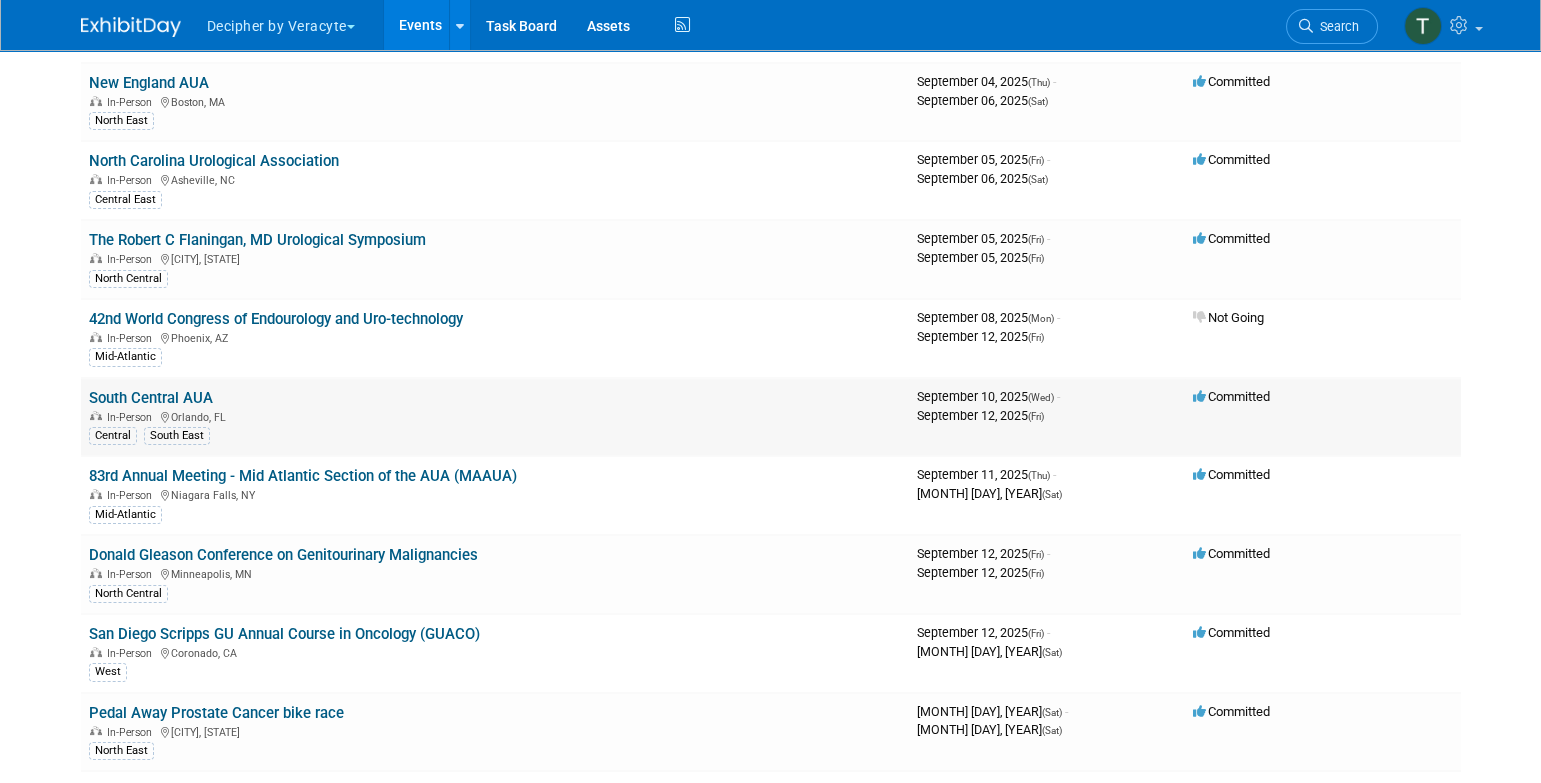 click on "South Central AUA" at bounding box center [151, 398] 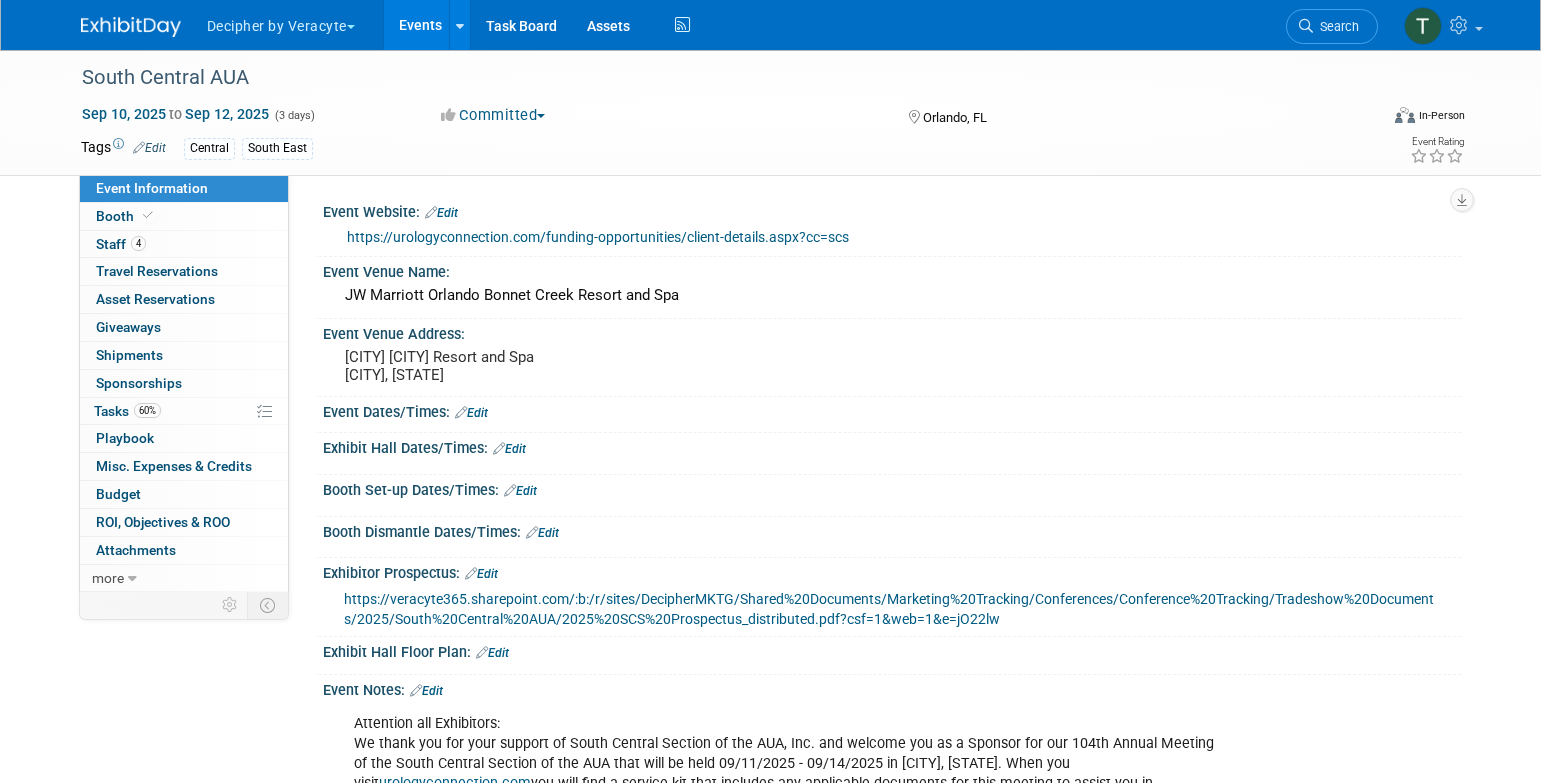scroll, scrollTop: 0, scrollLeft: 0, axis: both 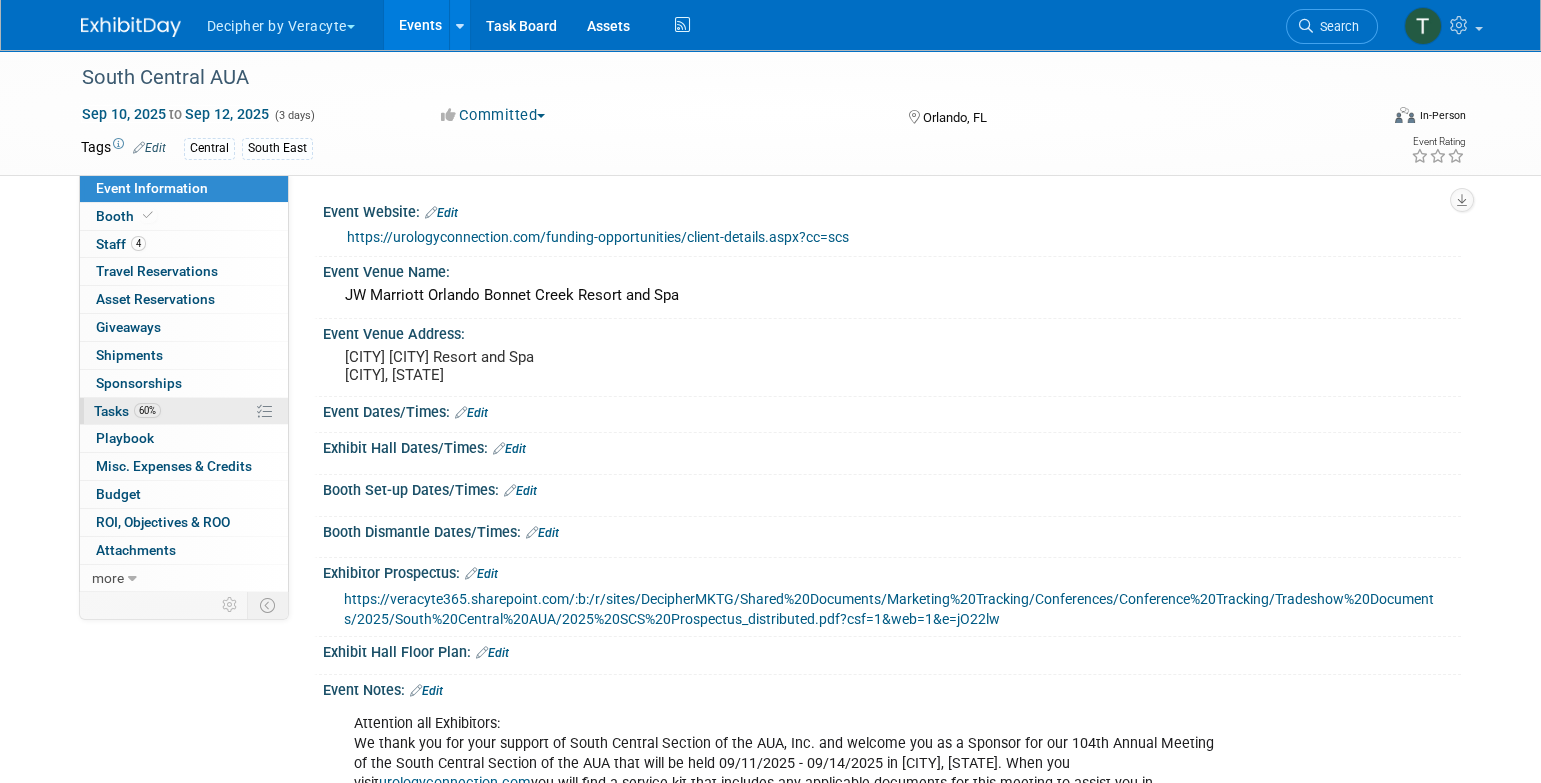 click on "60%
Tasks 60%" at bounding box center (184, 411) 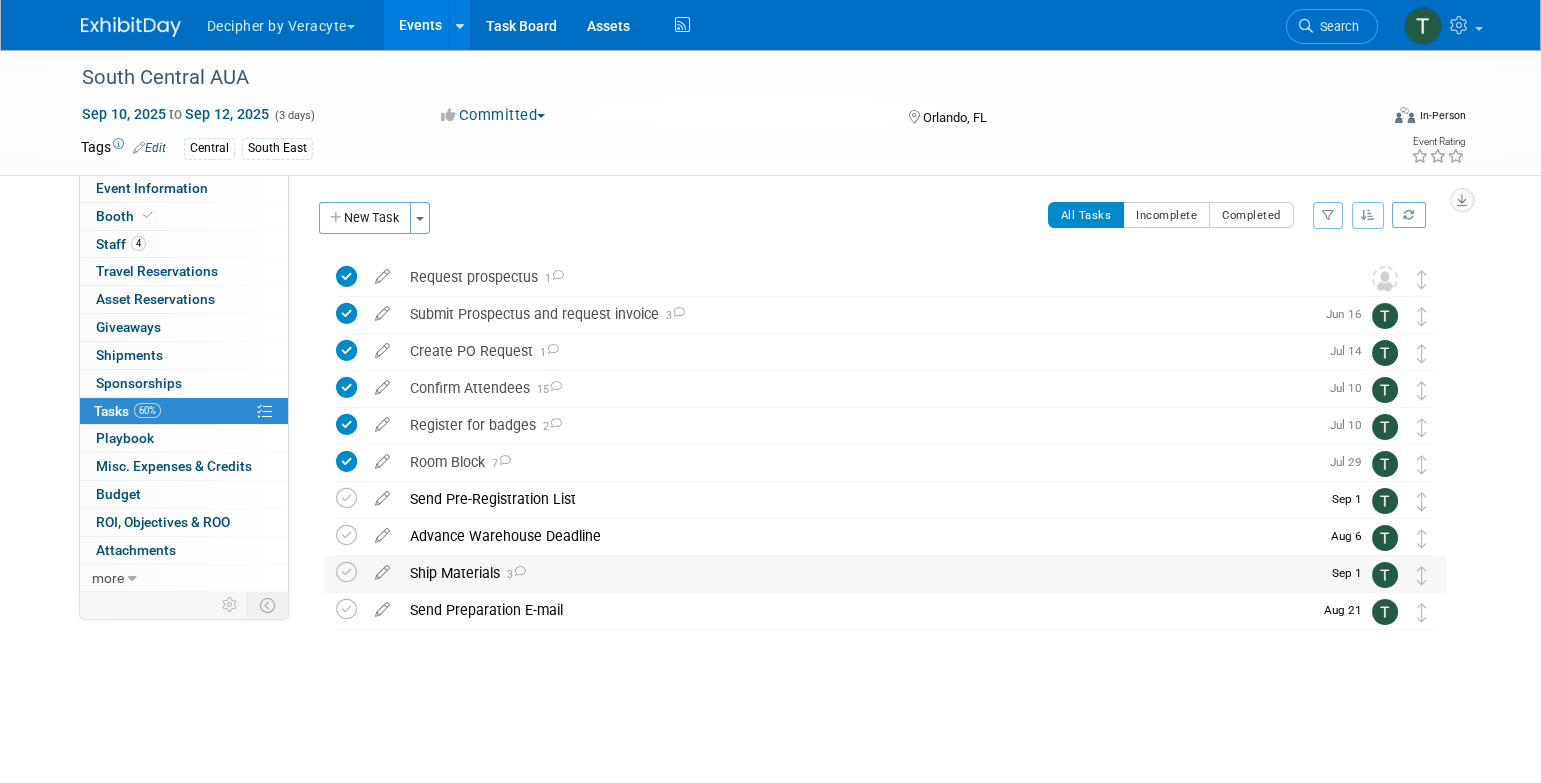click on "Ship Materials
3" at bounding box center [860, 573] 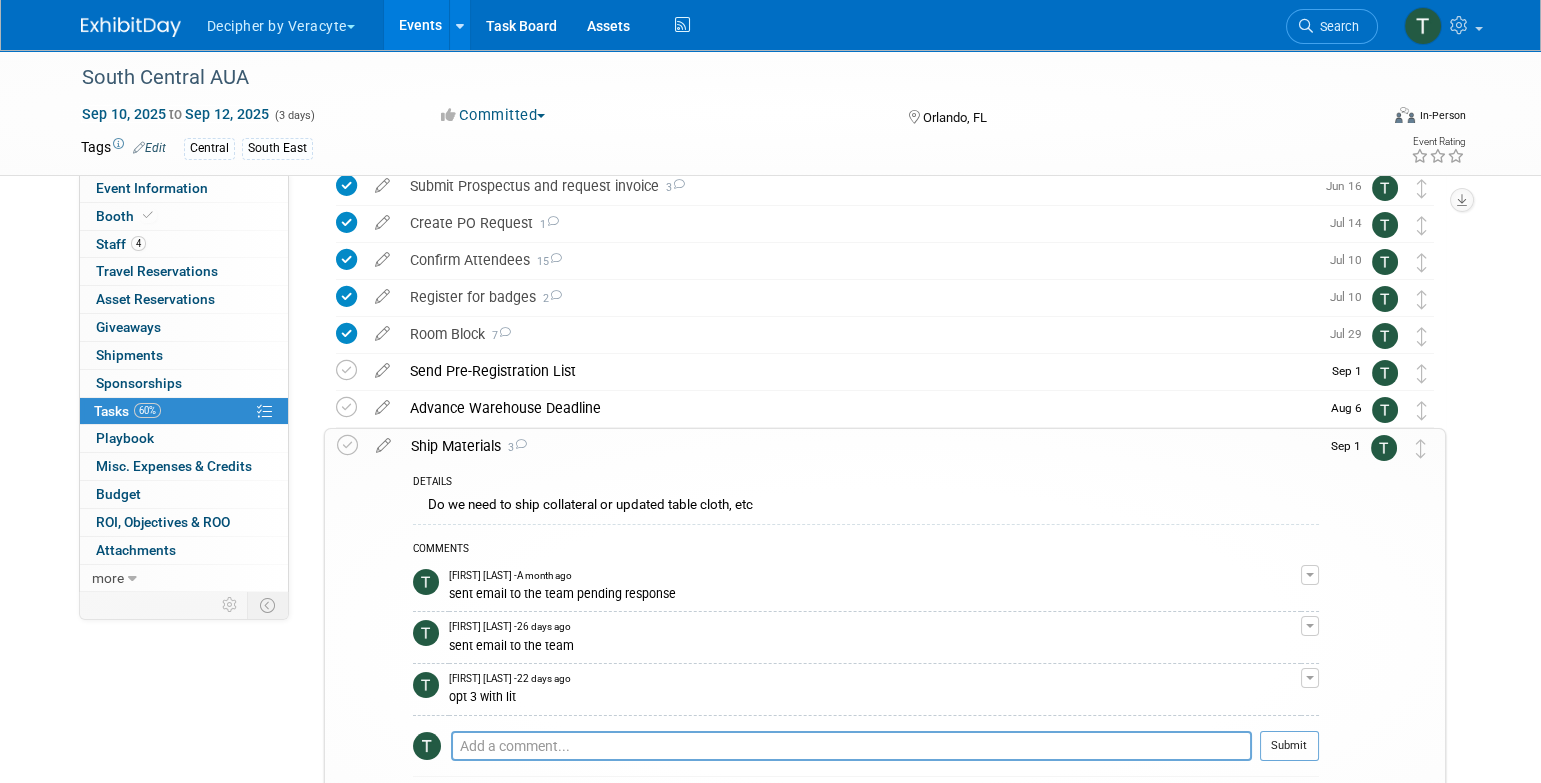 scroll, scrollTop: 130, scrollLeft: 0, axis: vertical 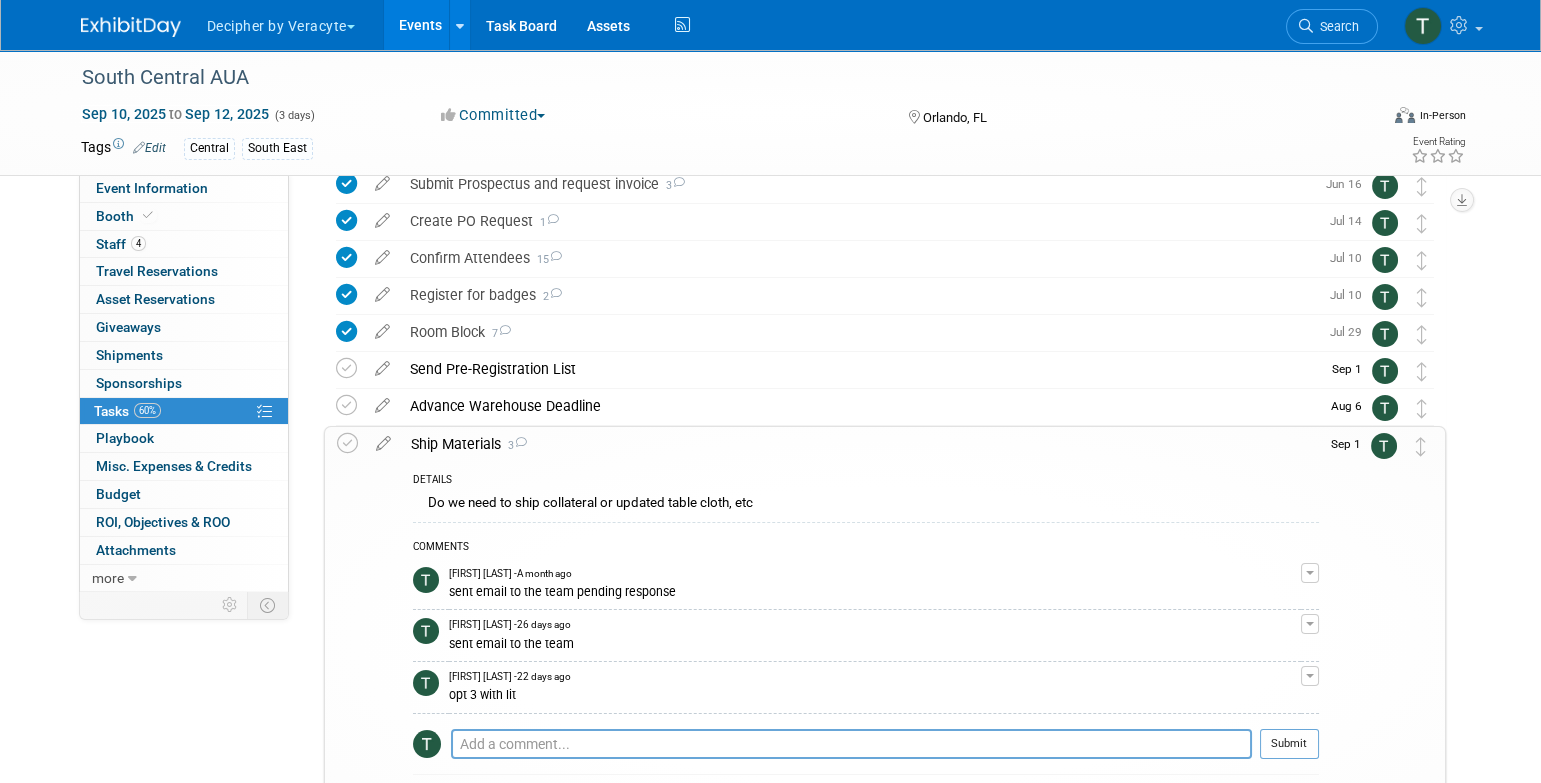 click on "Ship Materials
3" at bounding box center (860, 444) 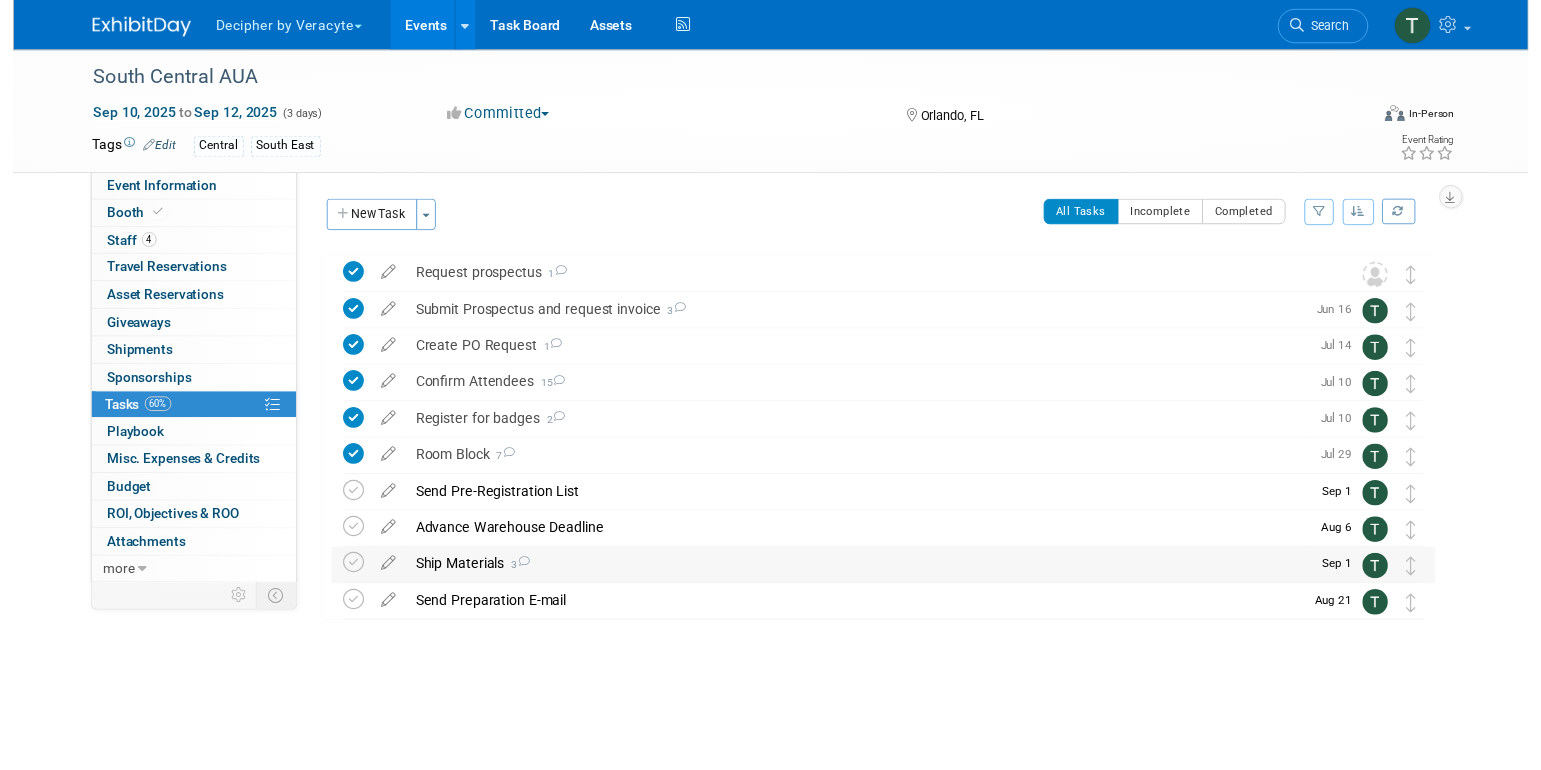 scroll, scrollTop: 0, scrollLeft: 0, axis: both 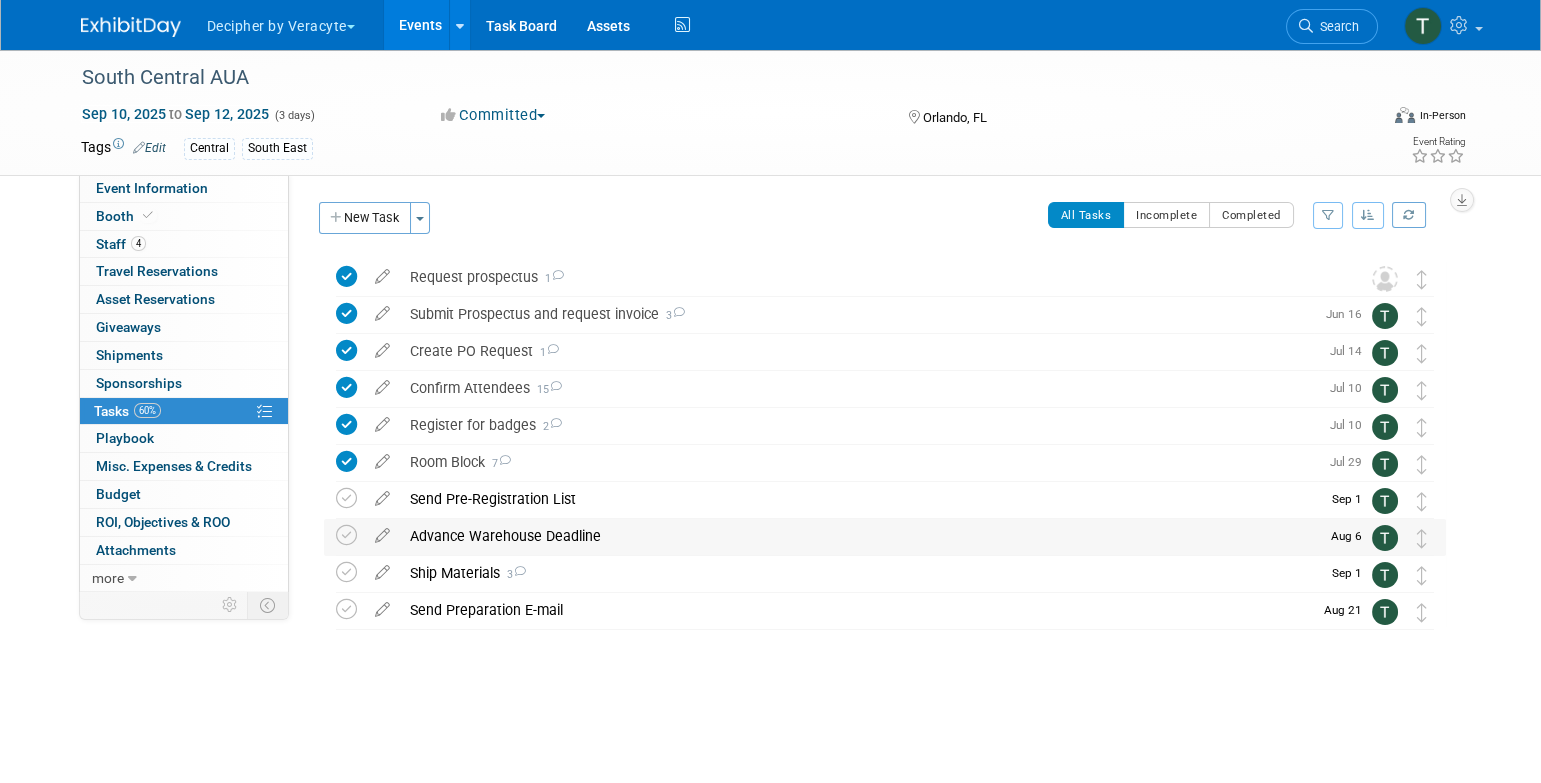click on "Advance Warehouse Deadline" at bounding box center (859, 536) 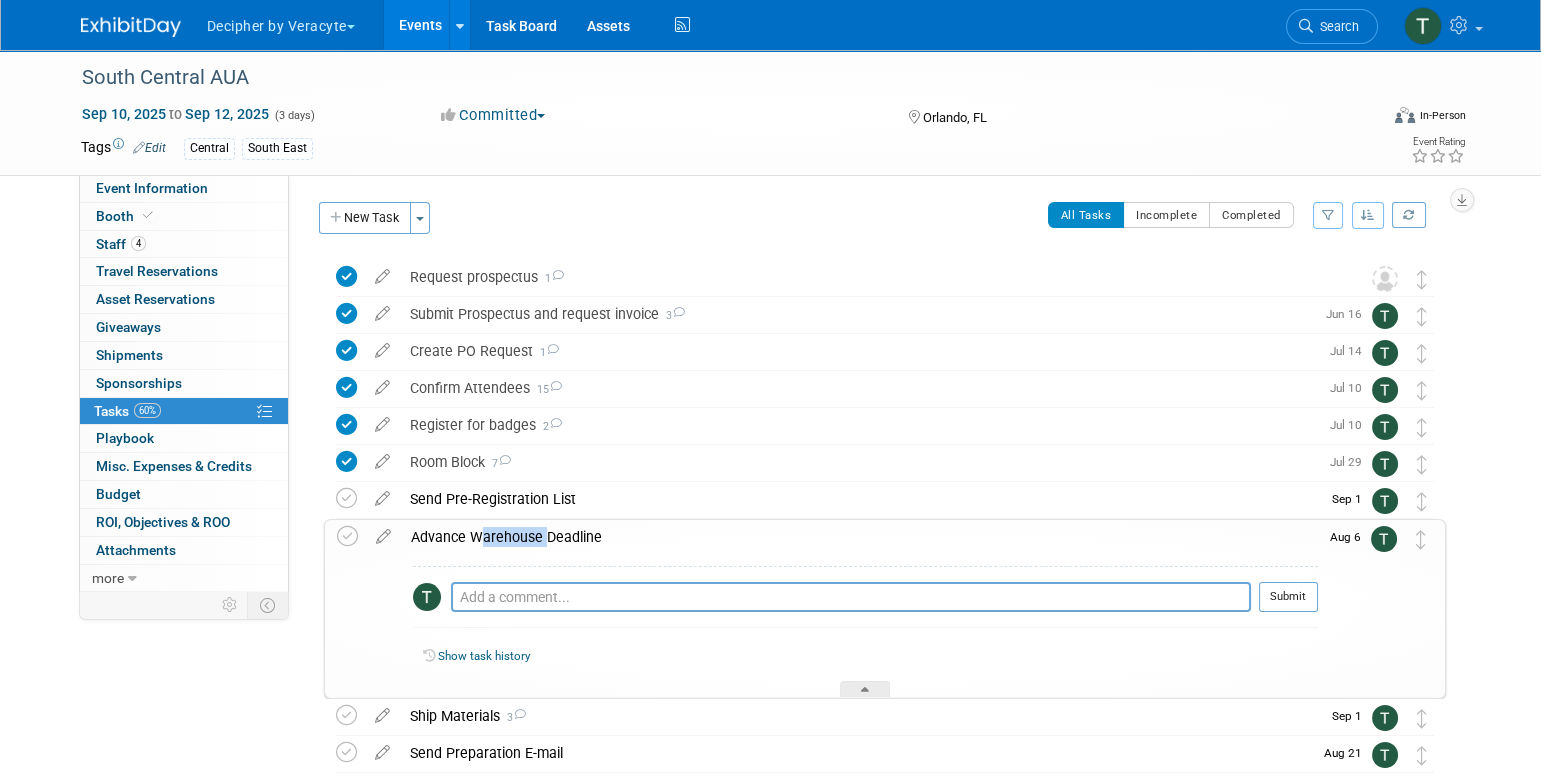 click on "Advance Warehouse Deadline" at bounding box center (859, 537) 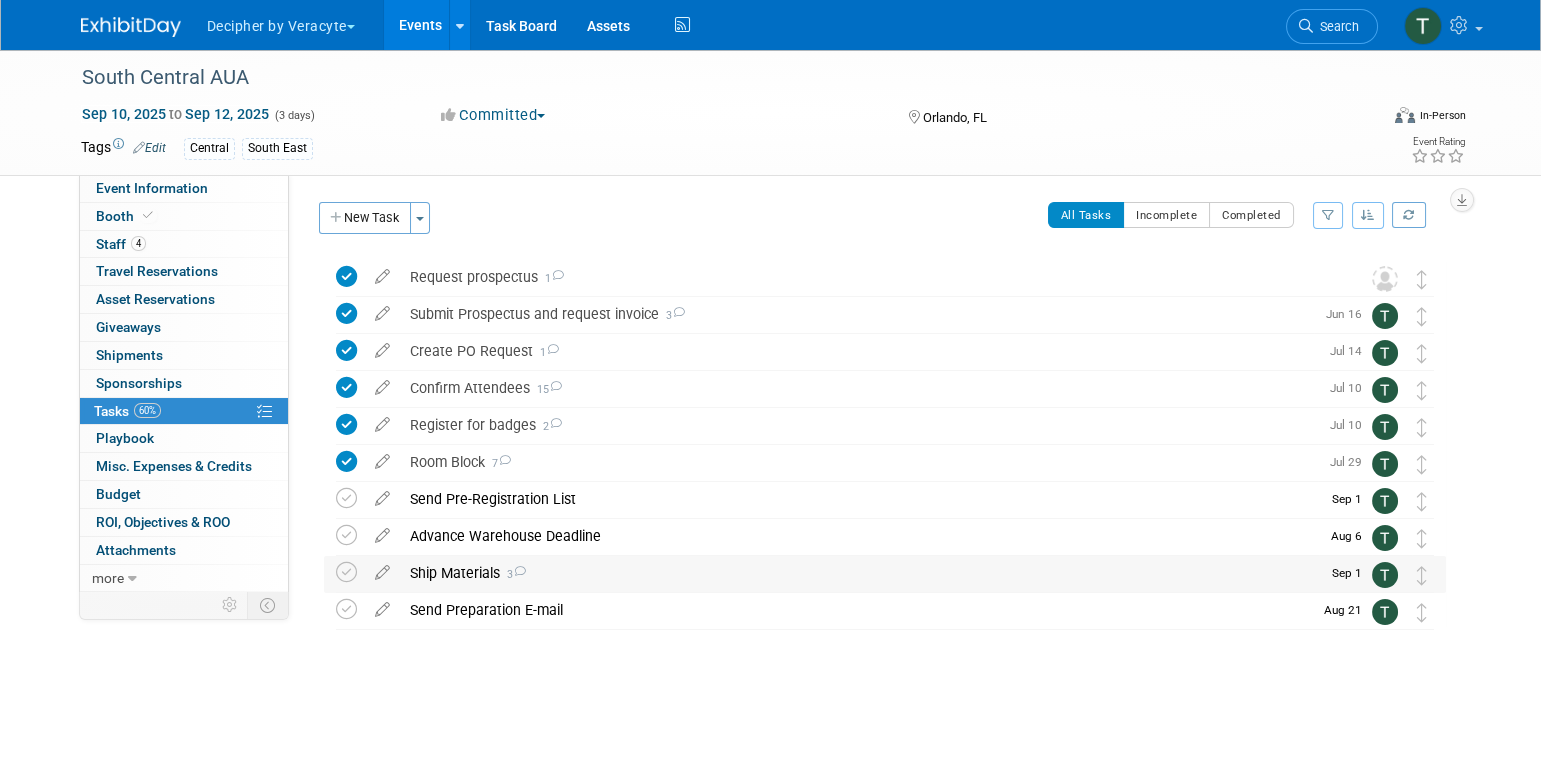 click on "Ship Materials
3" at bounding box center (860, 573) 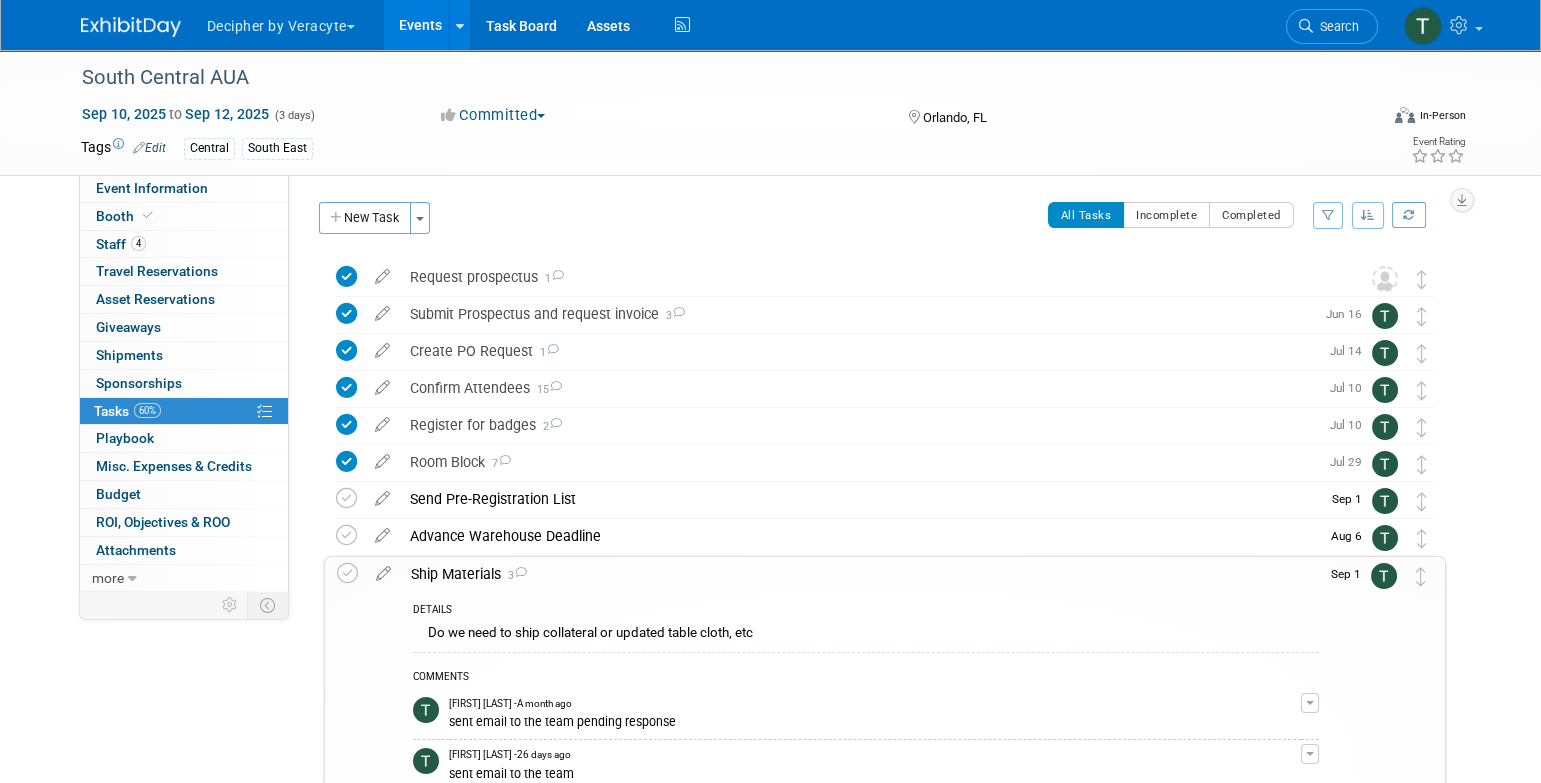 click on "Ship Materials
3" at bounding box center [860, 574] 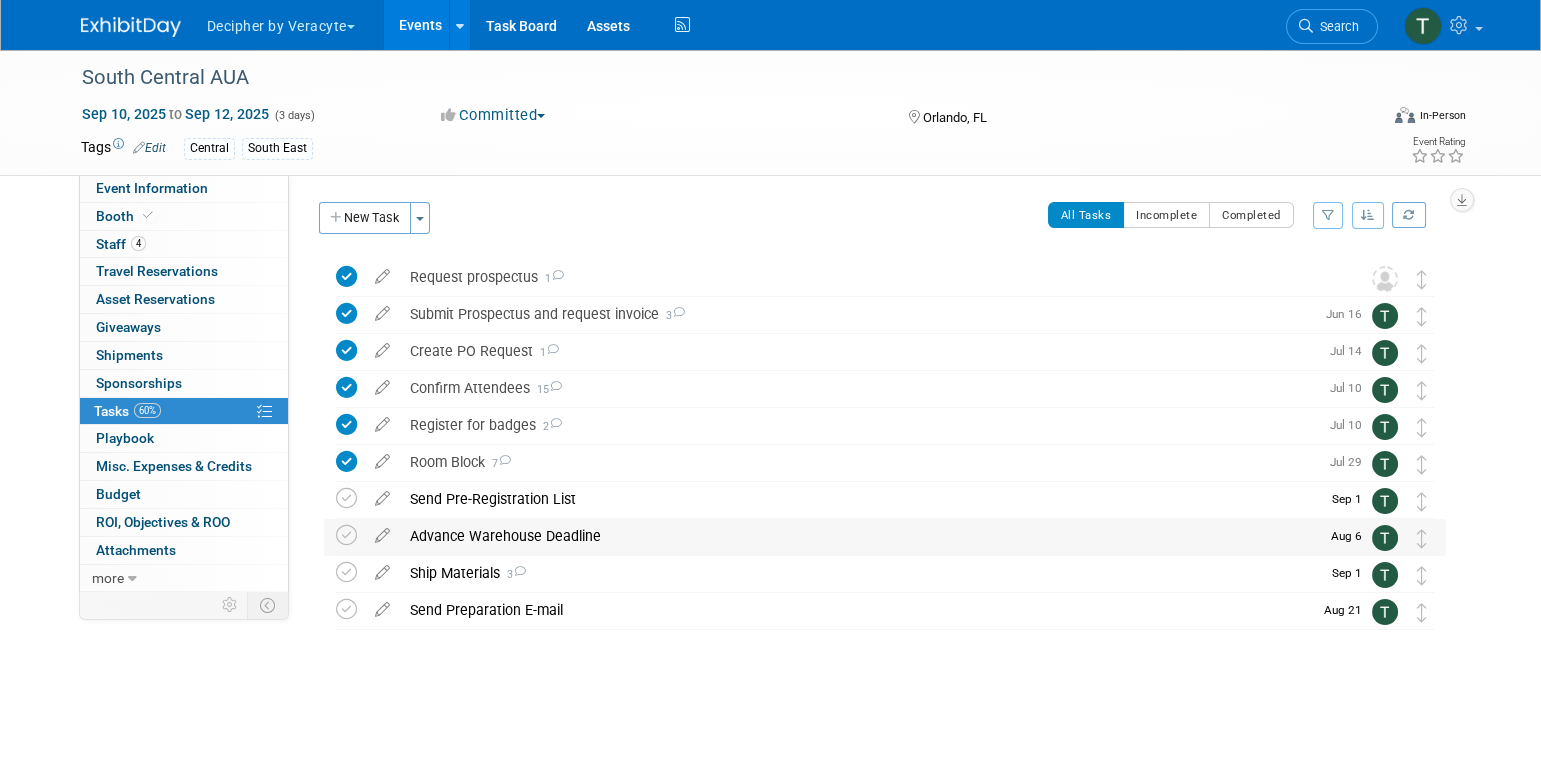click on "Advance Warehouse Deadline" at bounding box center [859, 536] 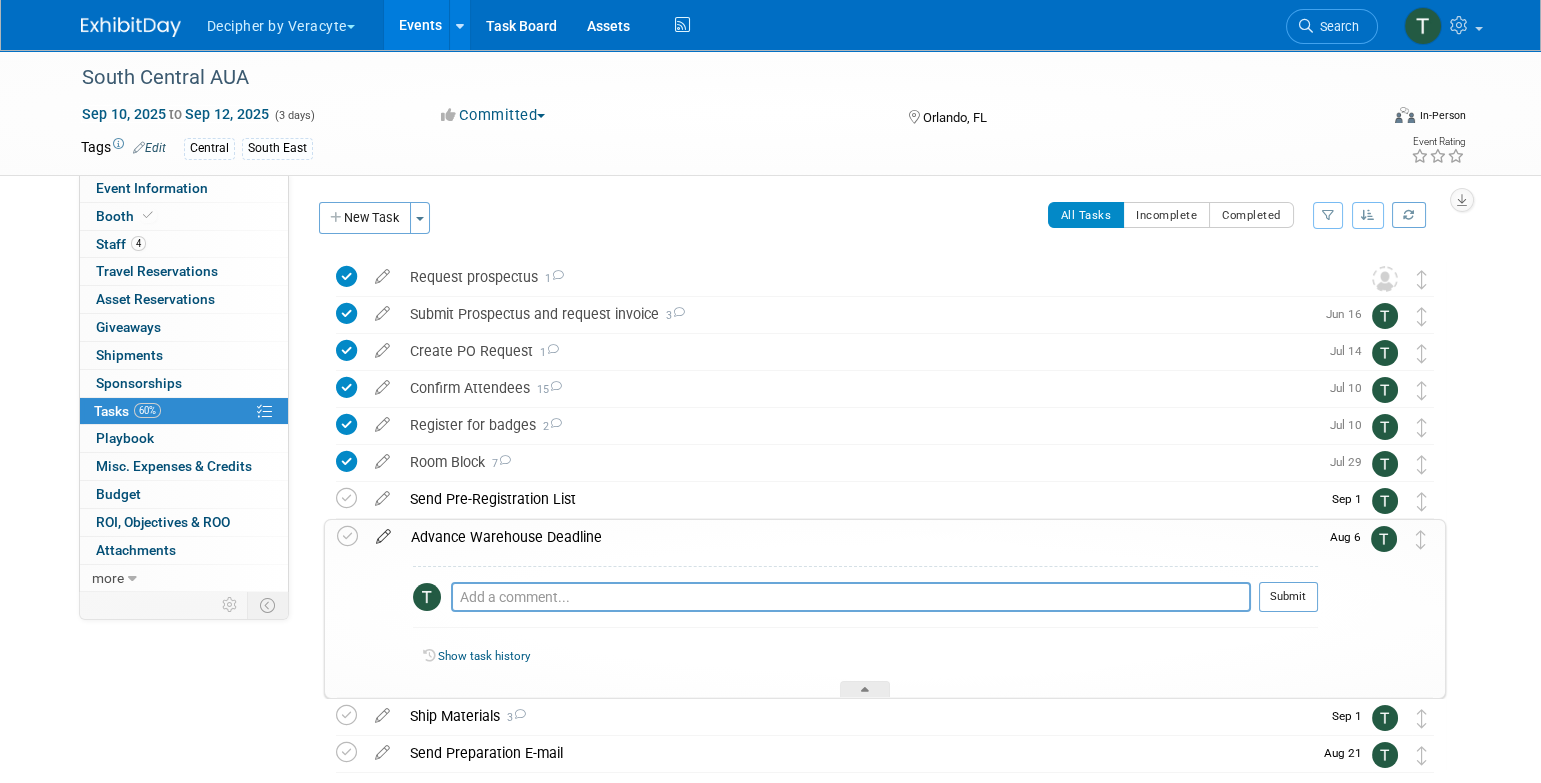 click at bounding box center (383, 532) 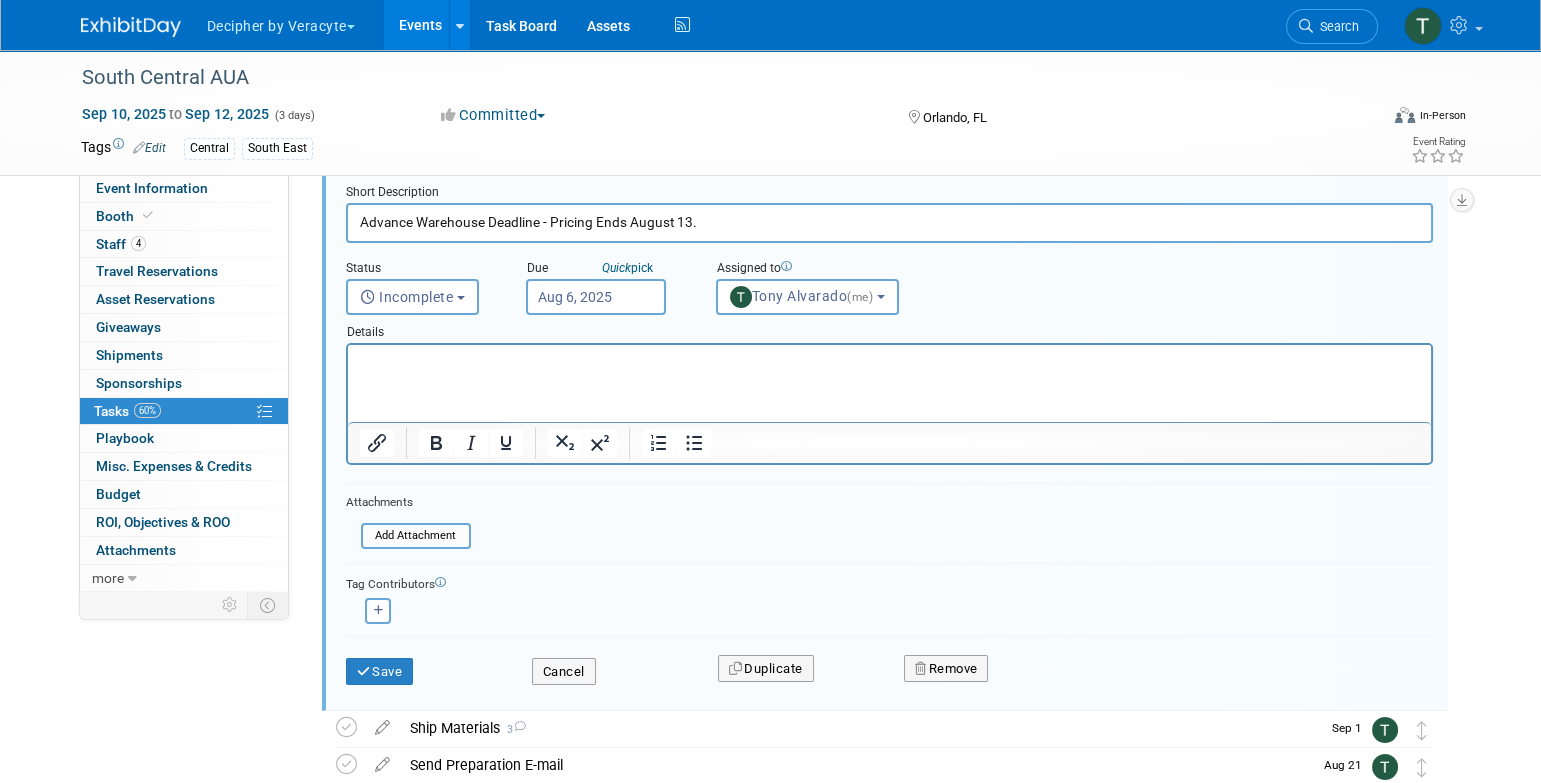scroll, scrollTop: 373, scrollLeft: 0, axis: vertical 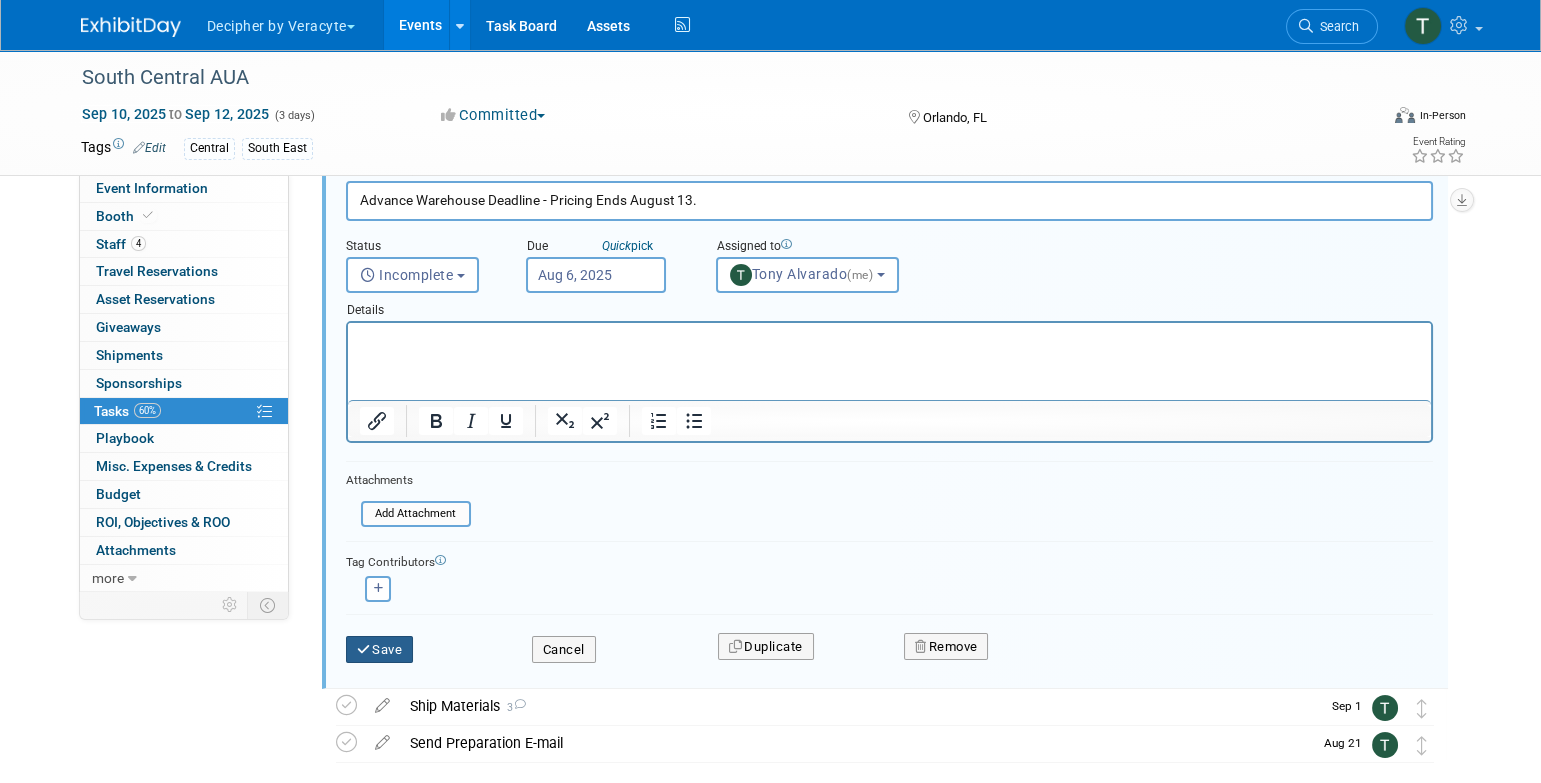 type on "Advance Warehouse Deadline - Pricing Ends August 13." 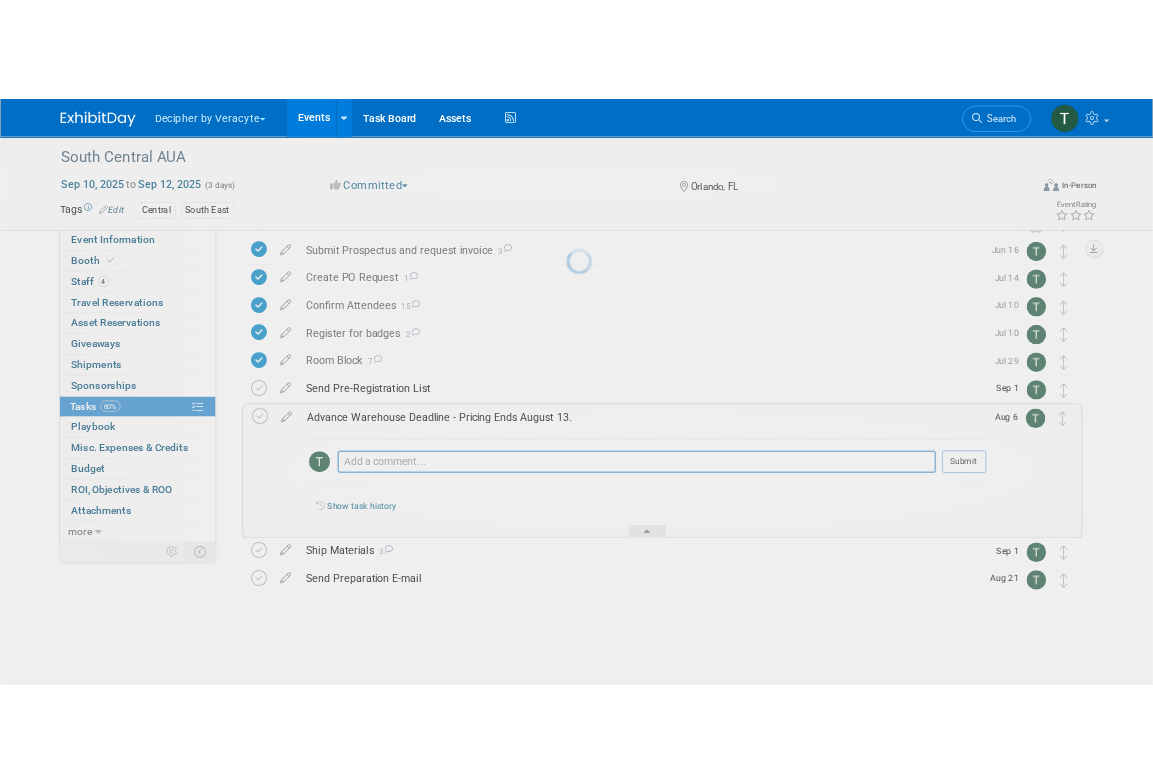 scroll, scrollTop: 110, scrollLeft: 0, axis: vertical 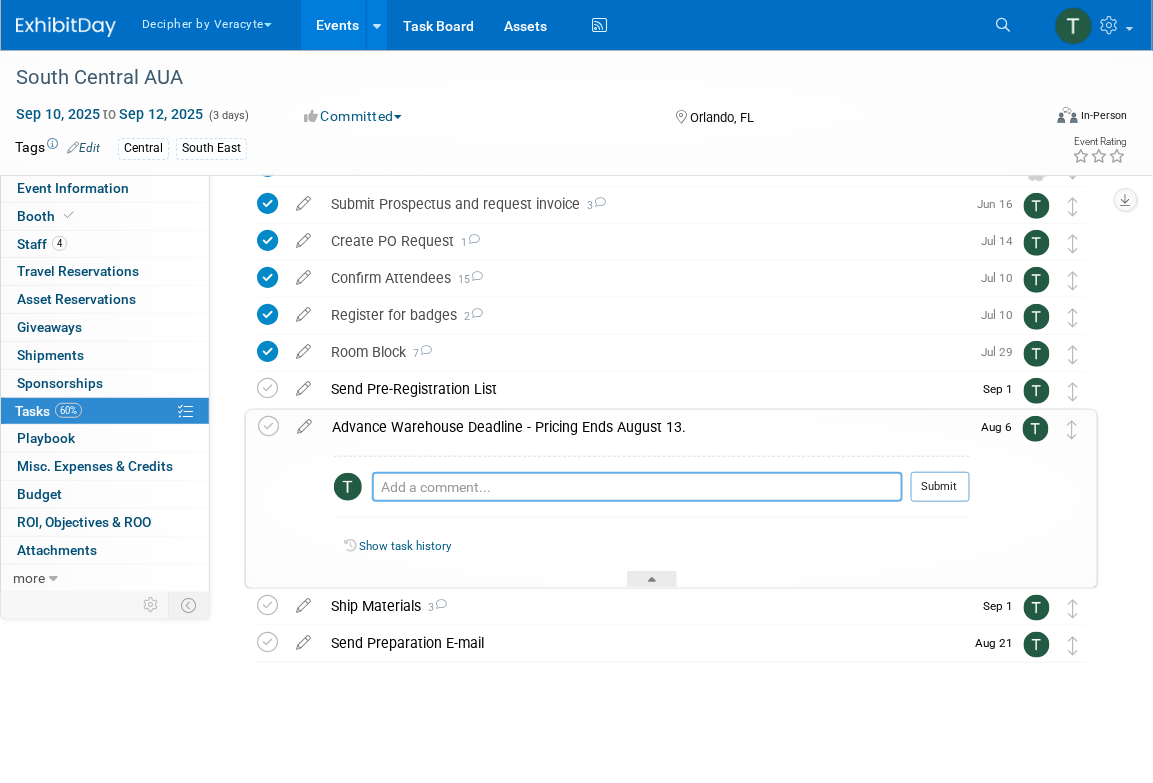 click at bounding box center (637, 487) 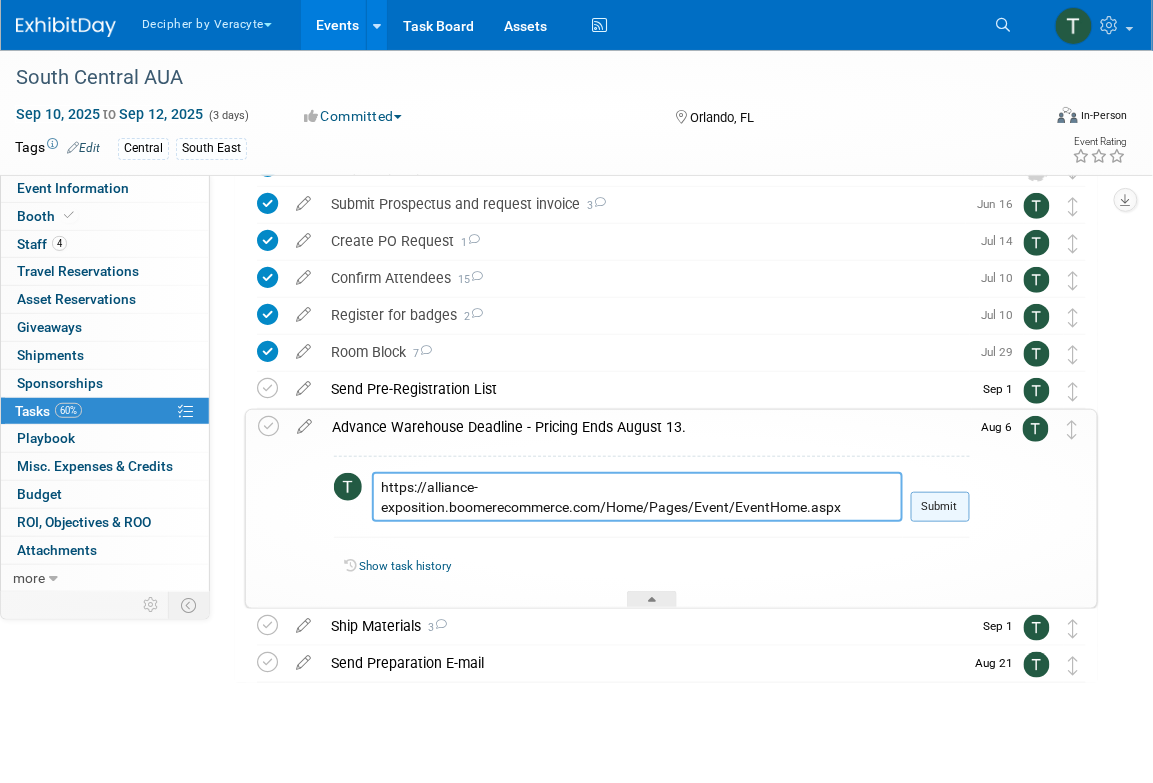 type on "https://alliance-exposition.boomerecommerce.com/Home/Pages/Event/EventHome.aspx" 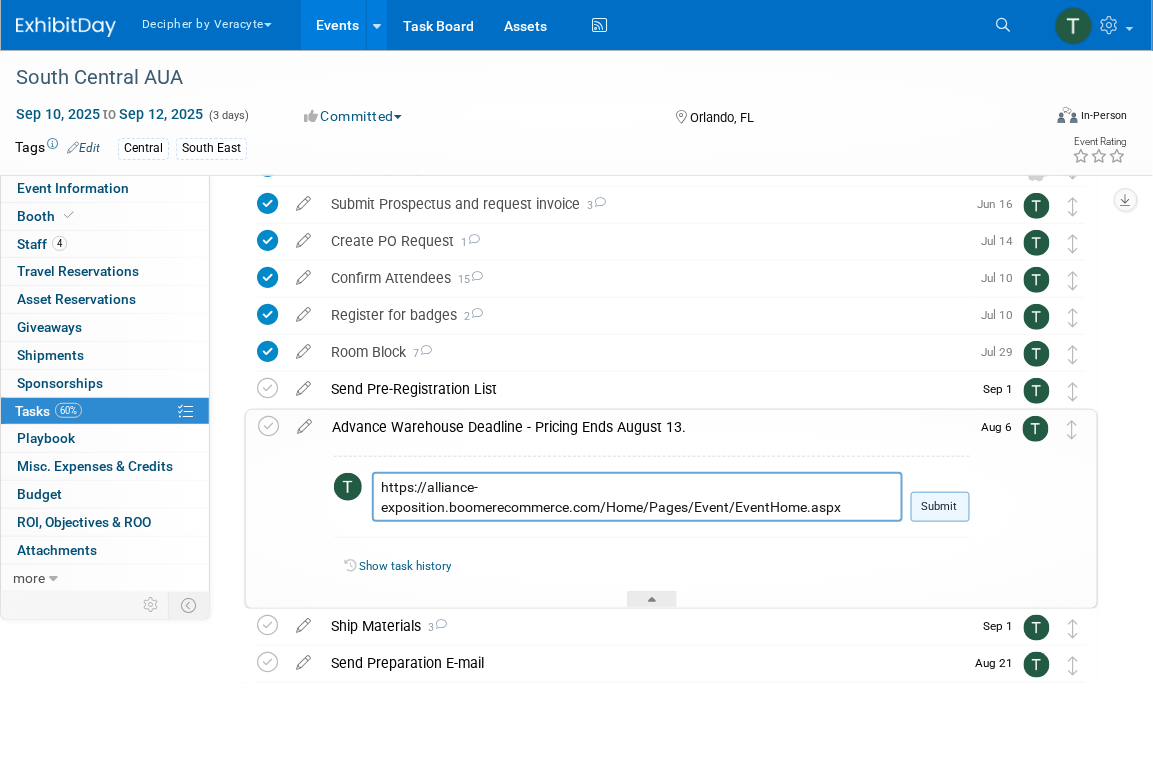 click on "Submit" at bounding box center (940, 507) 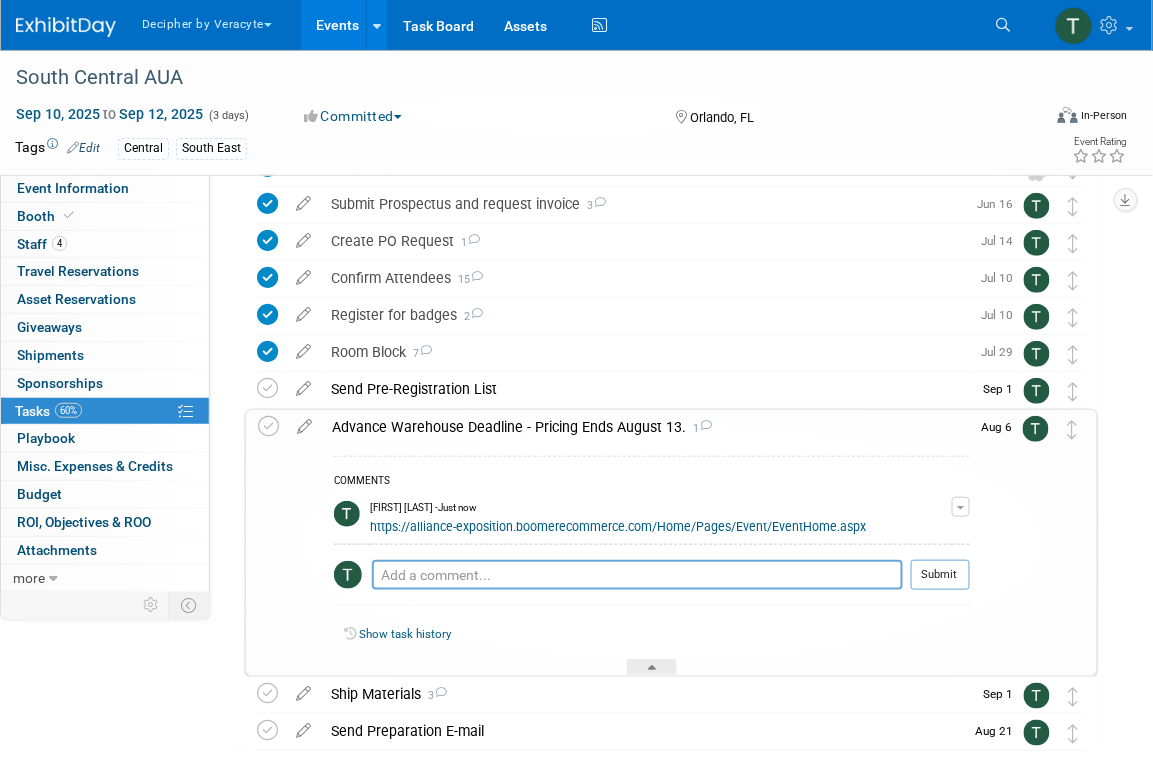 click on "Advance Warehouse Deadline - Pricing Ends August 13.
1" at bounding box center (646, 427) 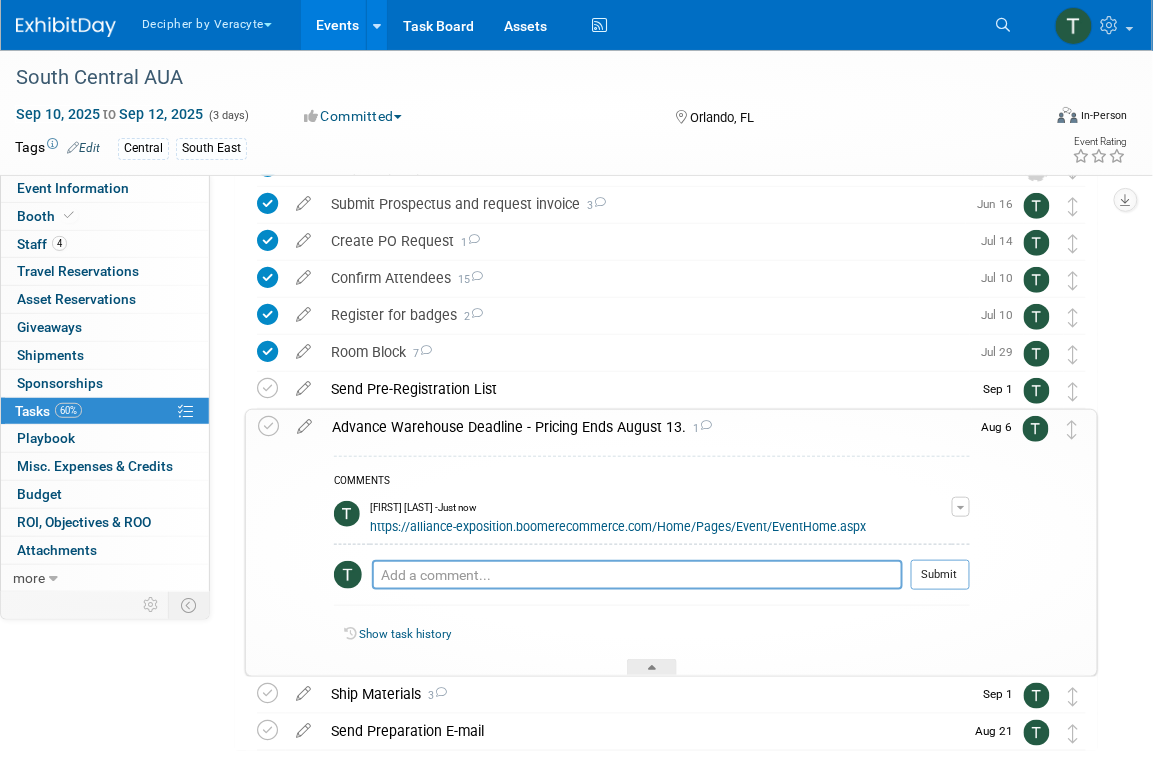 scroll, scrollTop: 0, scrollLeft: 0, axis: both 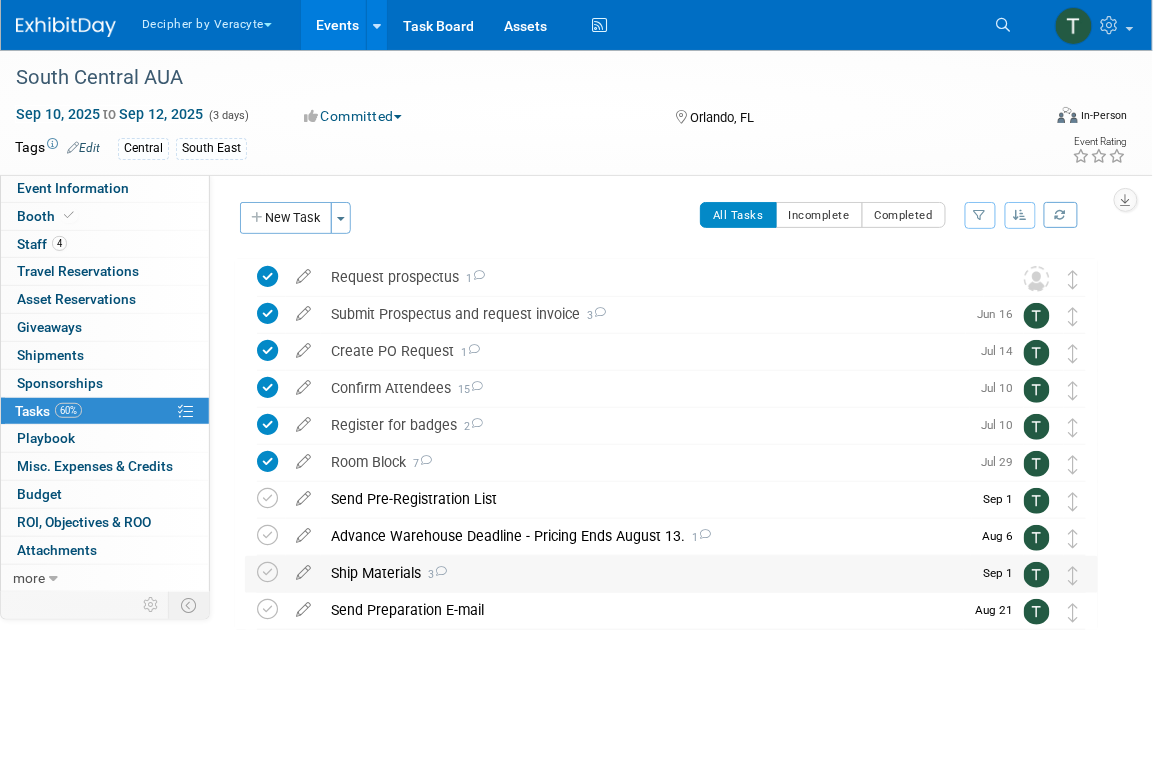 click on "Ship Materials
3" at bounding box center [646, 573] 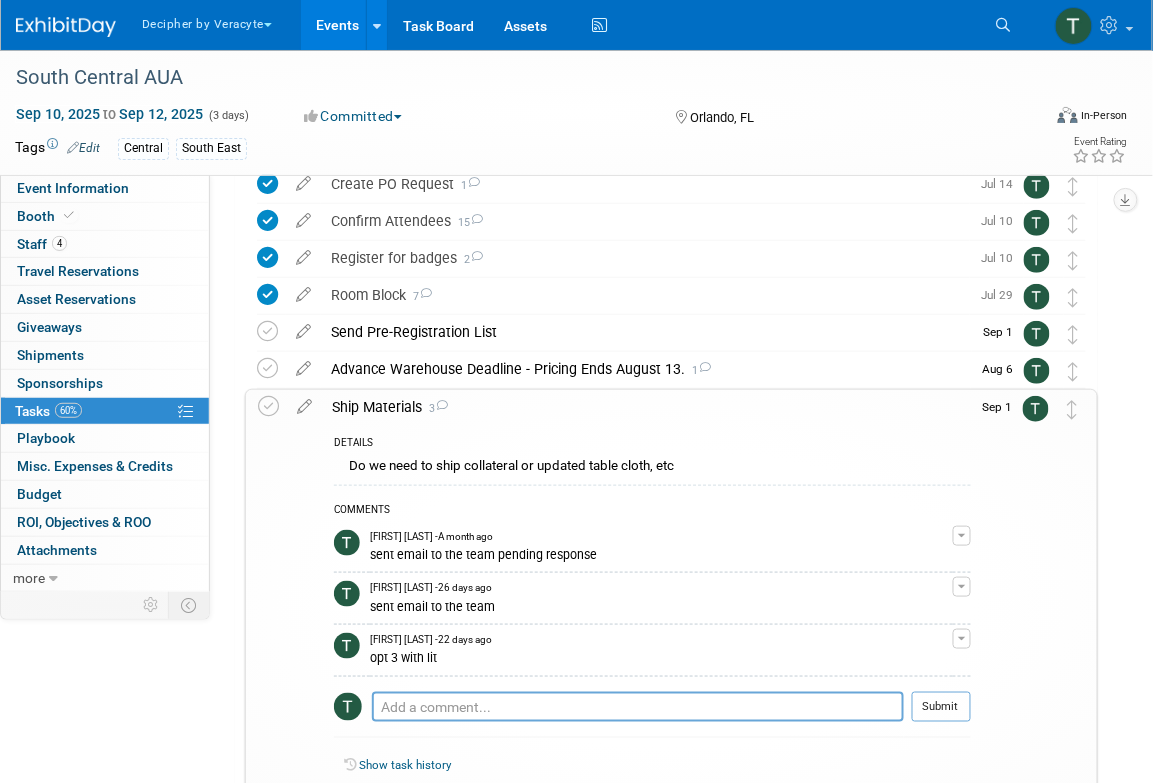 scroll, scrollTop: 174, scrollLeft: 0, axis: vertical 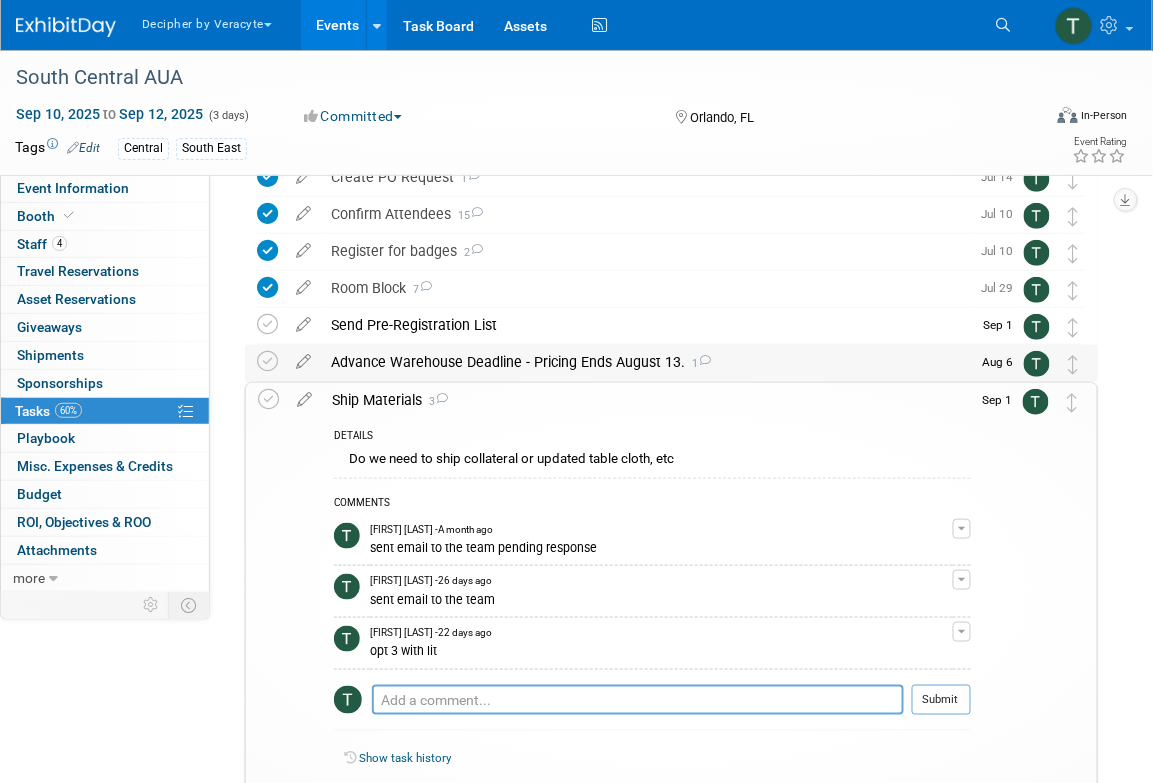 click on "Advance Warehouse Deadline - Pricing Ends August 13.
1" at bounding box center [646, 362] 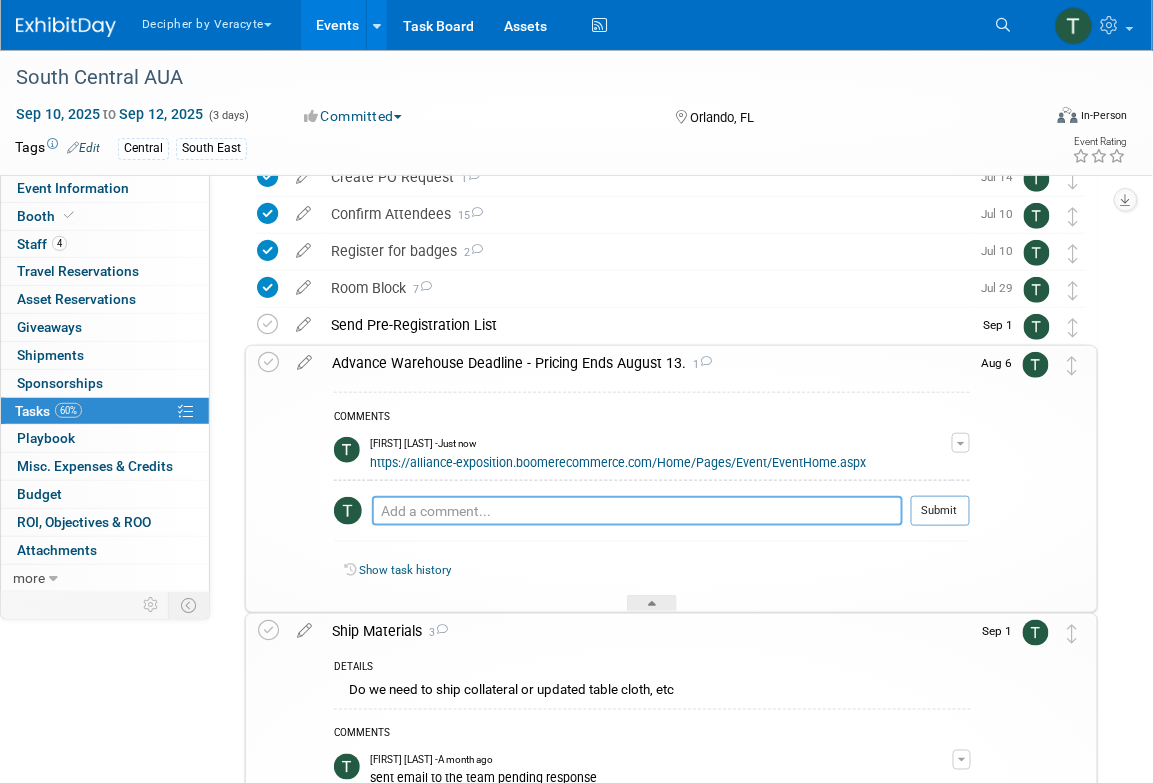 click at bounding box center [637, 511] 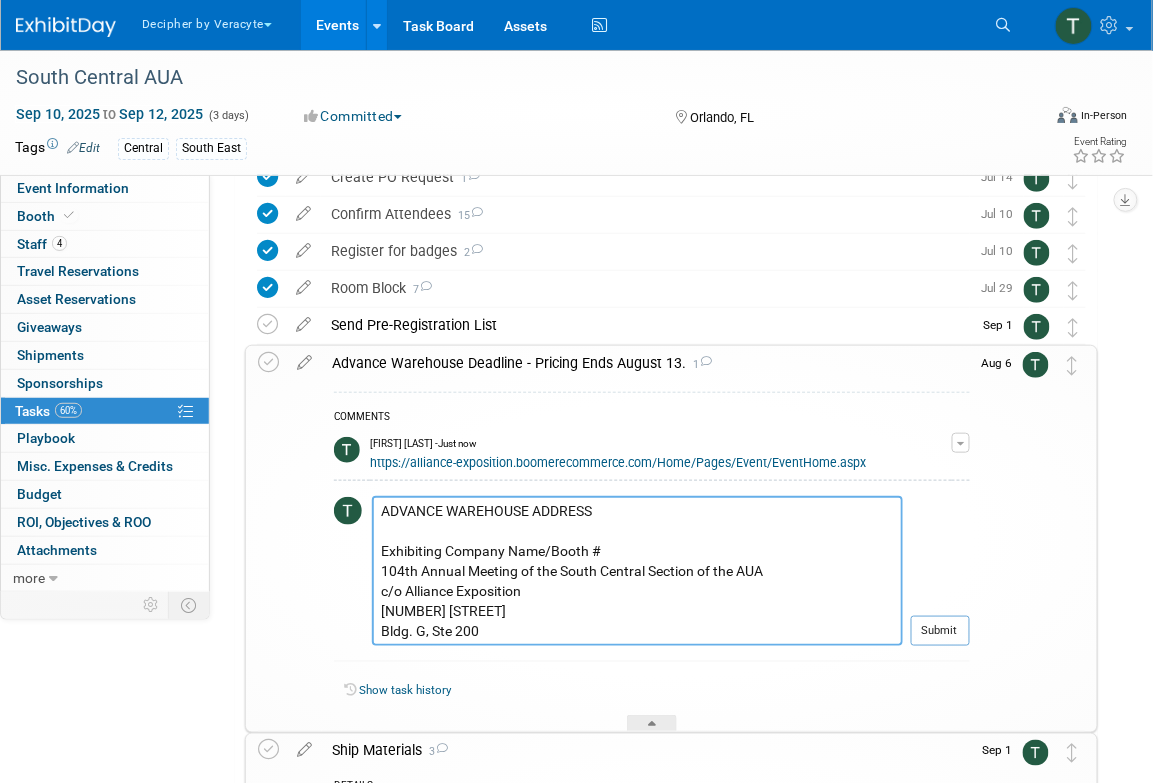 scroll, scrollTop: 55, scrollLeft: 0, axis: vertical 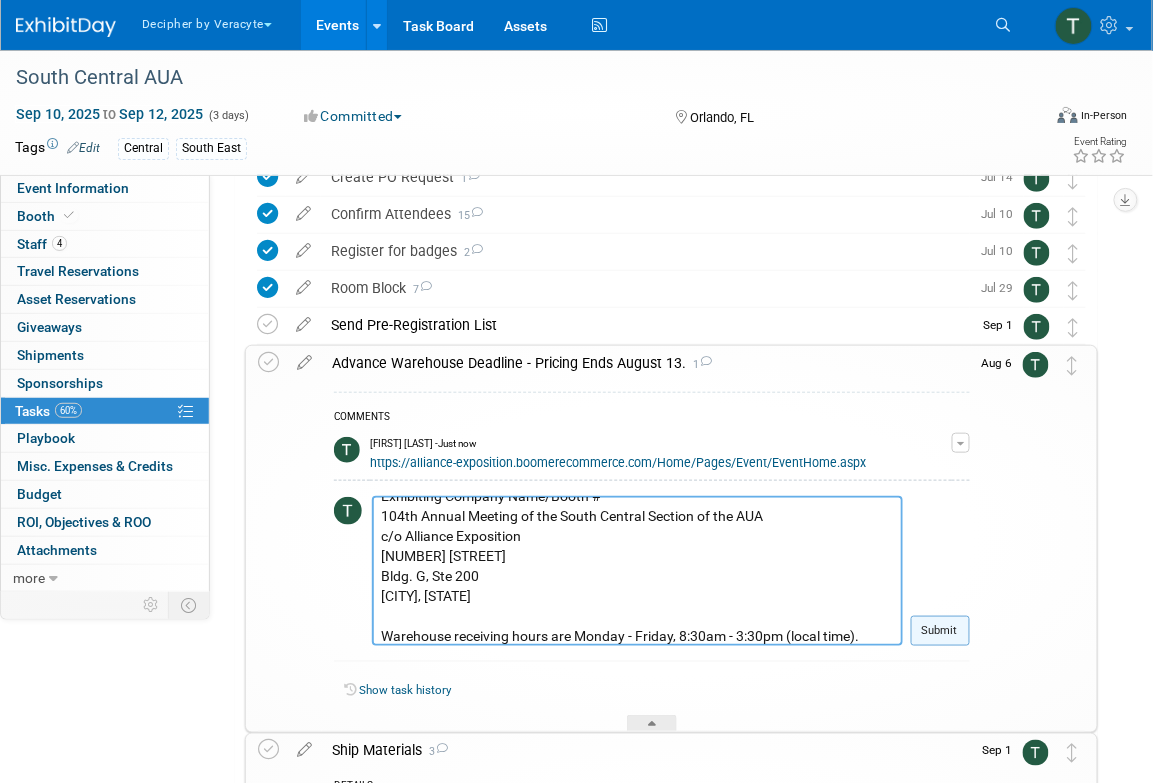 type on "ADVANCE WAREHOUSE ADDRESS
Exhibiting Company Name/Booth #
104th Annual Meeting of the South Central Section of the AUA
c/o Alliance Exposition
[NUMBER] [STREET]
Bldg. G, Ste 200
[CITY], [STATE]
Warehouse receiving hours are Monday - Friday, 8:30am - 3:30pm (local time)." 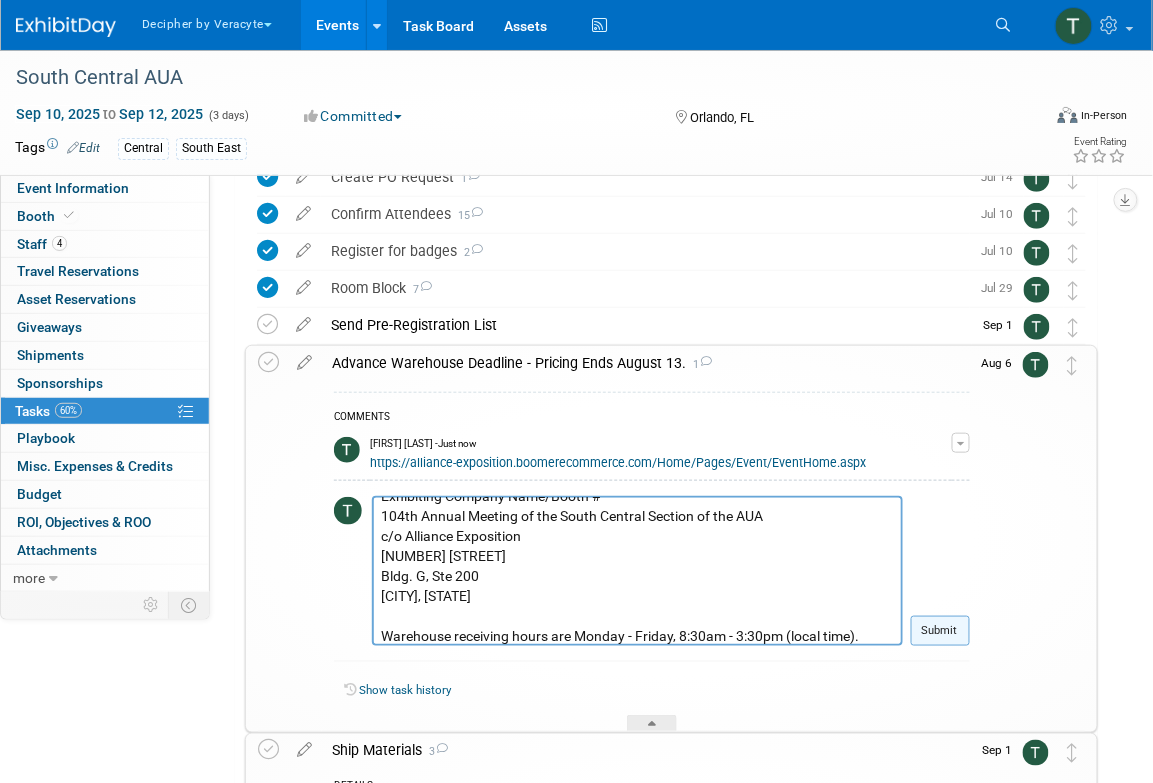 click on "Submit" at bounding box center (940, 631) 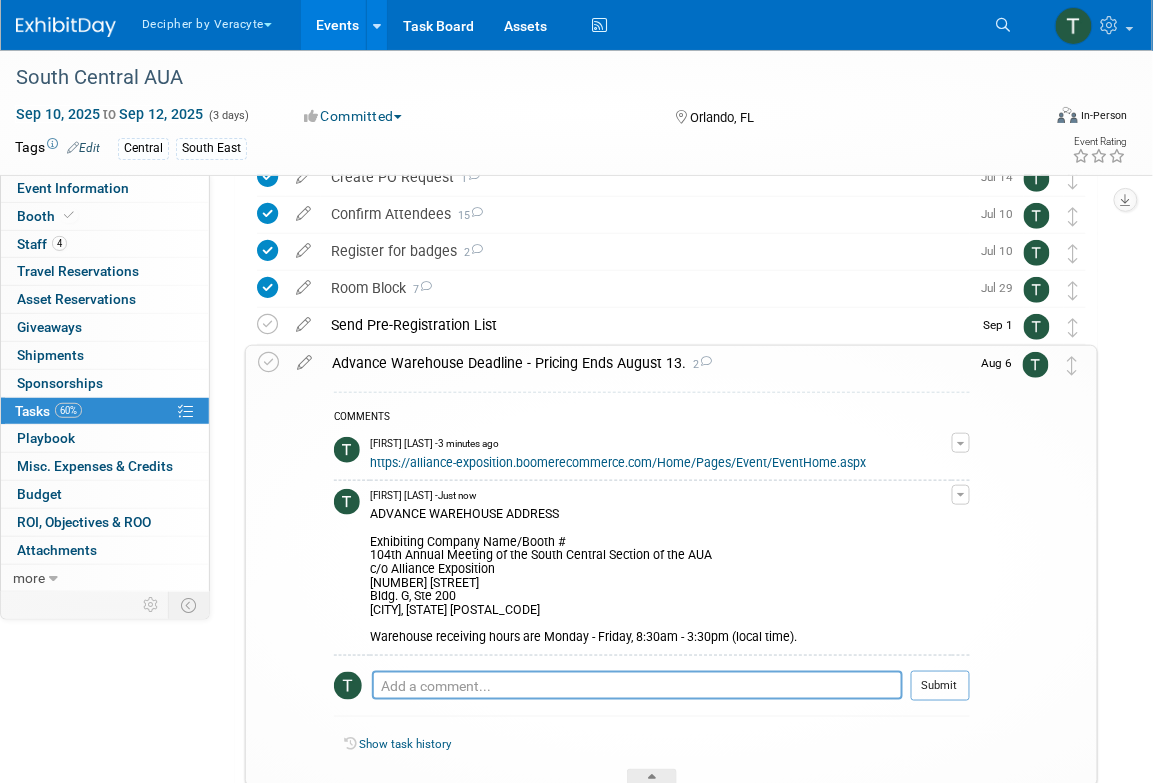 click on "ADVANCE WAREHOUSE ADDRESS Exhibiting Company Name/Booth #  104th Annual Meeting of the South Central Section of the AUA c/o Alliance Exposition [NUMBER] [STREET] Bldg. G, Ste 200 [CITY], [STATE]  Warehouse receiving hours are Monday - Friday, 8:30am - 3:30pm (local time)." at bounding box center (661, 573) 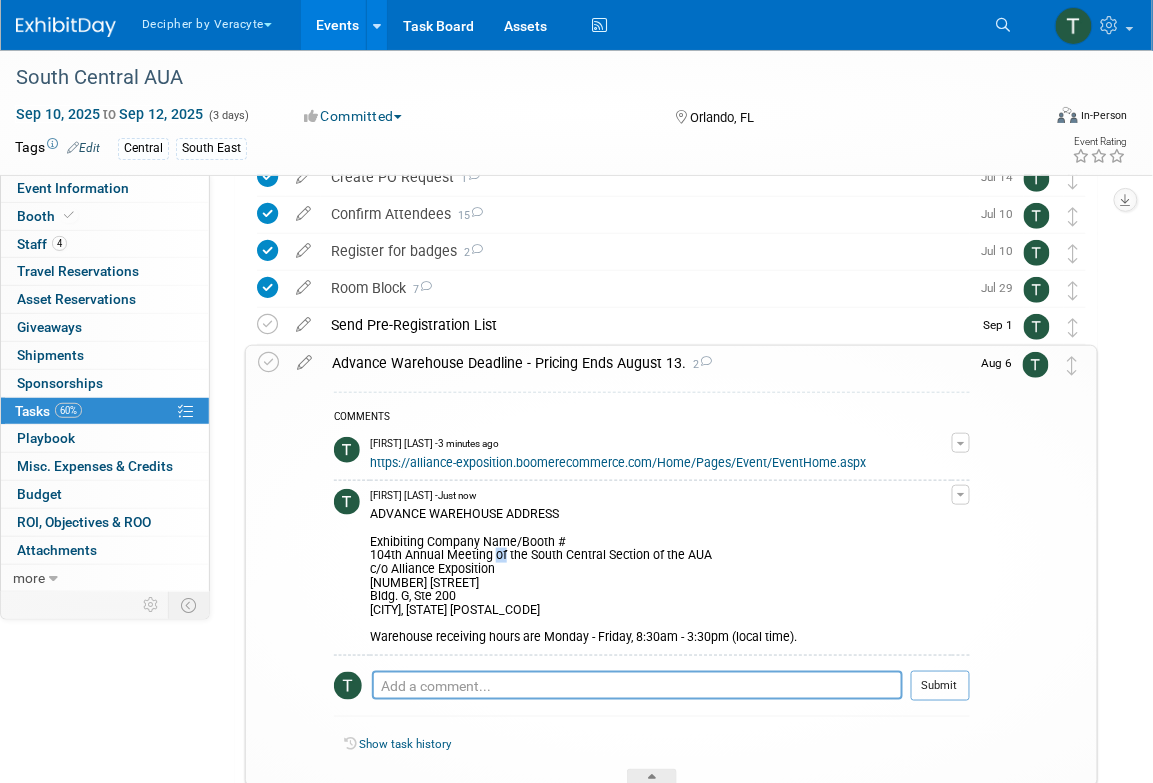 click on "ADVANCE WAREHOUSE ADDRESS Exhibiting Company Name/Booth #  104th Annual Meeting of the South Central Section of the AUA c/o Alliance Exposition [NUMBER] [STREET] Bldg. G, Ste 200 [CITY], [STATE]  Warehouse receiving hours are Monday - Friday, 8:30am - 3:30pm (local time)." at bounding box center [661, 573] 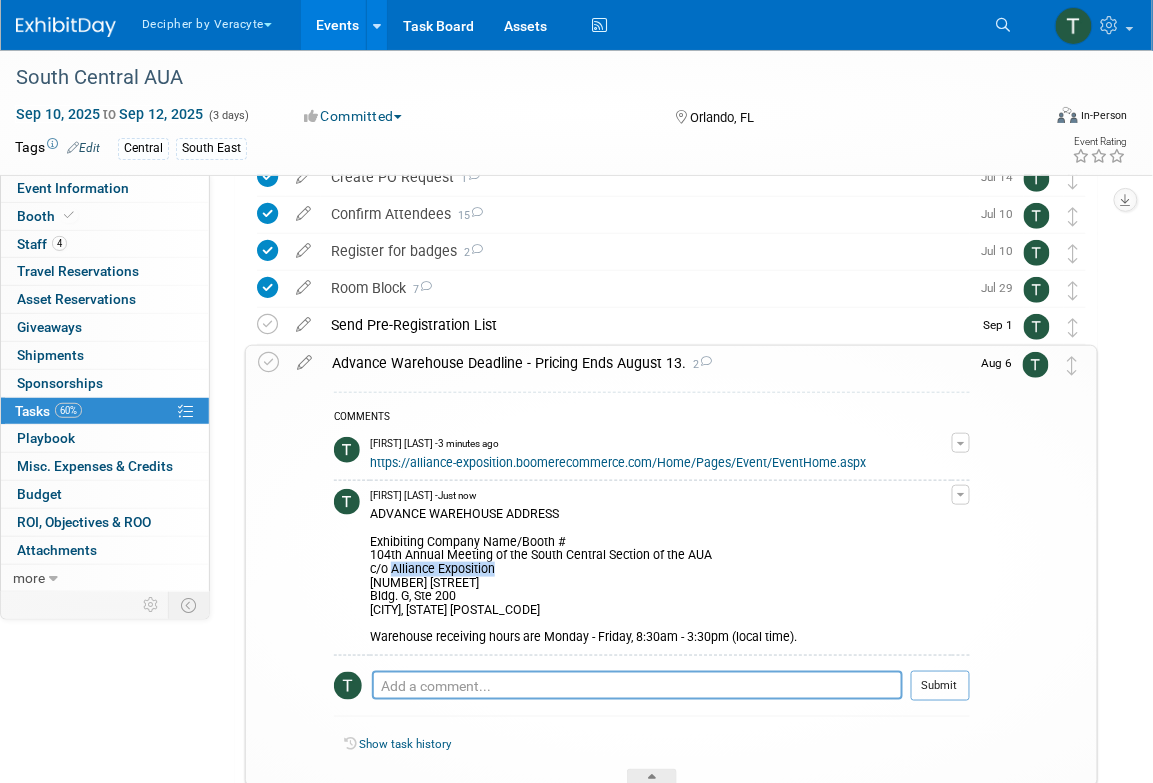 drag, startPoint x: 503, startPoint y: 569, endPoint x: 395, endPoint y: 568, distance: 108.00463 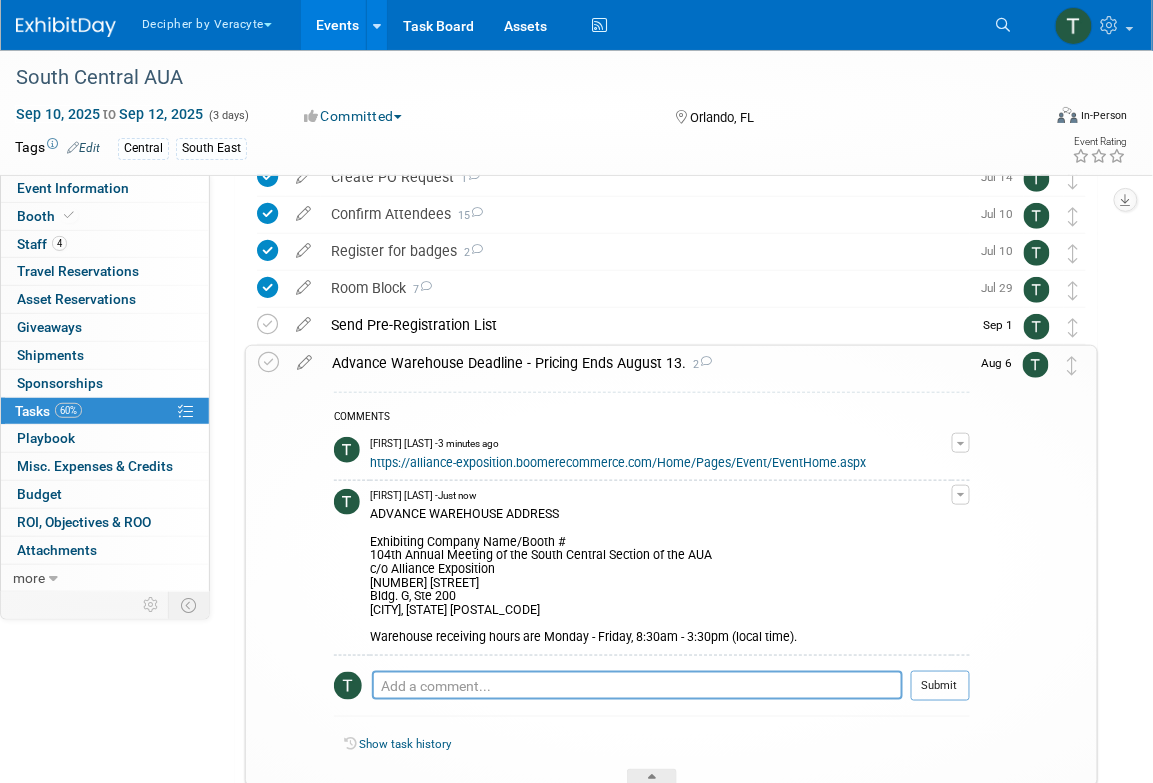 click on "ADVANCE WAREHOUSE ADDRESS Exhibiting Company Name/Booth #  104th Annual Meeting of the South Central Section of the AUA c/o Alliance Exposition [NUMBER] [STREET] Bldg. G, Ste 200 [CITY], [STATE]  Warehouse receiving hours are Monday - Friday, 8:30am - 3:30pm (local time)." at bounding box center (661, 573) 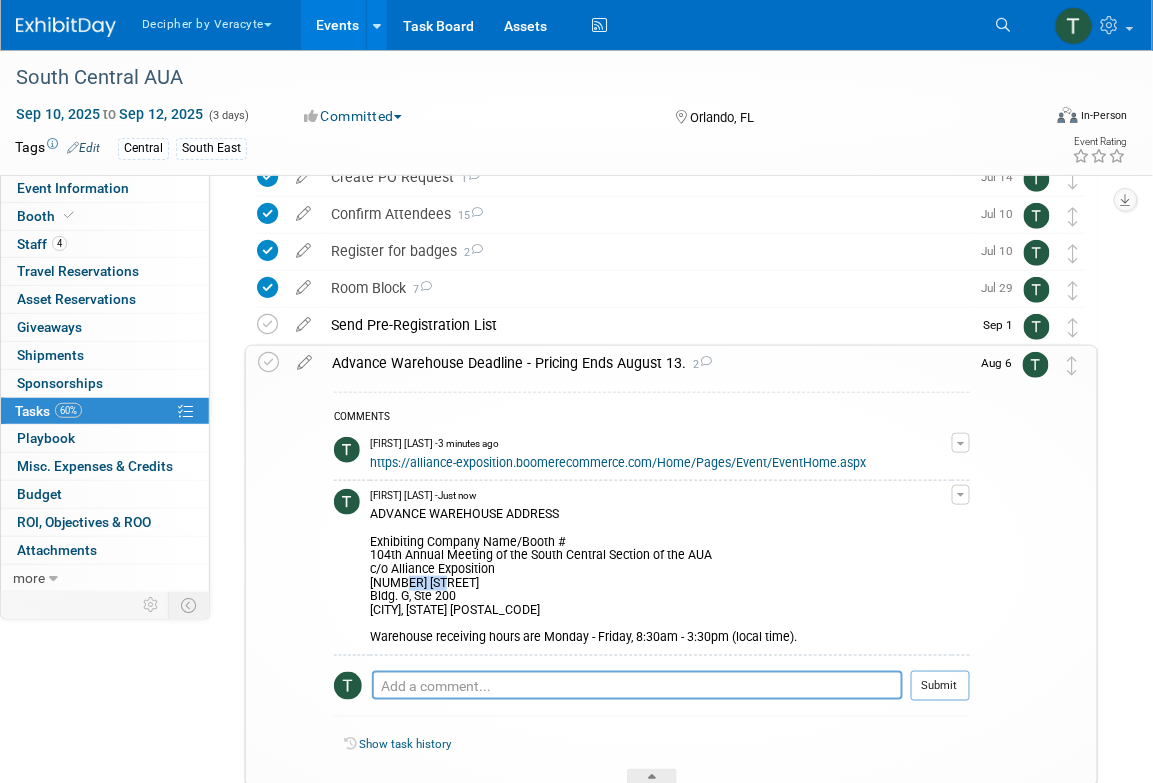 click on "ADVANCE WAREHOUSE ADDRESS Exhibiting Company Name/Booth #  104th Annual Meeting of the South Central Section of the AUA c/o Alliance Exposition [NUMBER] [STREET] Bldg. G, Ste 200 [CITY], [STATE]  Warehouse receiving hours are Monday - Friday, 8:30am - 3:30pm (local time)." at bounding box center (661, 573) 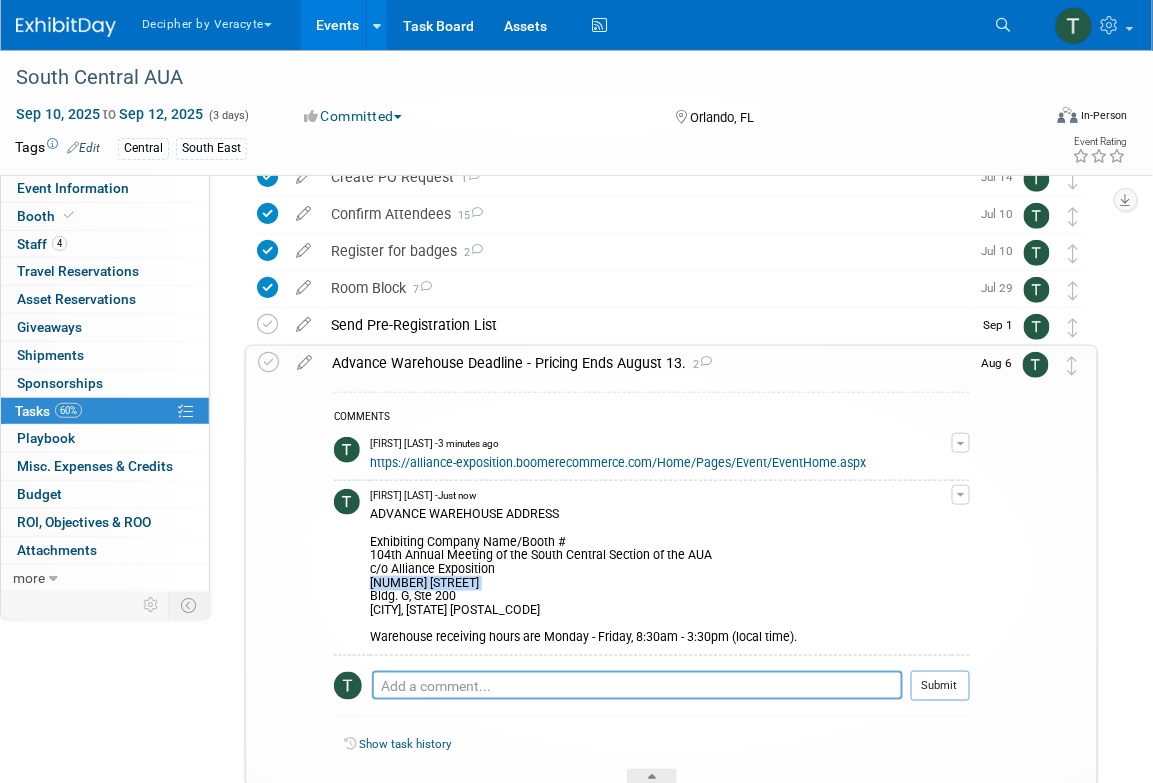 click on "ADVANCE WAREHOUSE ADDRESS Exhibiting Company Name/Booth #  104th Annual Meeting of the South Central Section of the AUA c/o Alliance Exposition [NUMBER] [STREET] Bldg. G, Ste 200 [CITY], [STATE]  Warehouse receiving hours are Monday - Friday, 8:30am - 3:30pm (local time)." at bounding box center [661, 573] 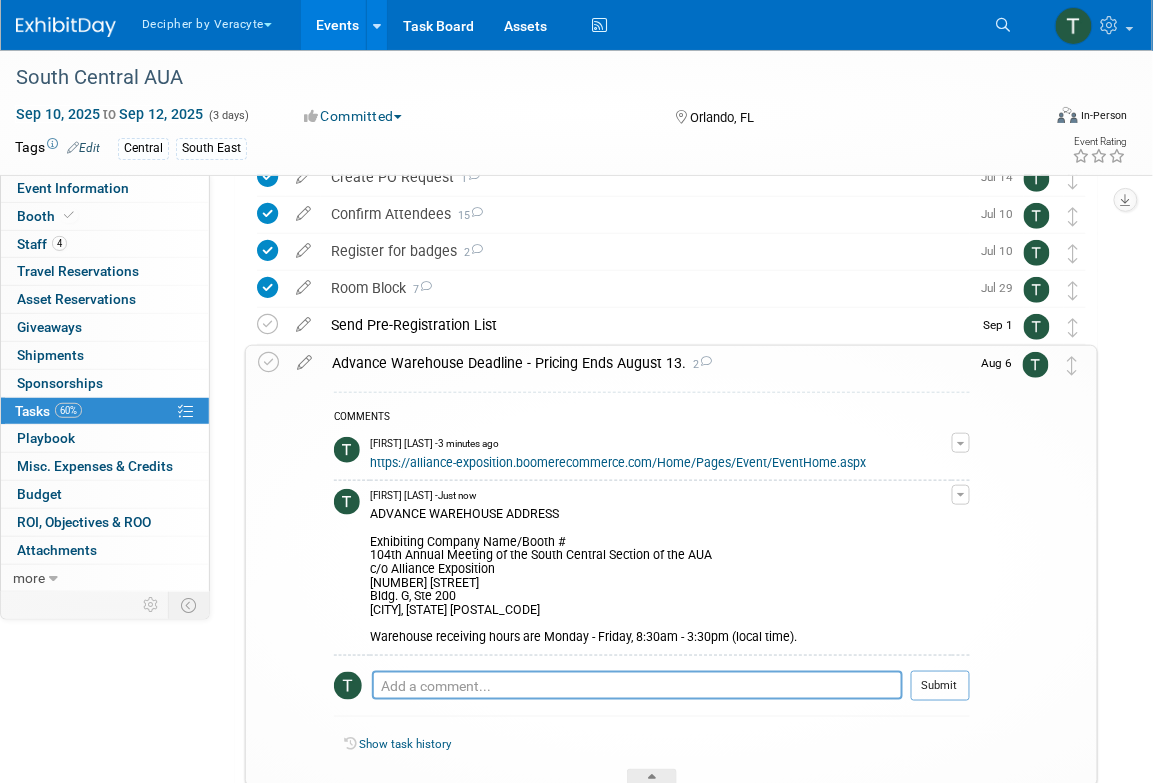 click on "ADVANCE WAREHOUSE ADDRESS Exhibiting Company Name/Booth #  104th Annual Meeting of the South Central Section of the AUA c/o Alliance Exposition [NUMBER] [STREET] Bldg. G, Ste 200 [CITY], [STATE]  Warehouse receiving hours are Monday - Friday, 8:30am - 3:30pm (local time)." at bounding box center (661, 573) 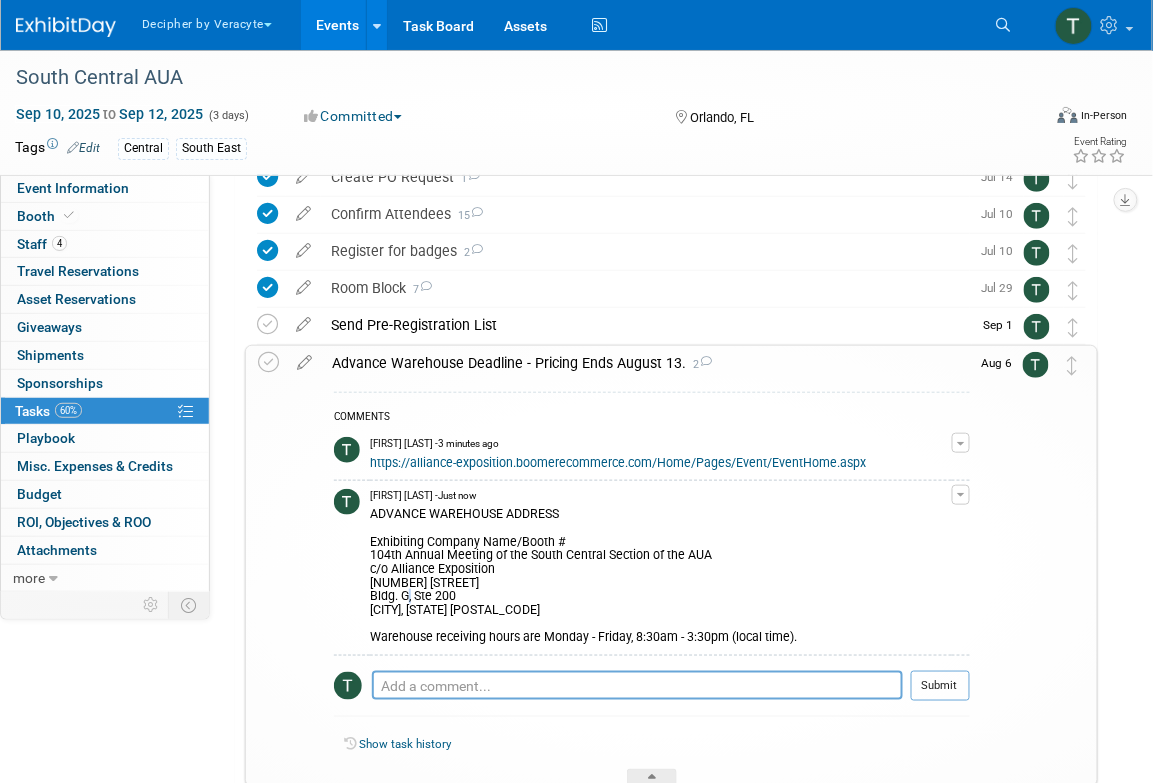 click on "ADVANCE WAREHOUSE ADDRESS Exhibiting Company Name/Booth #  104th Annual Meeting of the South Central Section of the AUA c/o Alliance Exposition [NUMBER] [STREET] Bldg. G, Ste 200 [CITY], [STATE]  Warehouse receiving hours are Monday - Friday, 8:30am - 3:30pm (local time)." at bounding box center (661, 573) 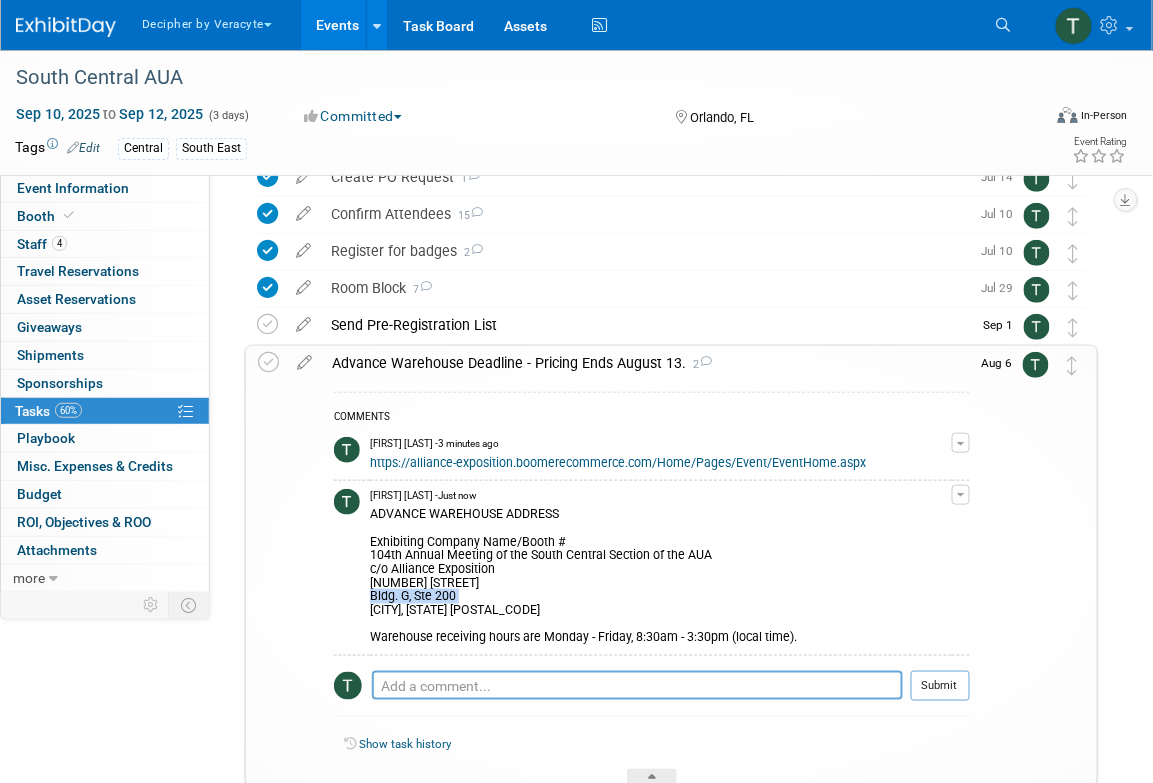 click on "ADVANCE WAREHOUSE ADDRESS Exhibiting Company Name/Booth #  104th Annual Meeting of the South Central Section of the AUA c/o Alliance Exposition [NUMBER] [STREET] Bldg. G, Ste 200 [CITY], [STATE]  Warehouse receiving hours are Monday - Friday, 8:30am - 3:30pm (local time)." at bounding box center (661, 573) 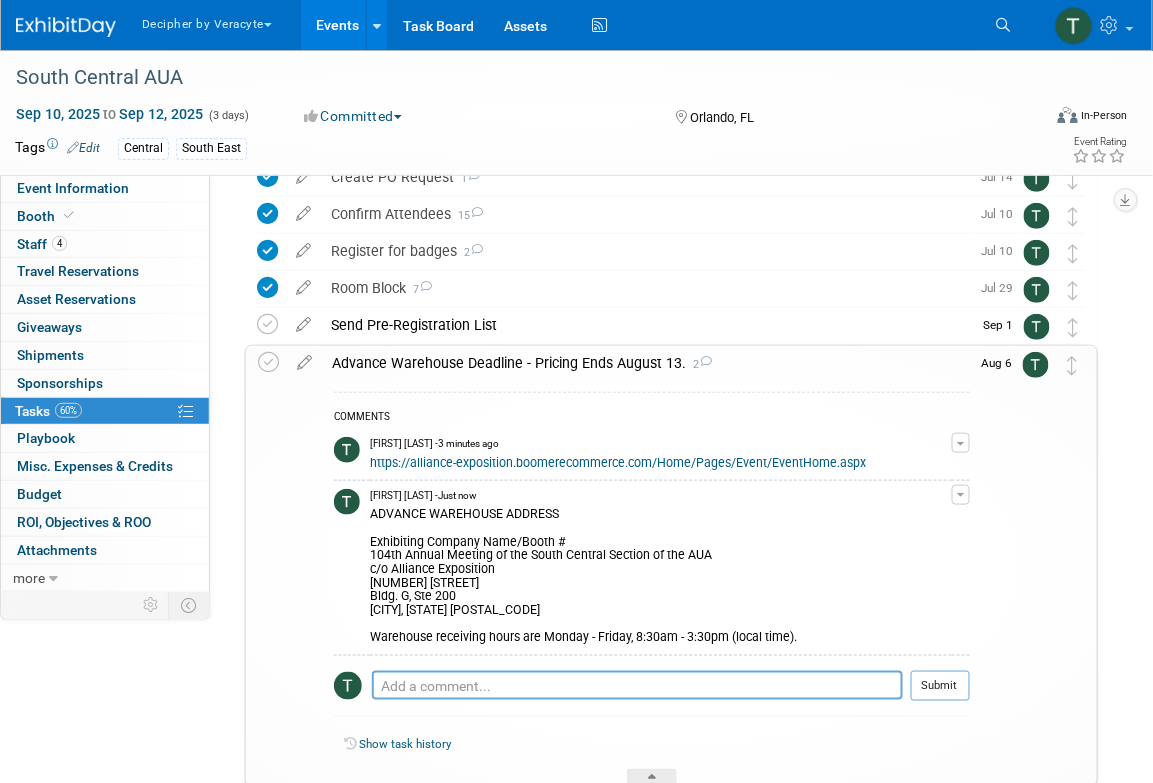 click on "Advance Warehouse Deadline - Pricing Ends August 13.
2" at bounding box center (646, 363) 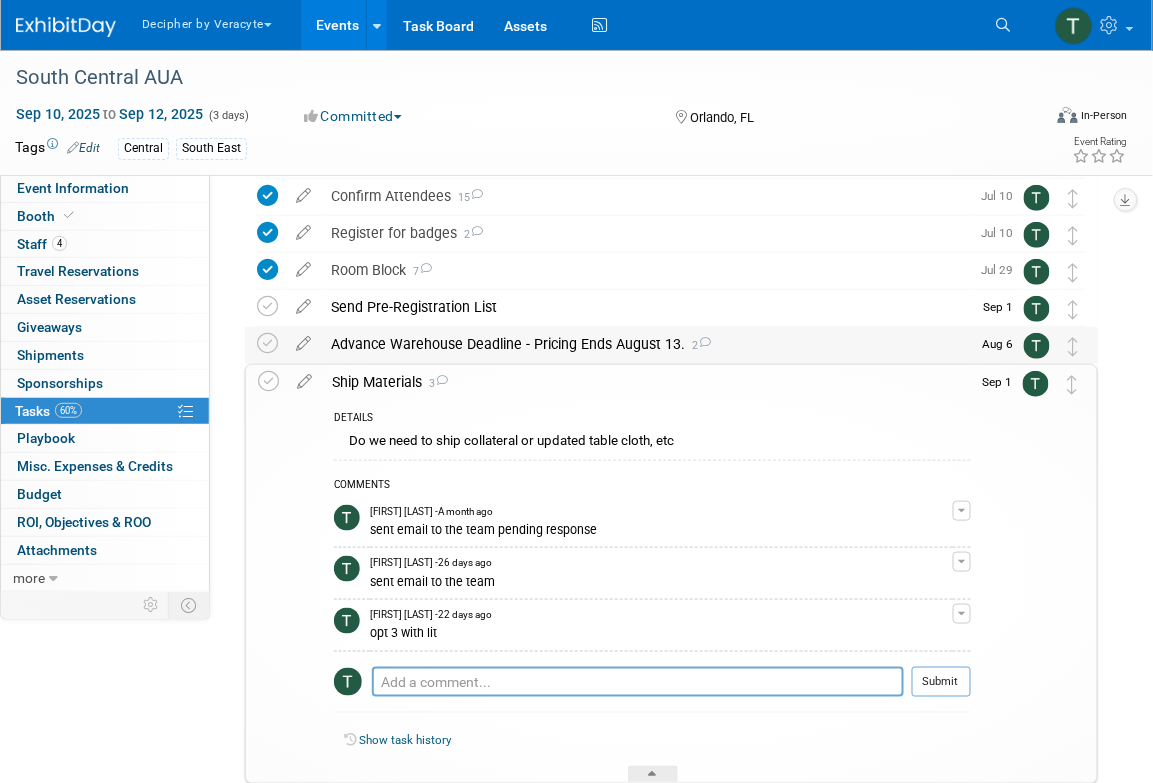 scroll, scrollTop: 203, scrollLeft: 0, axis: vertical 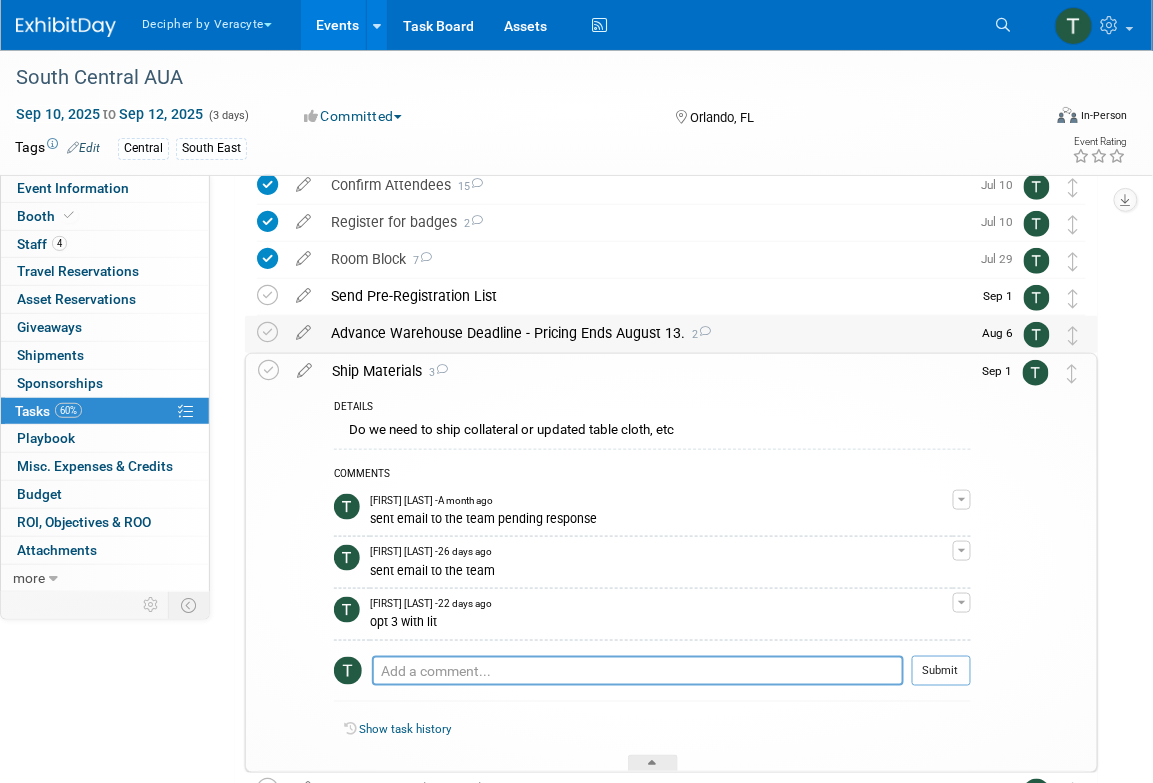 click on "Ship Materials
3" at bounding box center (646, 371) 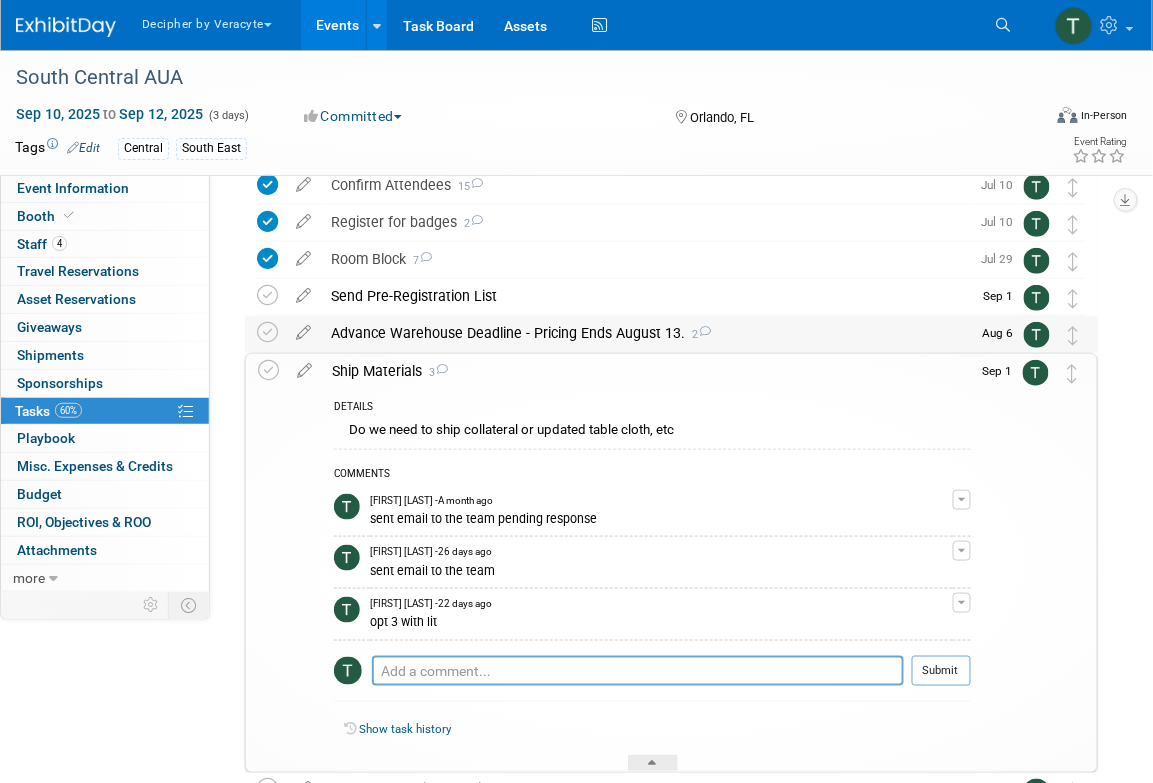 scroll, scrollTop: 0, scrollLeft: 0, axis: both 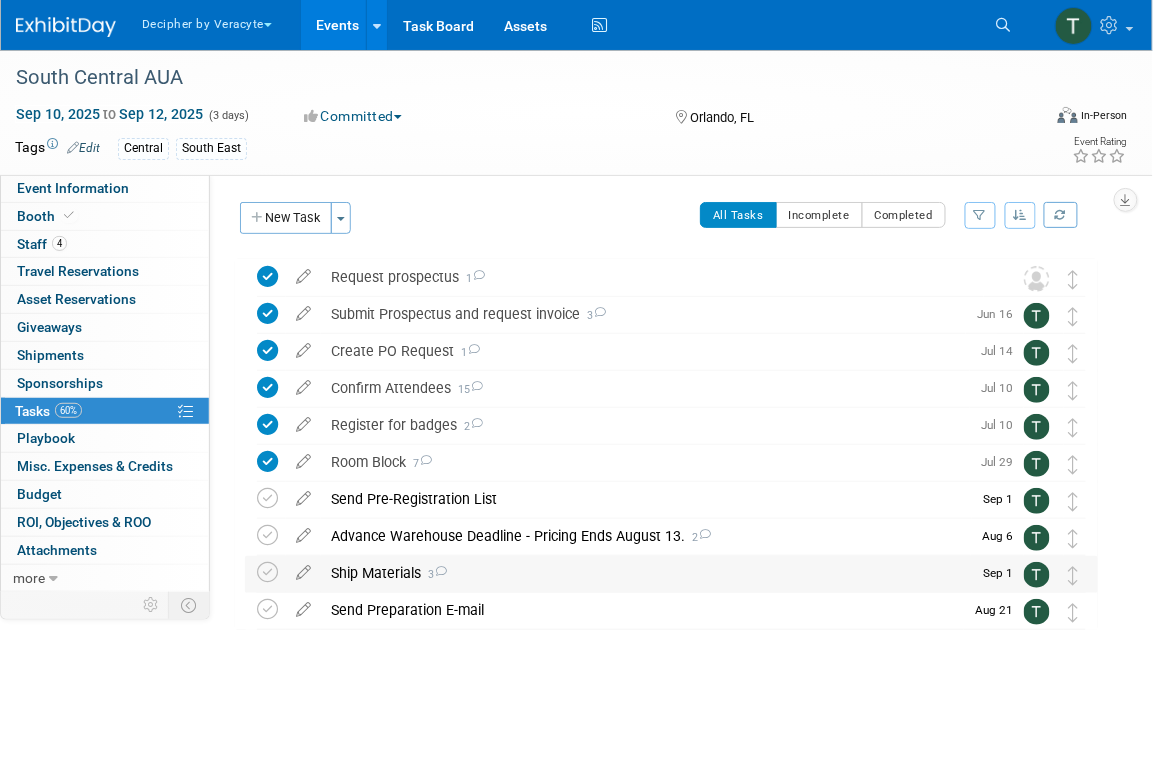 click on "Ship Materials
3" at bounding box center [646, 573] 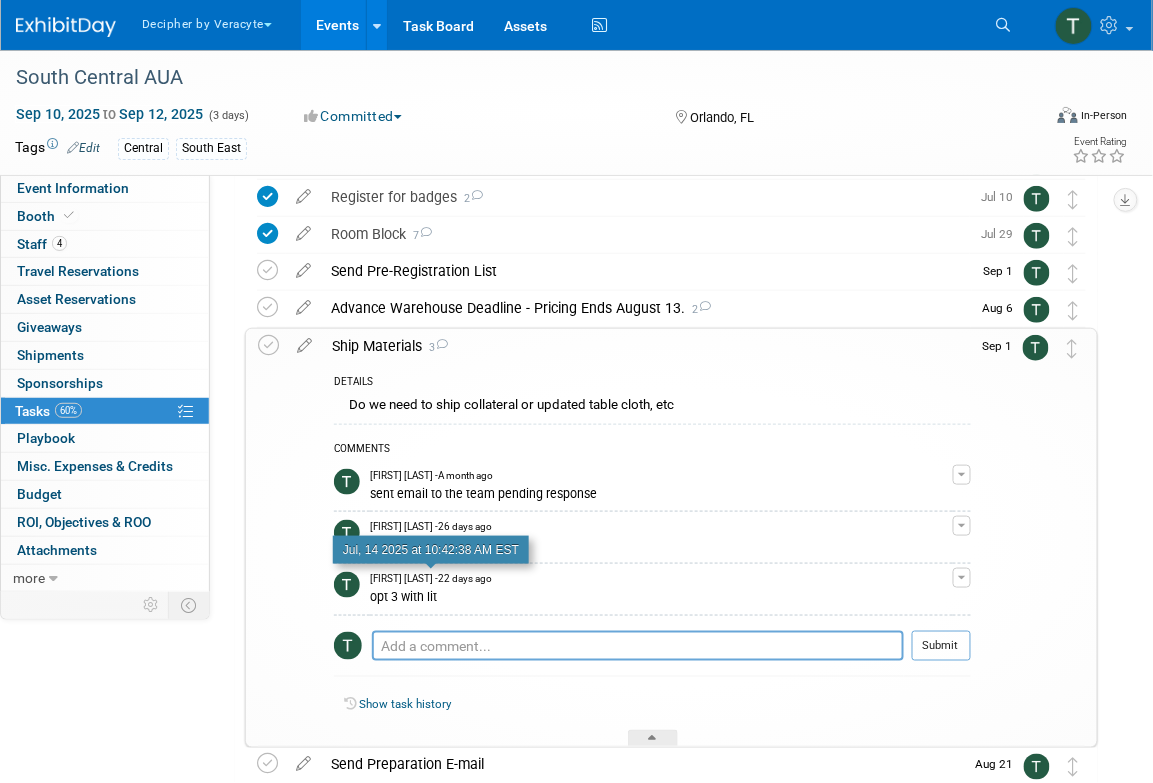 scroll, scrollTop: 229, scrollLeft: 0, axis: vertical 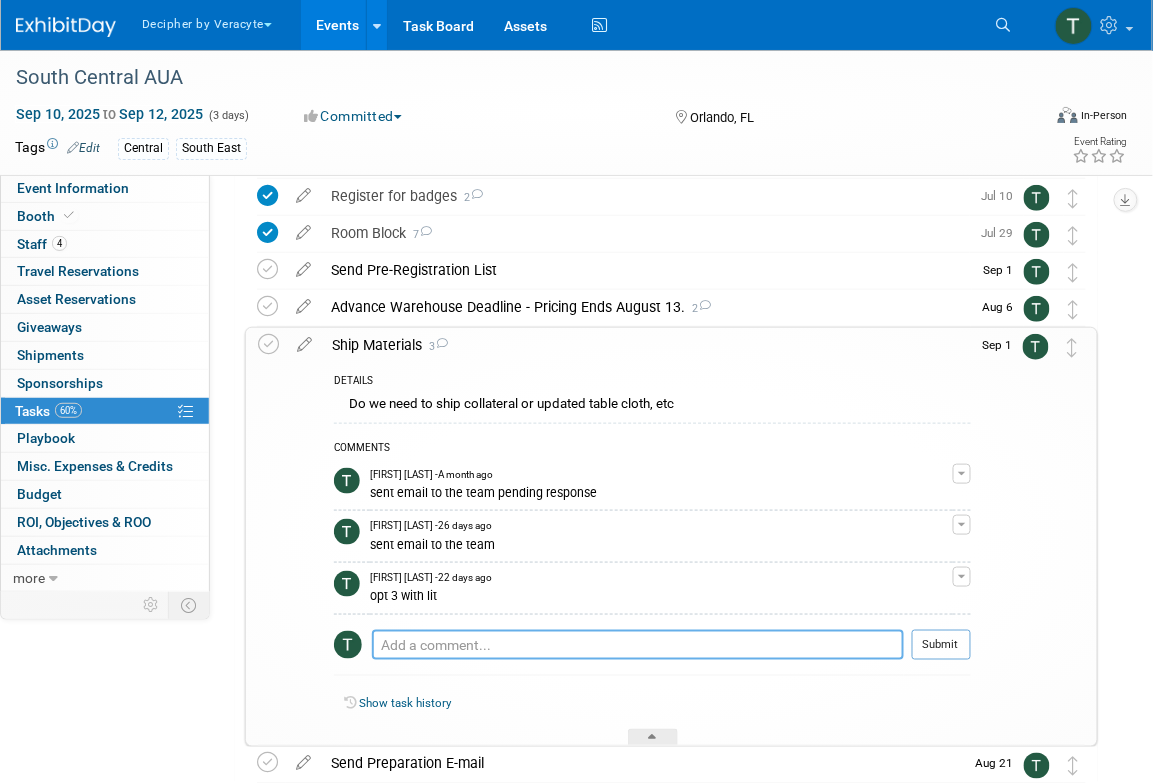 click at bounding box center [638, 645] 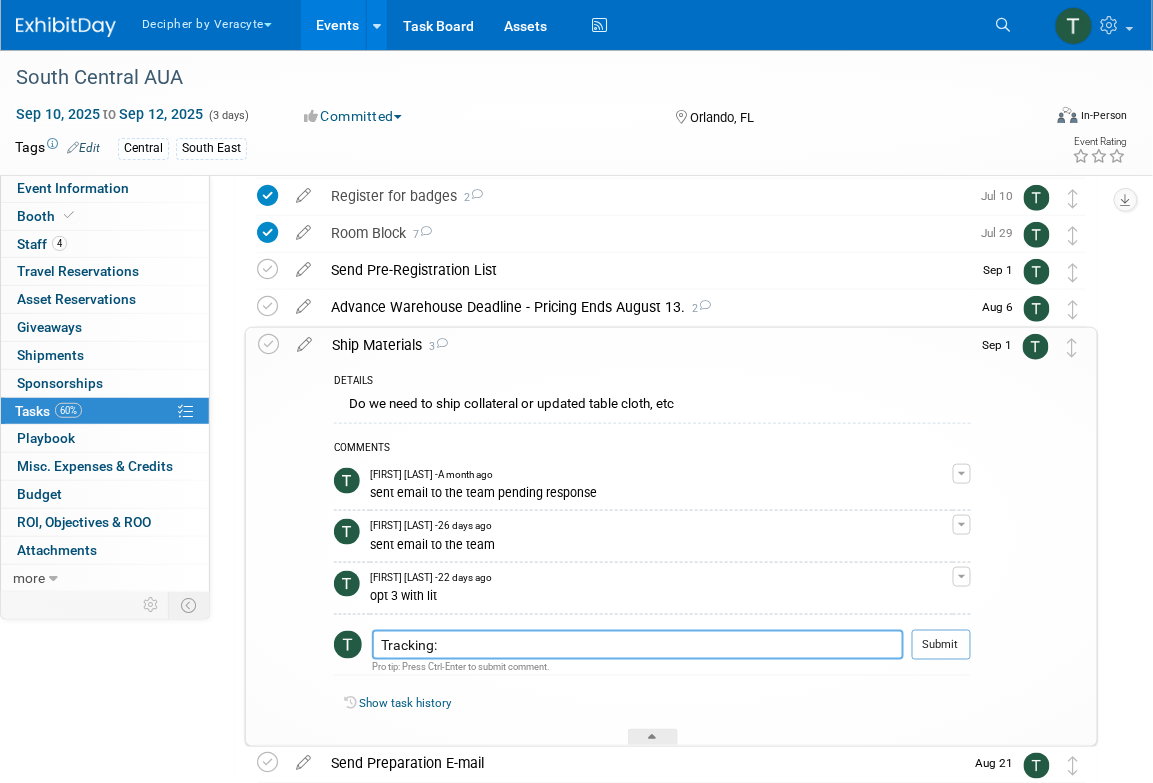 paste on "883327414570" 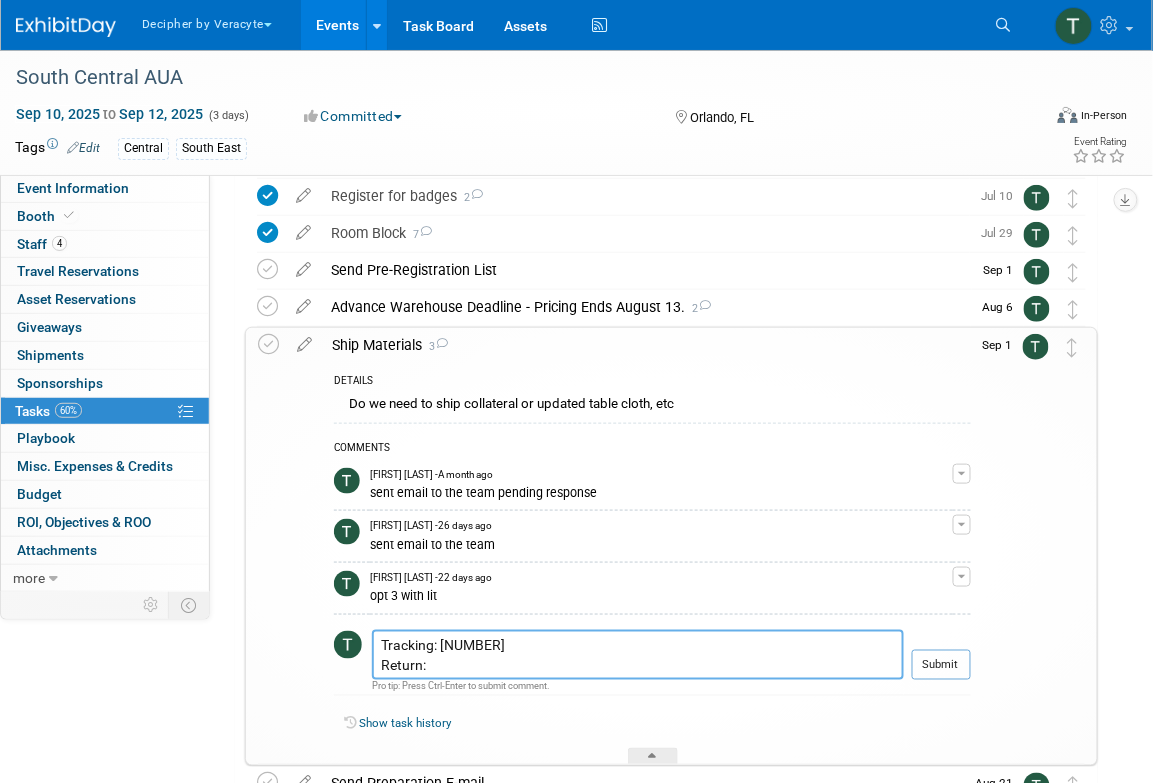 paste on "[NUMBER]" 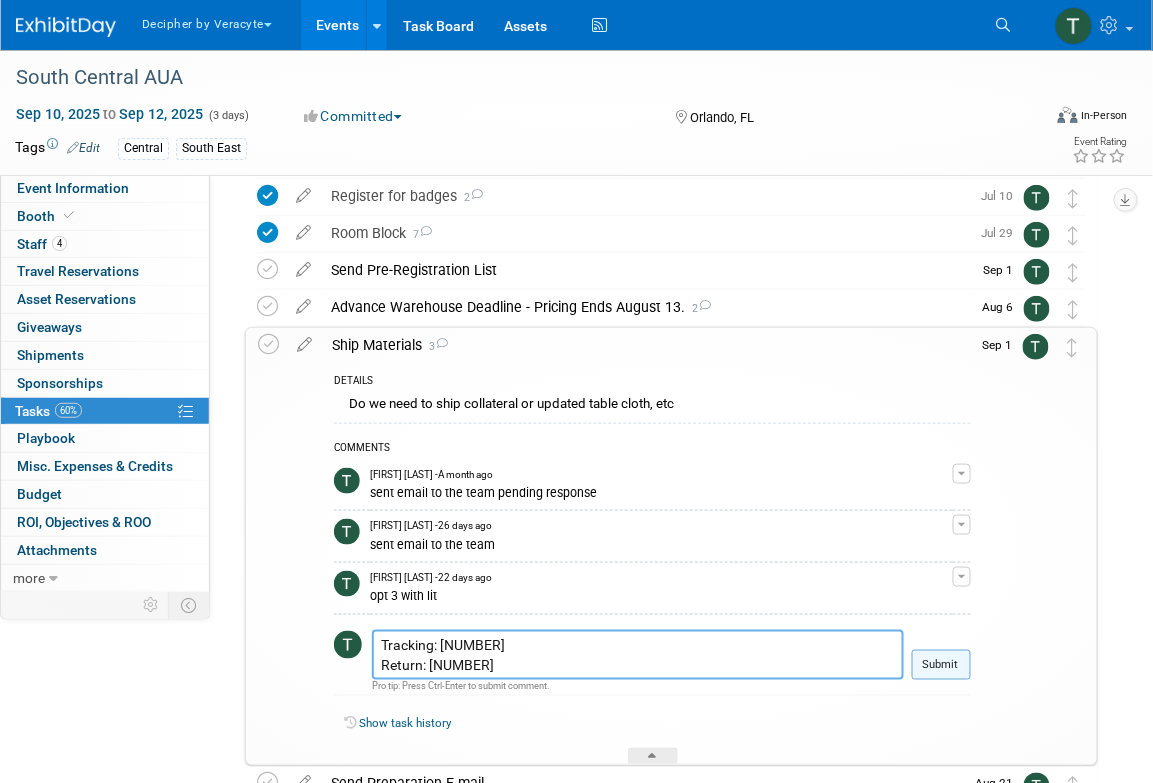 type on "Tracking: [NUMBER]
Return: [NUMBER]" 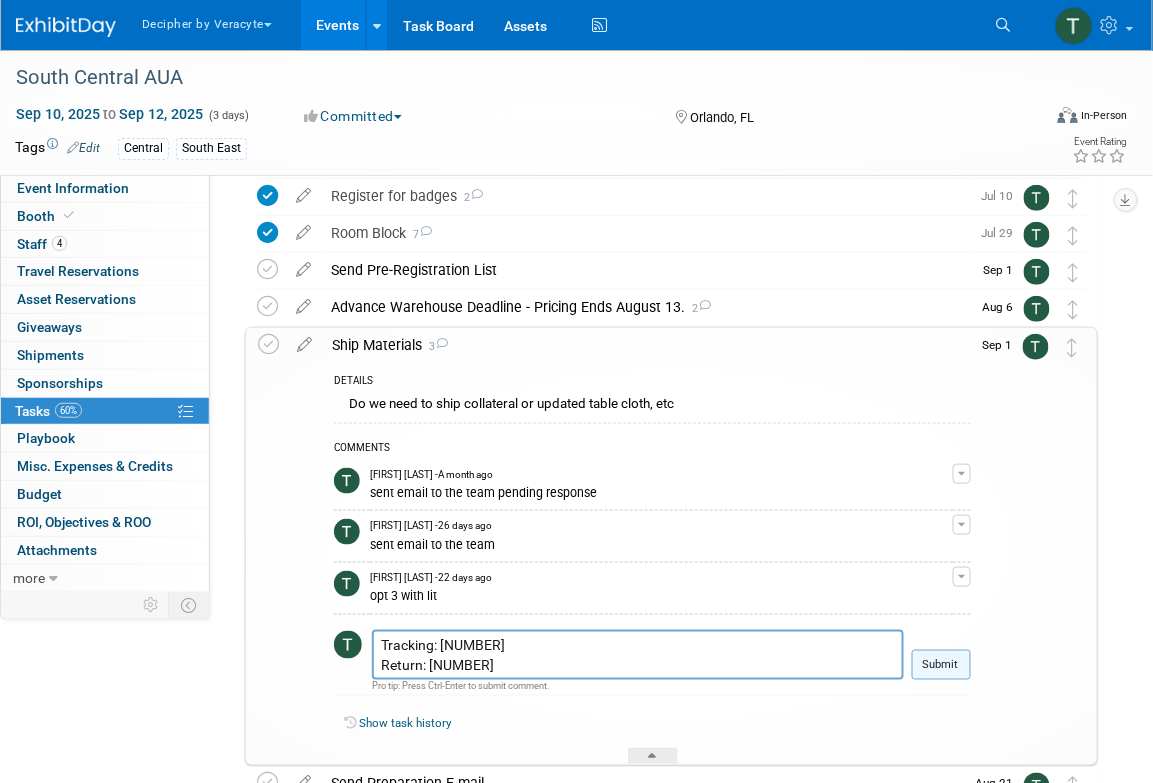 click on "Submit" at bounding box center (941, 665) 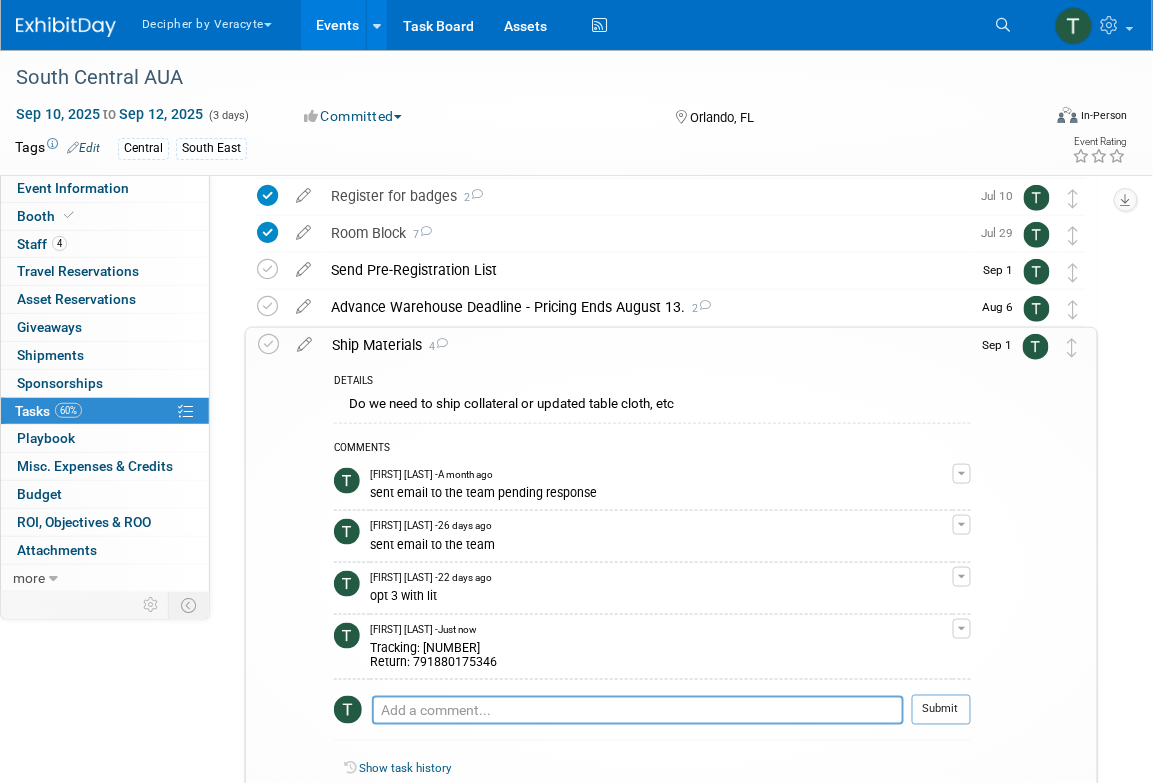click on "Ship Materials
4" at bounding box center [646, 345] 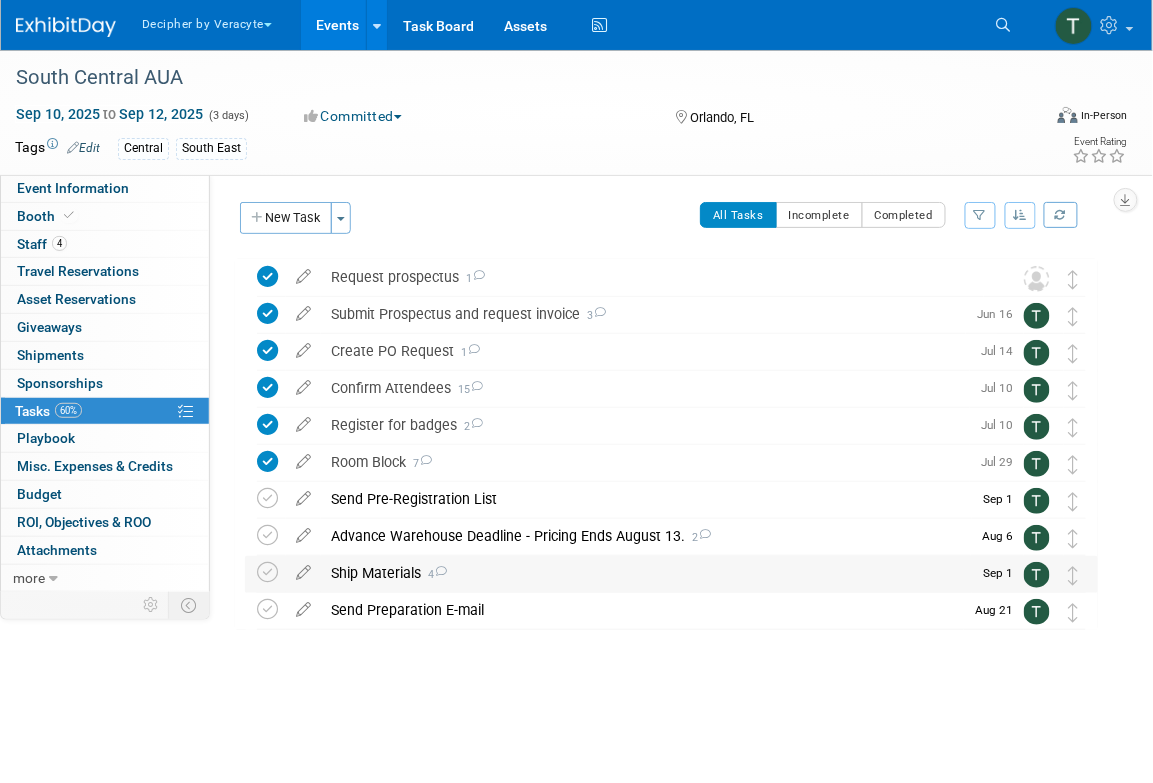 scroll, scrollTop: 0, scrollLeft: 0, axis: both 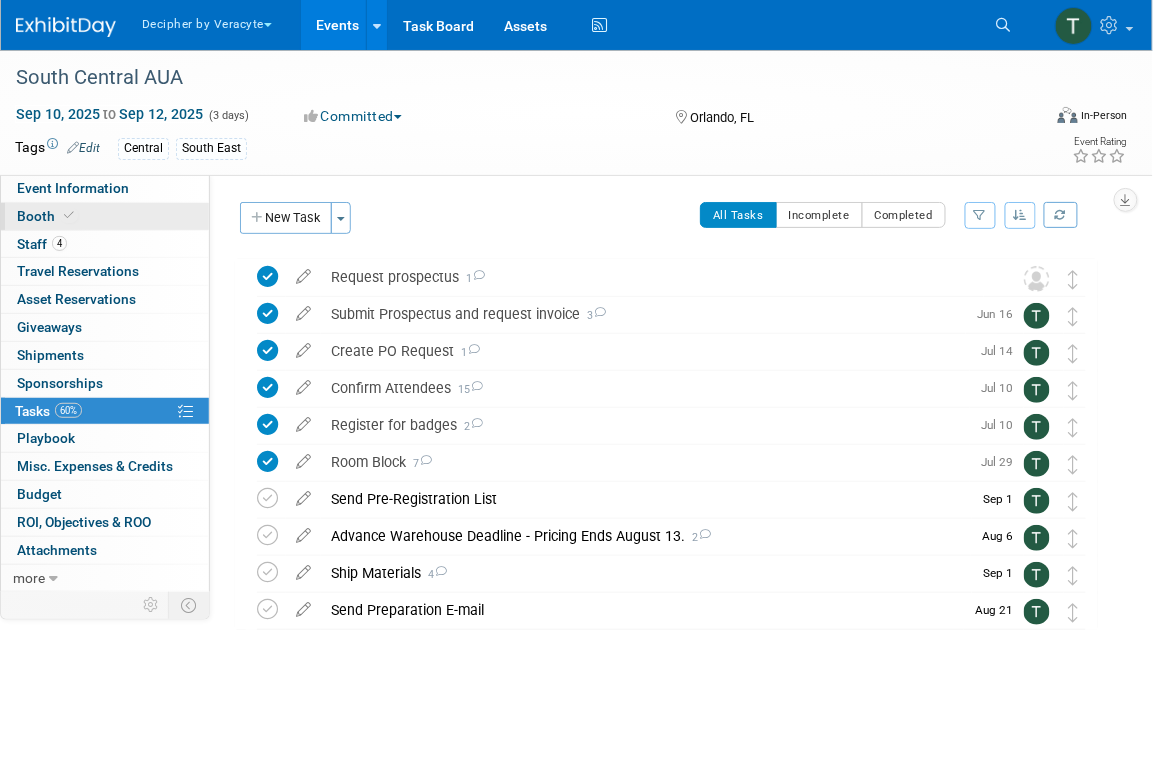 click on "Booth" at bounding box center [105, 216] 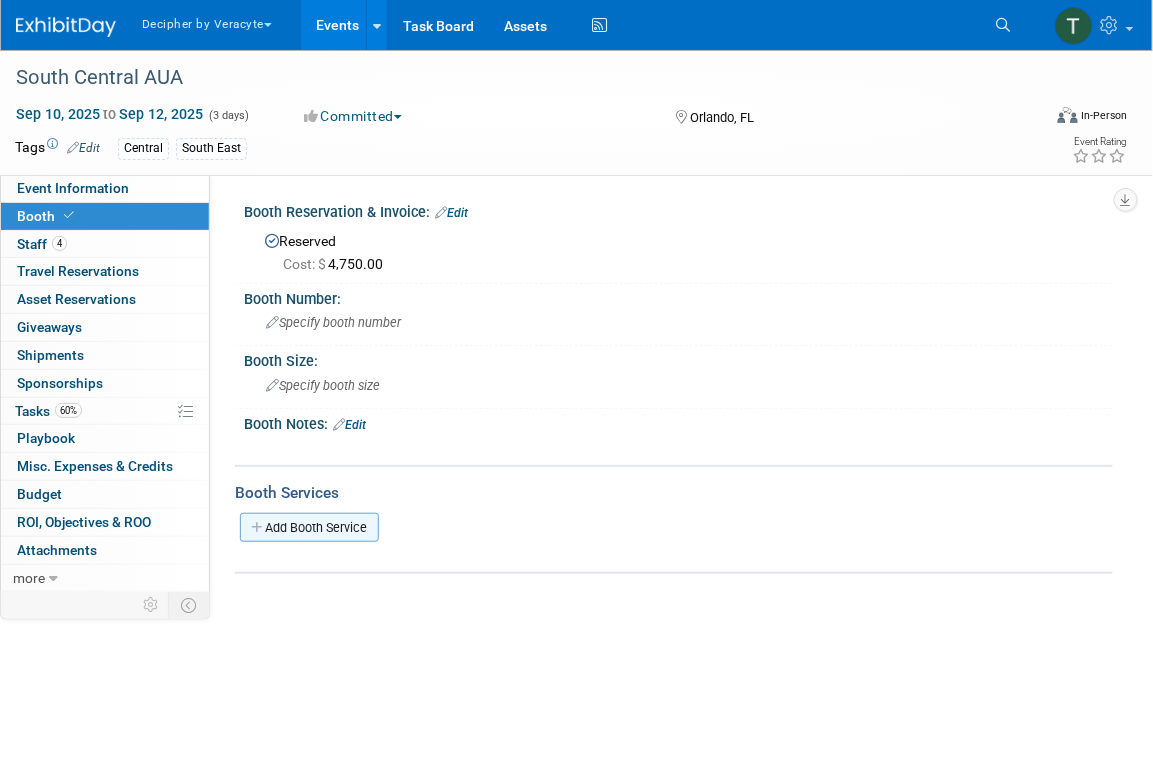 click on "Add Booth Service" at bounding box center (309, 527) 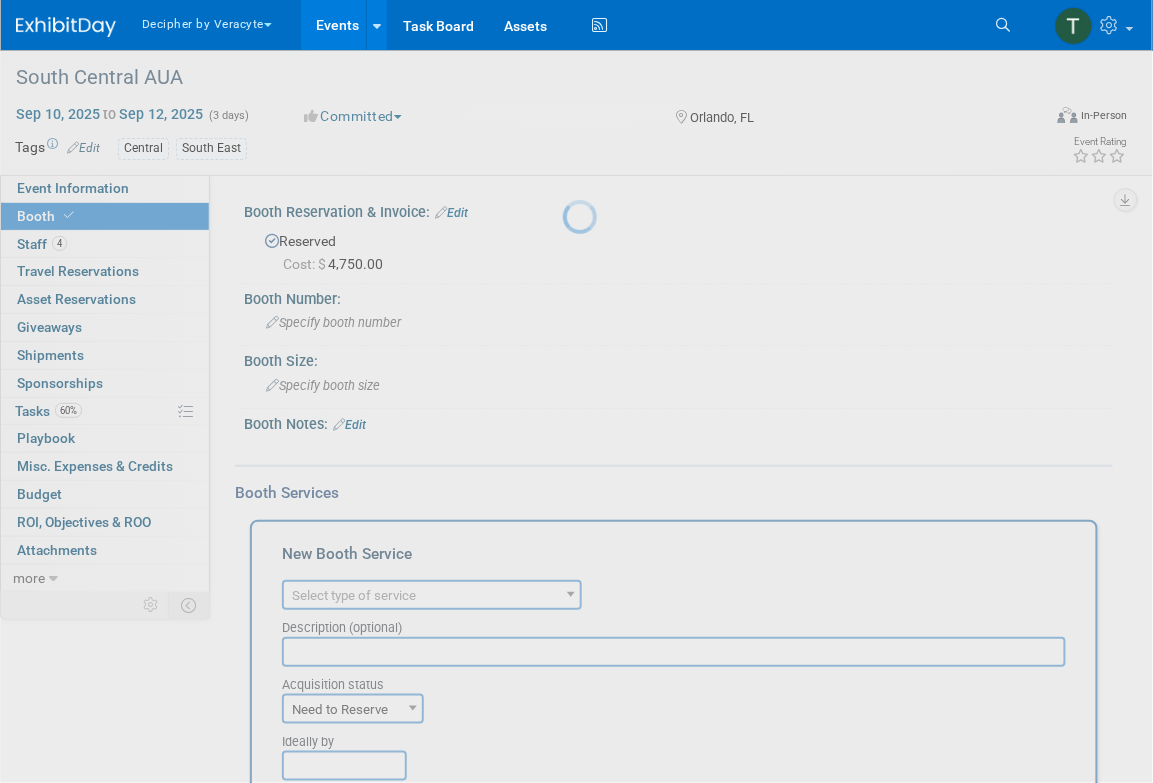 scroll, scrollTop: 0, scrollLeft: 0, axis: both 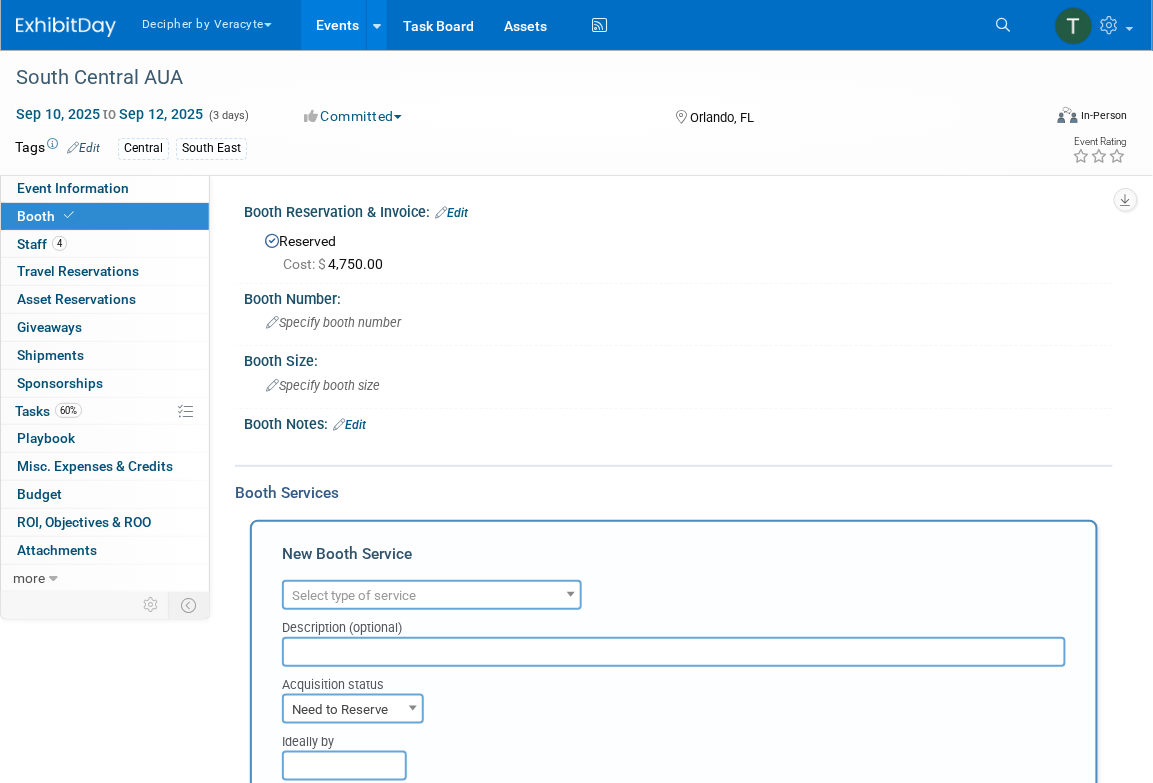click on "Select type of service" at bounding box center [432, 595] 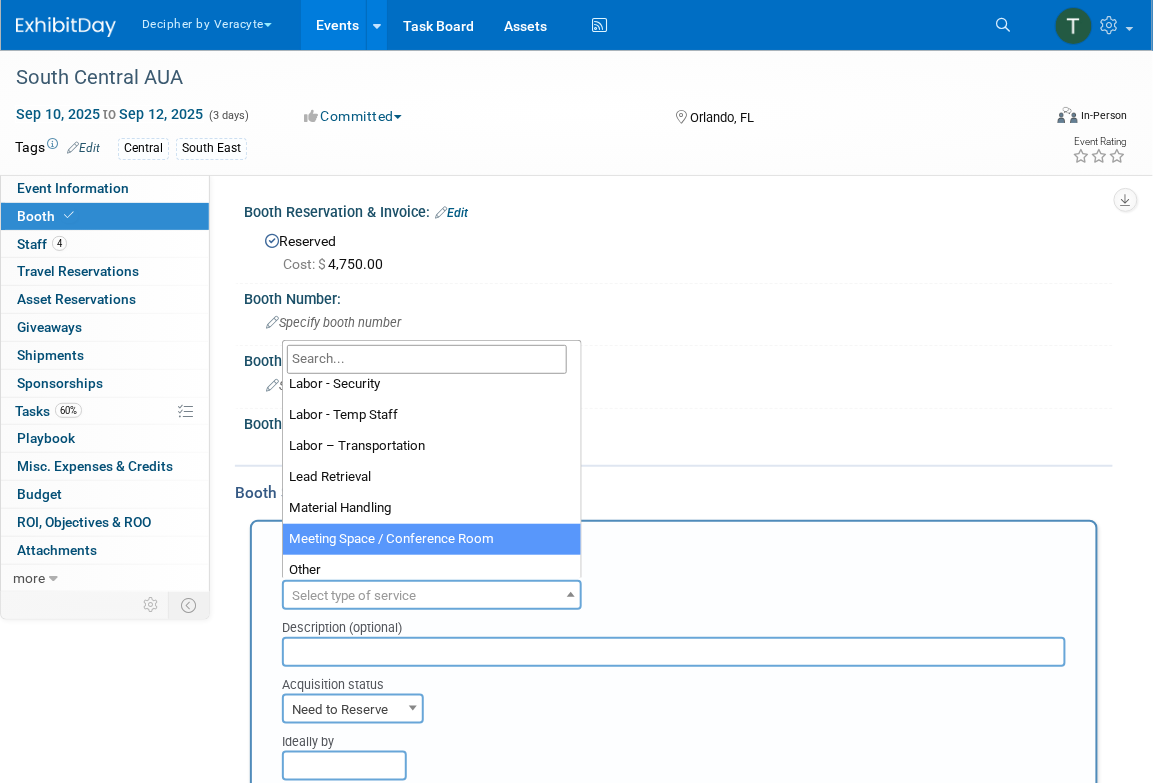 scroll, scrollTop: 348, scrollLeft: 0, axis: vertical 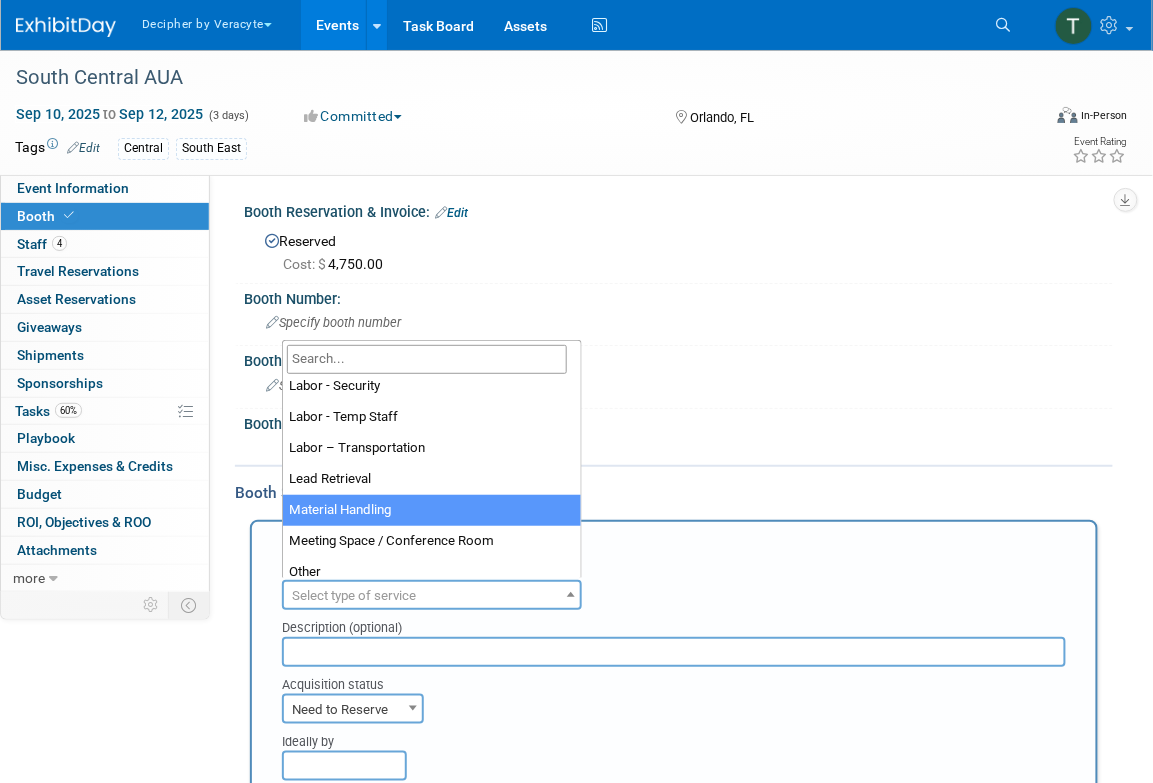 select on "10" 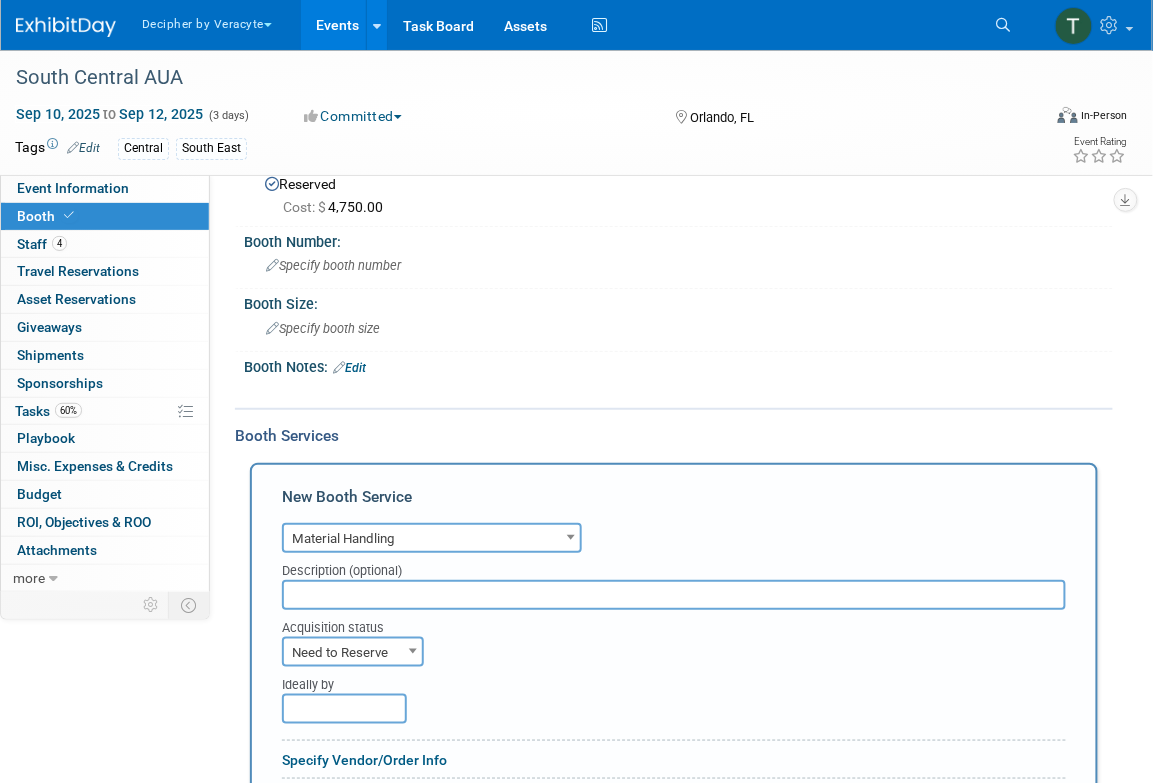 scroll, scrollTop: 75, scrollLeft: 0, axis: vertical 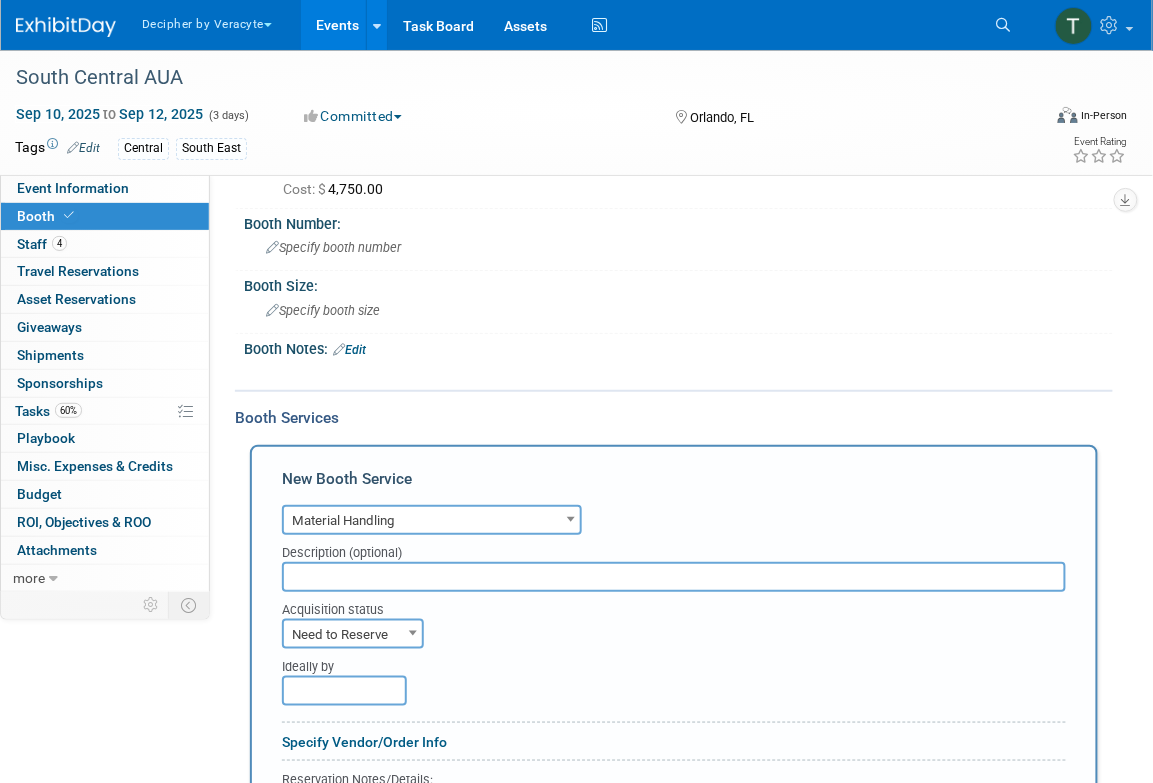 click at bounding box center [674, 577] 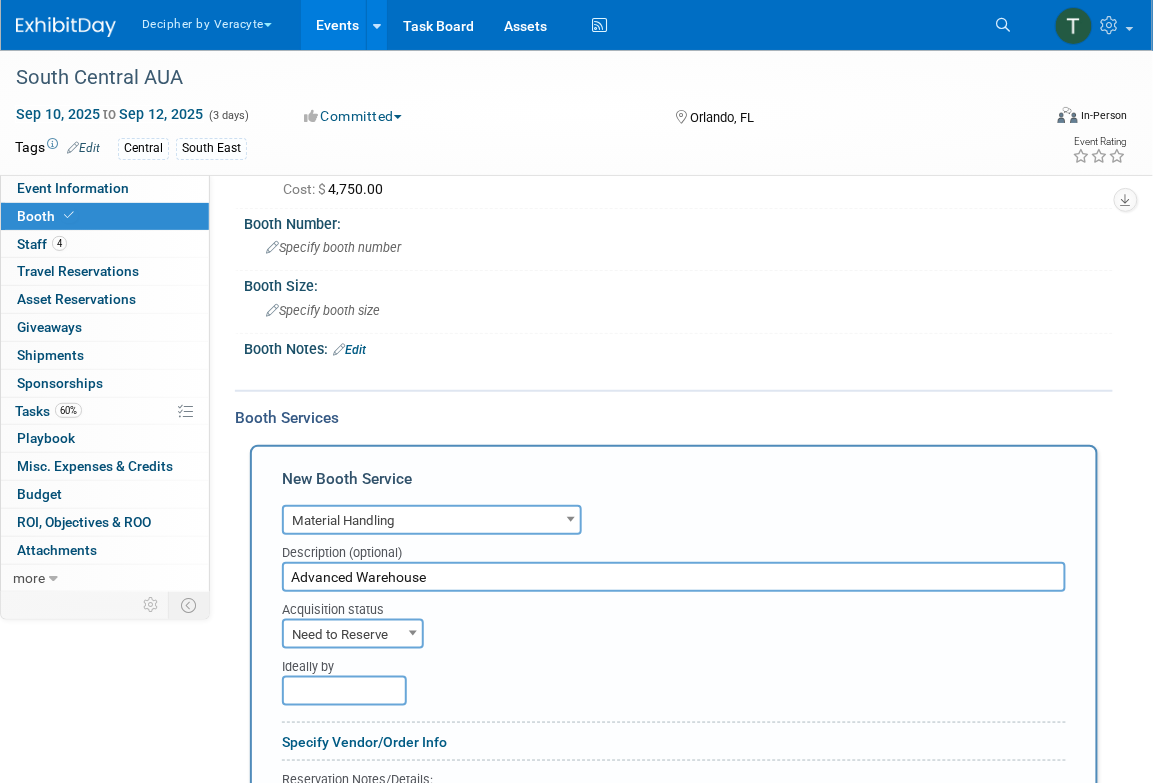 type on "Advanced Warehouse" 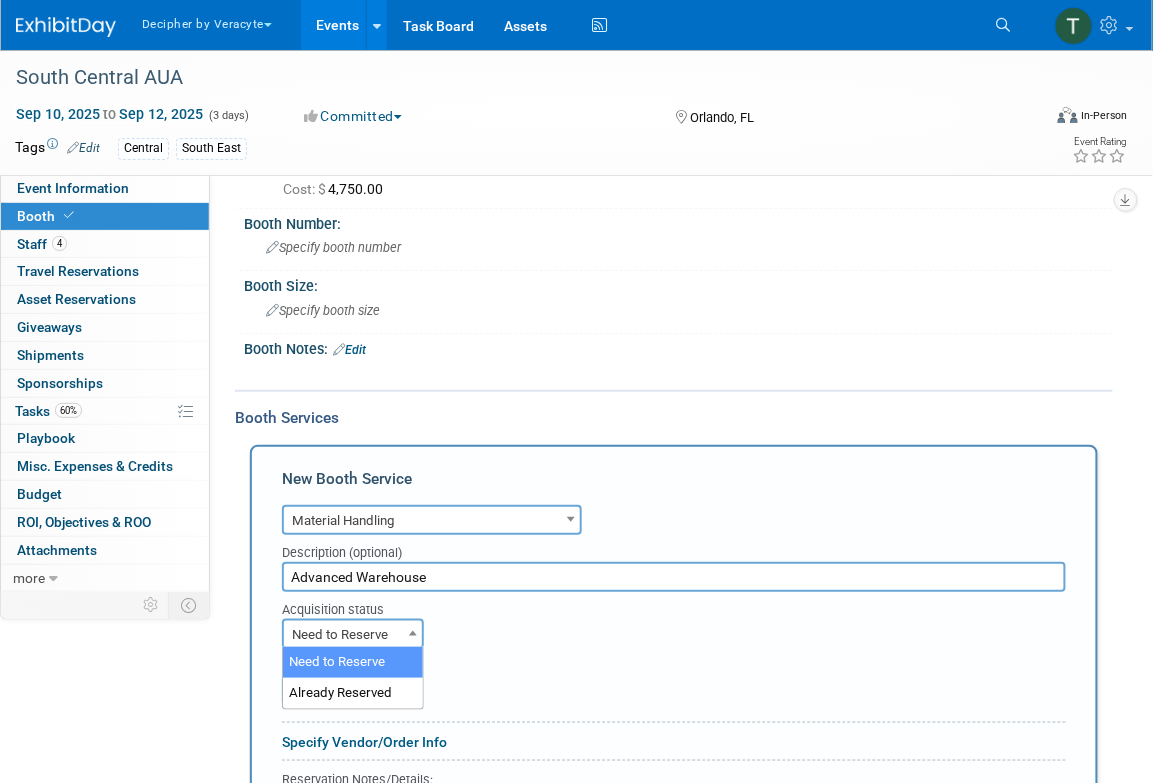 click on "Need to Reserve" at bounding box center [353, 635] 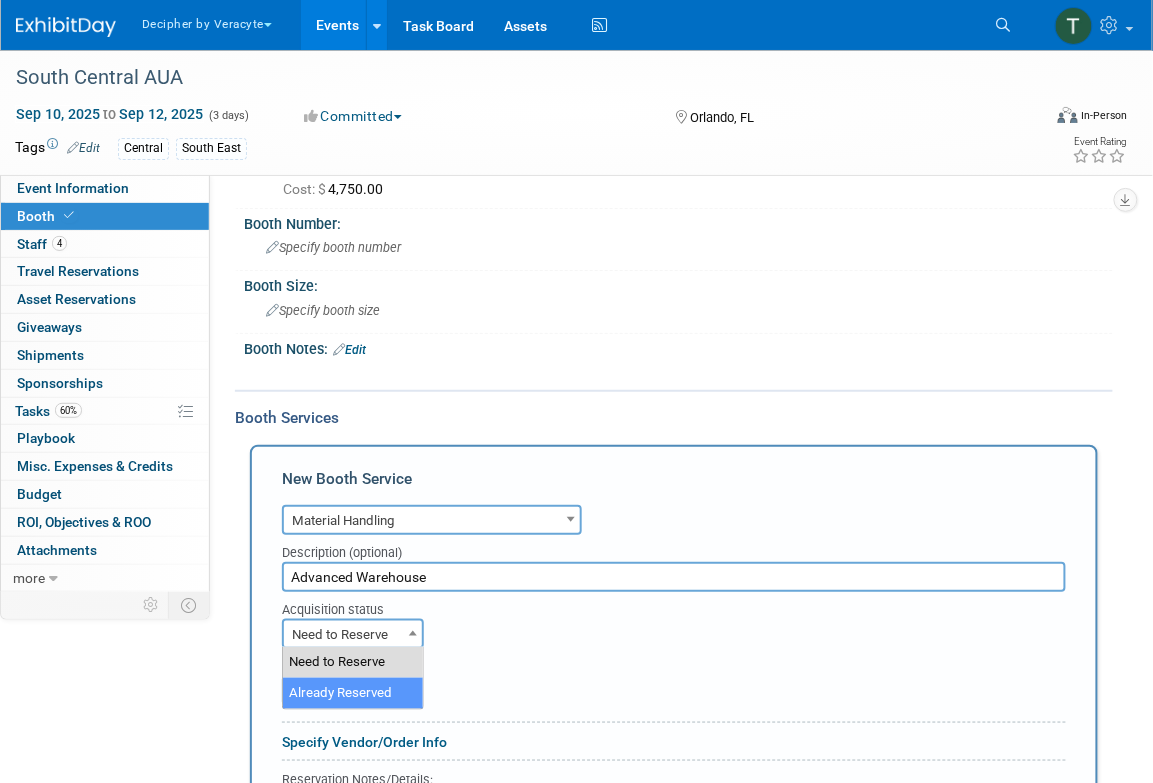 select on "2" 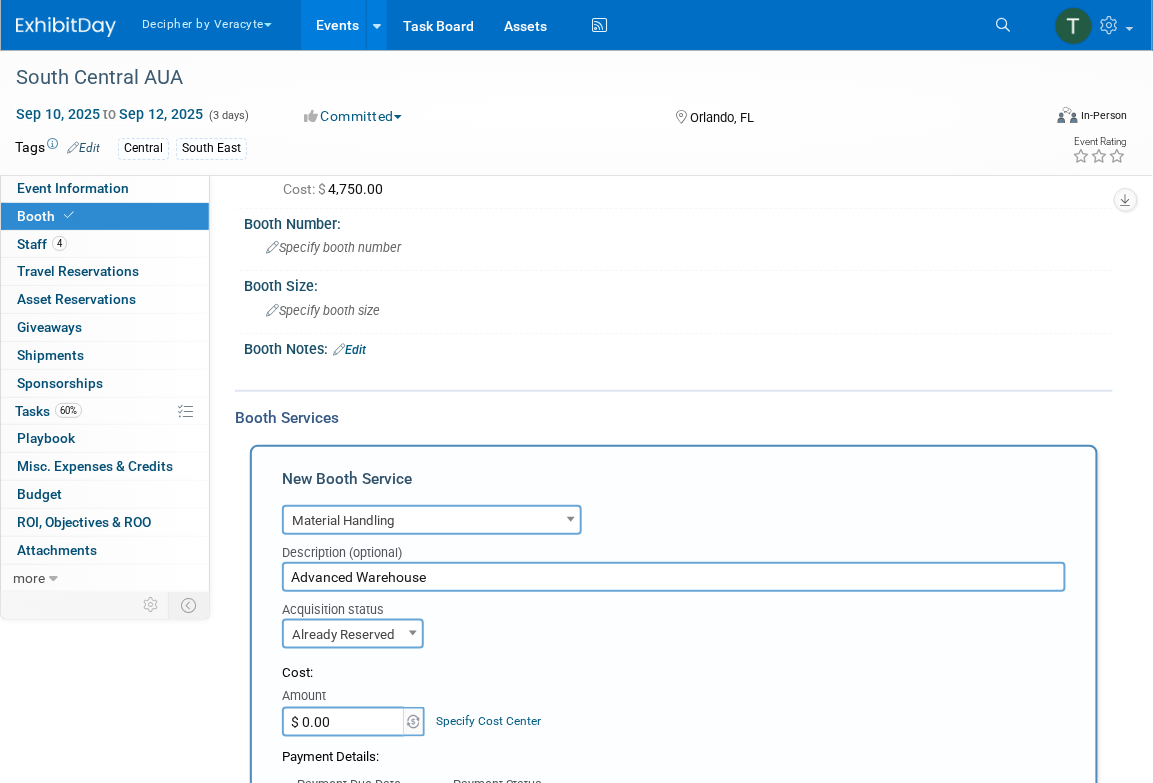 click on "$ 0.00" at bounding box center [344, 722] 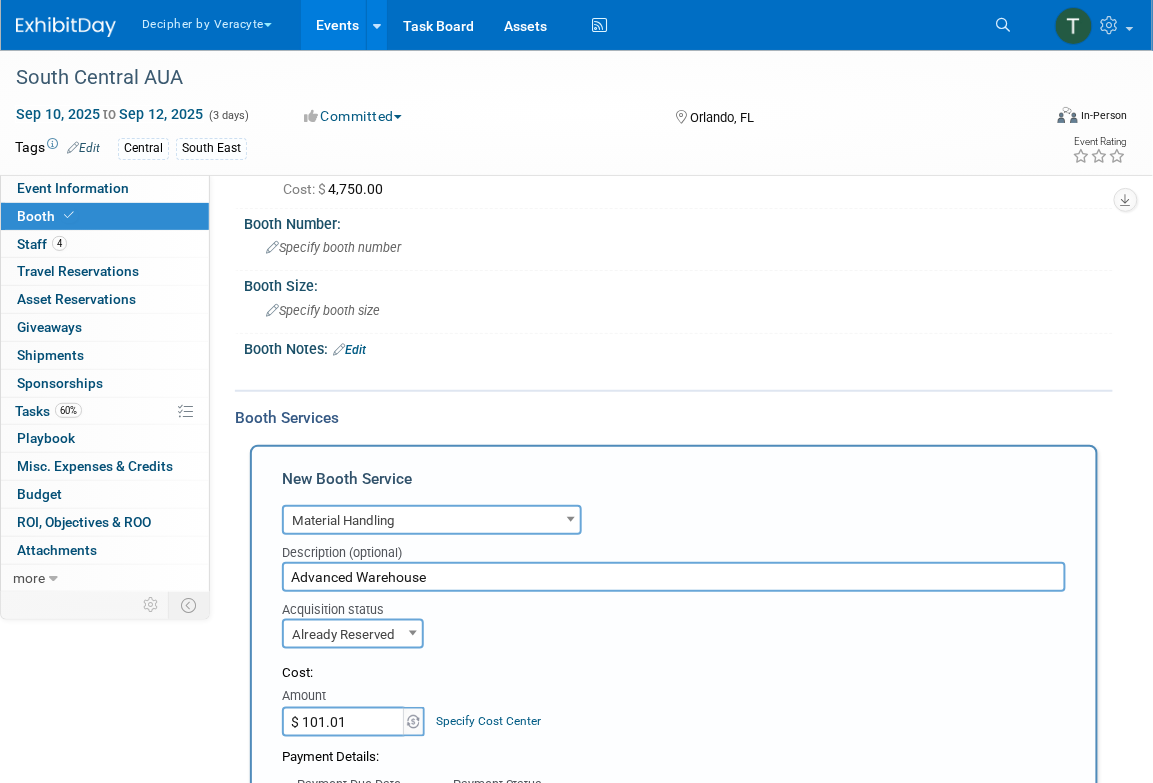 click on "Event Information
Event Info
Booth
Booth
4
Staff 4
Staff
0
Travel Reservations 0
Travel Reservations
0
Asset Reservations 0
Asset Reservations
0
Giveaways 0
Giveaways
0
Shipments 0
Shipments
0
Sponsorships 0
Sponsorships
60%
Tasks 60%
Tasks
0
Playbook 0
Playbook
0
Misc. Expenses & Credits 0
Misc. Expenses & Credits
Budget
Budget
0
ROI, Objectives & ROO 0
ROI, Objectives & ROO
0
Attachments 0
Attachments
more
more...
Event Binder (.pdf export)
Event Binder (.pdf export)
Copy/Duplicate Event
Copy/Duplicate Event
Event Settings
Event Settings
Logs
Logs
Delete Event
Delete Event
Event Website:
Edit
https://urologyconnection.com/funding-opportunities/client-details.aspx?cc=scs" at bounding box center (576, 651) 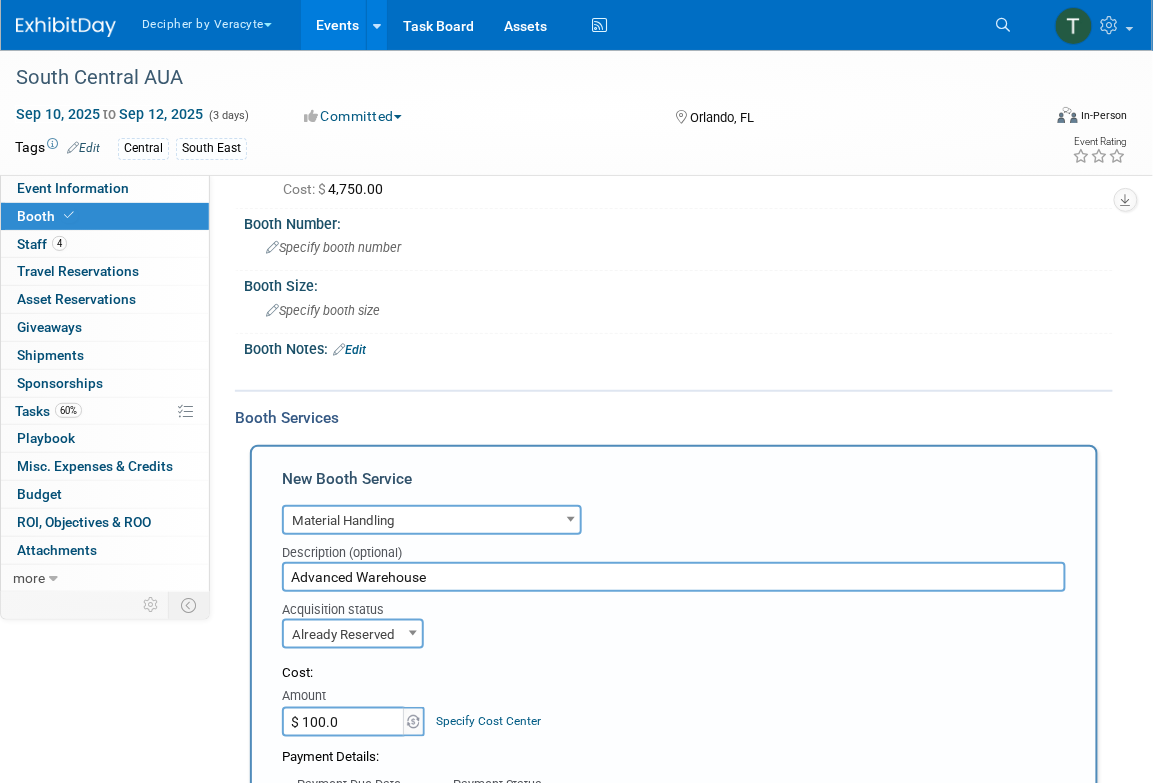 type on "$ 100.01" 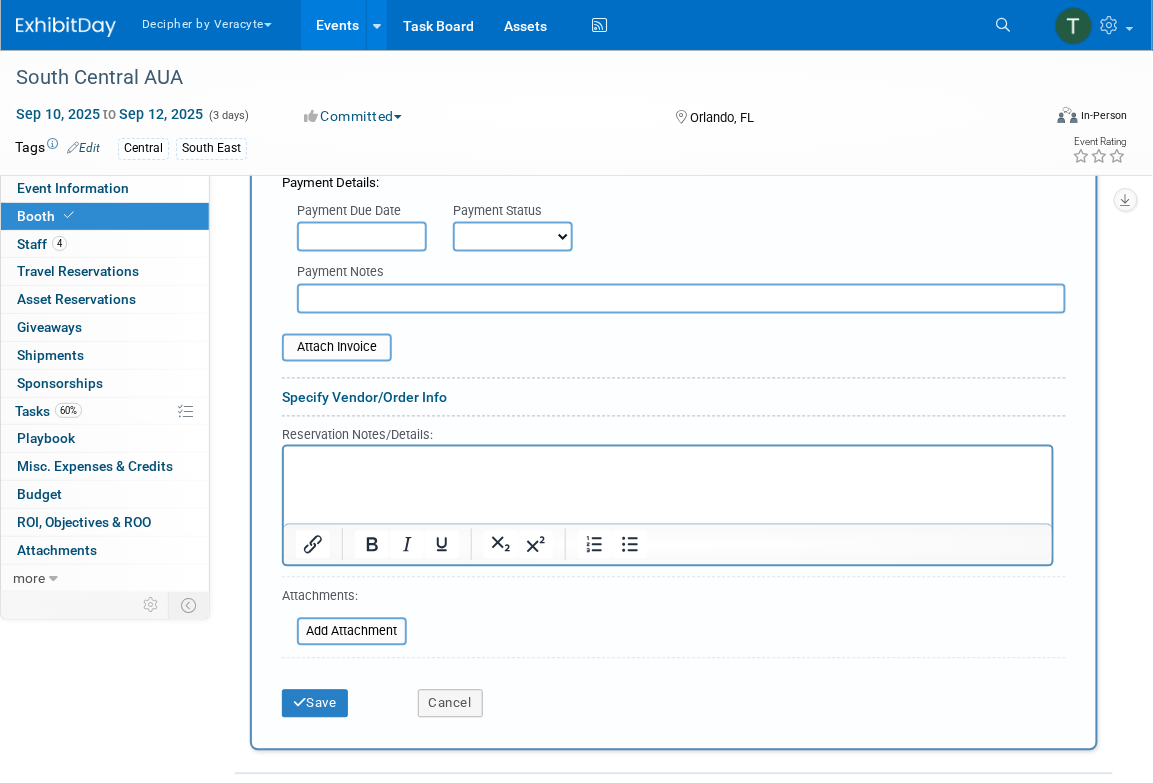 scroll, scrollTop: 654, scrollLeft: 0, axis: vertical 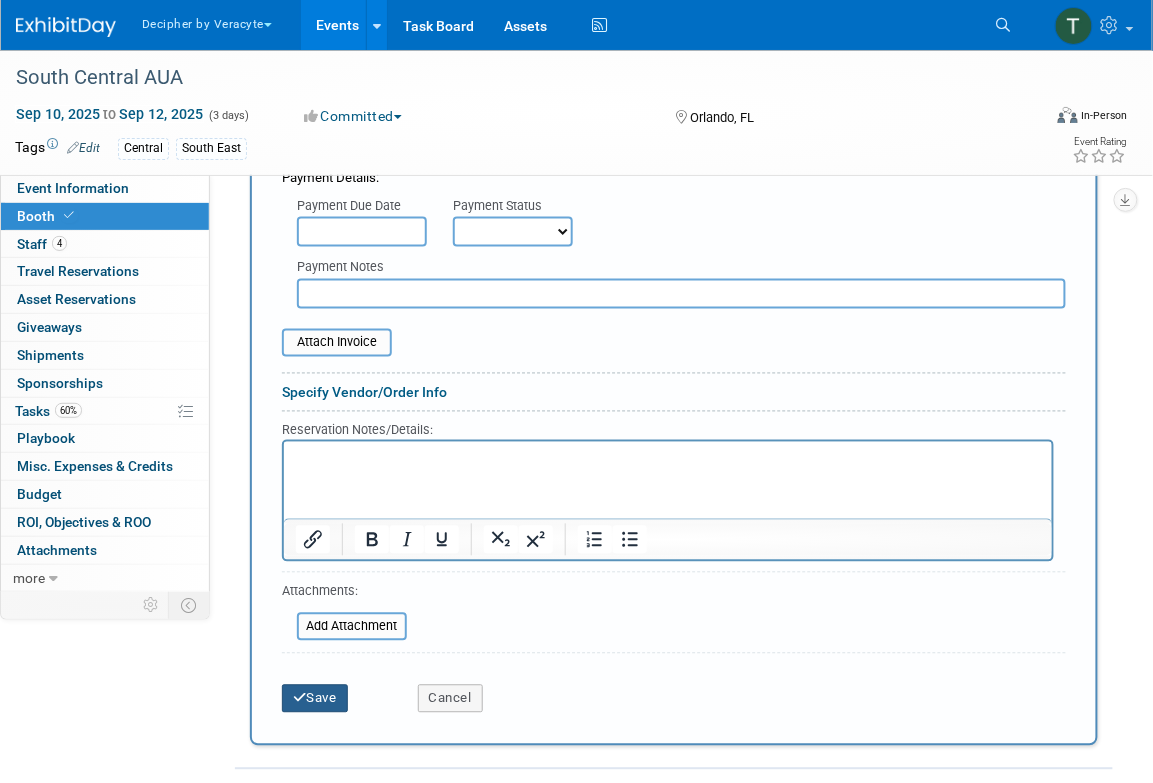 click on "Save" at bounding box center (315, 699) 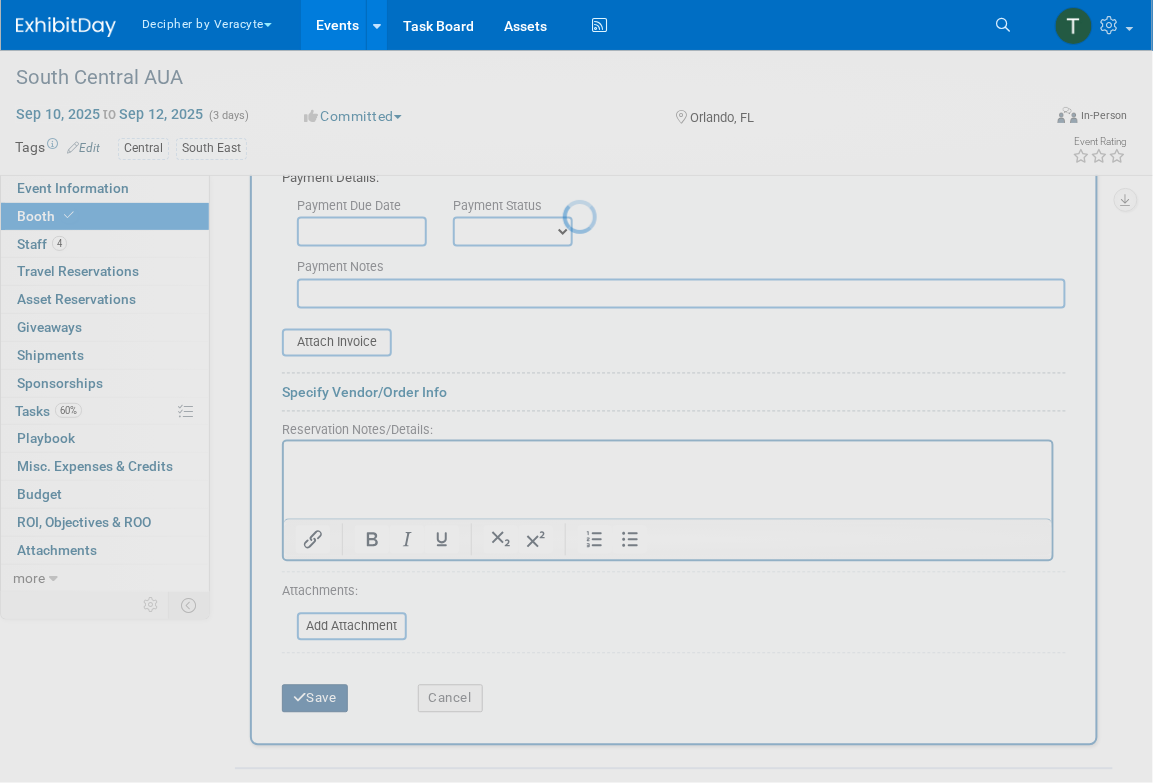 scroll, scrollTop: 0, scrollLeft: 0, axis: both 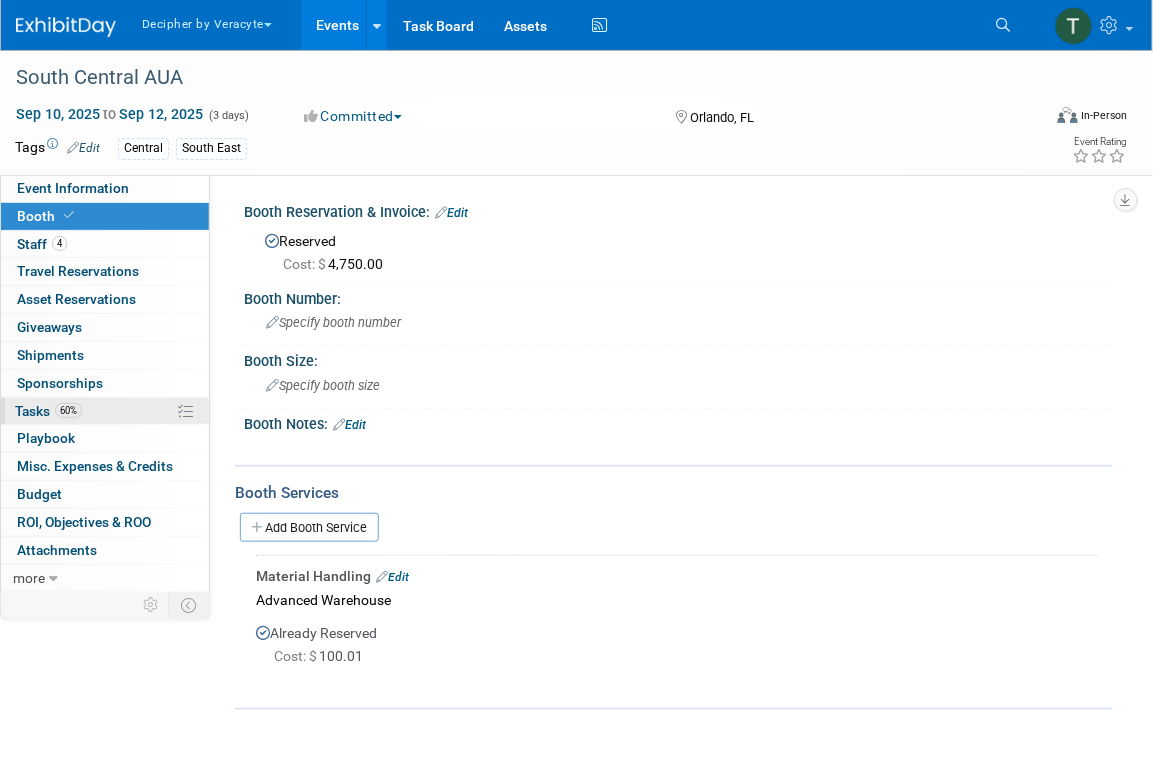 click on "60%
Tasks 60%" at bounding box center (105, 411) 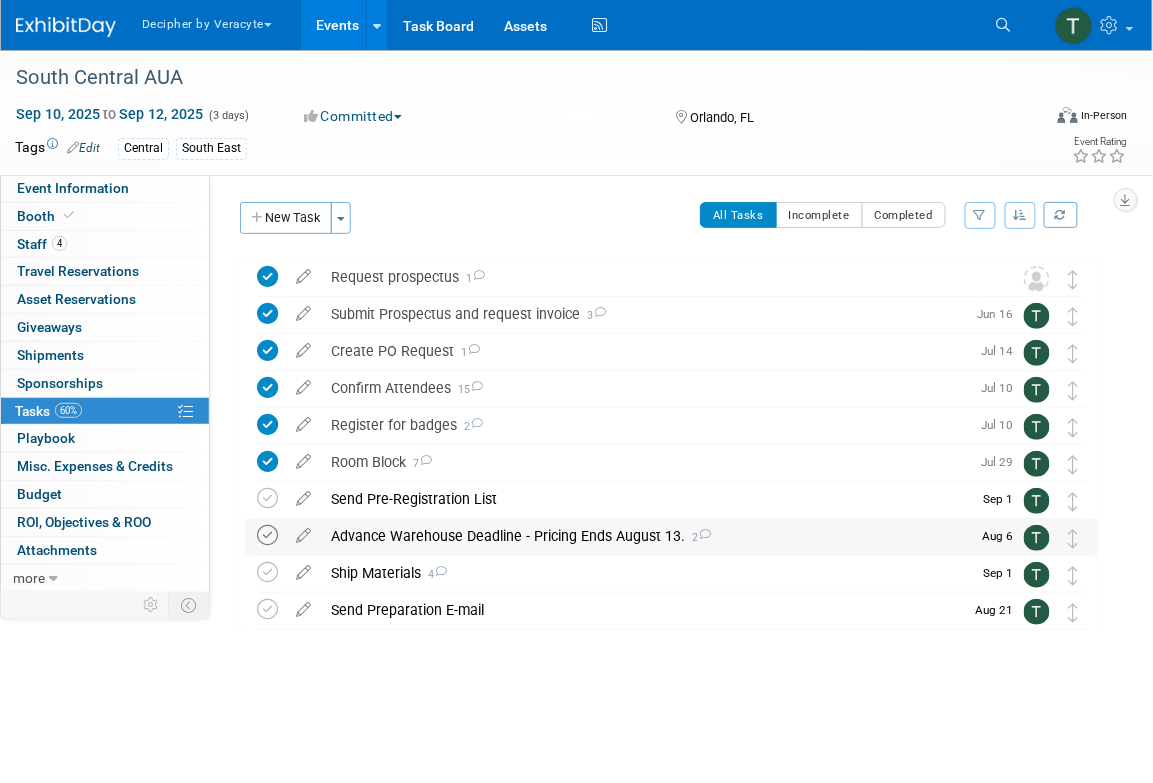 click at bounding box center (267, 535) 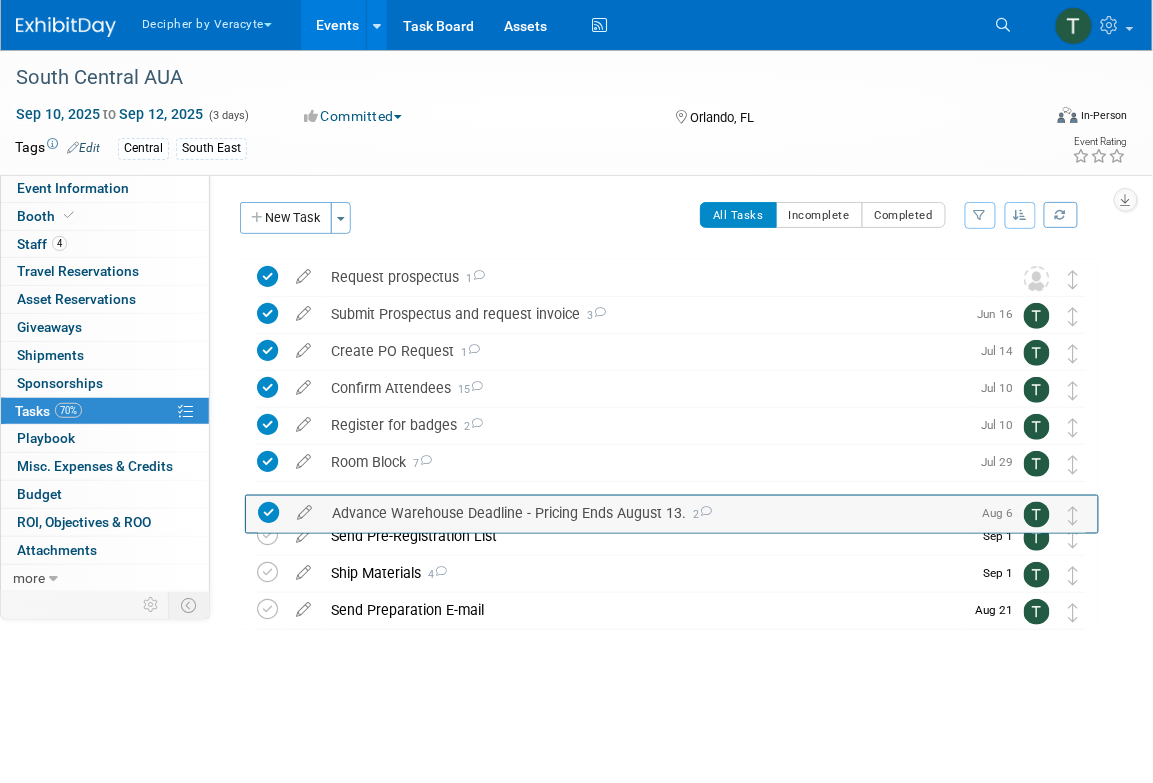 drag, startPoint x: 1074, startPoint y: 529, endPoint x: 1074, endPoint y: 499, distance: 30 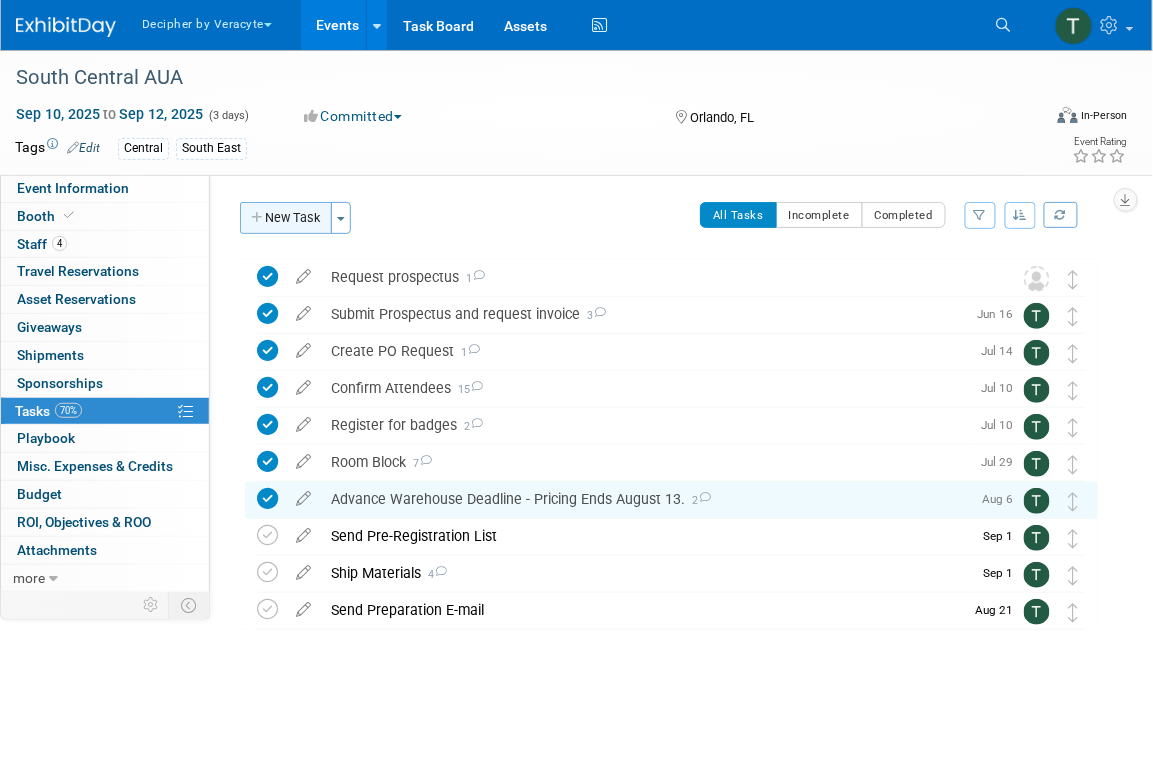click at bounding box center [258, 218] 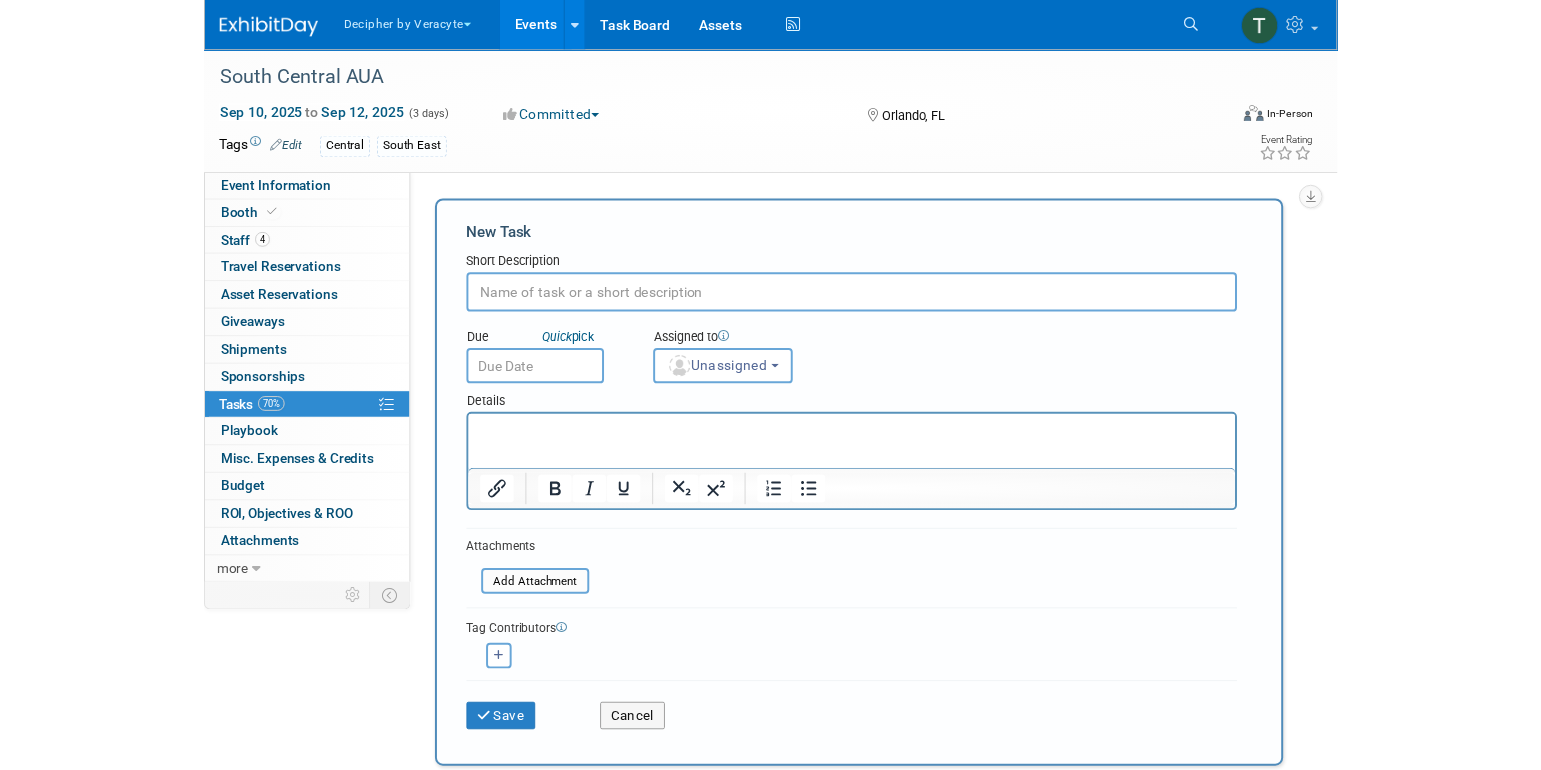 scroll, scrollTop: 0, scrollLeft: 0, axis: both 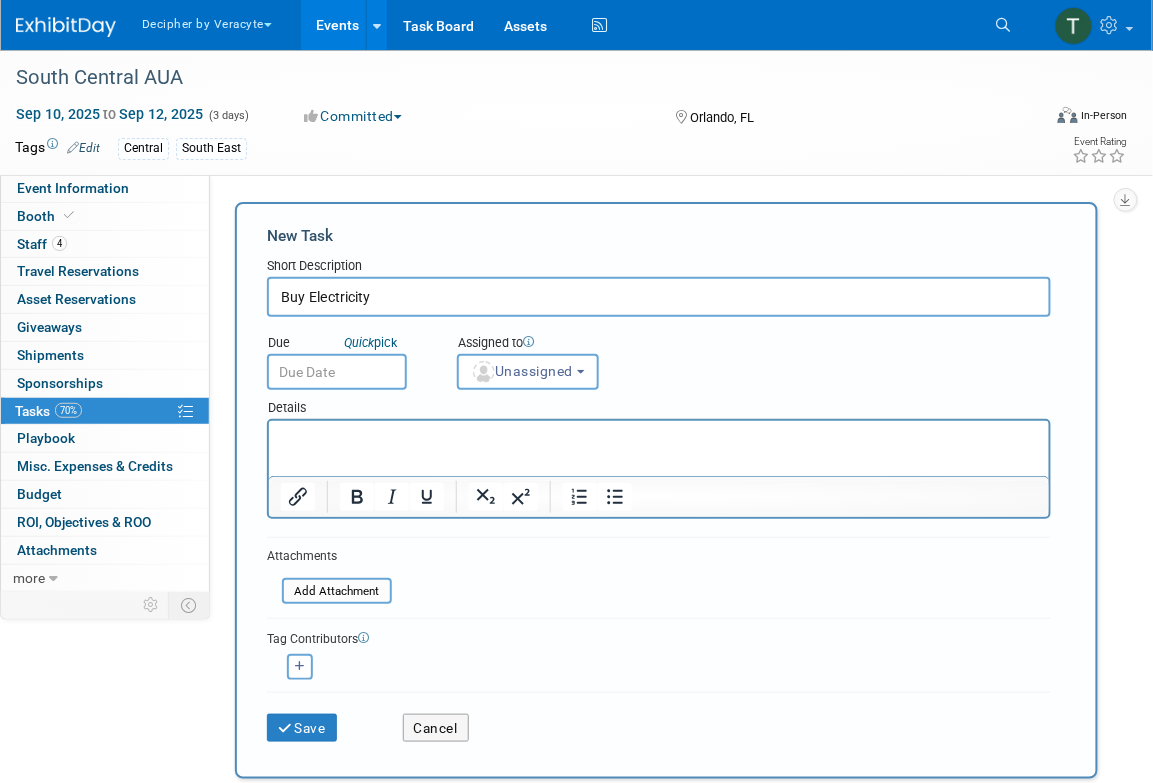 type on "Buy Electricity" 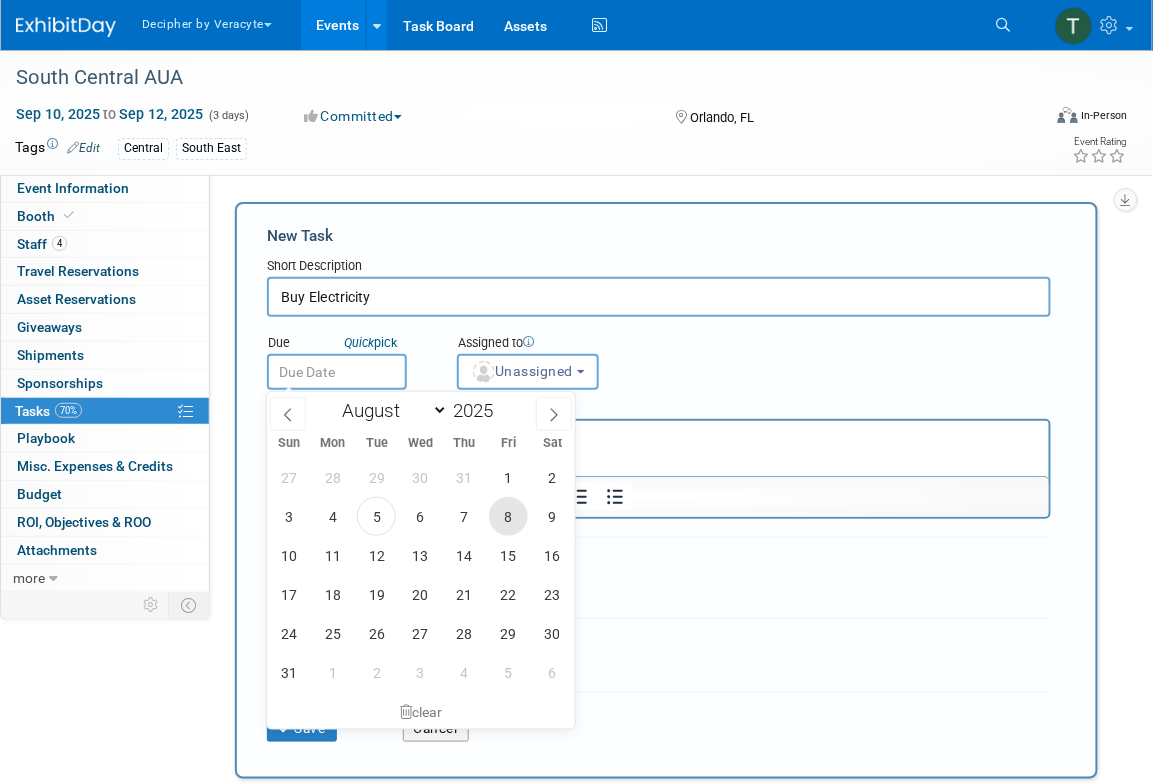 click on "8" at bounding box center [508, 516] 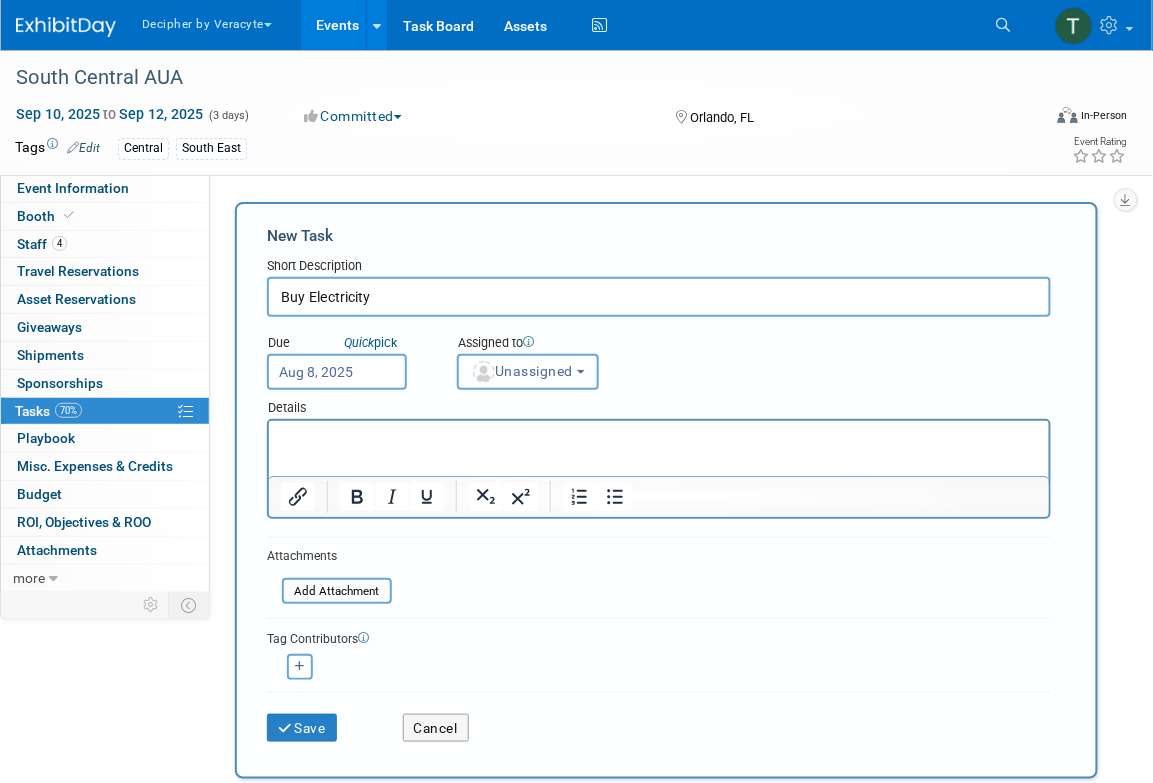 click on "Unassigned" at bounding box center (522, 371) 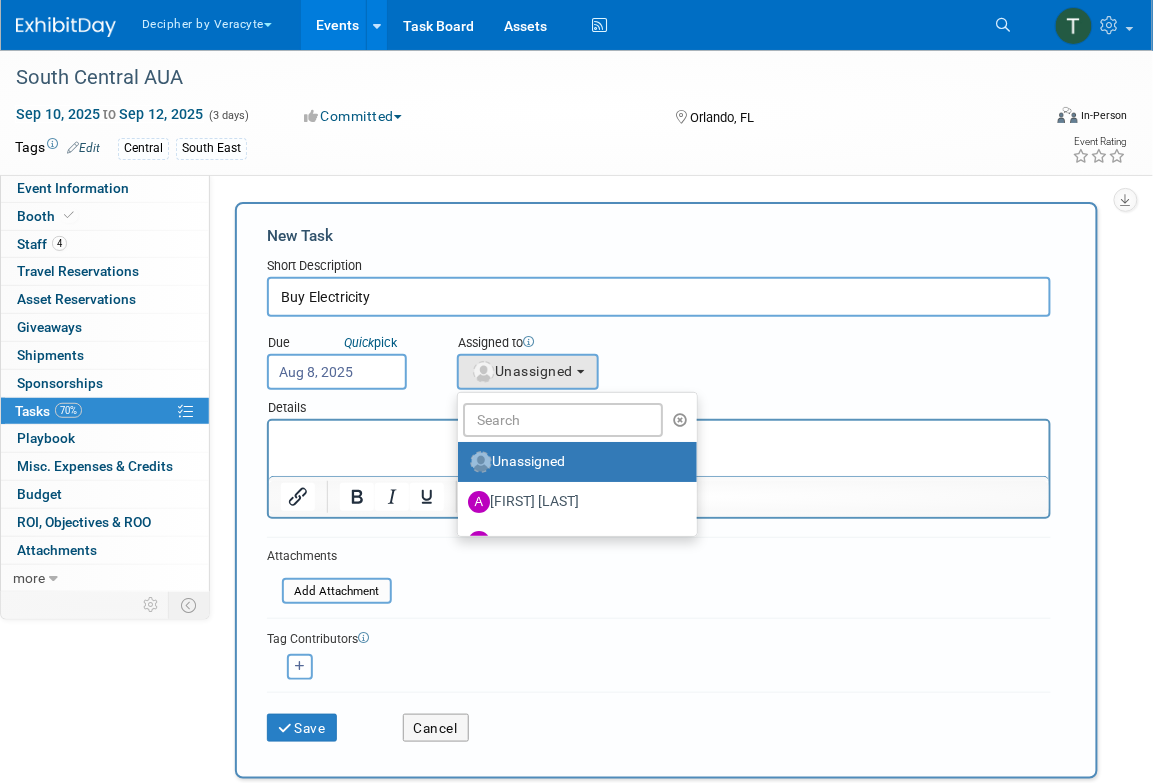 click on "Unassigned
[FIRST] [LAST]
[FIRST] [LAST]
[FIRST] [LAST]
[FIRST] [LAST]
[FIRST] [LAST]
[FIRST] [LAST]
[FIRST] [LAST]
[FIRST] [LAST]
[FIRST] [LAST]
(me)" at bounding box center (577, 464) 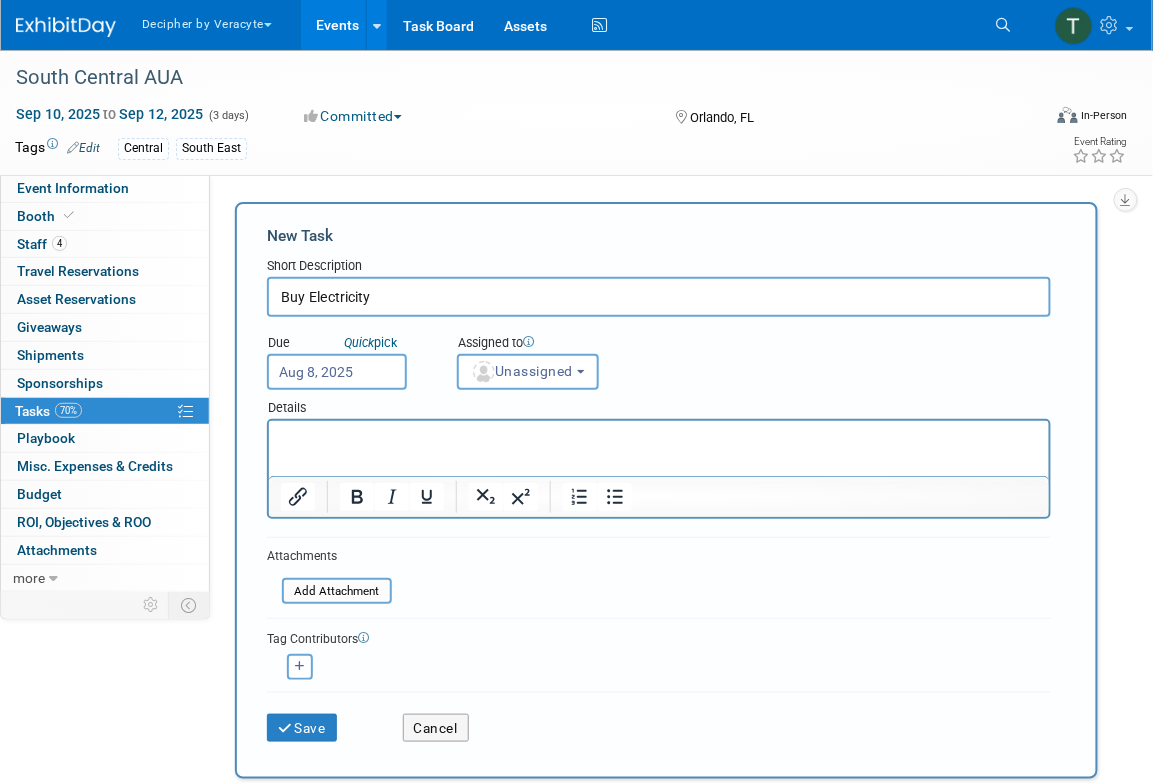click at bounding box center (658, 434) 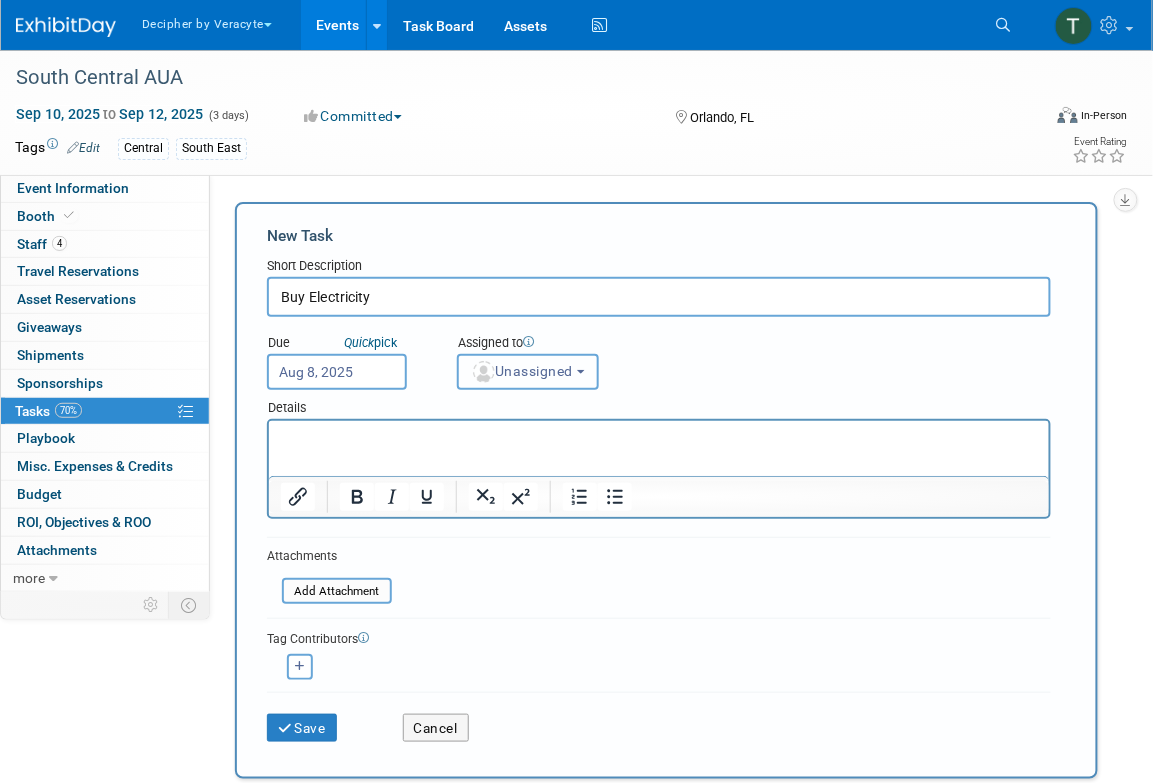 click on "Unassigned" at bounding box center (522, 371) 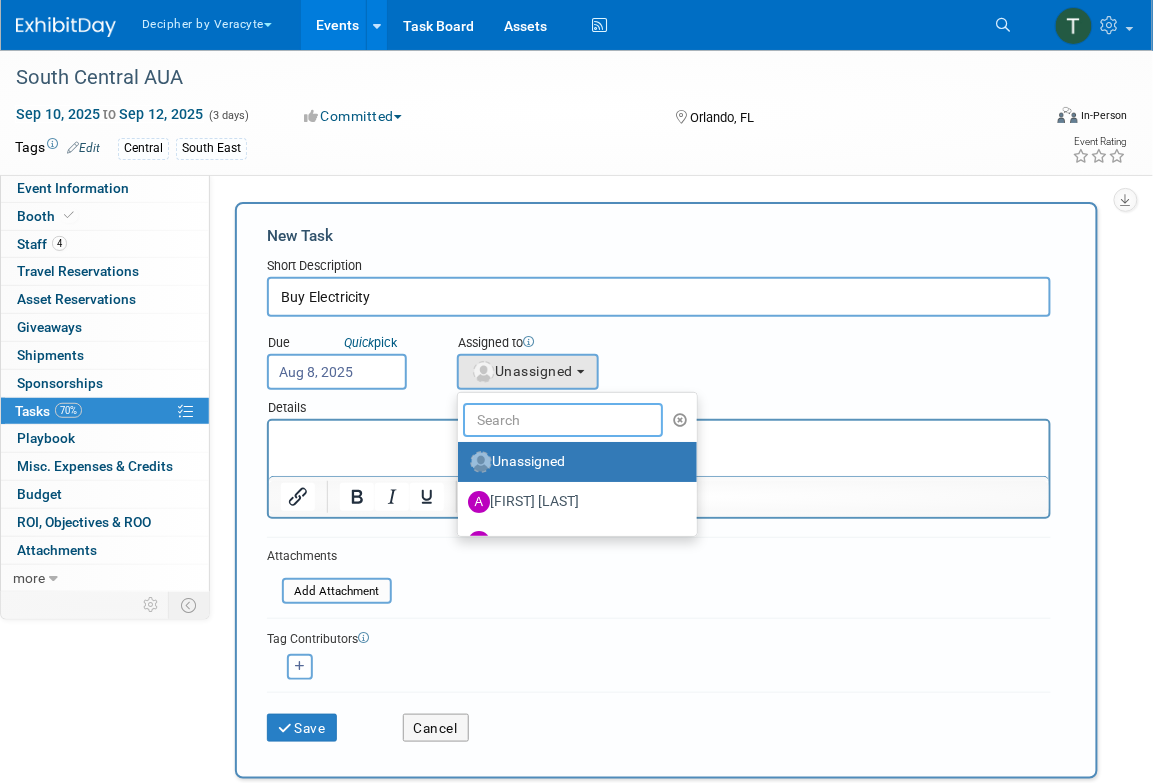 click at bounding box center [563, 420] 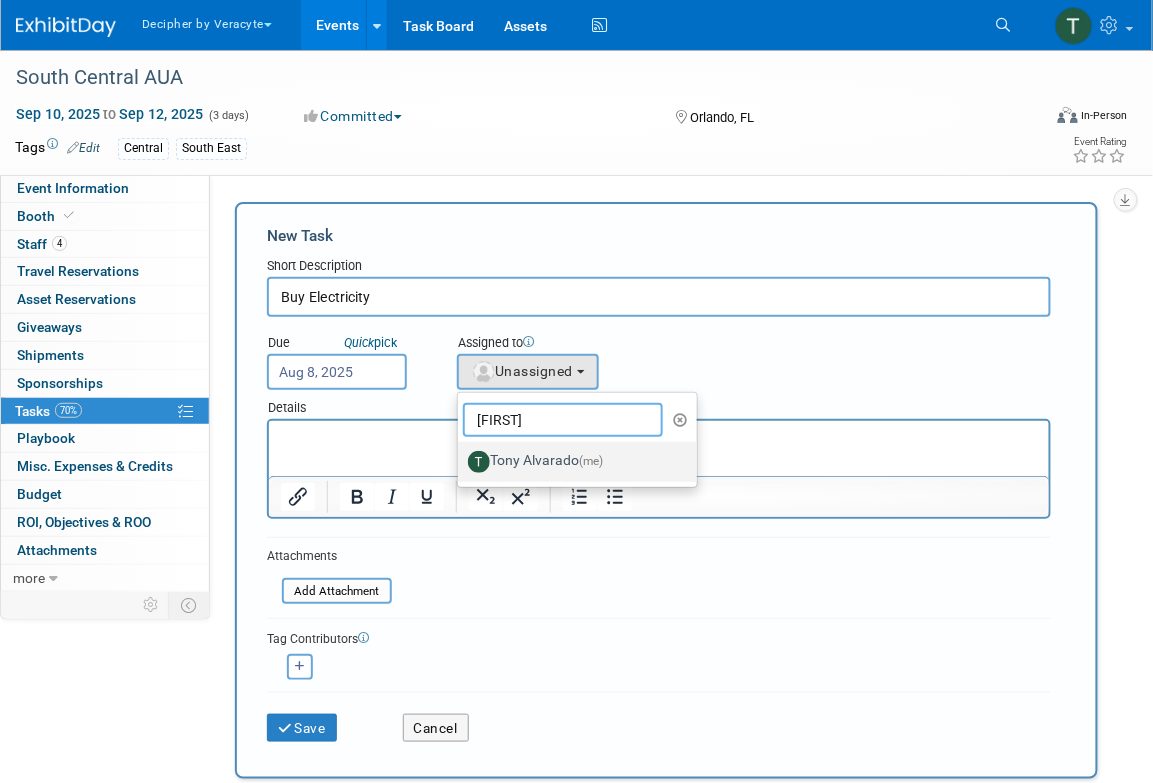 type on "[FIRST]" 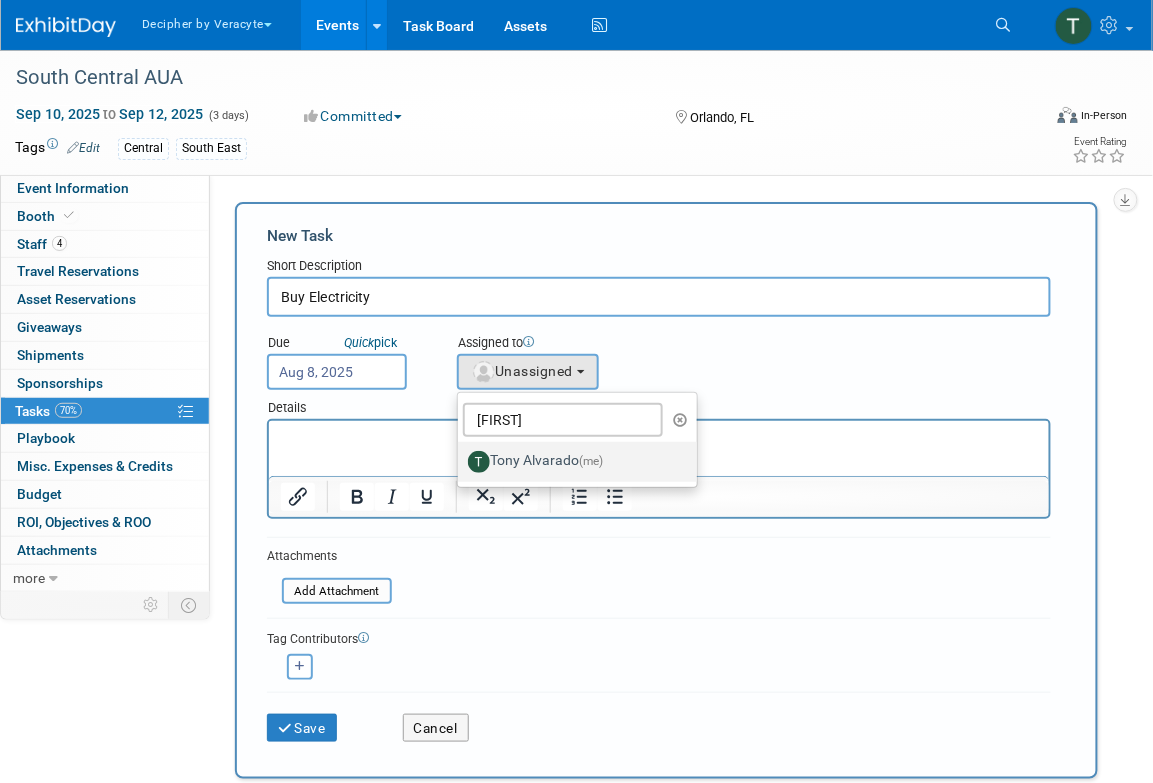 click on "[FIRST] [LAST]
(me)" at bounding box center (572, 462) 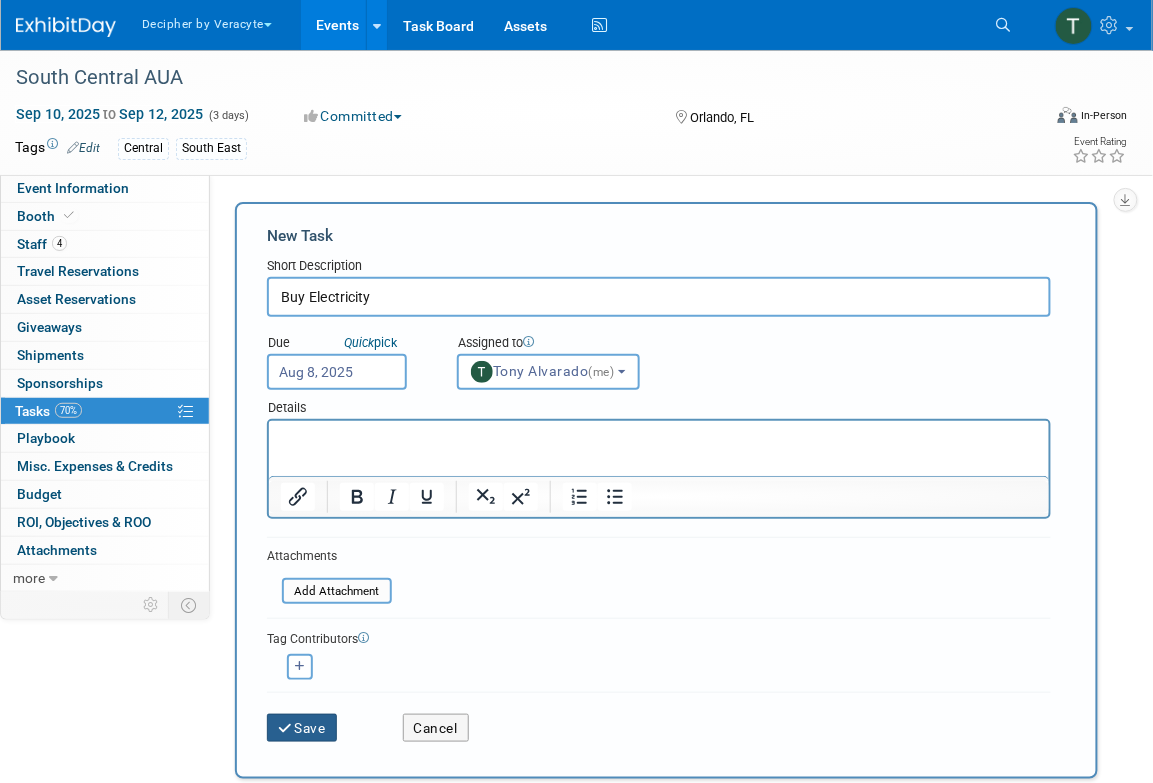 click on "Save" at bounding box center (302, 728) 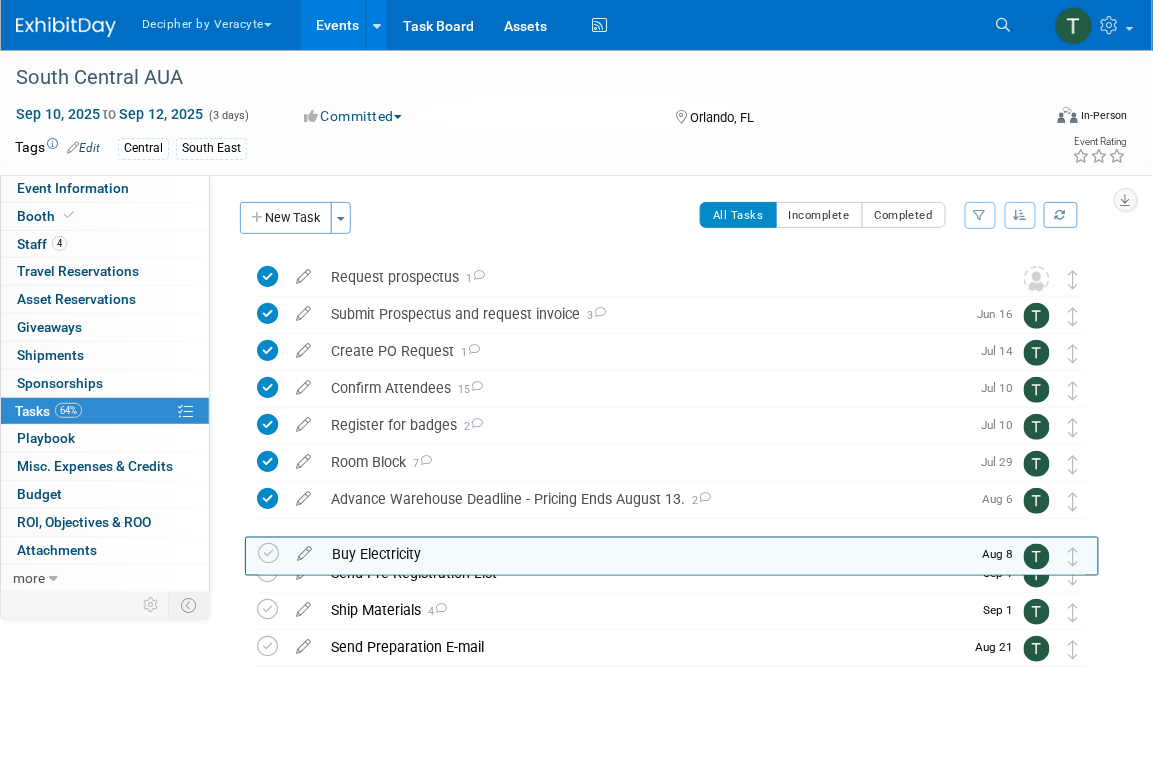 drag, startPoint x: 1079, startPoint y: 273, endPoint x: 1079, endPoint y: 549, distance: 276 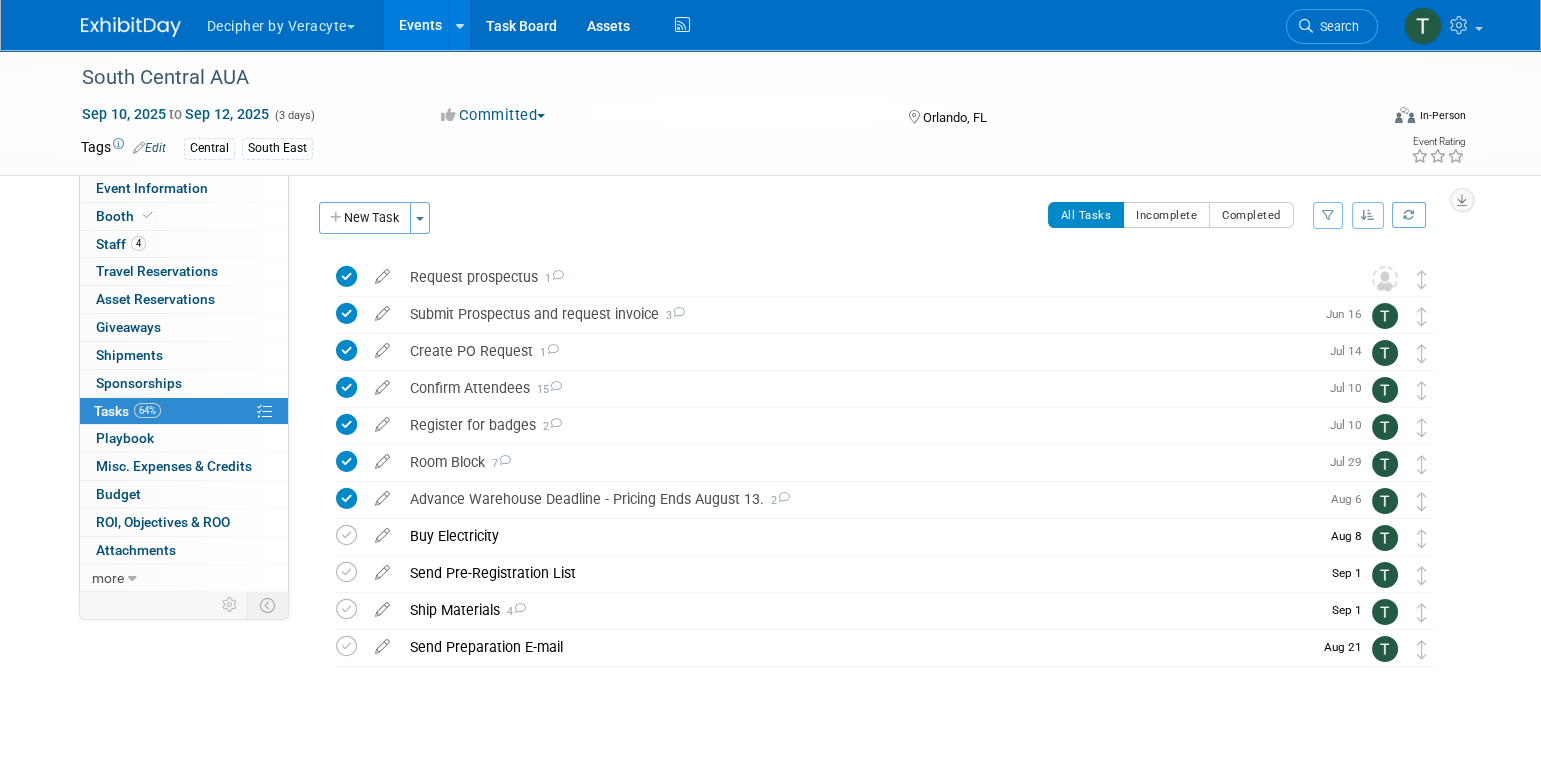 click on "Buy Electricity" at bounding box center [859, 536] 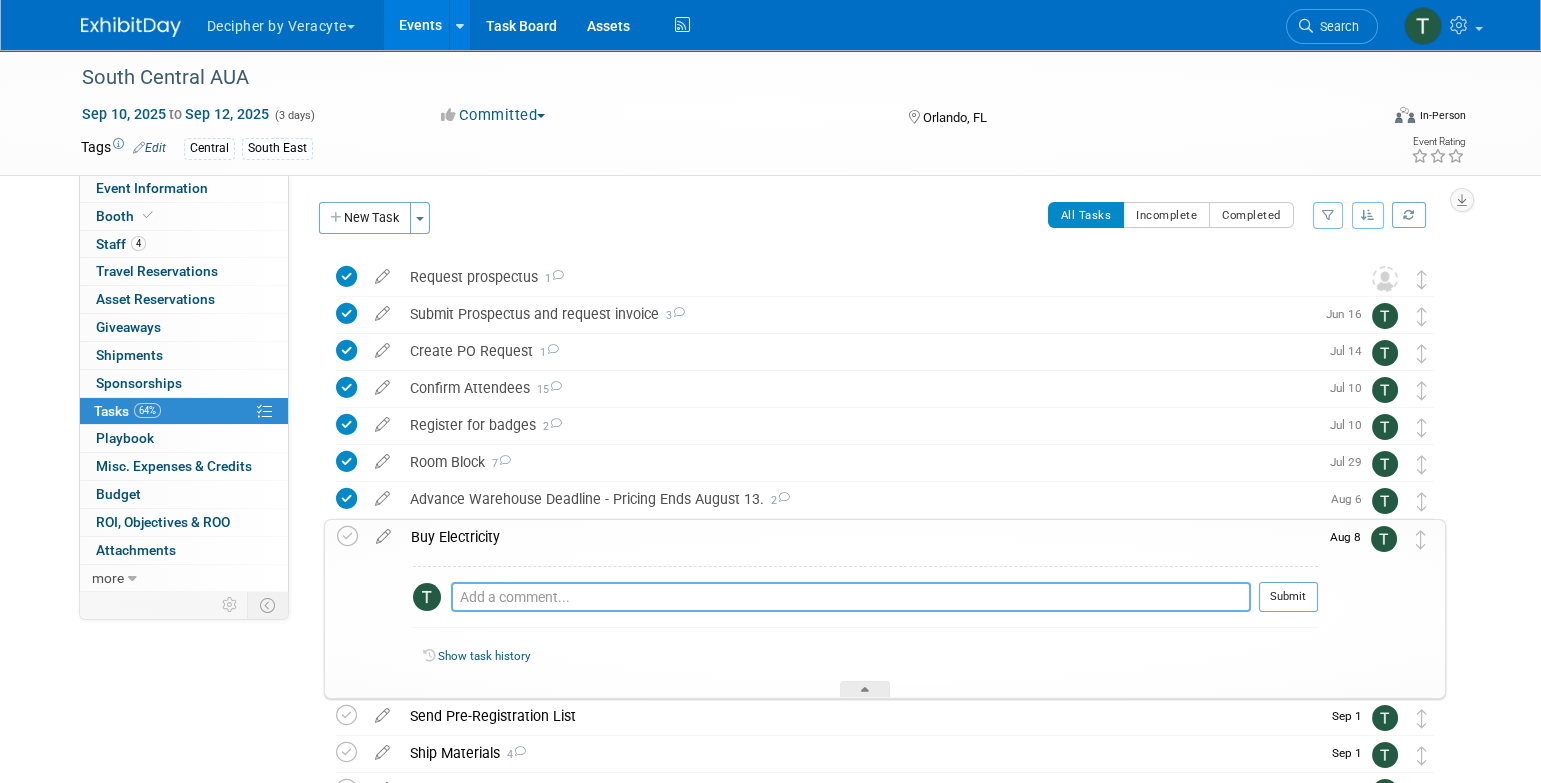 click at bounding box center (851, 597) 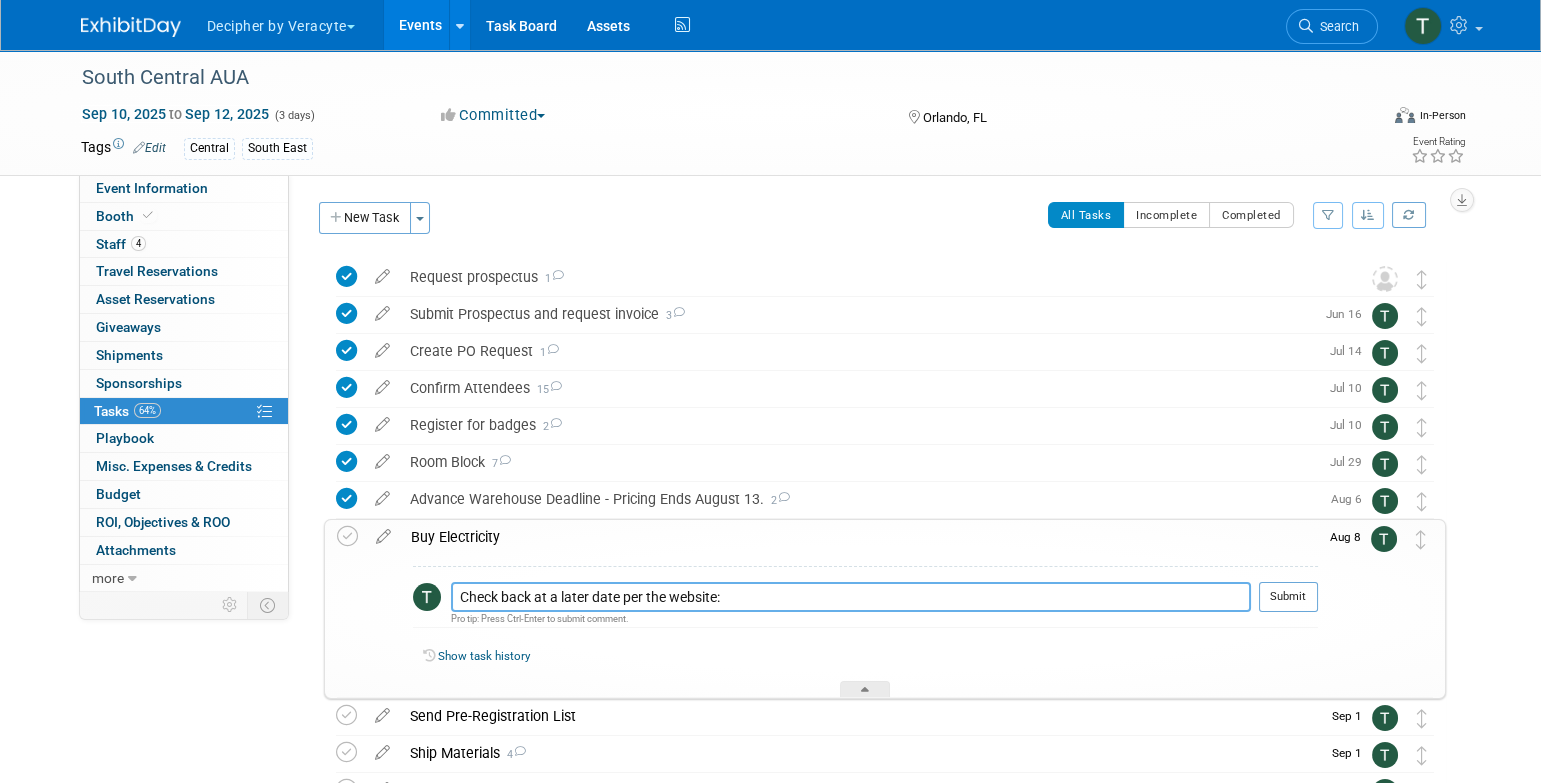 paste on "https://alliance-exposition.boomerecommerce.com/Home/pages/event/EventContent.aspx?ML=17" 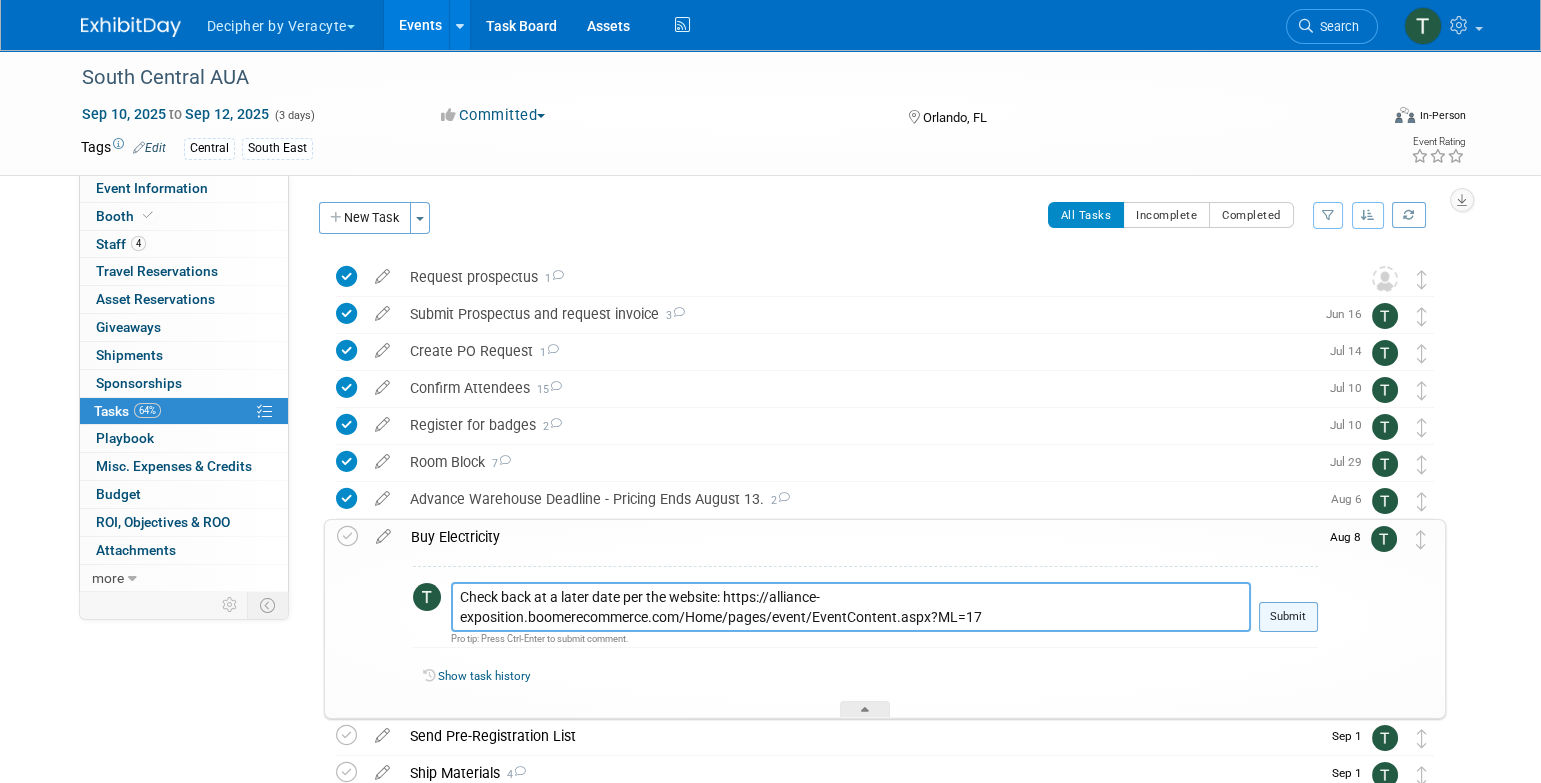 type on "Check back at a later date per the website: https://alliance-exposition.boomerecommerce.com/Home/pages/event/EventContent.aspx?ML=17" 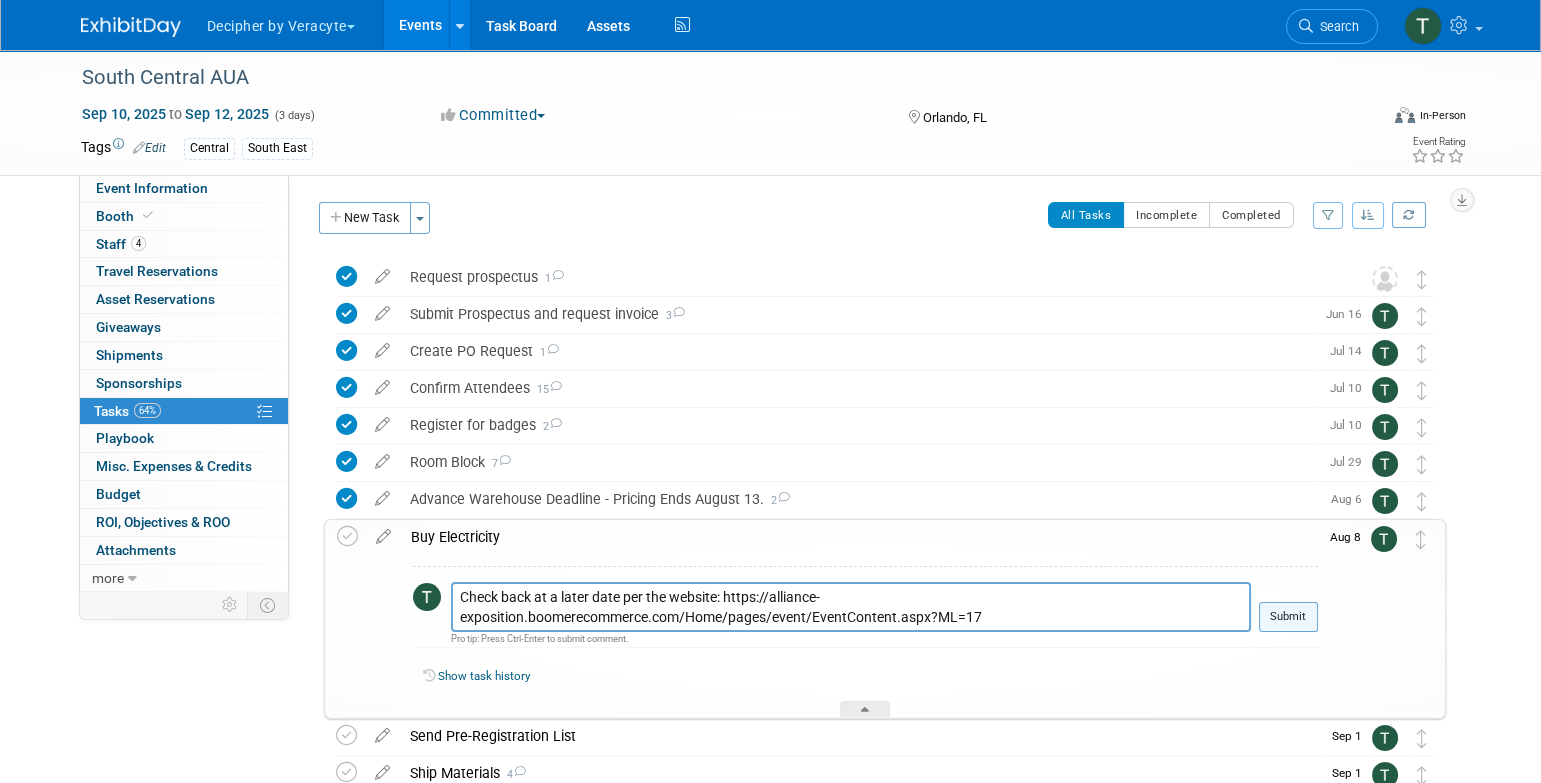 click on "Submit" at bounding box center [1288, 617] 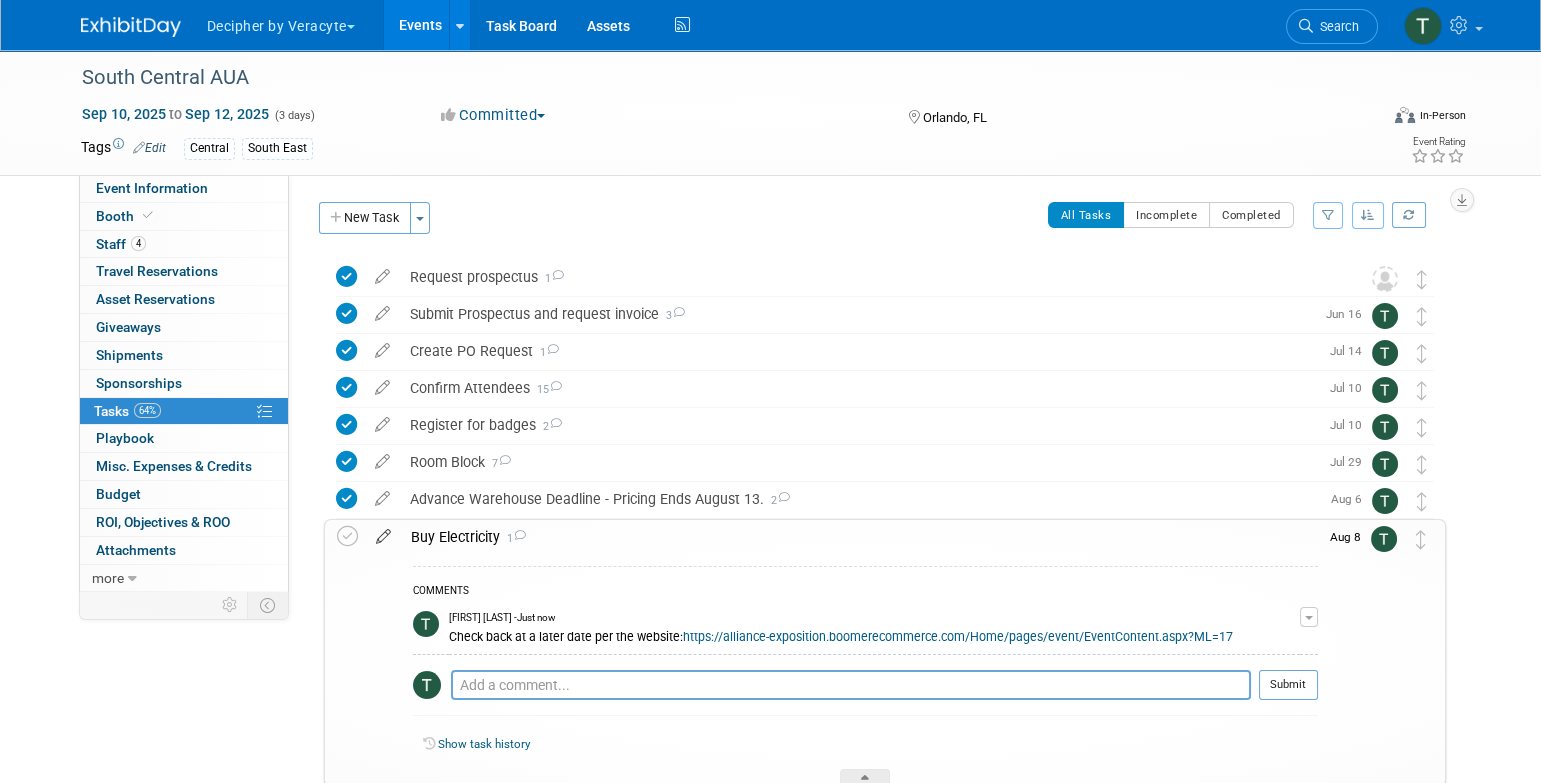 click at bounding box center [383, 532] 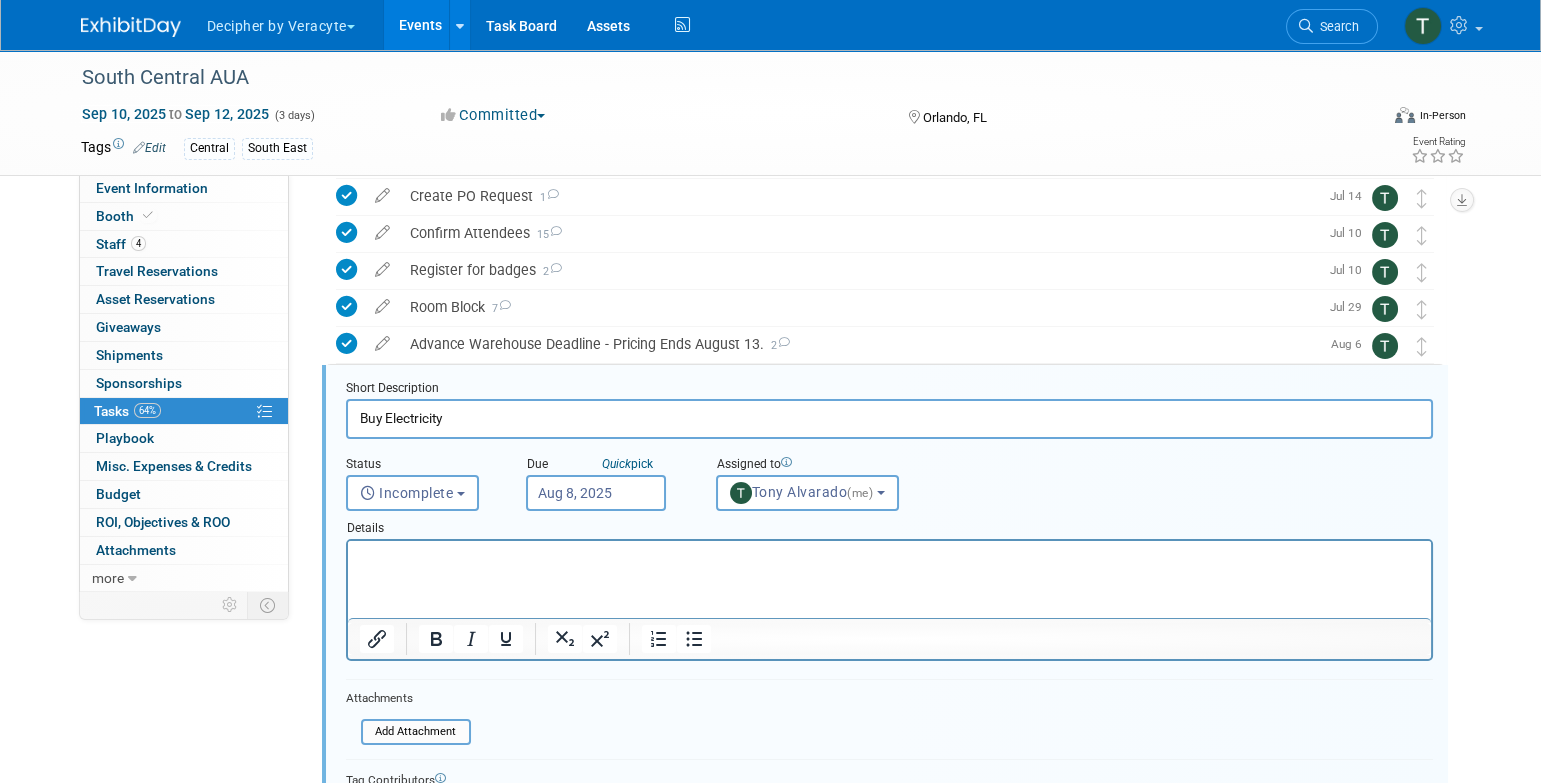 scroll, scrollTop: 226, scrollLeft: 0, axis: vertical 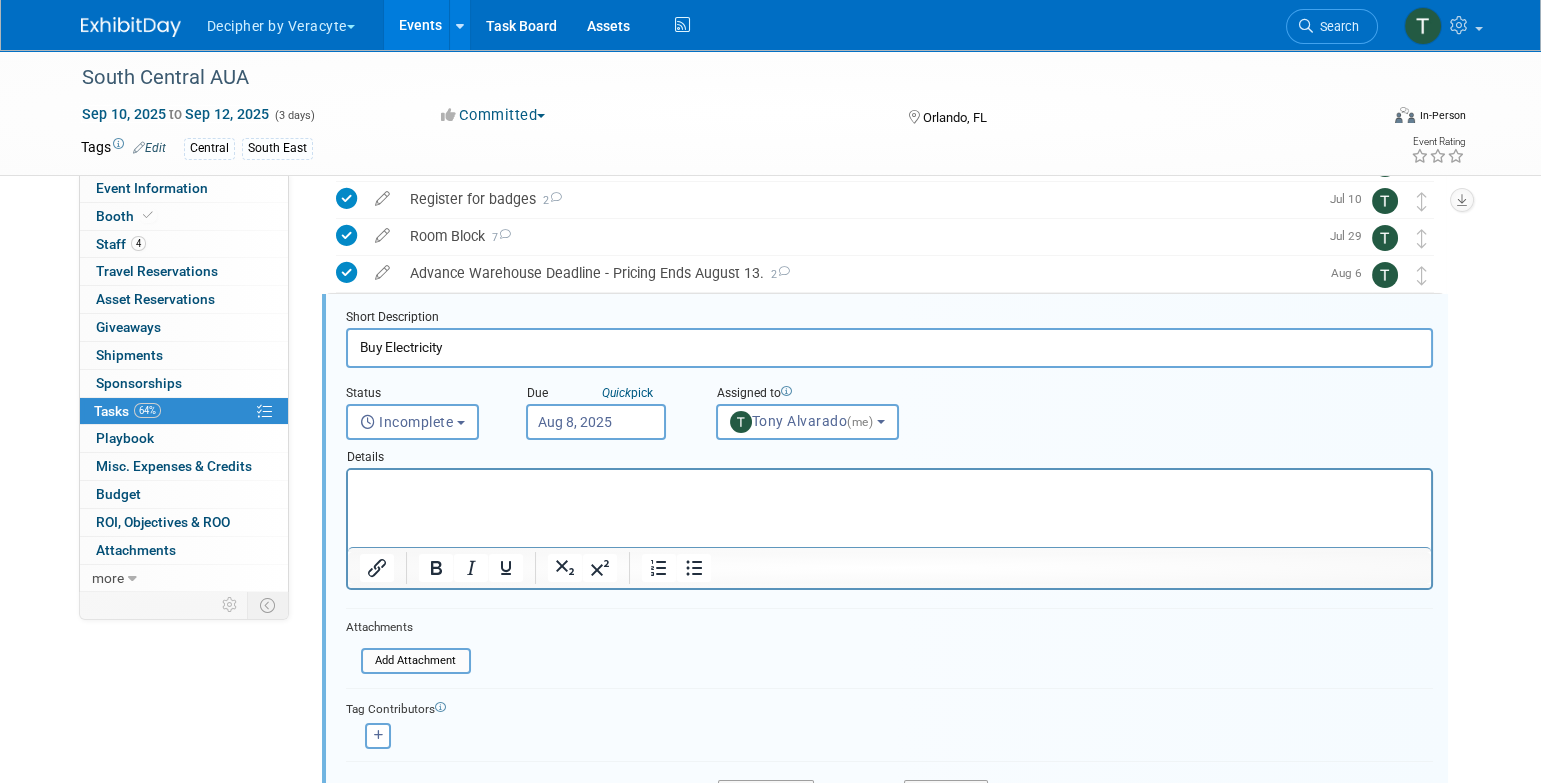 click on "Aug 8, 2025" at bounding box center [596, 422] 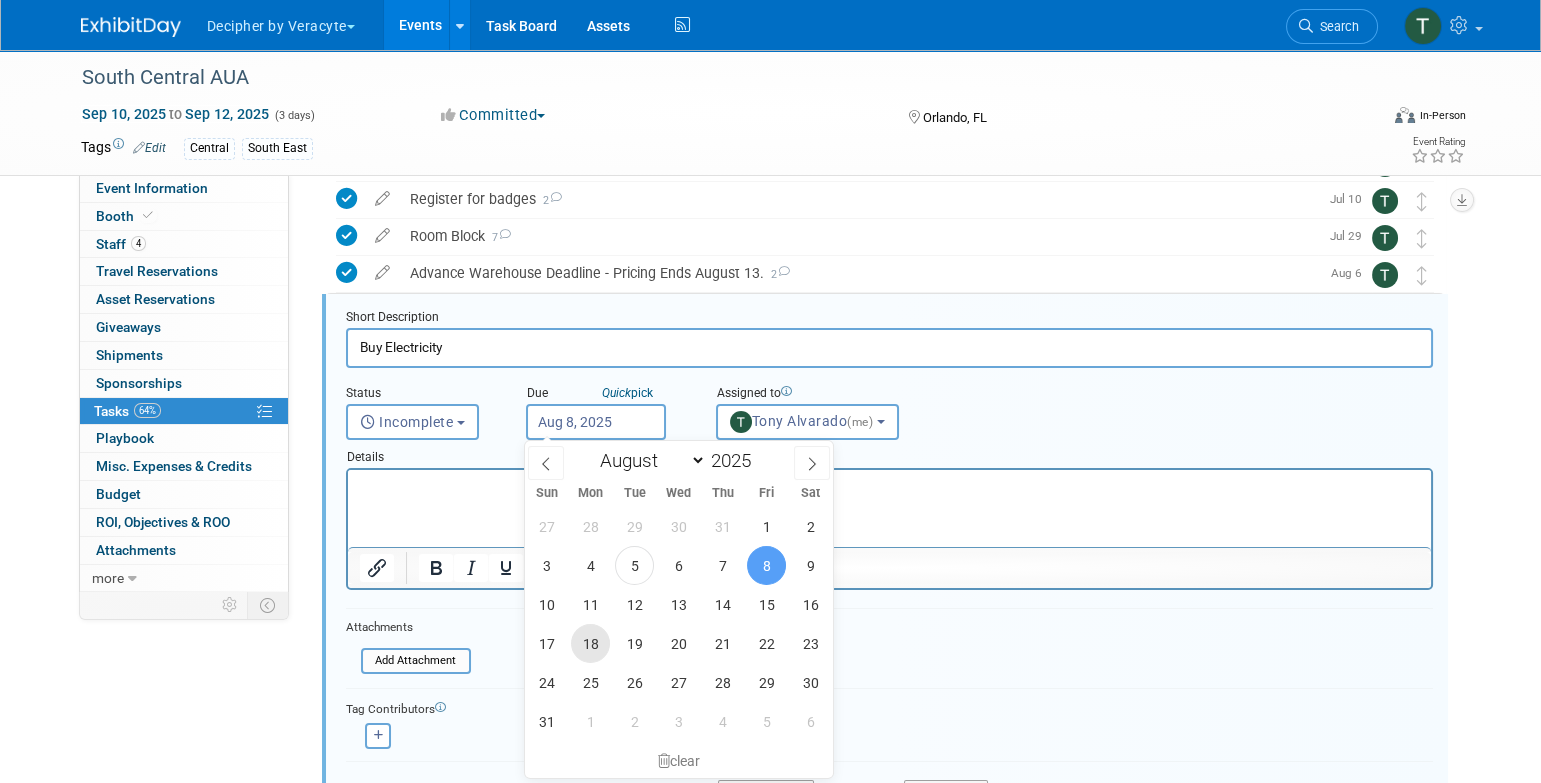 click on "18" at bounding box center [590, 643] 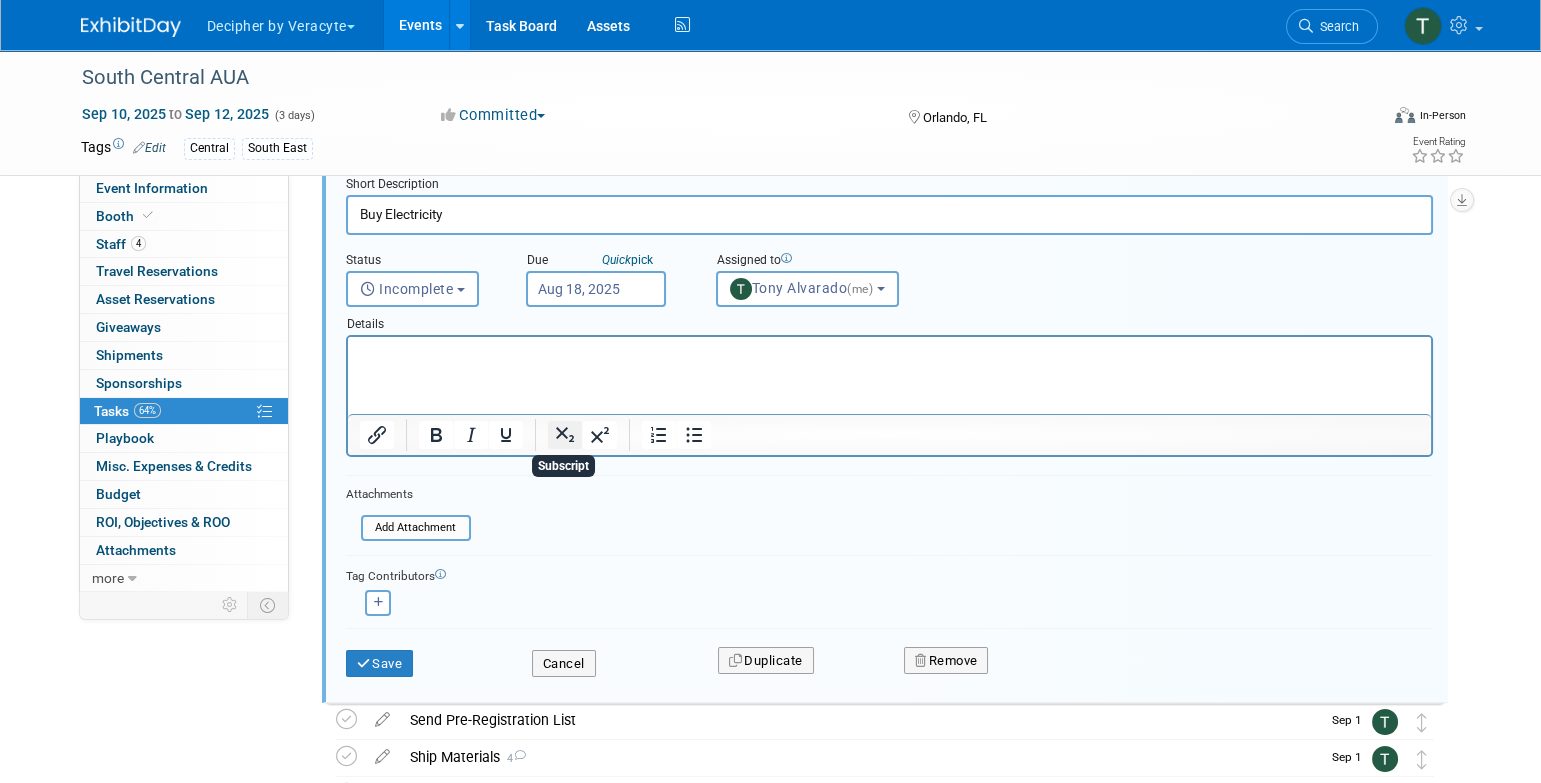 scroll, scrollTop: 360, scrollLeft: 0, axis: vertical 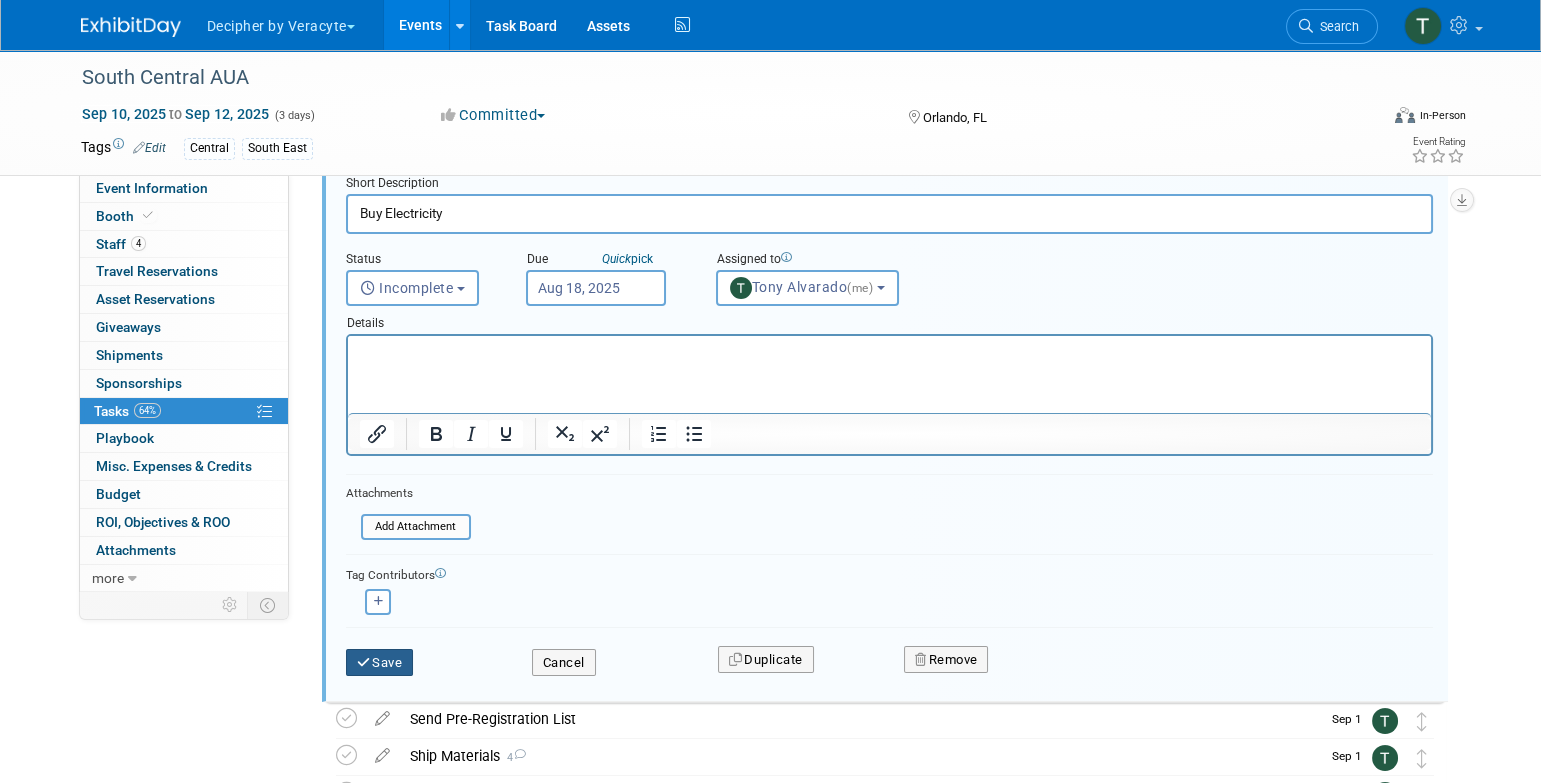 click on "Save" at bounding box center [380, 663] 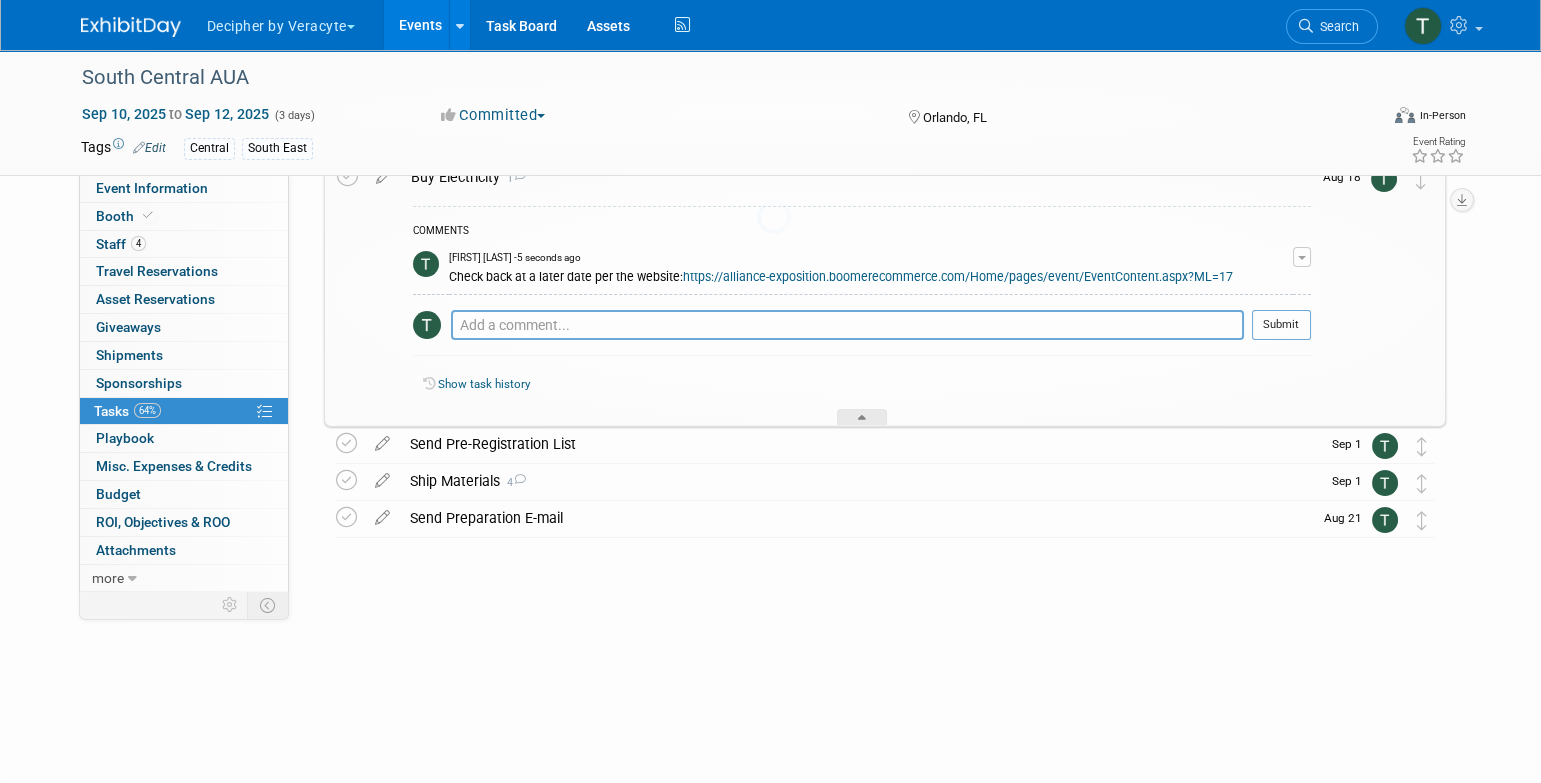 scroll, scrollTop: 235, scrollLeft: 0, axis: vertical 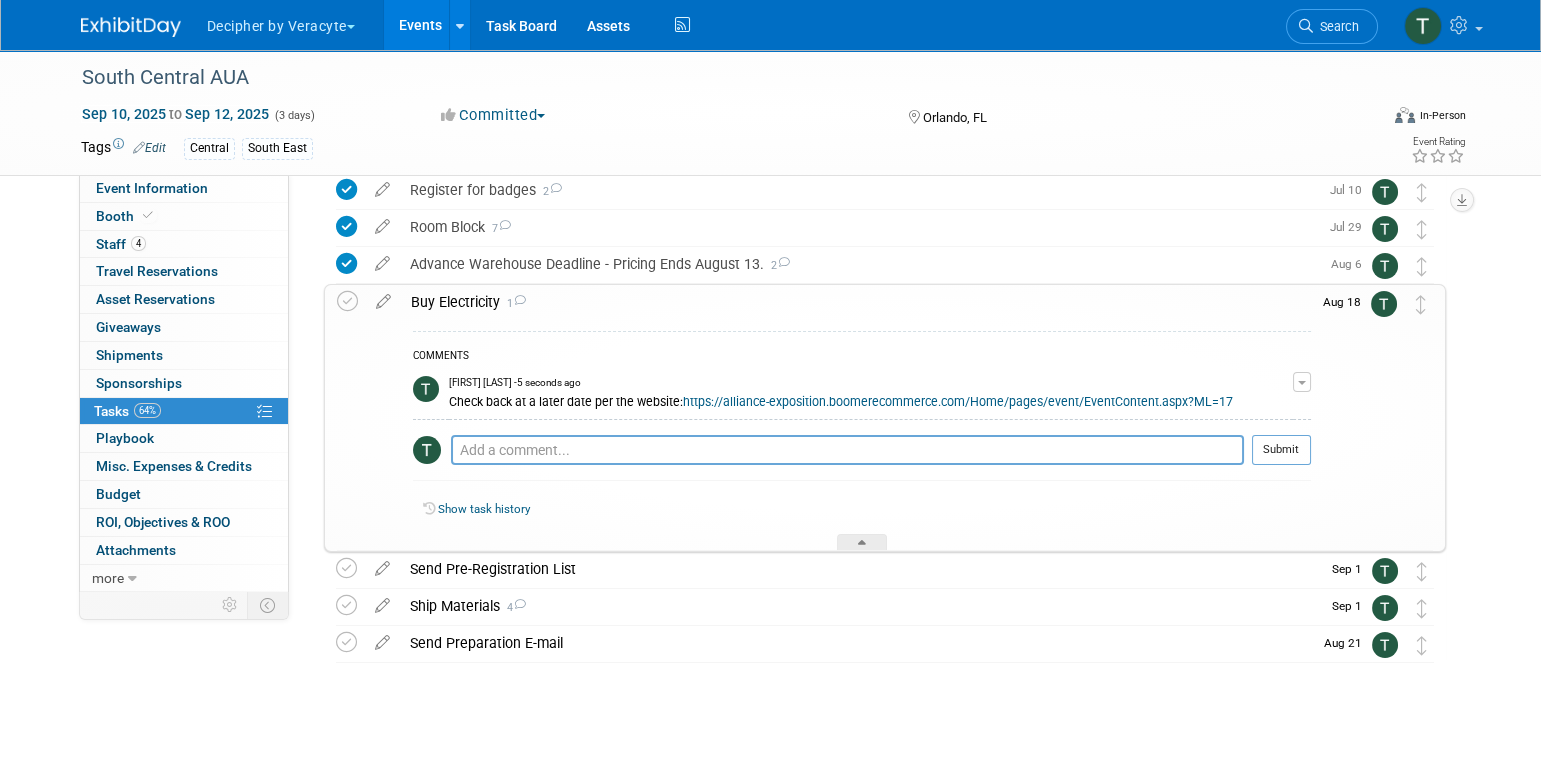 click on "Buy Electricity
1" at bounding box center (856, 302) 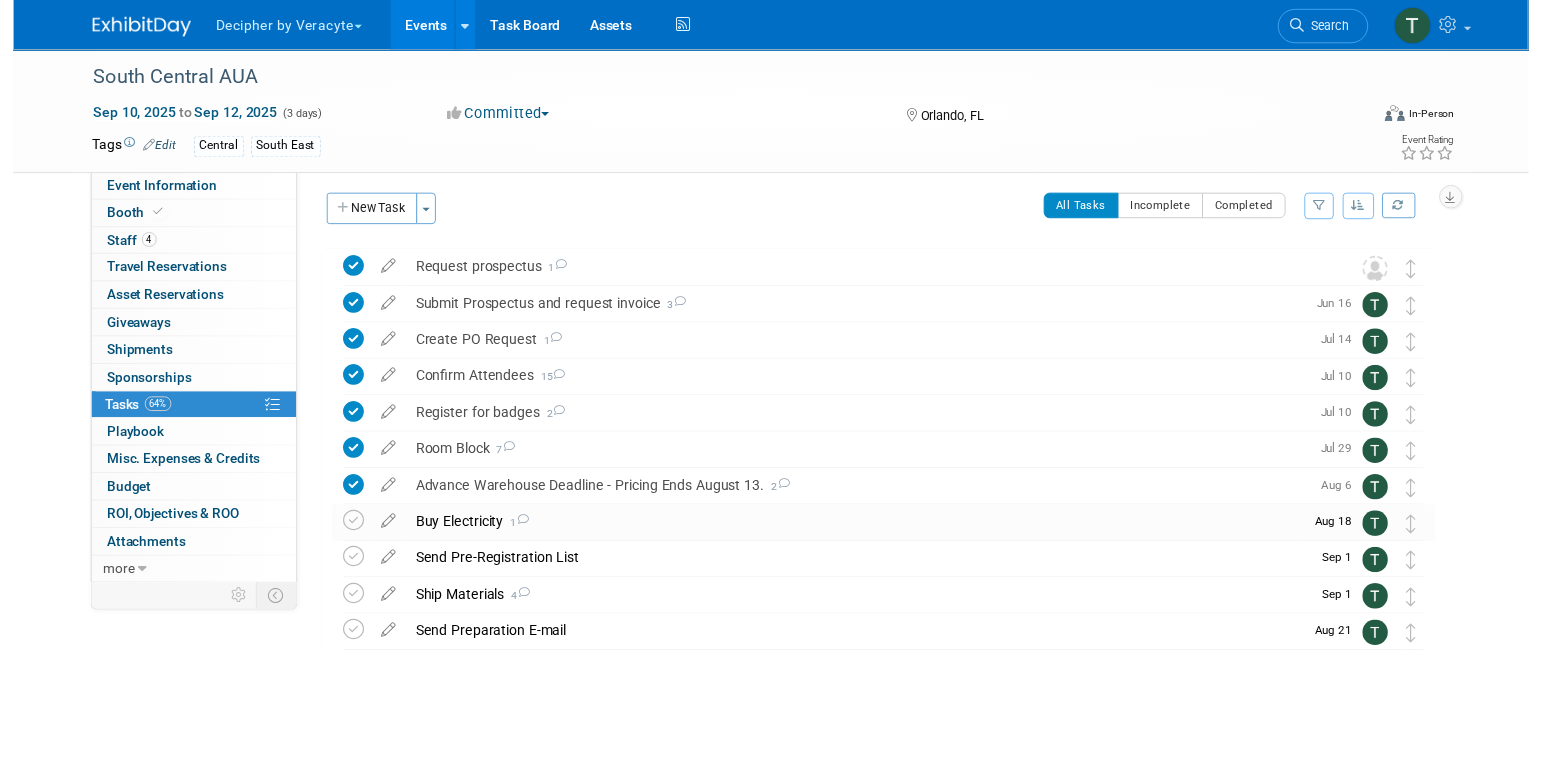 scroll, scrollTop: 5, scrollLeft: 0, axis: vertical 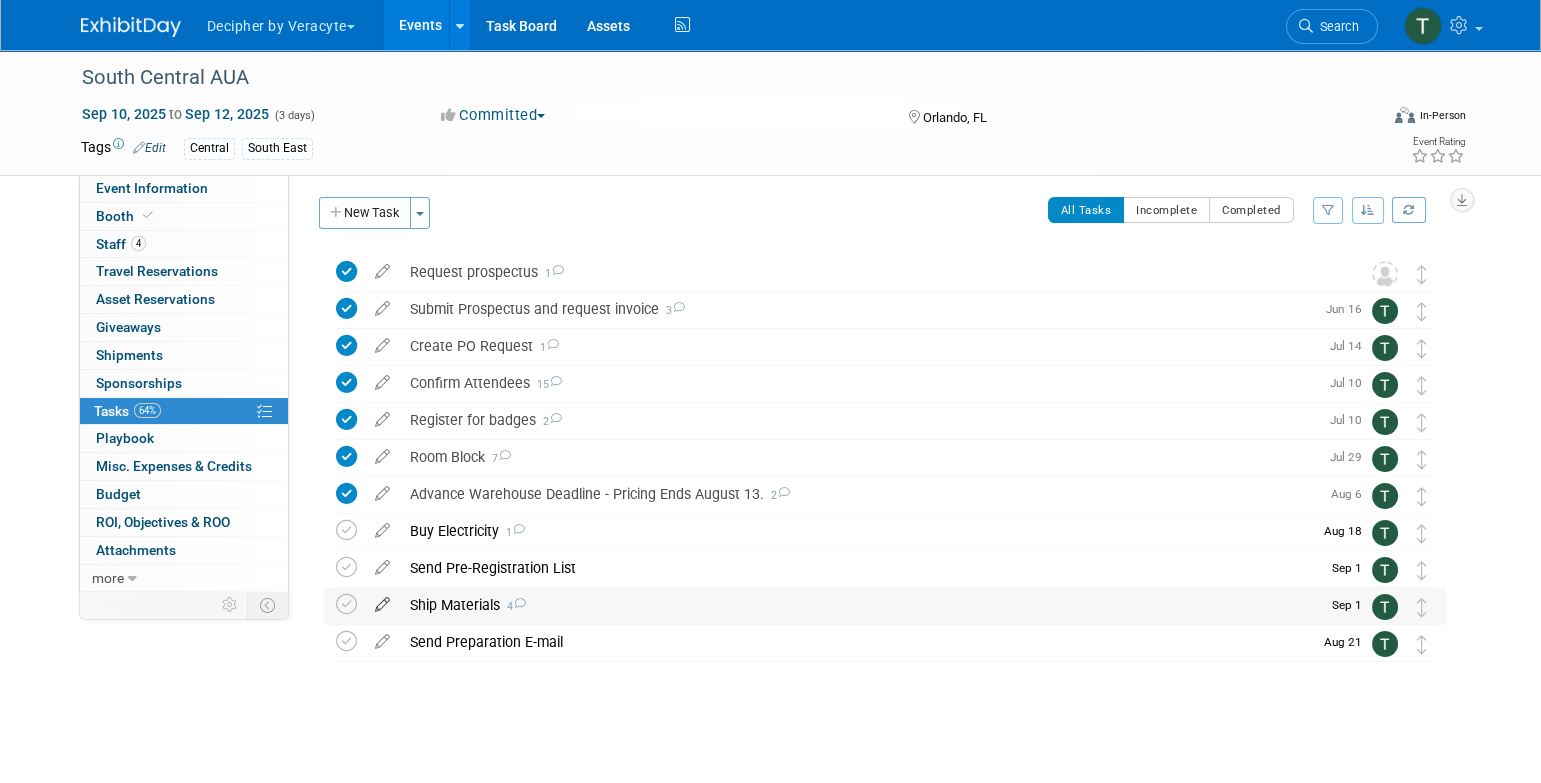 click at bounding box center [382, 600] 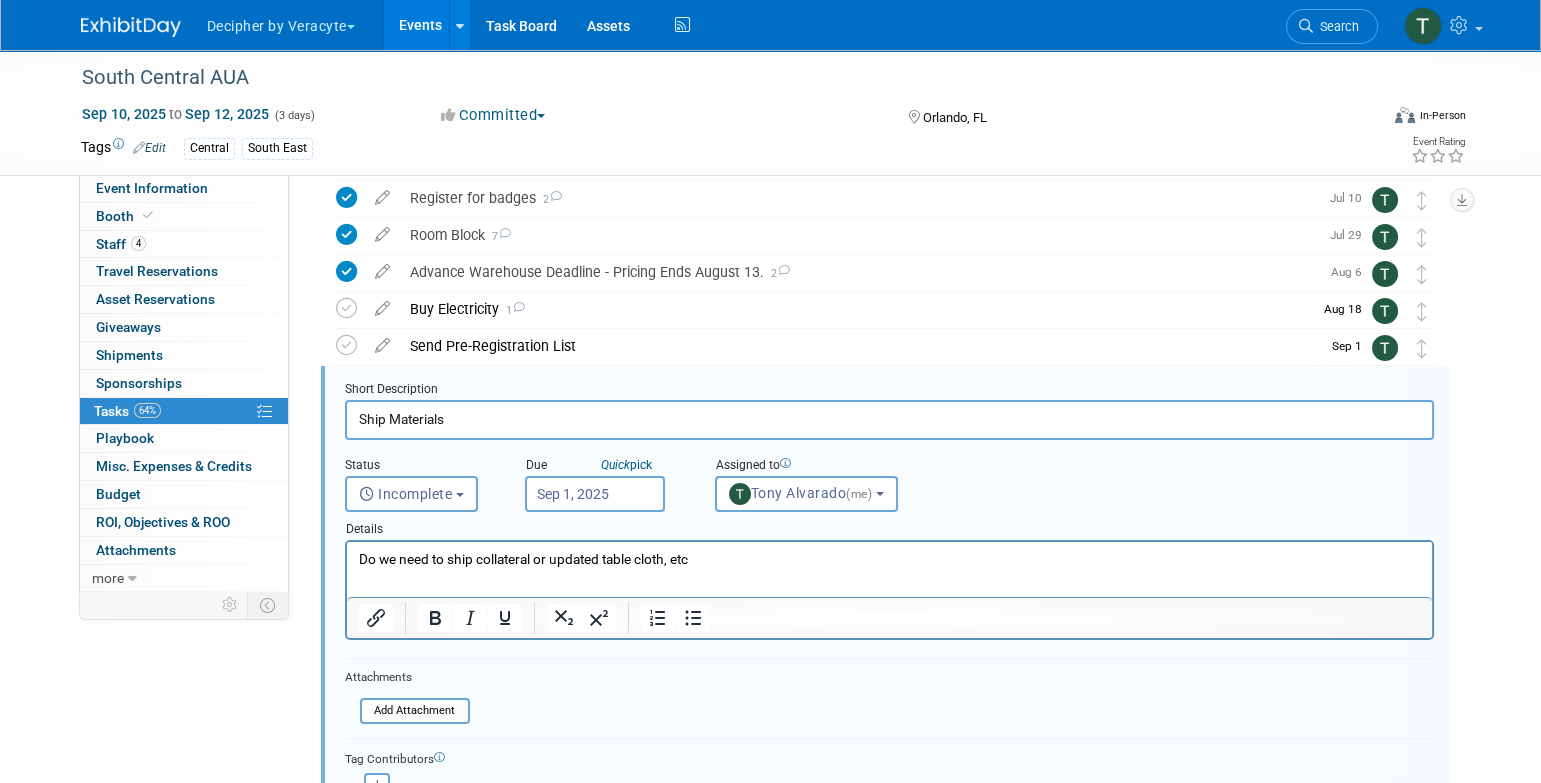 scroll, scrollTop: 300, scrollLeft: 0, axis: vertical 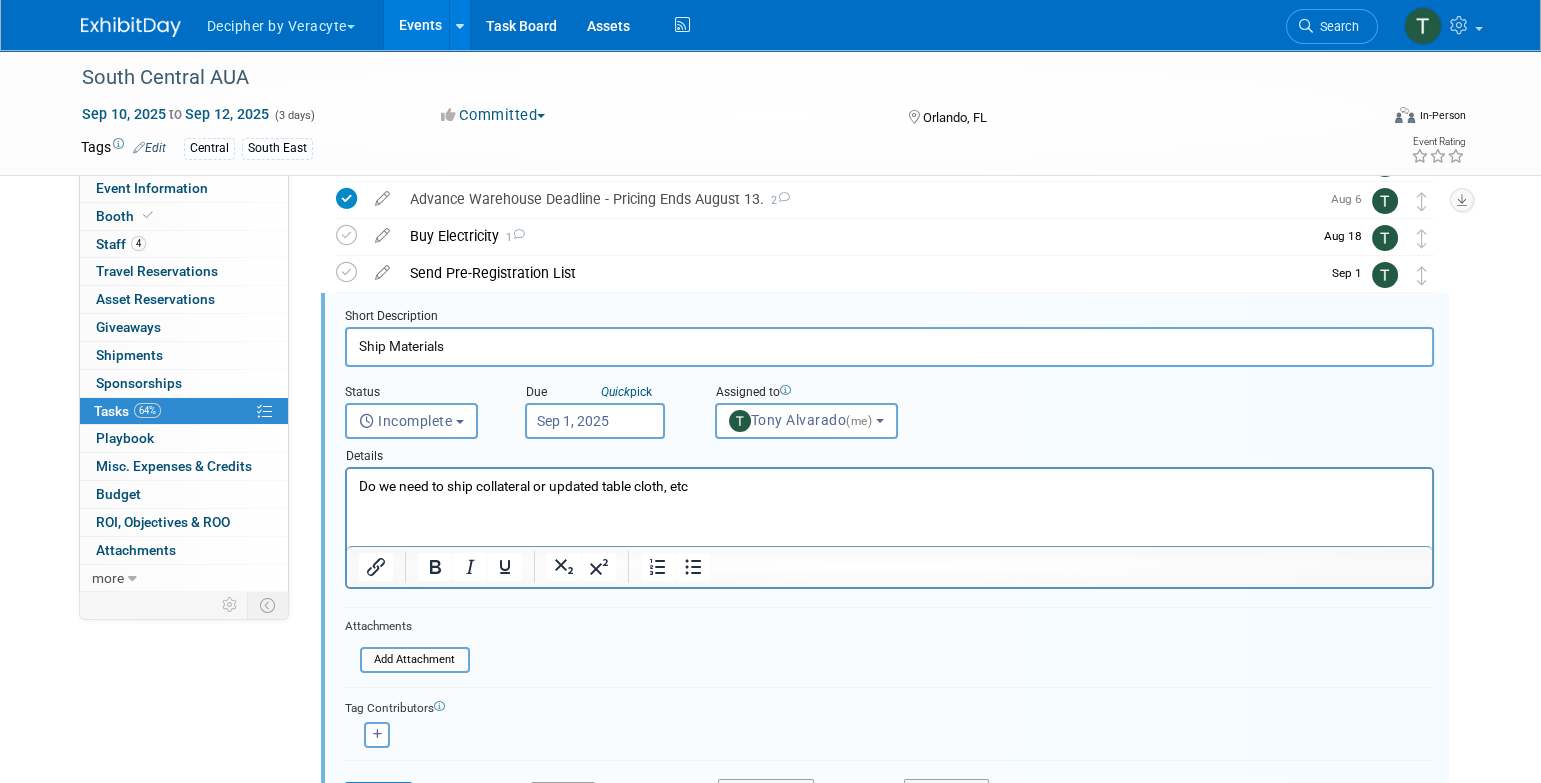 click on "Ship Materials" at bounding box center [889, 346] 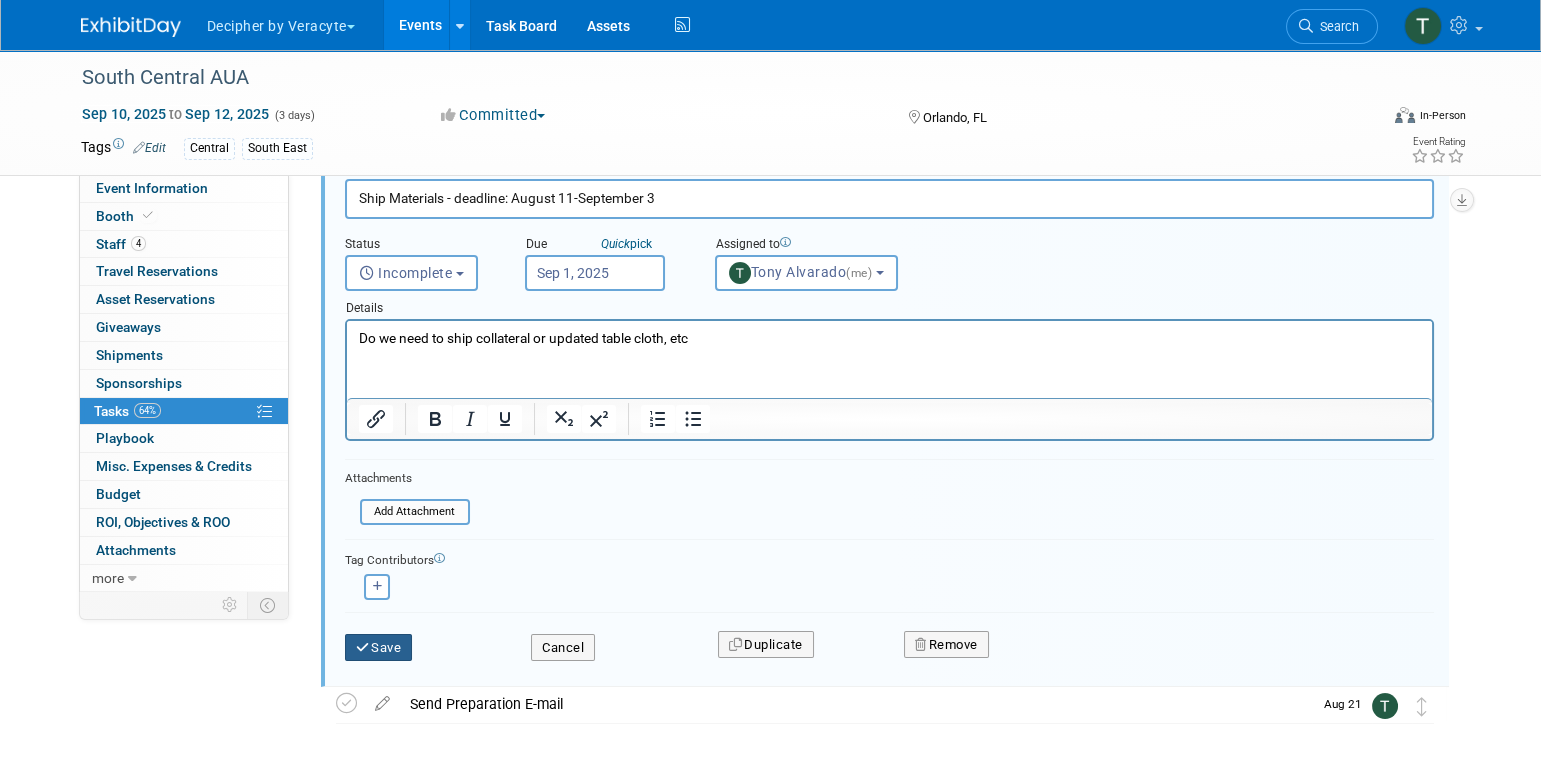 type on "Ship Materials - deadline: August 11-September 3" 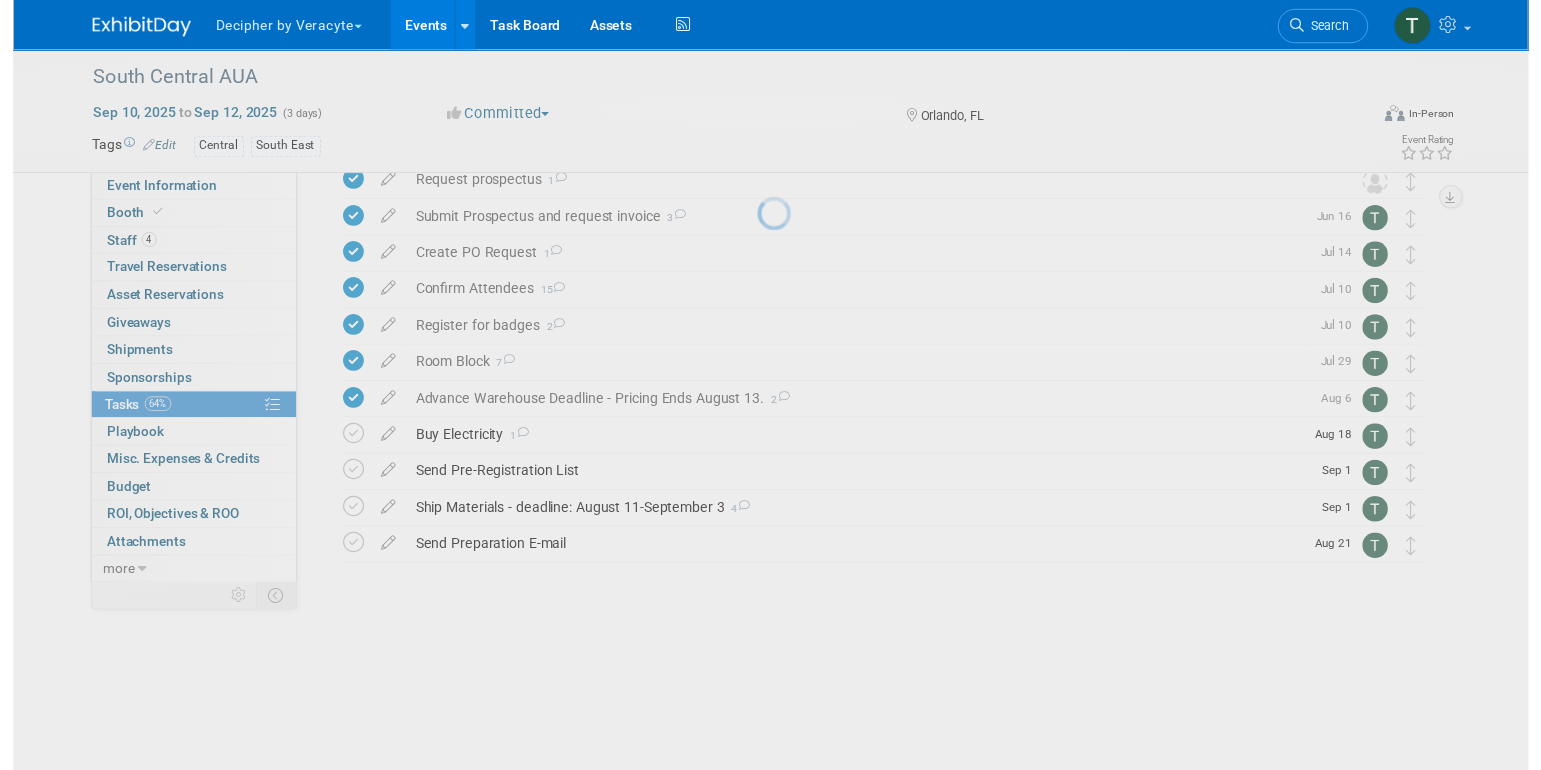 scroll, scrollTop: 5, scrollLeft: 0, axis: vertical 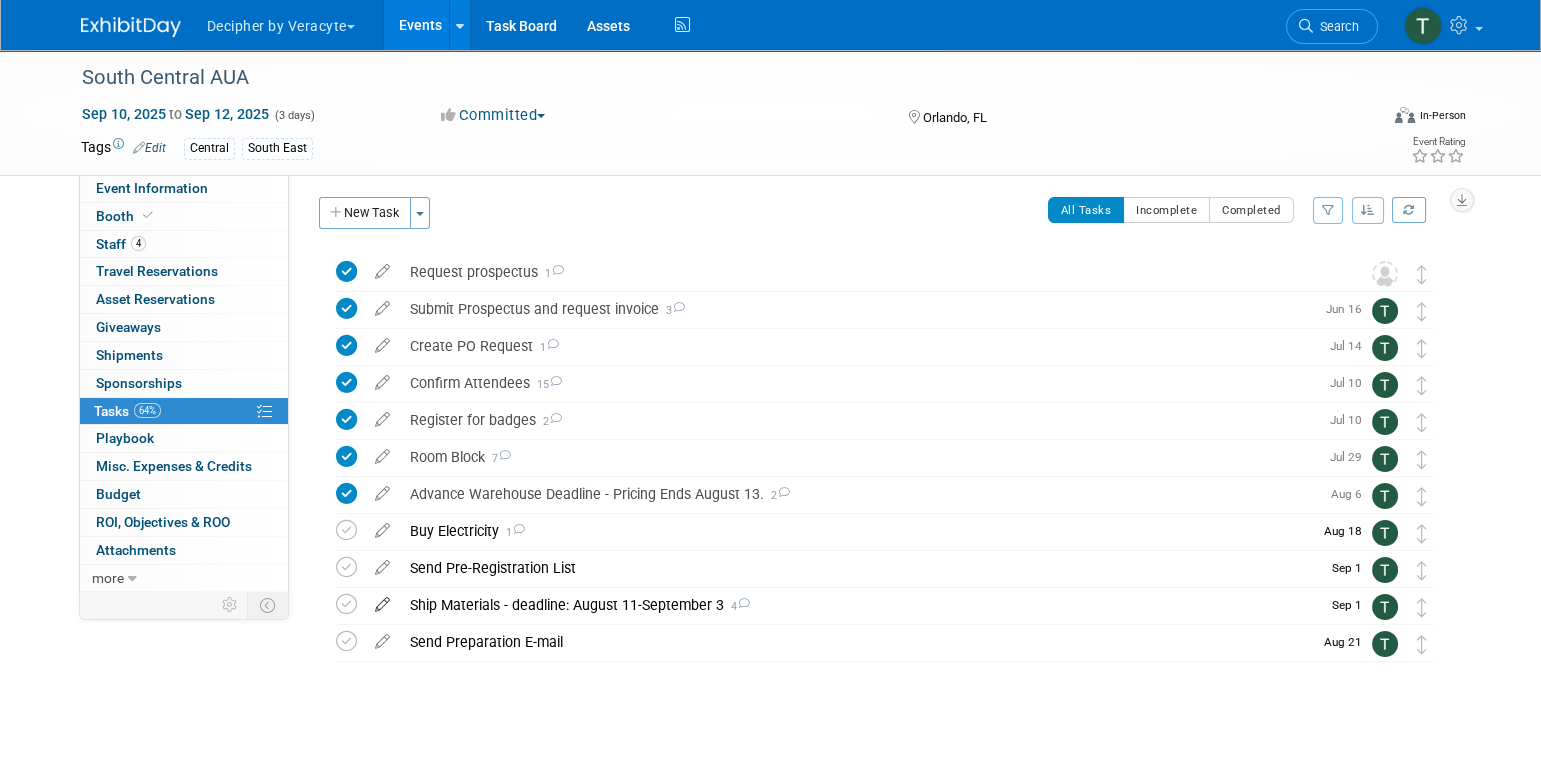 click at bounding box center [382, 600] 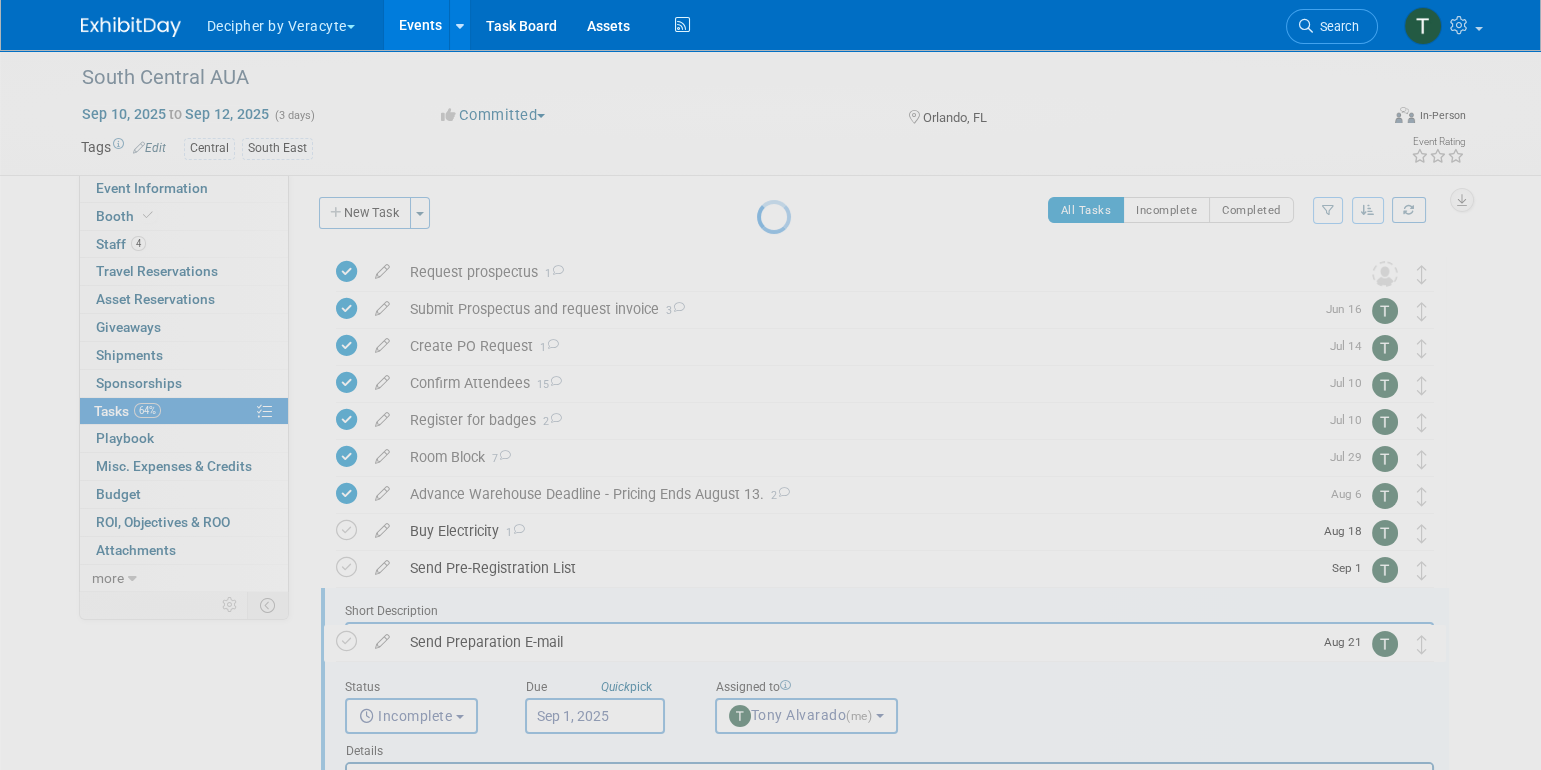 scroll, scrollTop: 0, scrollLeft: 0, axis: both 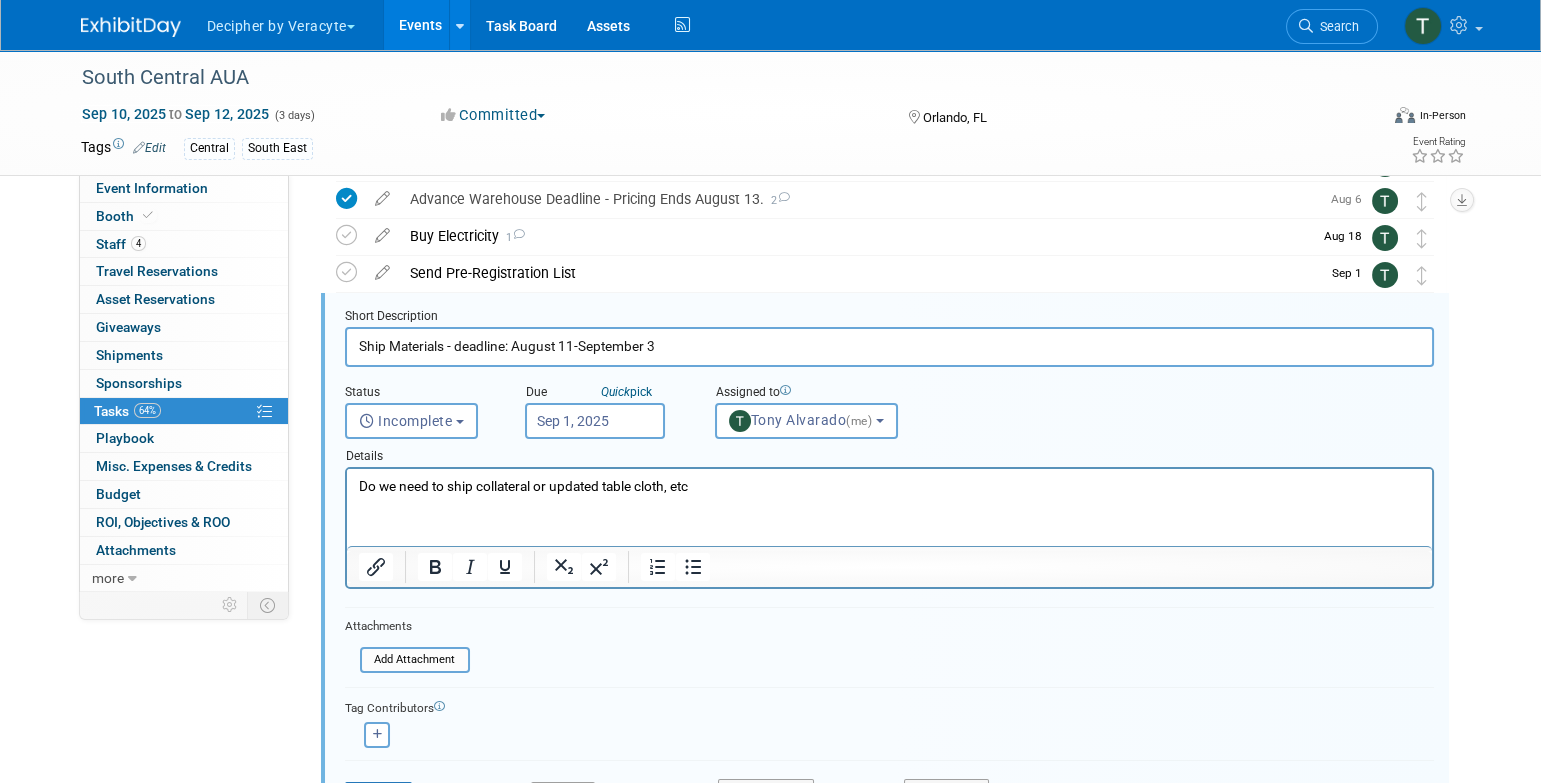 click on "Sep 1, 2025" at bounding box center [595, 421] 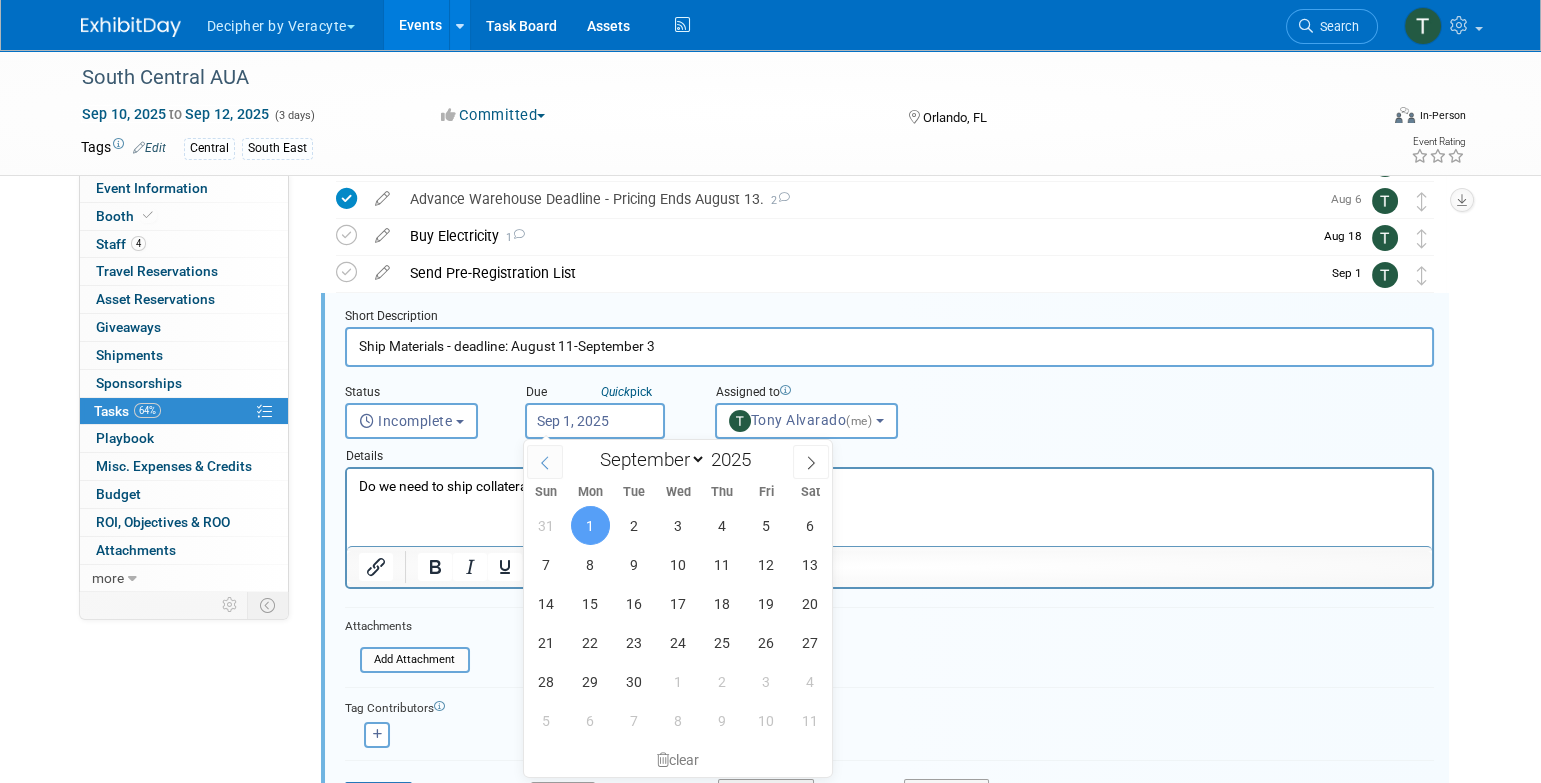 click 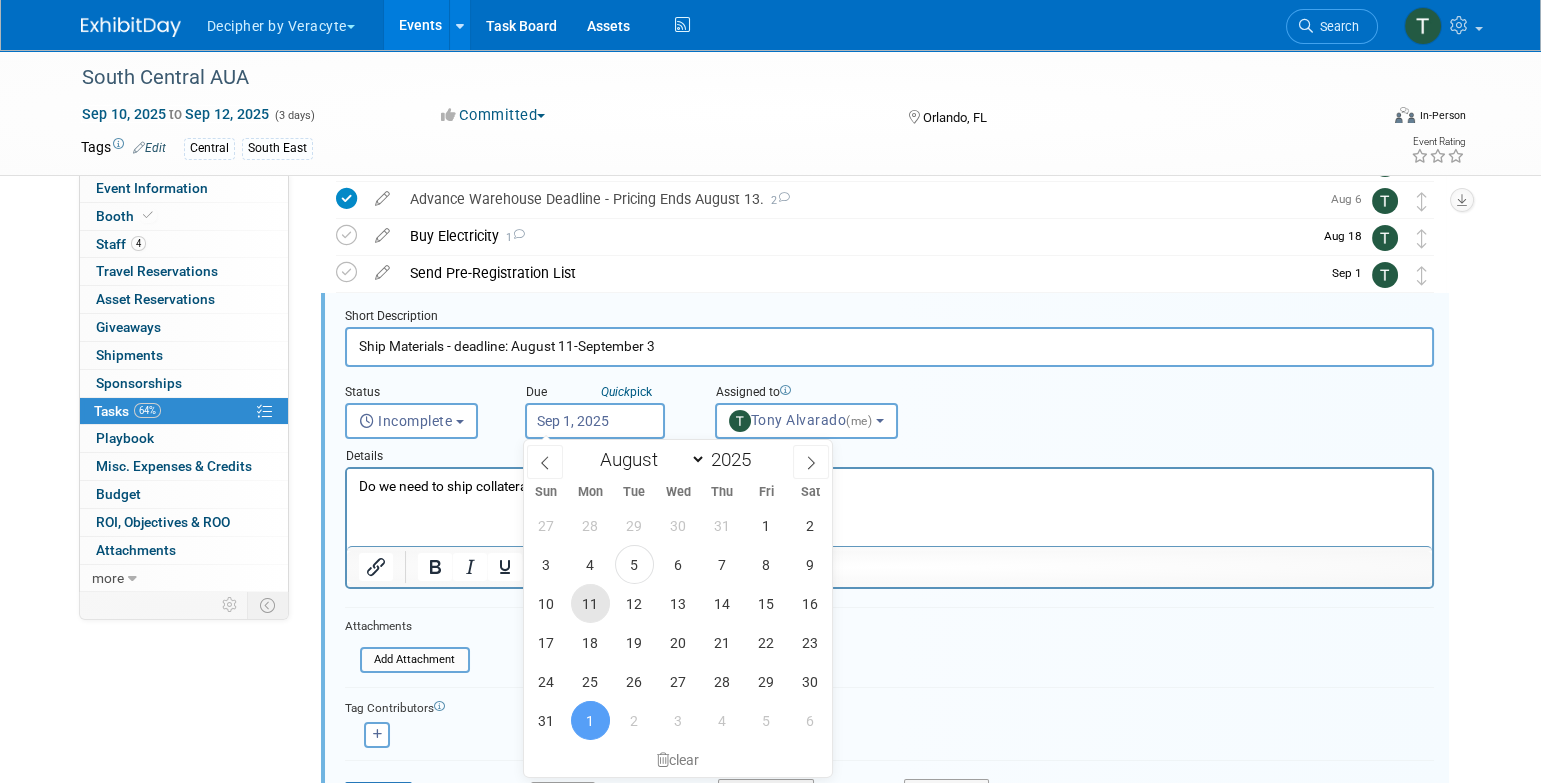 click on "11" at bounding box center (590, 603) 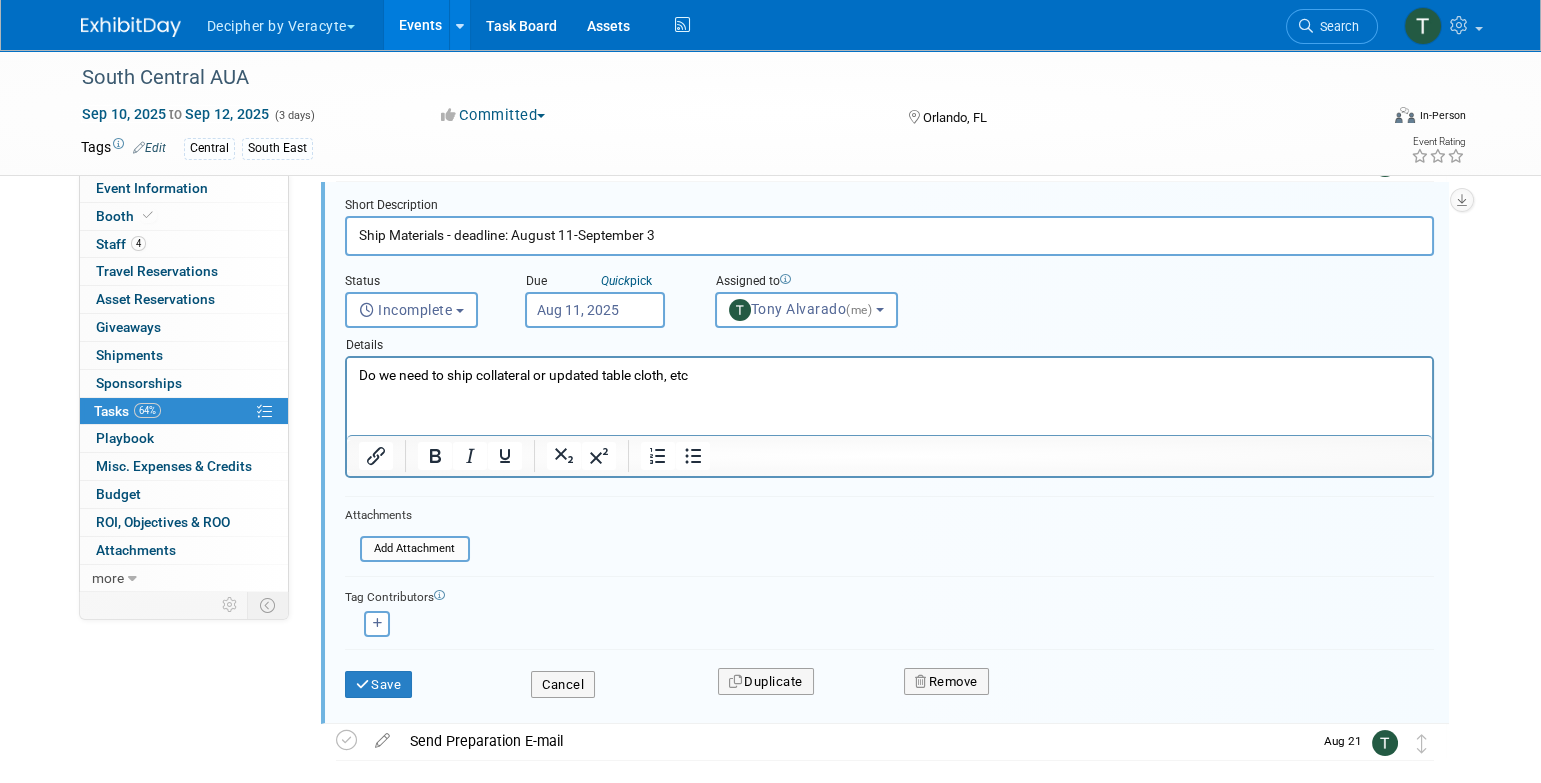 scroll, scrollTop: 412, scrollLeft: 0, axis: vertical 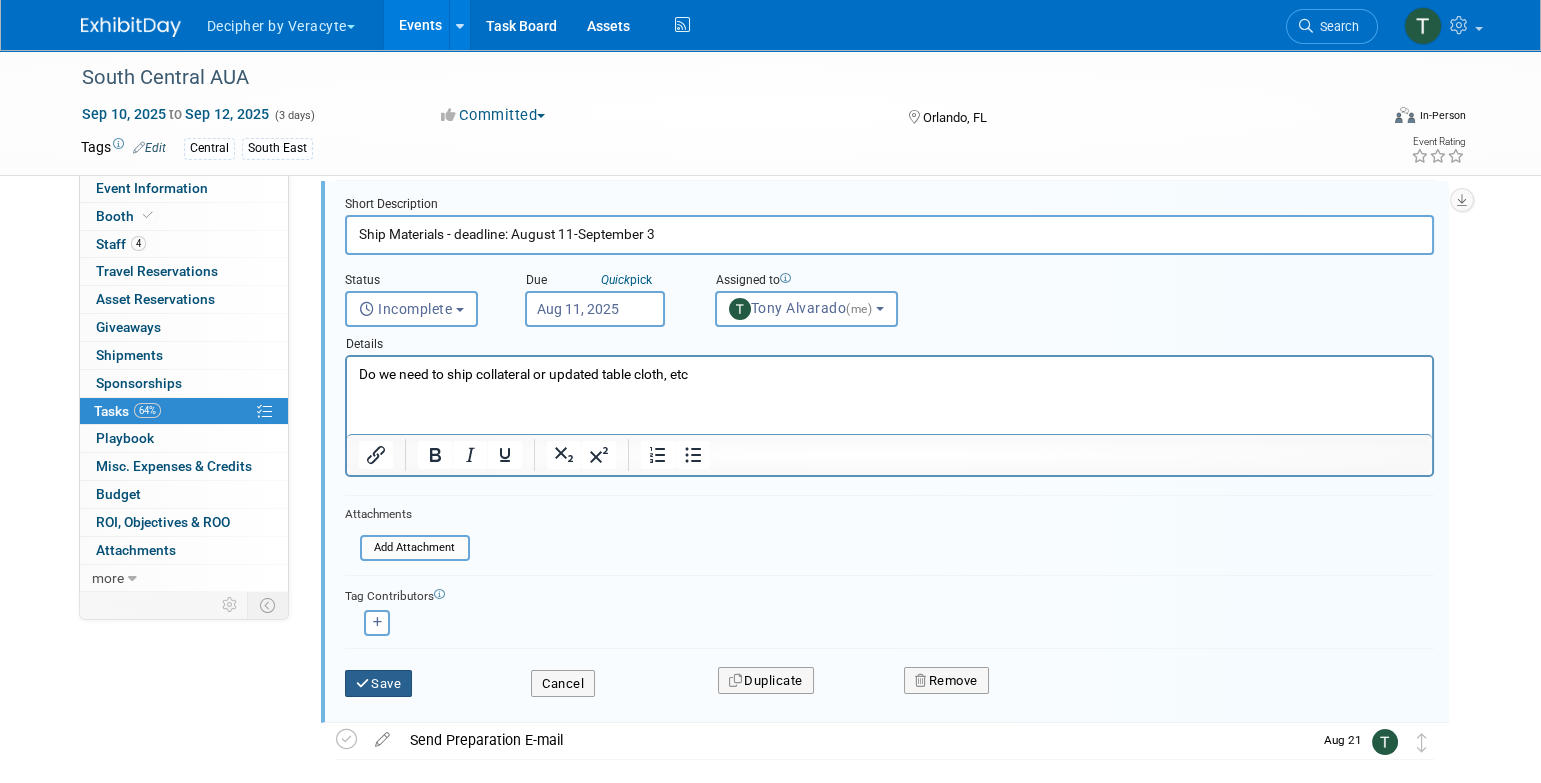 click on "Save" at bounding box center [379, 684] 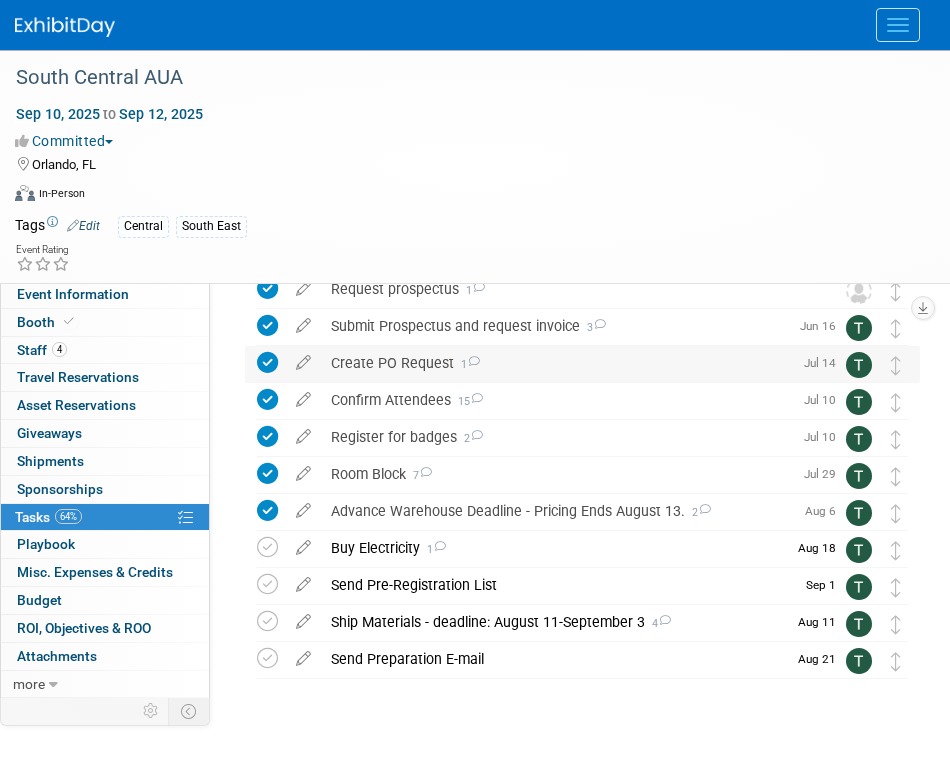 scroll, scrollTop: 95, scrollLeft: 0, axis: vertical 